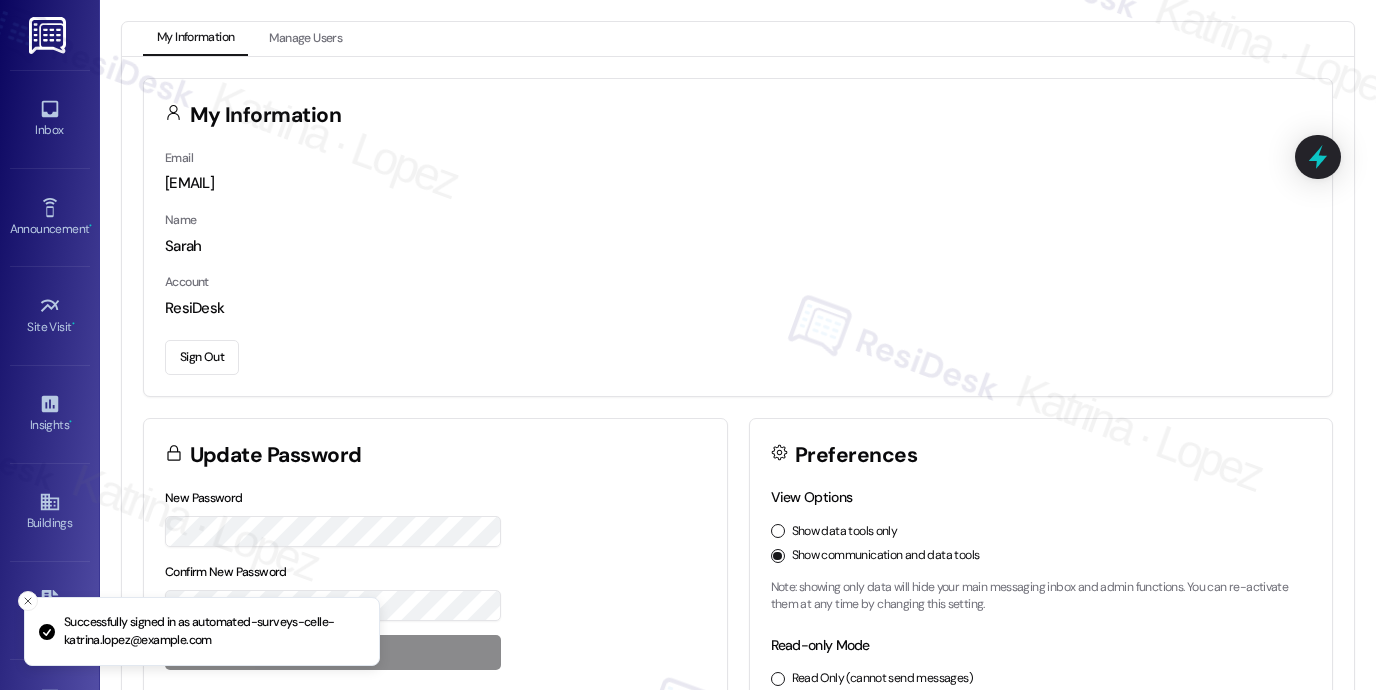 scroll, scrollTop: 0, scrollLeft: 0, axis: both 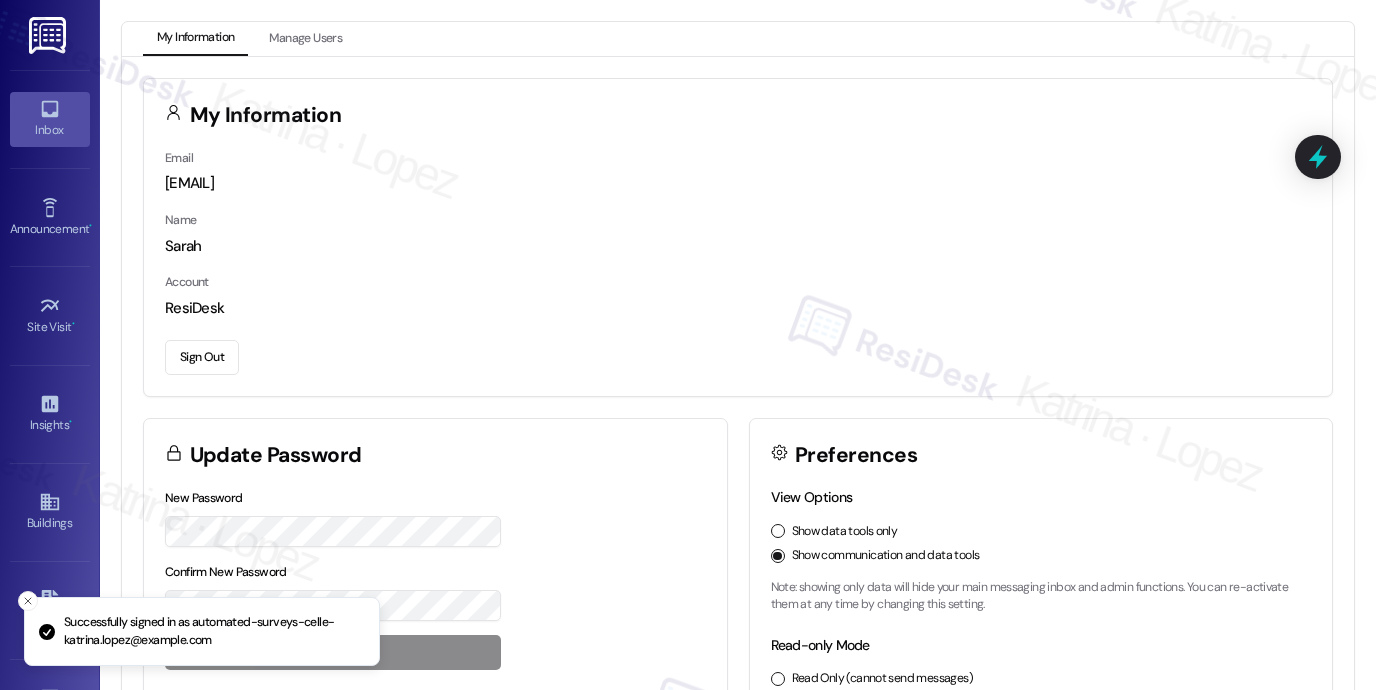 click on "Inbox" at bounding box center [50, 130] 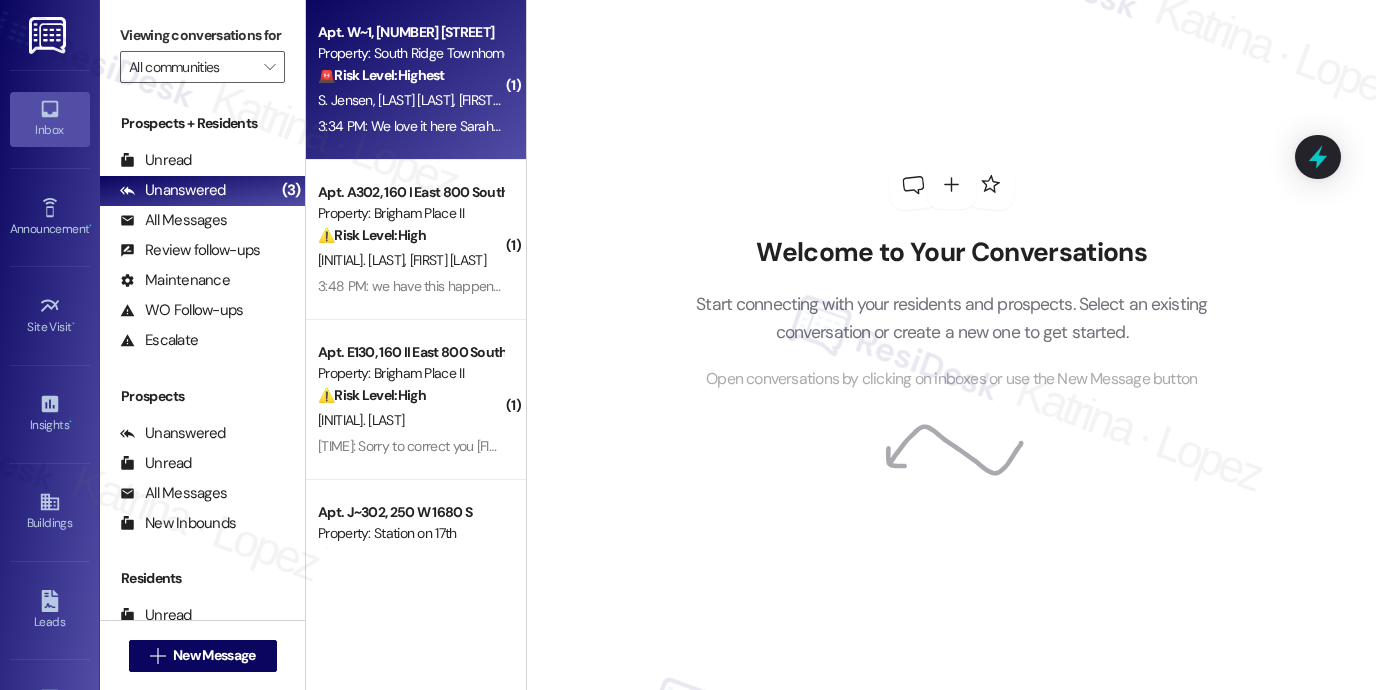click on "S. Evans" at bounding box center [497, 100] 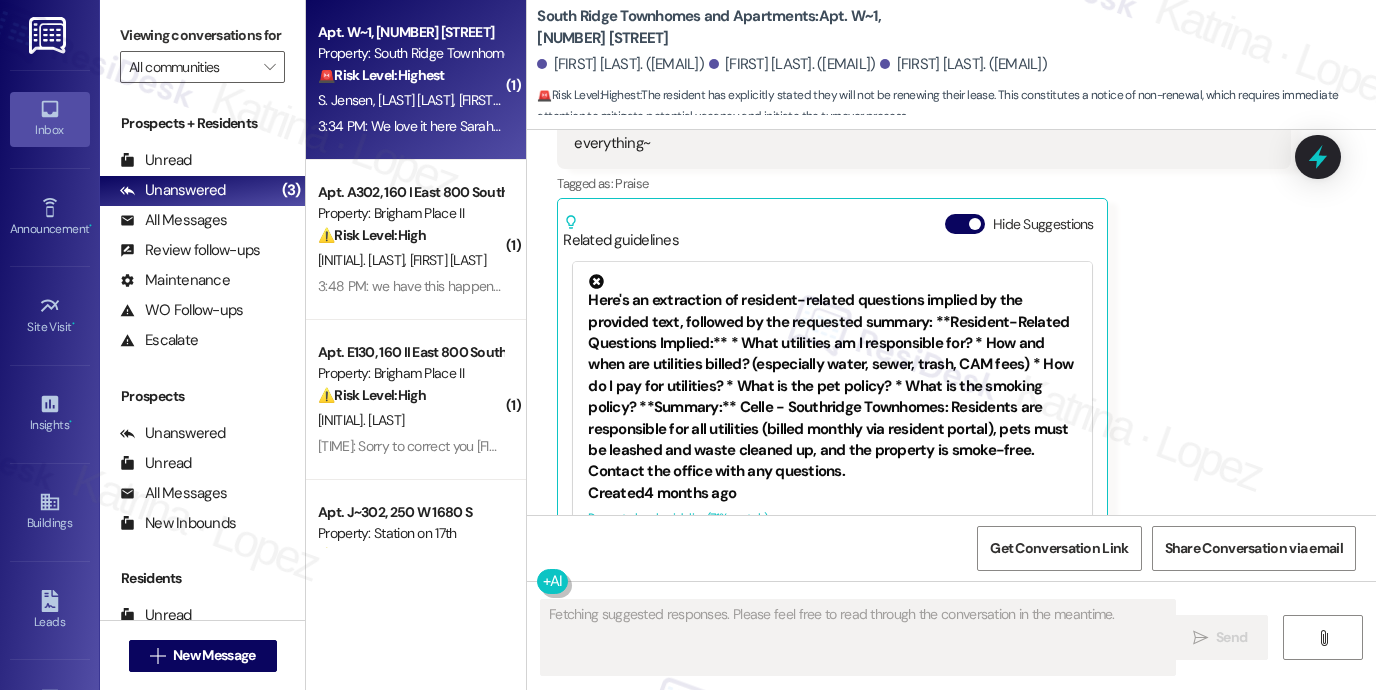 scroll, scrollTop: 2807, scrollLeft: 0, axis: vertical 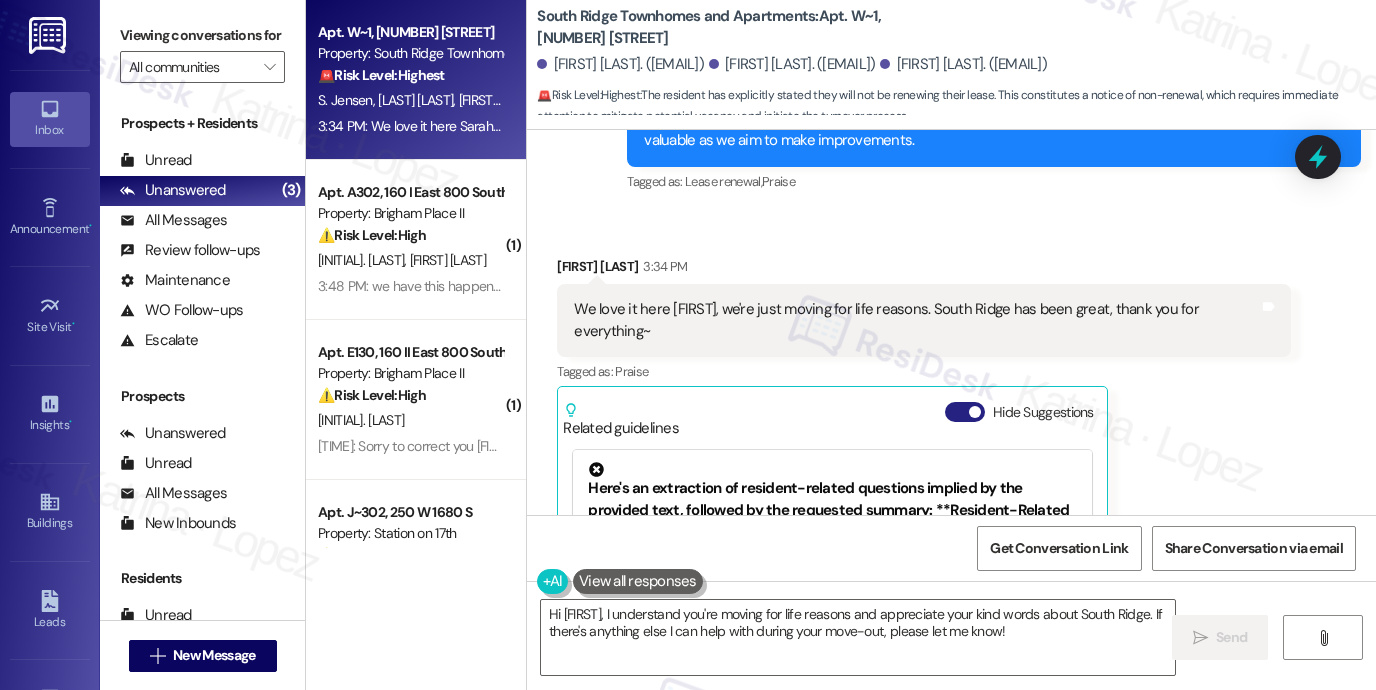click at bounding box center (975, 412) 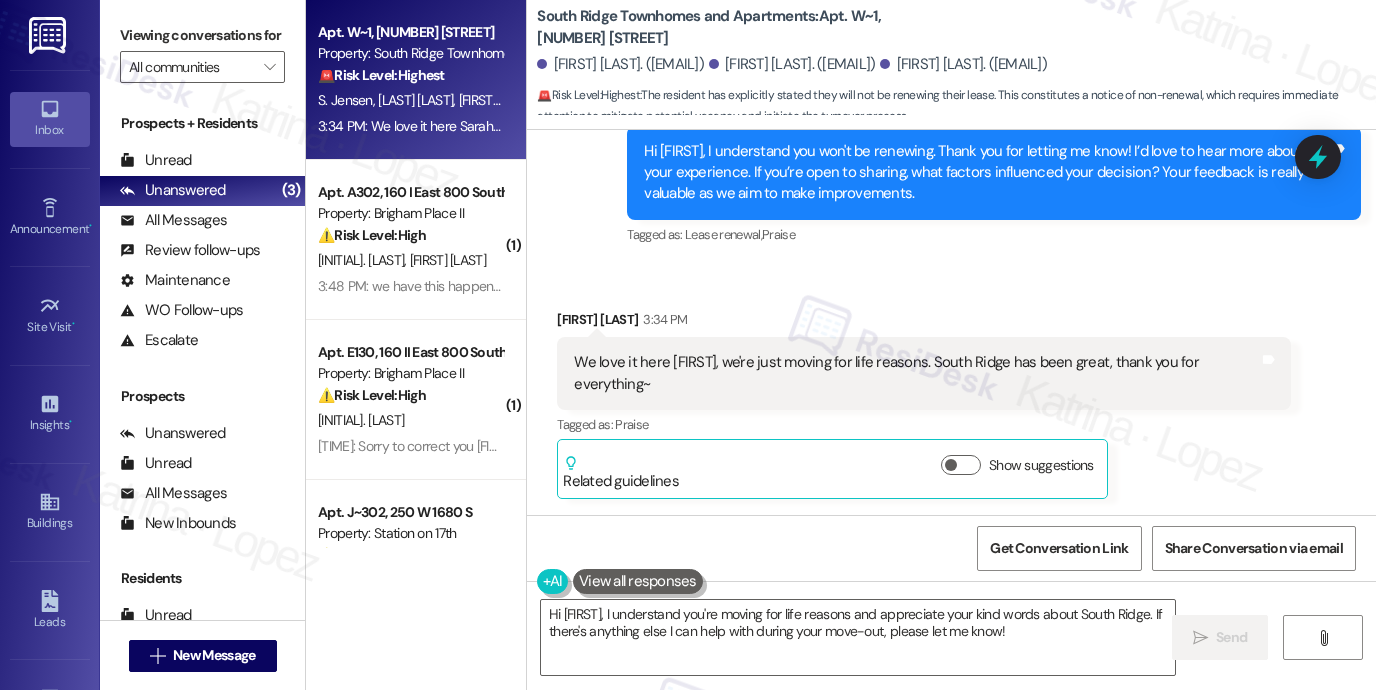 scroll, scrollTop: 2532, scrollLeft: 0, axis: vertical 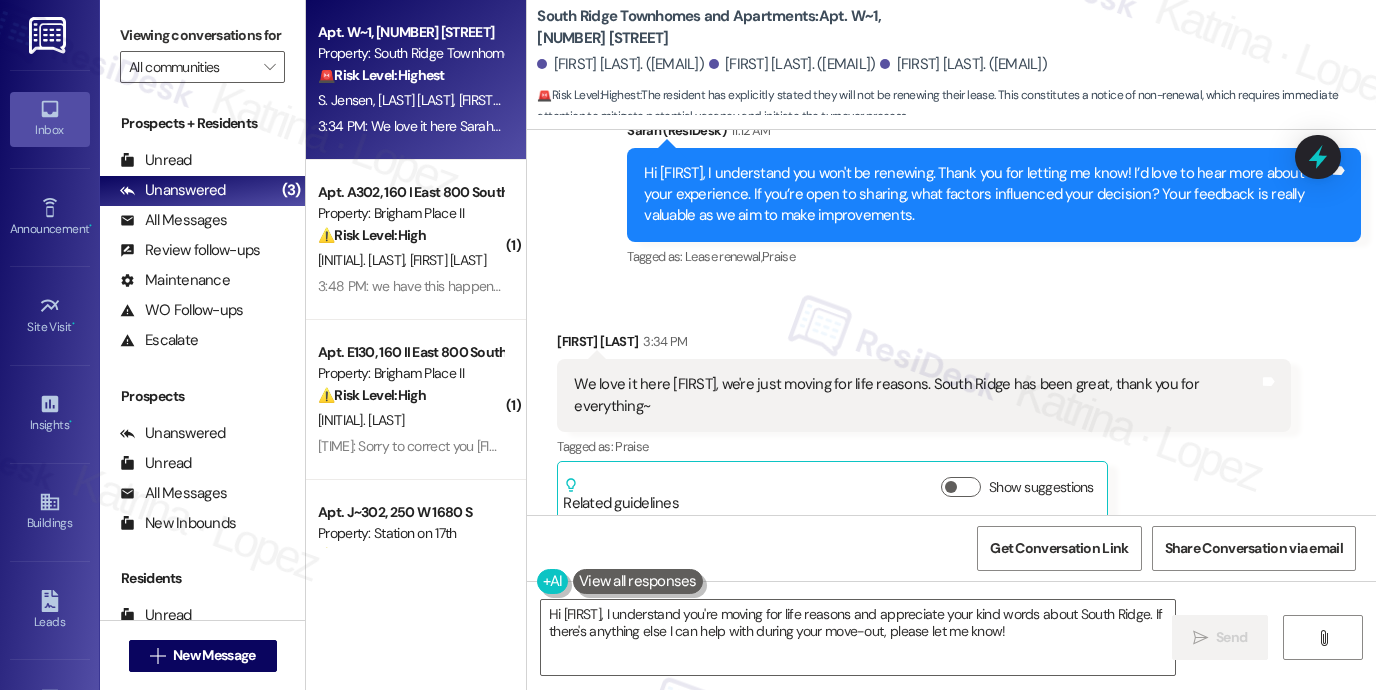 click on "We love it here Sarah, we're just moving for life reasons. South Ridge has been great, thank you for everything~" at bounding box center [916, 395] 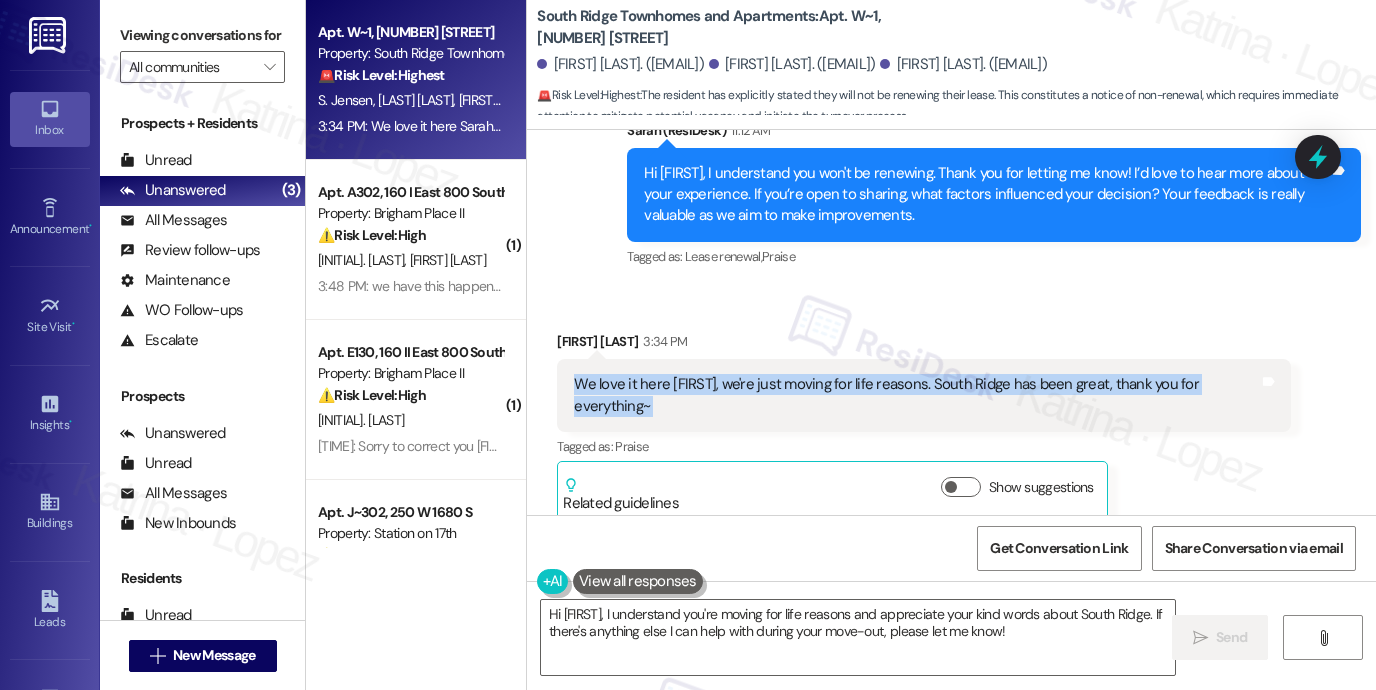 click on "We love it here Sarah, we're just moving for life reasons. South Ridge has been great, thank you for everything~" at bounding box center [916, 395] 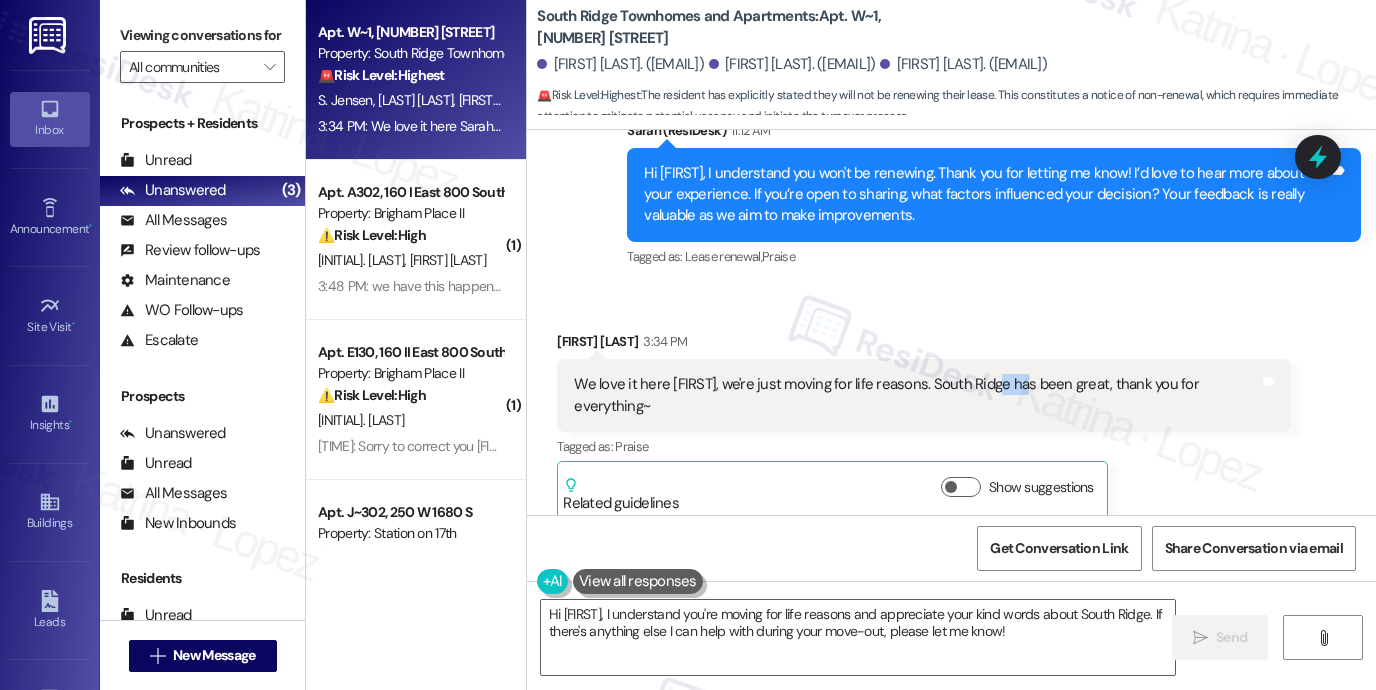 click on "We love it here Sarah, we're just moving for life reasons. South Ridge has been great, thank you for everything~" at bounding box center (916, 395) 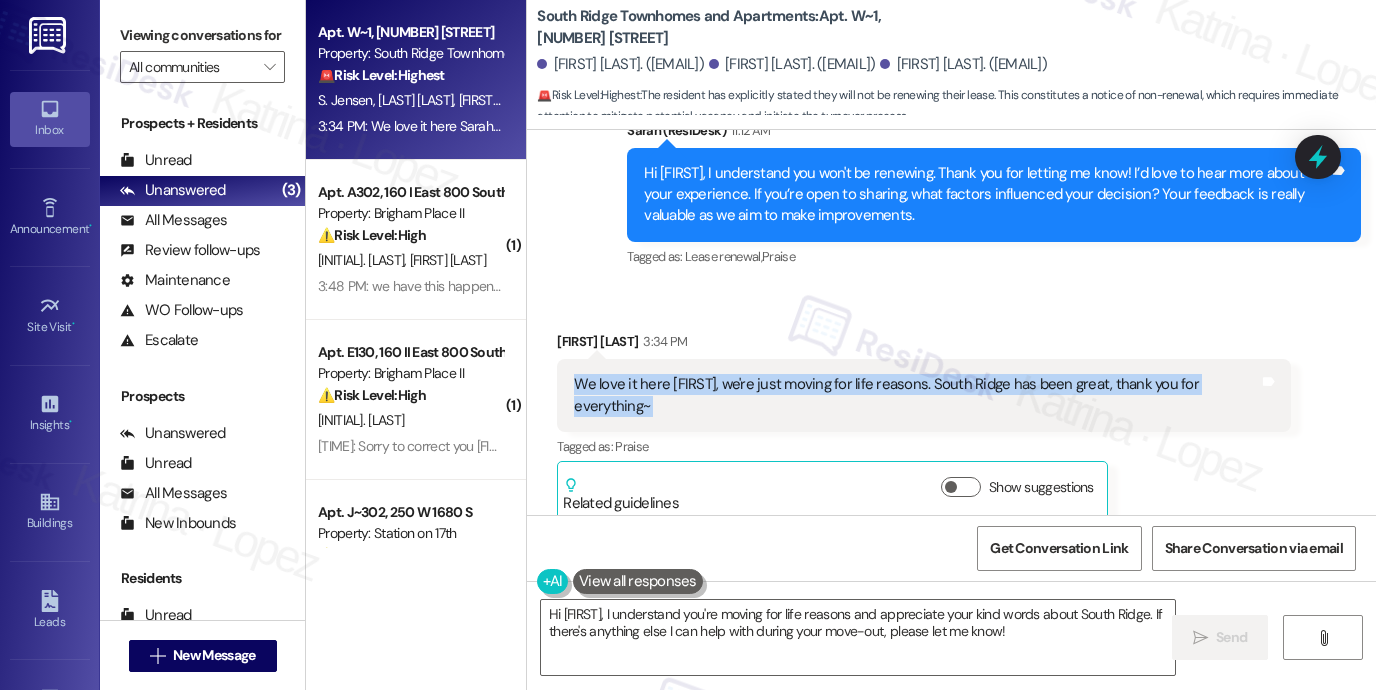 click on "We love it here Sarah, we're just moving for life reasons. South Ridge has been great, thank you for everything~" at bounding box center (916, 395) 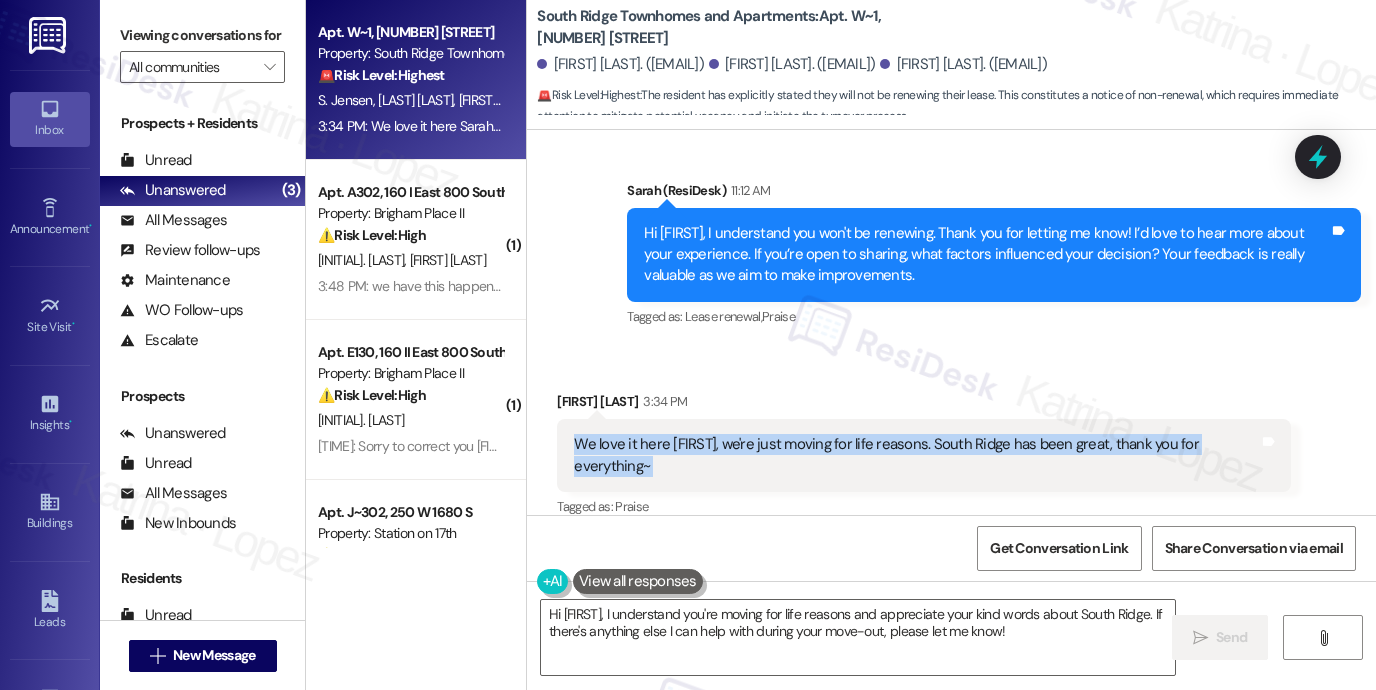 scroll, scrollTop: 2532, scrollLeft: 0, axis: vertical 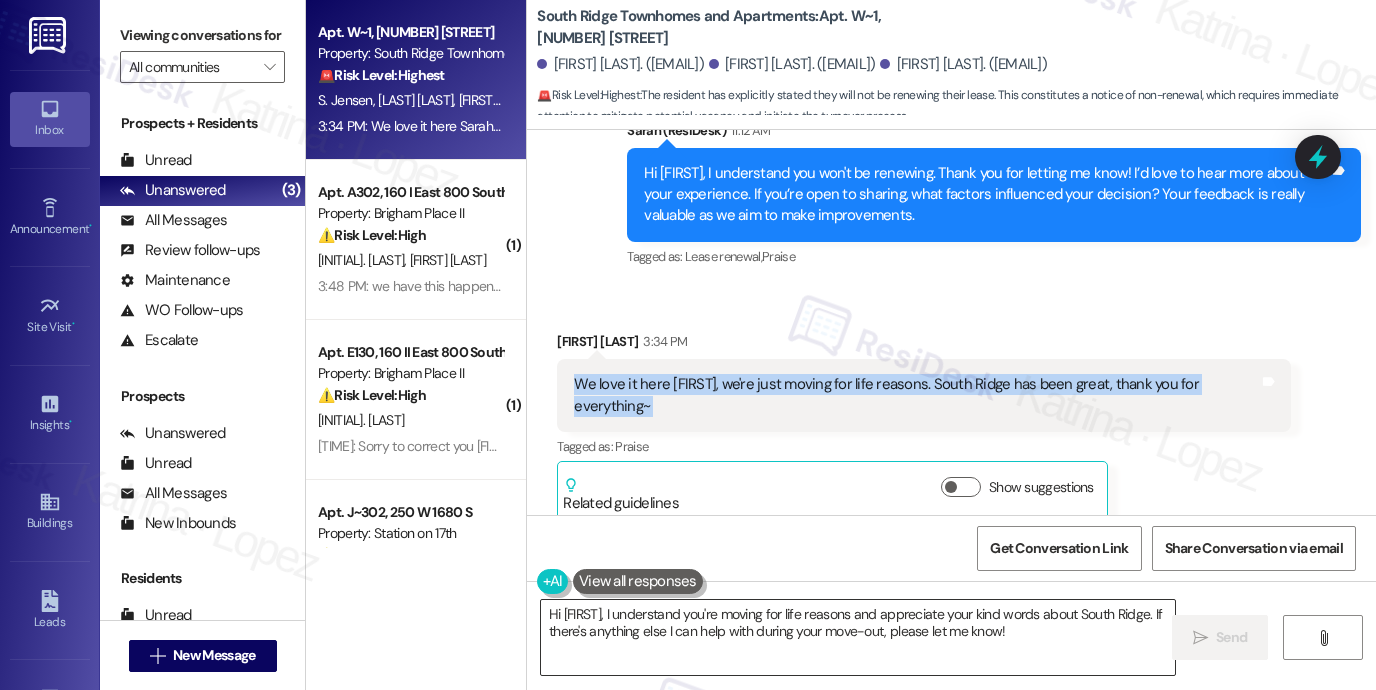 click on "Hi {{first_name}}, I understand you're moving for life reasons and appreciate your kind words about South Ridge. If there's anything else I can help with during your move-out, please let me know!" at bounding box center [858, 637] 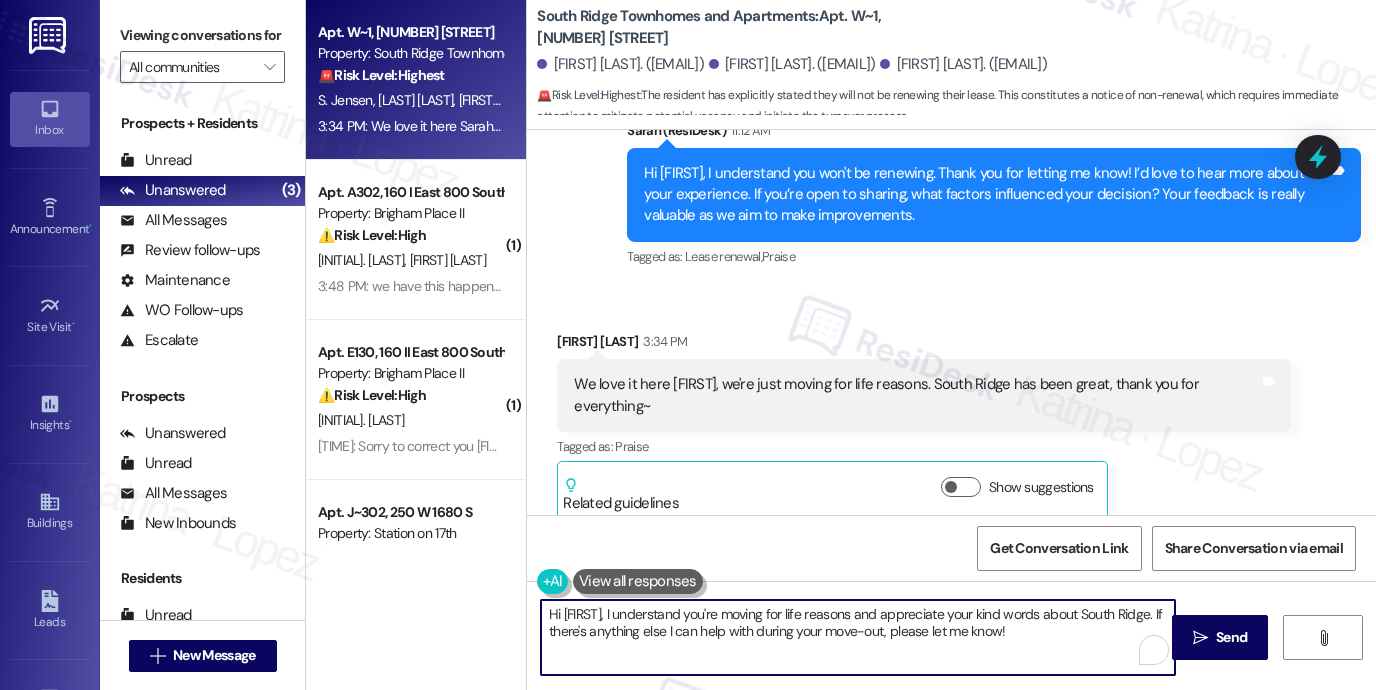 click on "Sabrina Jensen 3:34 PM" at bounding box center (924, 345) 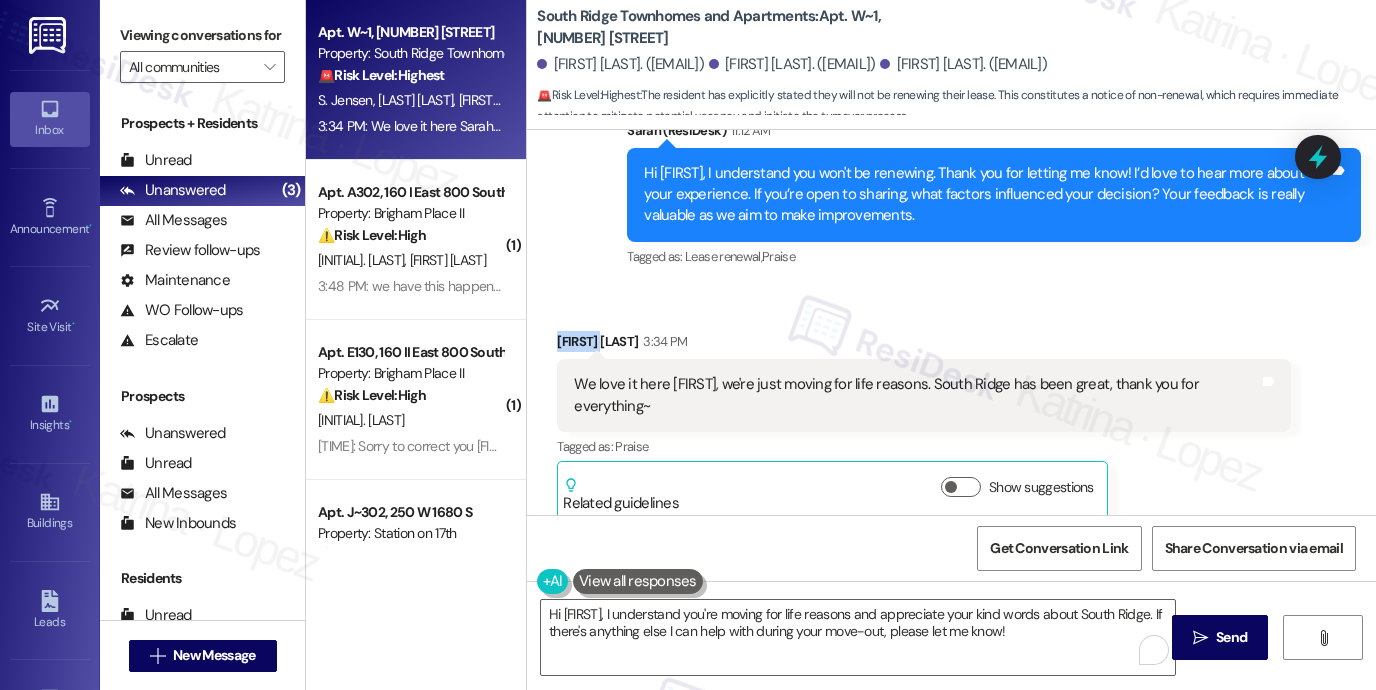 click on "Sabrina Jensen 3:34 PM" at bounding box center [924, 345] 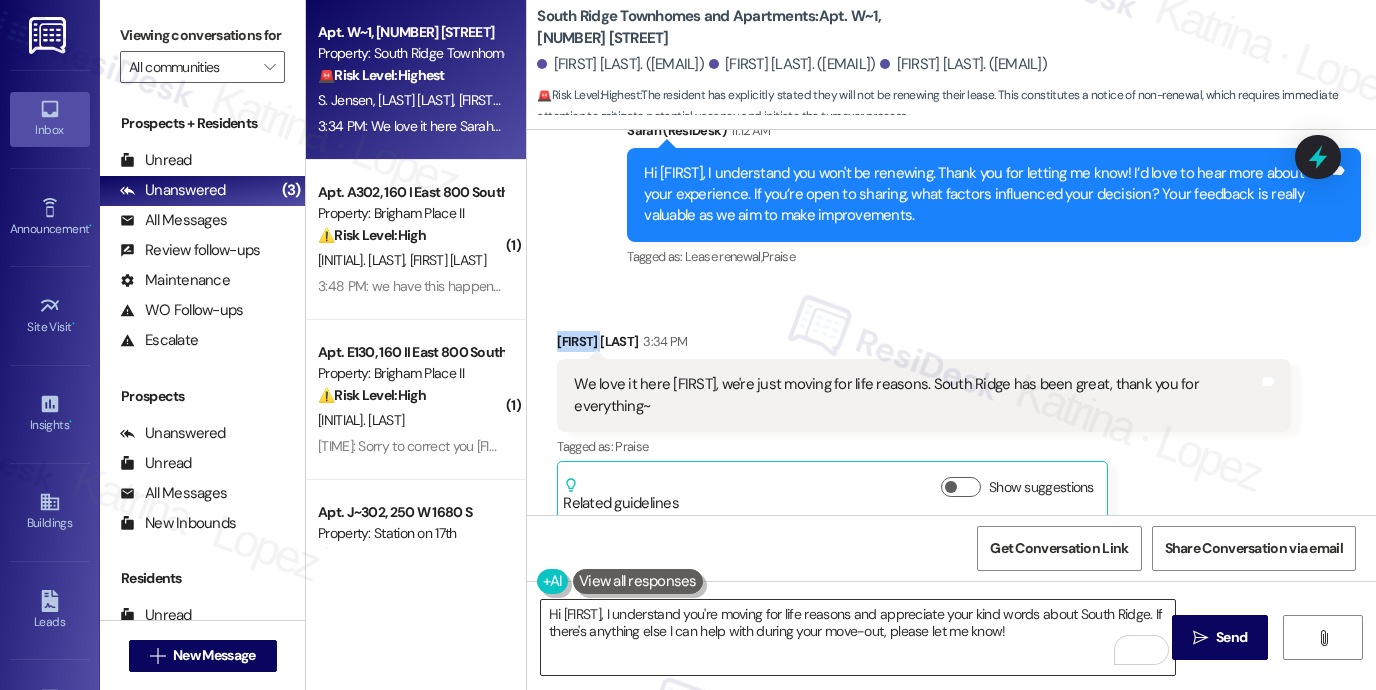 copy on "Sabrina" 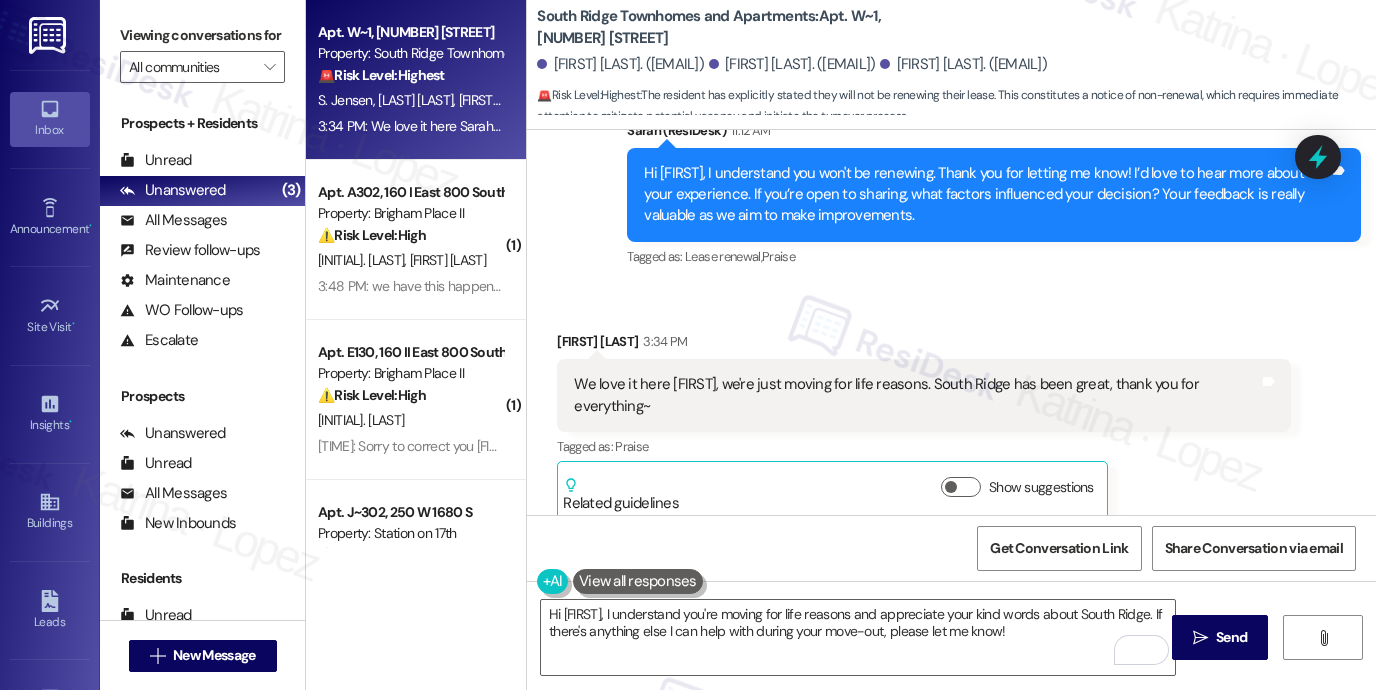 click on "We love it here Sarah, we're just moving for life reasons. South Ridge has been great, thank you for everything~" at bounding box center [916, 395] 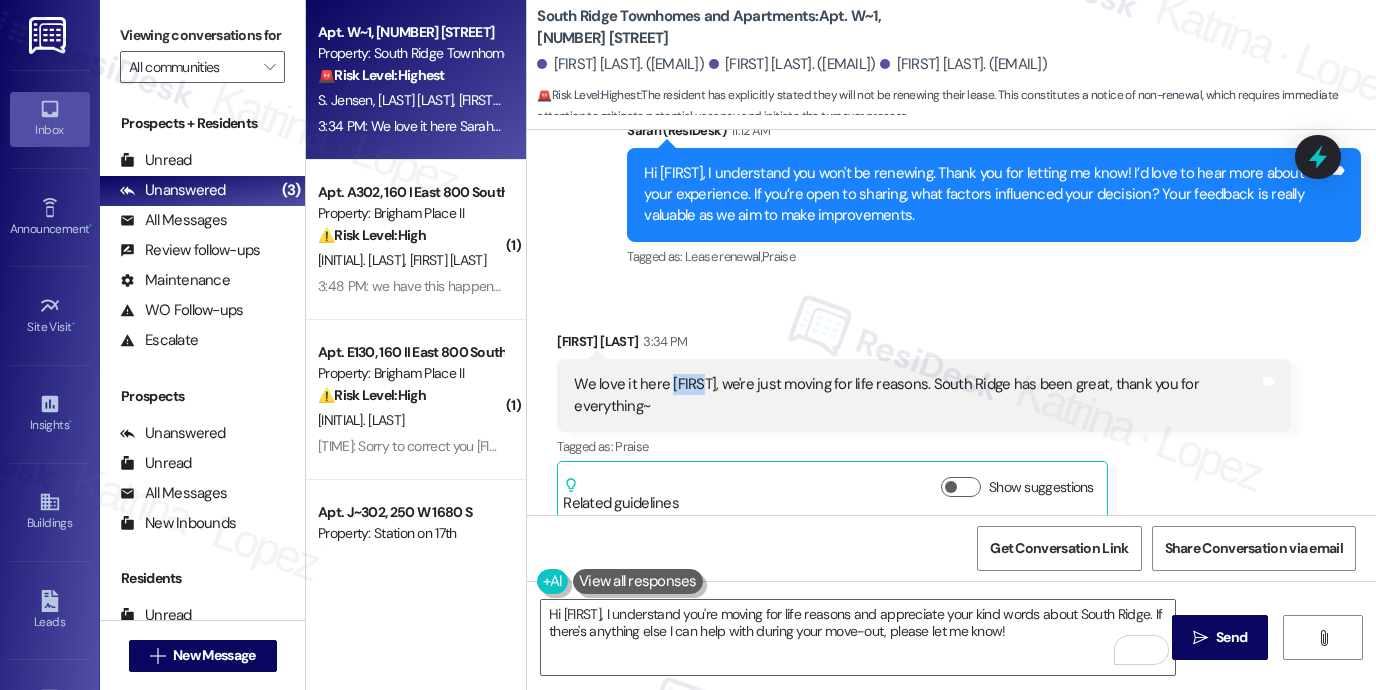 click on "We love it here Sarah, we're just moving for life reasons. South Ridge has been great, thank you for everything~" at bounding box center [916, 395] 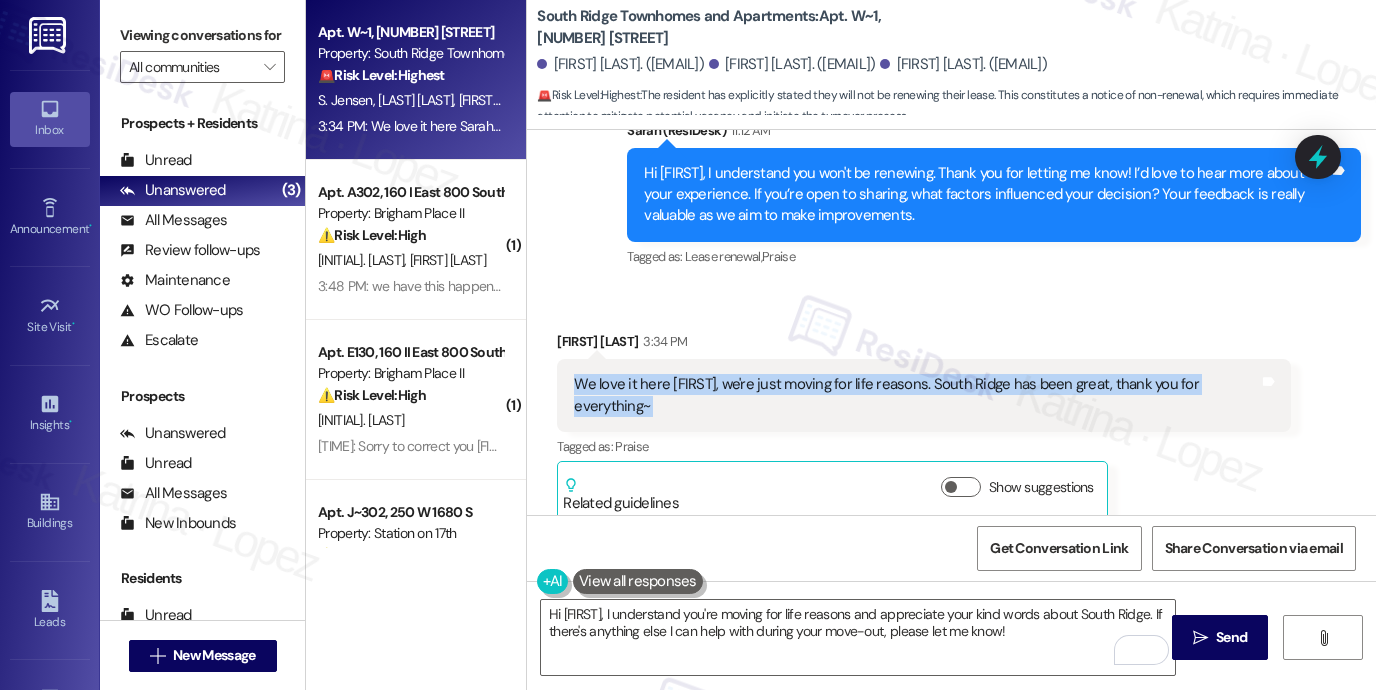 click on "We love it here Sarah, we're just moving for life reasons. South Ridge has been great, thank you for everything~" at bounding box center [916, 395] 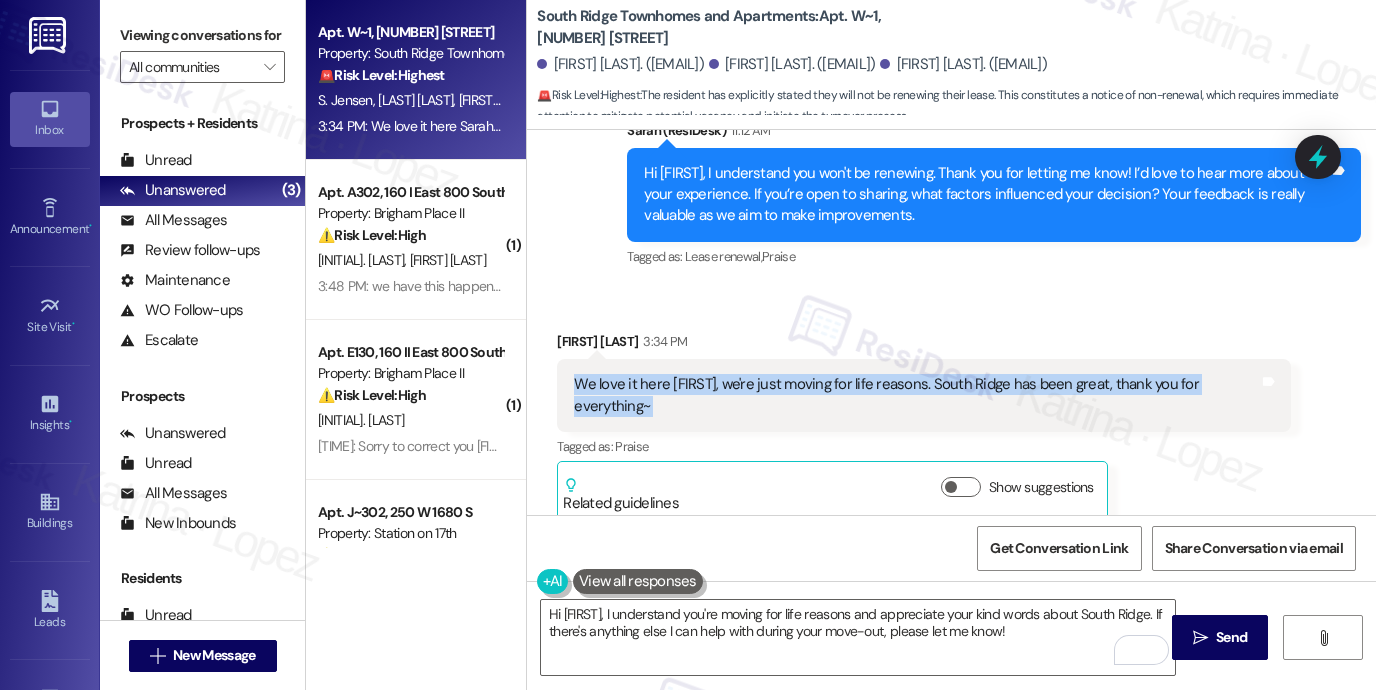 scroll, scrollTop: 2432, scrollLeft: 0, axis: vertical 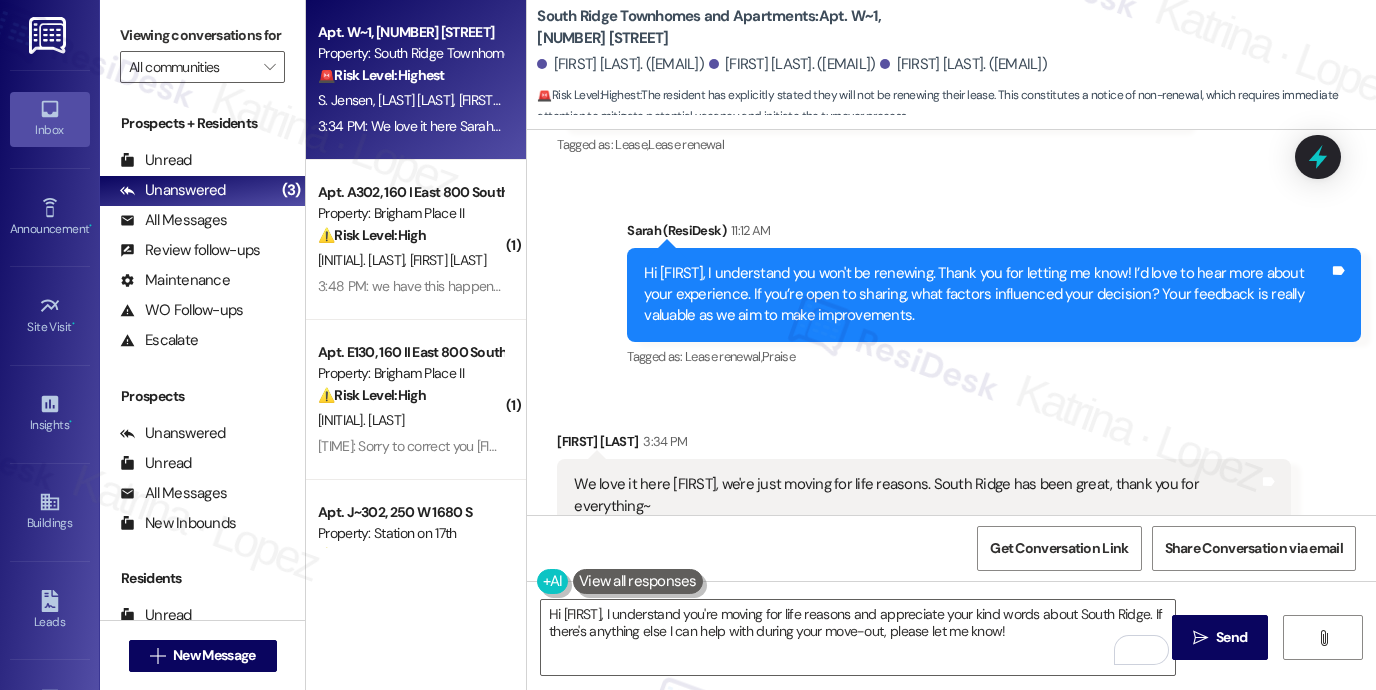click on "Tagged as:   Lease renewal ,  Click to highlight conversations about Lease renewal Praise Click to highlight conversations about Praise" at bounding box center (994, 356) 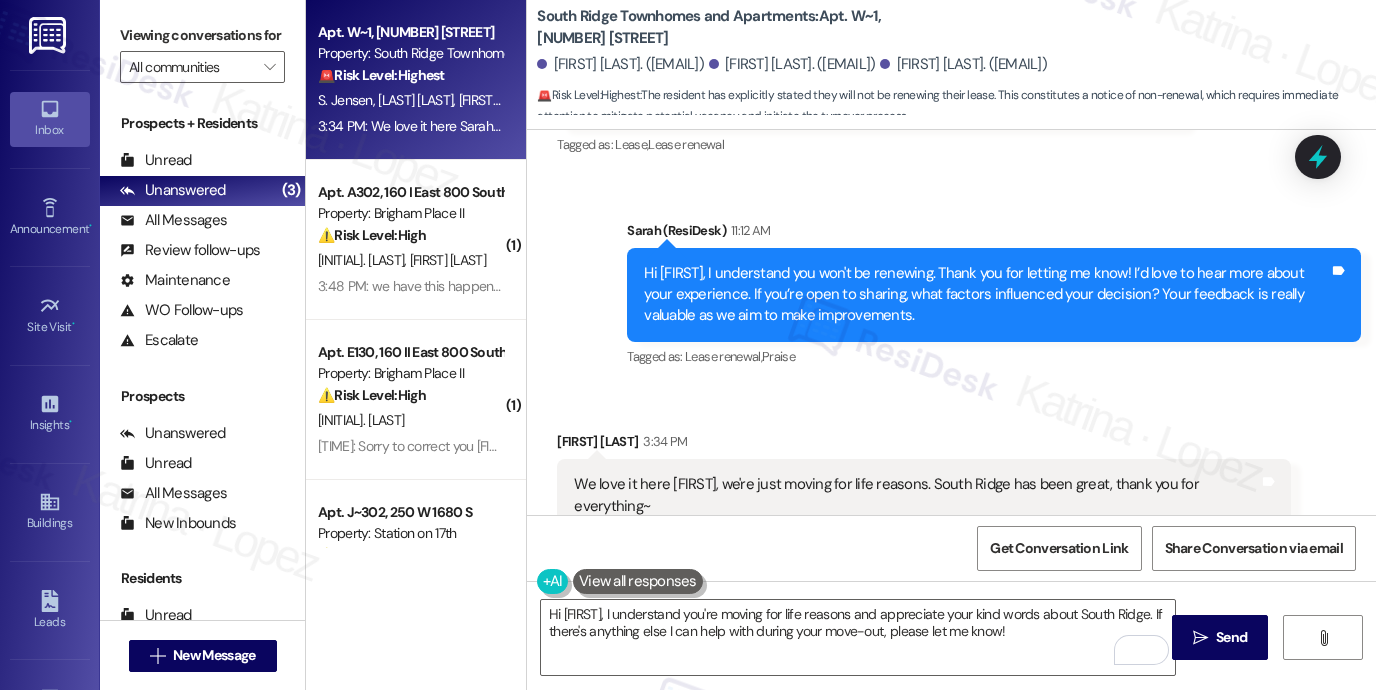 click on "Tagged as:   Lease renewal ,  Click to highlight conversations about Lease renewal Praise Click to highlight conversations about Praise" at bounding box center [994, 356] 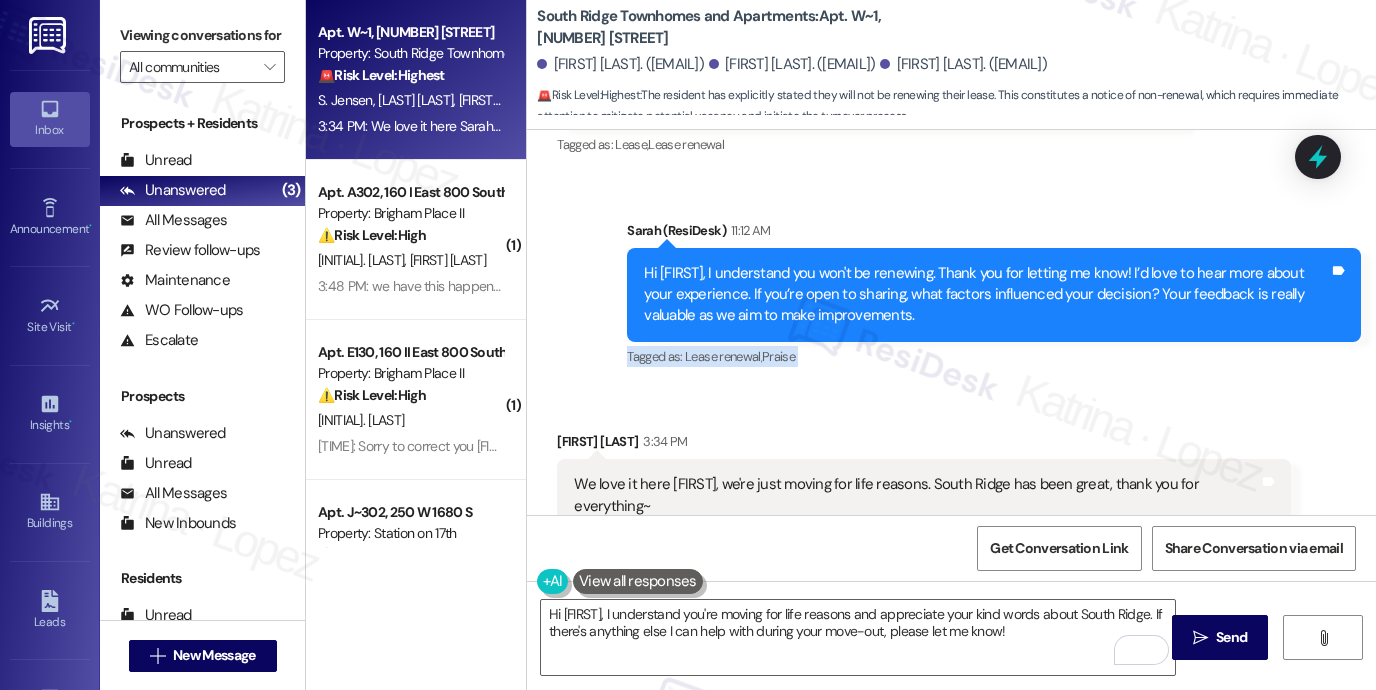 click on "Tagged as:   Lease renewal ,  Click to highlight conversations about Lease renewal Praise Click to highlight conversations about Praise" at bounding box center (994, 356) 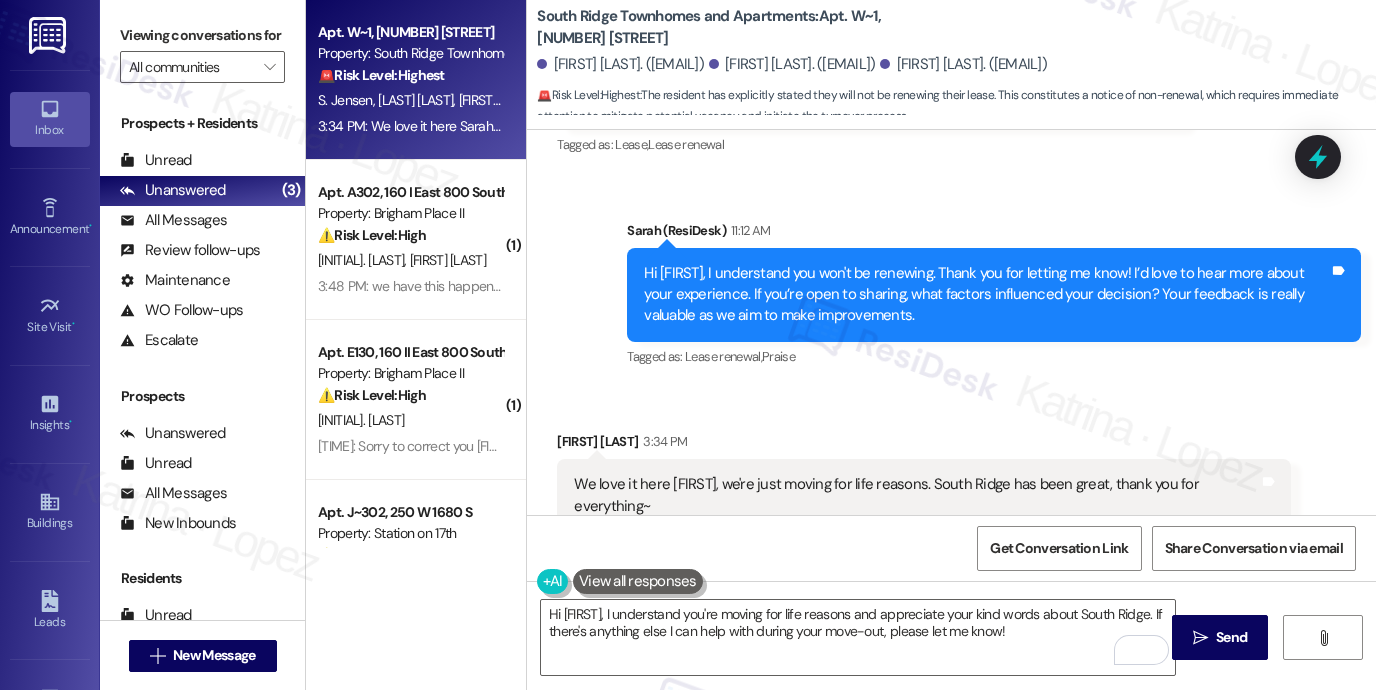 click on "Hi Sabrina, I understand you won't be renewing. Thank you for letting me know! I’d love to hear more about your experience. If you’re open to sharing, what factors influenced your decision? Your feedback is really valuable as we aim to make improvements." at bounding box center [986, 295] 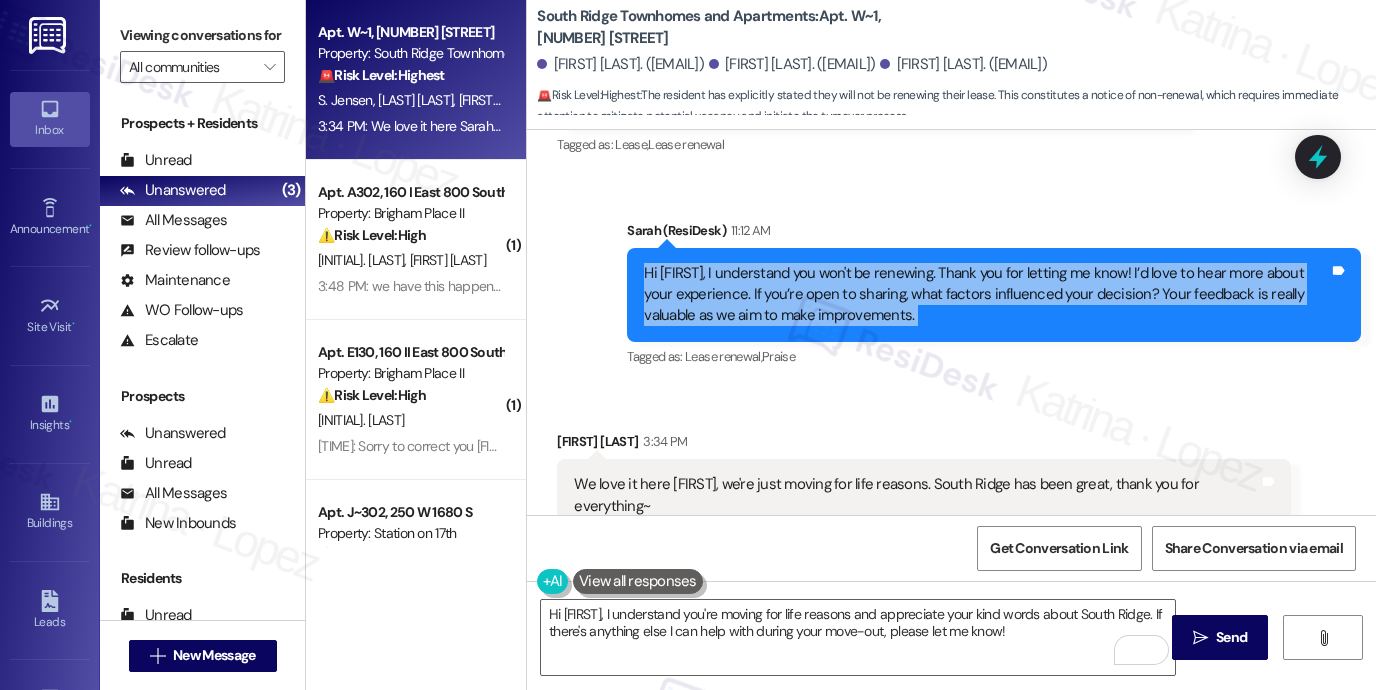 click on "Hi Sabrina, I understand you won't be renewing. Thank you for letting me know! I’d love to hear more about your experience. If you’re open to sharing, what factors influenced your decision? Your feedback is really valuable as we aim to make improvements." at bounding box center [986, 295] 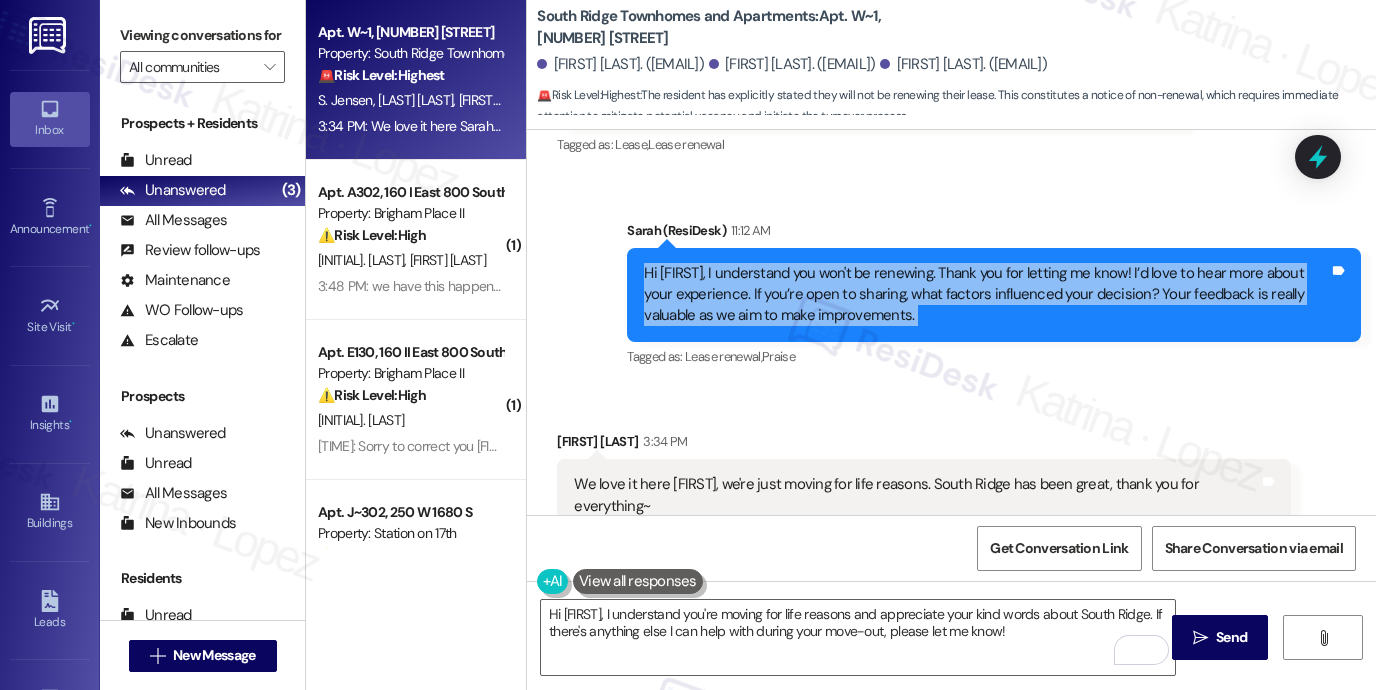 click on "Hi Sabrina, I understand you won't be renewing. Thank you for letting me know! I’d love to hear more about your experience. If you’re open to sharing, what factors influenced your decision? Your feedback is really valuable as we aim to make improvements." at bounding box center [986, 295] 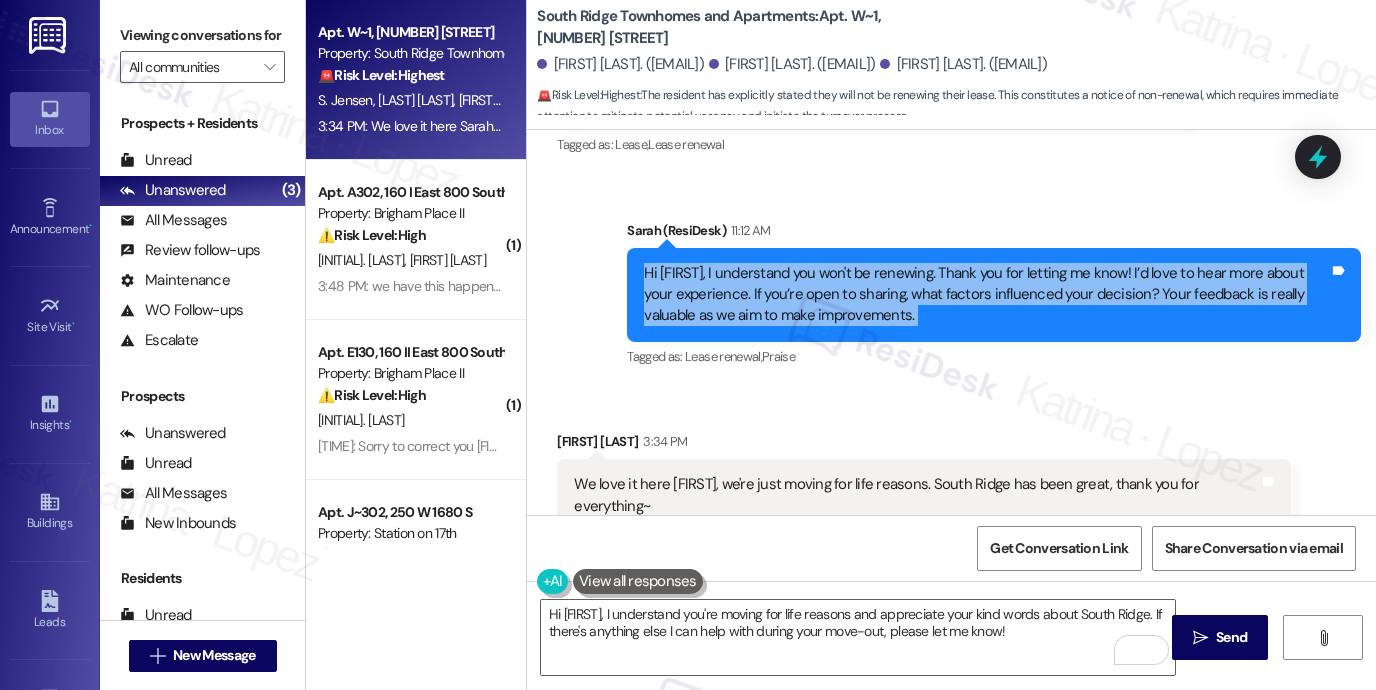 click on "Hi Sabrina, I understand you won't be renewing. Thank you for letting me know! I’d love to hear more about your experience. If you’re open to sharing, what factors influenced your decision? Your feedback is really valuable as we aim to make improvements." at bounding box center [986, 295] 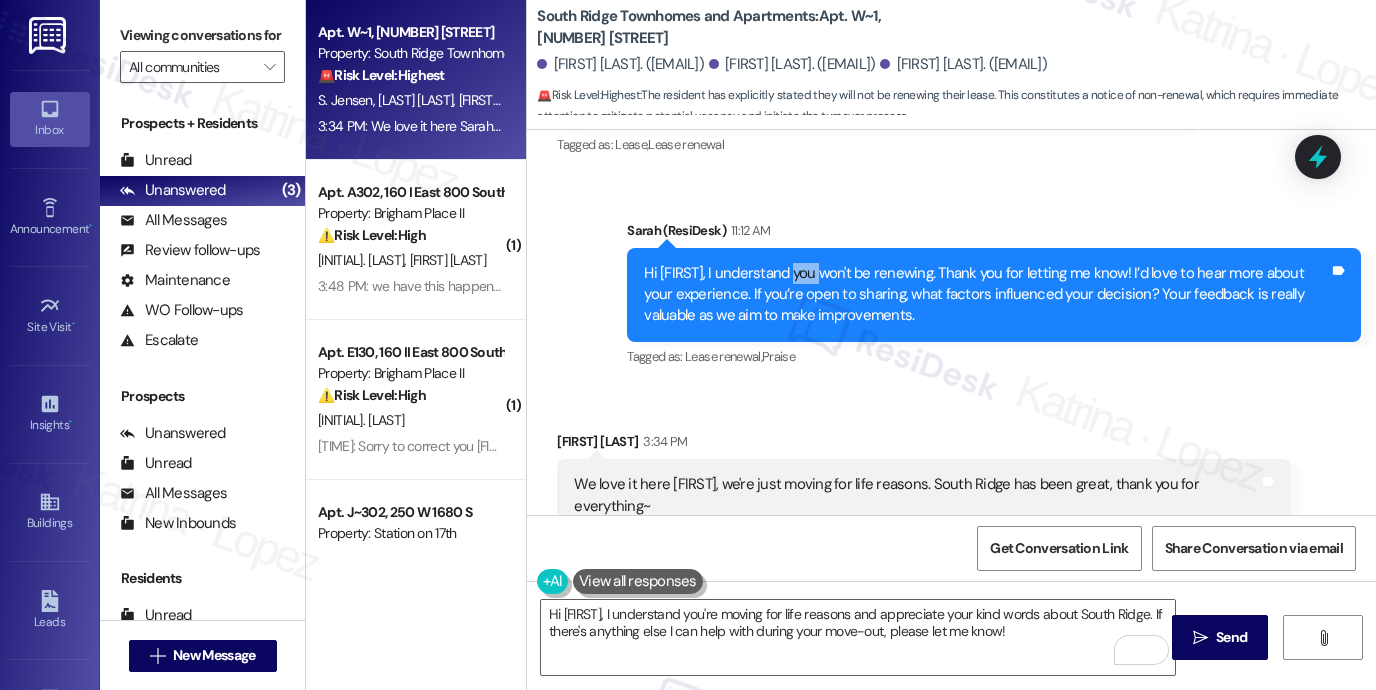 click on "Hi Sabrina, I understand you won't be renewing. Thank you for letting me know! I’d love to hear more about your experience. If you’re open to sharing, what factors influenced your decision? Your feedback is really valuable as we aim to make improvements." at bounding box center [986, 295] 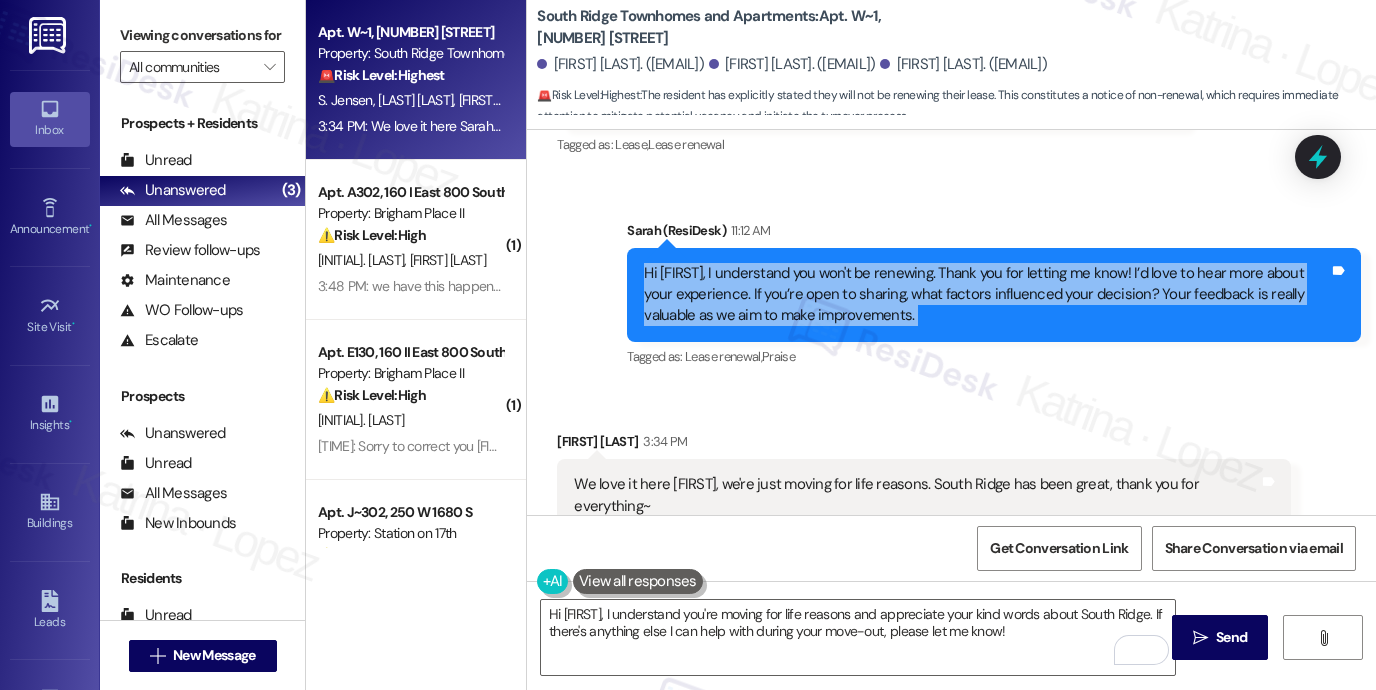 click on "Hi Sabrina, I understand you won't be renewing. Thank you for letting me know! I’d love to hear more about your experience. If you’re open to sharing, what factors influenced your decision? Your feedback is really valuable as we aim to make improvements." at bounding box center [986, 295] 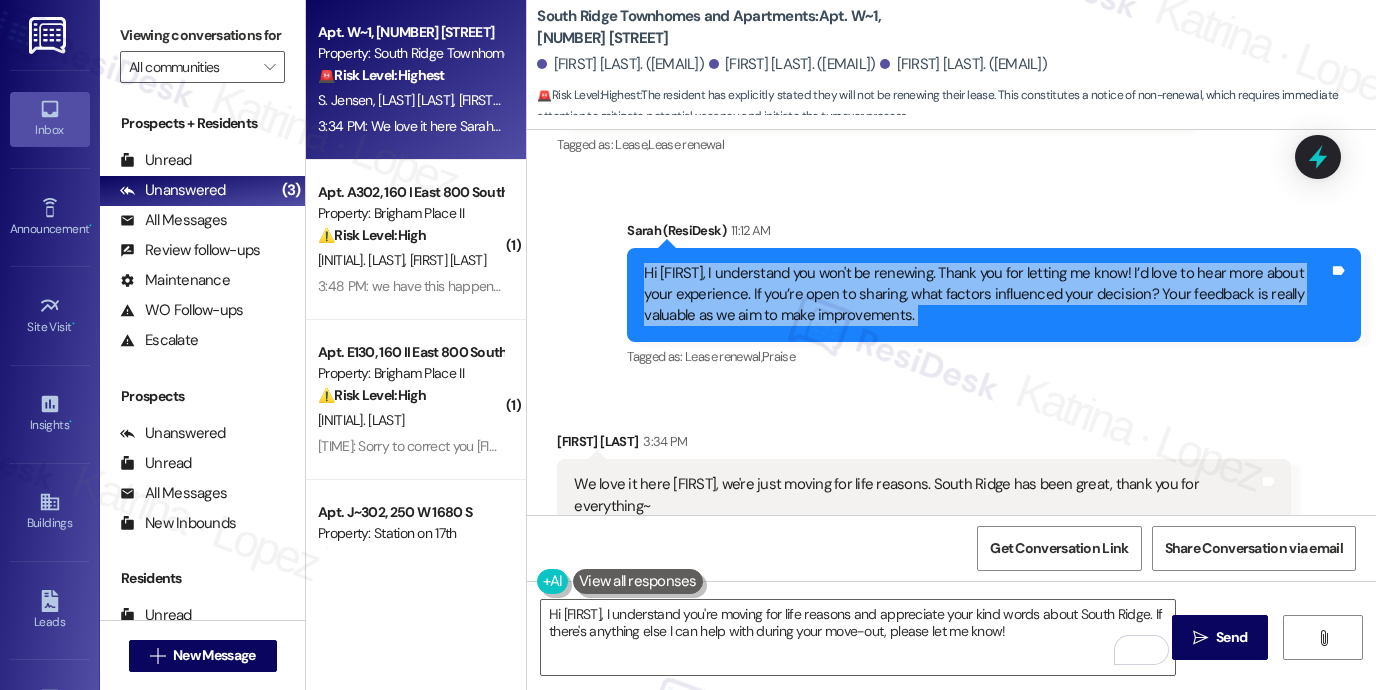 click on "Viewing conversations for" at bounding box center (202, 35) 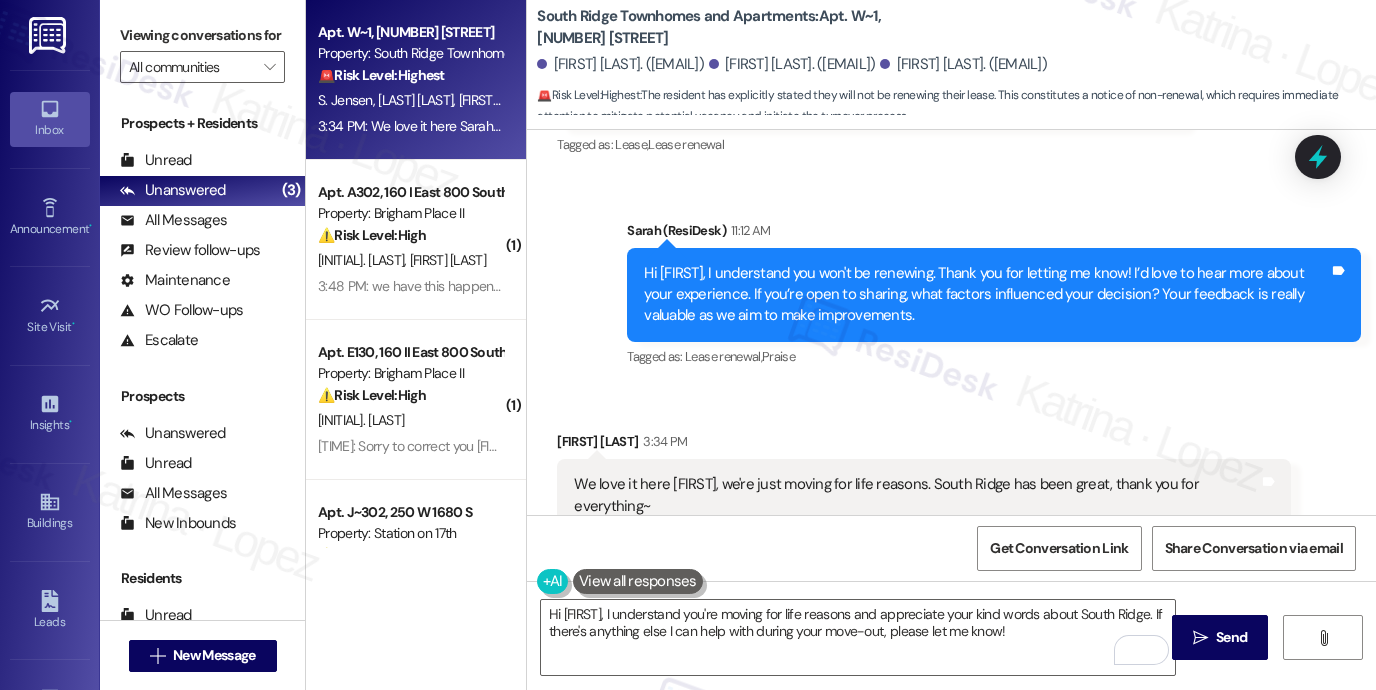 click on "Hi Sabrina, I understand you won't be renewing. Thank you for letting me know! I’d love to hear more about your experience. If you’re open to sharing, what factors influenced your decision? Your feedback is really valuable as we aim to make improvements." at bounding box center [986, 295] 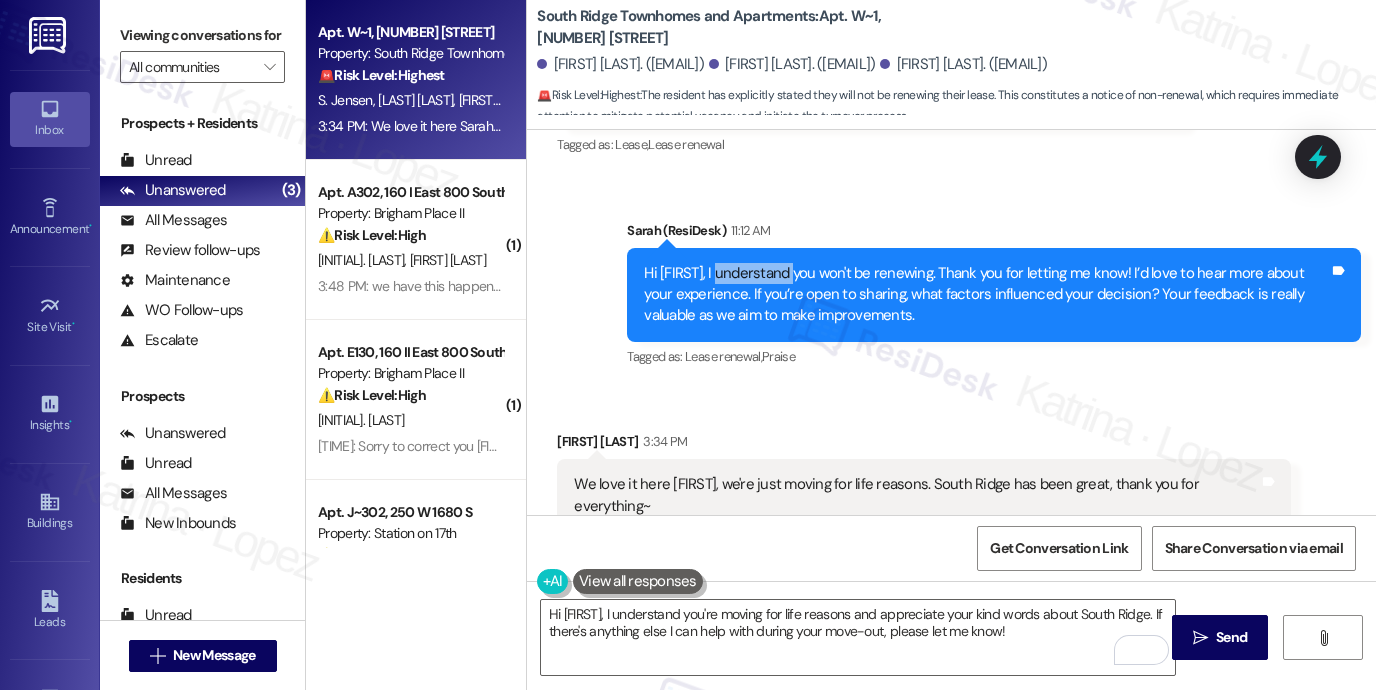 click on "Hi Sabrina, I understand you won't be renewing. Thank you for letting me know! I’d love to hear more about your experience. If you’re open to sharing, what factors influenced your decision? Your feedback is really valuable as we aim to make improvements." at bounding box center [986, 295] 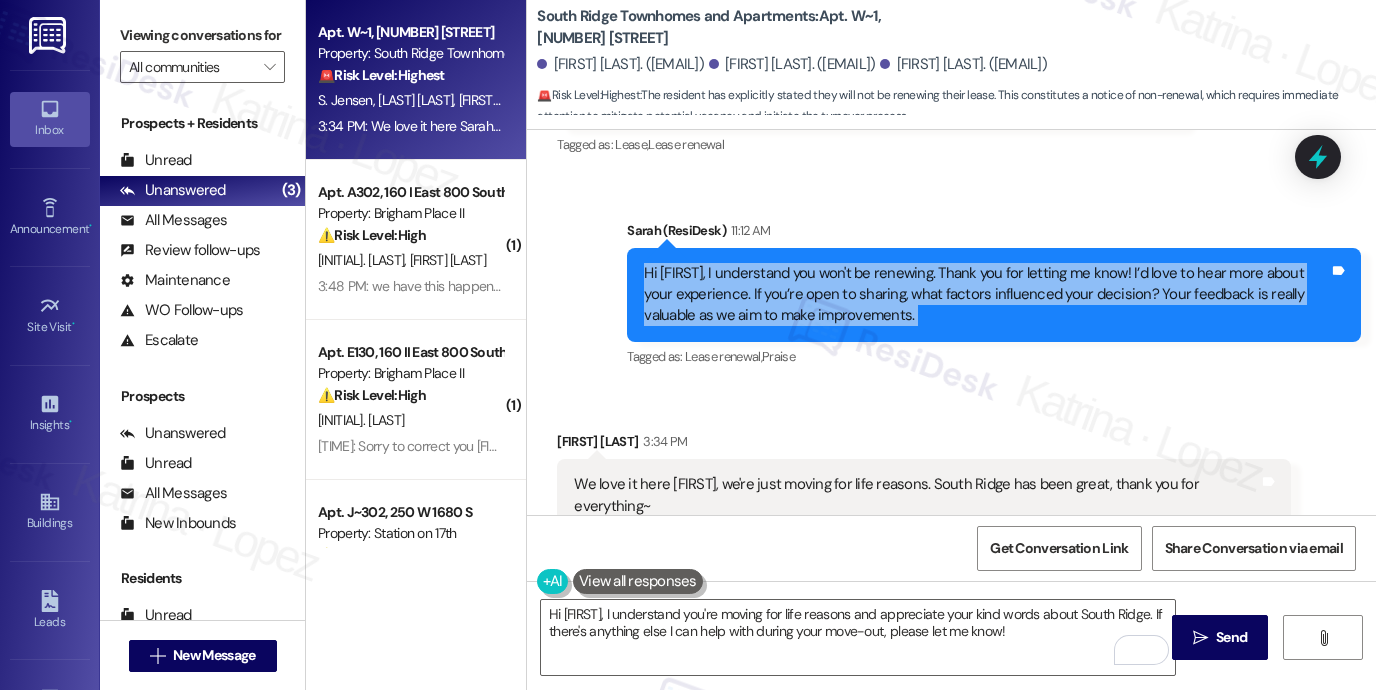 click on "Hi Sabrina, I understand you won't be renewing. Thank you for letting me know! I’d love to hear more about your experience. If you’re open to sharing, what factors influenced your decision? Your feedback is really valuable as we aim to make improvements." at bounding box center [986, 295] 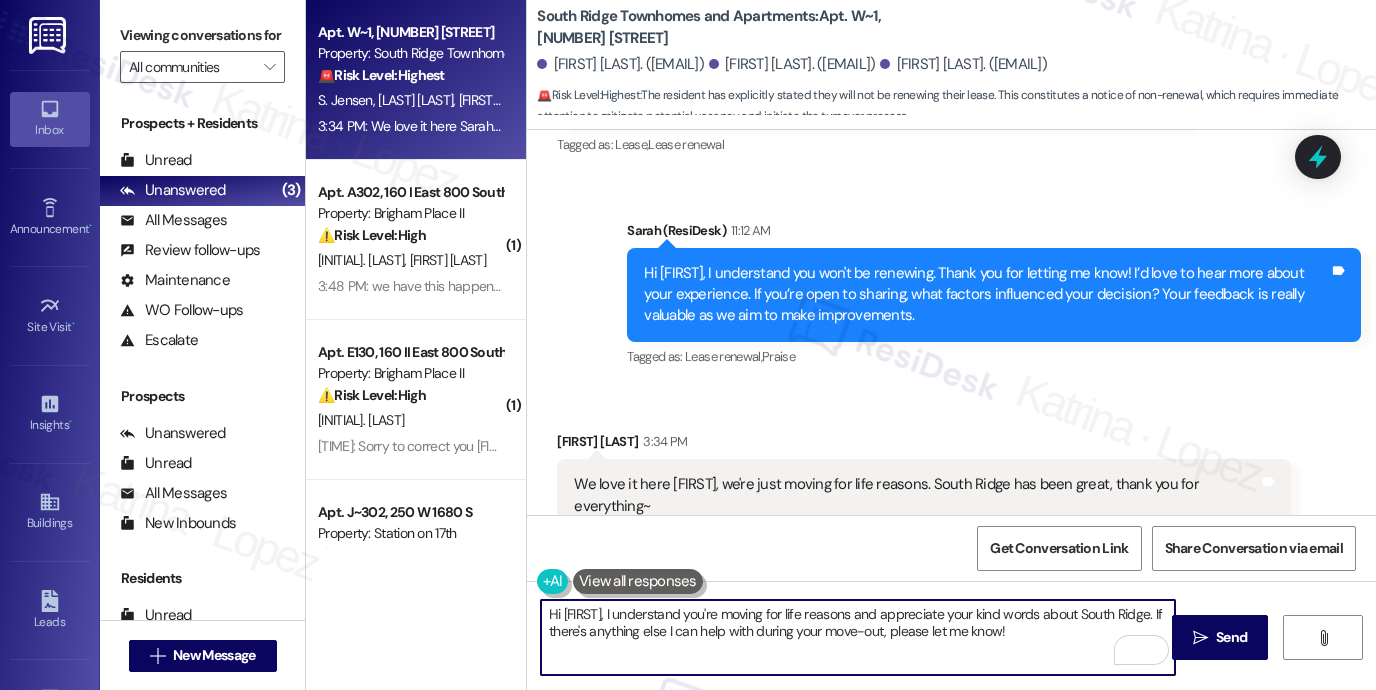 click on "Hi {{first_name}}, I understand you're moving for life reasons and appreciate your kind words about South Ridge. If there's anything else I can help with during your move-out, please let me know!" at bounding box center (858, 637) 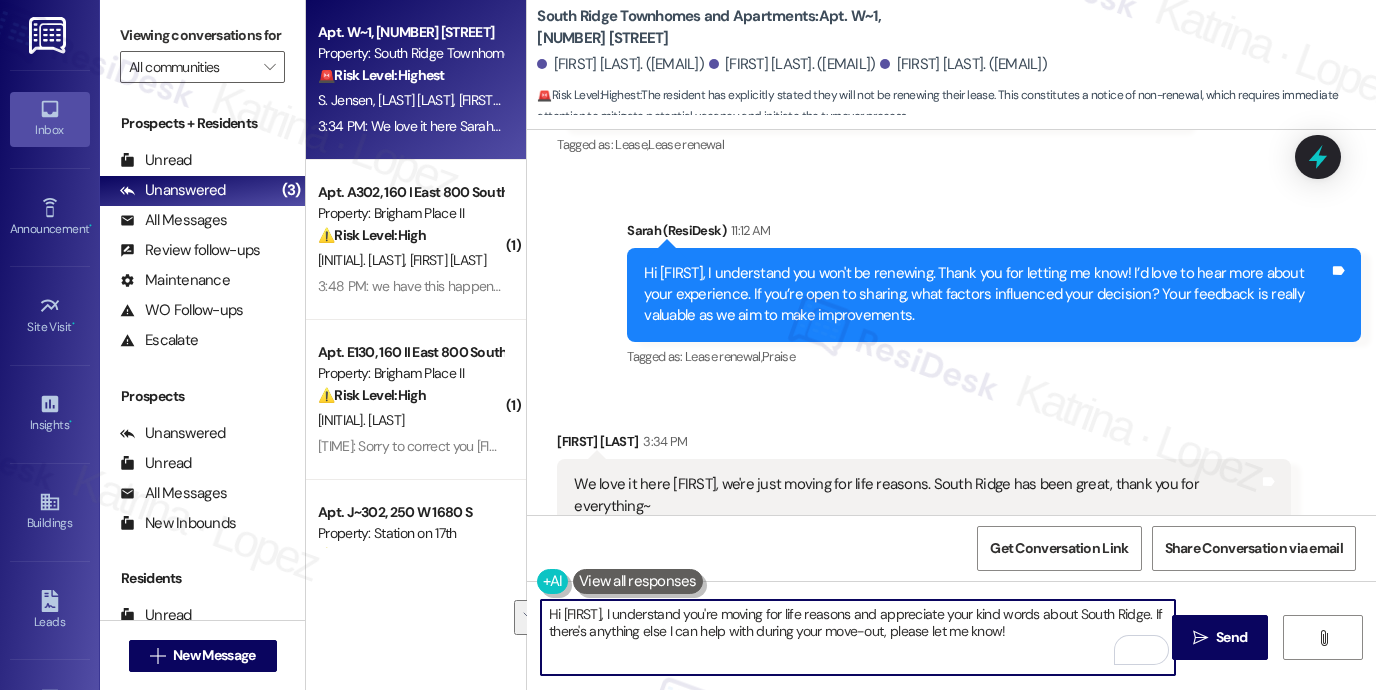 paste on "Sabrina, I understand you won't be renewing. Thank you for letting me know! I’d love to hear more about your experience. If you’re open to sharing, what factors influenced your decision? Your feedback is really valuable as we aim to make improvements." 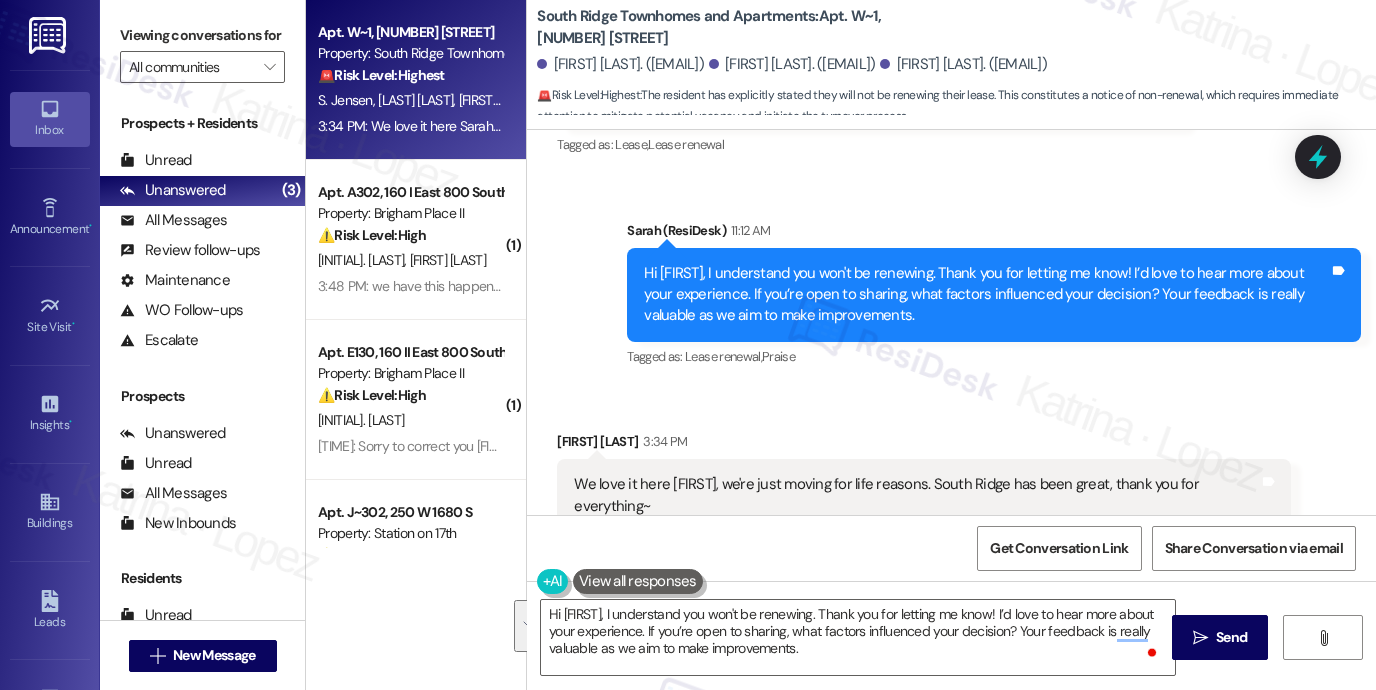 click on "Viewing conversations for All communities " at bounding box center (202, 51) 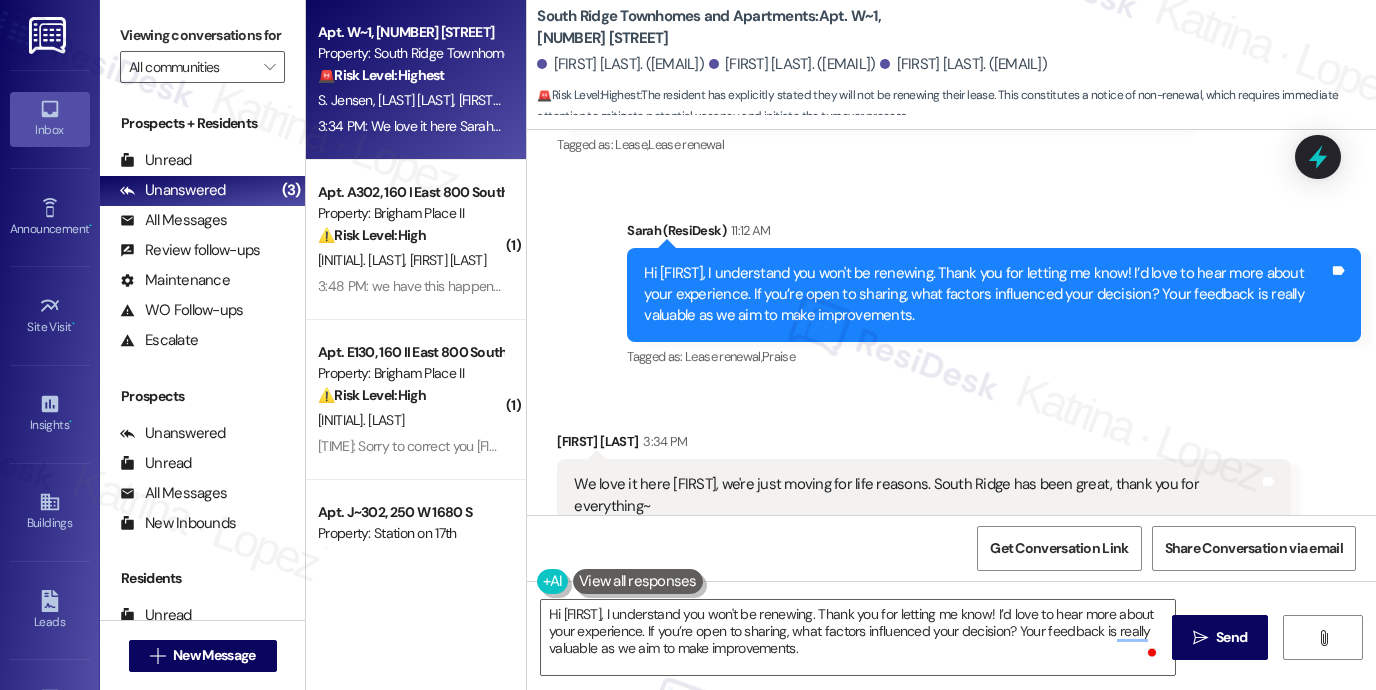 click on "Received via SMS Sabrina Jensen 3:34 PM We love it here Sarah, we're just moving for life reasons. South Ridge has been great, thank you for everything~ Tags and notes Tagged as:   Praise Click to highlight conversations about Praise  Related guidelines Show suggestions" at bounding box center (951, 511) 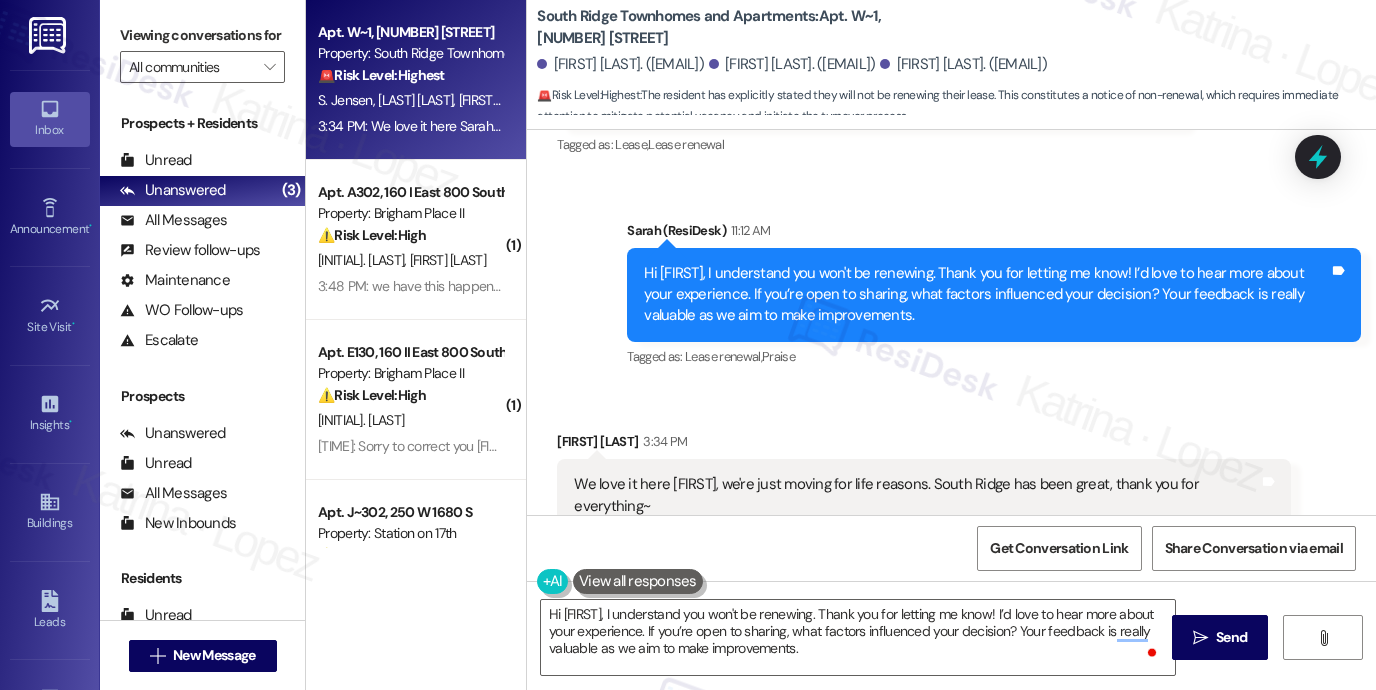 click on "Viewing conversations for All communities " at bounding box center (202, 51) 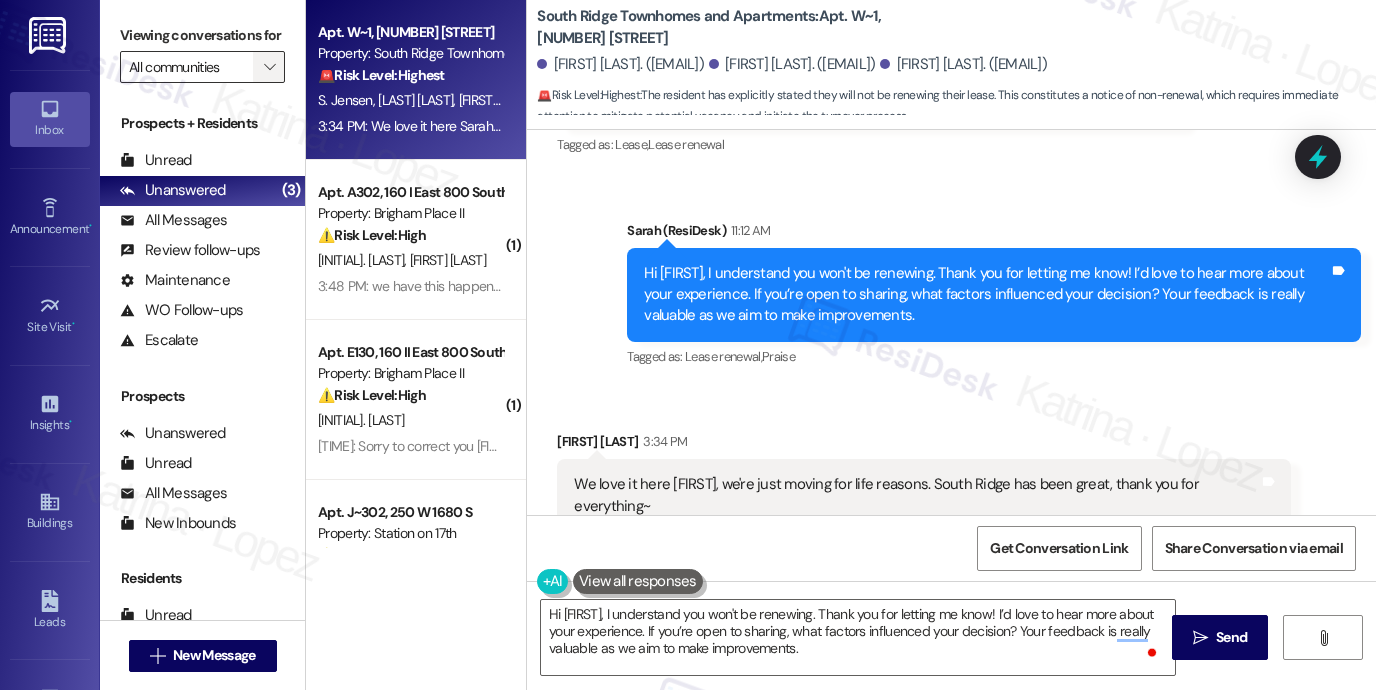 click on "" at bounding box center (269, 67) 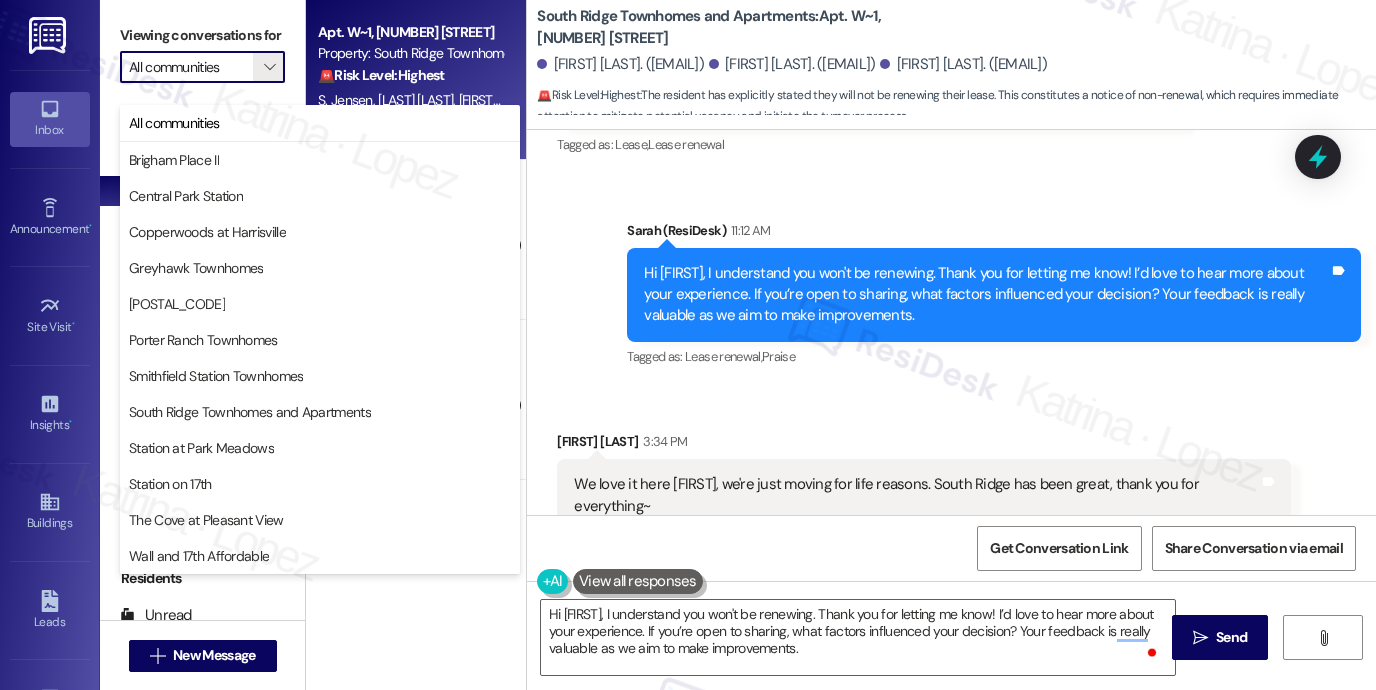 click on "We love it here Sarah, we're just moving for life reasons. South Ridge has been great, thank you for everything~ Tags and notes" at bounding box center [924, 495] 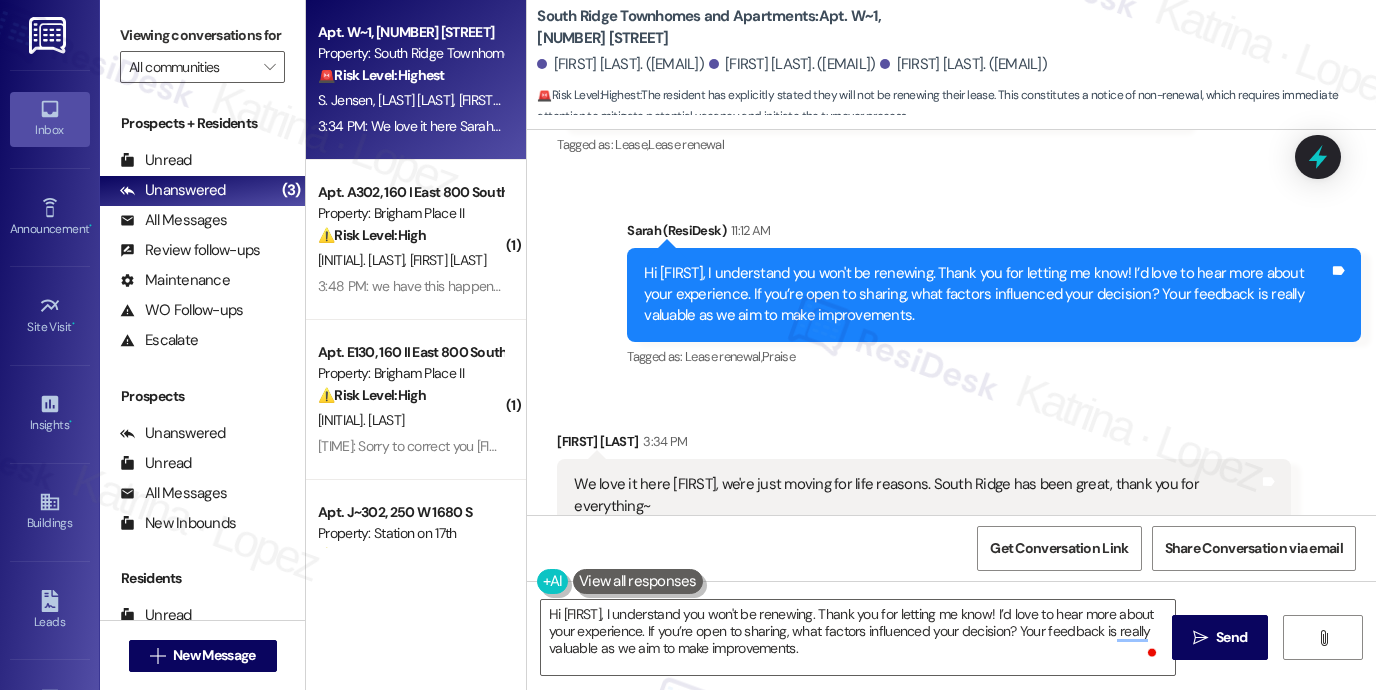 click on "We love it here Sarah, we're just moving for life reasons. South Ridge has been great, thank you for everything~" at bounding box center (916, 495) 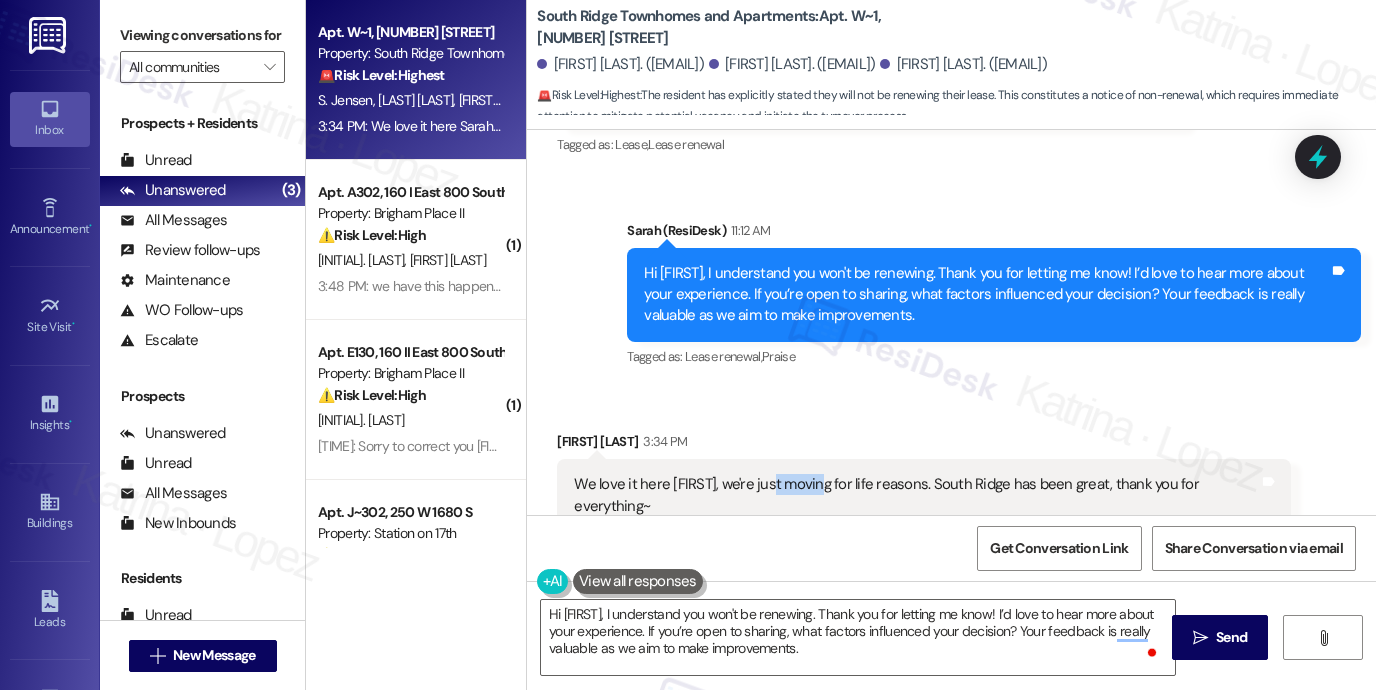 click on "We love it here Sarah, we're just moving for life reasons. South Ridge has been great, thank you for everything~" at bounding box center [916, 495] 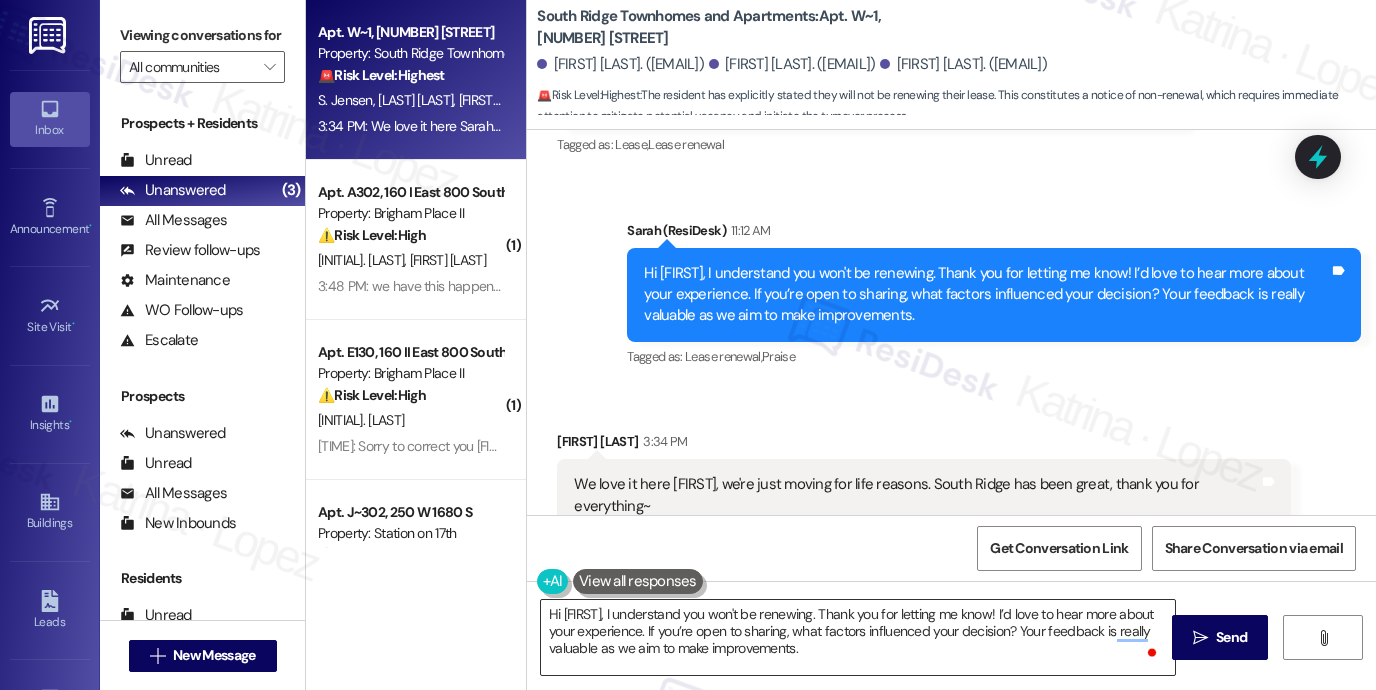 click on "Hi Sabrina, I understand you won't be renewing. Thank you for letting me know! I’d love to hear more about your experience. If you’re open to sharing, what factors influenced your decision? Your feedback is really valuable as we aim to make improvements." at bounding box center (858, 637) 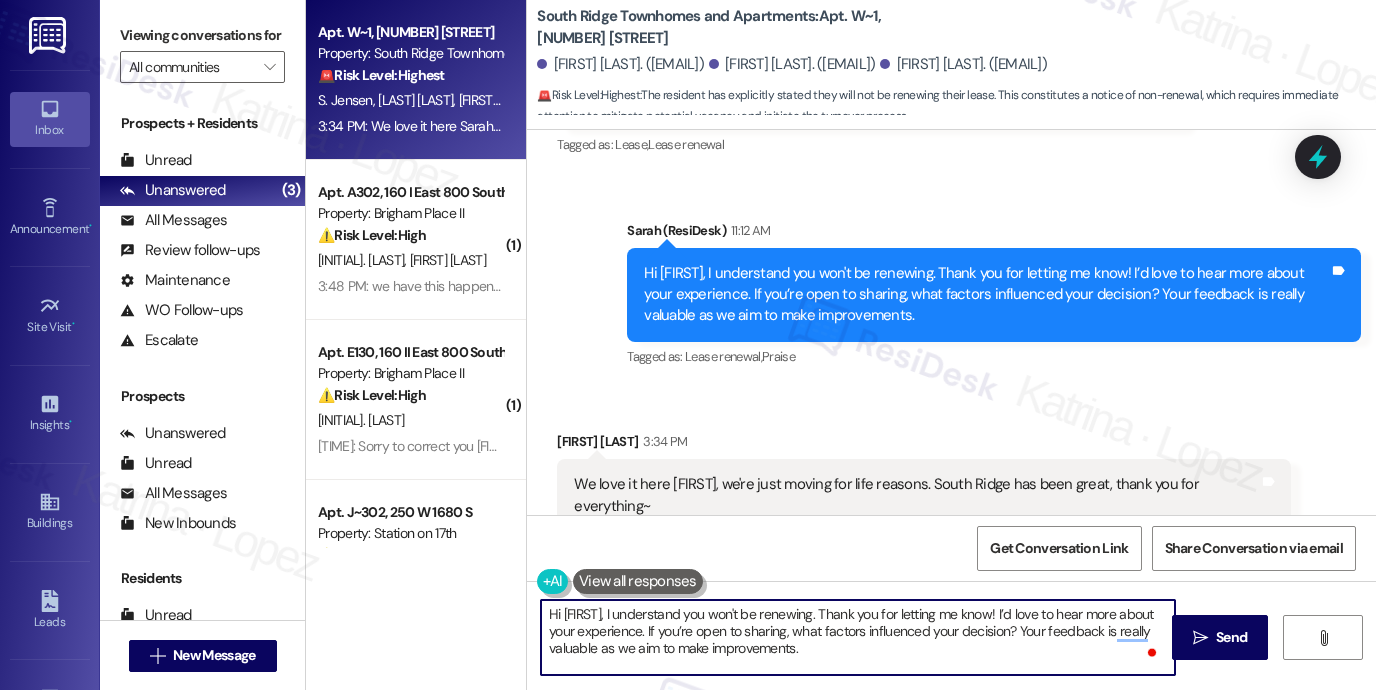 click on "Hi Sabrina, I understand you won't be renewing. Thank you for letting me know! I’d love to hear more about your experience. If you’re open to sharing, what factors influenced your decision? Your feedback is really valuable as we aim to make improvements." at bounding box center [858, 637] 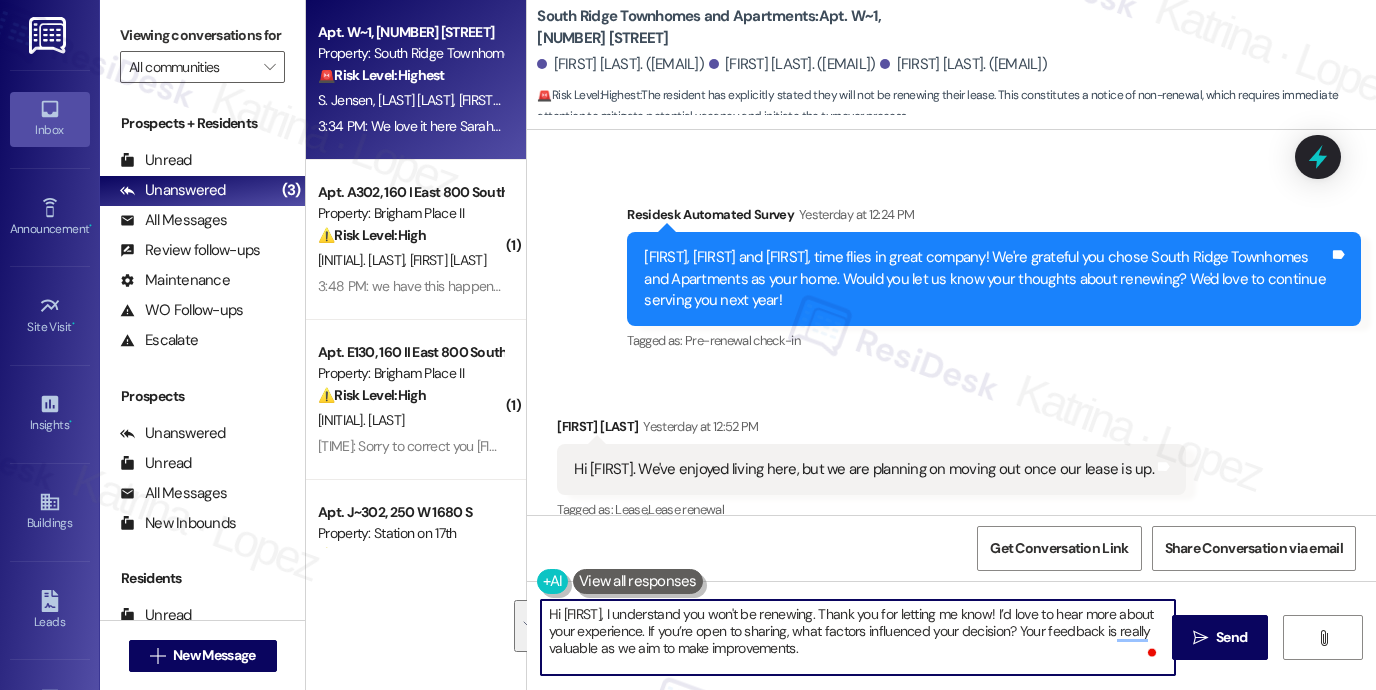 scroll, scrollTop: 2032, scrollLeft: 0, axis: vertical 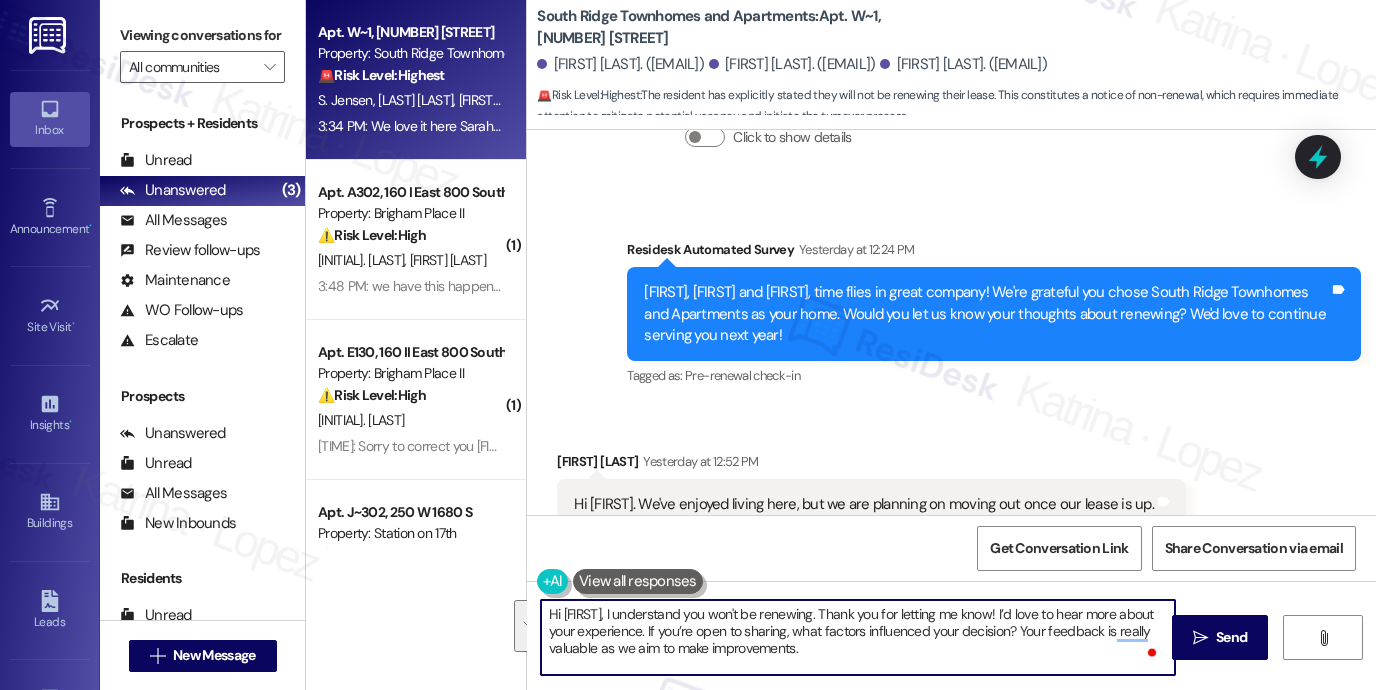 click on "Sabrina, Sam and Simon, time flies in great company! We're grateful you chose South Ridge Townhomes and Apartments as your home. Would you let us know your thoughts about renewing? We'd love to continue serving you next year!" at bounding box center [986, 314] 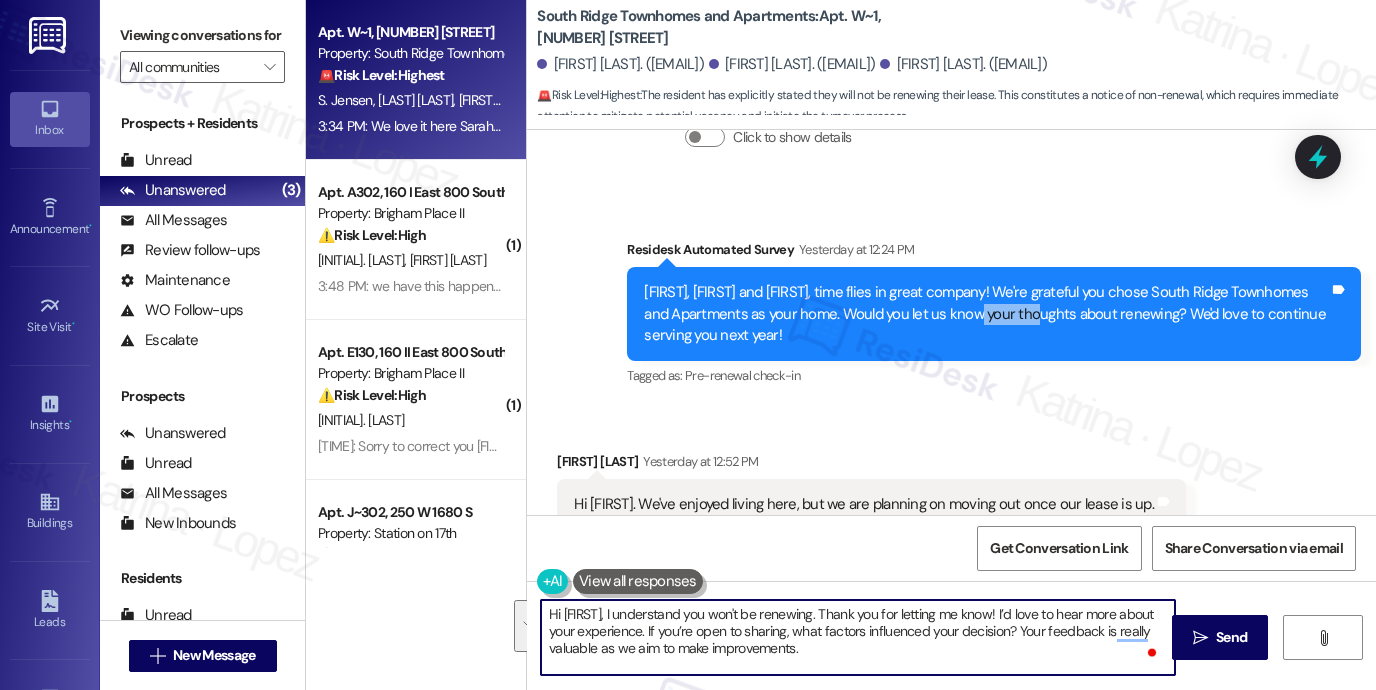 click on "Sabrina, Sam and Simon, time flies in great company! We're grateful you chose South Ridge Townhomes and Apartments as your home. Would you let us know your thoughts about renewing? We'd love to continue serving you next year!" at bounding box center [986, 314] 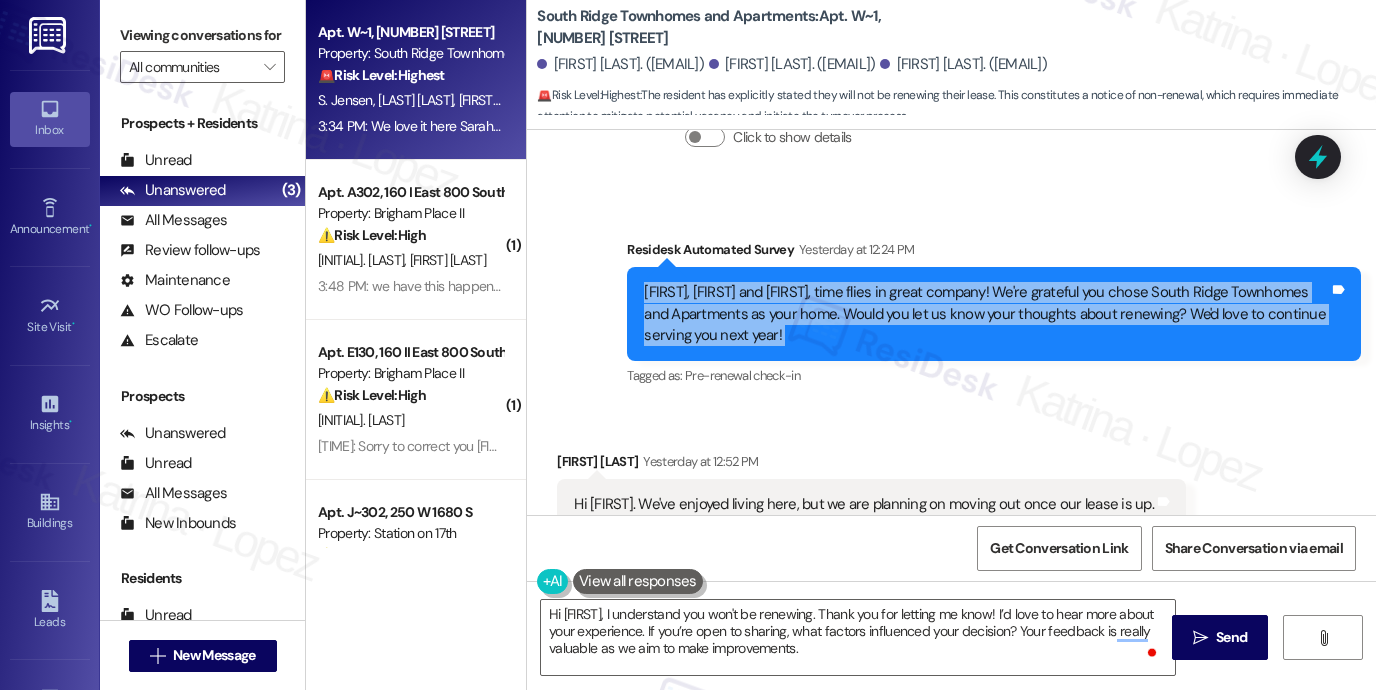 click on "Sabrina, Sam and Simon, time flies in great company! We're grateful you chose South Ridge Townhomes and Apartments as your home. Would you let us know your thoughts about renewing? We'd love to continue serving you next year!" at bounding box center [986, 314] 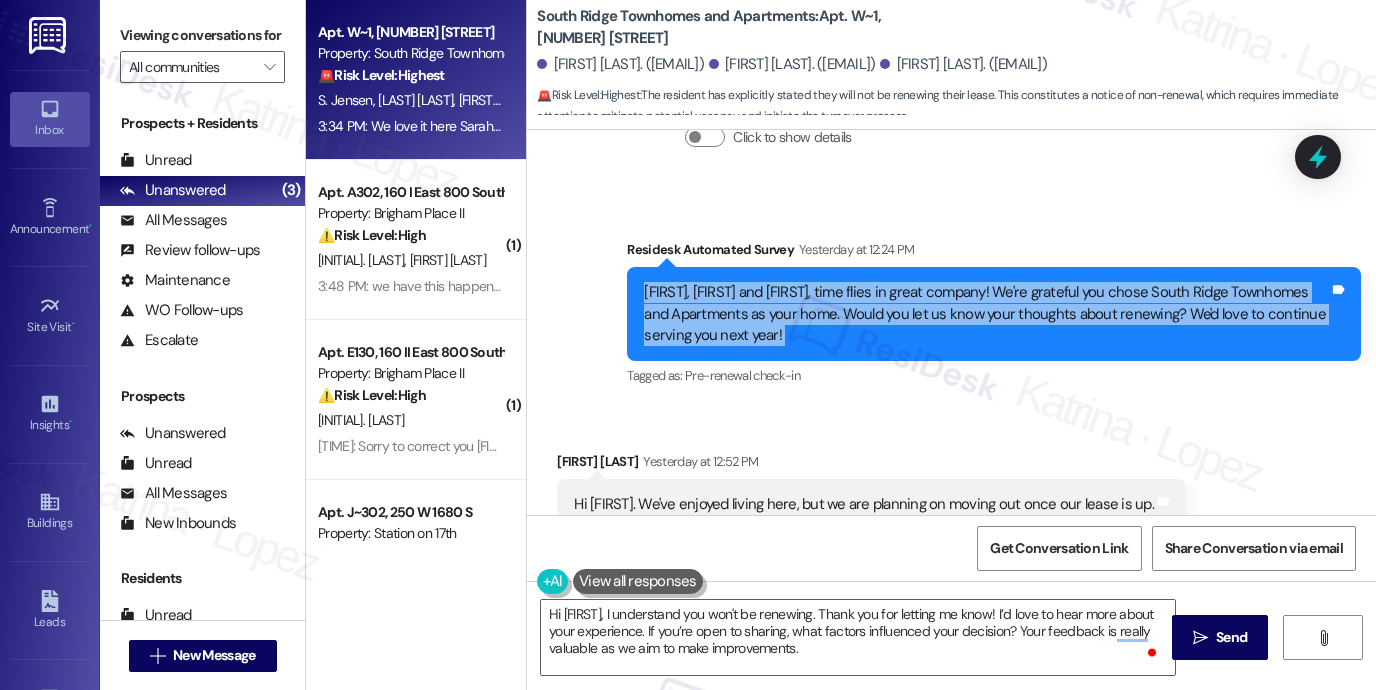 click on "Sabrina, Sam and Simon, time flies in great company! We're grateful you chose South Ridge Townhomes and Apartments as your home. Would you let us know your thoughts about renewing? We'd love to continue serving you next year!" at bounding box center [986, 314] 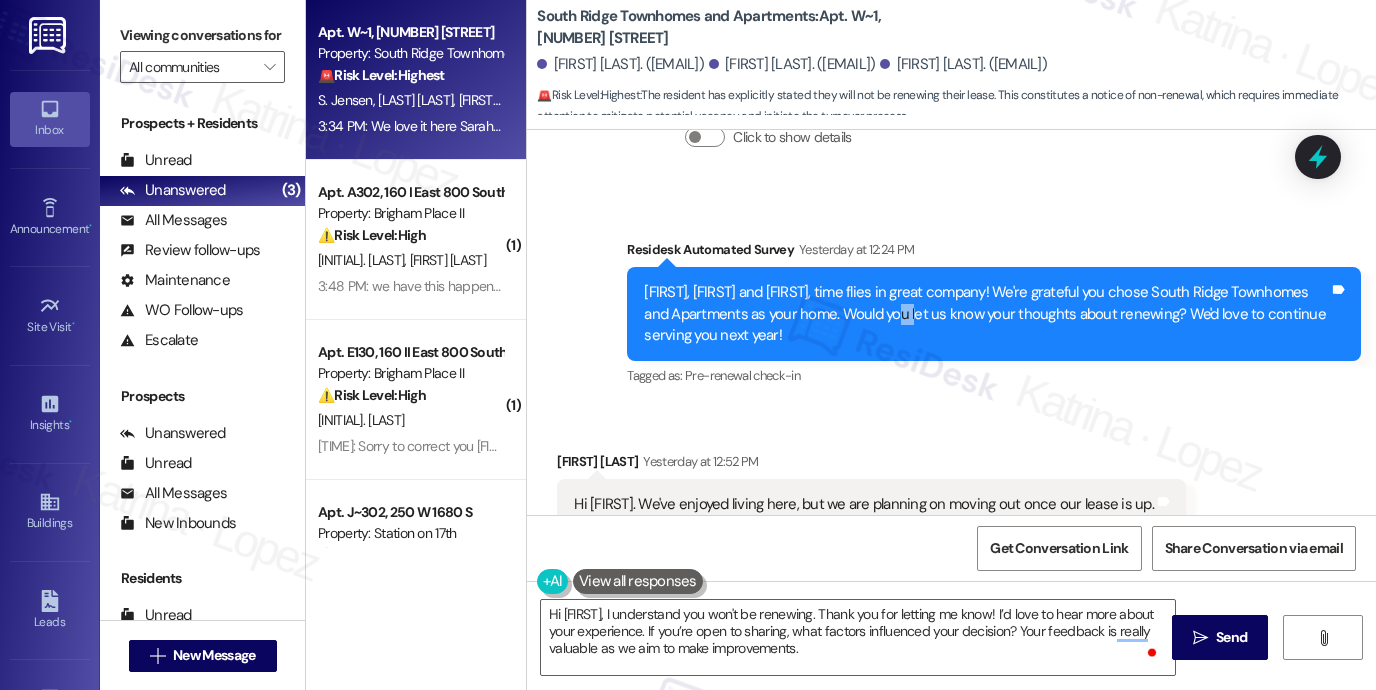 click on "Sabrina, Sam and Simon, time flies in great company! We're grateful you chose South Ridge Townhomes and Apartments as your home. Would you let us know your thoughts about renewing? We'd love to continue serving you next year!" at bounding box center (986, 314) 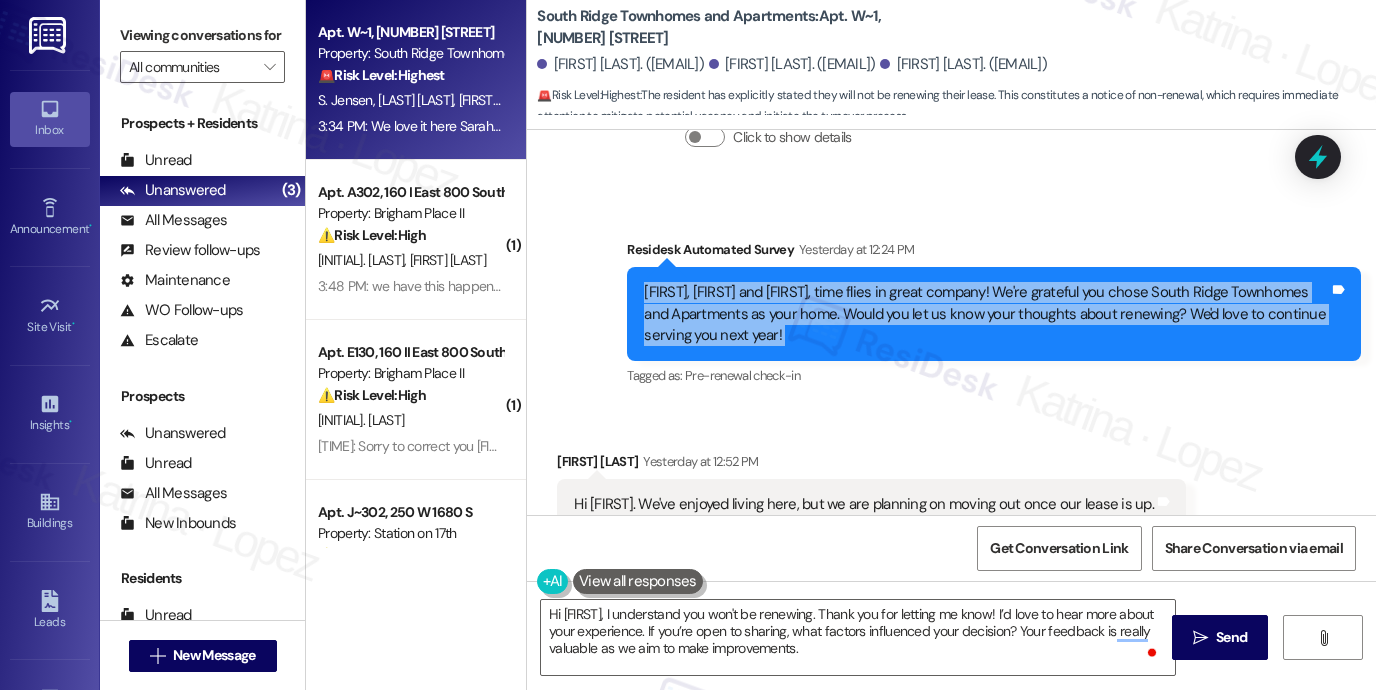 click on "Sabrina, Sam and Simon, time flies in great company! We're grateful you chose South Ridge Townhomes and Apartments as your home. Would you let us know your thoughts about renewing? We'd love to continue serving you next year!" at bounding box center (986, 314) 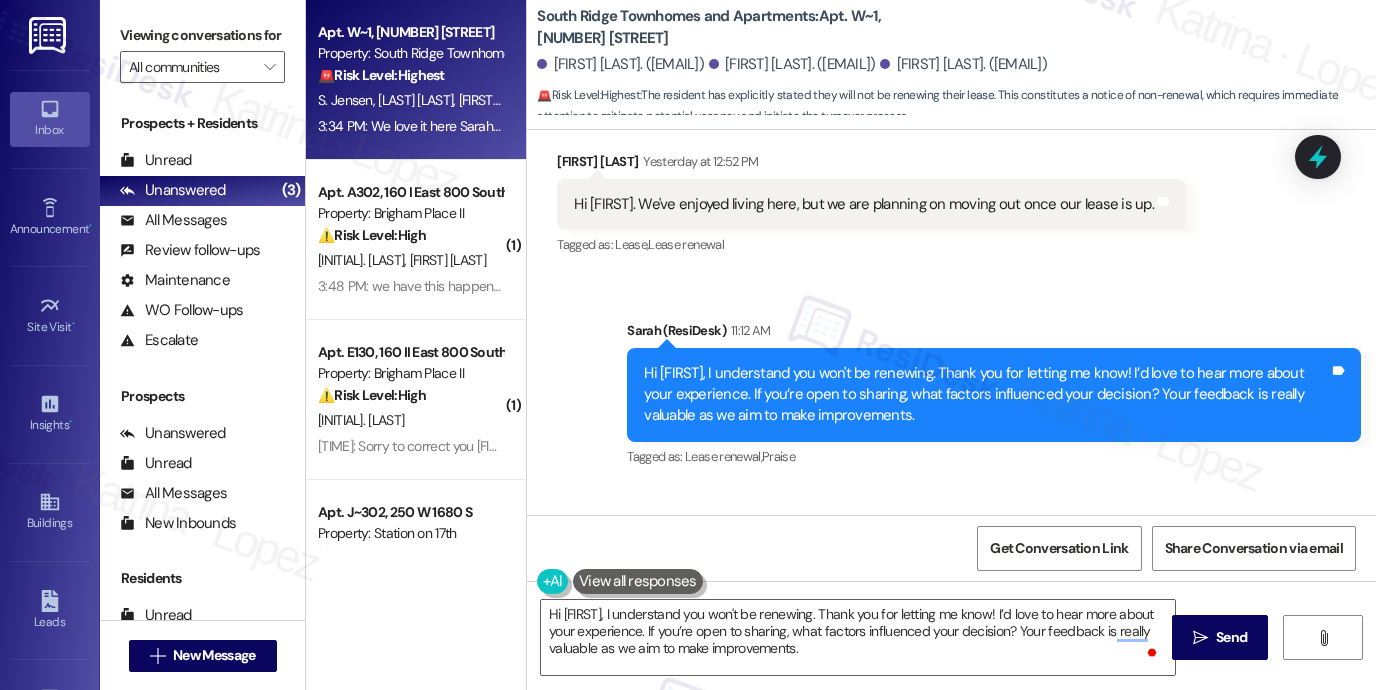 click on "Viewing conversations for" at bounding box center [202, 35] 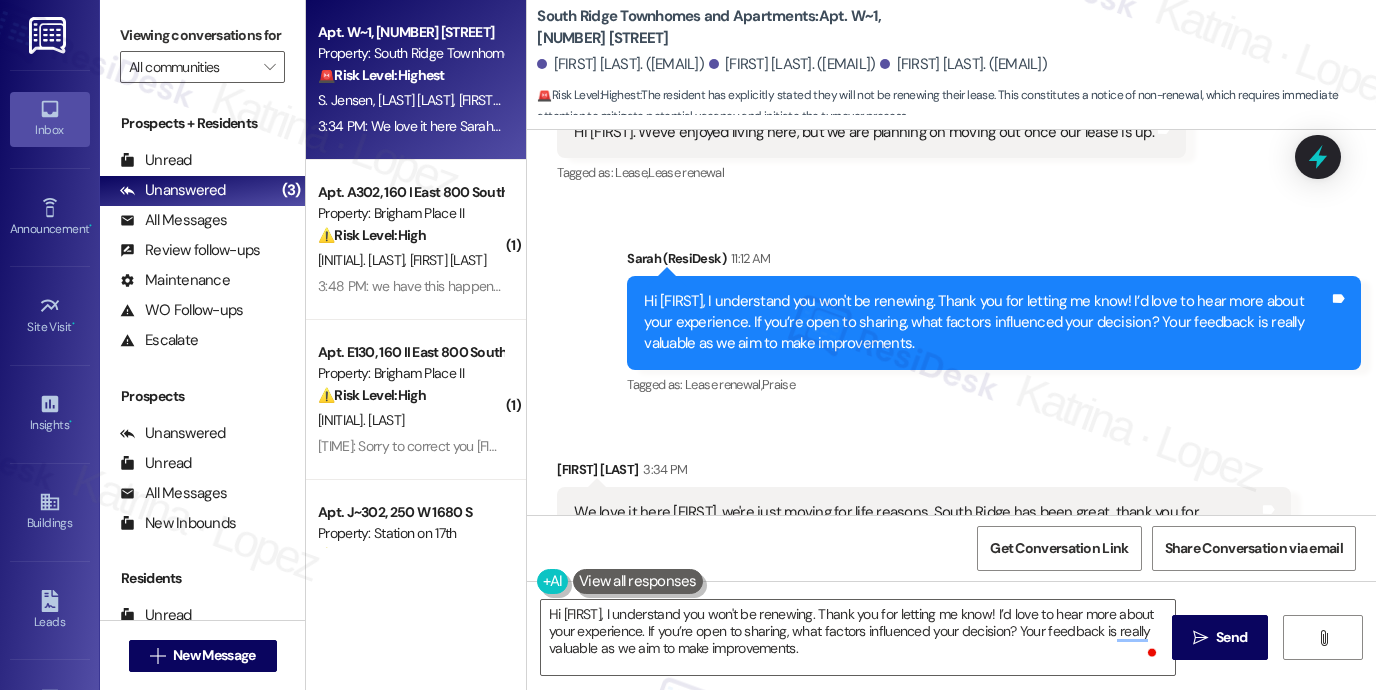 scroll, scrollTop: 2532, scrollLeft: 0, axis: vertical 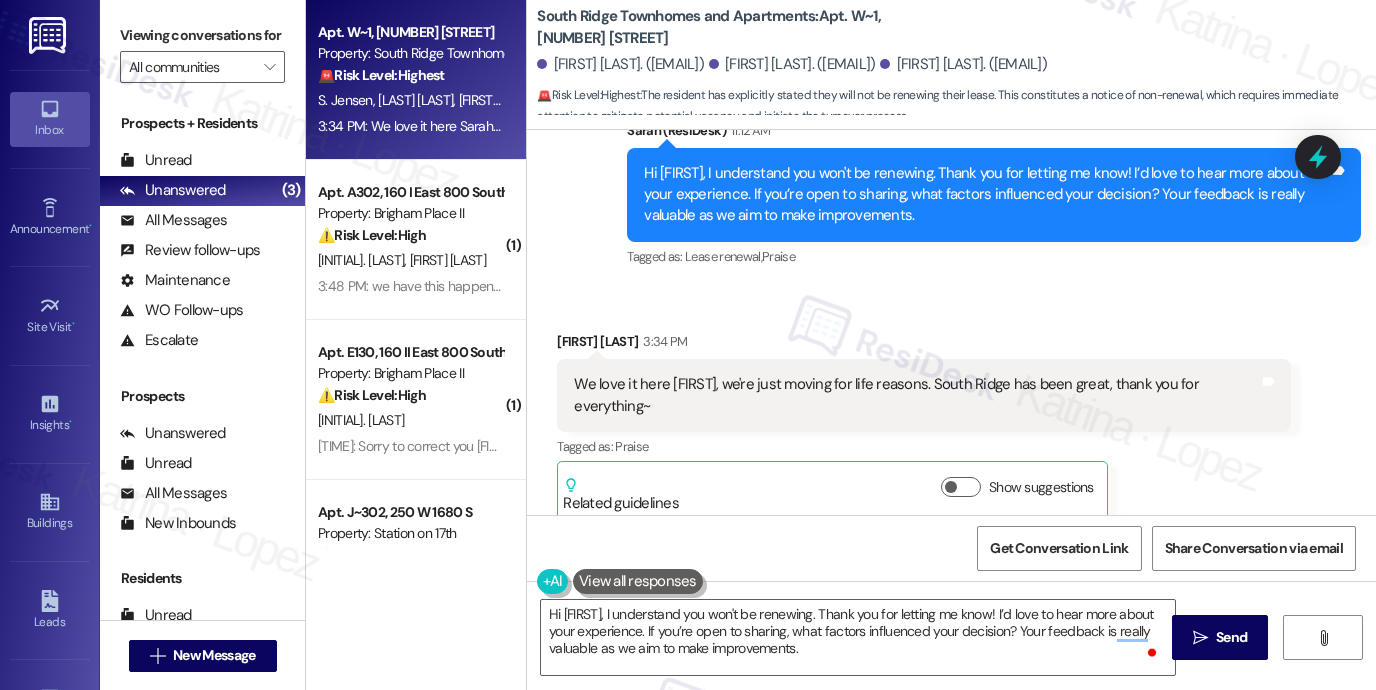 click on "Hi Sabrina, I understand you won't be renewing. Thank you for letting me know! I’d love to hear more about your experience. If you’re open to sharing, what factors influenced your decision? Your feedback is really valuable as we aim to make improvements.
 Send " at bounding box center [951, 656] 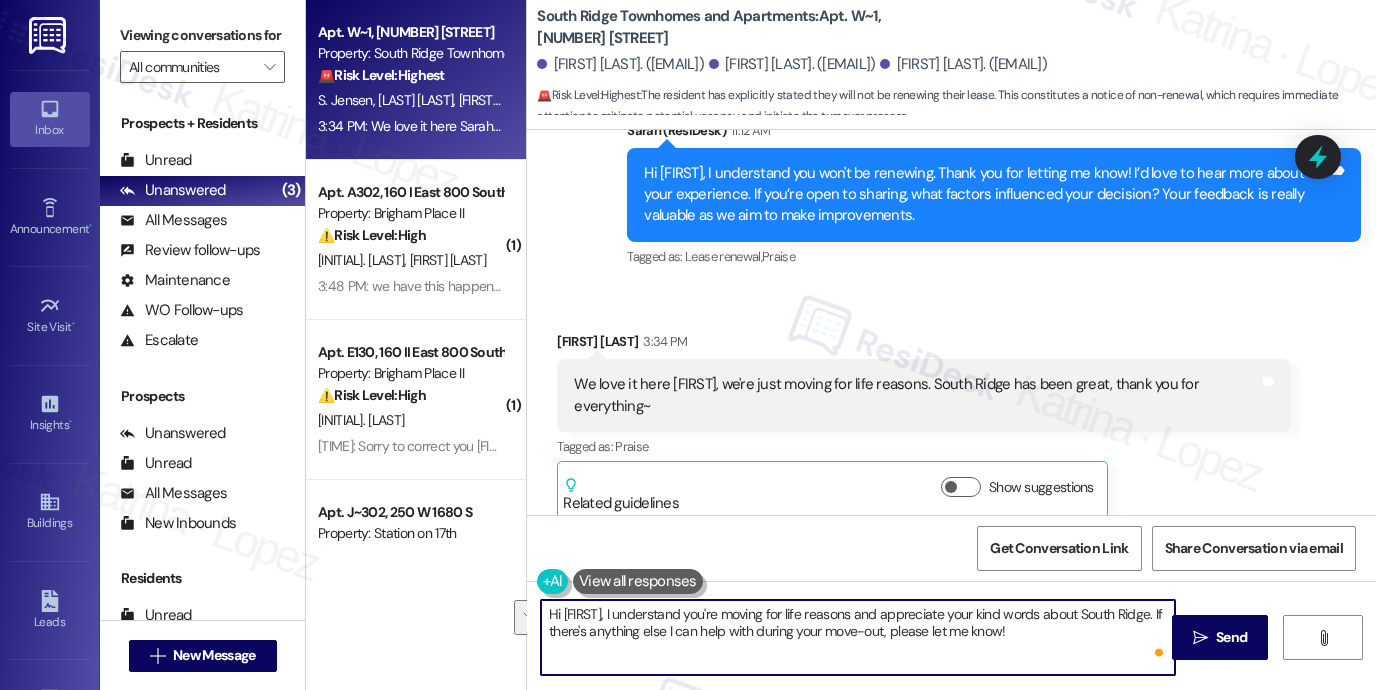 click on "Hi {{first_name}}, I understand you're moving for life reasons and appreciate your kind words about South Ridge. If there's anything else I can help with during your move-out, please let me know!" at bounding box center [858, 637] 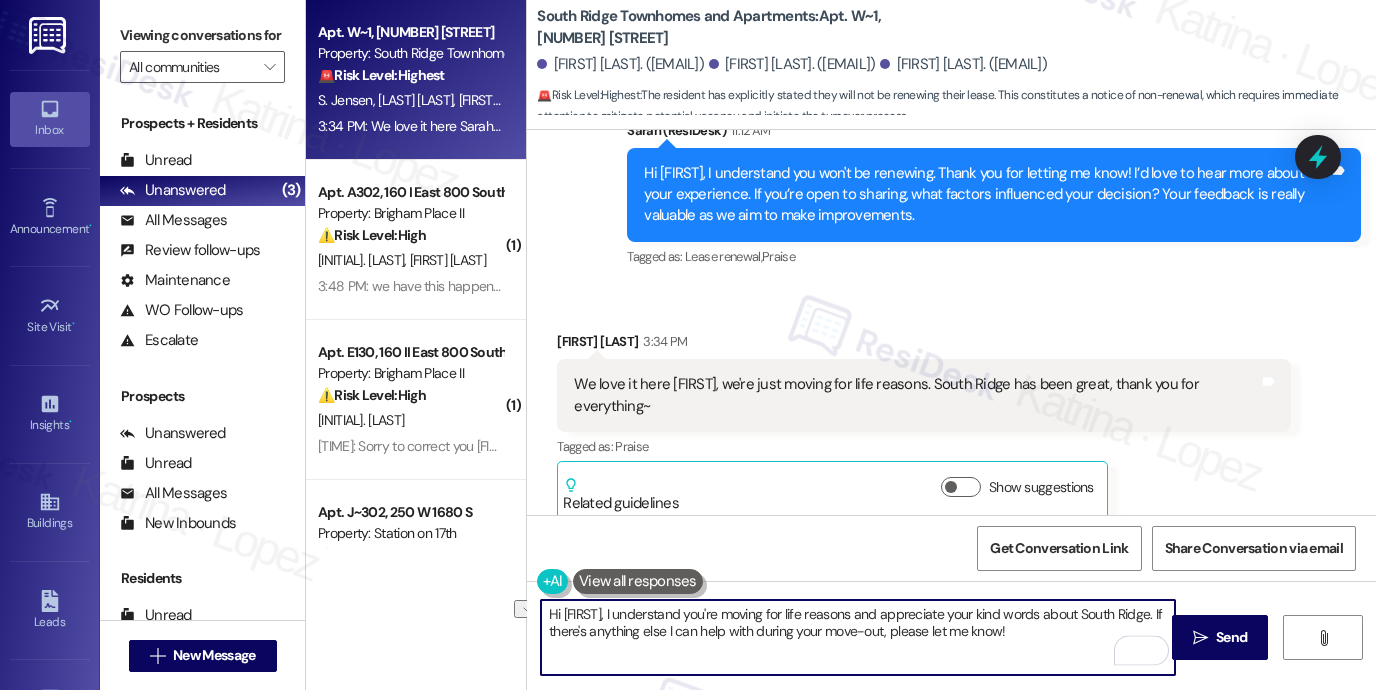 drag, startPoint x: 645, startPoint y: 612, endPoint x: 497, endPoint y: 610, distance: 148.01352 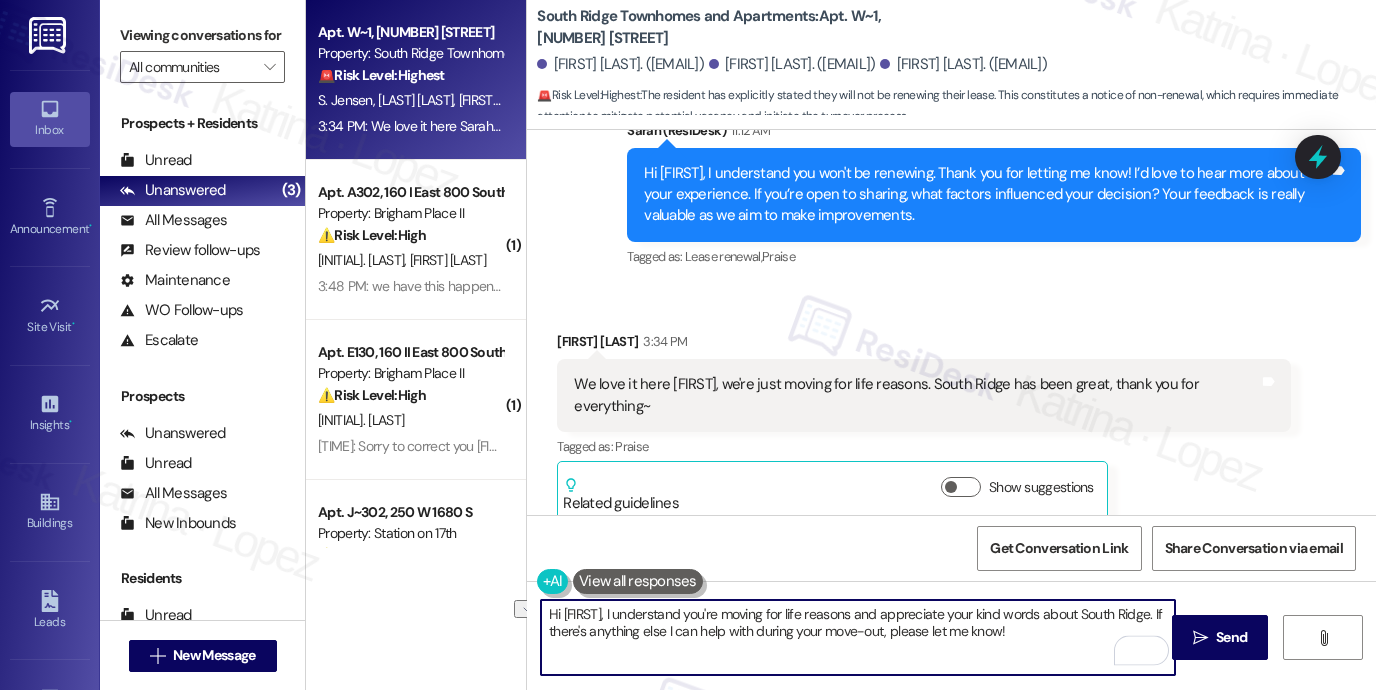 click on "Apt. W~1, 10668 TH Monica Ridge Way Property: South Ridge Townhomes and Apartments 🚨  Risk Level:  Highest The resident has explicitly stated they will not be renewing their lease. This constitutes a notice of non-renewal, which requires immediate attention to mitigate potential vacancy and initiate the turnover process. S. Jensen S. Skinner S. Evans 3:34 PM: We love it here Sarah, we're just moving for life reasons. South Ridge has been great, thank you for everything~ 3:34 PM: We love it here Sarah, we're just moving for life reasons. South Ridge has been great, thank you for everything~ ( 1 ) Apt. A302, 160 I East 800 South Property: Brigham Place II ⚠️  Risk Level:  High The resident is reporting a recurring AC issue that stops blowing cold air. Although it's doing better today, they still want it checked. This is an urgent maintenance issue that affects resident comfort and could lead to further damage if left unaddressed. Z. Marcus B. Porlas ( 1 ) Apt. E130, 160 II East 800 South ⚠️ High ( 1" at bounding box center (841, 345) 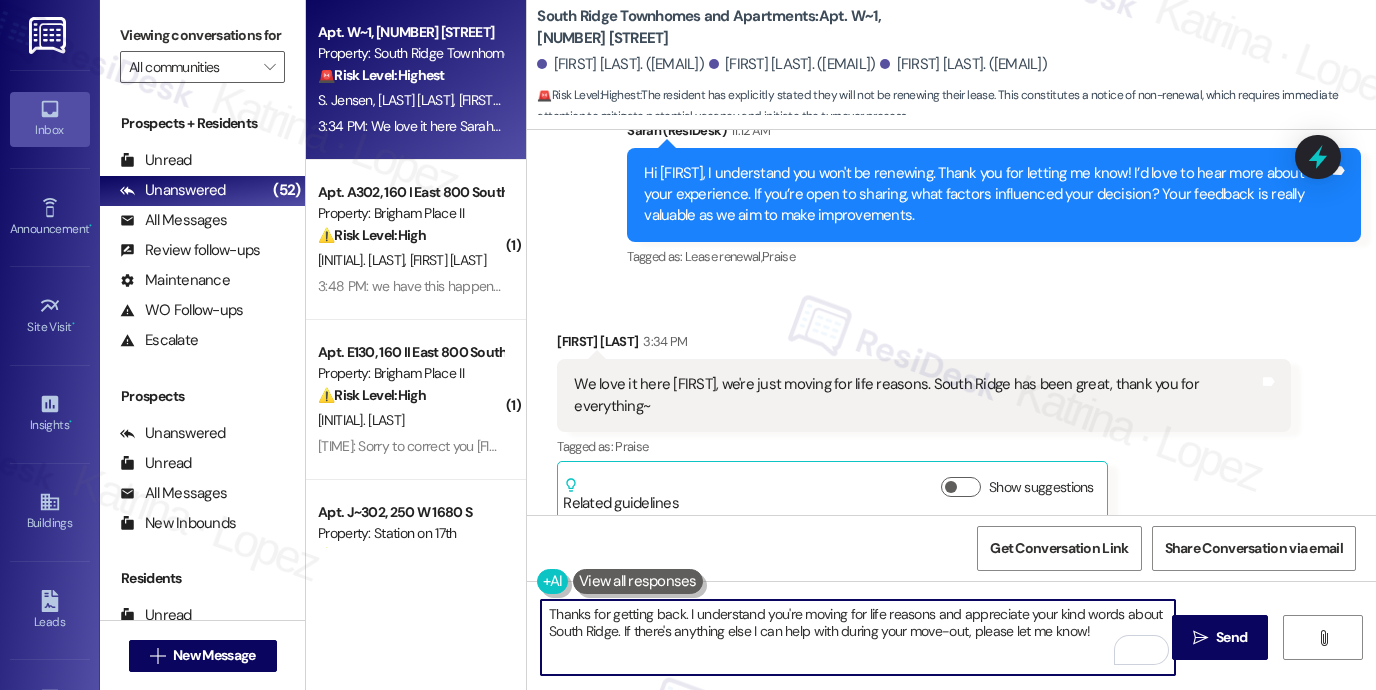 drag, startPoint x: 648, startPoint y: 628, endPoint x: 1092, endPoint y: 621, distance: 444.05518 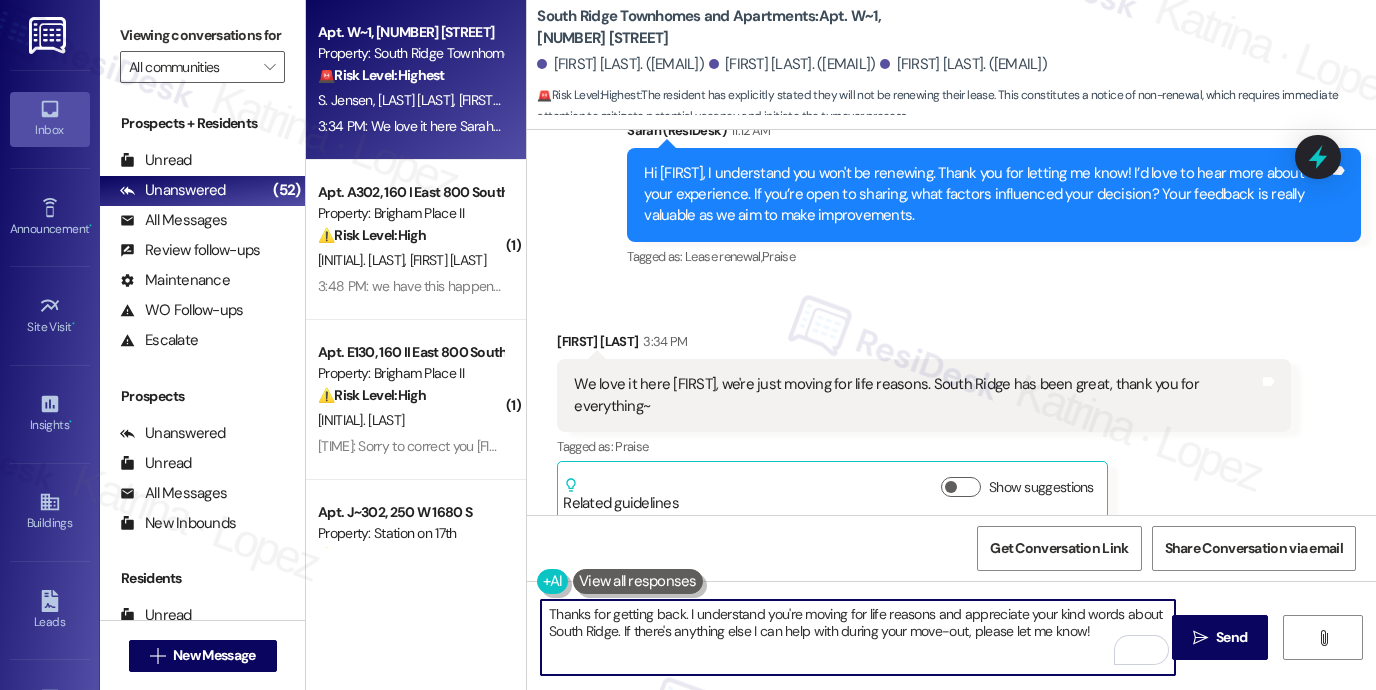 click on "Thanks for getting back. I understand you're moving for life reasons and appreciate your kind words about South Ridge. If there's anything else I can help with during your move-out, please let me know!" at bounding box center [858, 637] 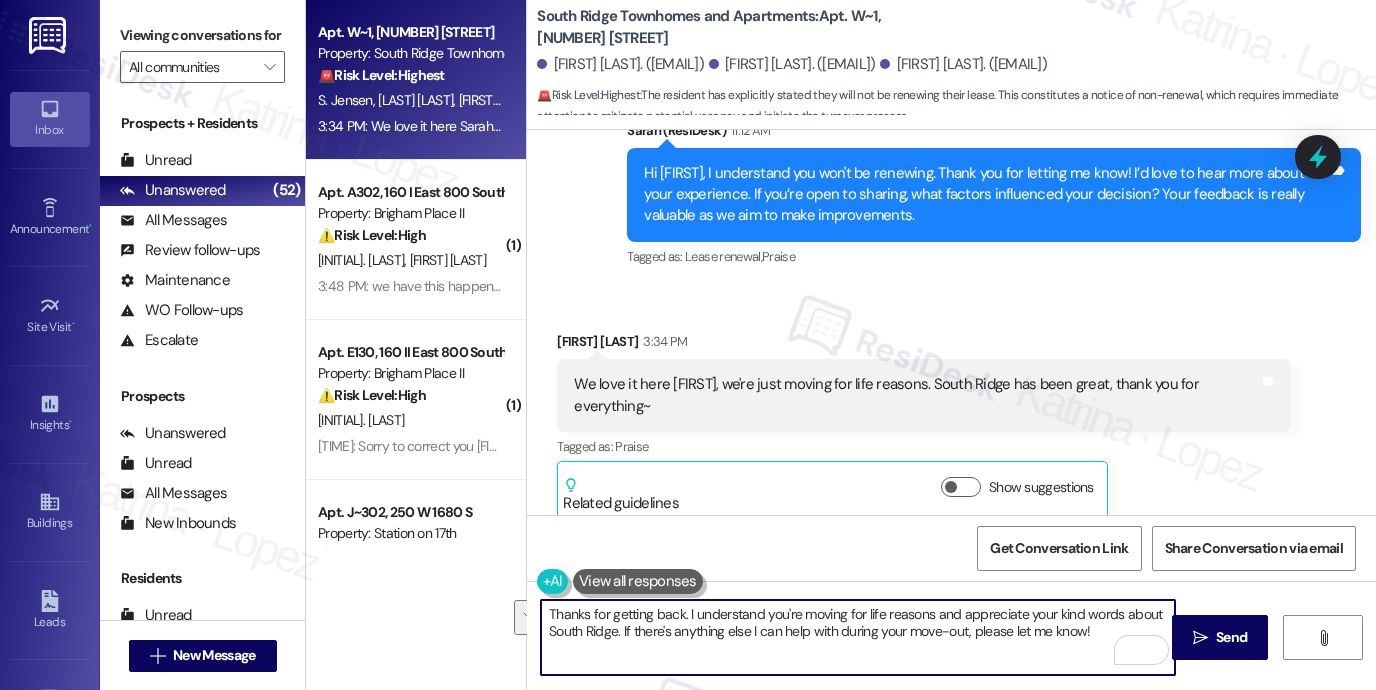 click on "Thanks for getting back. I understand you're moving for life reasons and appreciate your kind words about South Ridge. If there's anything else I can help with during your move-out, please let me know!" at bounding box center [858, 637] 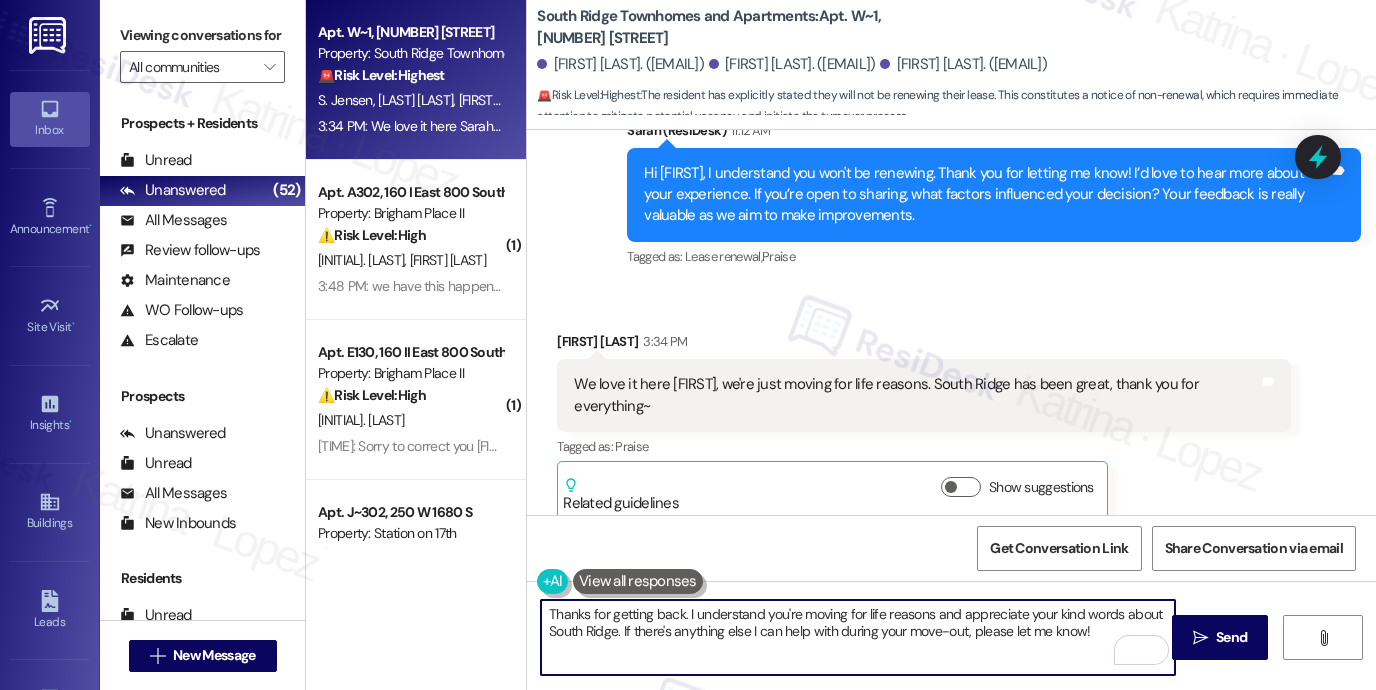 click on "Thanks for getting back. I understand you're moving for life reasons and appreciate your kind words about South Ridge. If there's anything else I can help with during your move-out, please let me know!" at bounding box center (858, 637) 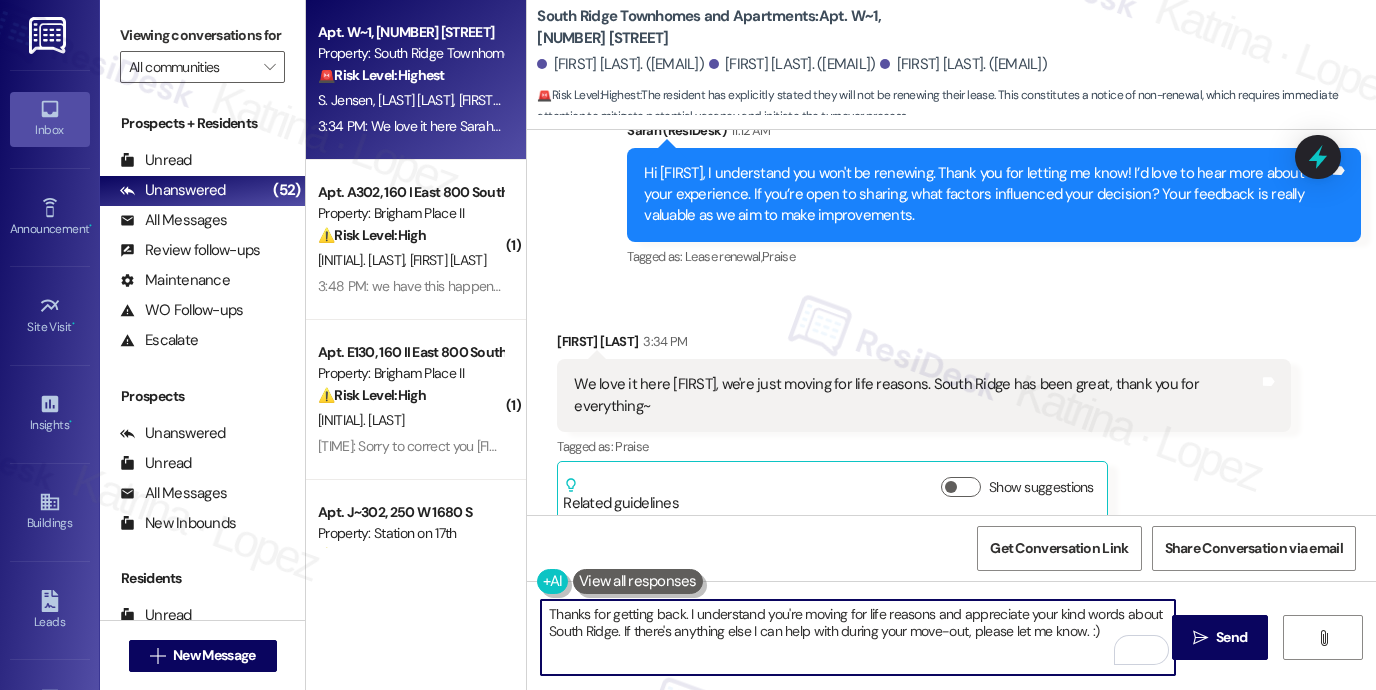 click on "Thanks for getting back. I understand you're moving for life reasons and appreciate your kind words about South Ridge. If there's anything else I can help with during your move-out, please let me know. :)" at bounding box center (858, 637) 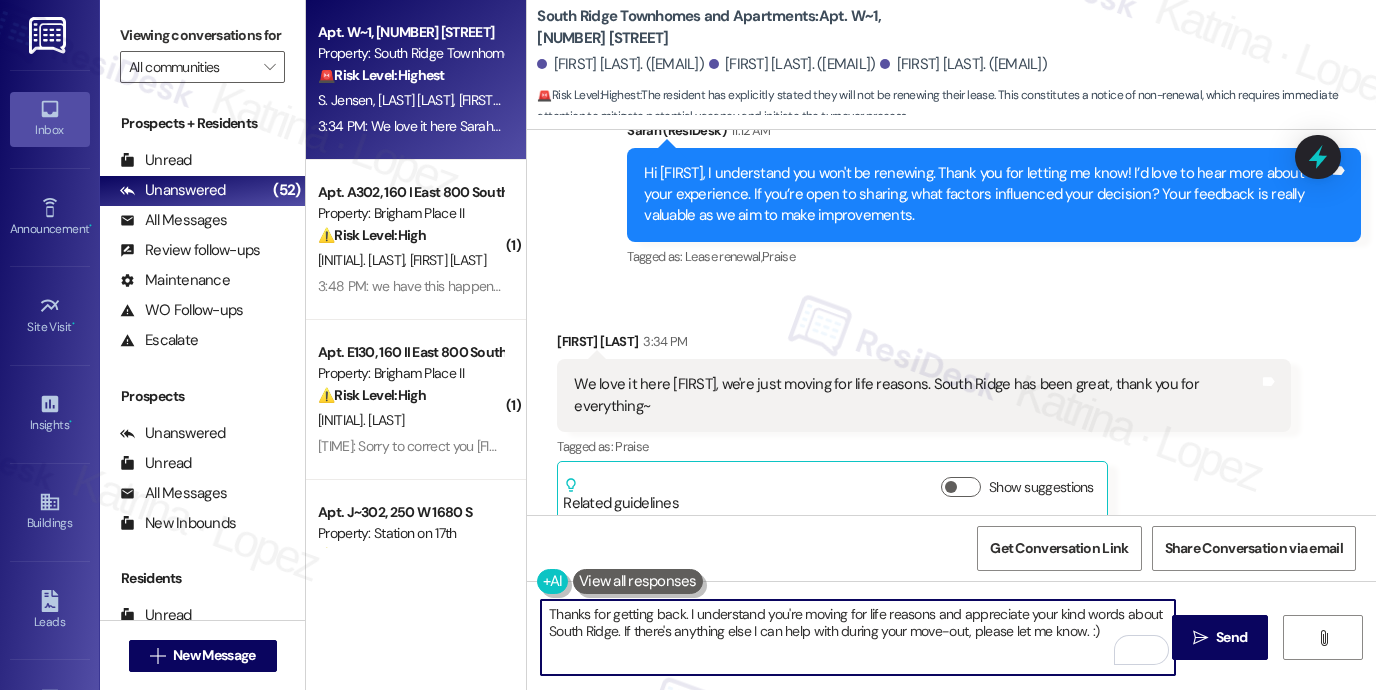 click on "Thanks for getting back. I understand you're moving for life reasons and appreciate your kind words about South Ridge. If there's anything else I can help with during your move-out, please let me know. :)" at bounding box center [858, 637] 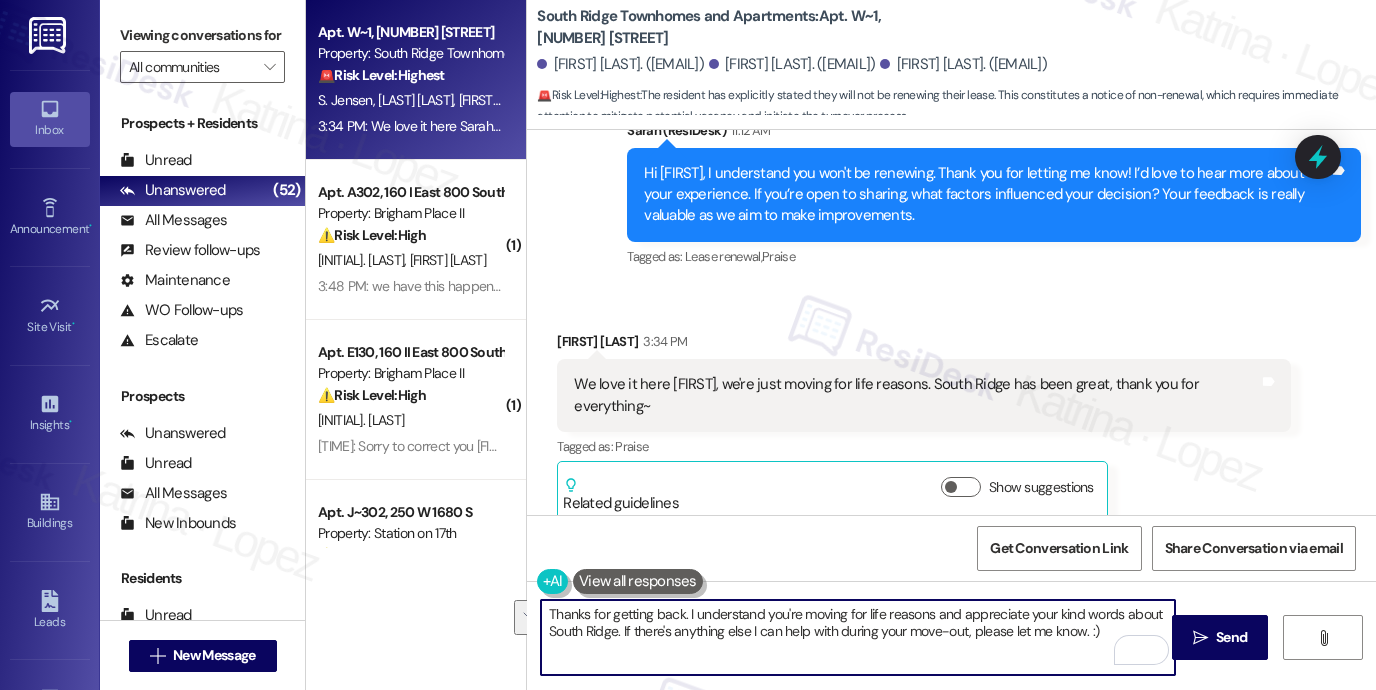 click on "Thanks for getting back. I understand you're moving for life reasons and appreciate your kind words about South Ridge. If there's anything else I can help with during your move-out, please let me know. :)" at bounding box center [858, 637] 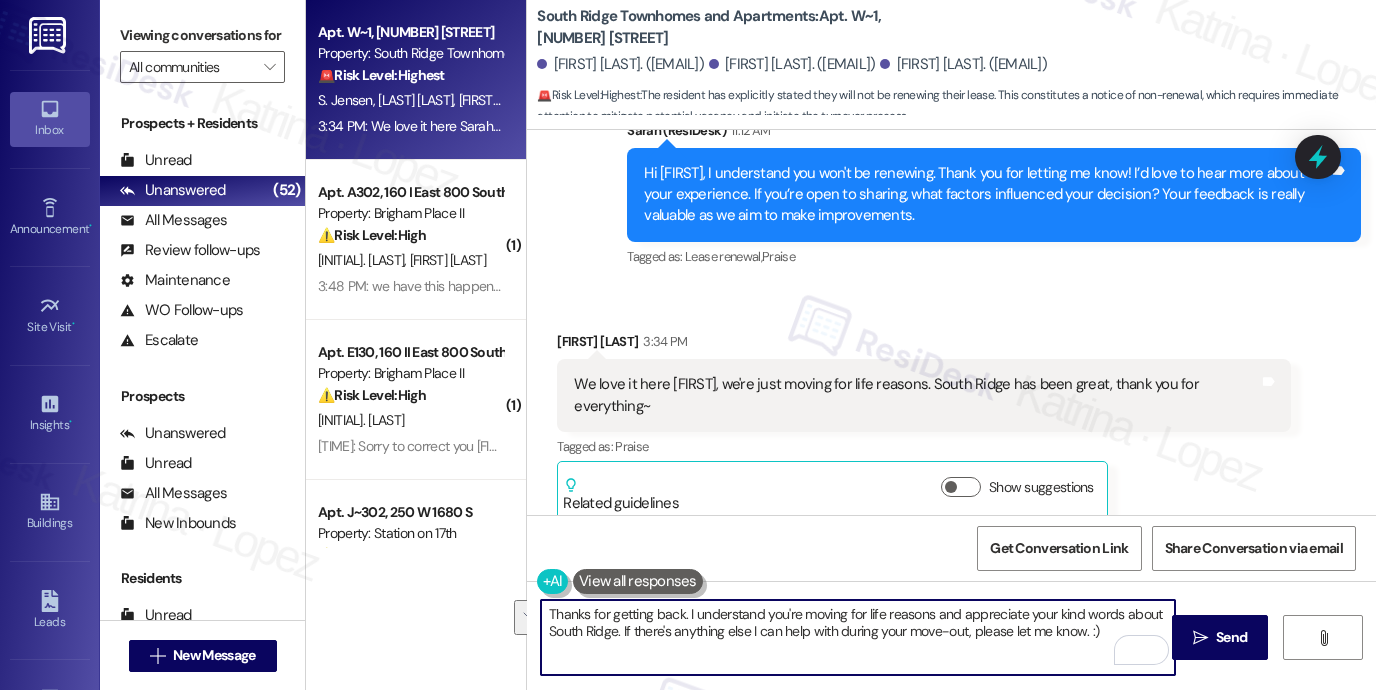 click on "Thanks for getting back. I understand you're moving for life reasons and appreciate your kind words about South Ridge. If there's anything else I can help with during your move-out, please let me know. :)" at bounding box center (858, 637) 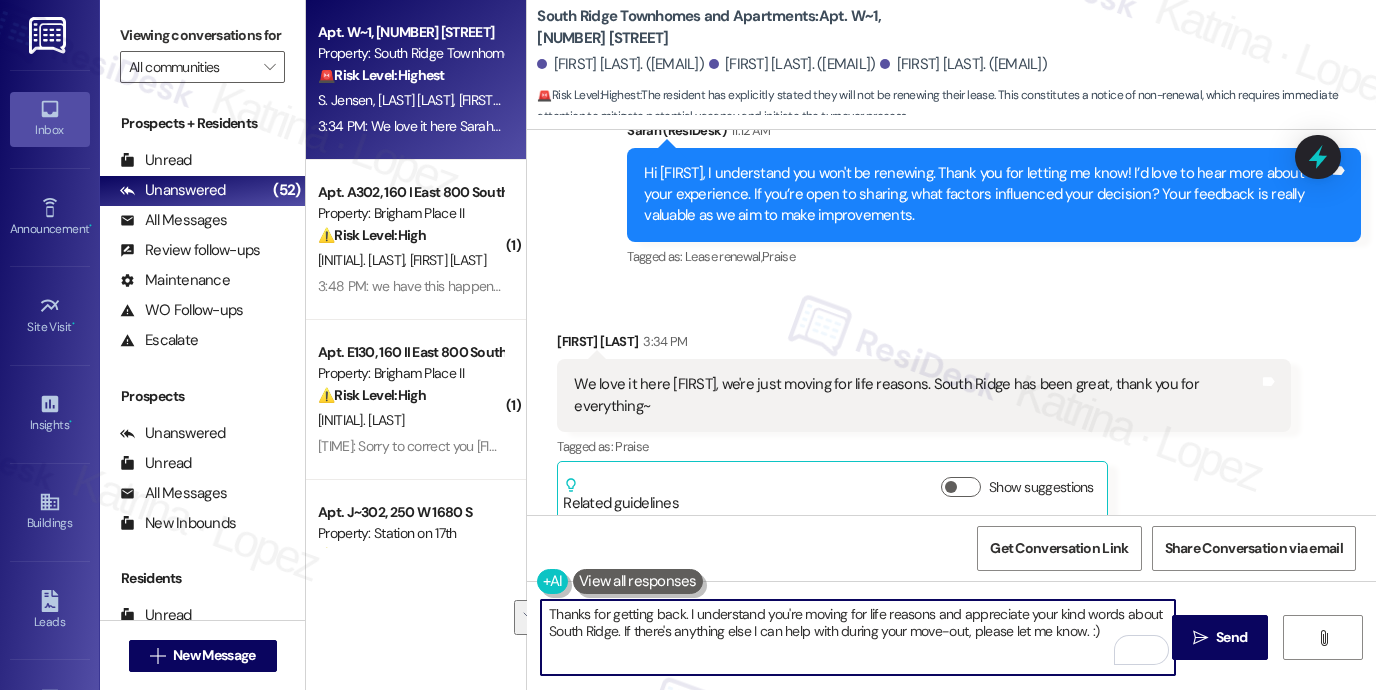 click on "Thanks for getting back. I understand you're moving for life reasons and appreciate your kind words about South Ridge. If there's anything else I can help with during your move-out, please let me know. :)" at bounding box center (858, 637) 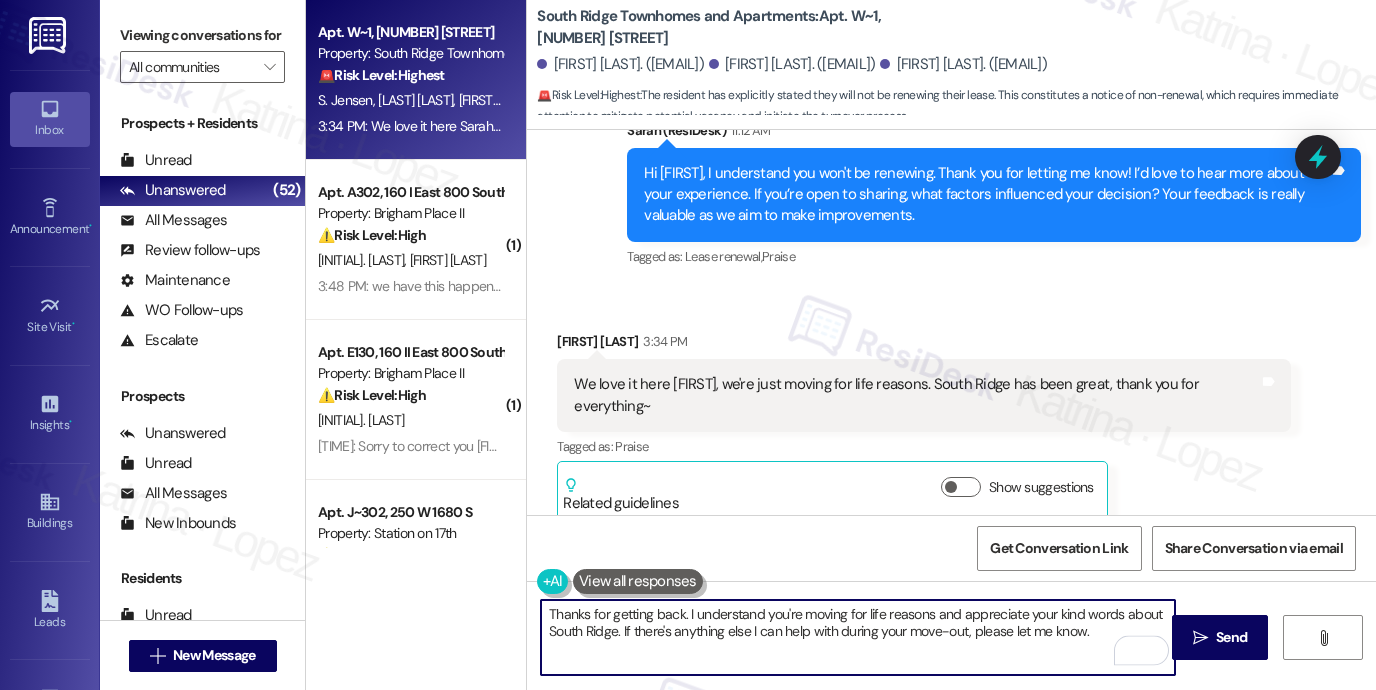 type on "Thanks for getting back. I understand you're moving for life reasons and appreciate your kind words about South Ridge. If there's anything else I can help with during your move-out, please let me know." 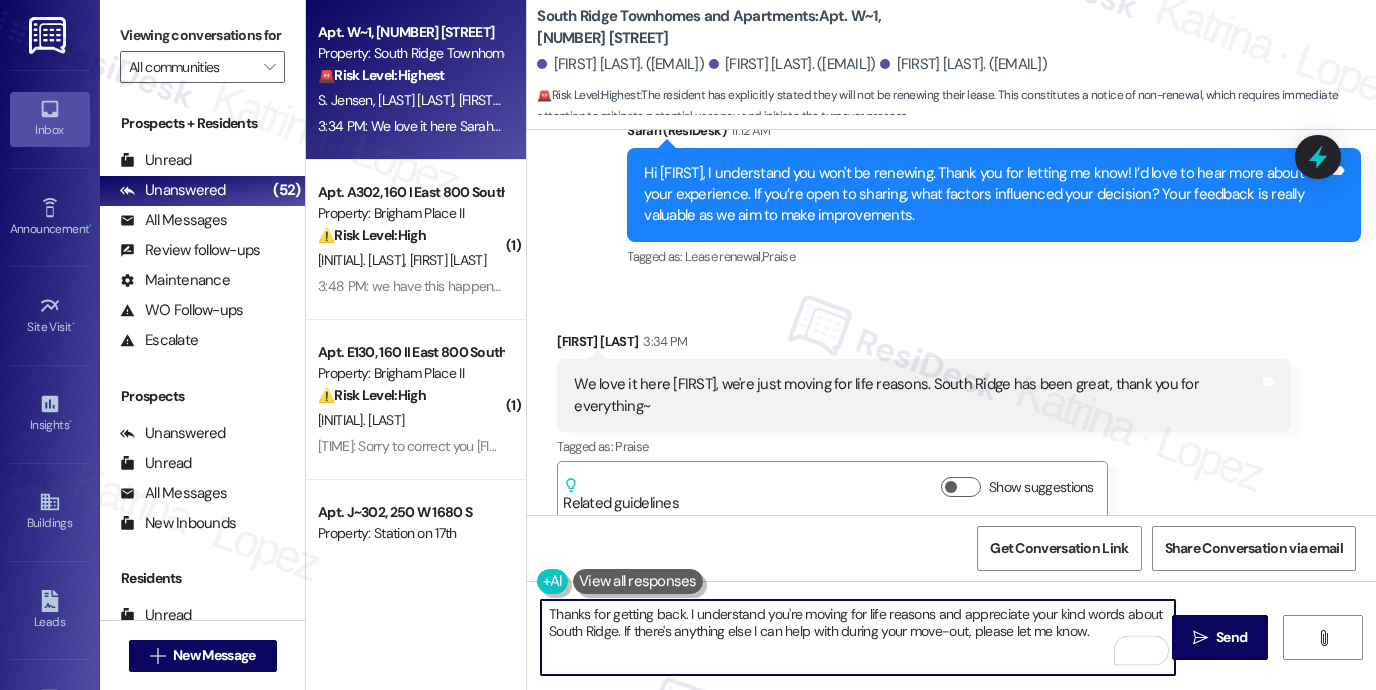 click on "Sabrina Jensen 3:34 PM" at bounding box center (924, 345) 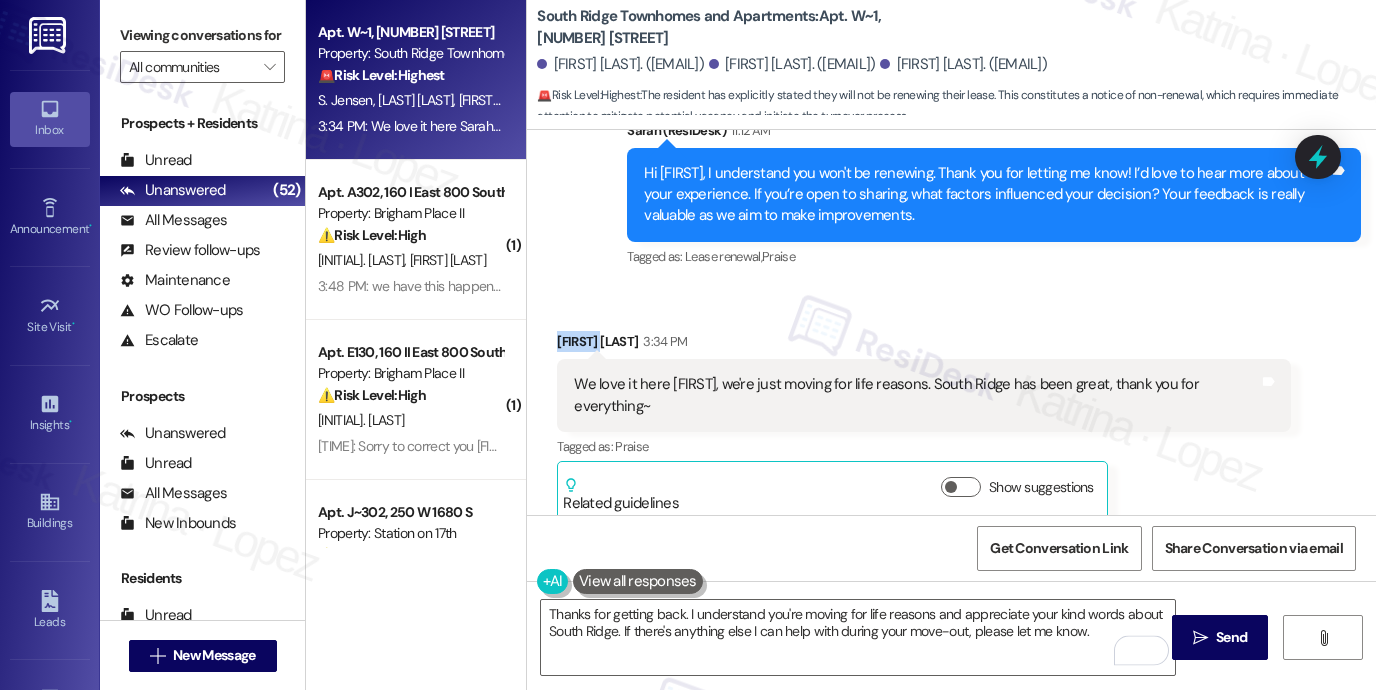 click on "Sabrina Jensen 3:34 PM" at bounding box center [924, 345] 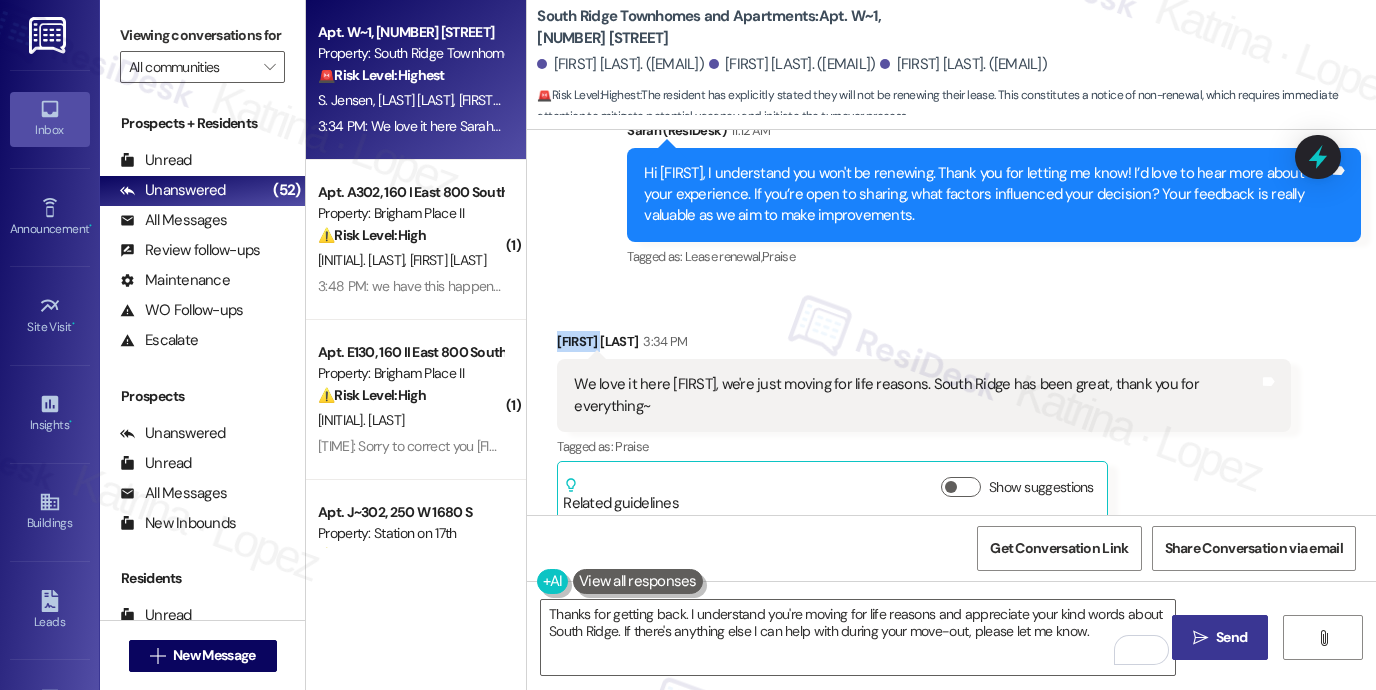 click on " Send" at bounding box center [1220, 637] 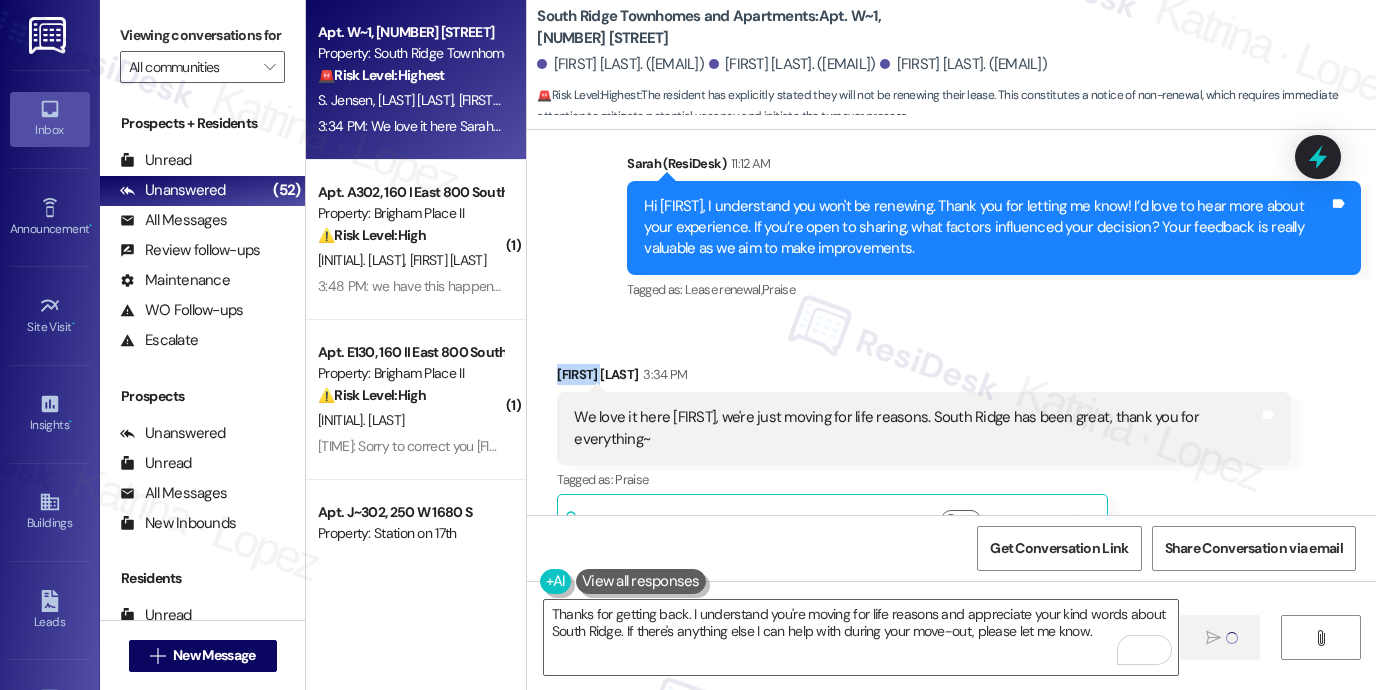 scroll, scrollTop: 2532, scrollLeft: 0, axis: vertical 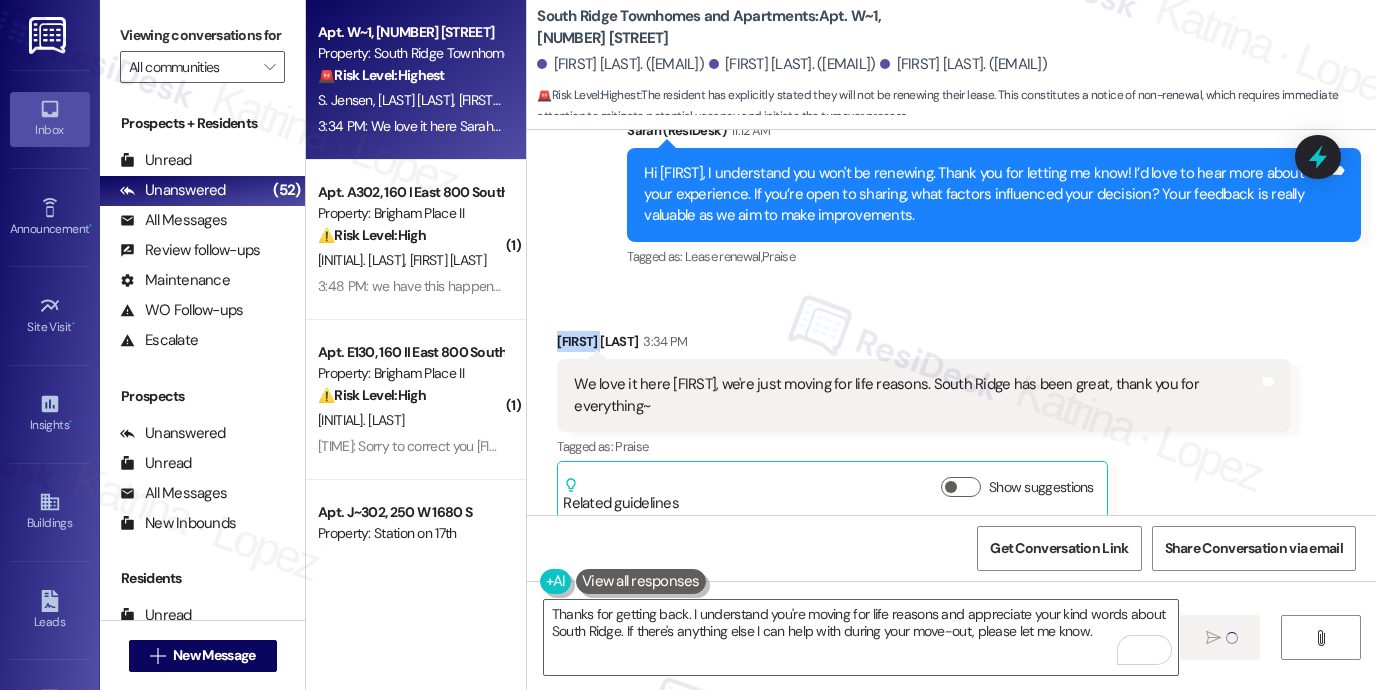 type 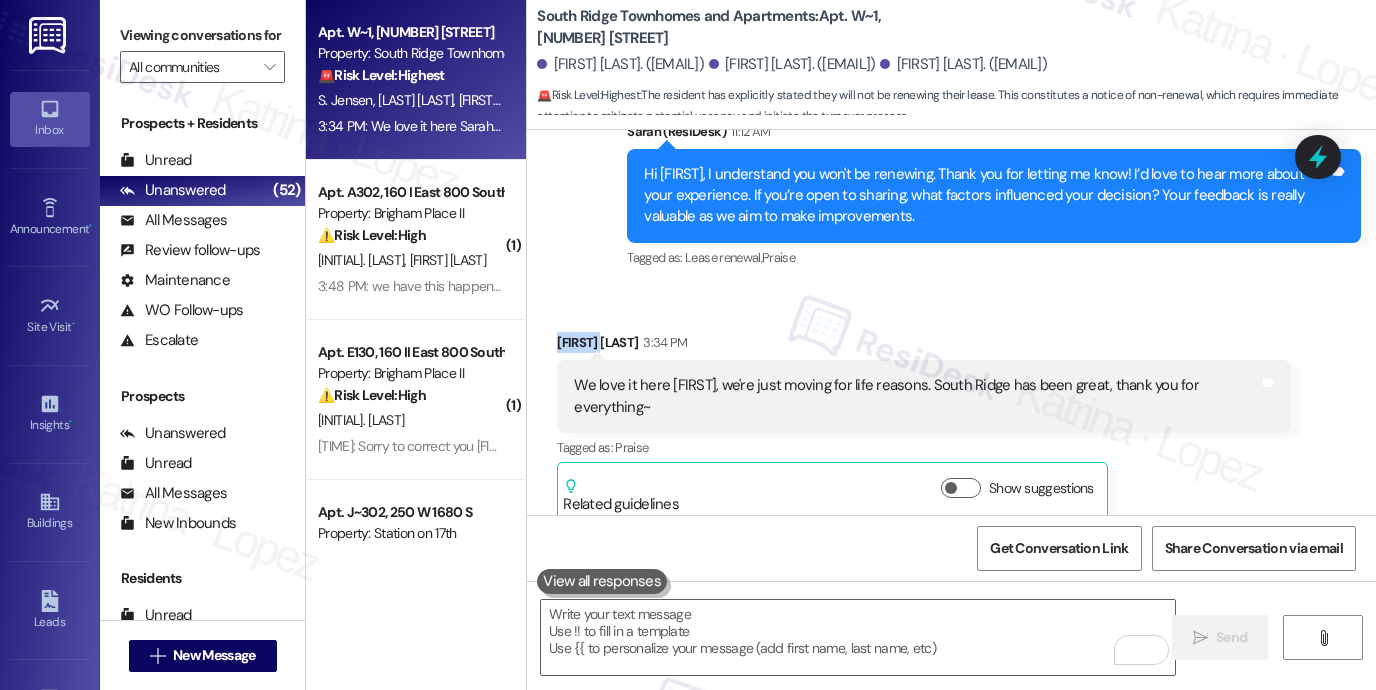 scroll, scrollTop: 2692, scrollLeft: 0, axis: vertical 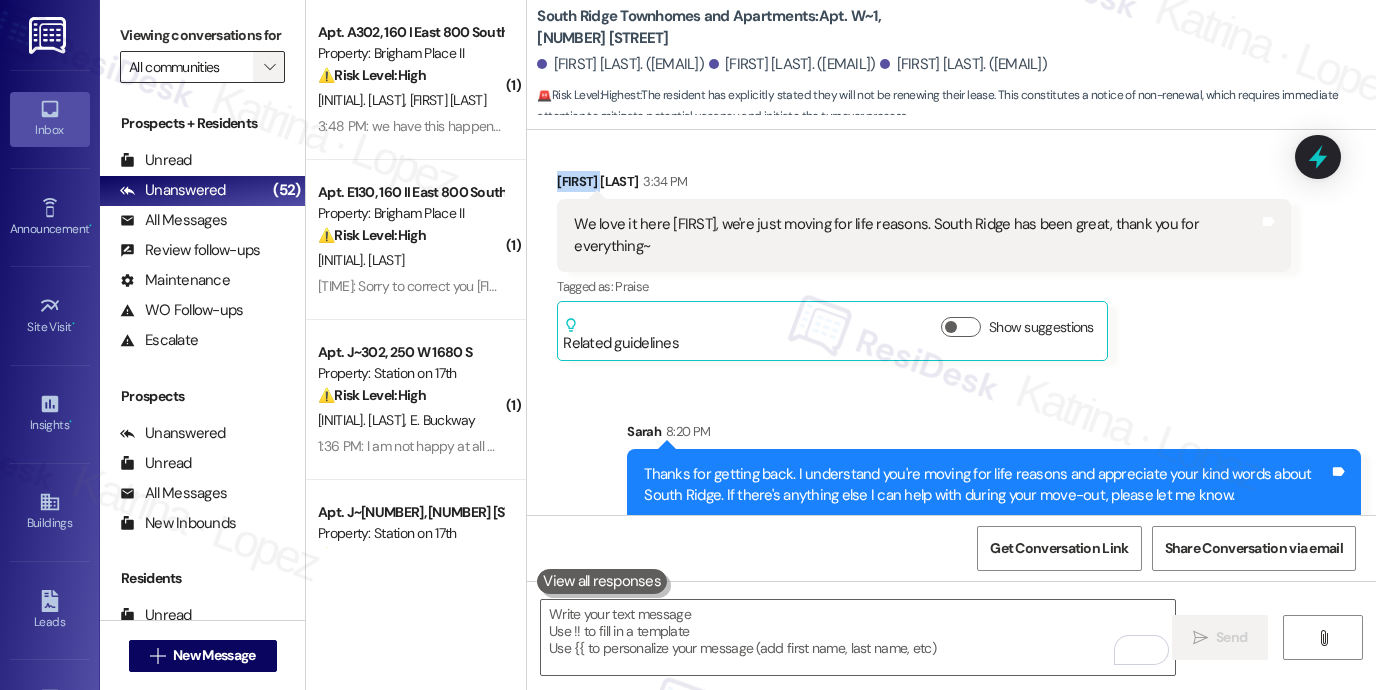 click on "" at bounding box center (269, 67) 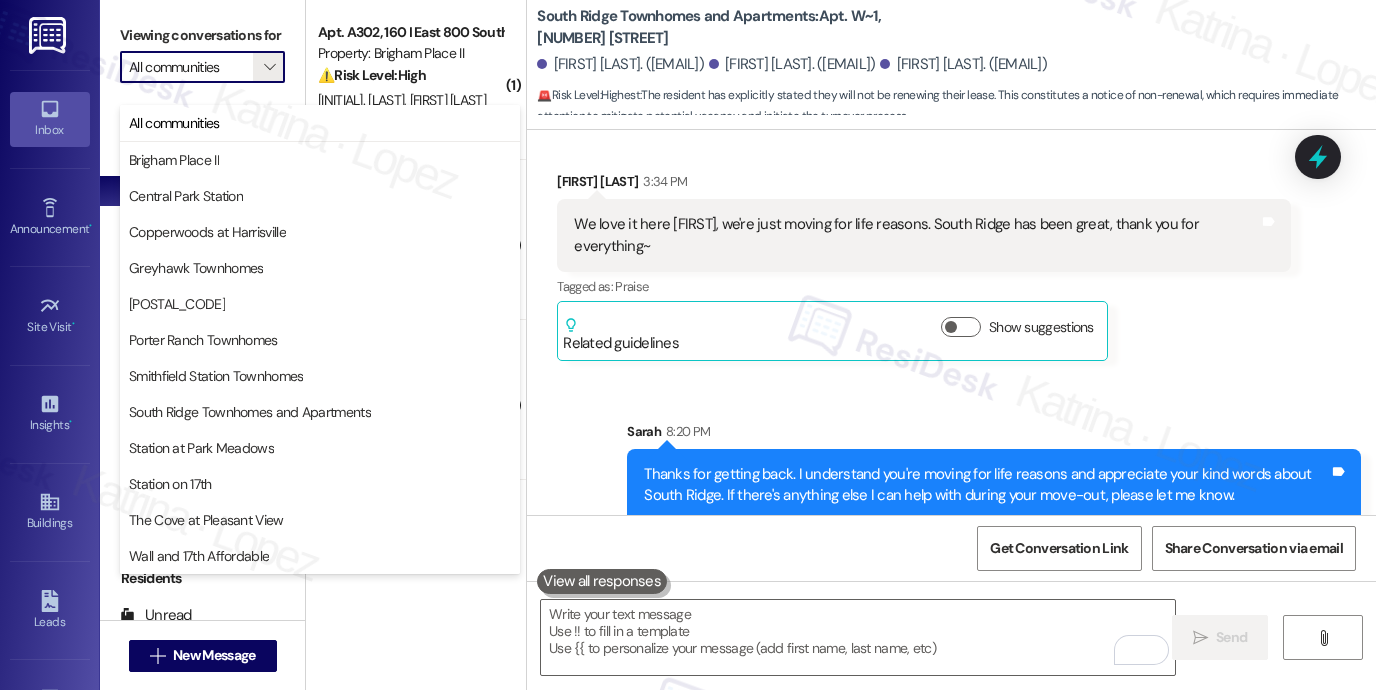click on "Tagged as:   Praise Click to highlight conversations about Praise" at bounding box center [924, 286] 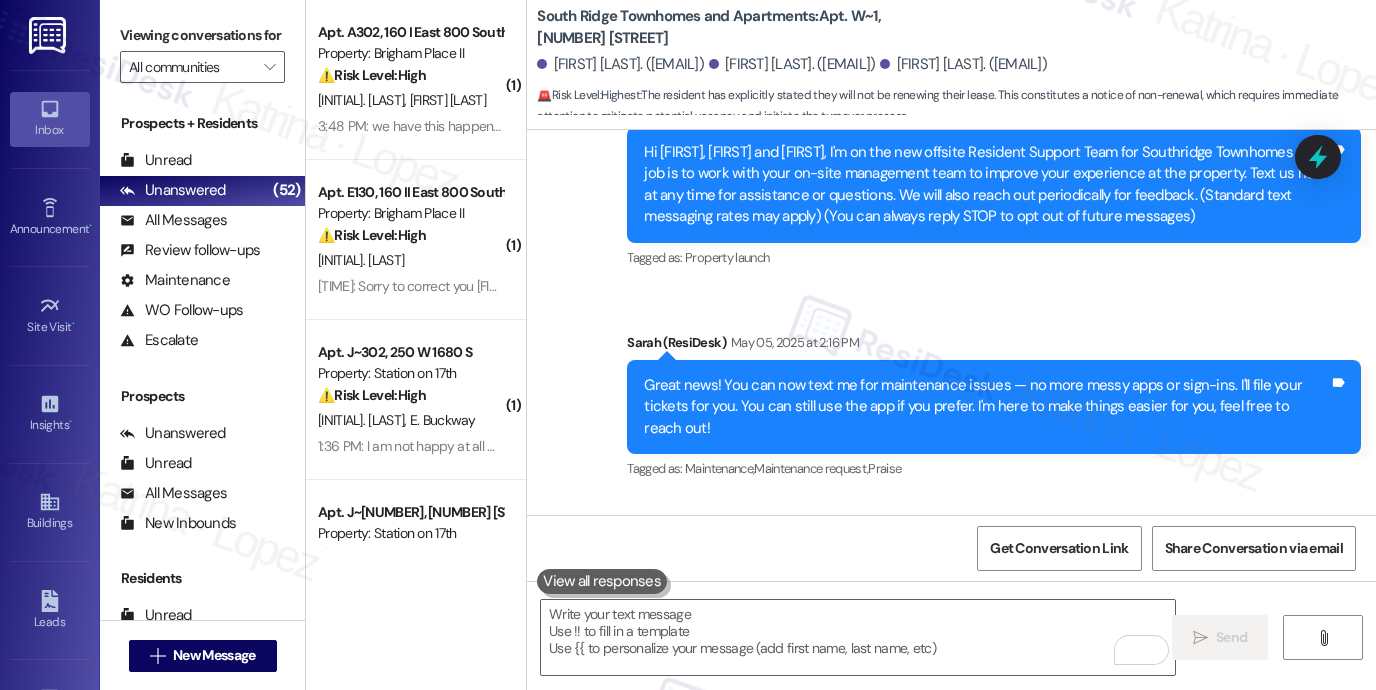 scroll, scrollTop: 0, scrollLeft: 0, axis: both 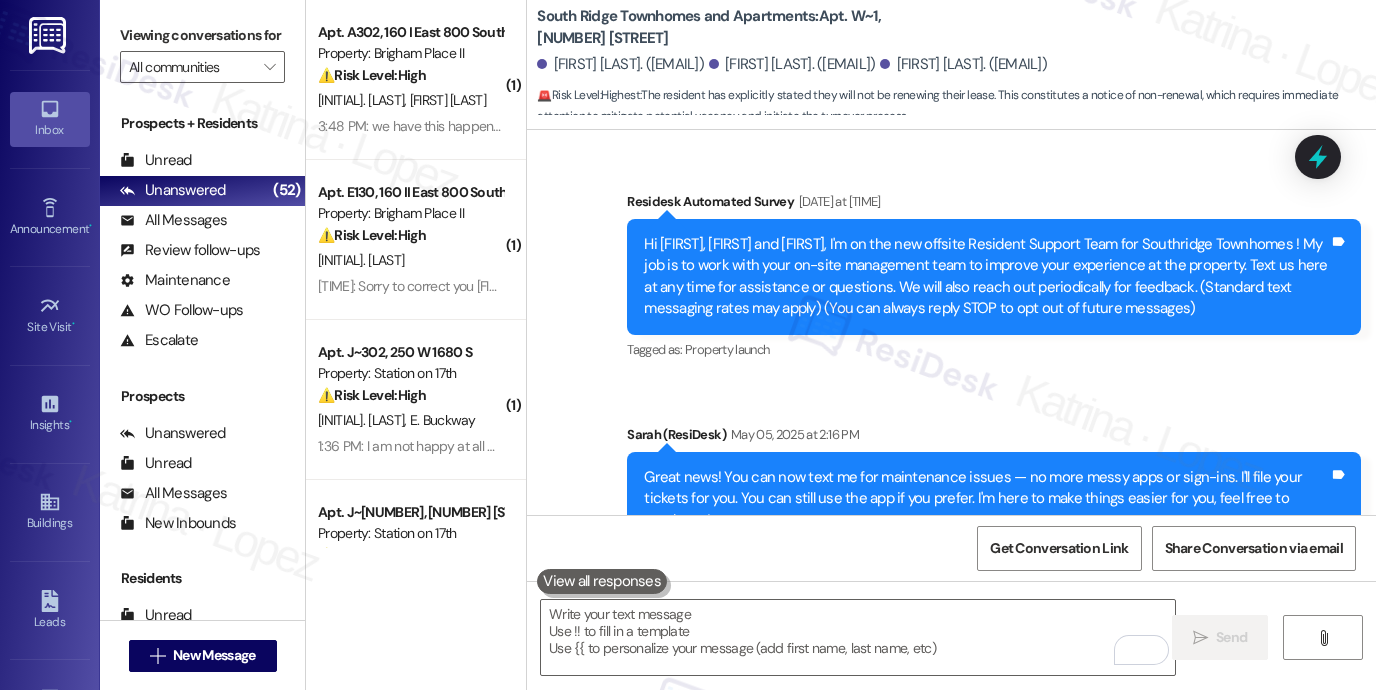 click 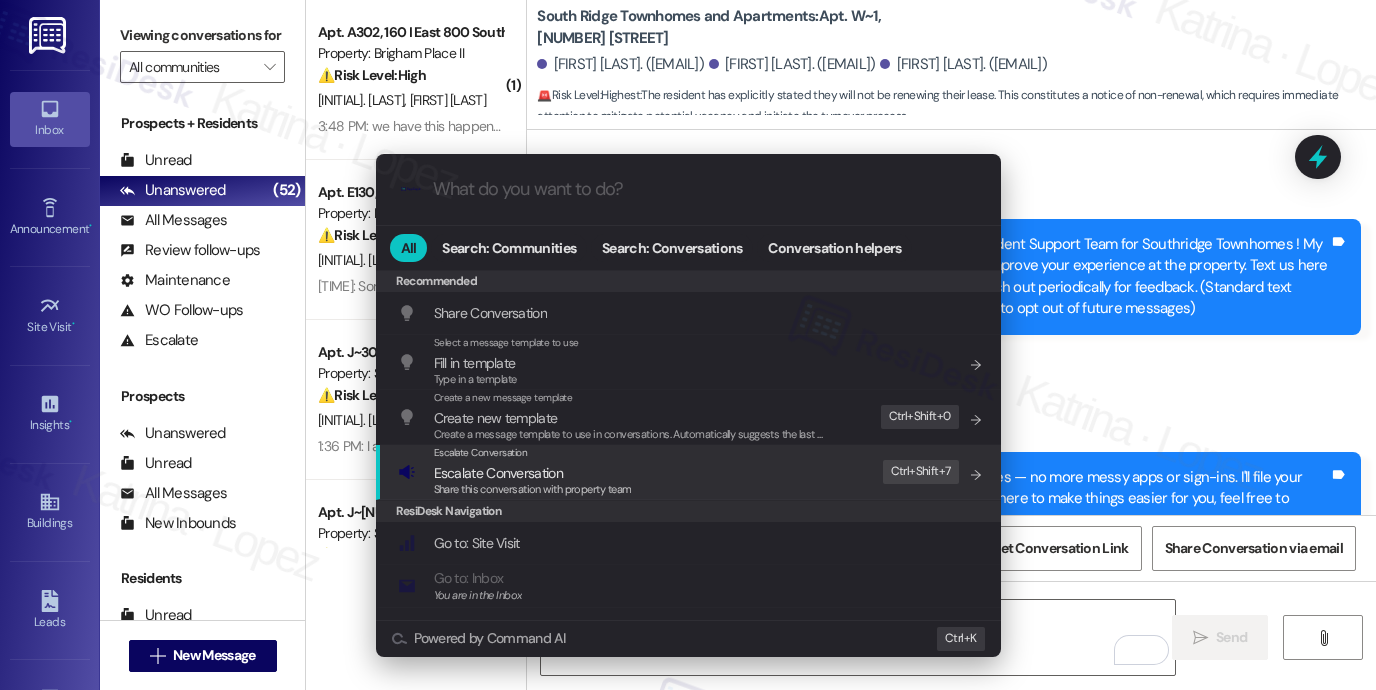 click on "Escalate Conversation Escalate Conversation Share this conversation with property team Edit Ctrl+ Shift+ 7" at bounding box center (690, 472) 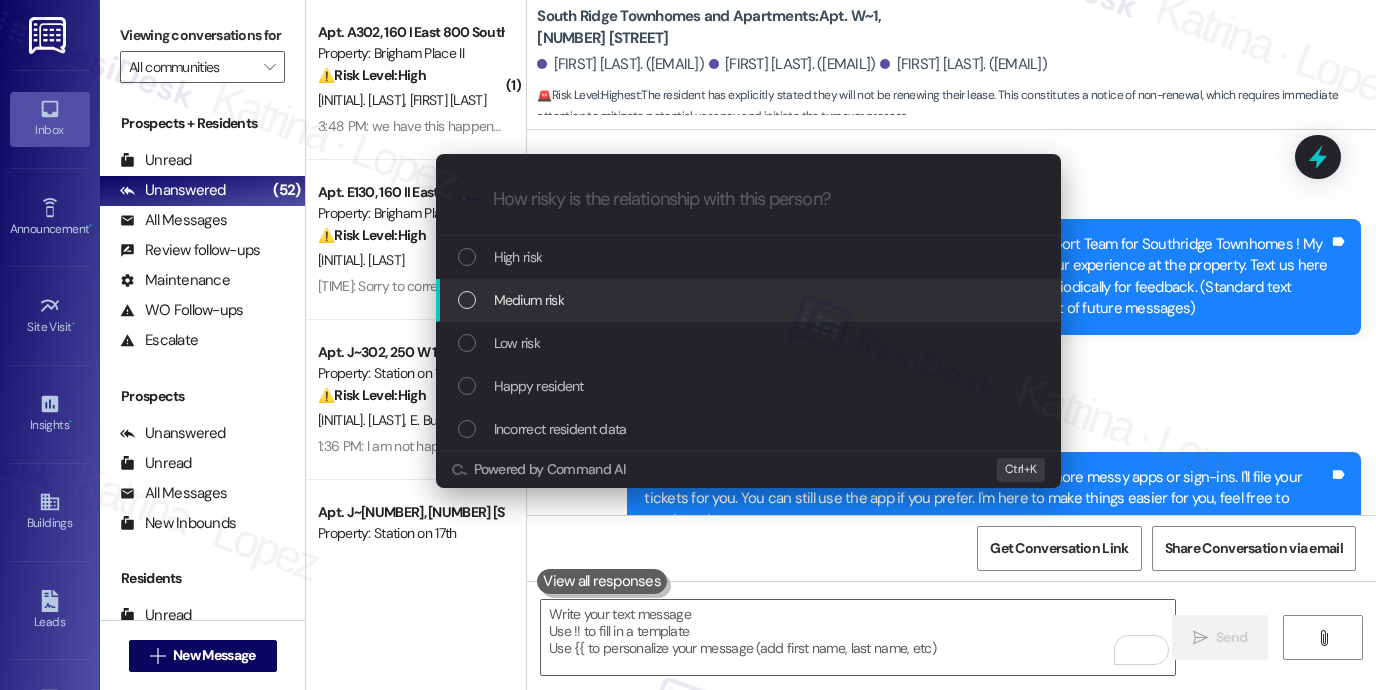 click on "Medium risk" at bounding box center (529, 300) 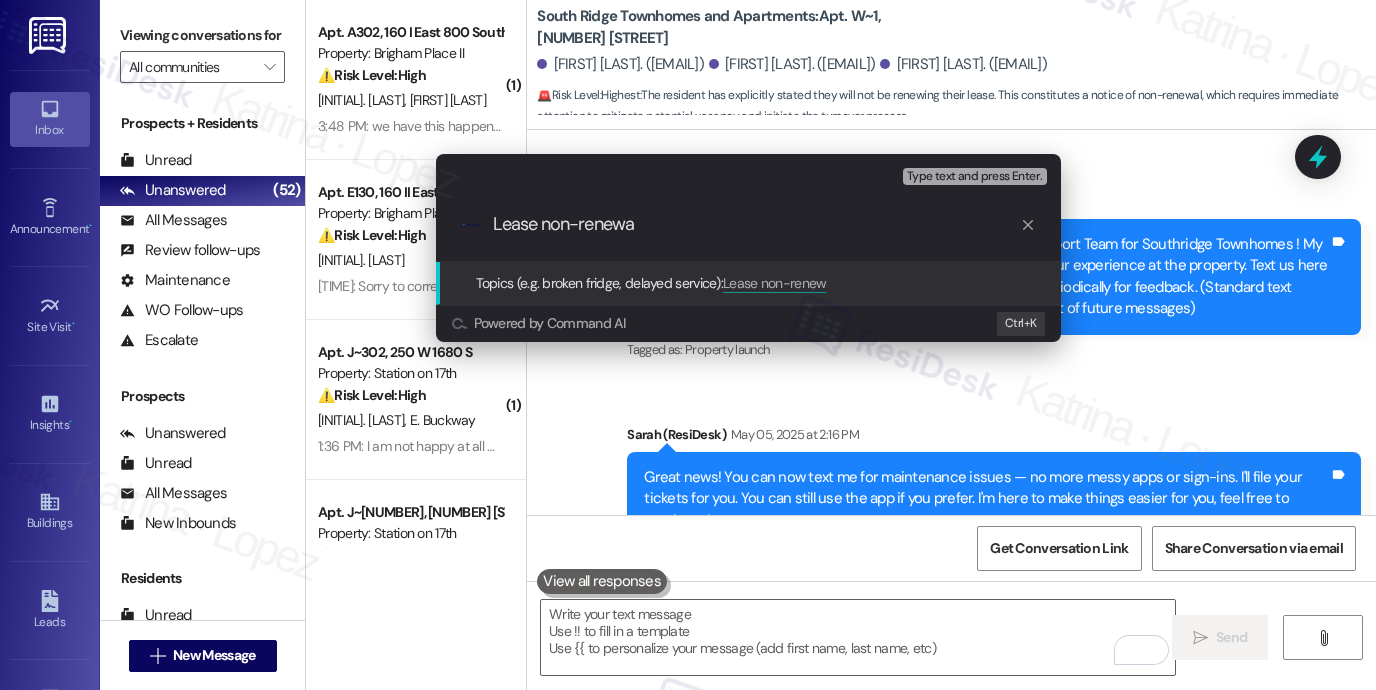 type on "Lease non-renewal" 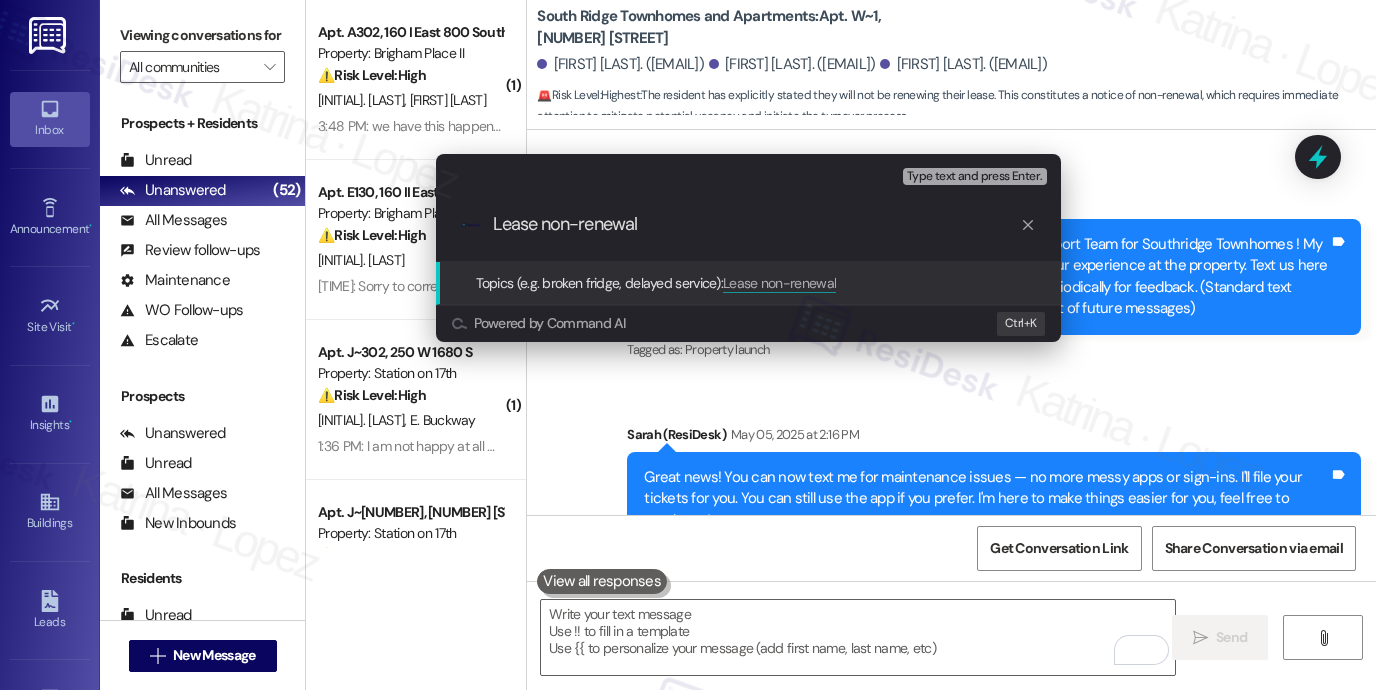 type 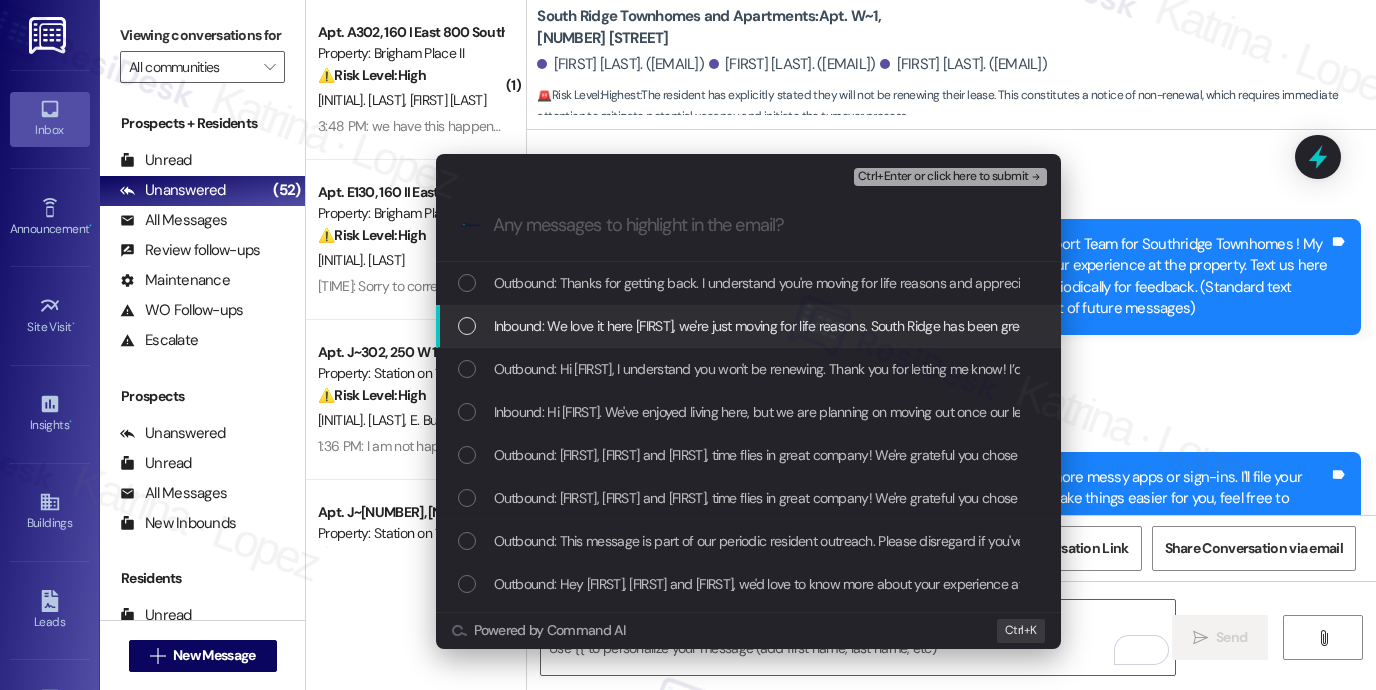 click on "Inbound: We love it here Sarah, we're just moving for life reasons. South Ridge has been great, thank you for everything~" at bounding box center [748, 326] 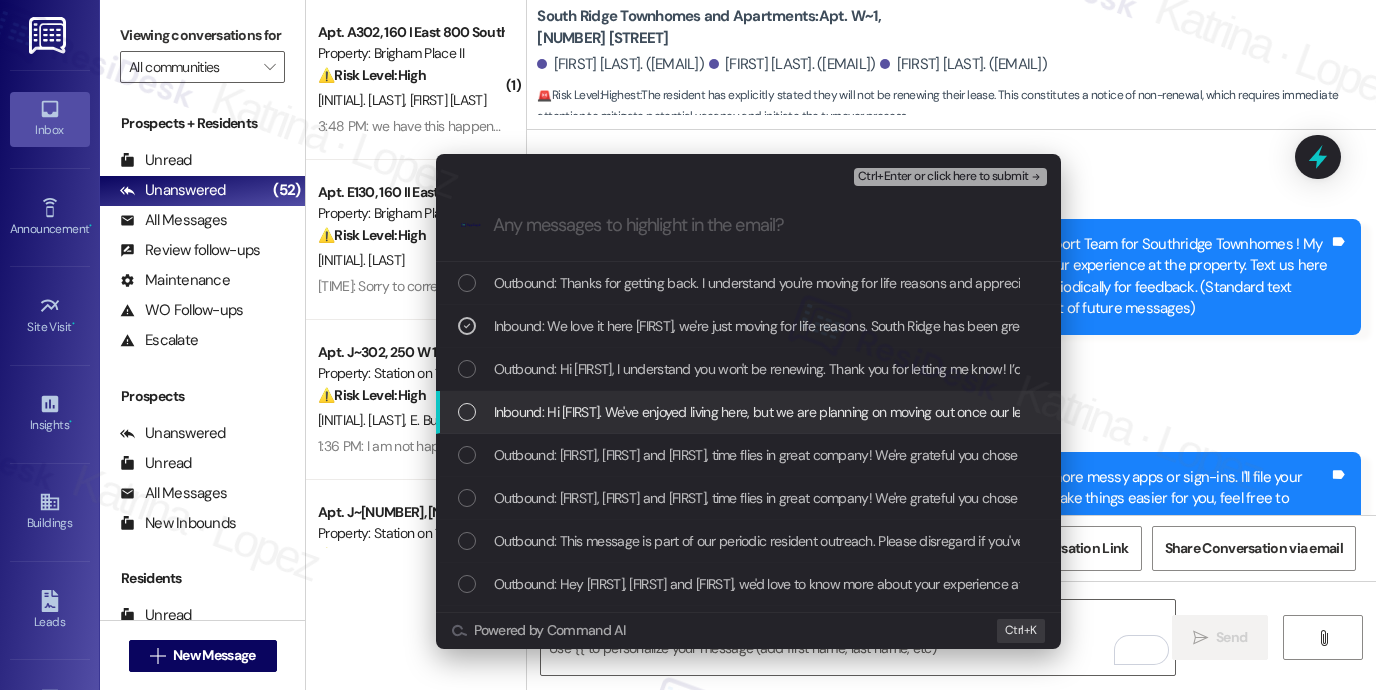 click on "Inbound: Hi Sarah. We've enjoyed living here, but we are planning on moving out once our lease is up." at bounding box center (785, 412) 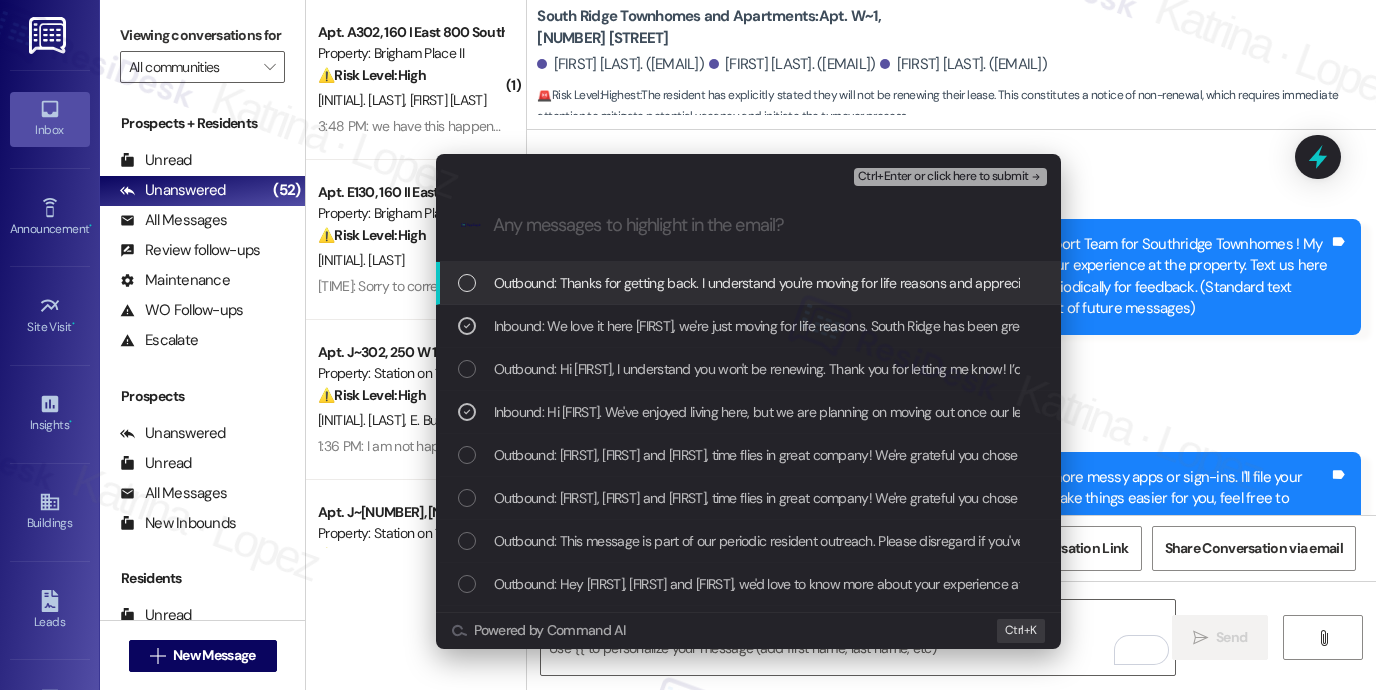 click on "Ctrl+Enter or click here to submit" at bounding box center (943, 177) 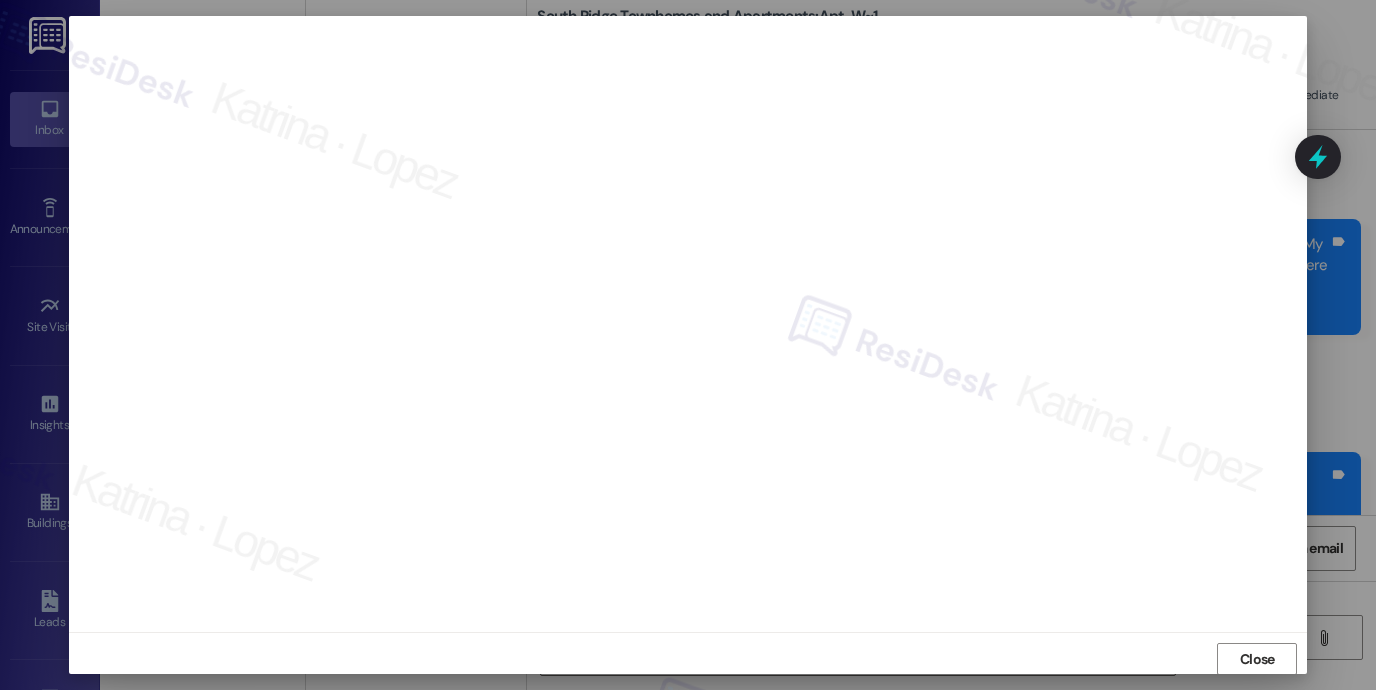scroll, scrollTop: 16, scrollLeft: 0, axis: vertical 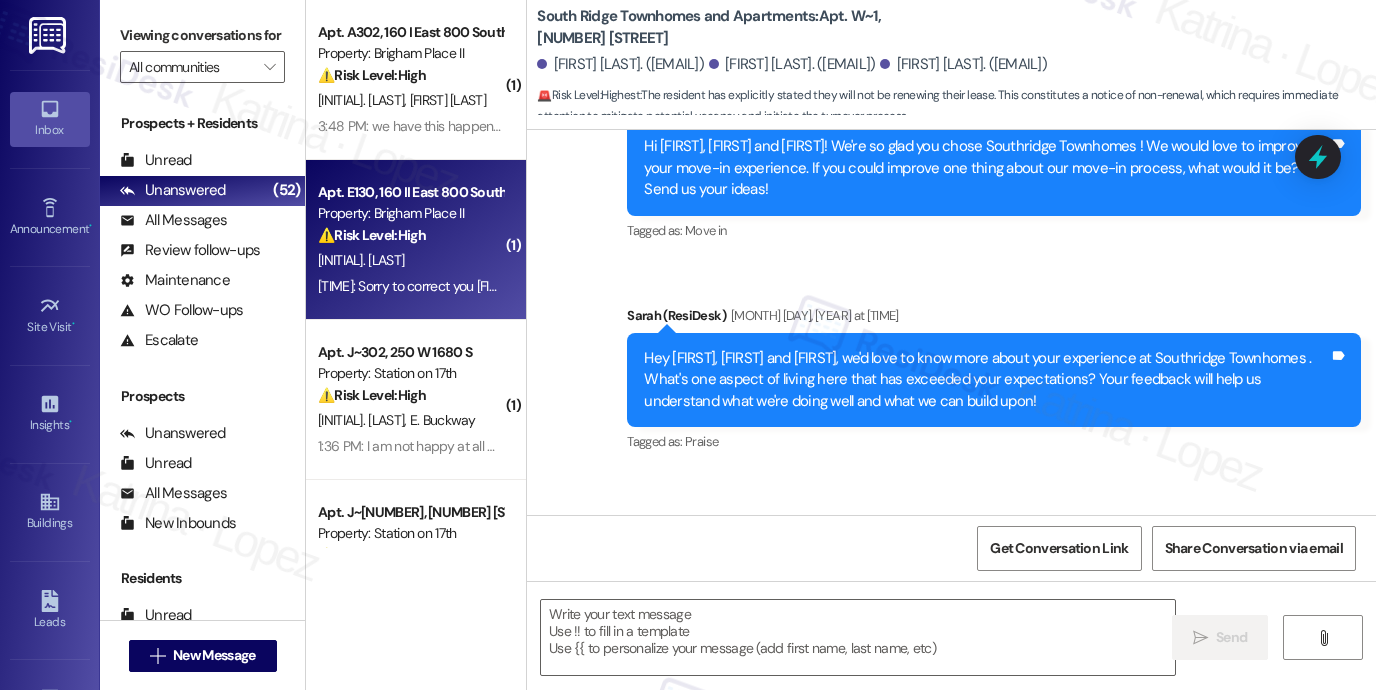 type on "Fetching suggested responses. Please feel free to read through the conversation in the meantime." 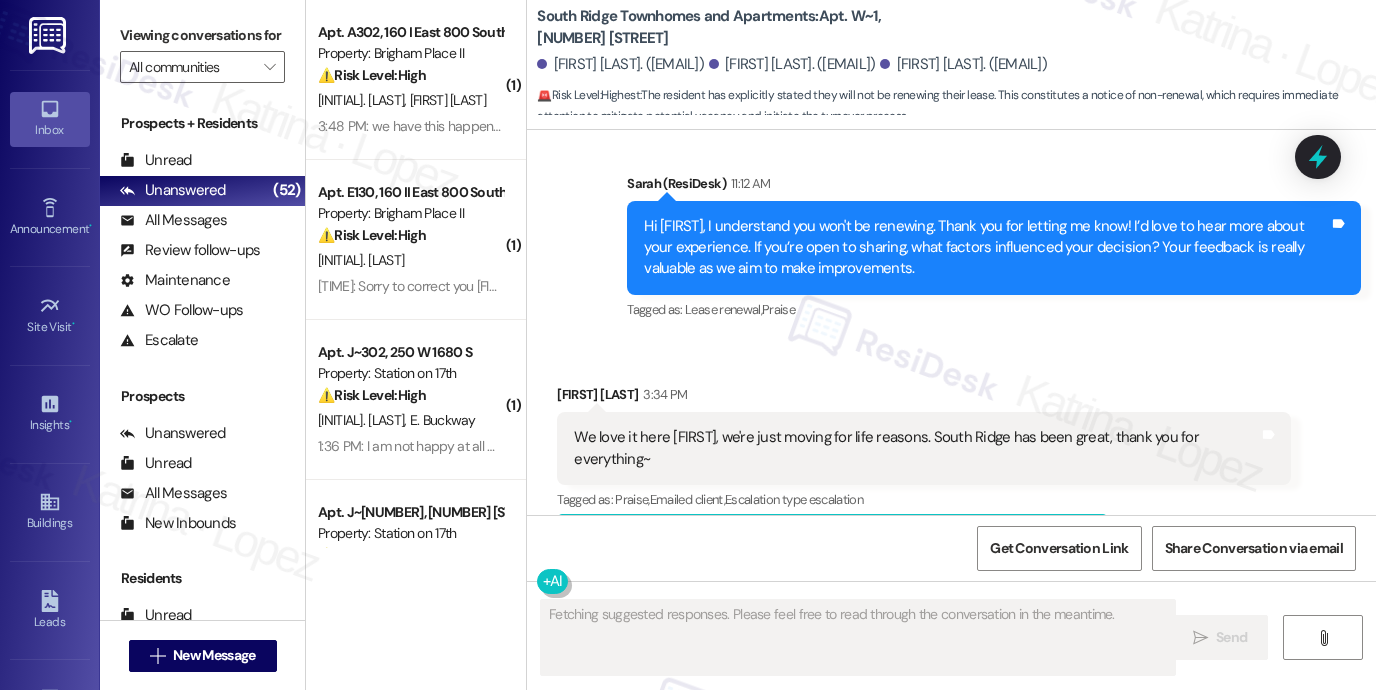 scroll, scrollTop: 2807, scrollLeft: 0, axis: vertical 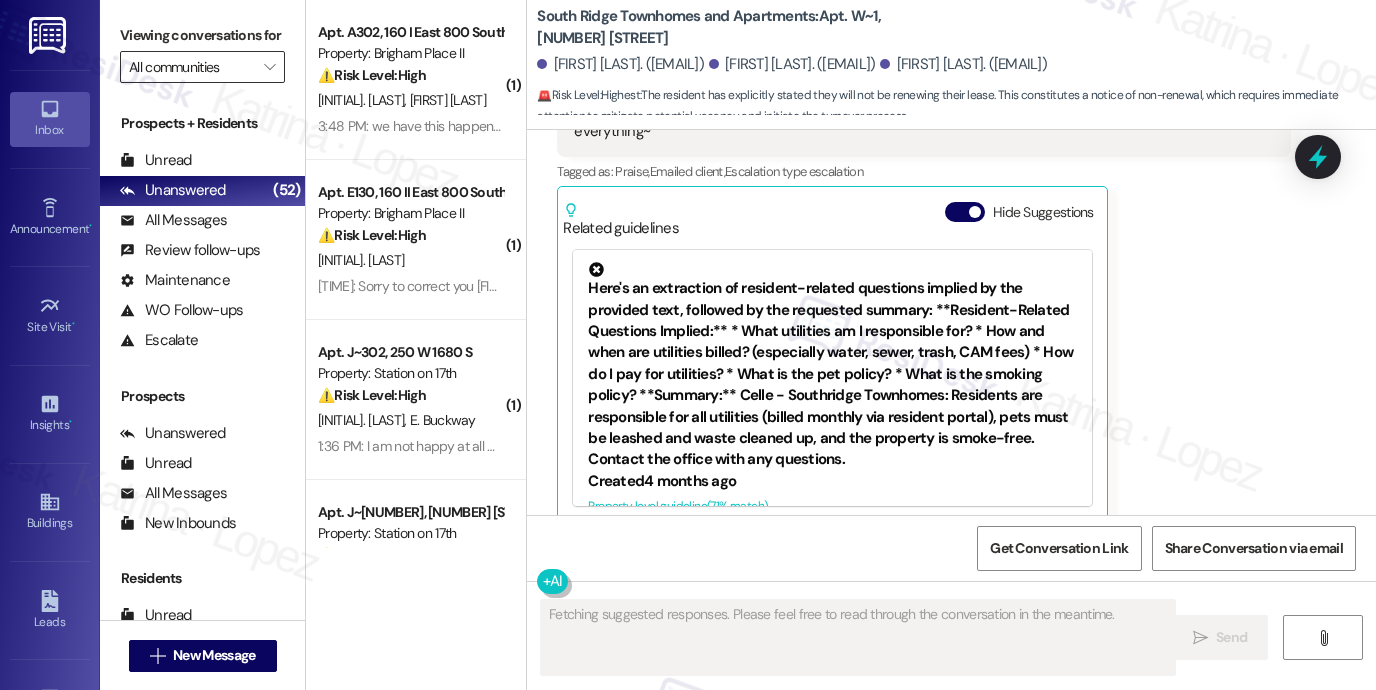 click on "All communities" at bounding box center [191, 67] 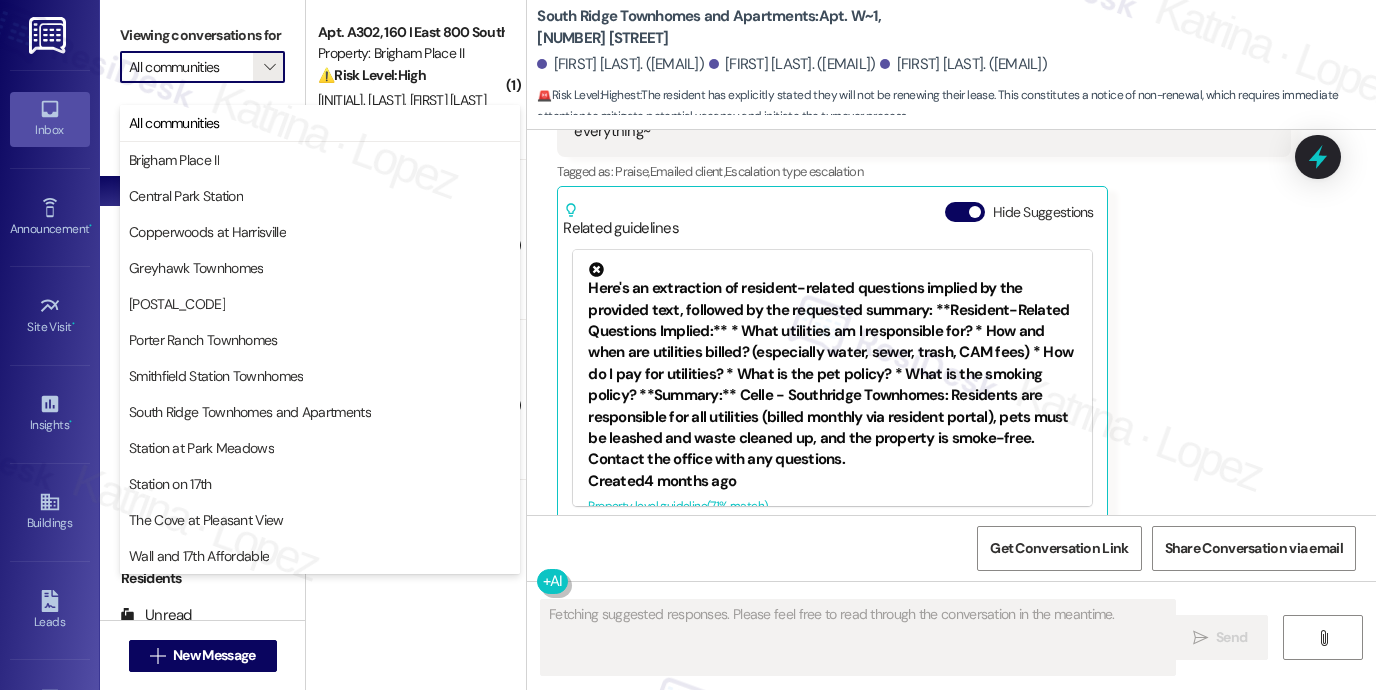 type 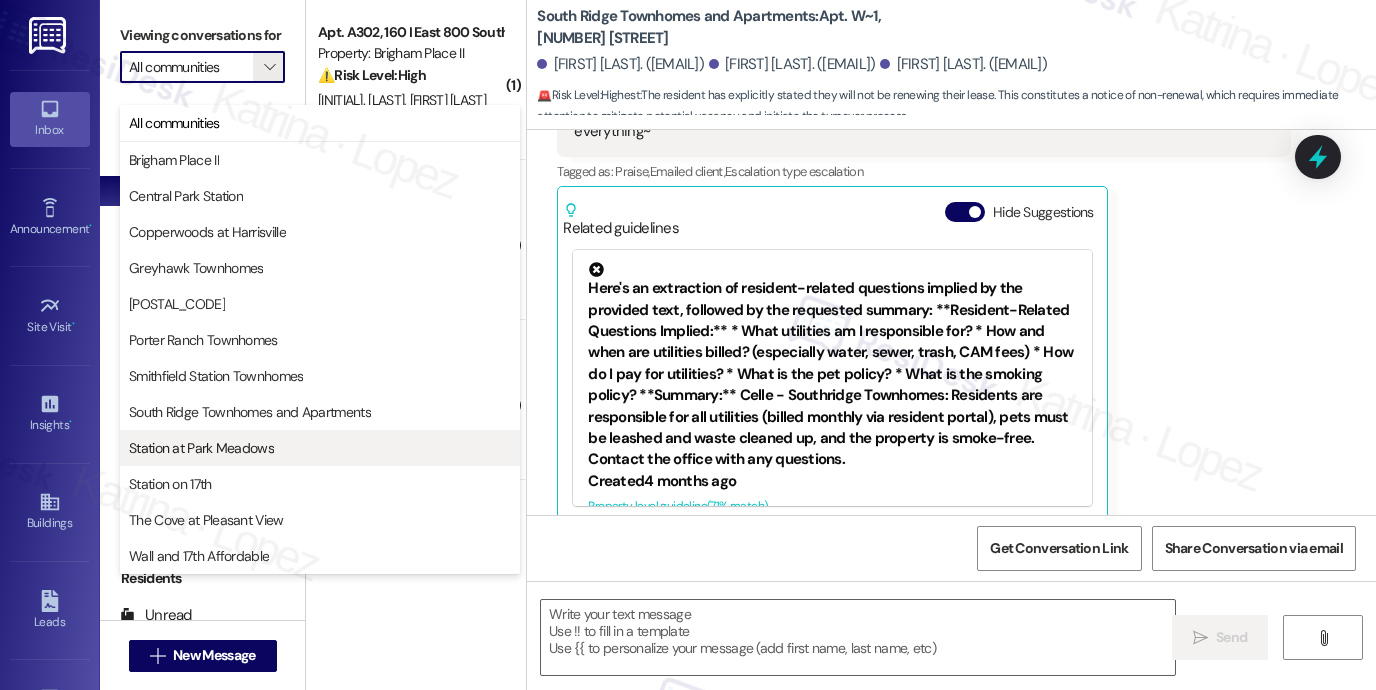 click on "Station at Park Meadows" at bounding box center (201, 448) 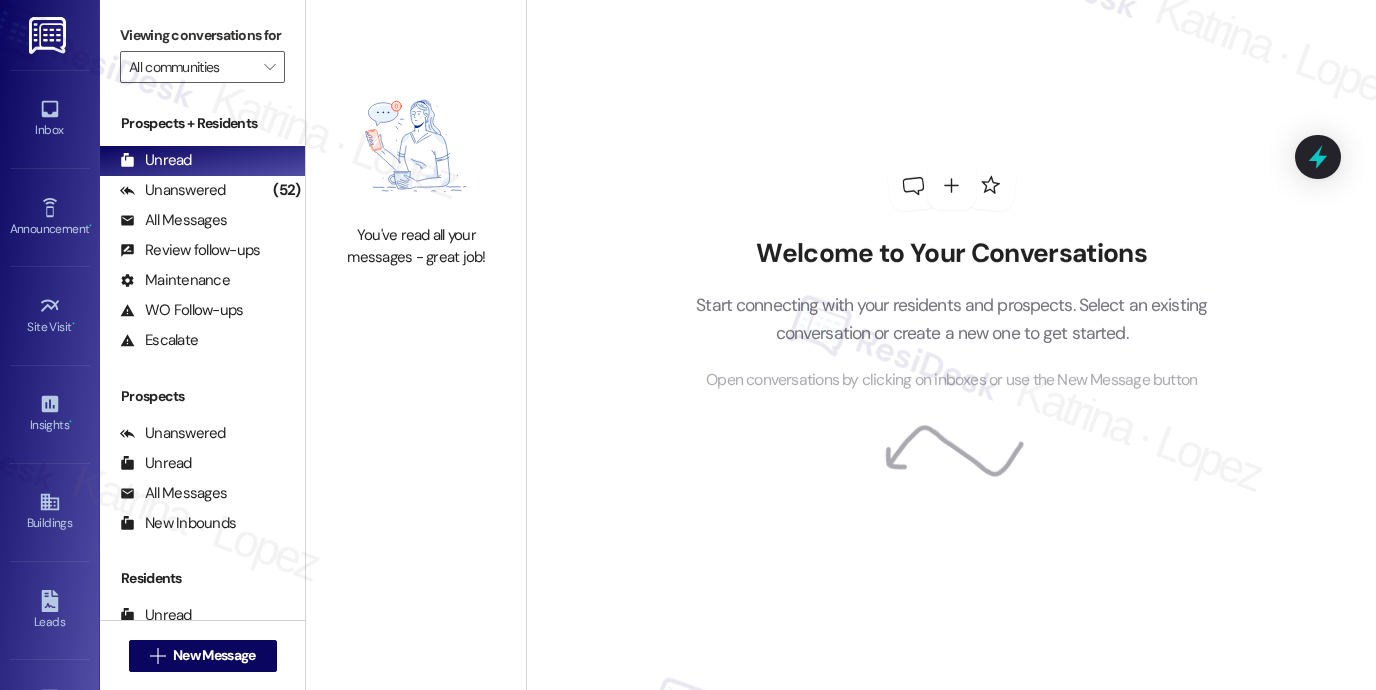 type on "Station at Park Meadows" 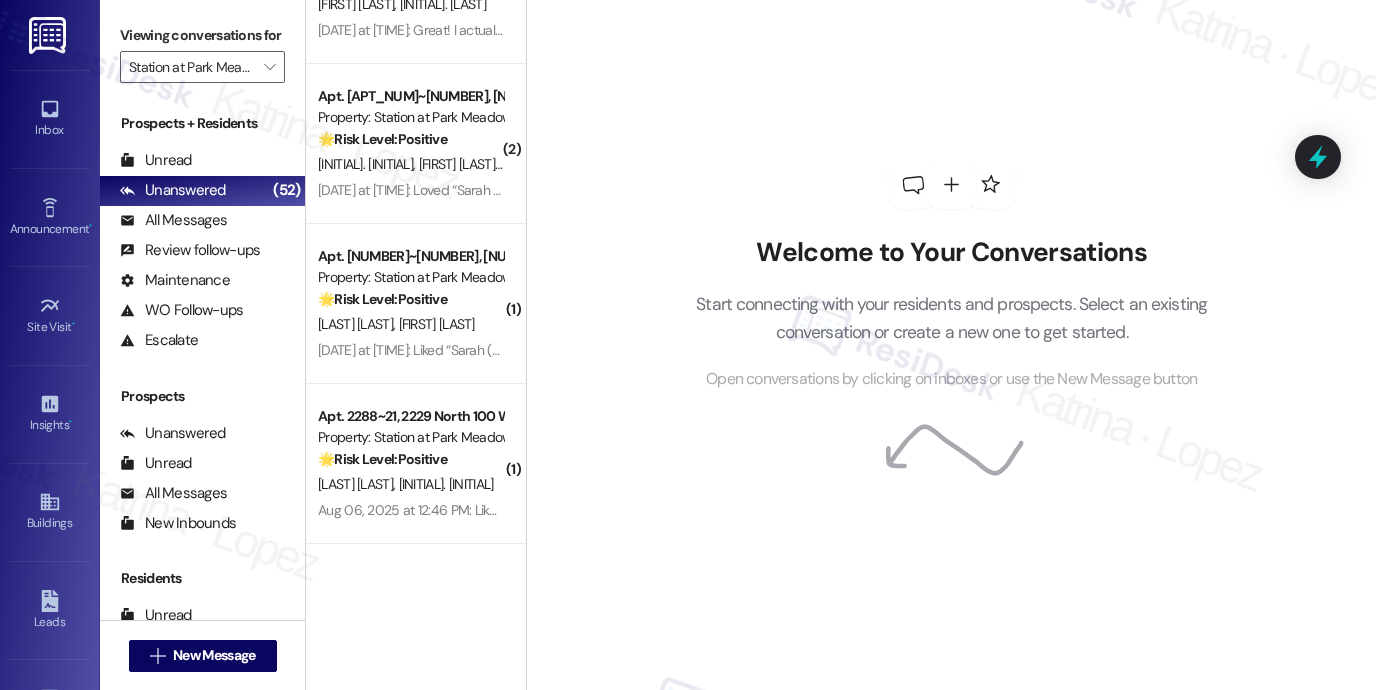 scroll, scrollTop: 0, scrollLeft: 0, axis: both 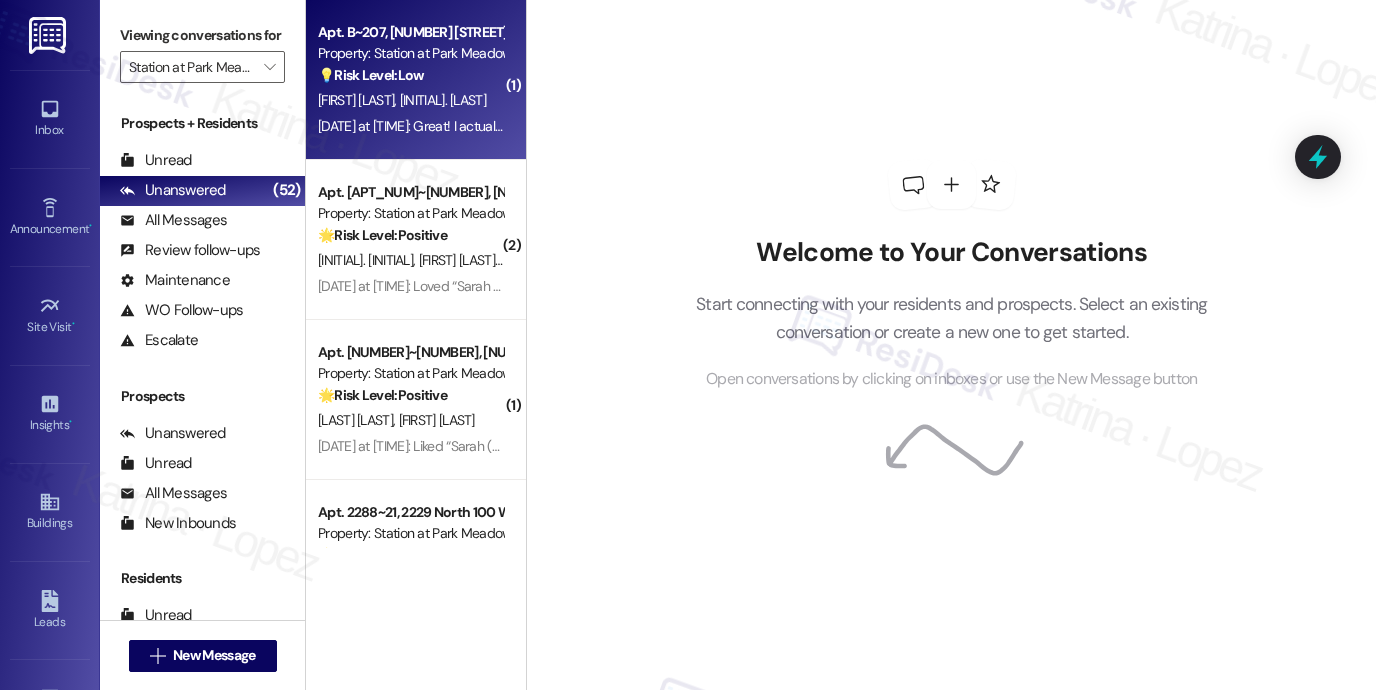 click on "Aug 06, 2025 at 12:25 PM: Great! I actually do have a question right now.
What is the Internet provider for the apartment complex? Aug 06, 2025 at 12:25 PM: Great! I actually do have a question right now.
What is the Internet provider for the apartment complex?" at bounding box center [666, 126] 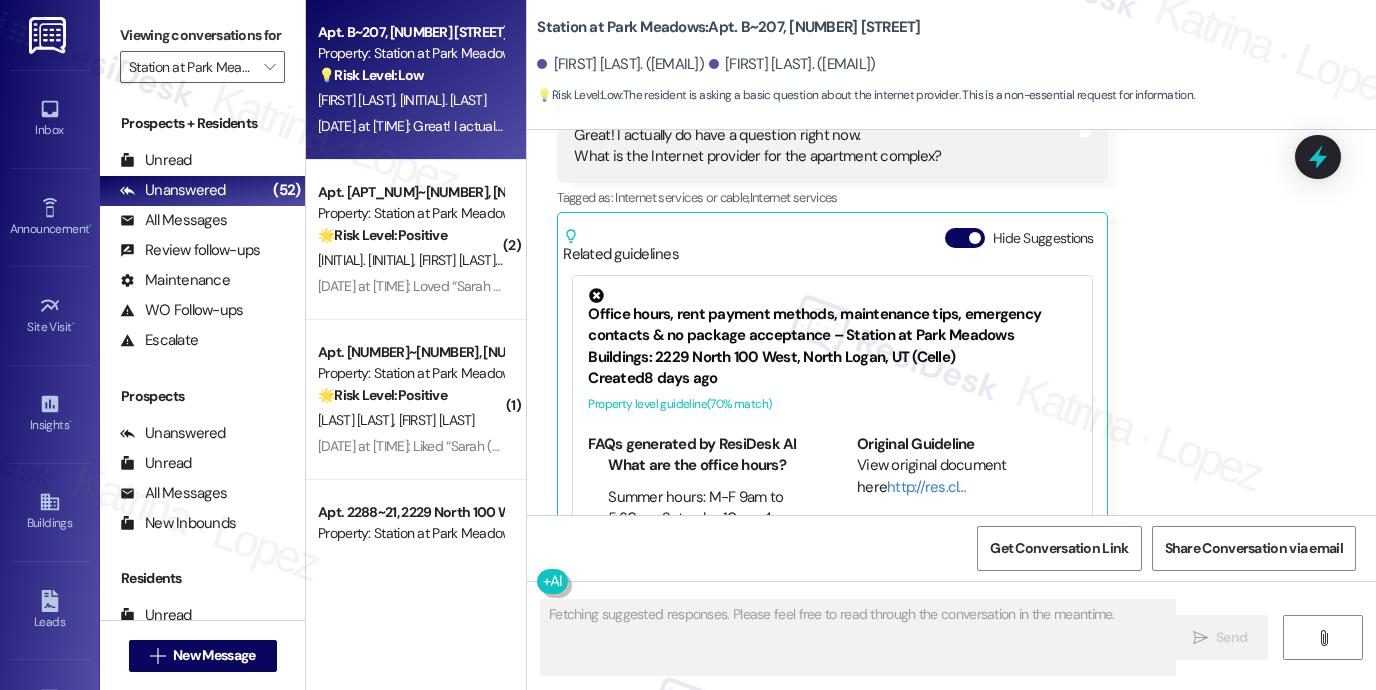 scroll, scrollTop: 211, scrollLeft: 0, axis: vertical 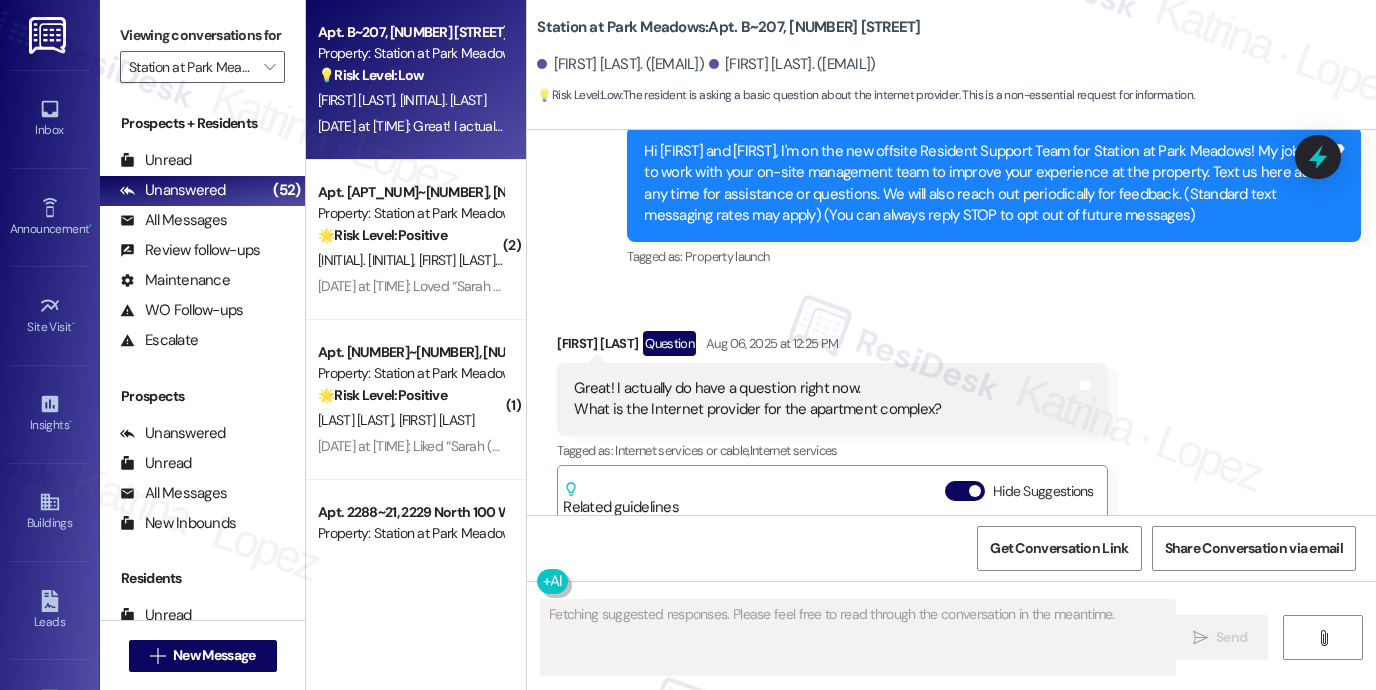 click on "Great! I actually do have a question right now.
What is the Internet provider for the apartment complex?" at bounding box center [757, 399] 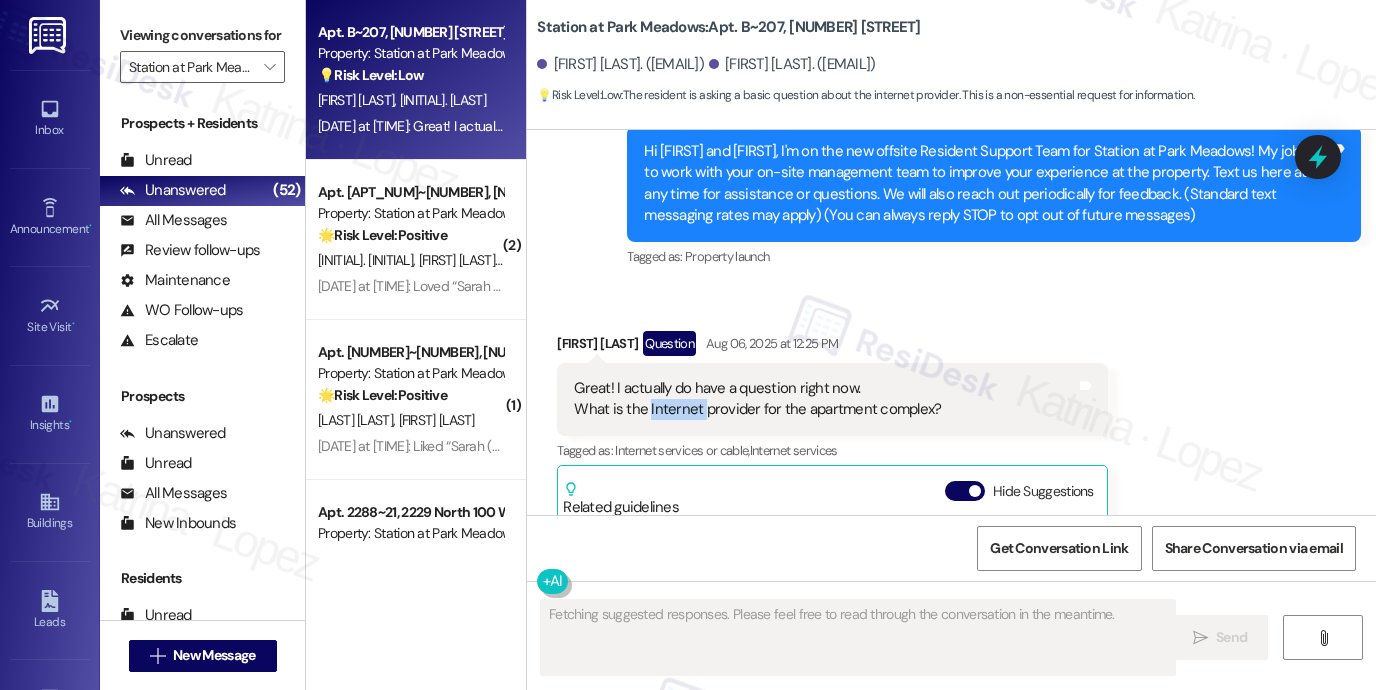 click on "Great! I actually do have a question right now.
What is the Internet provider for the apartment complex?" at bounding box center (757, 399) 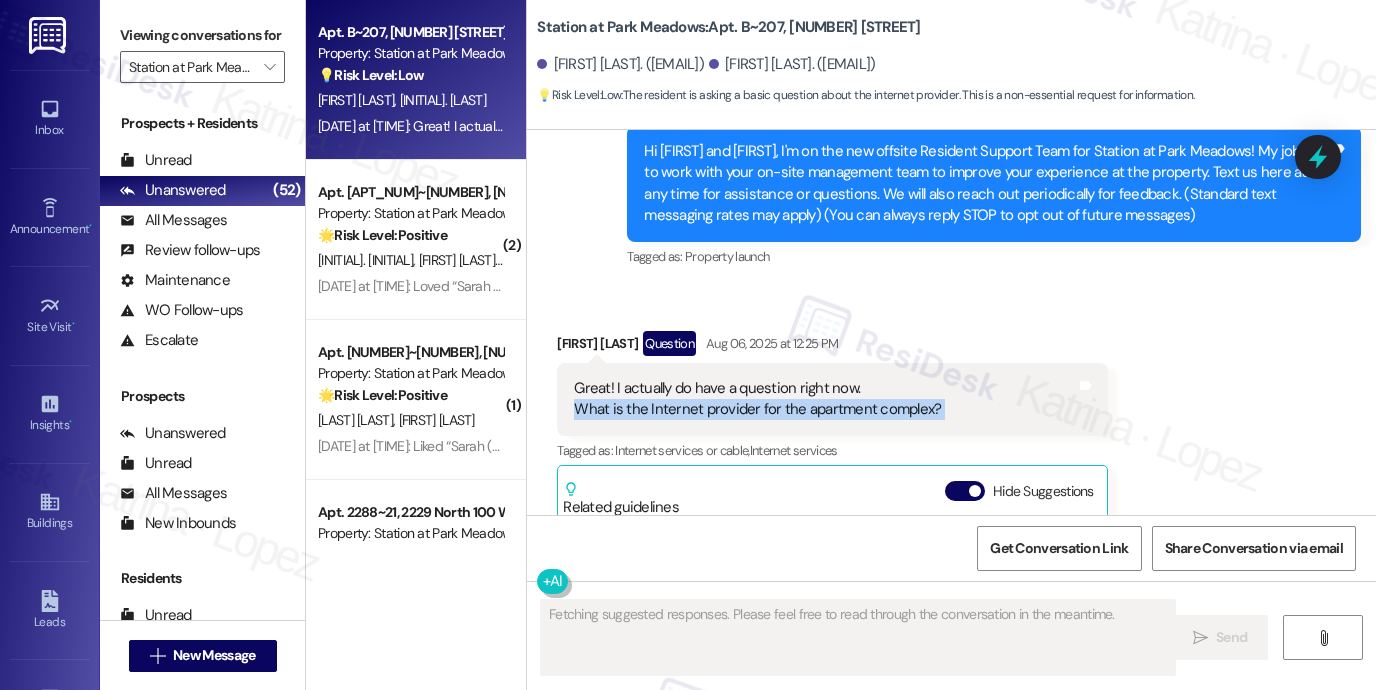 click on "Great! I actually do have a question right now.
What is the Internet provider for the apartment complex?" at bounding box center (757, 399) 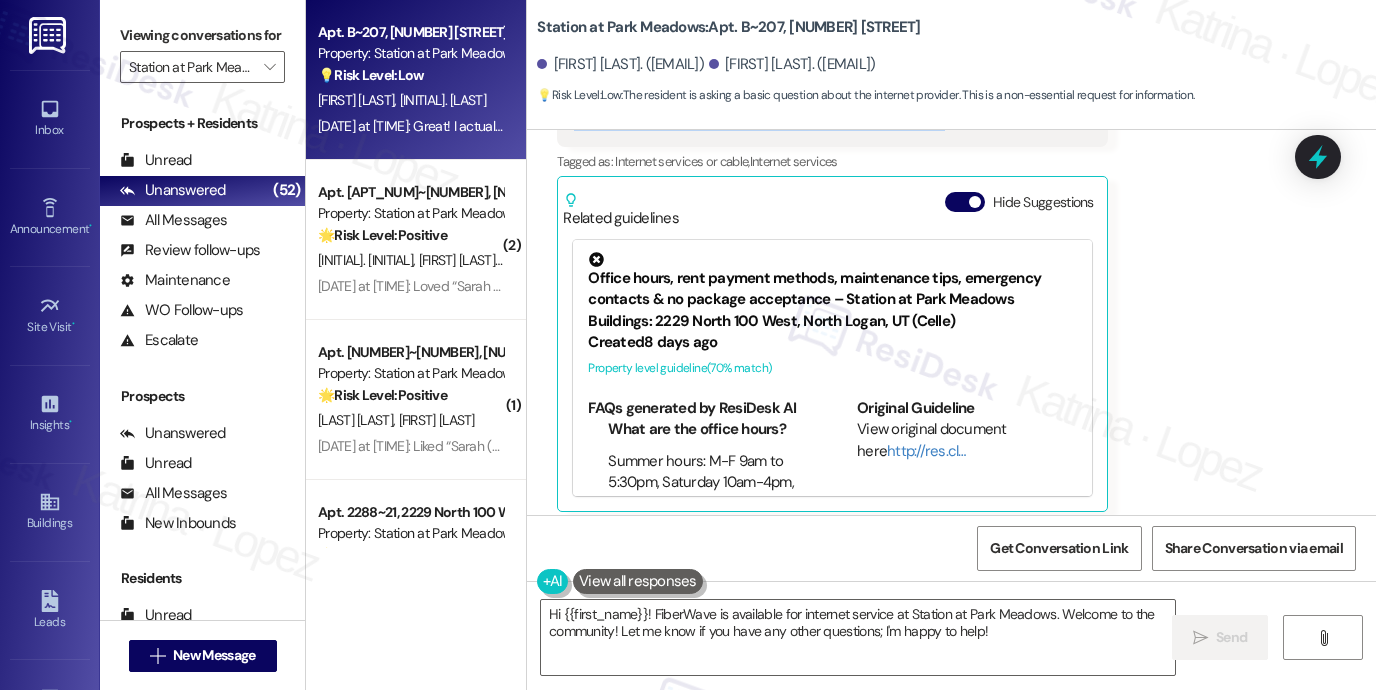 scroll, scrollTop: 511, scrollLeft: 0, axis: vertical 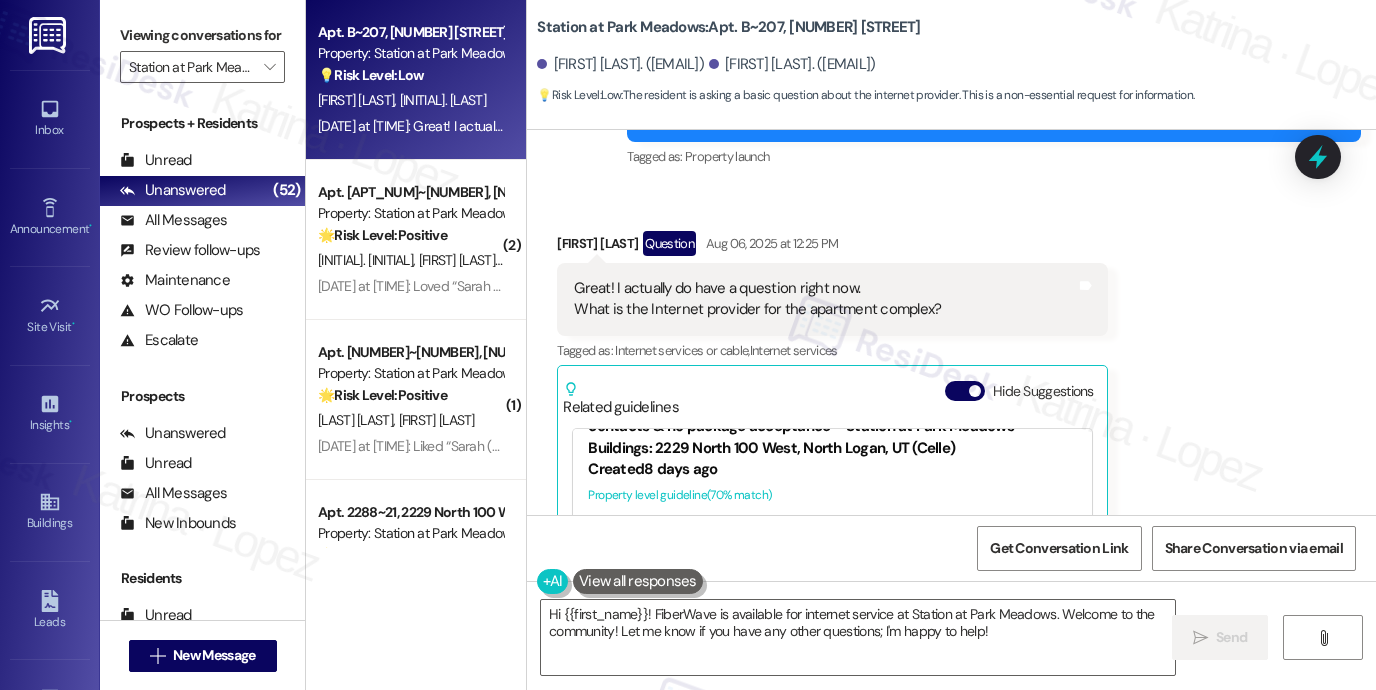 click on "Jeff Chandler Question Aug 06, 2025 at 12:25 PM" at bounding box center (832, 247) 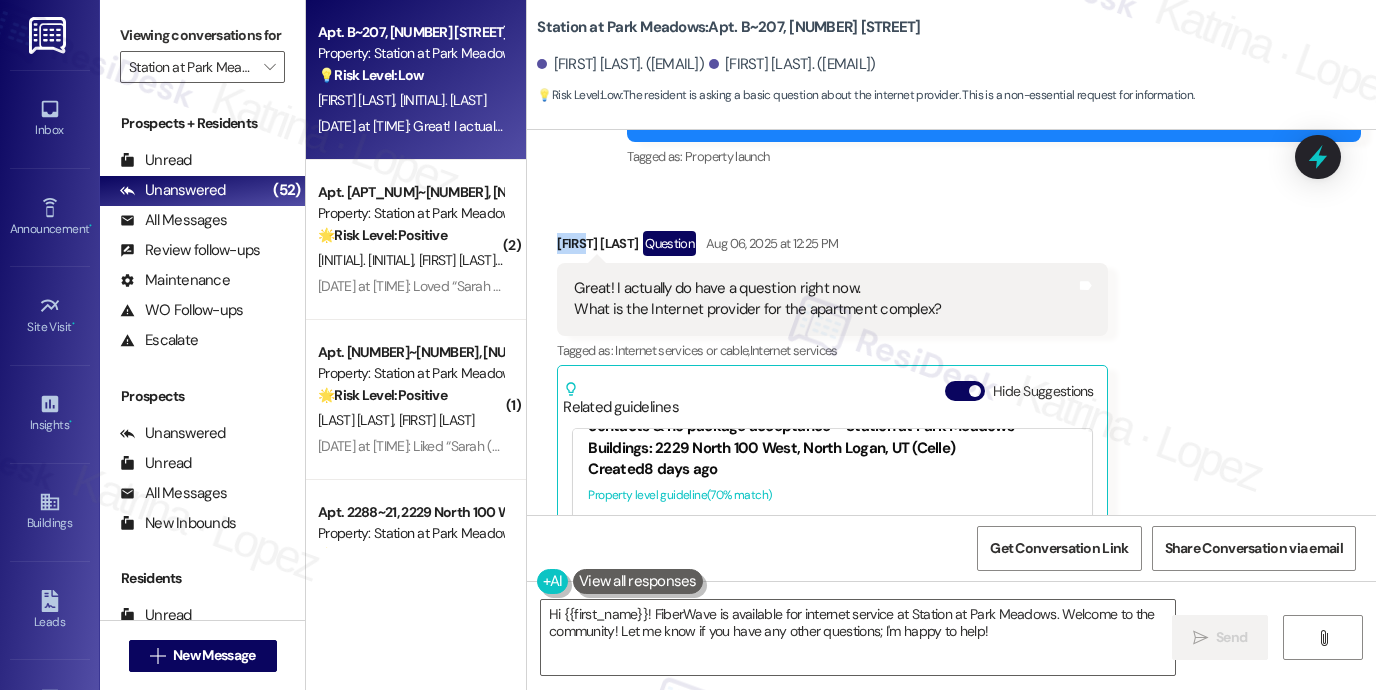 click on "Jeff Chandler Question Aug 06, 2025 at 12:25 PM" at bounding box center (832, 247) 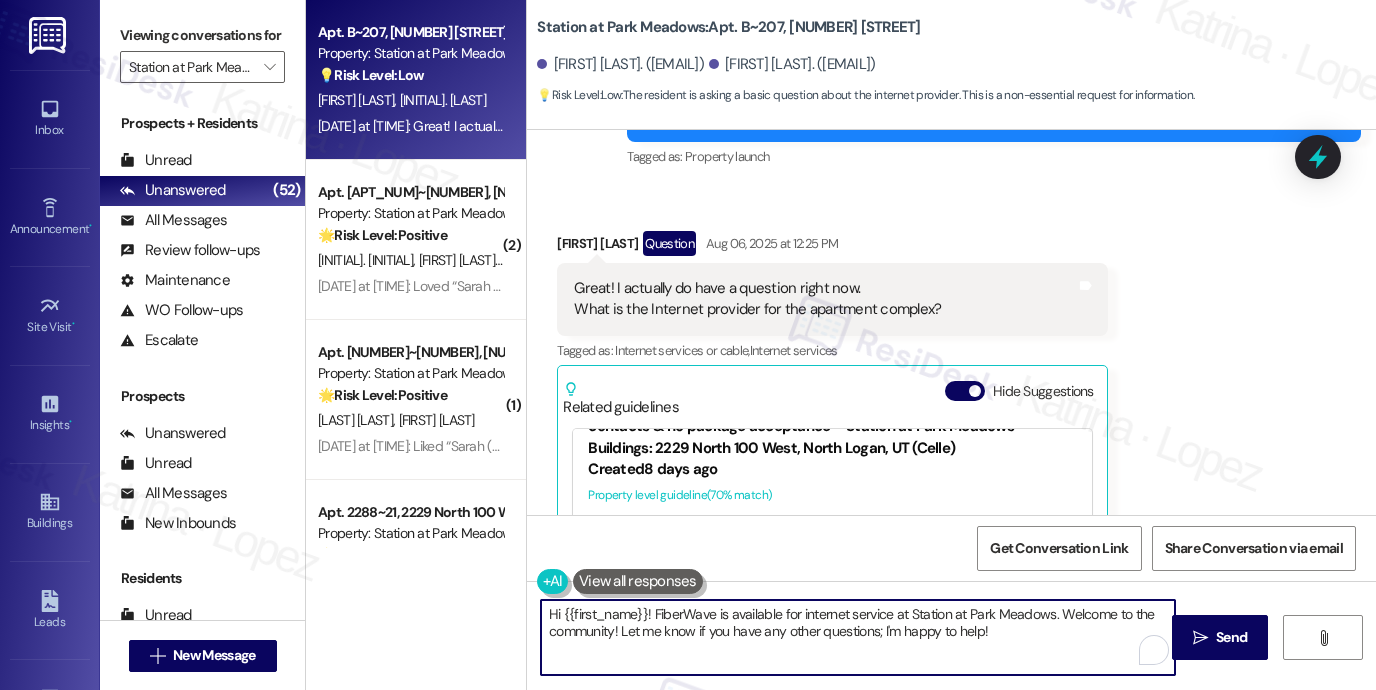 drag, startPoint x: 558, startPoint y: 620, endPoint x: 642, endPoint y: 613, distance: 84.29116 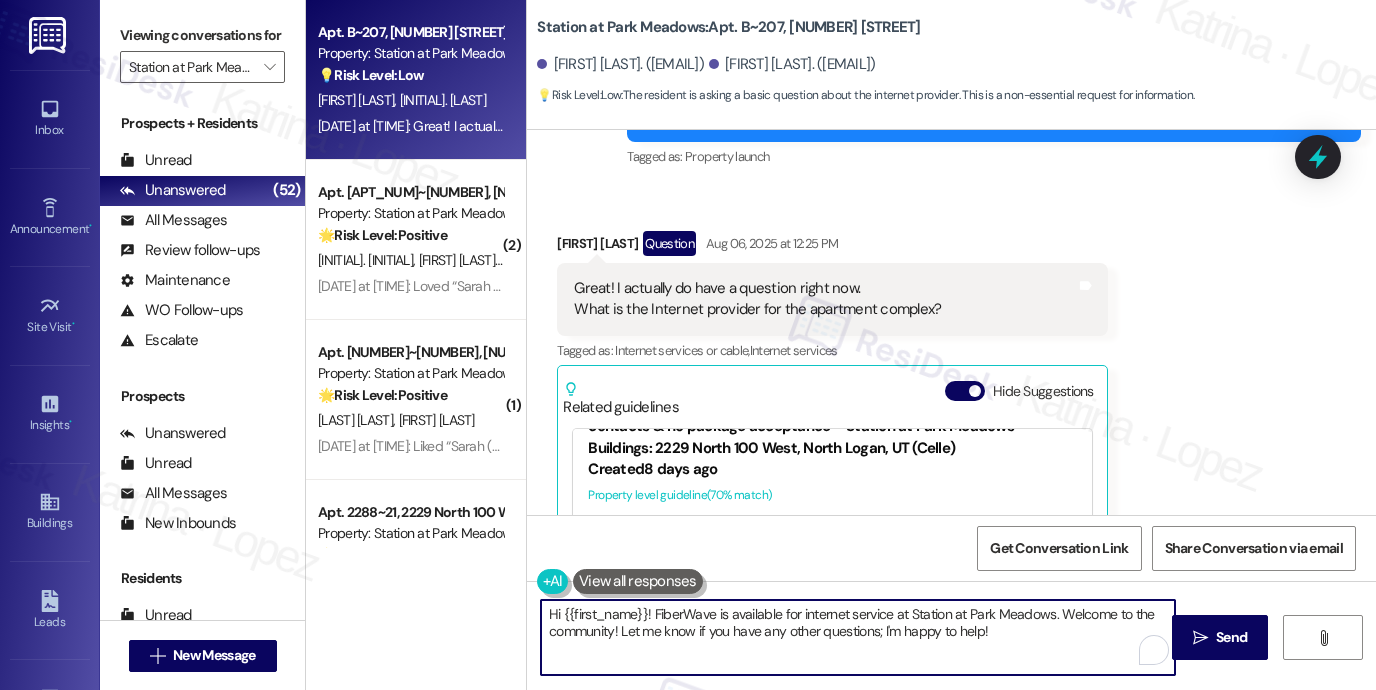 click on "Hi {{first_name}}! FiberWave is available for internet service at Station at Park Meadows. Welcome to the community! Let me know if you have any other questions; I'm happy to help!" at bounding box center (858, 637) 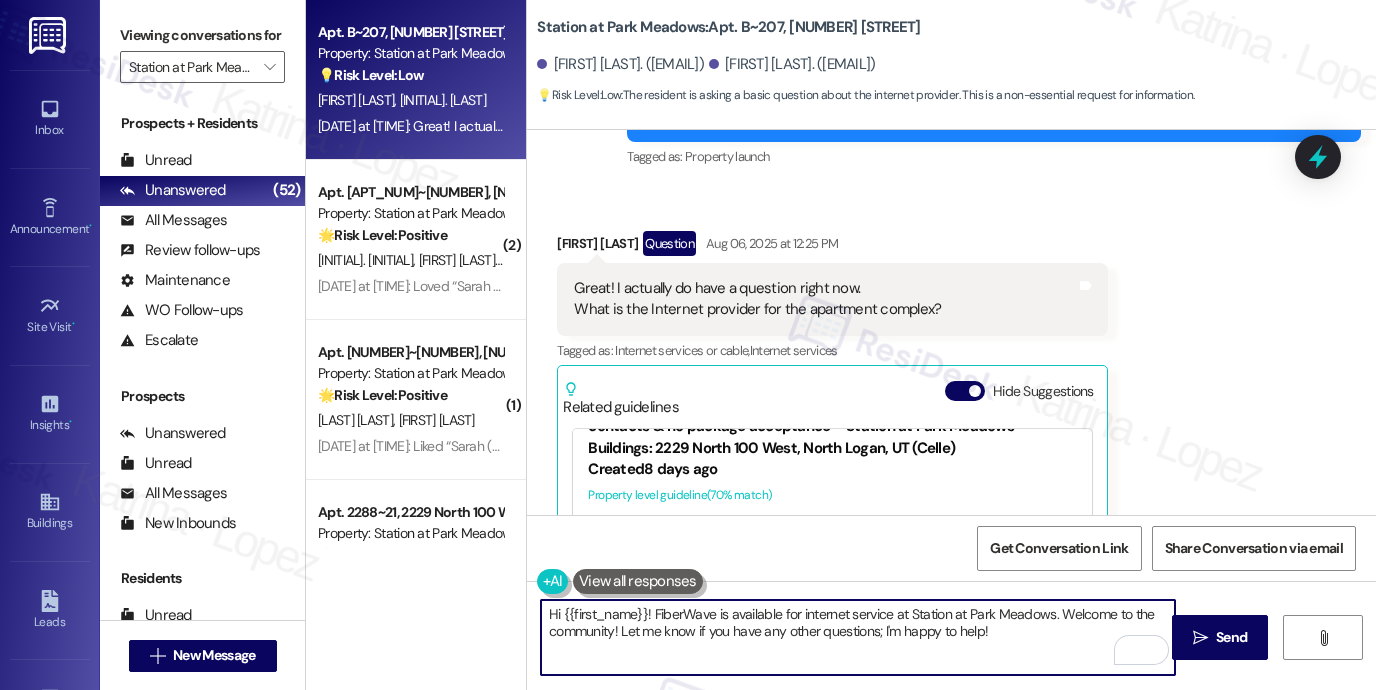 paste on "Jeff" 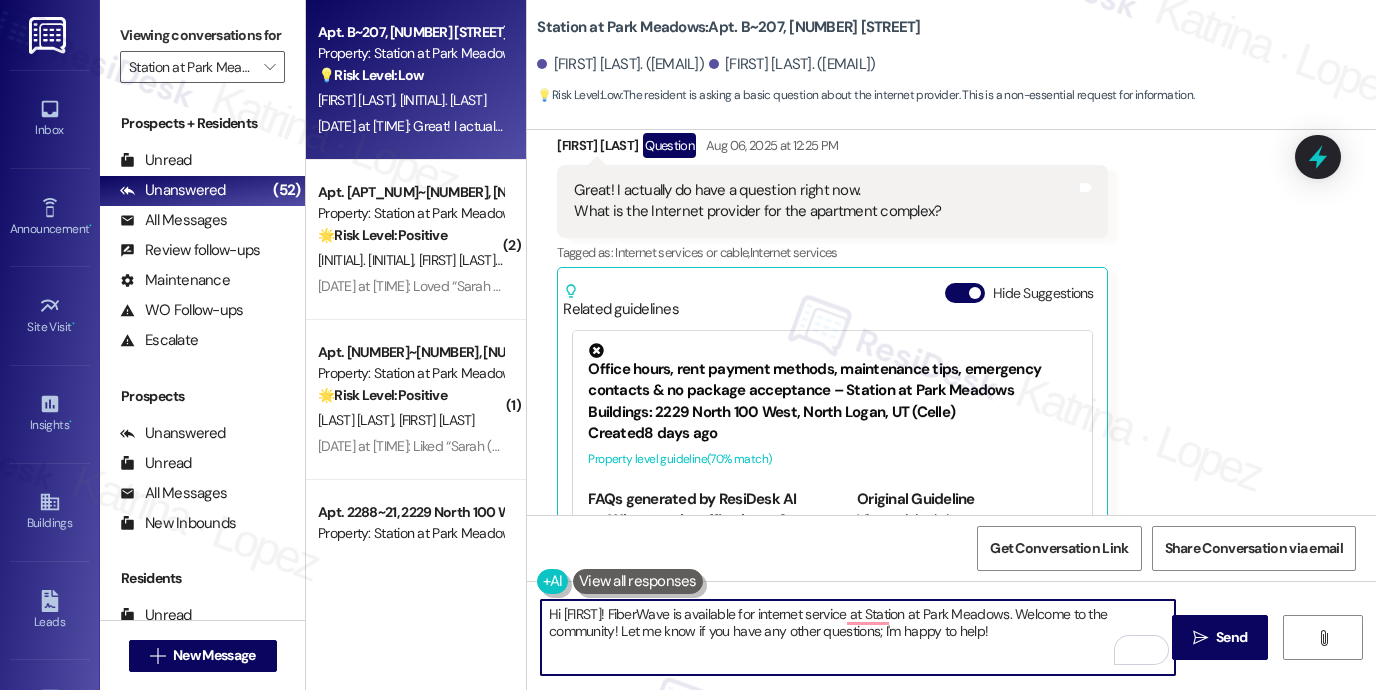 scroll, scrollTop: 700, scrollLeft: 0, axis: vertical 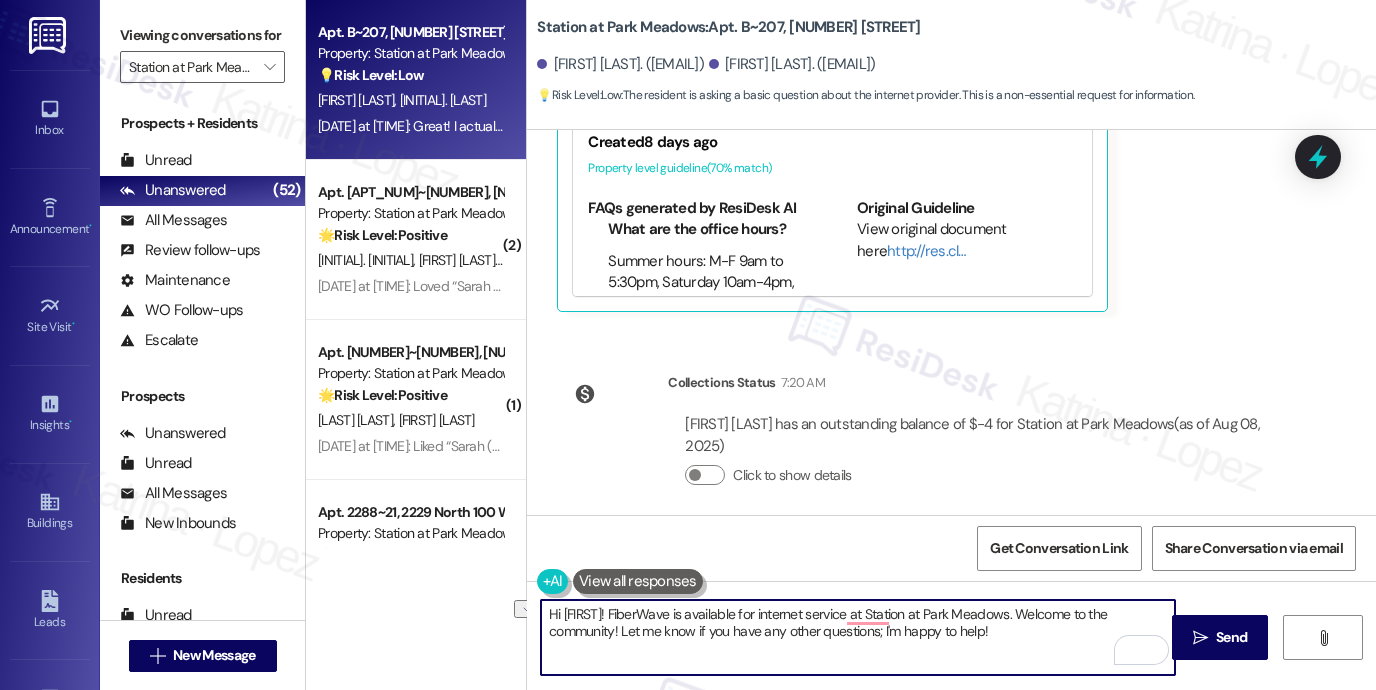 drag, startPoint x: 948, startPoint y: 636, endPoint x: 800, endPoint y: 628, distance: 148.21606 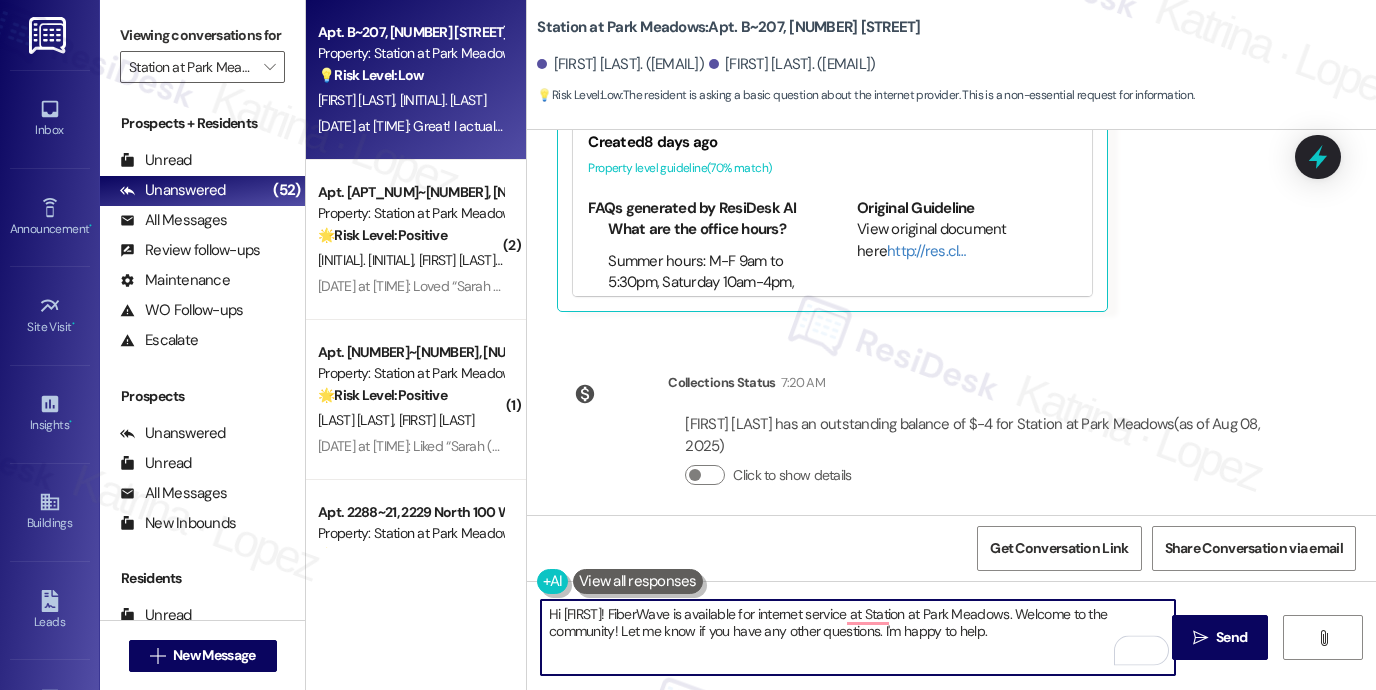 click on "Hi Jeff! FiberWave is available for internet service at Station at Park Meadows. Welcome to the community! Let me know if you have any other questions. I'm happy to help." at bounding box center (858, 637) 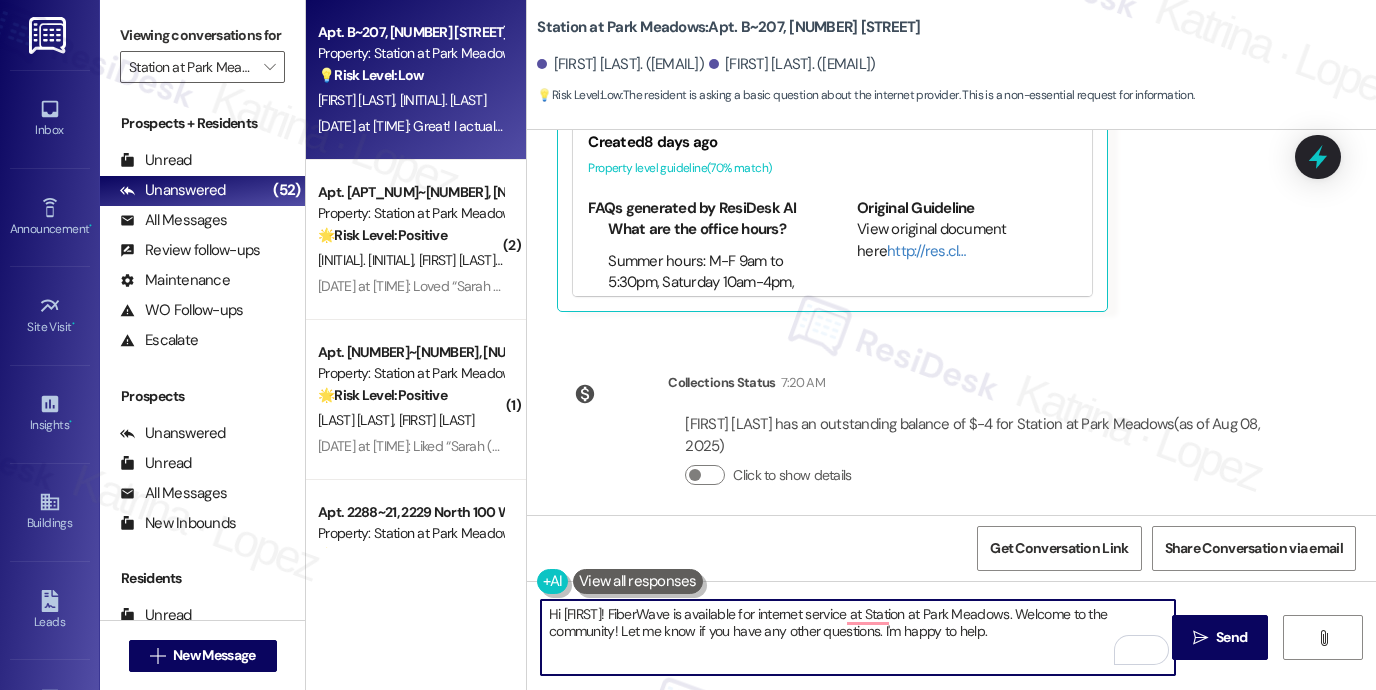 click on "Hi Jeff! FiberWave is available for internet service at Station at Park Meadows. Welcome to the community! Let me know if you have any other questions. I'm happy to help." at bounding box center (858, 637) 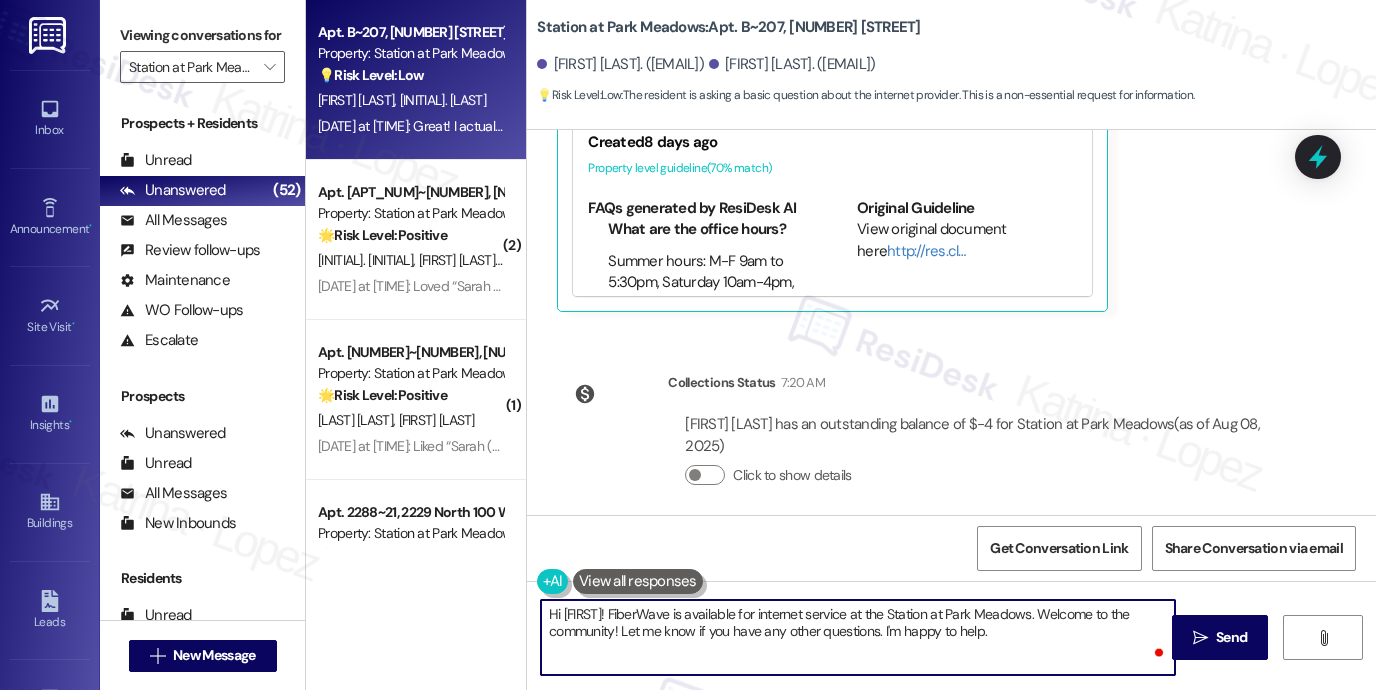 click on "Hi Jeff! FiberWave is available for internet service at the Station at Park Meadows. Welcome to the community! Let me know if you have any other questions. I'm happy to help." at bounding box center (858, 637) 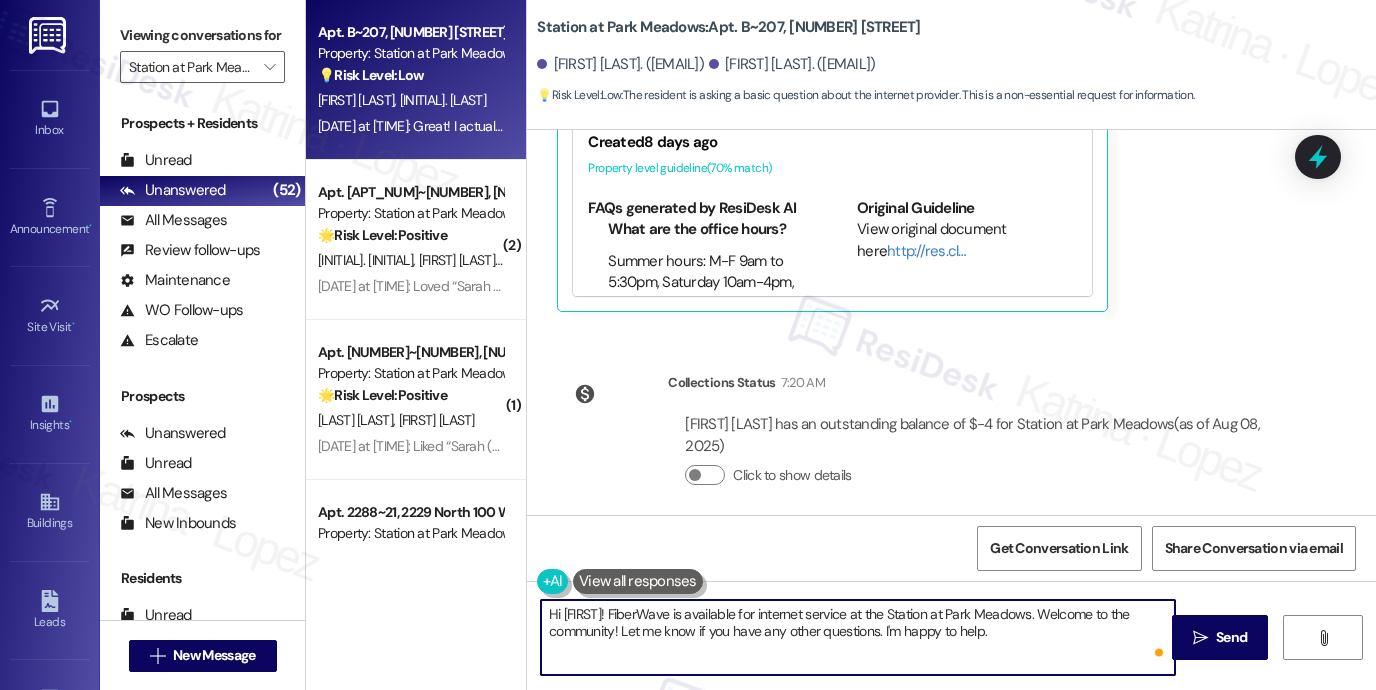 click on "Hi Jeff! FiberWave is available for internet service at the Station at Park Meadows. Welcome to the community! Let me know if you have any other questions. I'm happy to help." at bounding box center (858, 637) 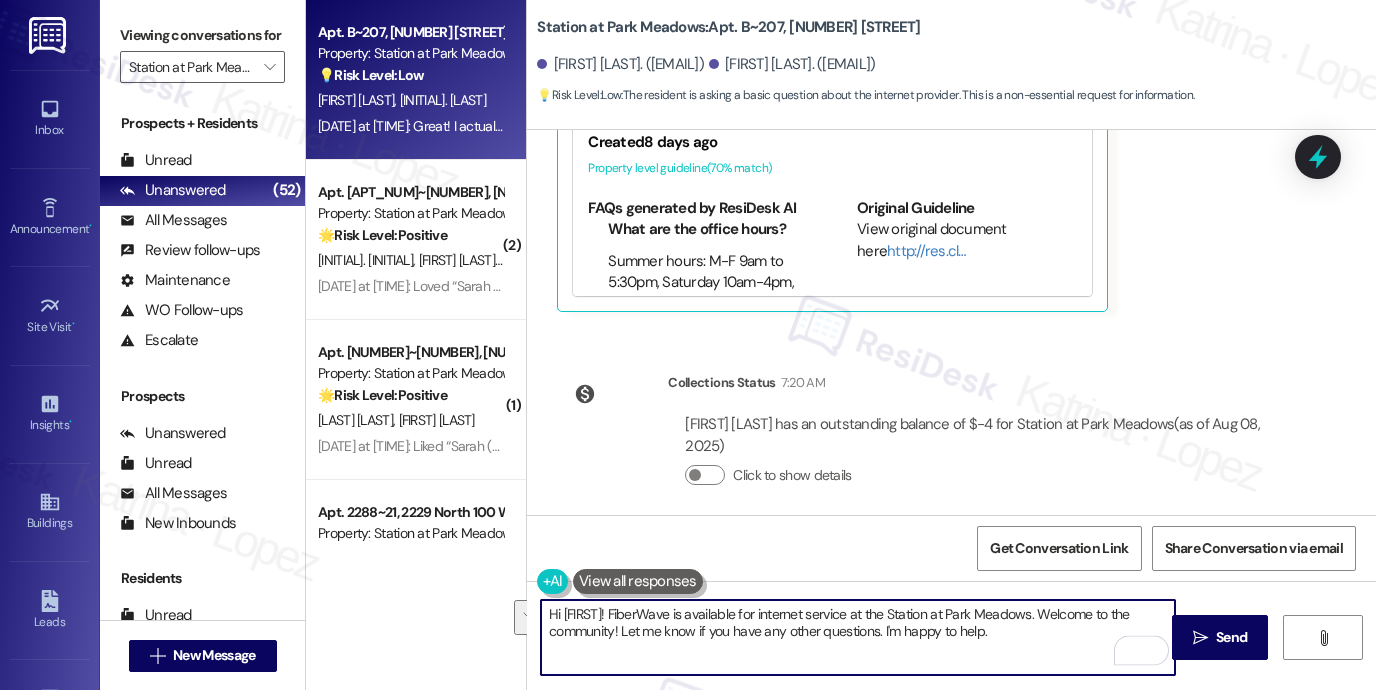 click on "Hi Jeff! FiberWave is available for internet service at the Station at Park Meadows. Welcome to the community! Let me know if you have any other questions. I'm happy to help." at bounding box center [858, 637] 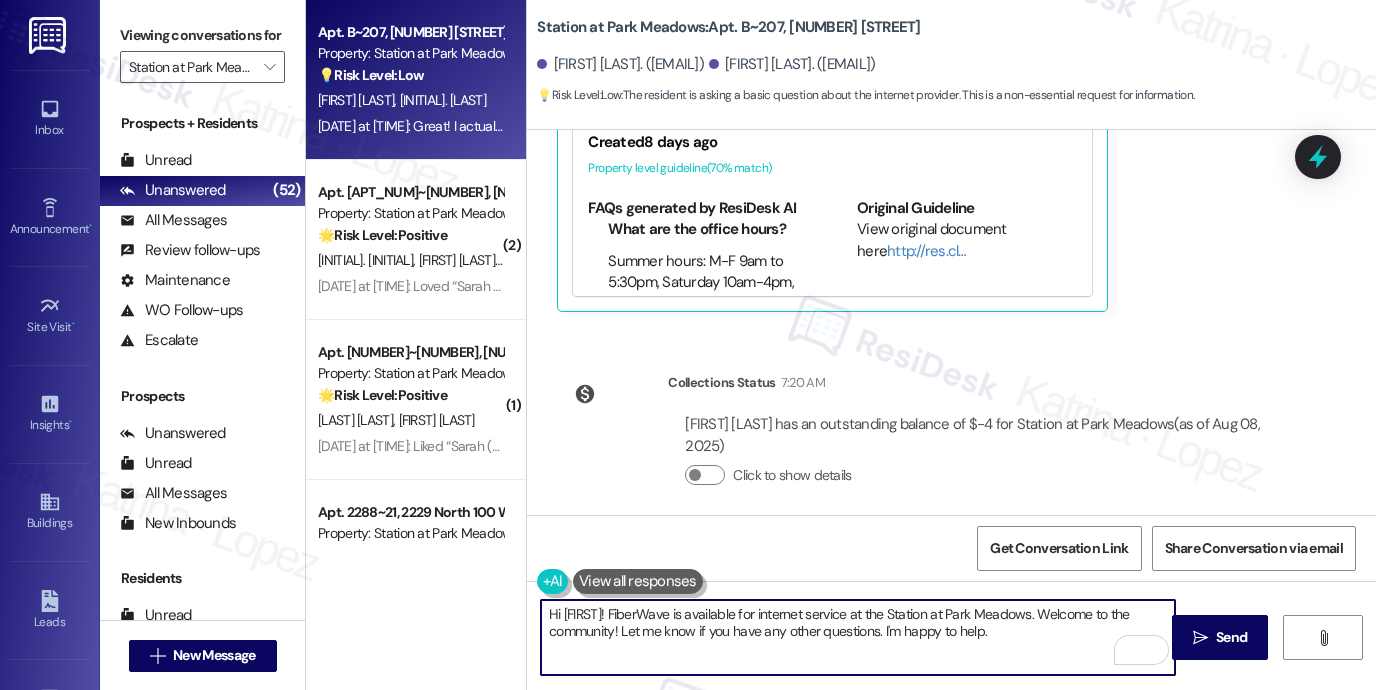 click on "Hi Jeff! FiberWave is available for internet service at the Station at Park Meadows. Welcome to the community! Let me know if you have any other questions. I'm happy to help." at bounding box center (858, 637) 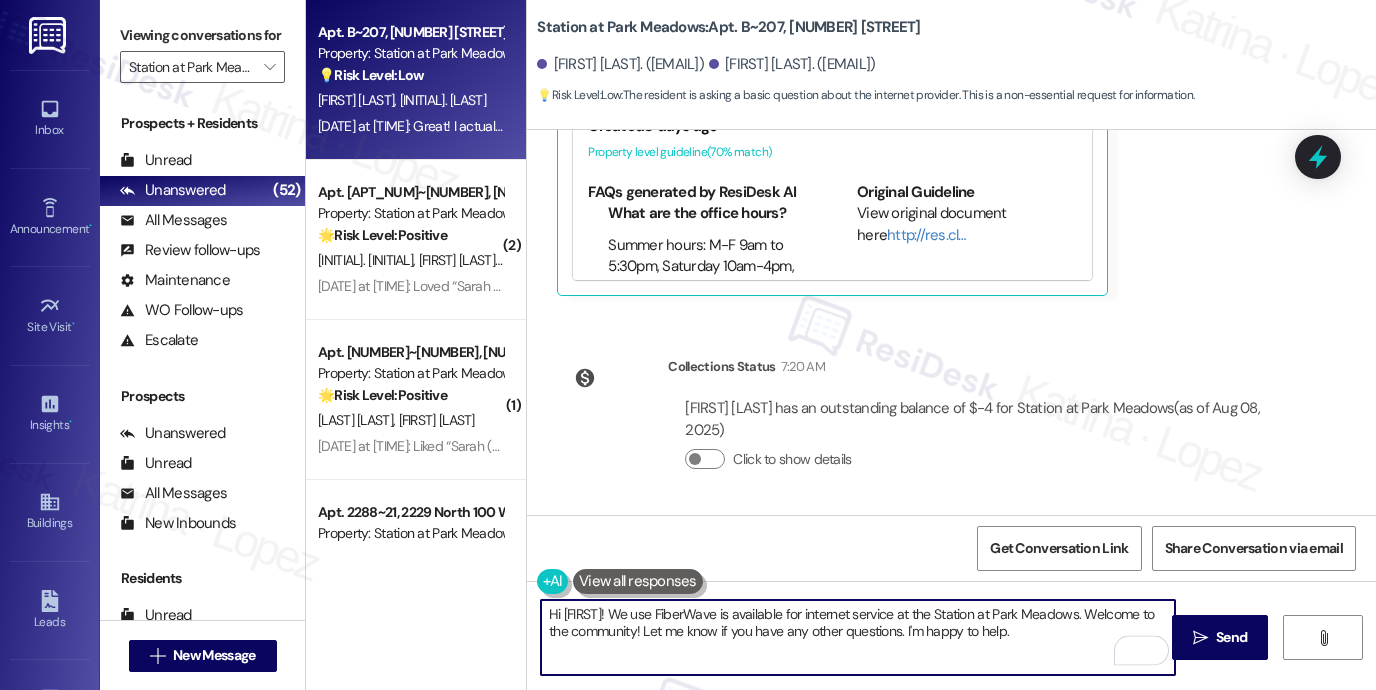 scroll, scrollTop: 417, scrollLeft: 0, axis: vertical 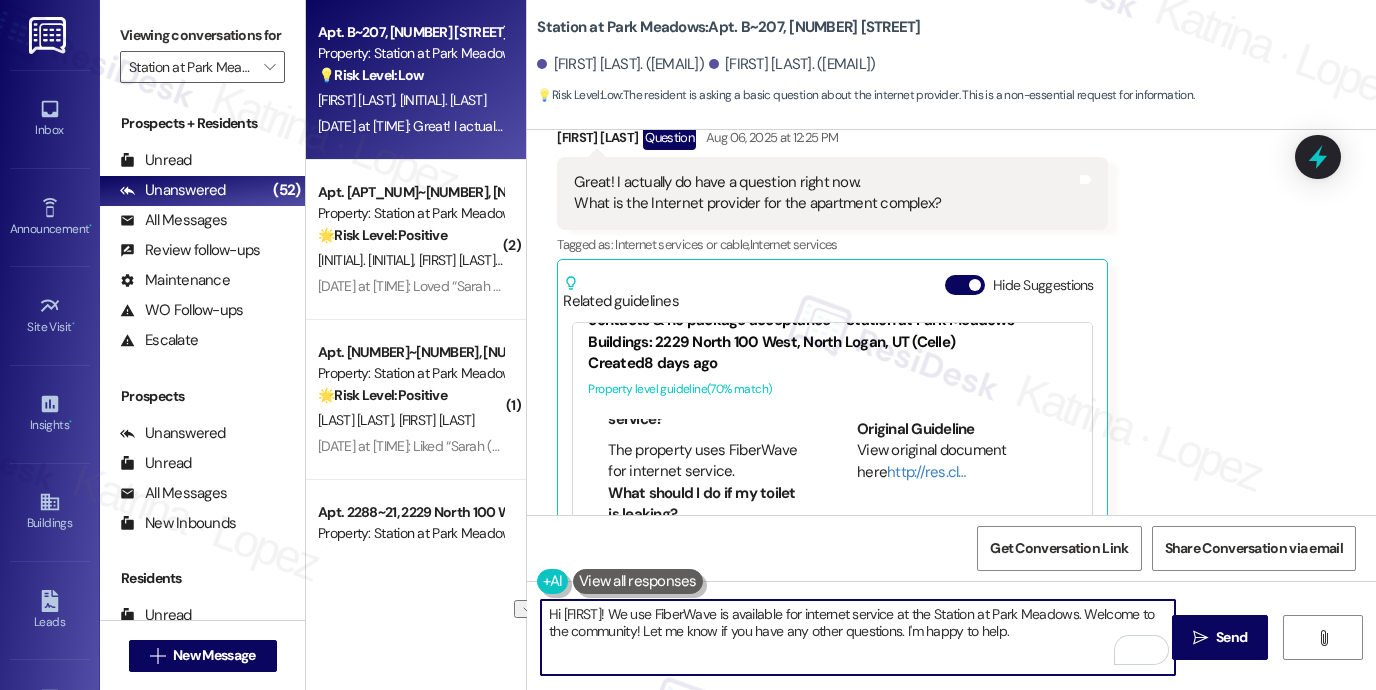 drag, startPoint x: 693, startPoint y: 615, endPoint x: 1052, endPoint y: 607, distance: 359.0891 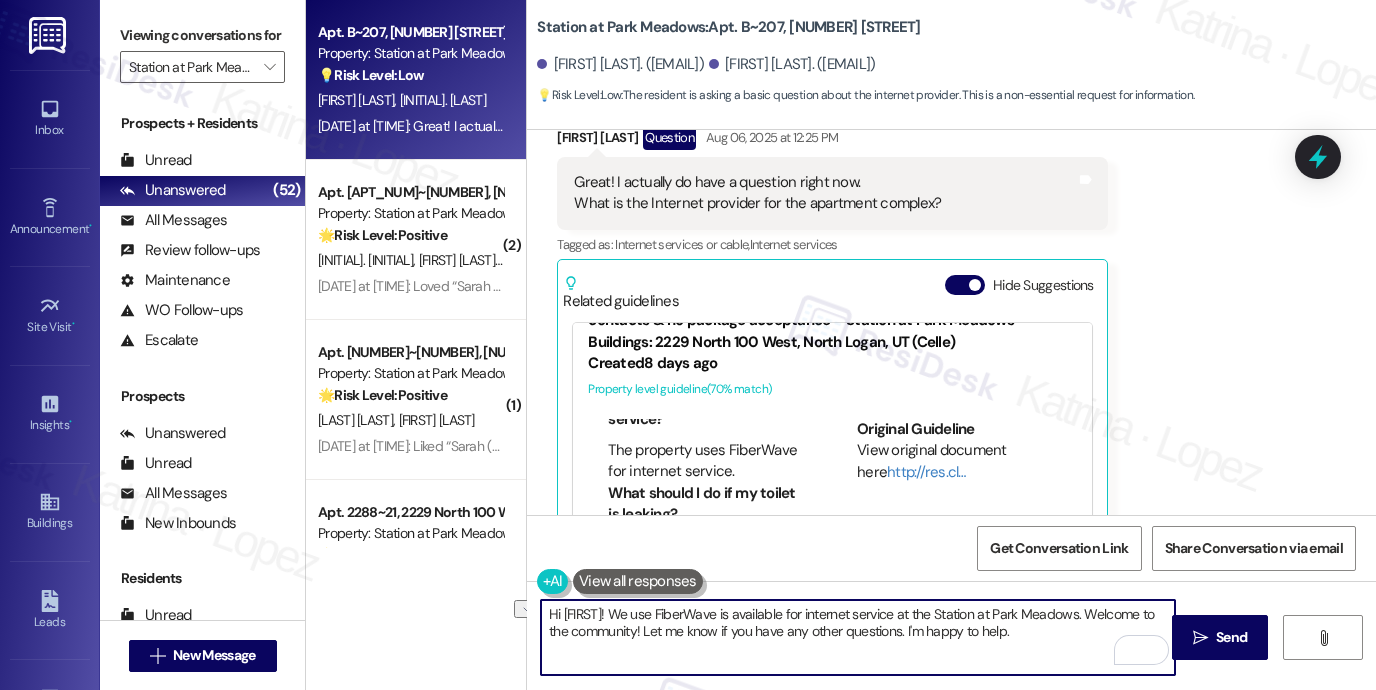 click on "Hi Jeff! We use FiberWave is available for internet service at the Station at Park Meadows. Welcome to the community! Let me know if you have any other questions. I'm happy to help." at bounding box center (858, 637) 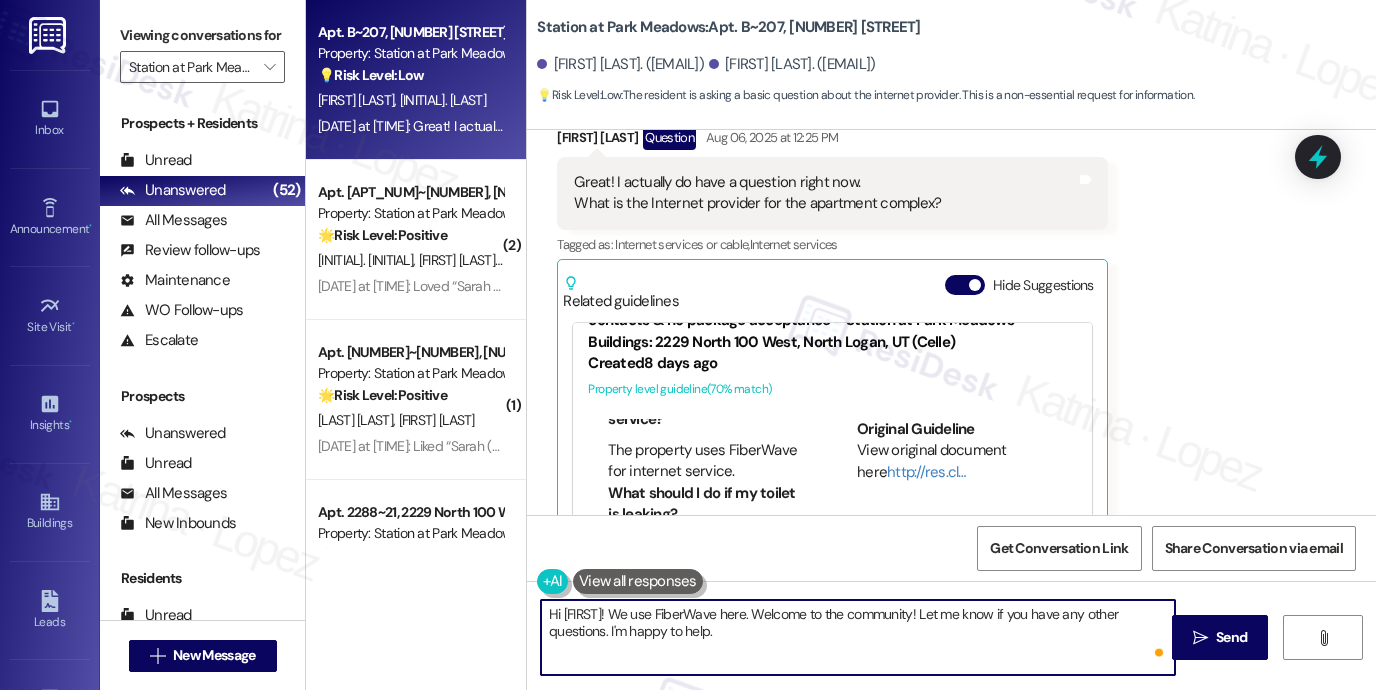 click on "Hi Jeff! We use FiberWave here. Welcome to the community! Let me know if you have any other questions. I'm happy to help." at bounding box center (858, 637) 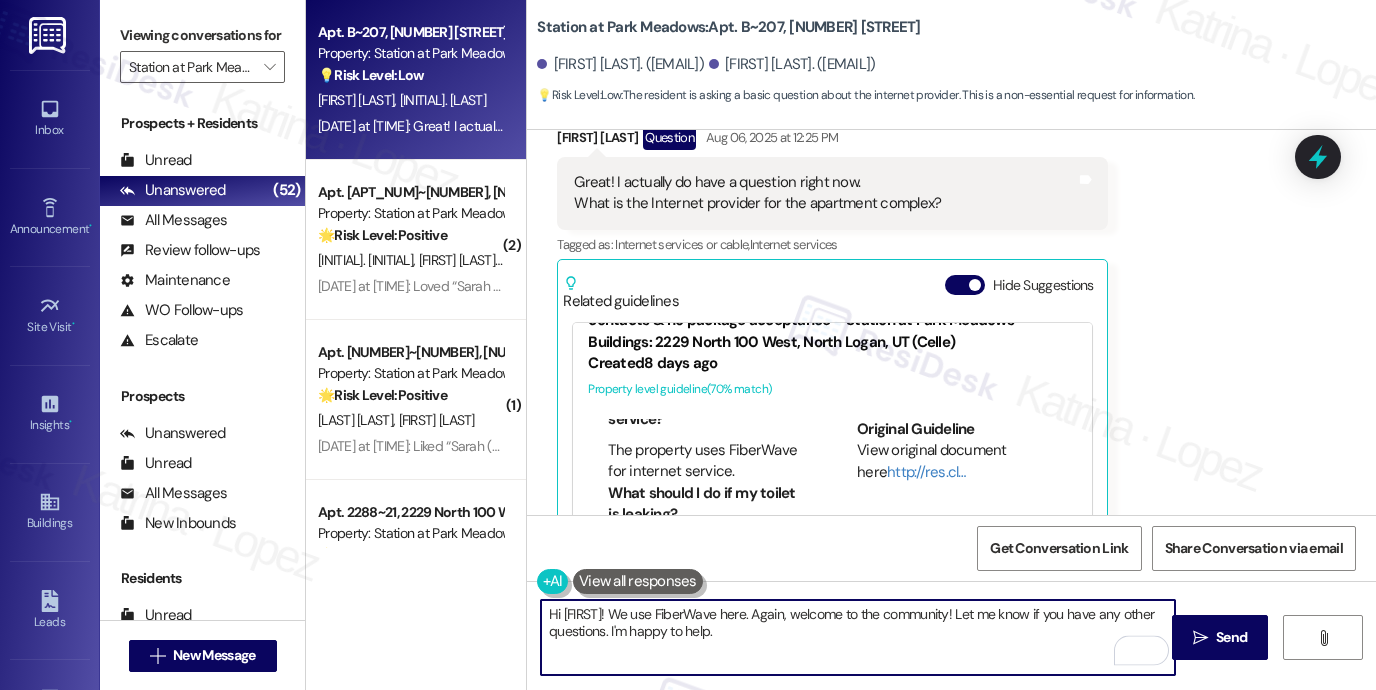 click on "Hi Jeff! We use FiberWave here. Again, welcome to the community! Let me know if you have any other questions. I'm happy to help." at bounding box center (858, 637) 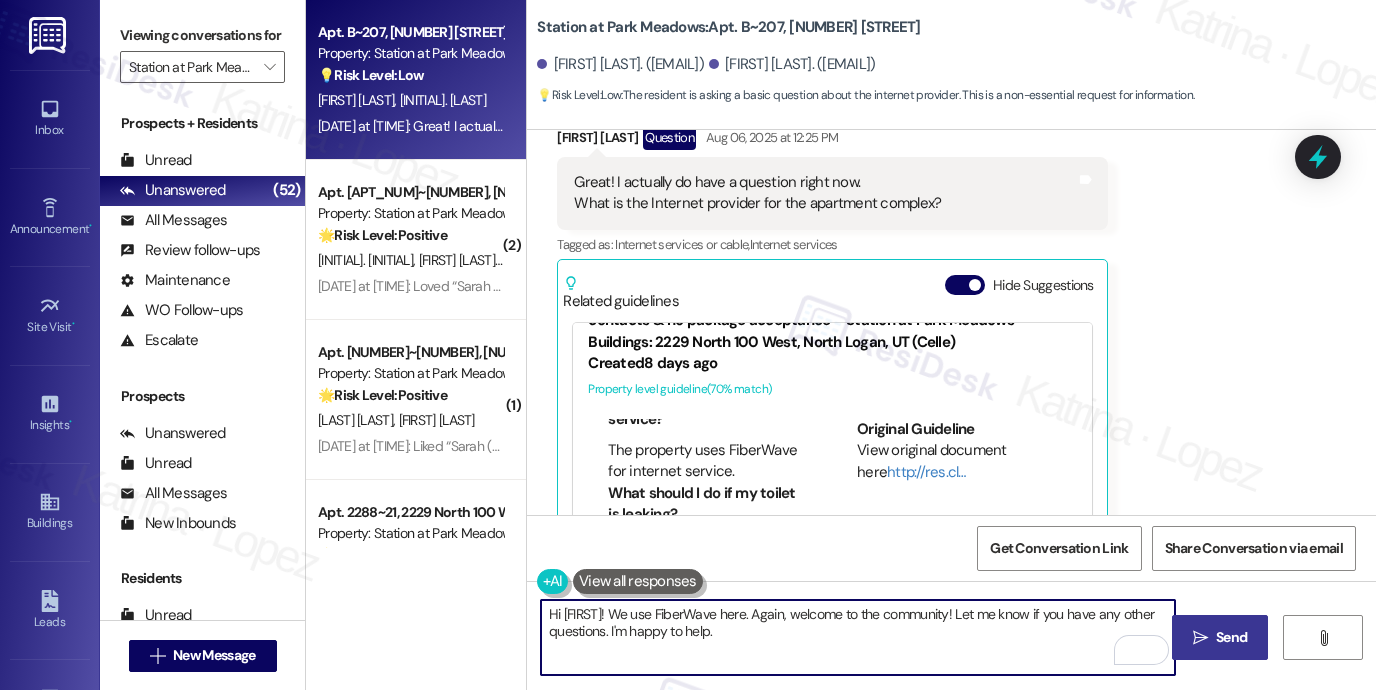 type on "Hi Jeff! We use FiberWave here. Again, welcome to the community! Let me know if you have any other questions. I'm happy to help." 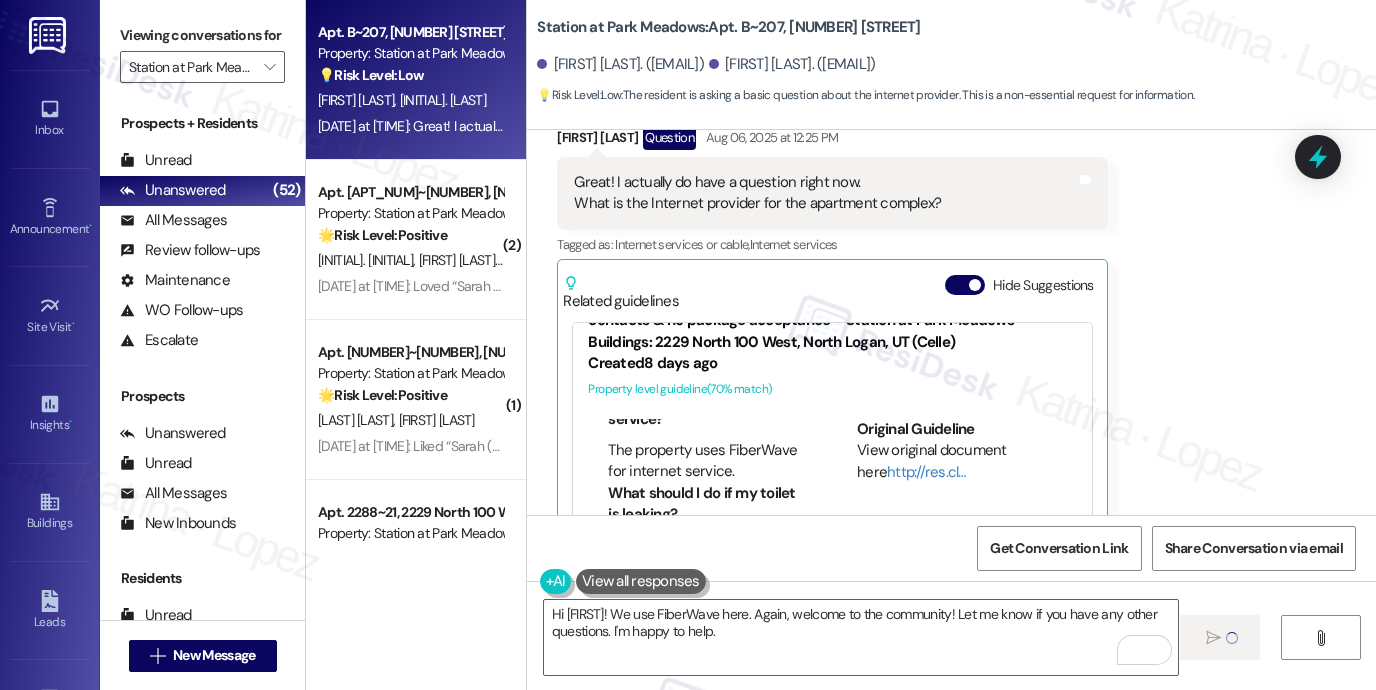 type 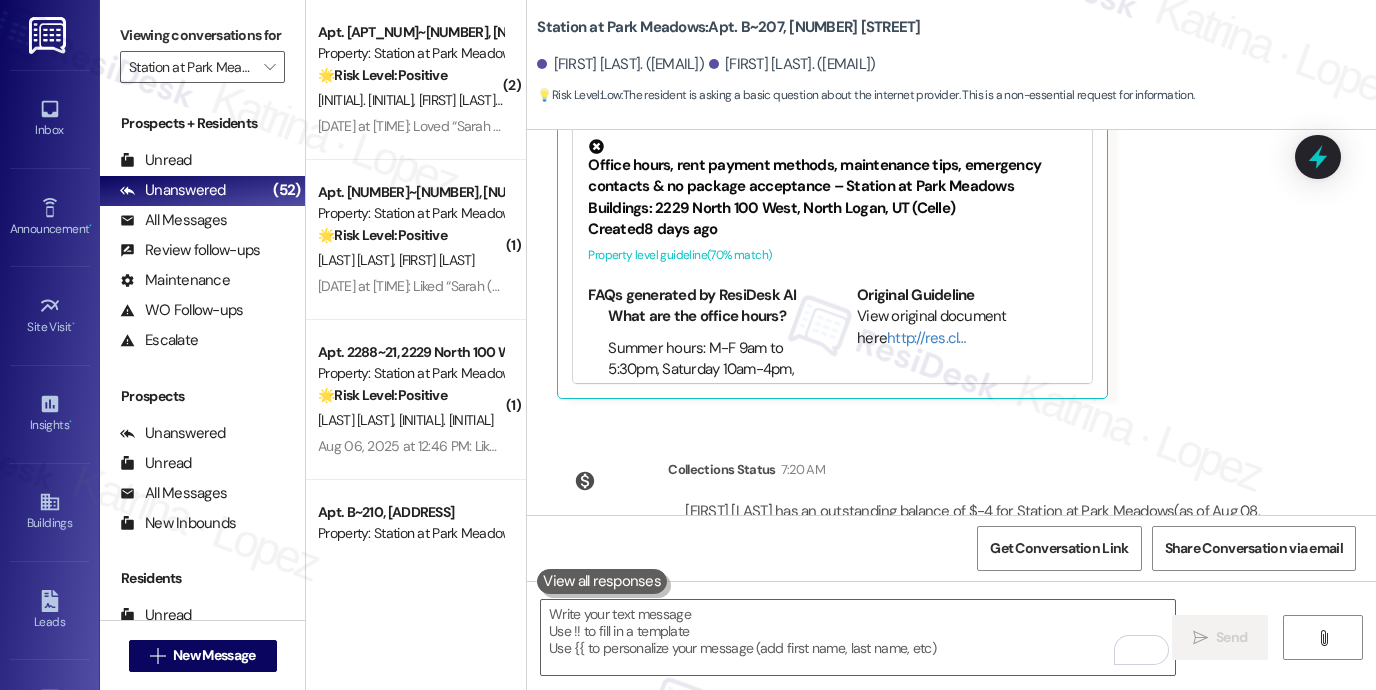 scroll, scrollTop: 578, scrollLeft: 0, axis: vertical 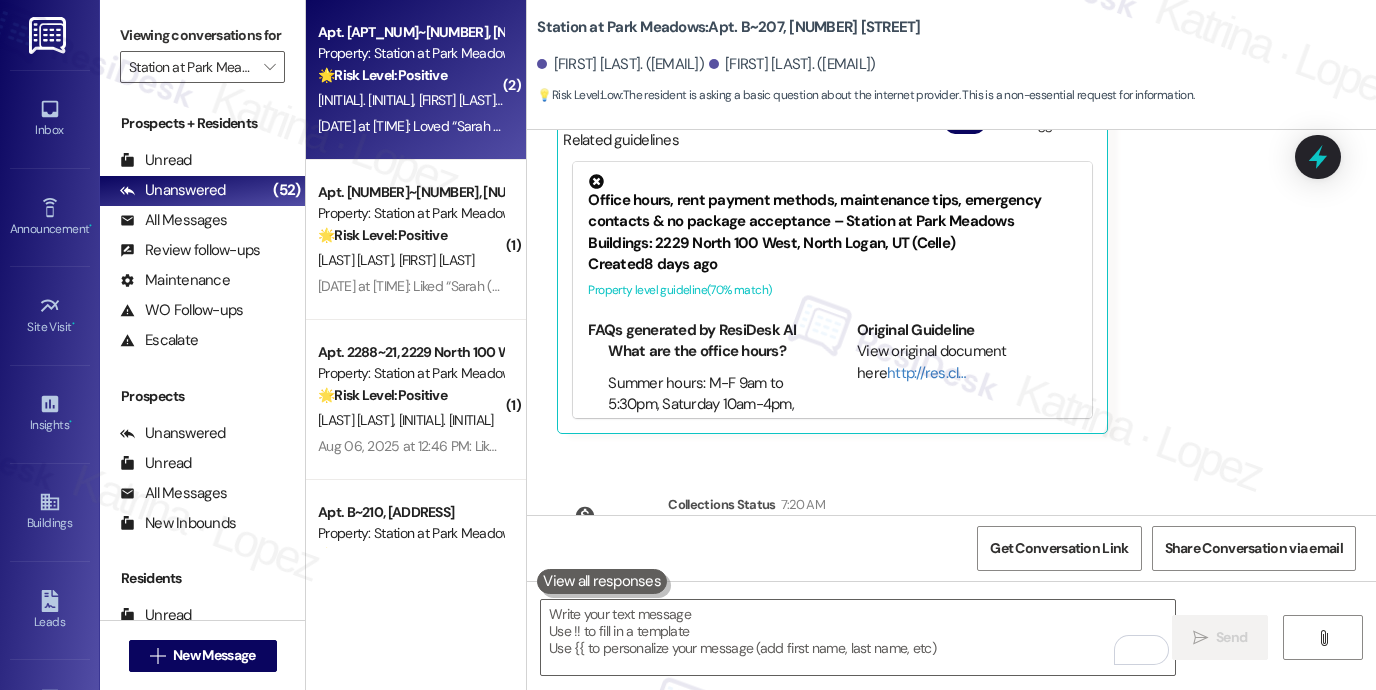 click on "Aug 06, 2025 at 1:22 PM: Loved “Sarah (Station at Park Meadows): Hi Kristie, Nichole and Adrian, I'm on the new offsite Resident Support Team for Station at Park Meadows! My job is to work with your on-site management team to improve your experience at the property. Text us here at any time for assistance or questions. We will also reach out periodically for feedback. (Standard text messaging rates may apply) (You can always reply STOP to opt out of future messages)” Aug 06, 2025 at 1:22 PM: Loved “Sarah (Station at Park Meadows): Hi Kristie, Nichole and Adrian, I'm on the new offsite Resident Support Team for Station at Park Meadows! My job is to work with your on-site management team to improve your experience at the property. Text us here at any time for assistance or questions. We will also reach out periodically for feedback. (Standard text messaging rates may apply) (You can always reply STOP to opt out of future messages)”" at bounding box center (410, 126) 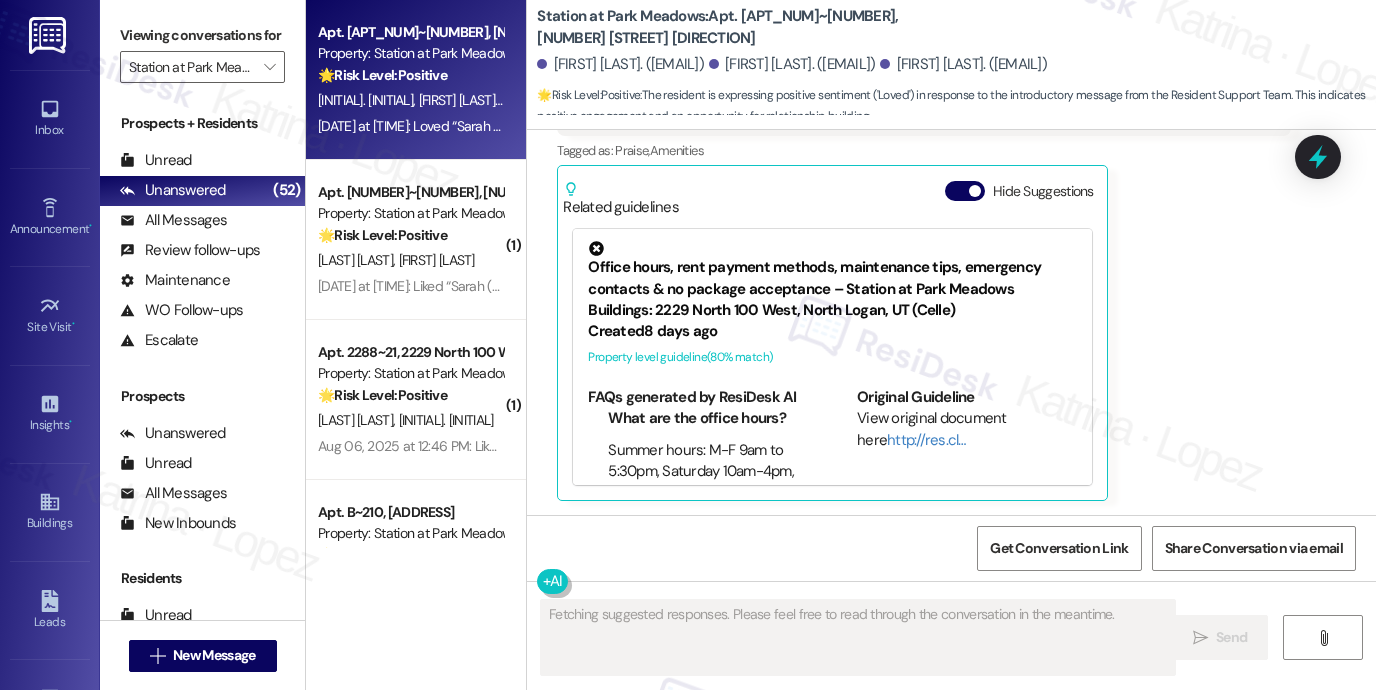 scroll, scrollTop: 864, scrollLeft: 0, axis: vertical 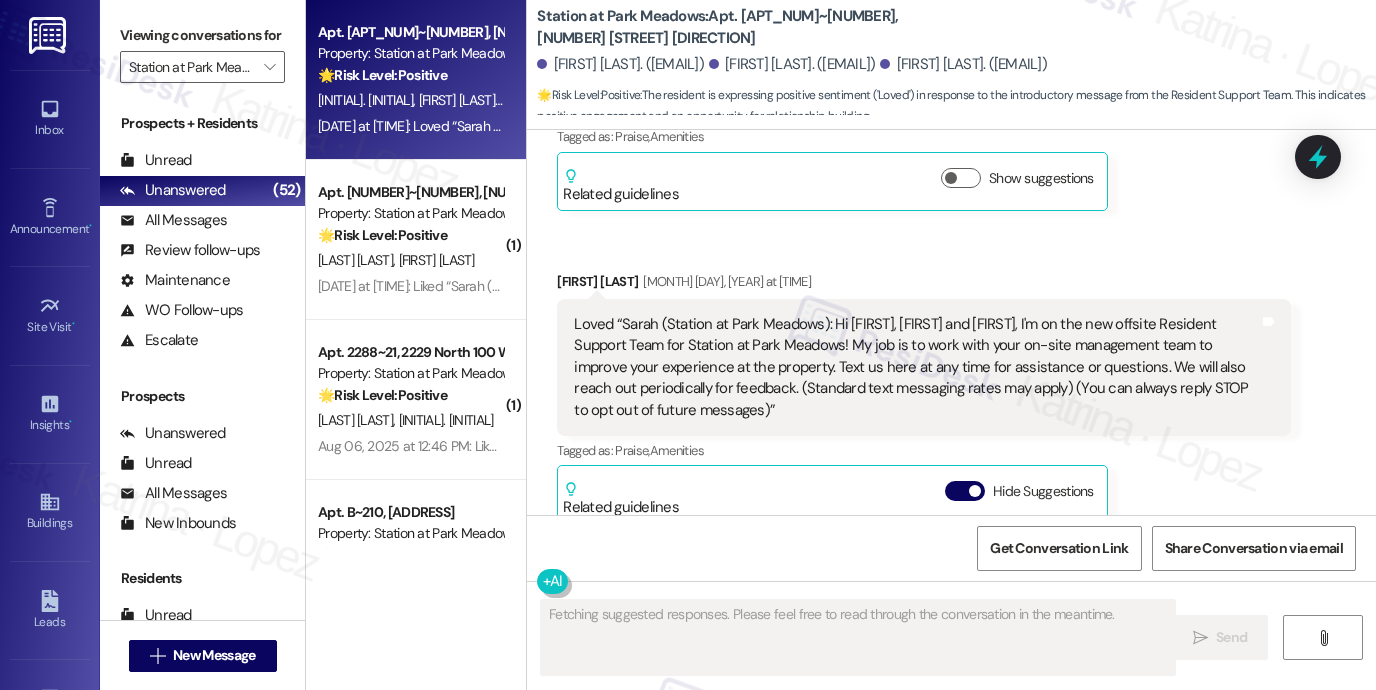 click on "Loved “Sarah (Station at Park Meadows): Hi Kristie, Nichole and Adrian, I'm on the new offsite Resident Support Team for Station at Park Meadows! My job is to work with your on-site management team to improve your experience at the property. Text us here at any time for assistance or questions. We will also reach out periodically for feedback. (Standard text messaging rates may apply) (You can always reply STOP to opt out of future messages)”" at bounding box center [916, 367] 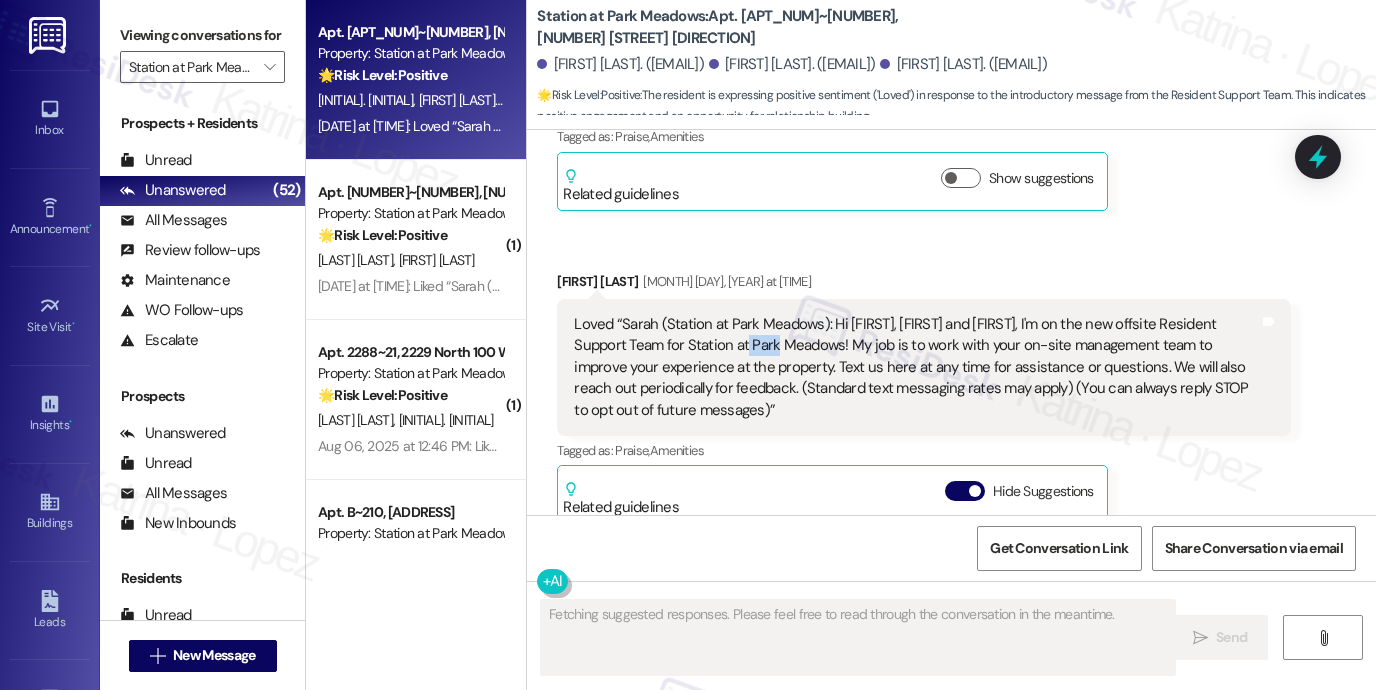 click on "Loved “Sarah (Station at Park Meadows): Hi Kristie, Nichole and Adrian, I'm on the new offsite Resident Support Team for Station at Park Meadows! My job is to work with your on-site management team to improve your experience at the property. Text us here at any time for assistance or questions. We will also reach out periodically for feedback. (Standard text messaging rates may apply) (You can always reply STOP to opt out of future messages)”" at bounding box center [916, 367] 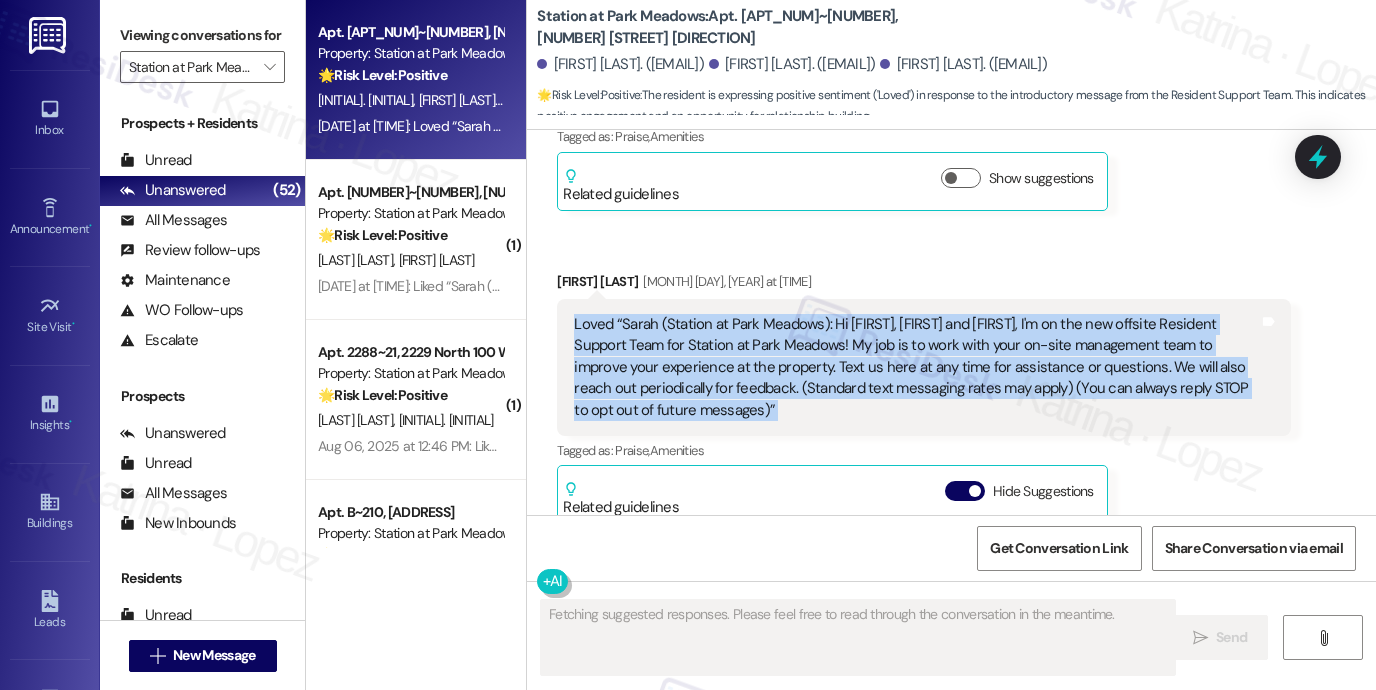 click on "Loved “Sarah (Station at Park Meadows): Hi Kristie, Nichole and Adrian, I'm on the new offsite Resident Support Team for Station at Park Meadows! My job is to work with your on-site management team to improve your experience at the property. Text us here at any time for assistance or questions. We will also reach out periodically for feedback. (Standard text messaging rates may apply) (You can always reply STOP to opt out of future messages)”" at bounding box center (916, 367) 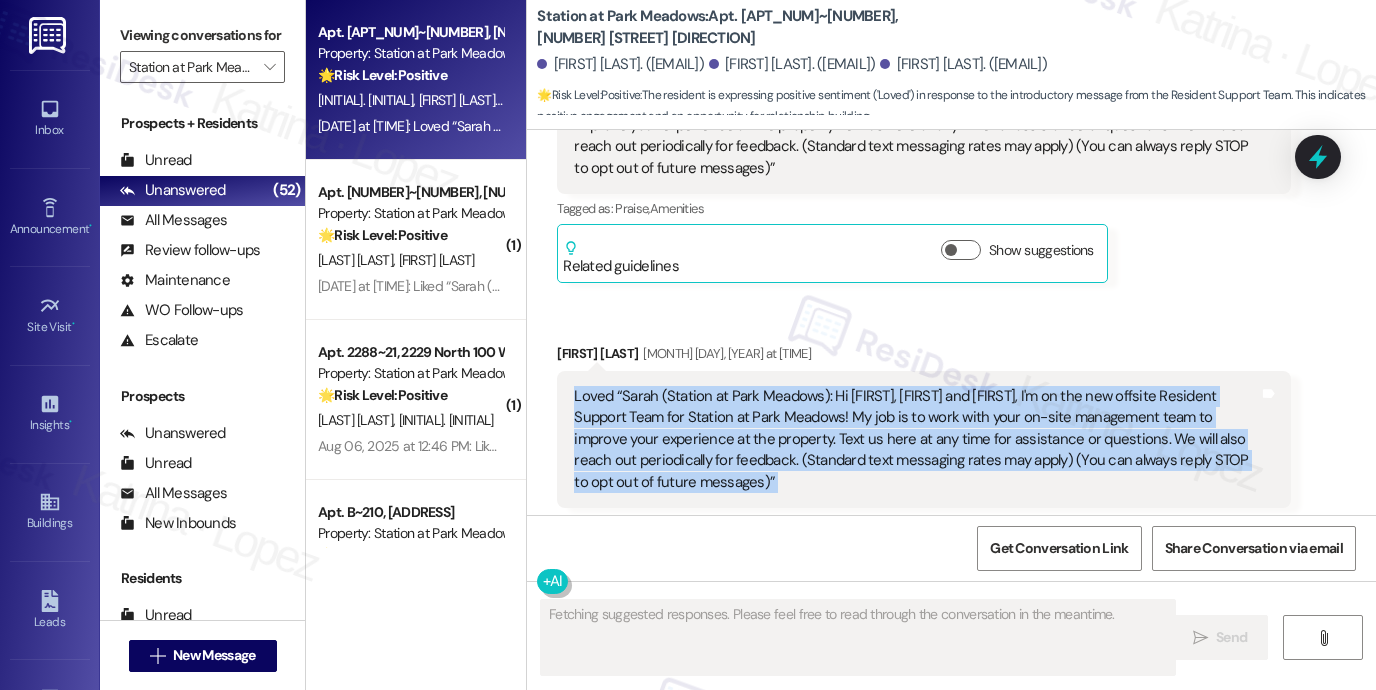 scroll, scrollTop: 664, scrollLeft: 0, axis: vertical 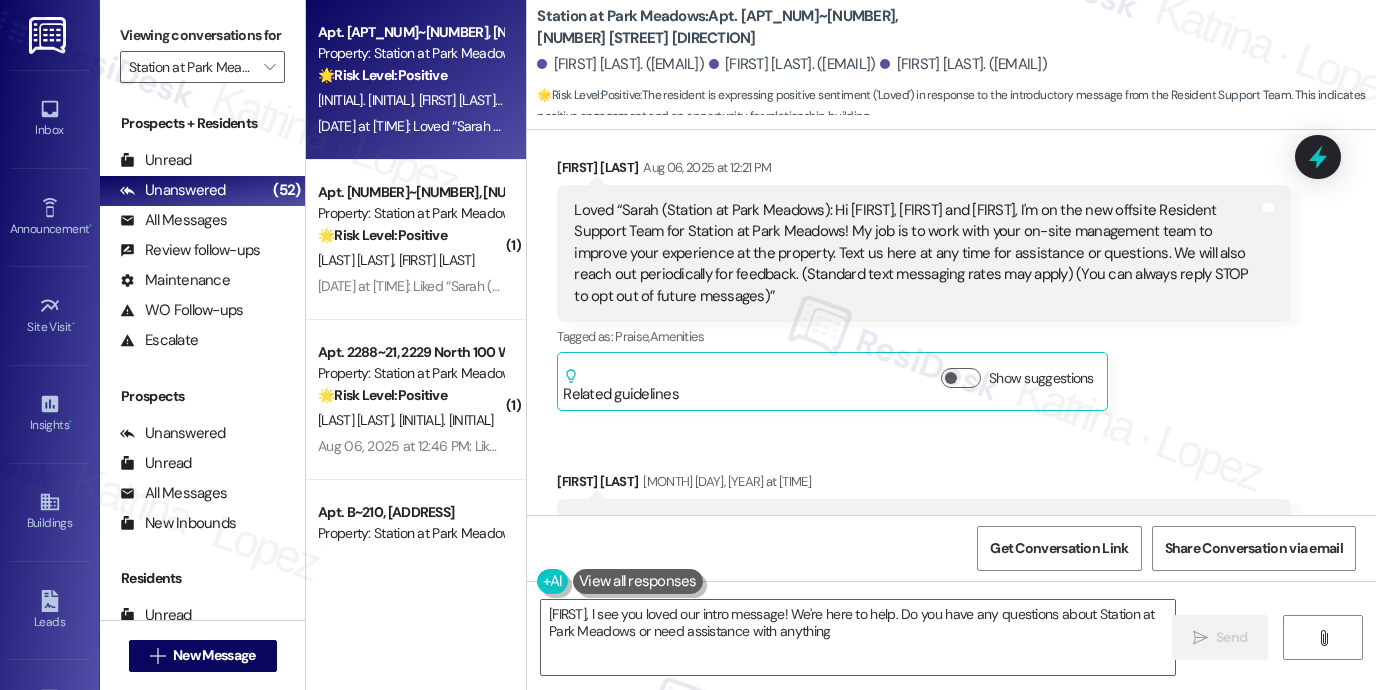 click on "Loved “Sarah (Station at Park Meadows): Hi Kristie, Nichole and Adrian, I'm on the new offsite Resident Support Team for Station at Park Meadows! My job is to work with your on-site management team to improve your experience at the property. Text us here at any time for assistance or questions. We will also reach out periodically for feedback. (Standard text messaging rates may apply) (You can always reply STOP to opt out of future messages)”" at bounding box center (916, 253) 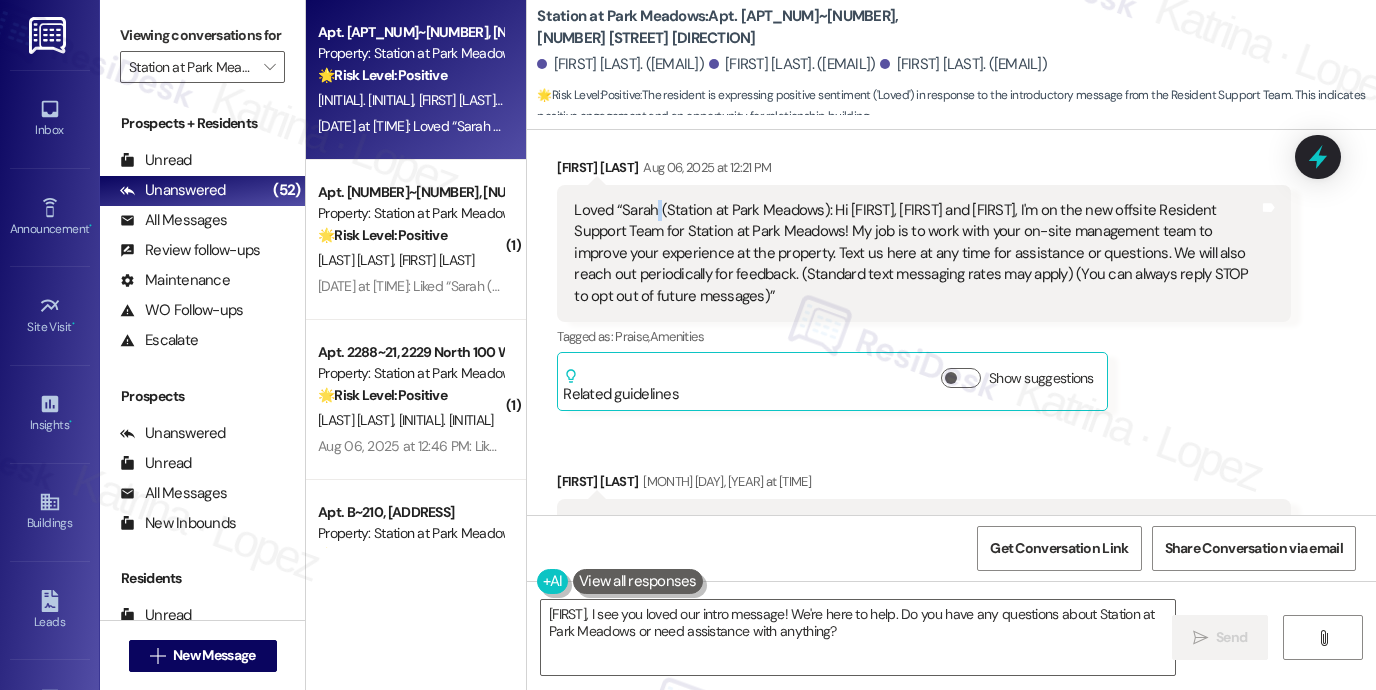 click on "Loved “Sarah (Station at Park Meadows): Hi Kristie, Nichole and Adrian, I'm on the new offsite Resident Support Team for Station at Park Meadows! My job is to work with your on-site management team to improve your experience at the property. Text us here at any time for assistance or questions. We will also reach out periodically for feedback. (Standard text messaging rates may apply) (You can always reply STOP to opt out of future messages)”" at bounding box center [916, 253] 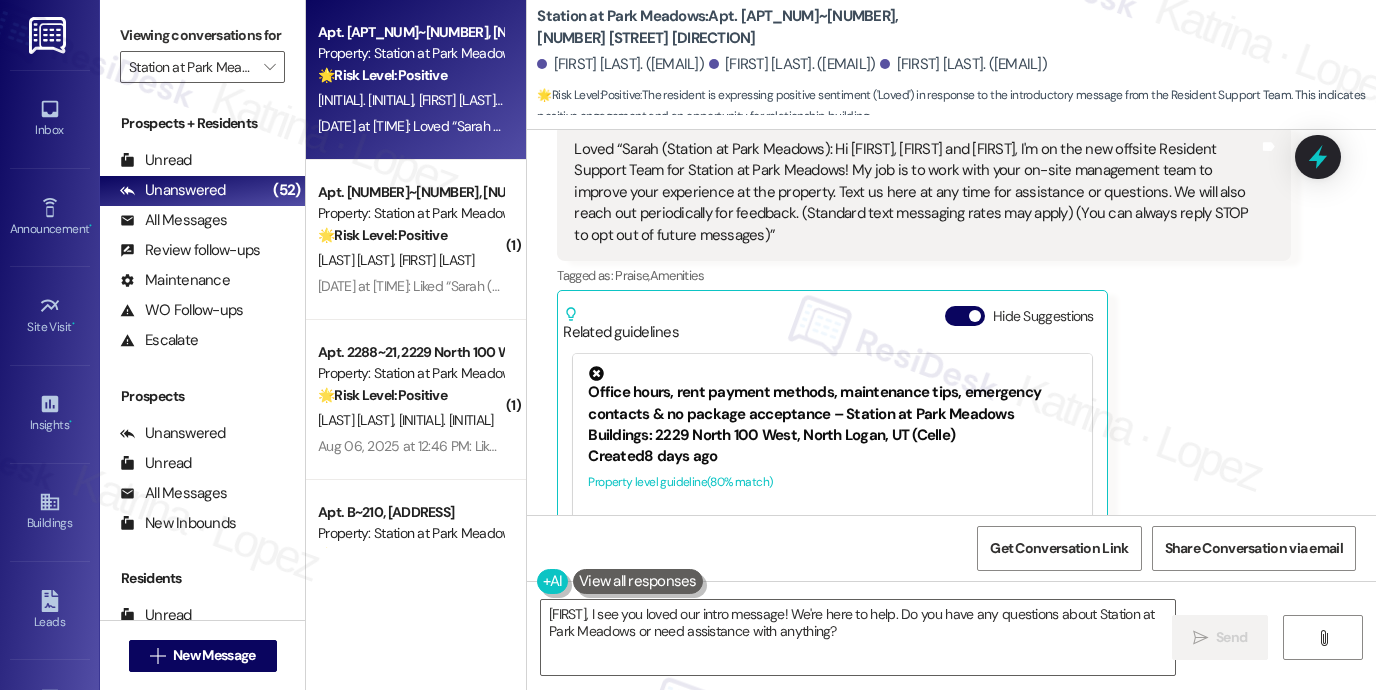 scroll, scrollTop: 1164, scrollLeft: 0, axis: vertical 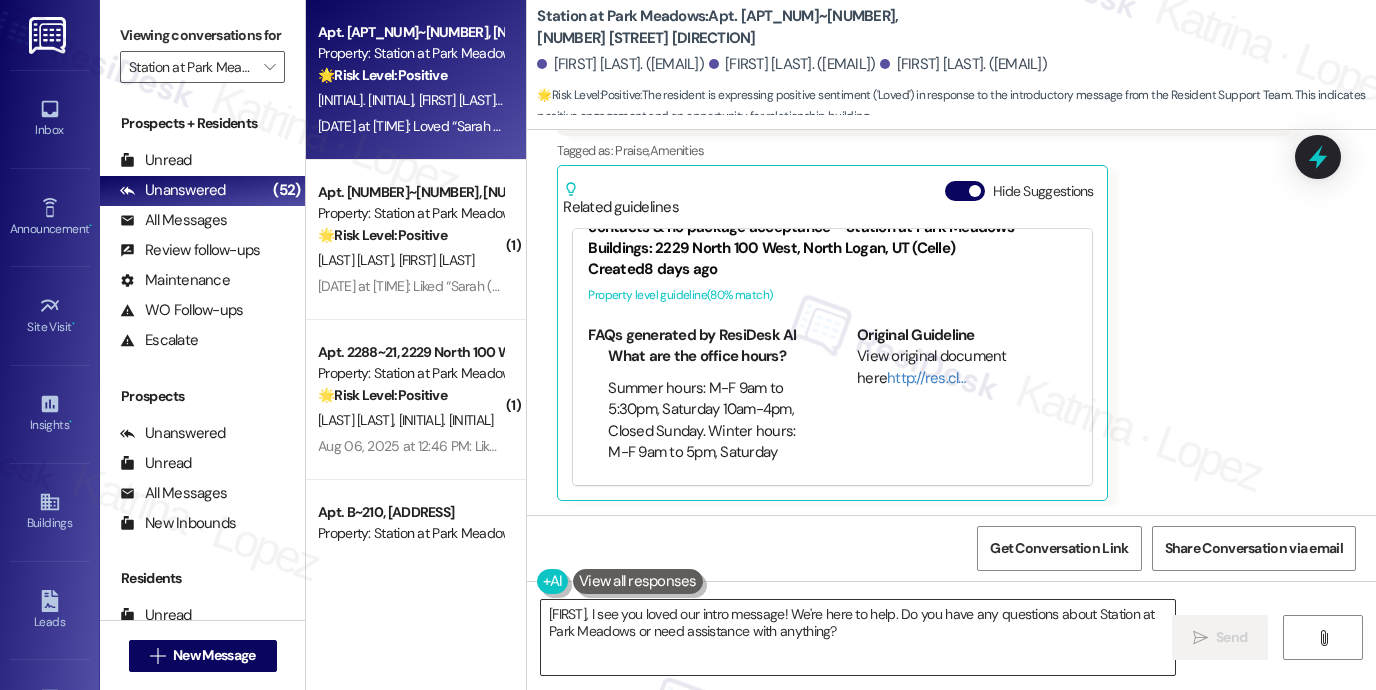 click on "{{first_name}}, I see you loved our intro message! We're here to help. Do you have any questions about Station at Park Meadows or need assistance with anything?" at bounding box center [858, 637] 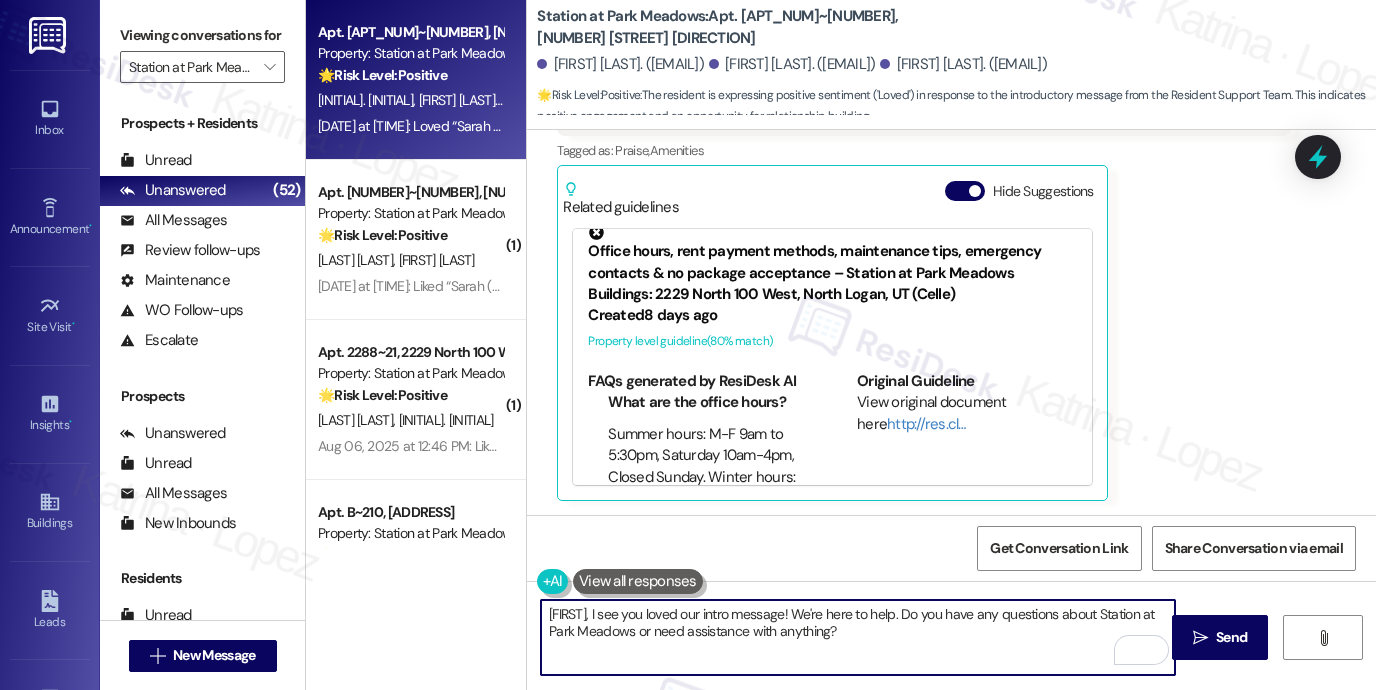 scroll, scrollTop: 0, scrollLeft: 0, axis: both 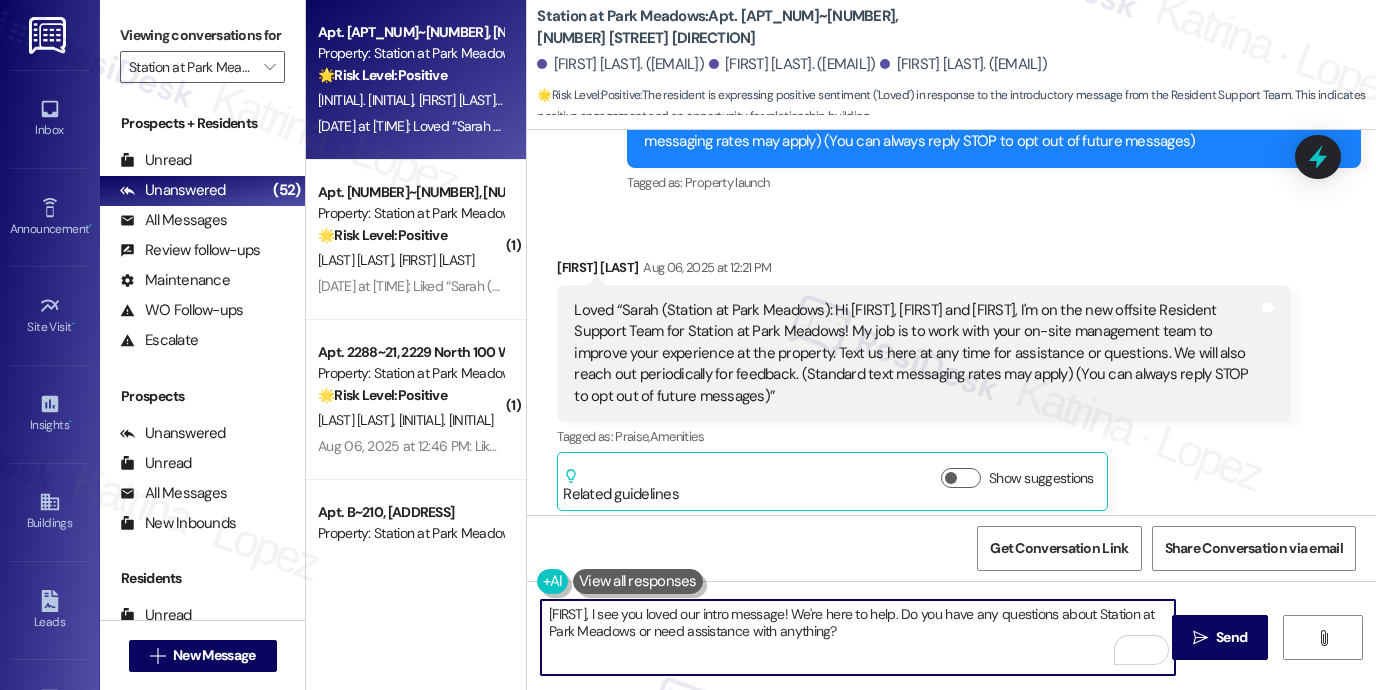click on "Nichole Arroyo Aug 06, 2025 at 12:21 PM" at bounding box center [924, 271] 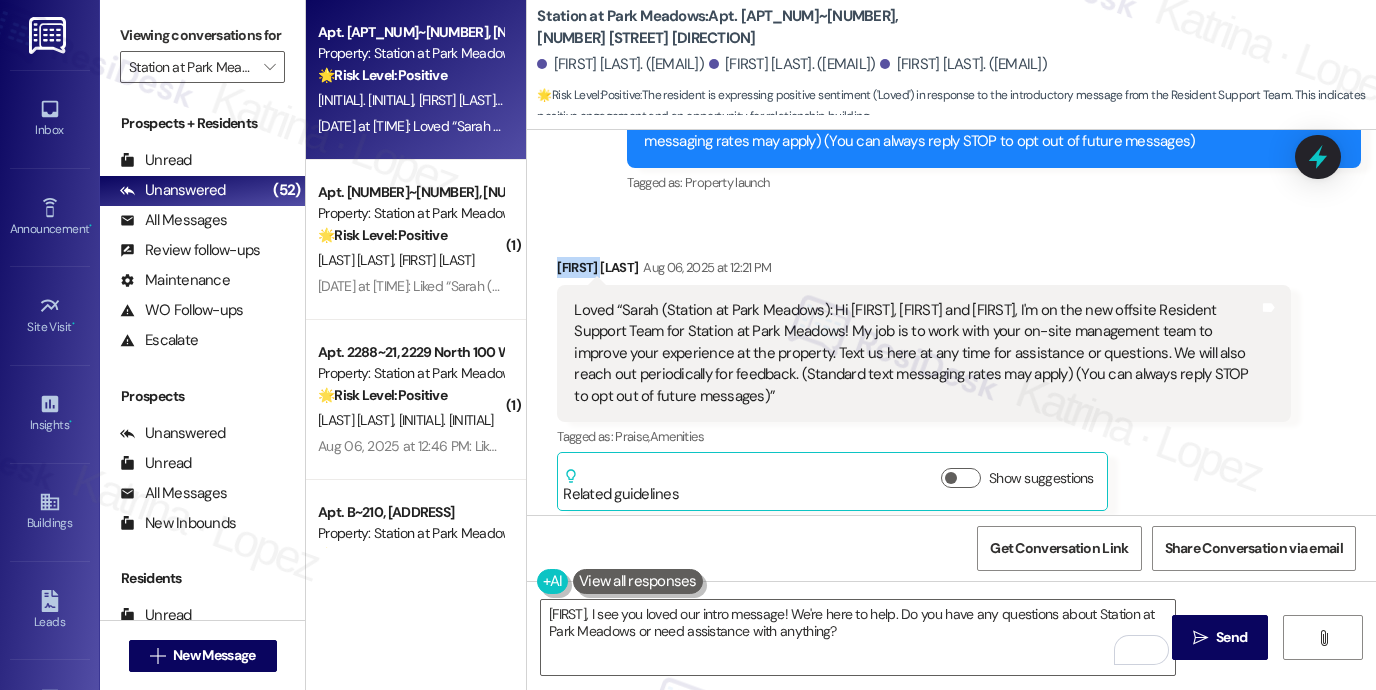 click on "Nichole Arroyo Aug 06, 2025 at 12:21 PM" at bounding box center [924, 271] 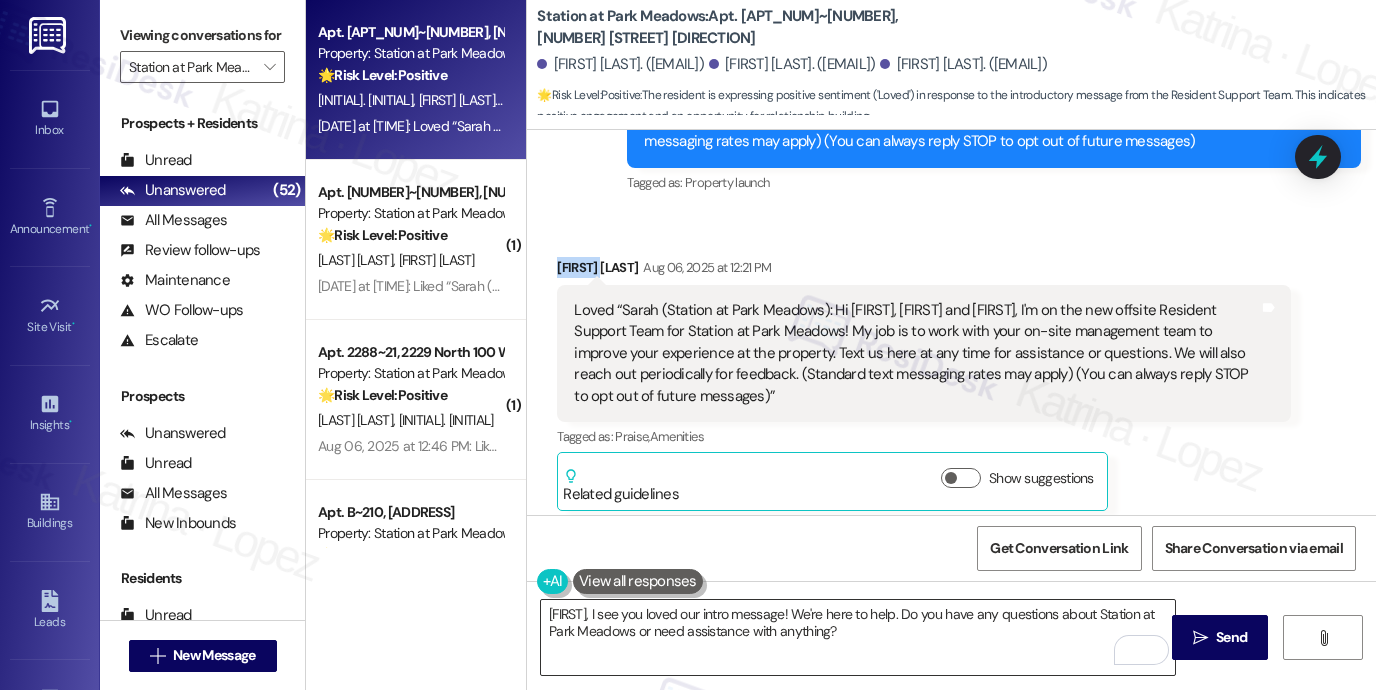 copy on "Nichole" 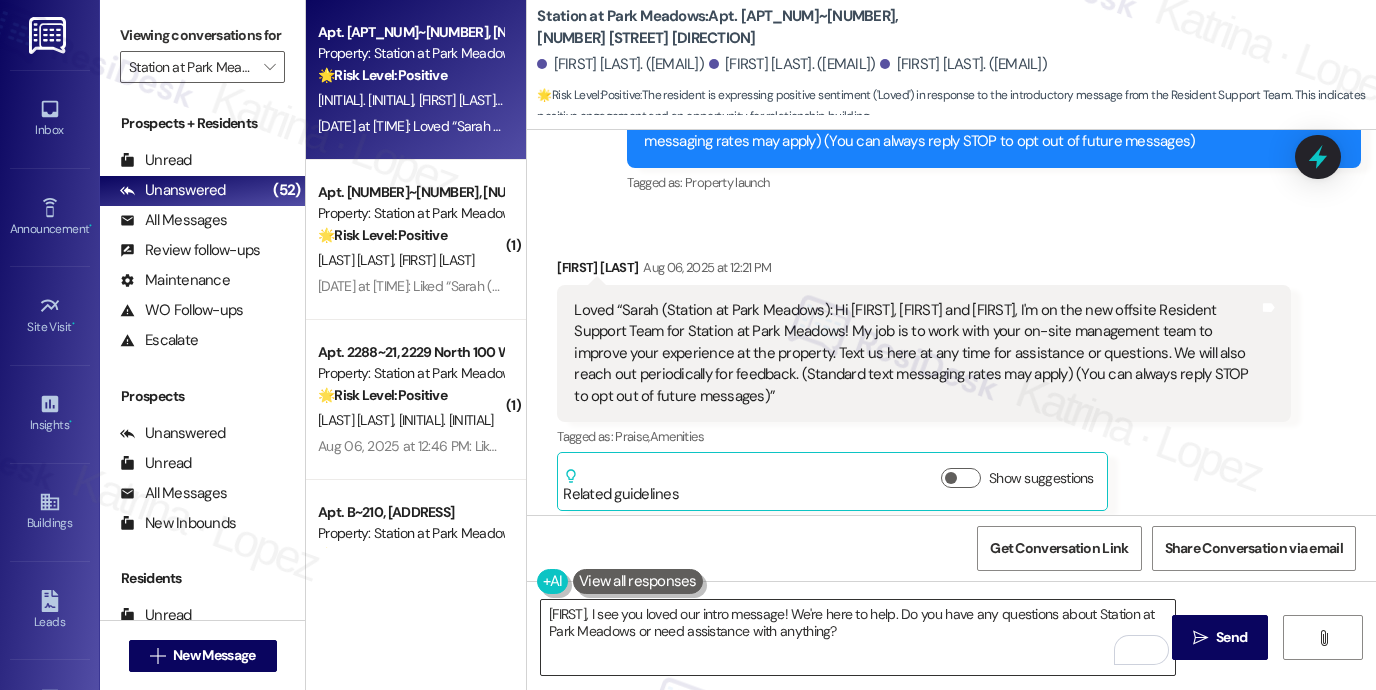 click on "{{first_name}}, I see you loved our intro message! We're here to help. Do you have any questions about Station at Park Meadows or need assistance with anything?" at bounding box center [858, 637] 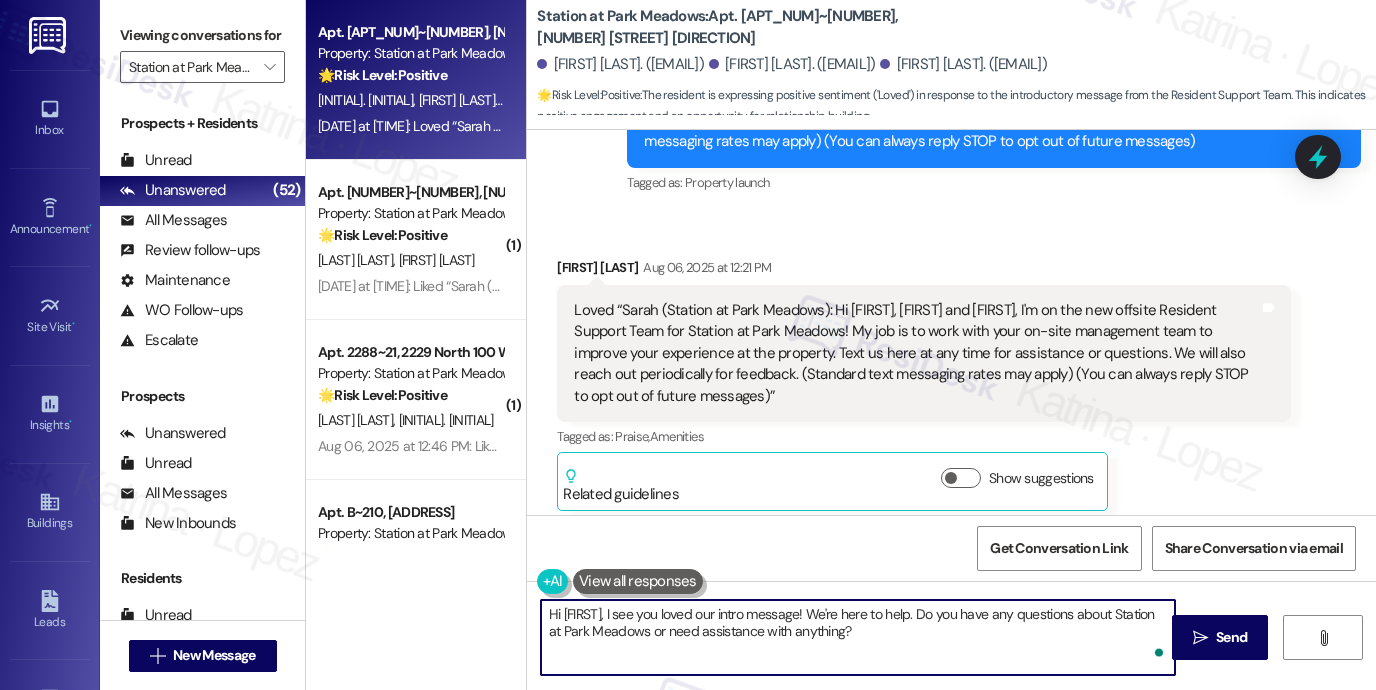 paste on "Nichole" 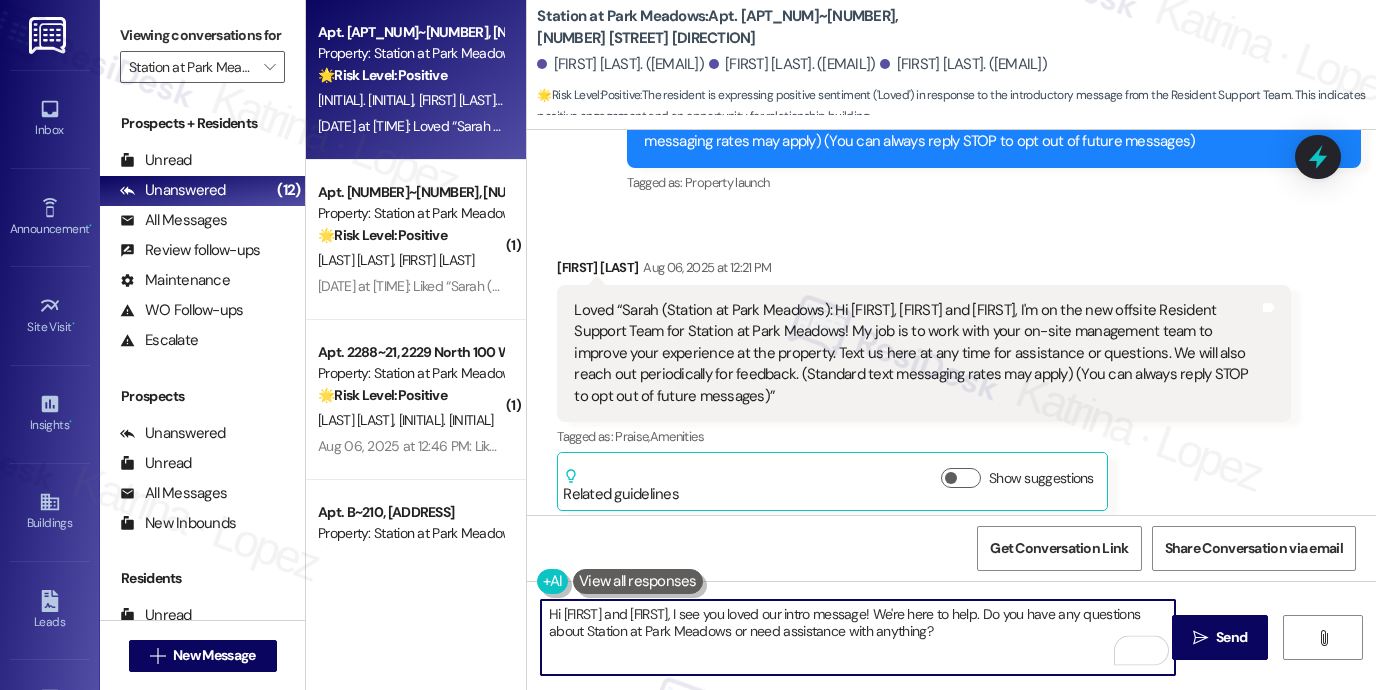 click on "[FIRST_NAME] [LAST_NAME]. ([EMAIL])" at bounding box center (620, 64) 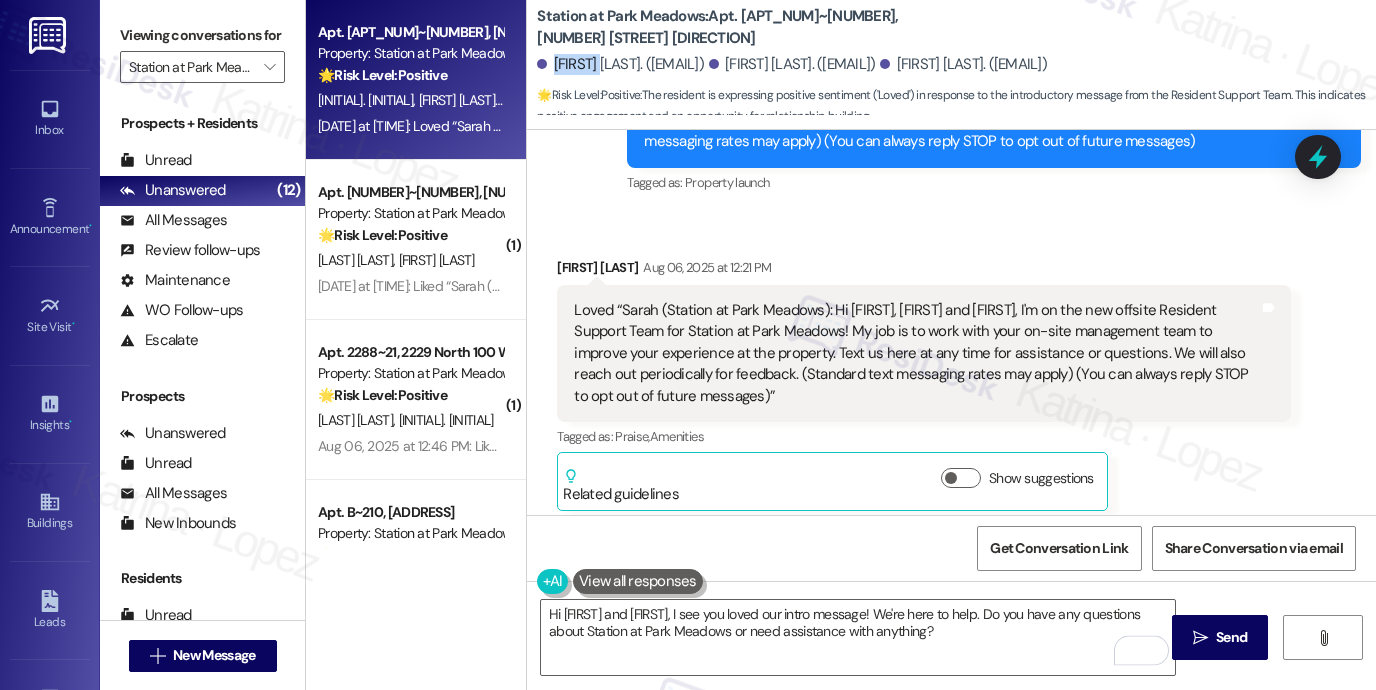 click on "[FIRST_NAME] [LAST_NAME]. ([EMAIL])" at bounding box center [620, 64] 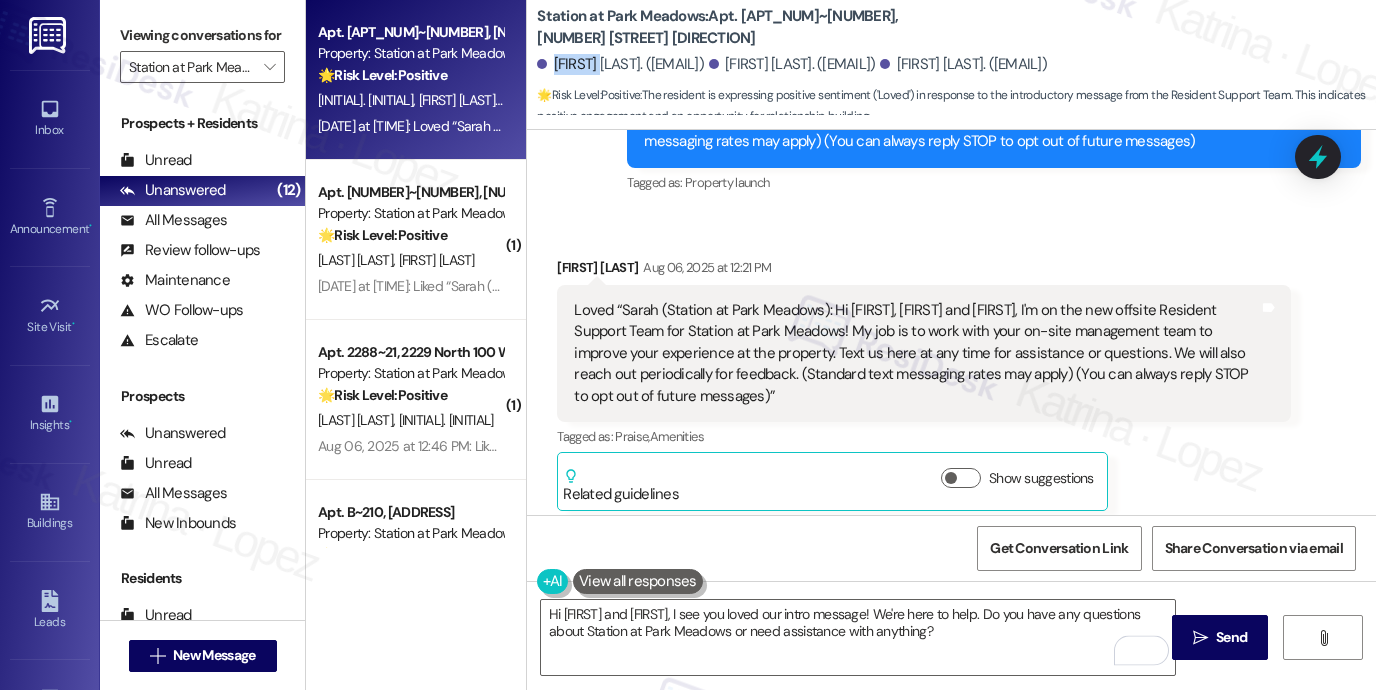 copy on "Kristie" 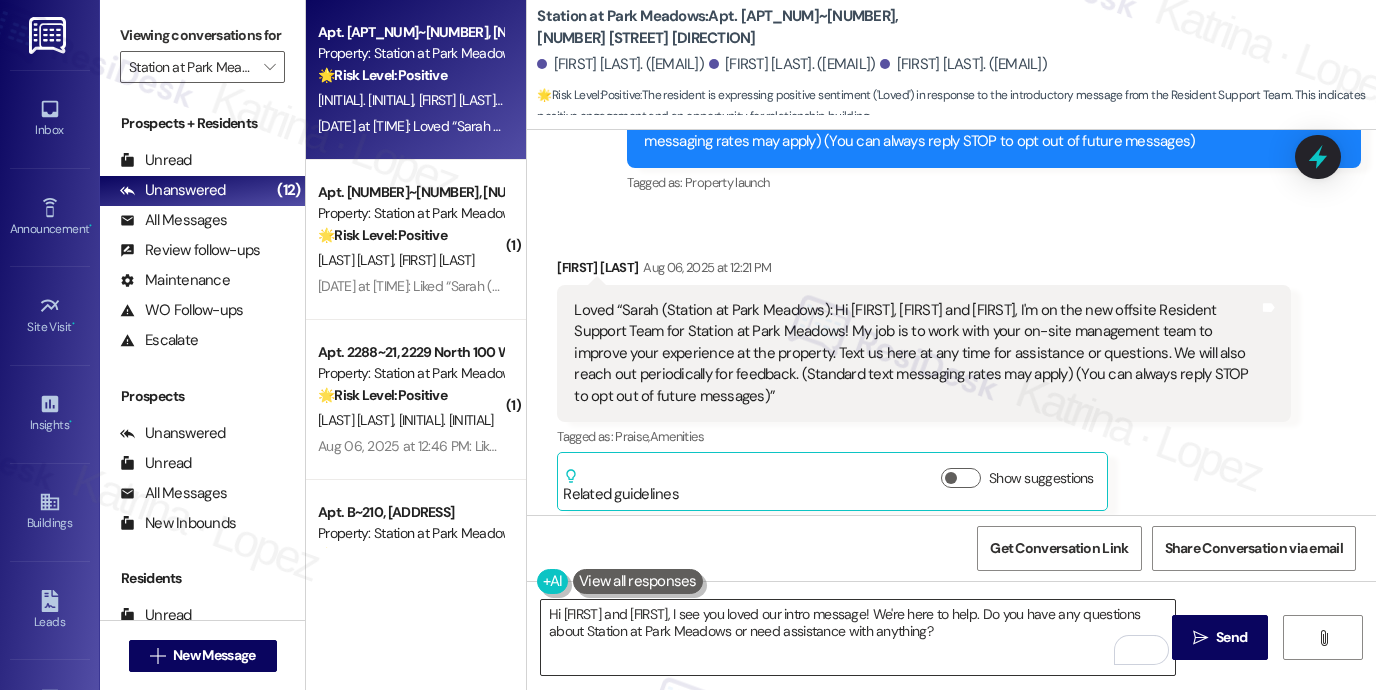 click on "Hi Nichole and {{first_name}}, I see you loved our intro message! We're here to help. Do you have any questions about Station at Park Meadows or need assistance with anything?" at bounding box center (858, 637) 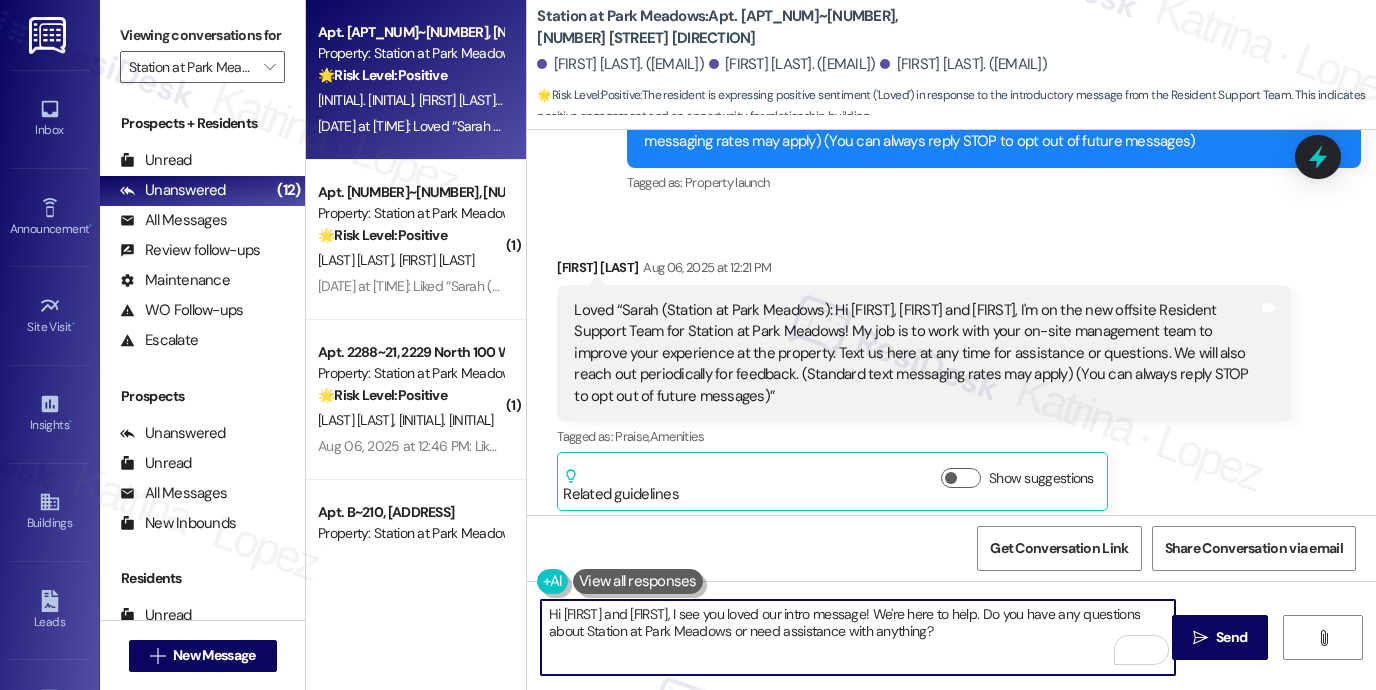 click on "Hi Nichole and {{first_name}}, I see you loved our intro message! We're here to help. Do you have any questions about Station at Park Meadows or need assistance with anything?" at bounding box center [858, 637] 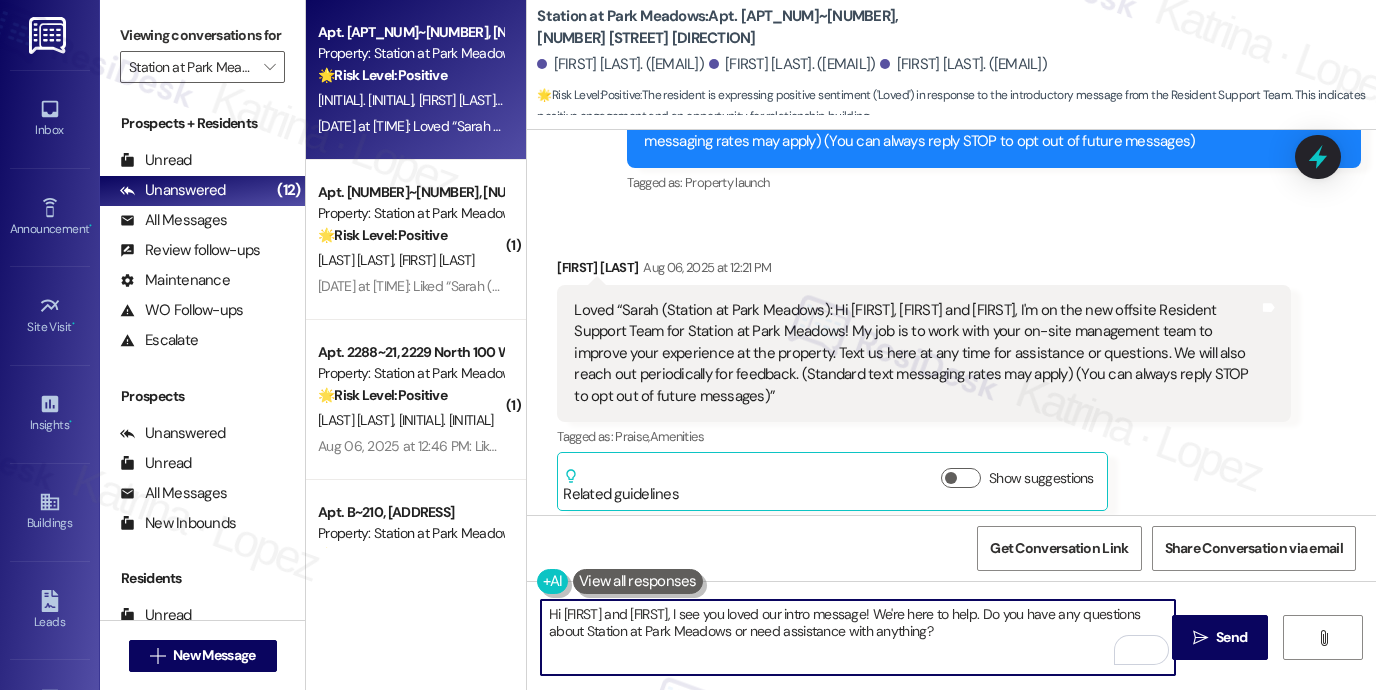 drag, startPoint x: 630, startPoint y: 612, endPoint x: 712, endPoint y: 603, distance: 82.492424 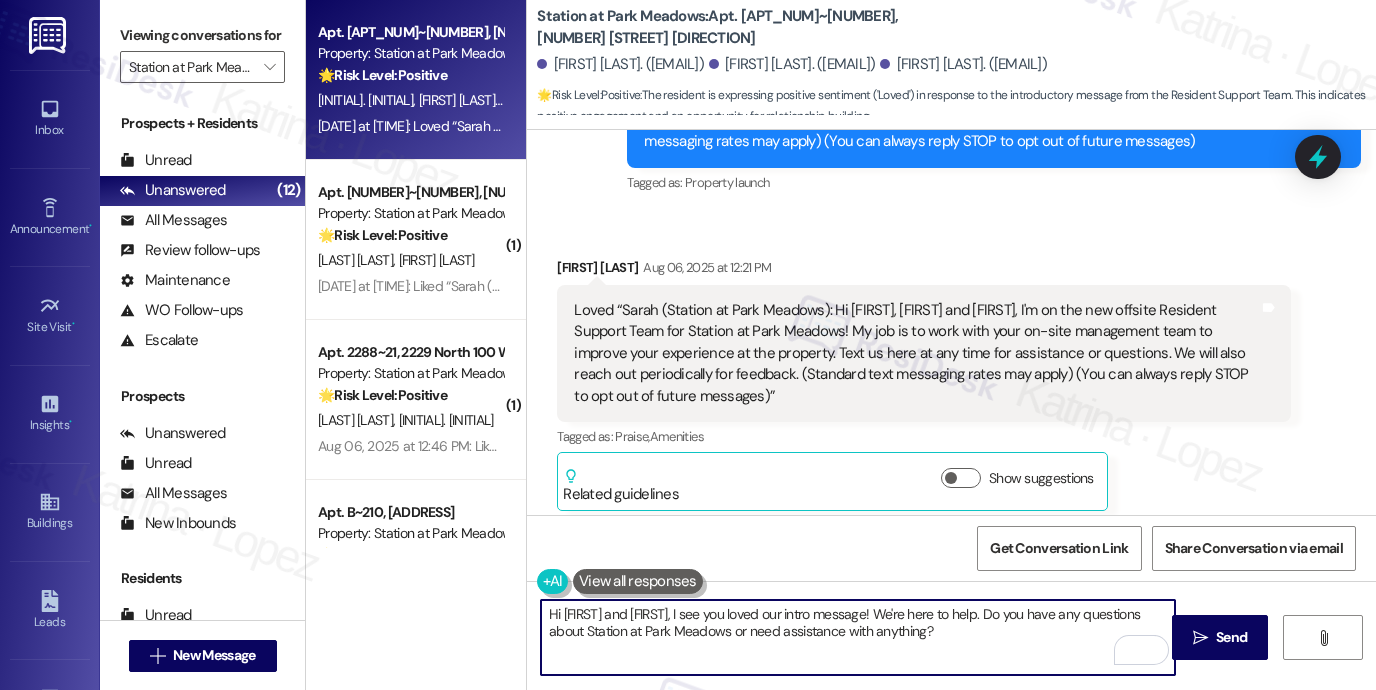 click on "Hi Nichole and {{first_name}}, I see you loved our intro message! We're here to help. Do you have any questions about Station at Park Meadows or need assistance with anything?" at bounding box center [858, 637] 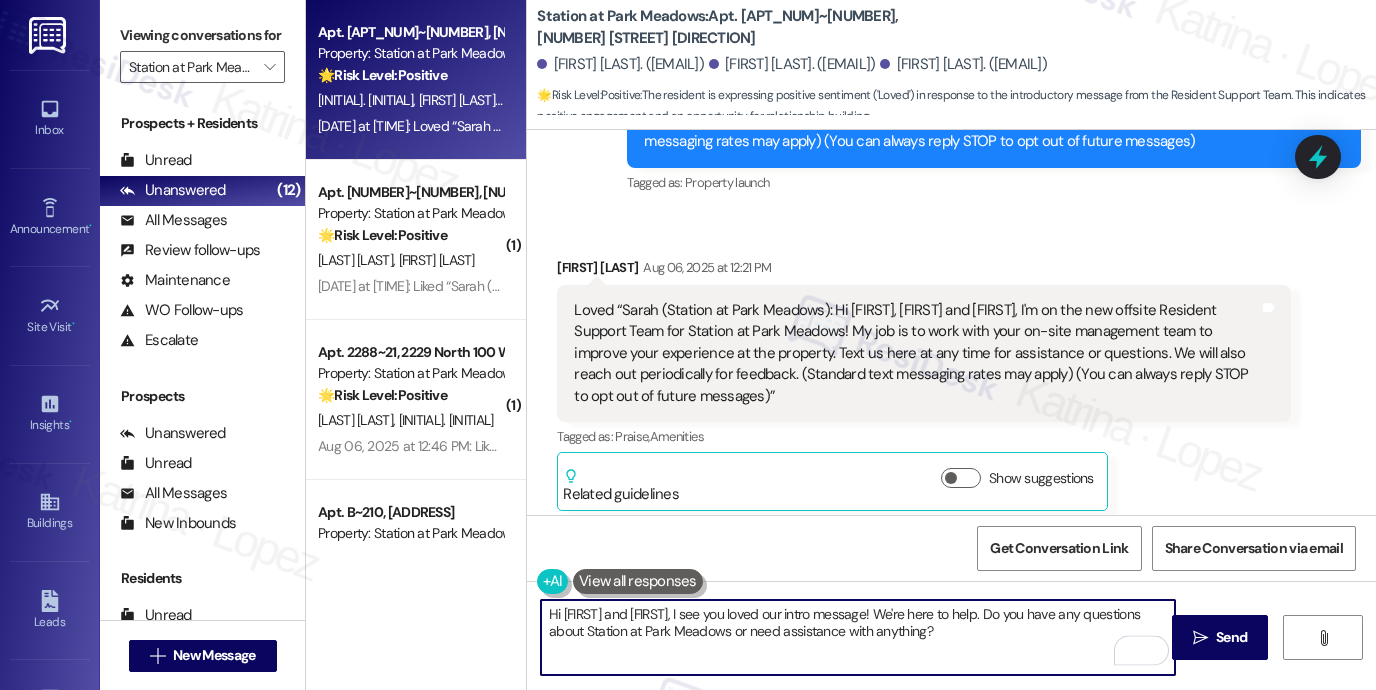 click on "Hi Nichole and Kristie, I see you loved our intro message! We're here to help. Do you have any questions about Station at Park Meadows or need assistance with anything?" at bounding box center [858, 637] 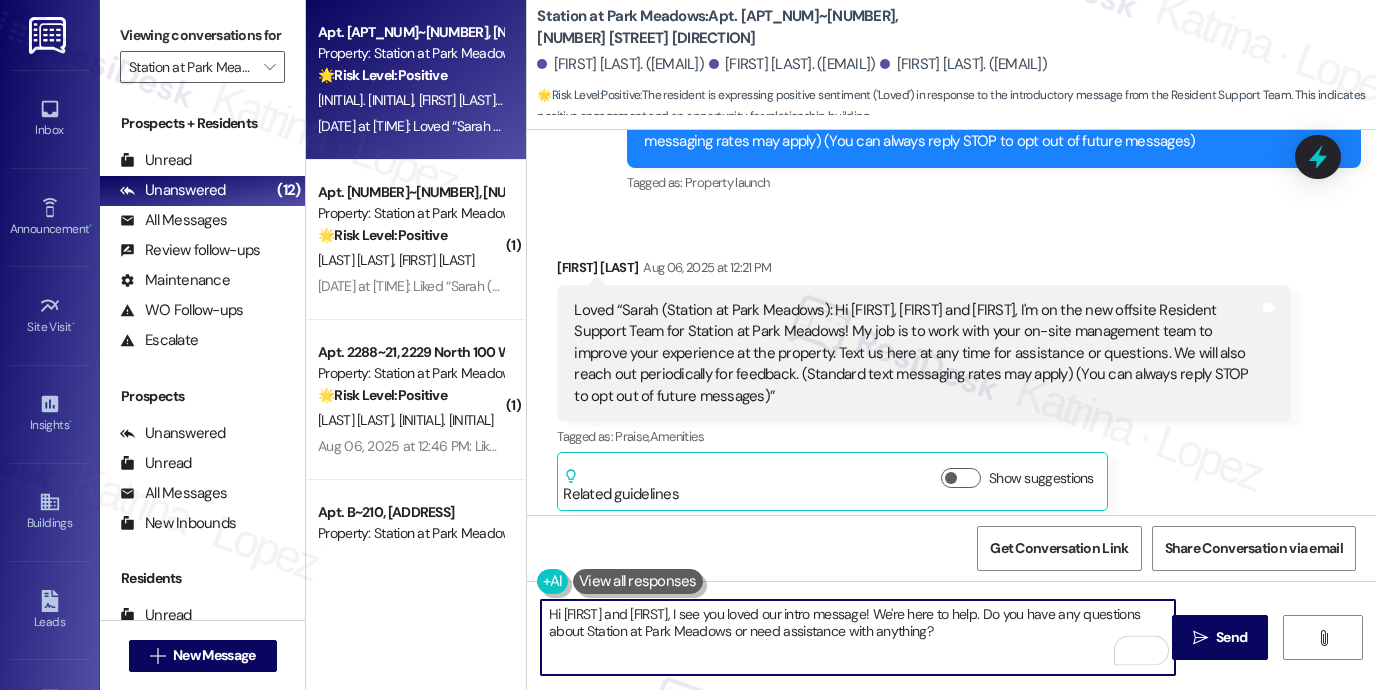 click on "Hi Nichole and Kristie, I see you loved our intro message! We're here to help. Do you have any questions about Station at Park Meadows or need assistance with anything?" at bounding box center (858, 637) 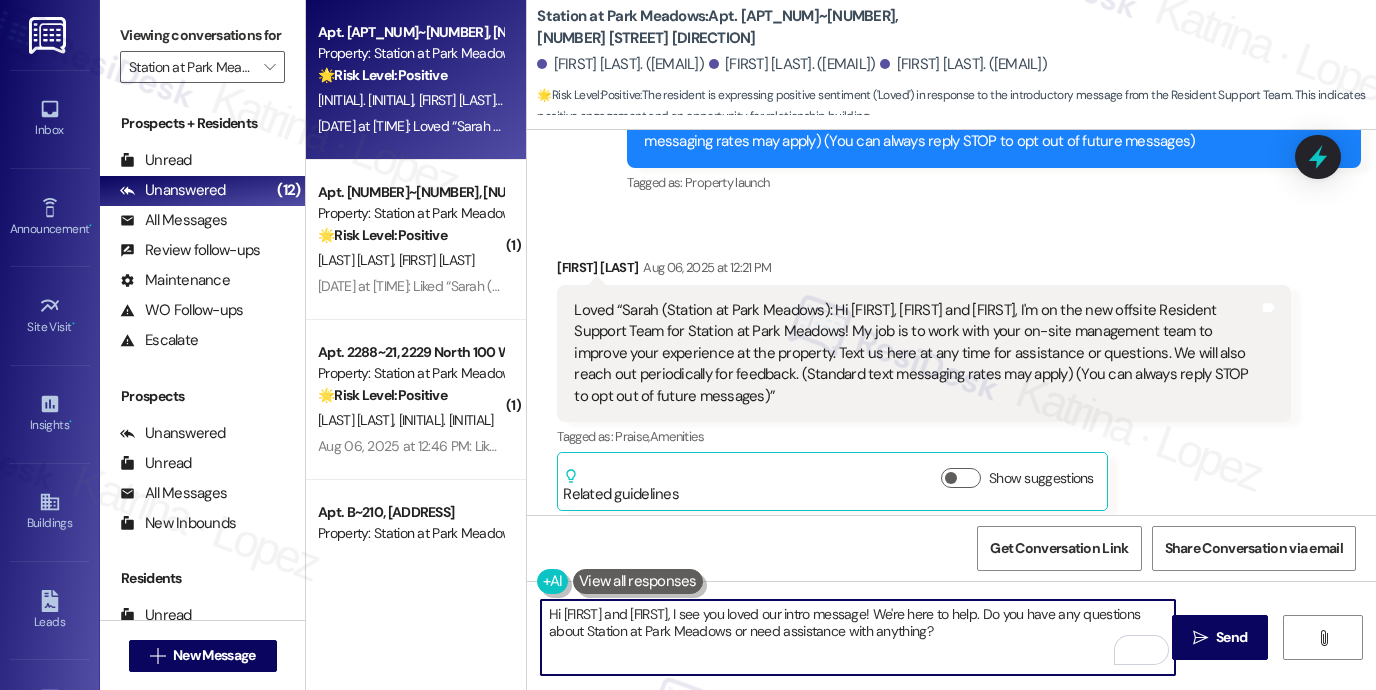 click on "Hi Nichole and Kristie, I see you loved our intro message! We're here to help. Do you have any questions about Station at Park Meadows or need assistance with anything?" at bounding box center (858, 637) 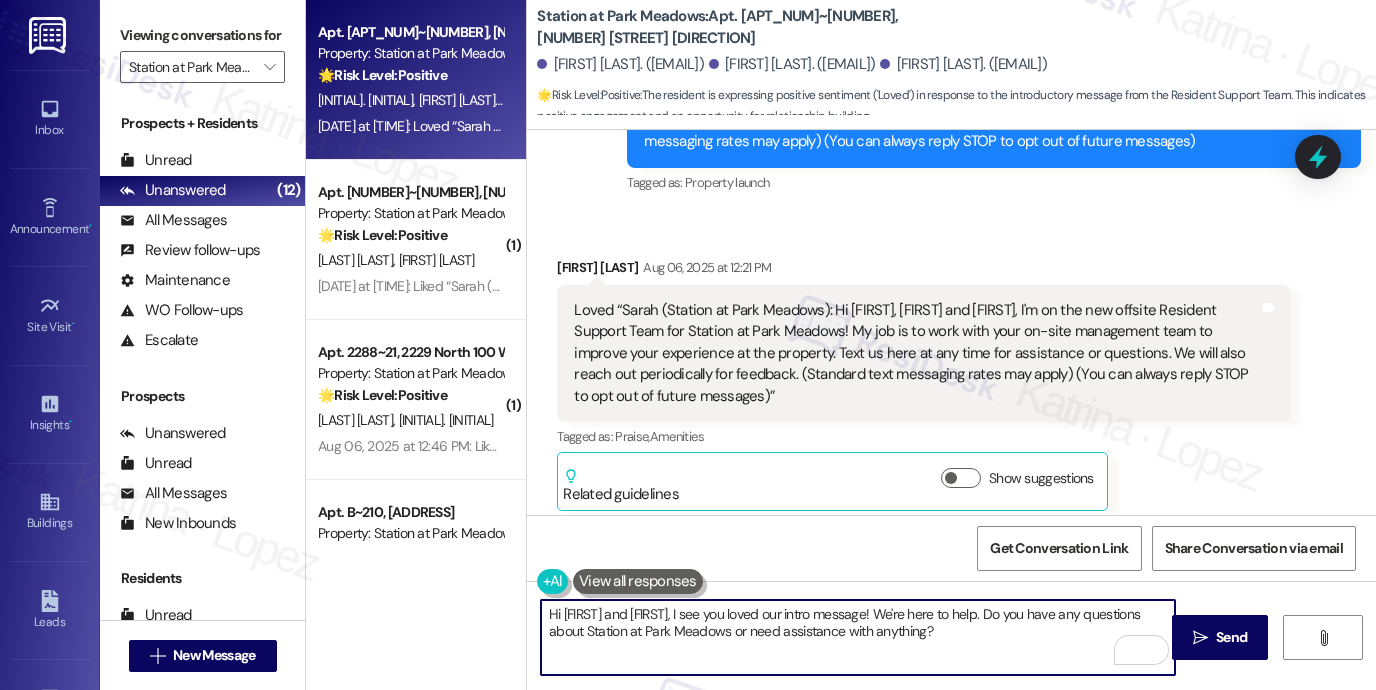 click on "Hi Nichole and Kristie, I see you loved our intro message! We're here to help. Do you have any questions about Station at Park Meadows or need assistance with anything?" at bounding box center [858, 637] 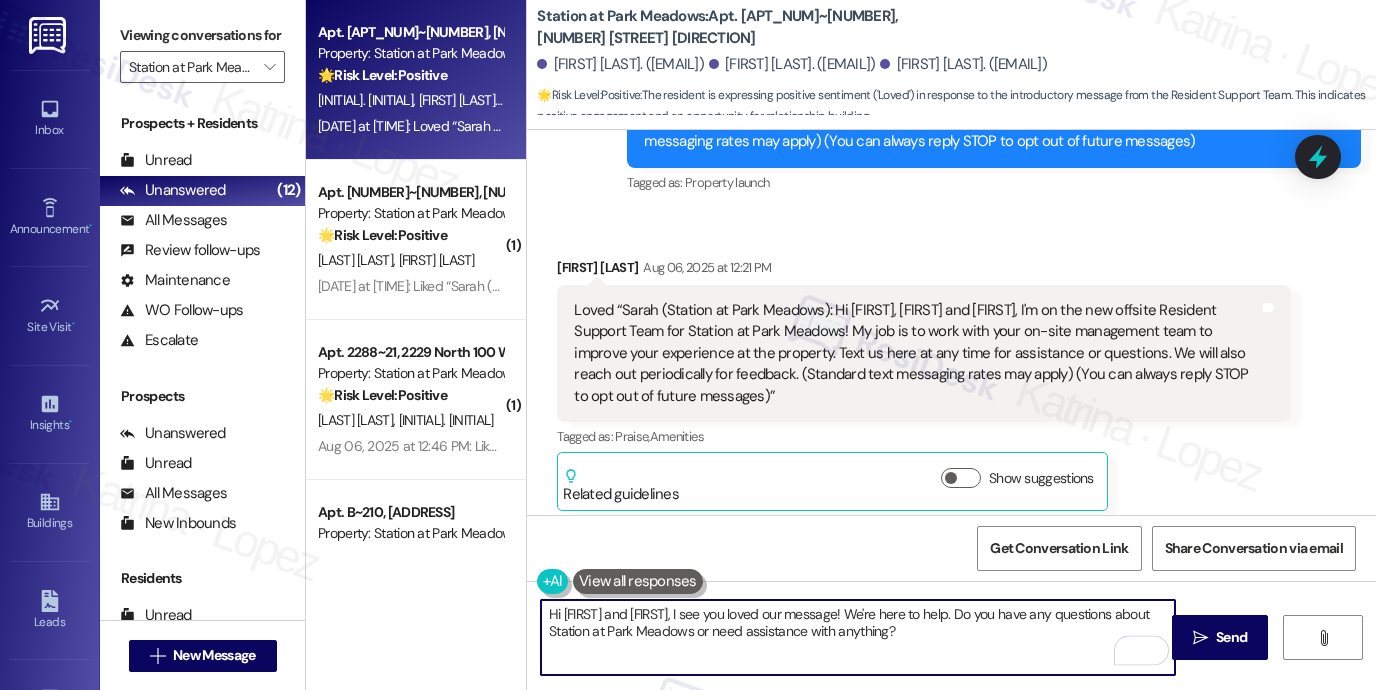 drag, startPoint x: 886, startPoint y: 614, endPoint x: 917, endPoint y: 623, distance: 32.280025 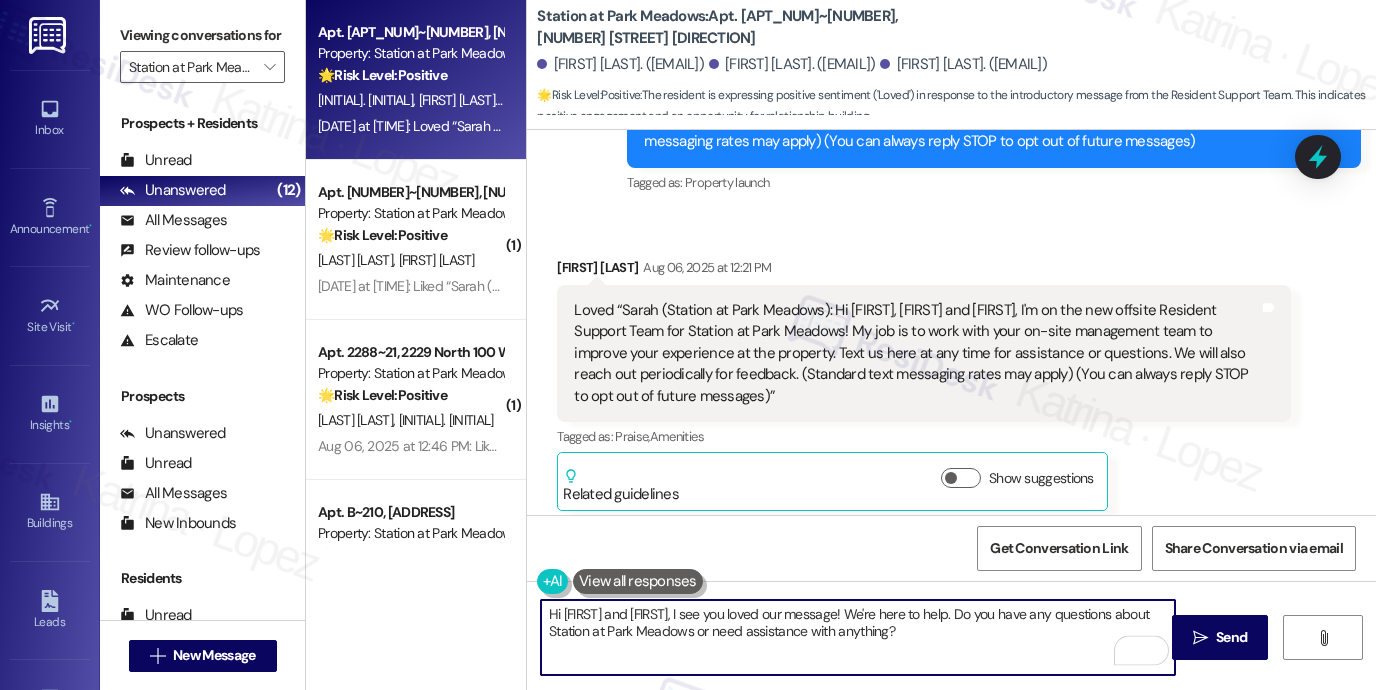click on "Hi Nichole and Kristie, I see you loved our message! We're here to help. Do you have any questions about Station at Park Meadows or need assistance with anything?" at bounding box center (858, 637) 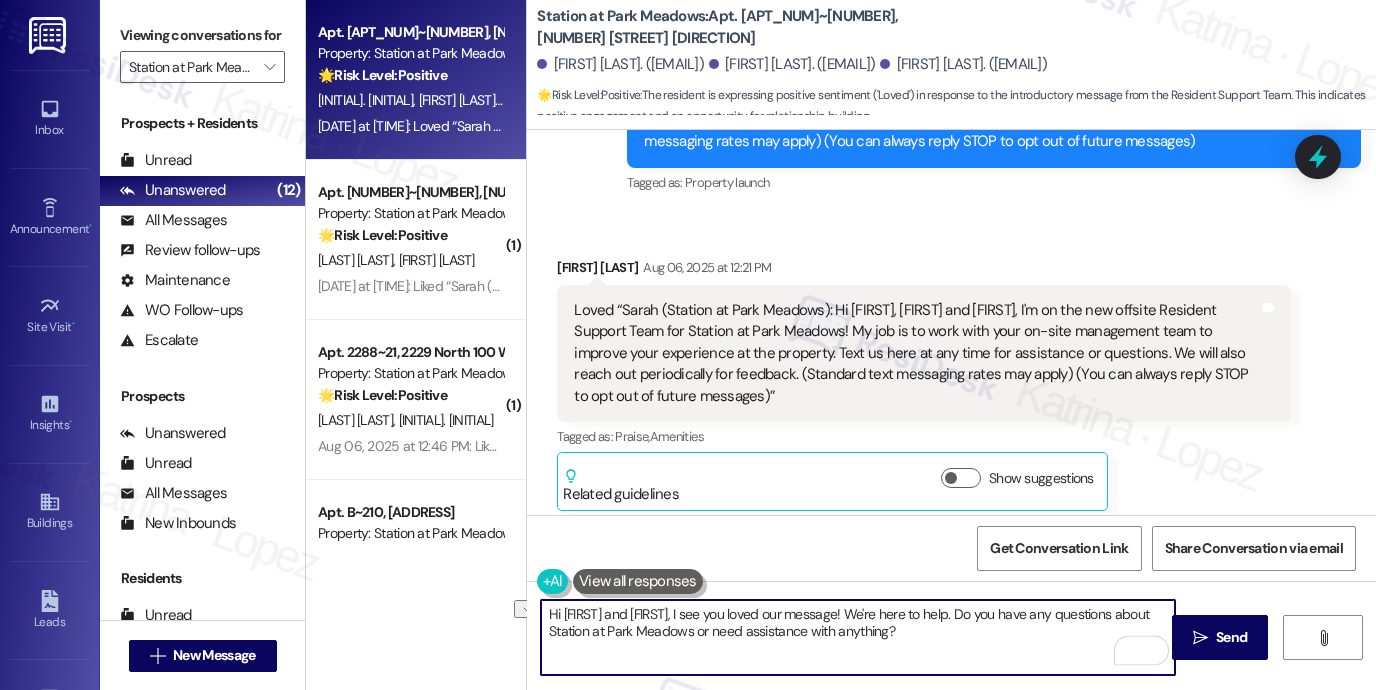 click on "Hi Nichole and Kristie, I see you loved our message! We're here to help. Do you have any questions about Station at Park Meadows or need assistance with anything?" at bounding box center (858, 637) 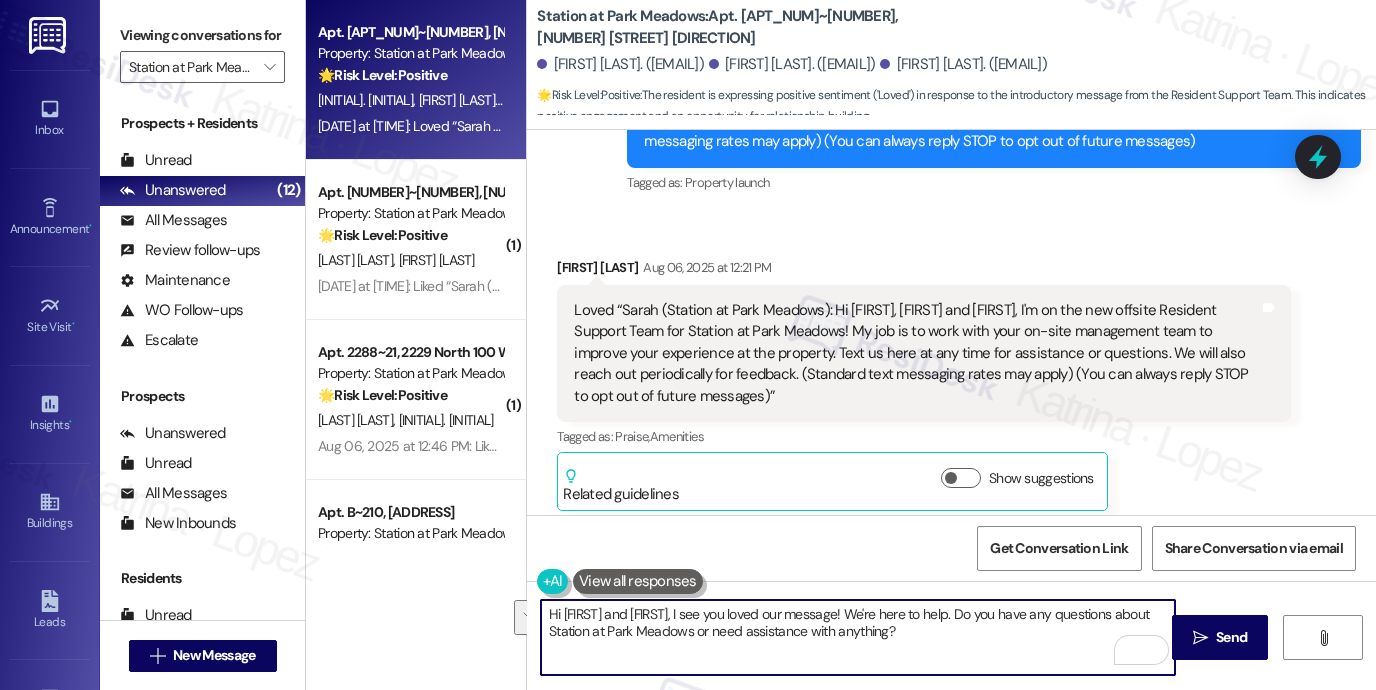 drag, startPoint x: 949, startPoint y: 634, endPoint x: 839, endPoint y: 604, distance: 114.01754 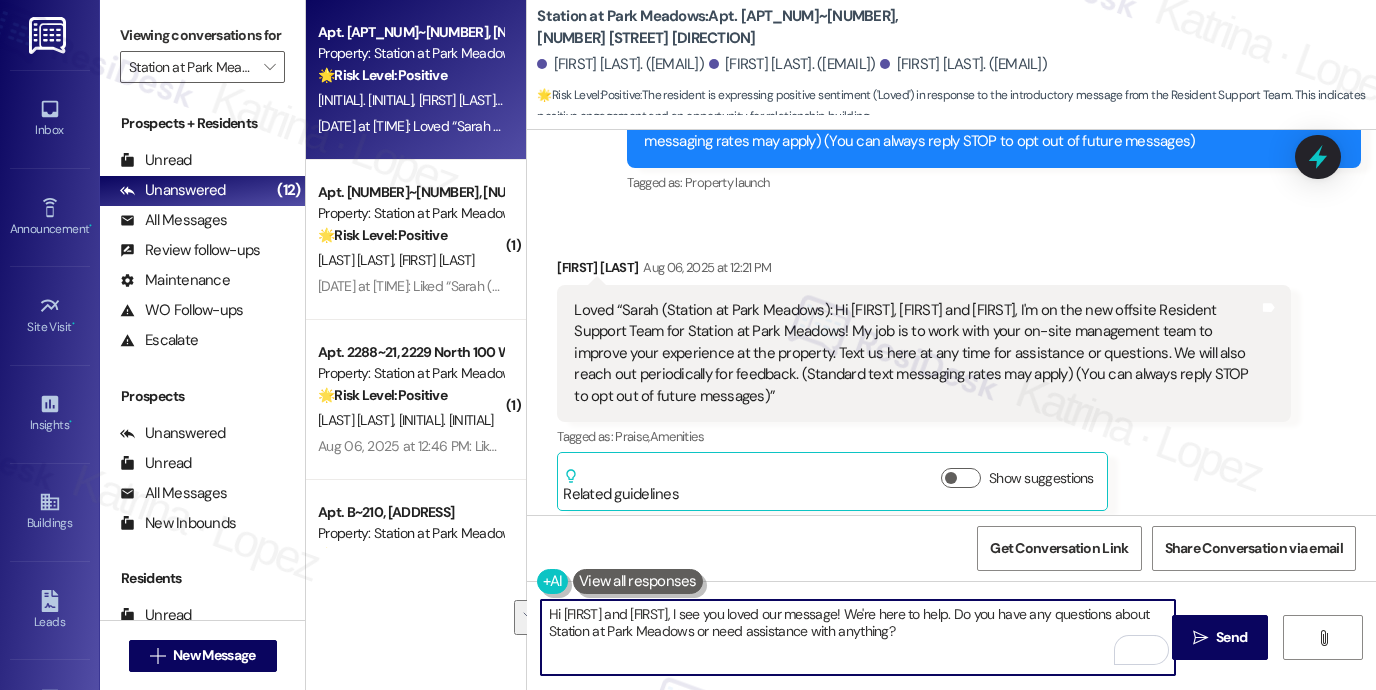 click on "Hi Nichole and Kristie, I see you loved our message! We're here to help. Do you have any questions about Station at Park Meadows or need assistance with anything?" at bounding box center [858, 637] 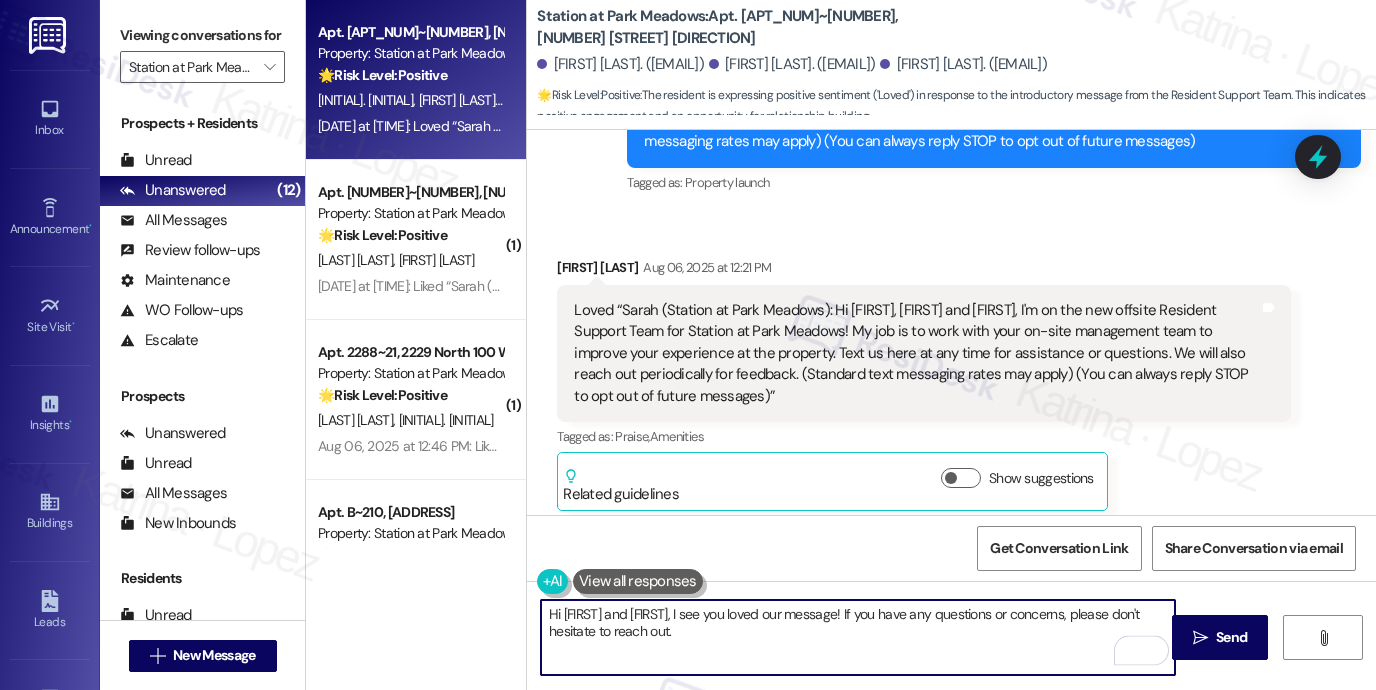 click on "Hi Nichole and Kristie, I see you loved our message! If you have any questions or concerns, please don't hesitate to reach out." at bounding box center (858, 637) 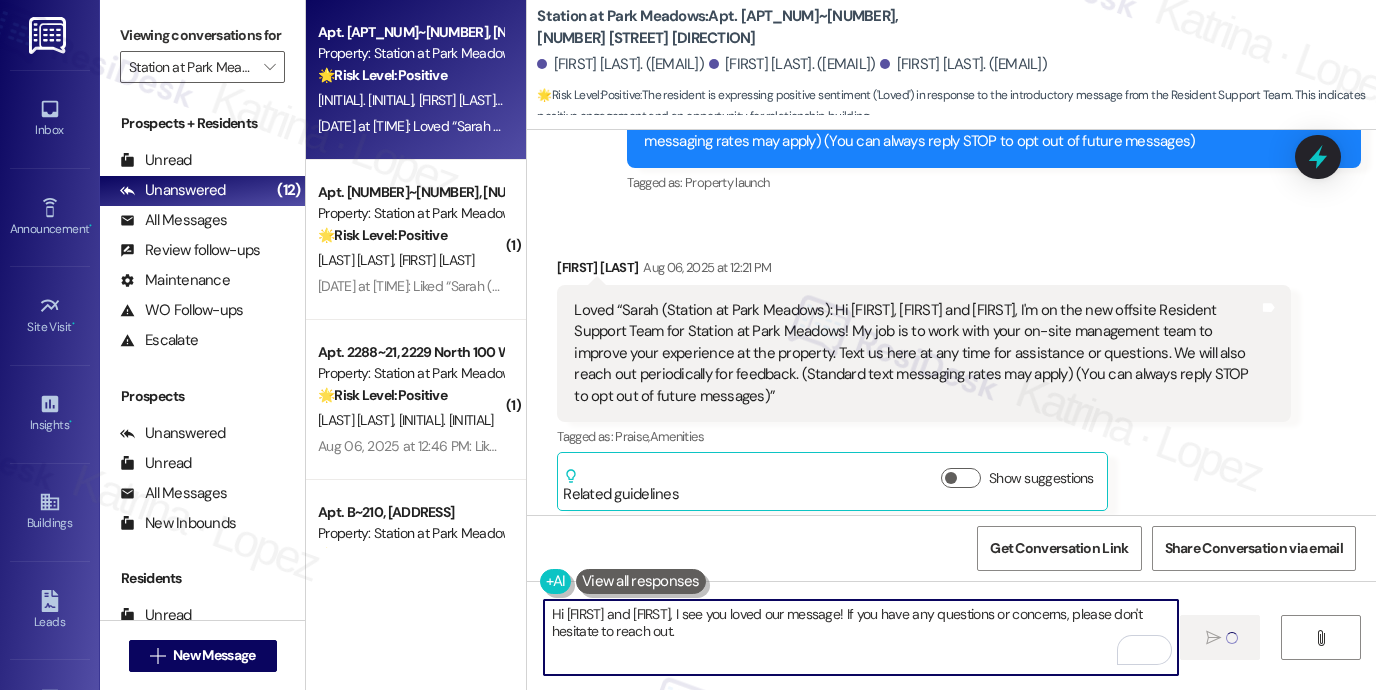 type on "Hi Nichole and Kristie, I see you loved our message! If you have any questions or concerns, please don't hesitate to reach out." 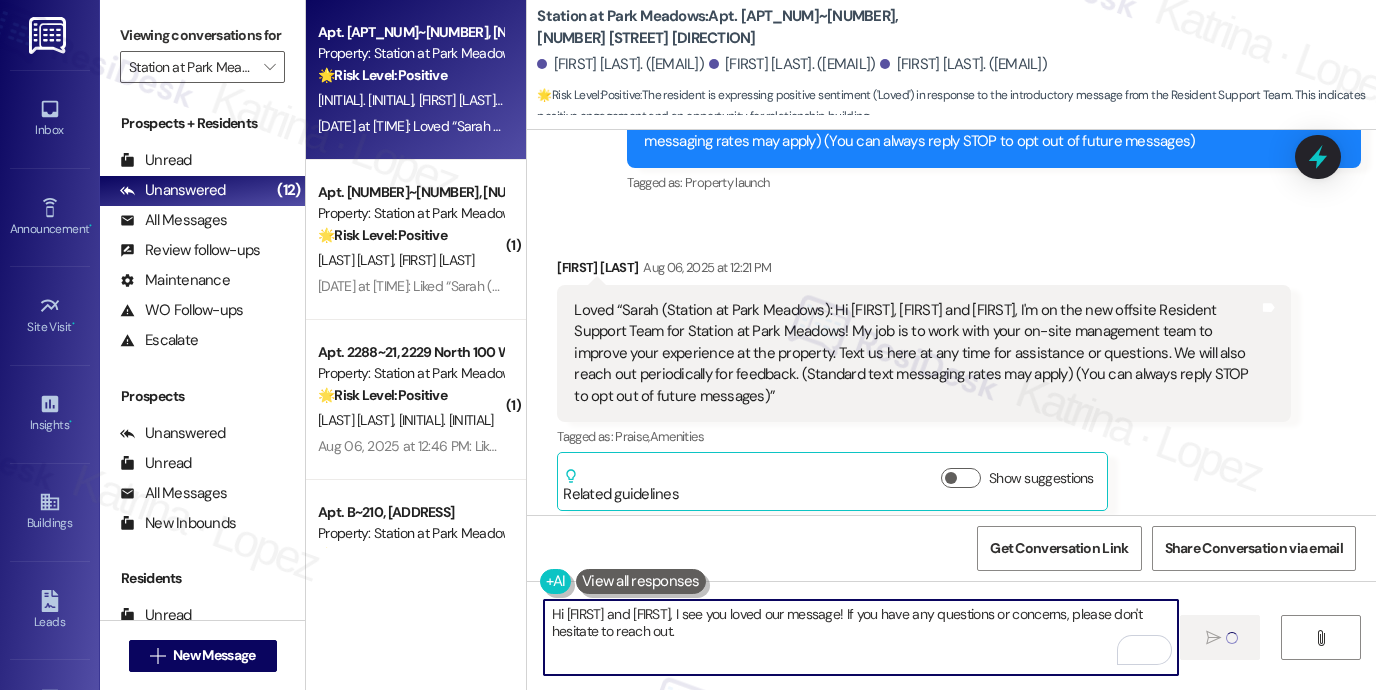 type 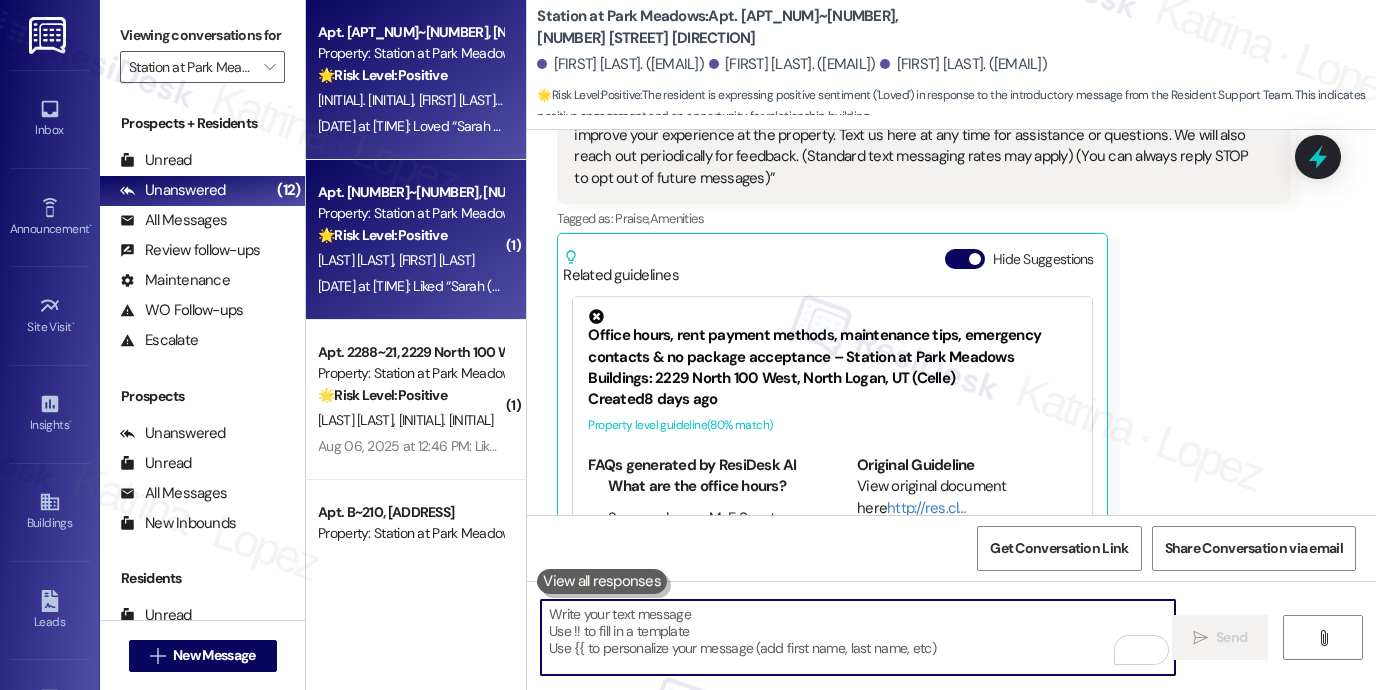 scroll, scrollTop: 1164, scrollLeft: 0, axis: vertical 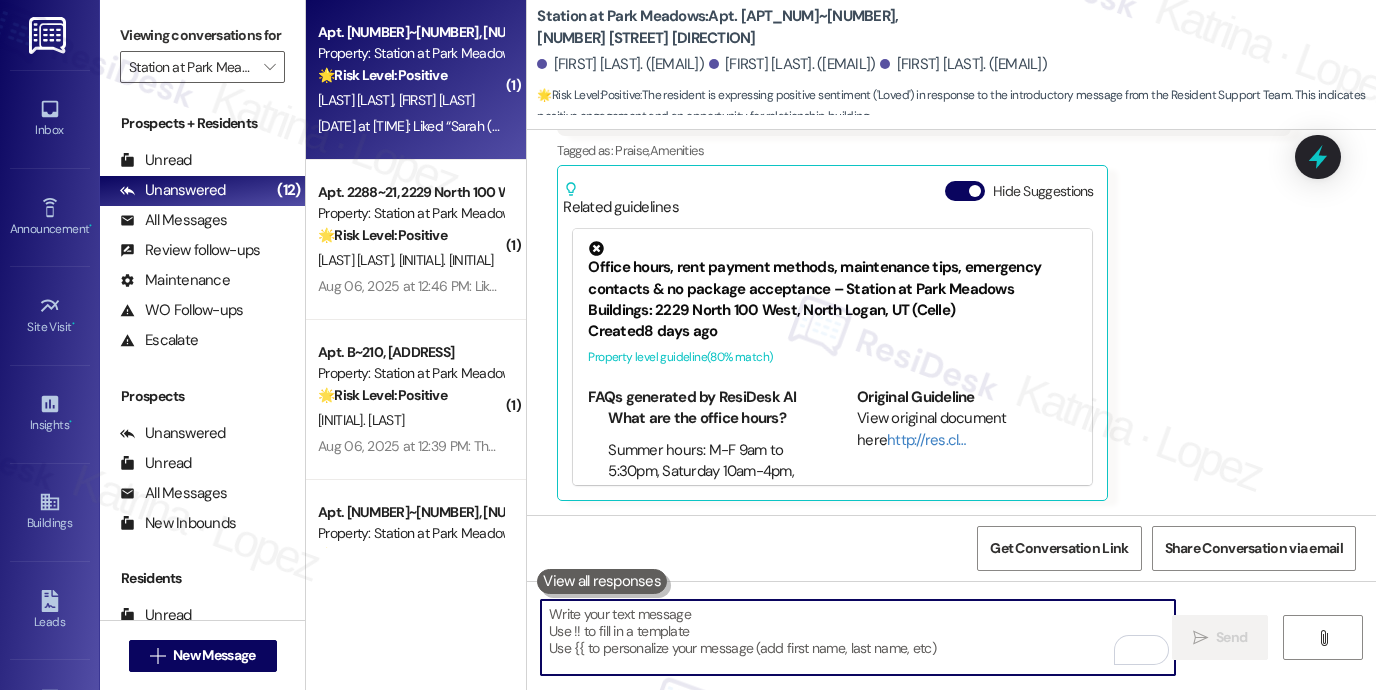 click on "Aug 06, 2025 at 1:21 PM: Liked “Sarah (Station at Park Meadows): Hi Abigail and Zach, I'm on the new offsite Resident Support Team for Station at Park Meadows! My job is to work with your on-site management team to improve your experience at the property. Text us here at any time for assistance or questions. We will also reach out periodically for feedback. (Standard text messaging rates may apply) (You can always reply STOP to opt out of future messages)” Aug 06, 2025 at 1:21 PM: Liked “Sarah (Station at Park Meadows): Hi Abigail and Zach, I'm on the new offsite Resident Support Team for Station at Park Meadows! My job is to work with your on-site management team to improve your experience at the property. Text us here at any time for assistance or questions. We will also reach out periodically for feedback. (Standard text messaging rates may apply) (You can always reply STOP to opt out of future messages)”" at bounding box center [1642, 126] 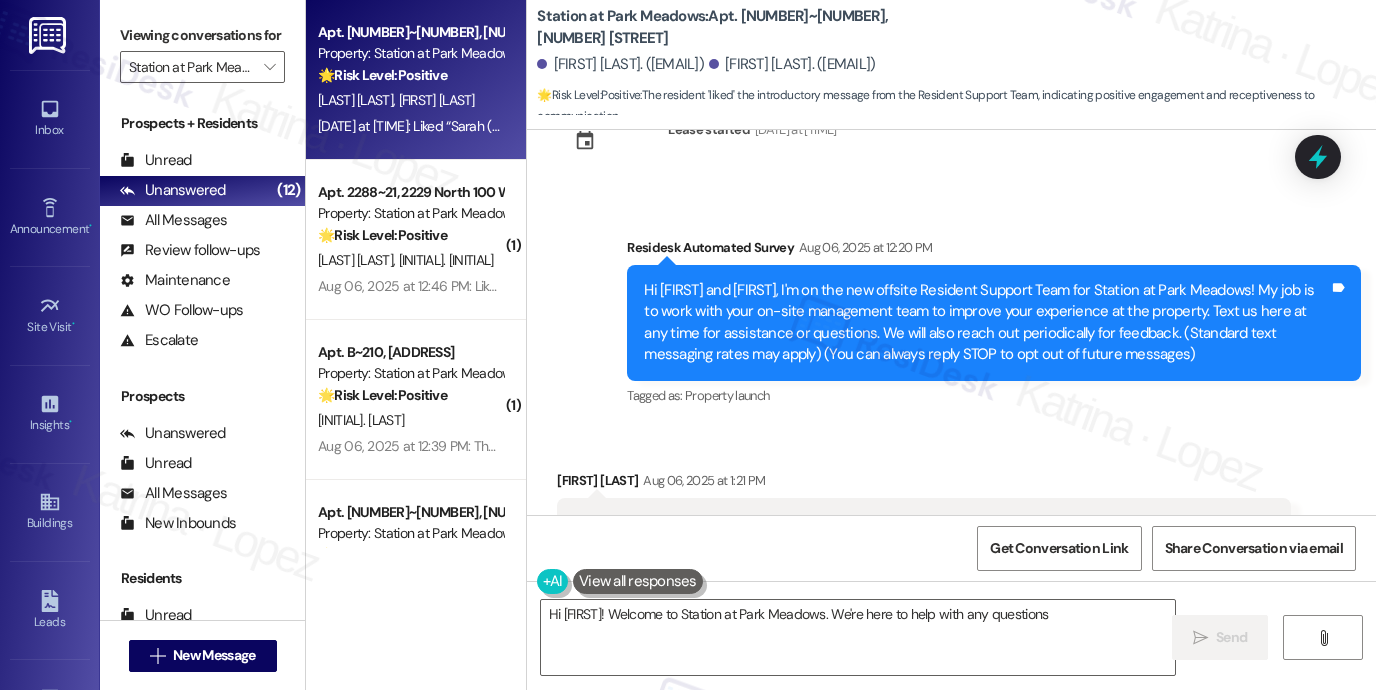 scroll, scrollTop: 0, scrollLeft: 0, axis: both 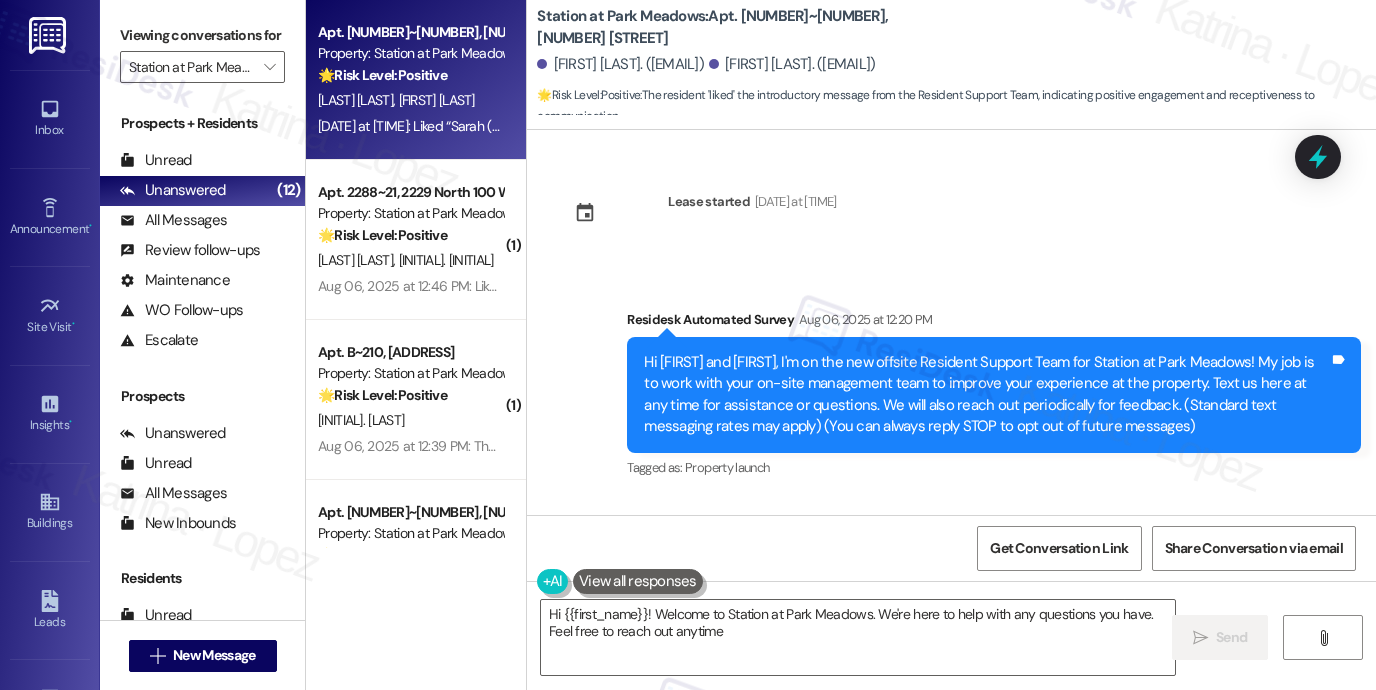 type on "Hi [FIRST_NAME]! Welcome to Station at Park Meadows. We're here to help with any questions you have. Feel free to reach out anytime!" 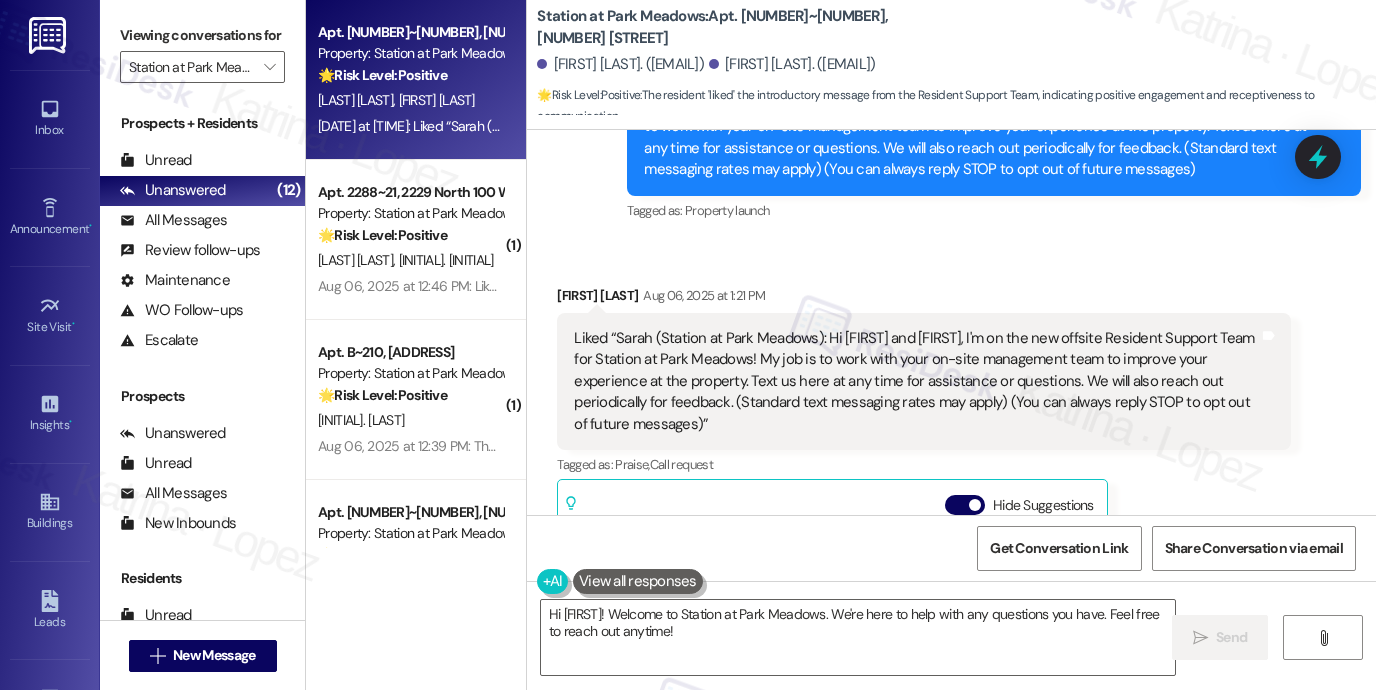 scroll, scrollTop: 400, scrollLeft: 0, axis: vertical 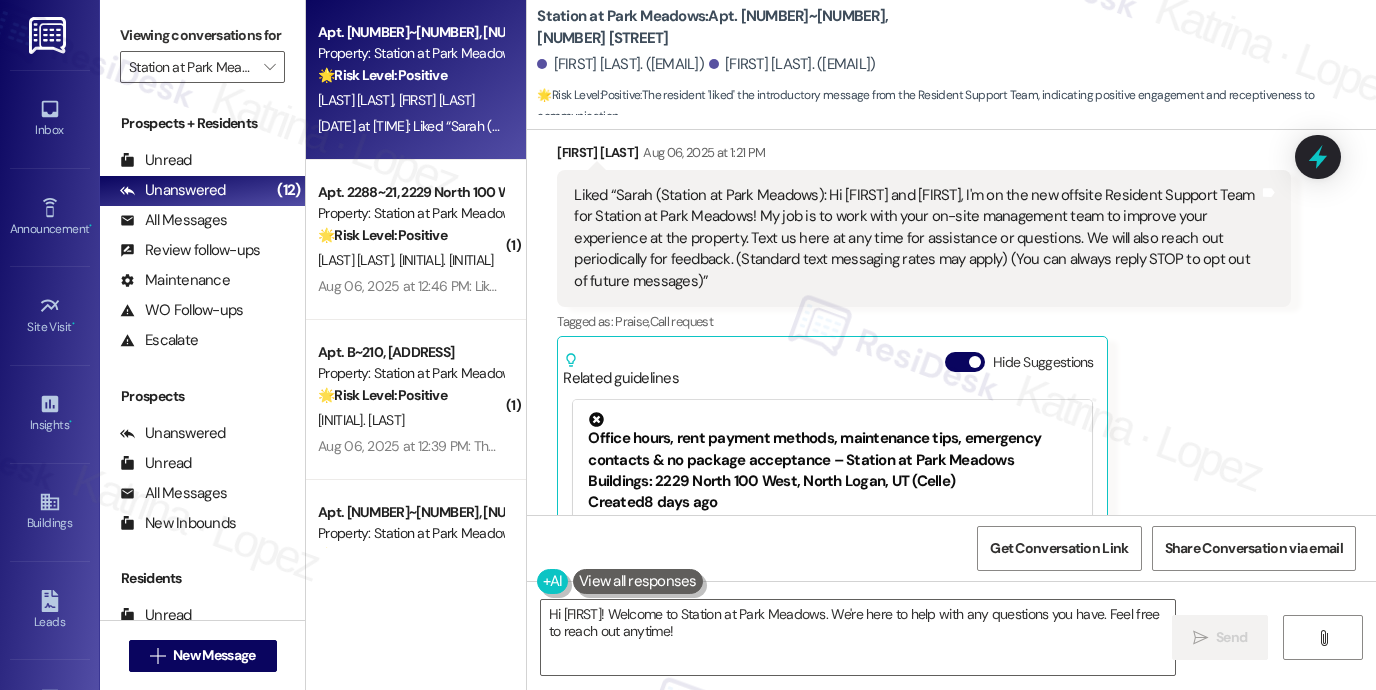 click on "Liked “Sarah (Station at Park Meadows): Hi Abigail and Zach, I'm on the new offsite Resident Support Team for Station at Park Meadows! My job is to work with your on-site management team to improve your experience at the property. Text us here at any time for assistance or questions. We will also reach out periodically for feedback. (Standard text messaging rates may apply) (You can always reply STOP to opt out of future messages)”" at bounding box center (916, 238) 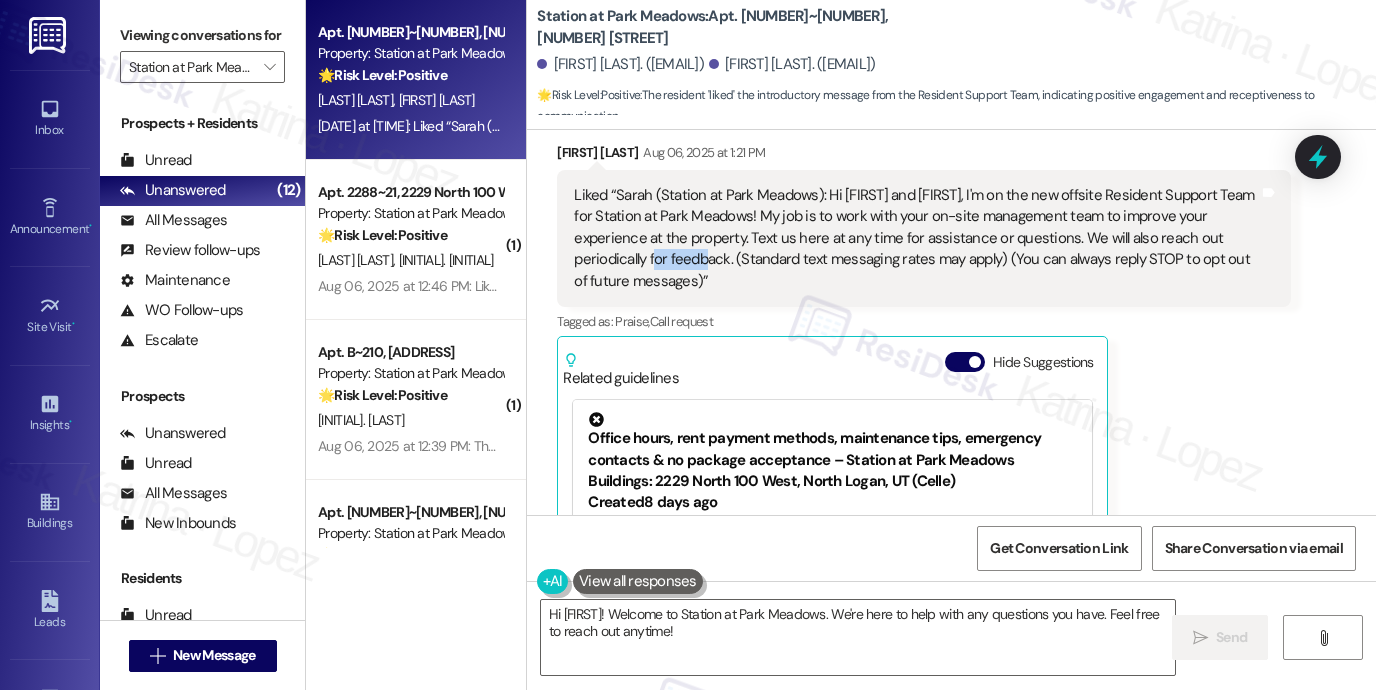 click on "Liked “Sarah (Station at Park Meadows): Hi Abigail and Zach, I'm on the new offsite Resident Support Team for Station at Park Meadows! My job is to work with your on-site management team to improve your experience at the property. Text us here at any time for assistance or questions. We will also reach out periodically for feedback. (Standard text messaging rates may apply) (You can always reply STOP to opt out of future messages)”" at bounding box center [916, 238] 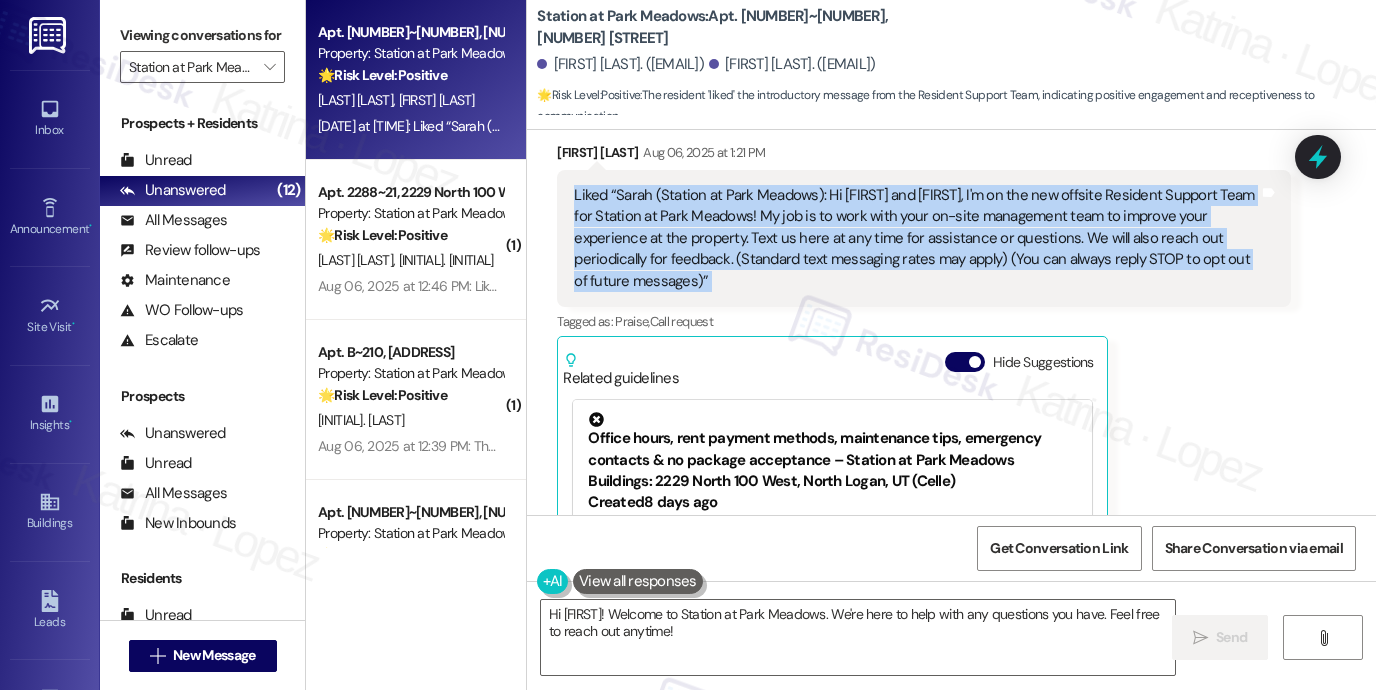click on "Liked “Sarah (Station at Park Meadows): Hi Abigail and Zach, I'm on the new offsite Resident Support Team for Station at Park Meadows! My job is to work with your on-site management team to improve your experience at the property. Text us here at any time for assistance or questions. We will also reach out periodically for feedback. (Standard text messaging rates may apply) (You can always reply STOP to opt out of future messages)”" at bounding box center [916, 238] 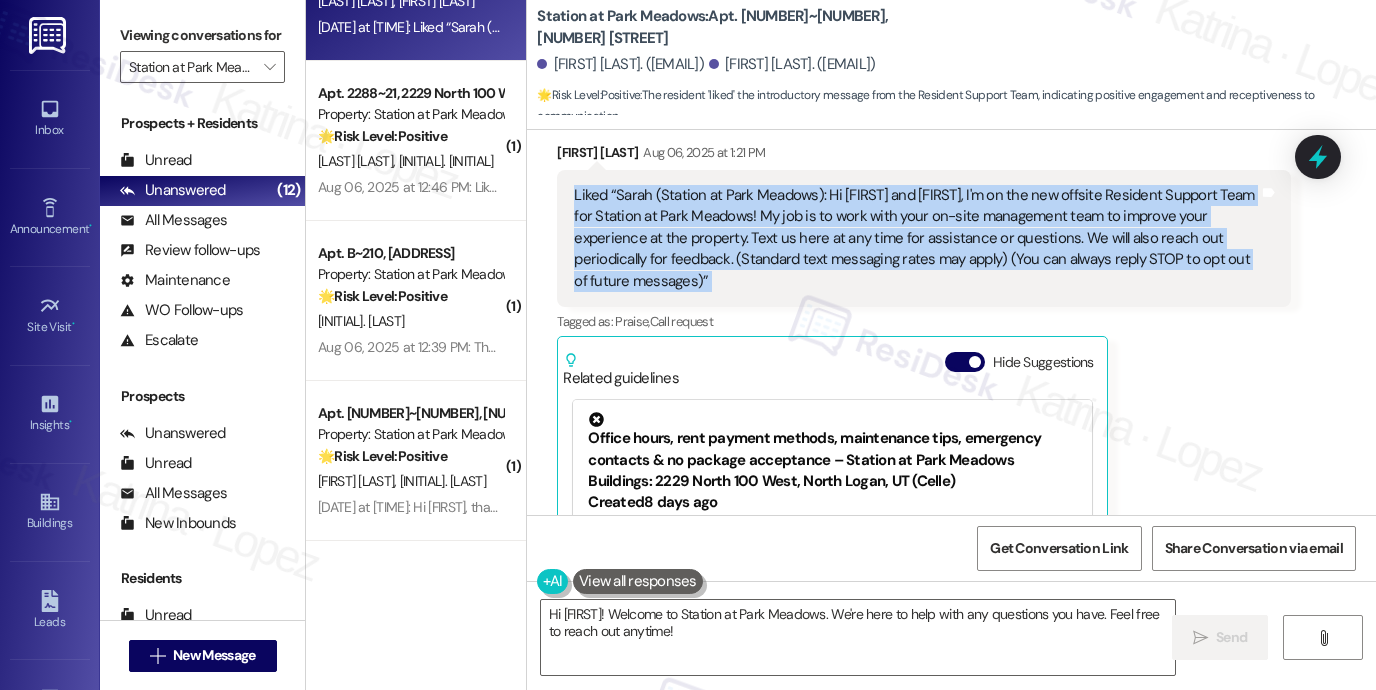scroll, scrollTop: 100, scrollLeft: 0, axis: vertical 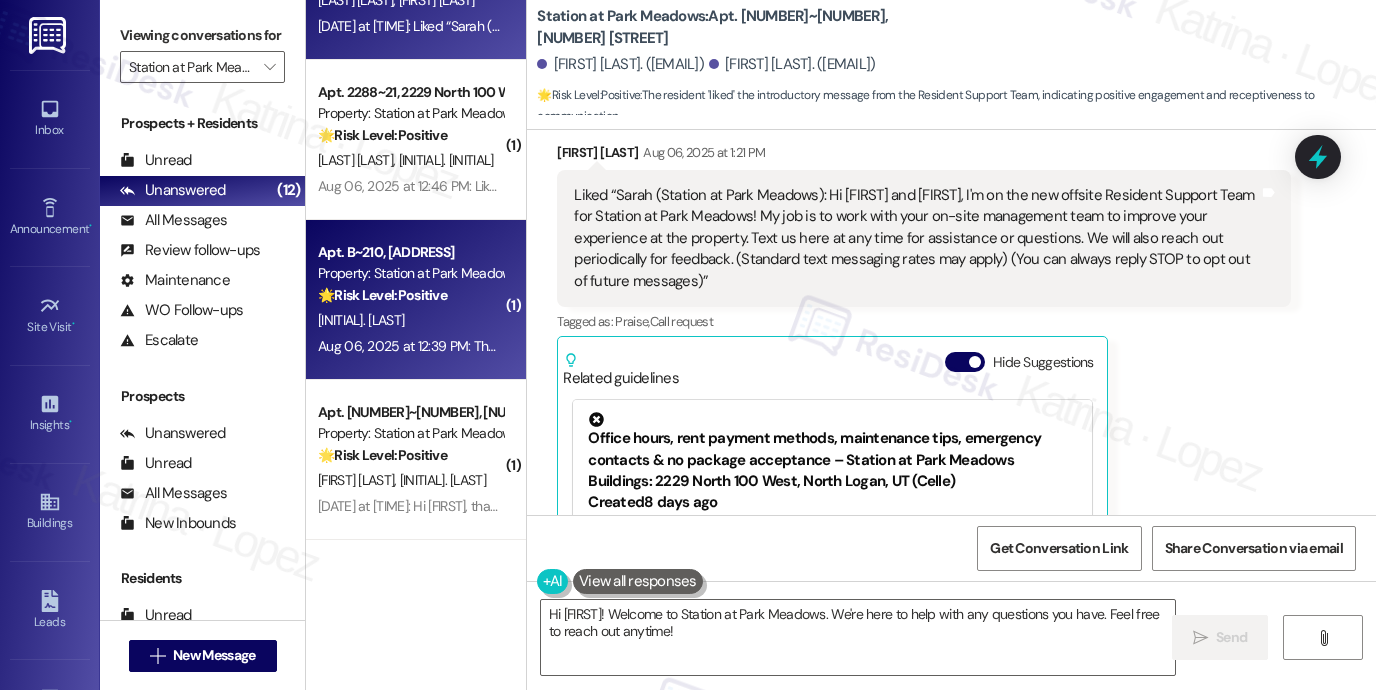 click on "C. Simms" at bounding box center (410, 320) 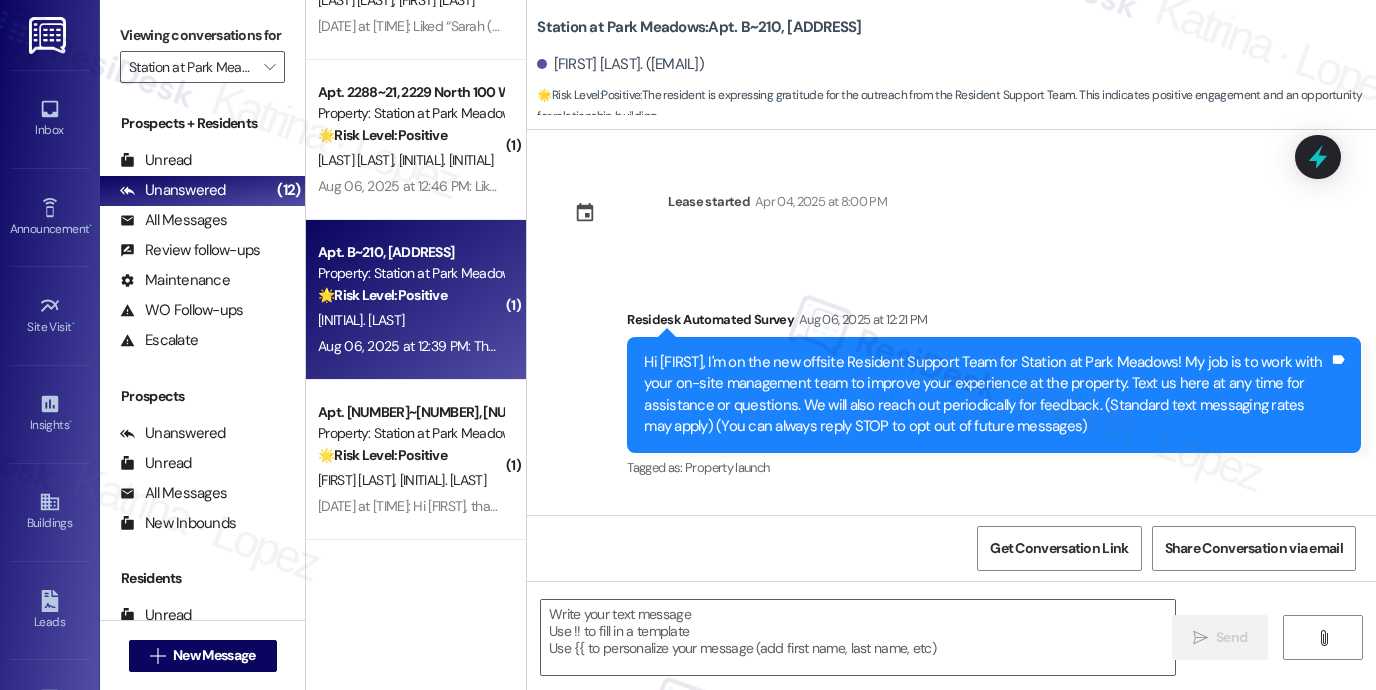 scroll, scrollTop: 150, scrollLeft: 0, axis: vertical 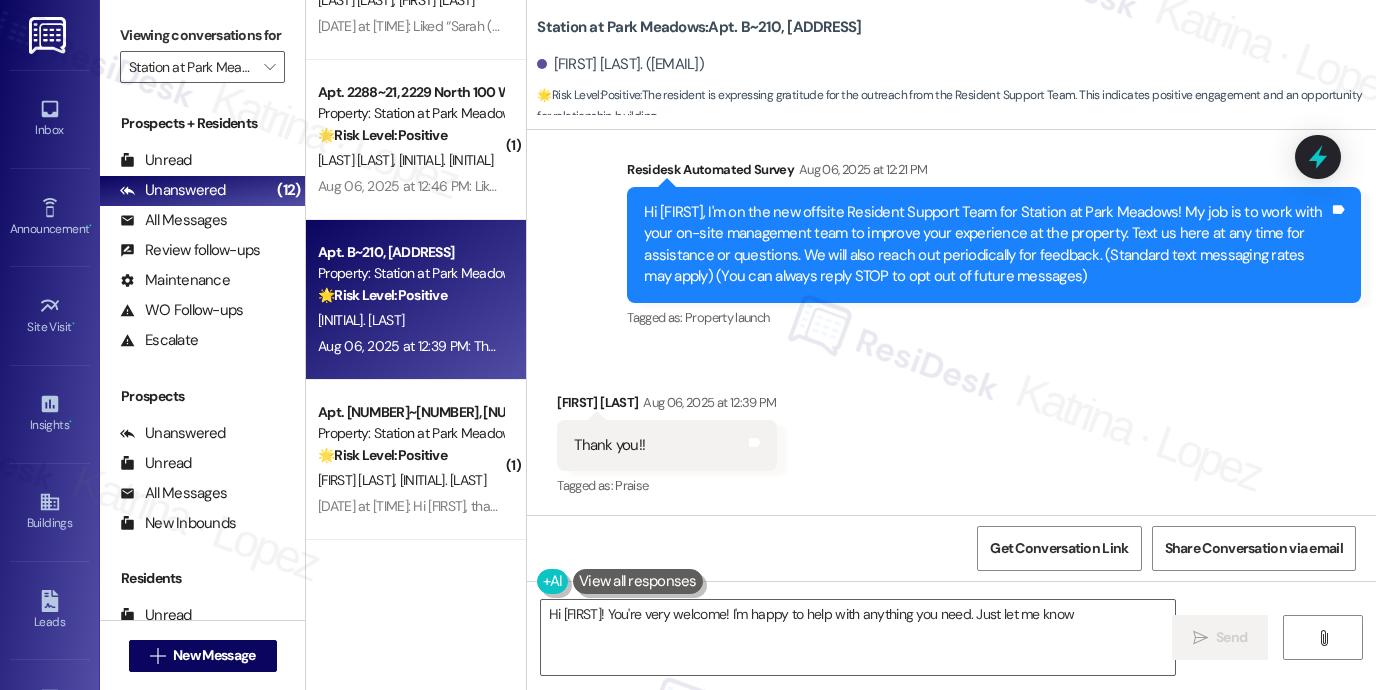type on "Hi {{first_name}}! You're very welcome! I'm happy to help with anything you need. Just let me know!" 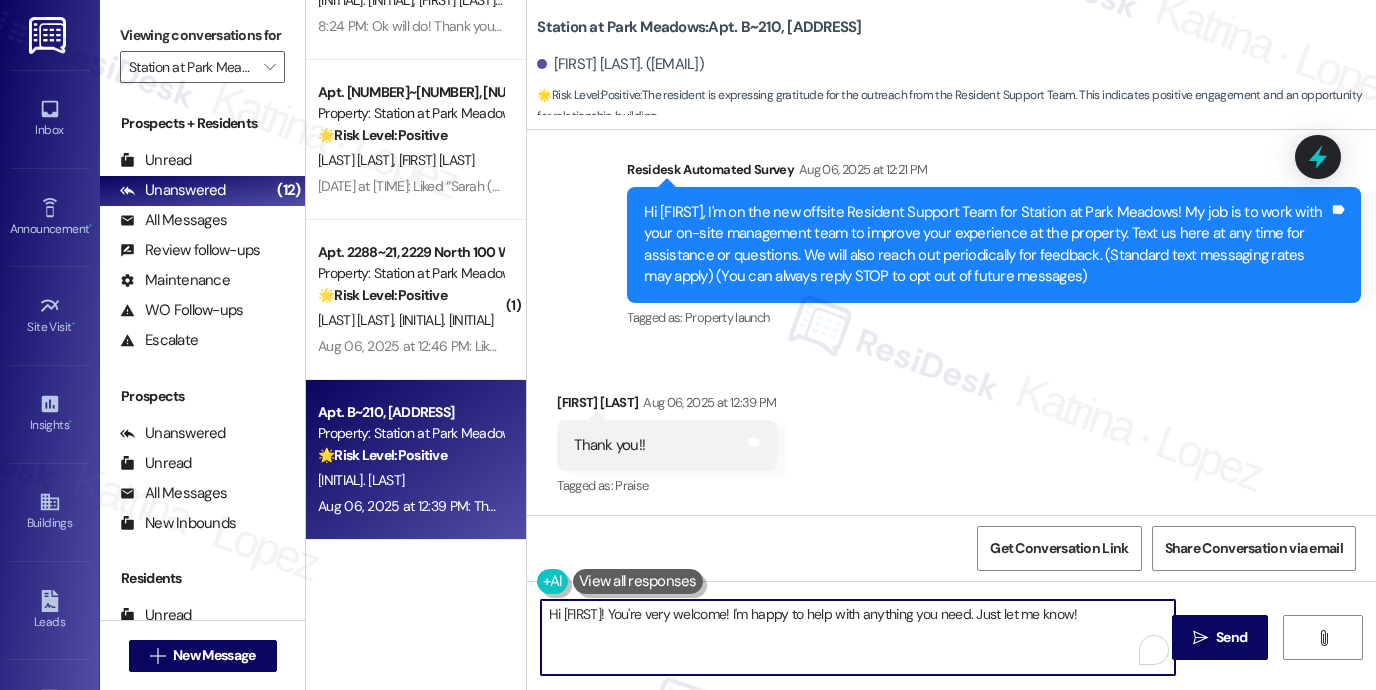 drag, startPoint x: 861, startPoint y: 611, endPoint x: 1004, endPoint y: 611, distance: 143 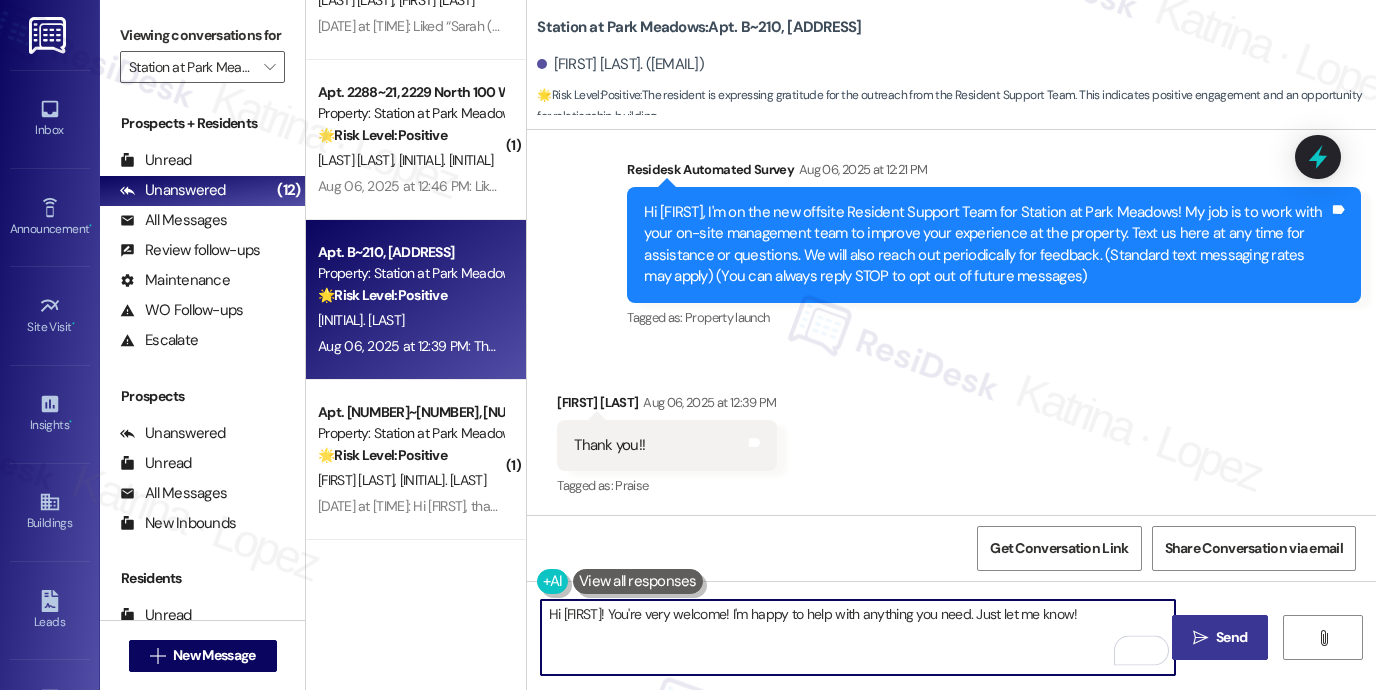 click on "Send" at bounding box center [1231, 637] 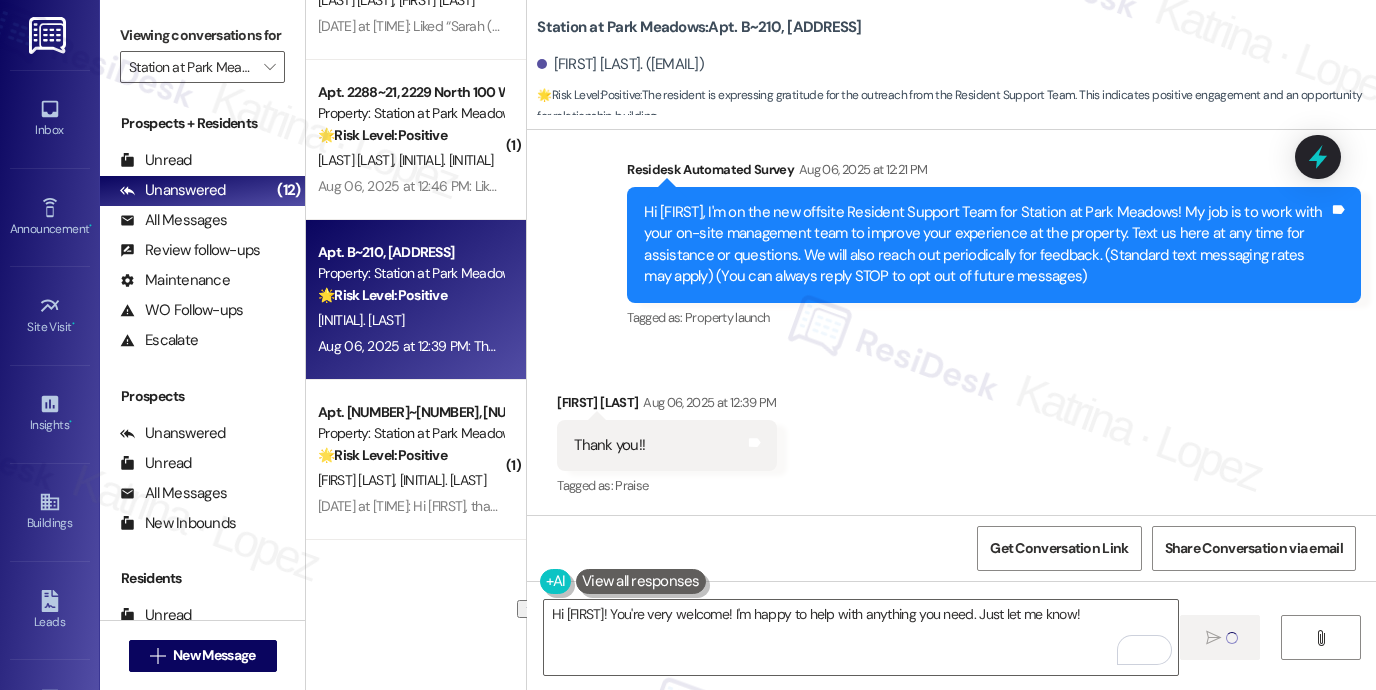 type 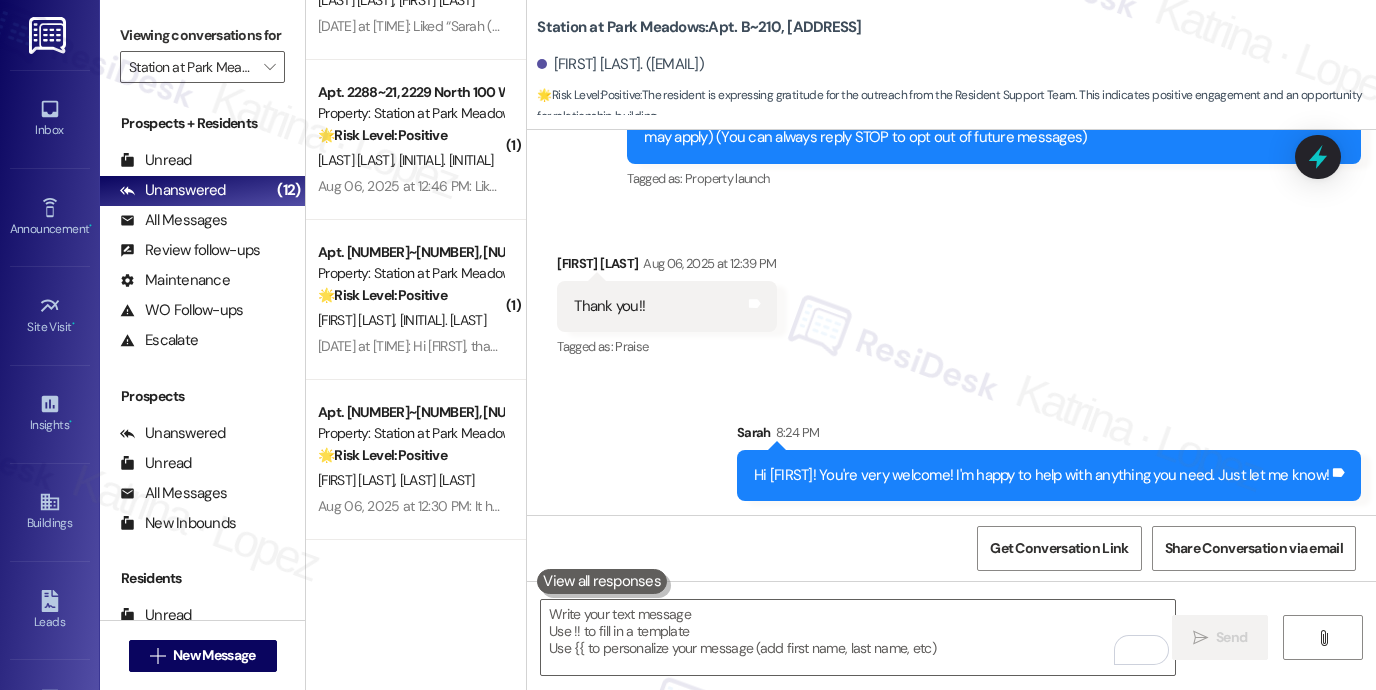 scroll, scrollTop: 290, scrollLeft: 0, axis: vertical 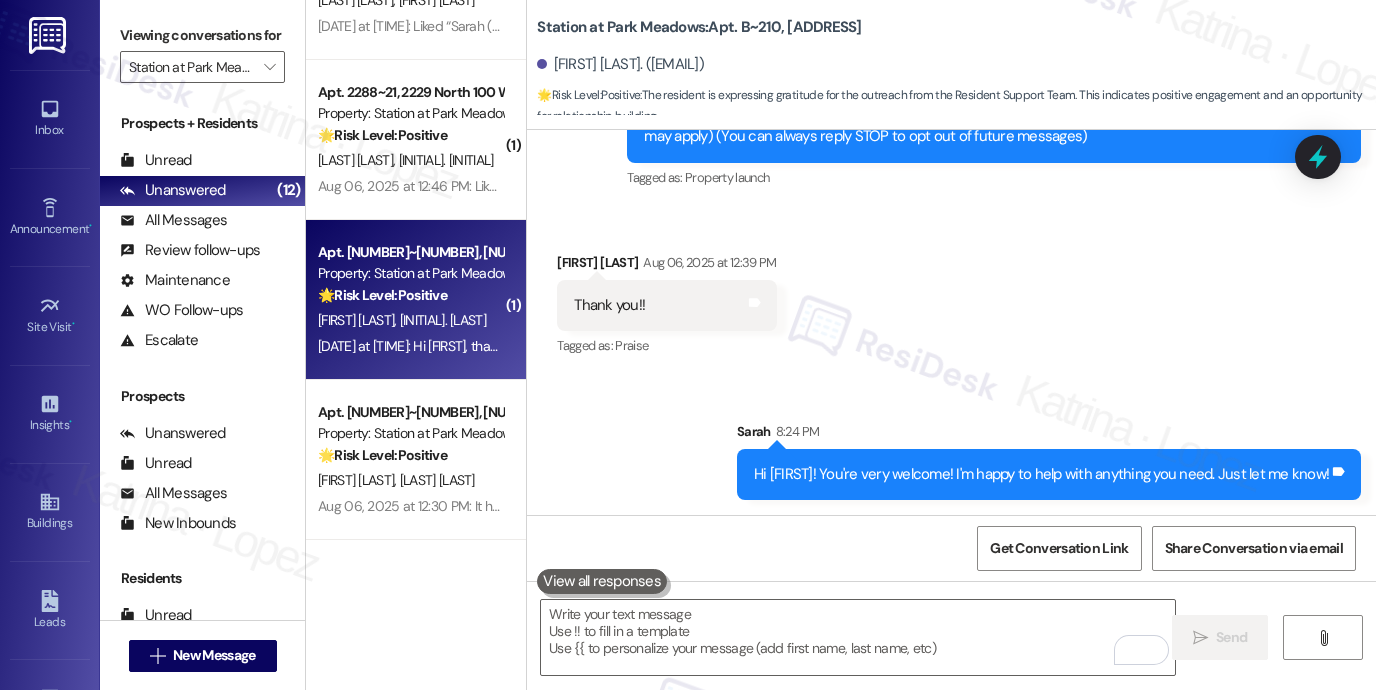click on "🌟  Risk Level:  Positive" at bounding box center (382, 295) 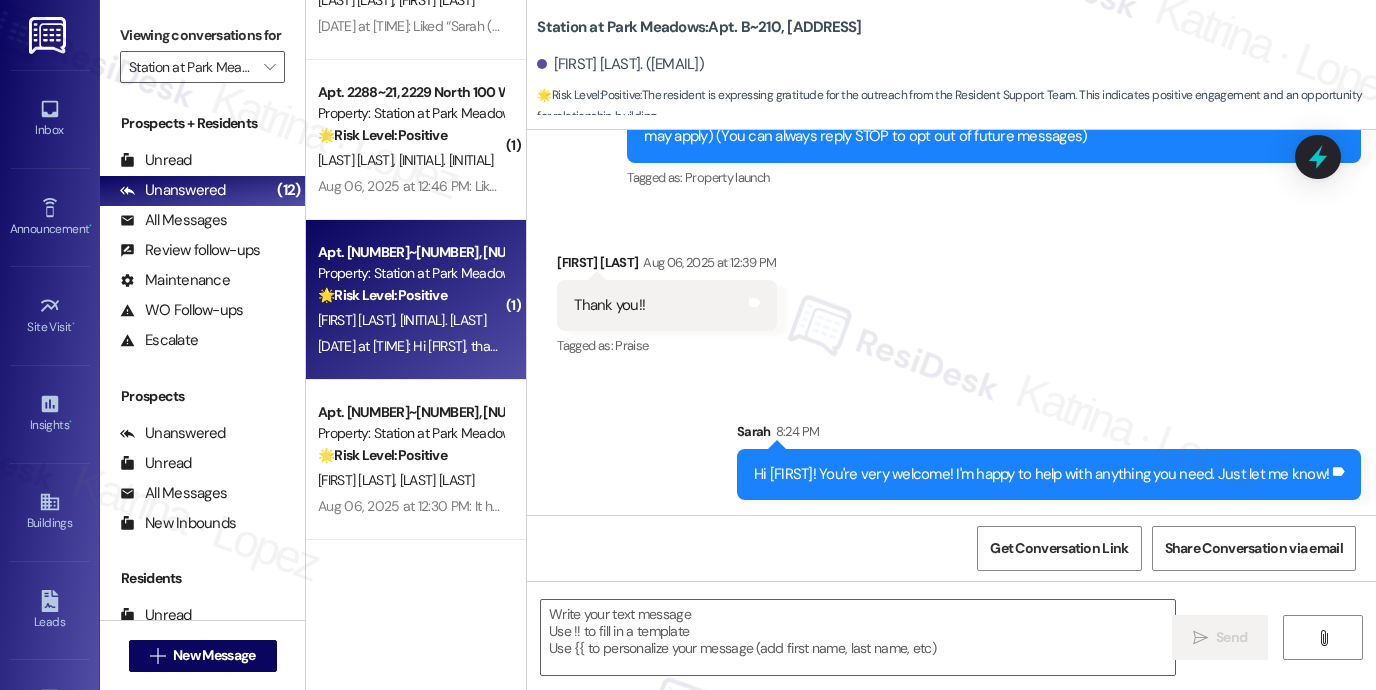 type on "Fetching suggested responses. Please feel free to read through the conversation in the meantime." 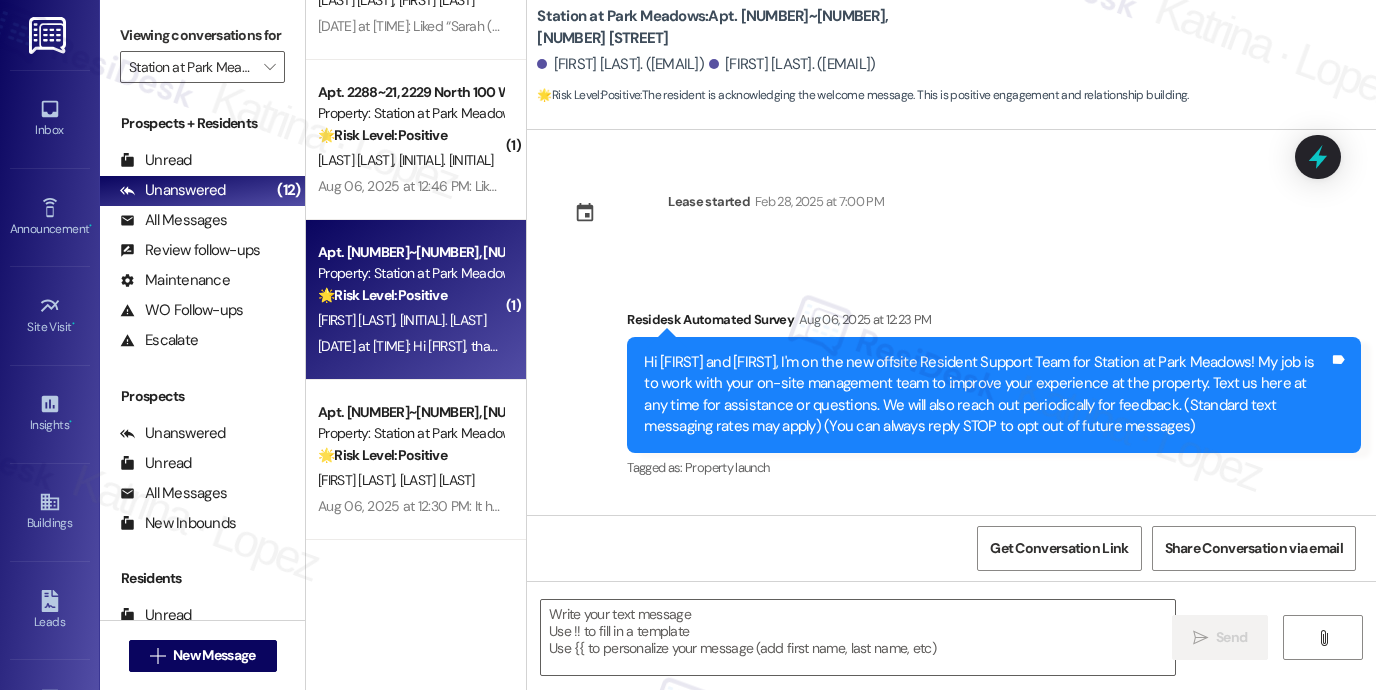 scroll, scrollTop: 150, scrollLeft: 0, axis: vertical 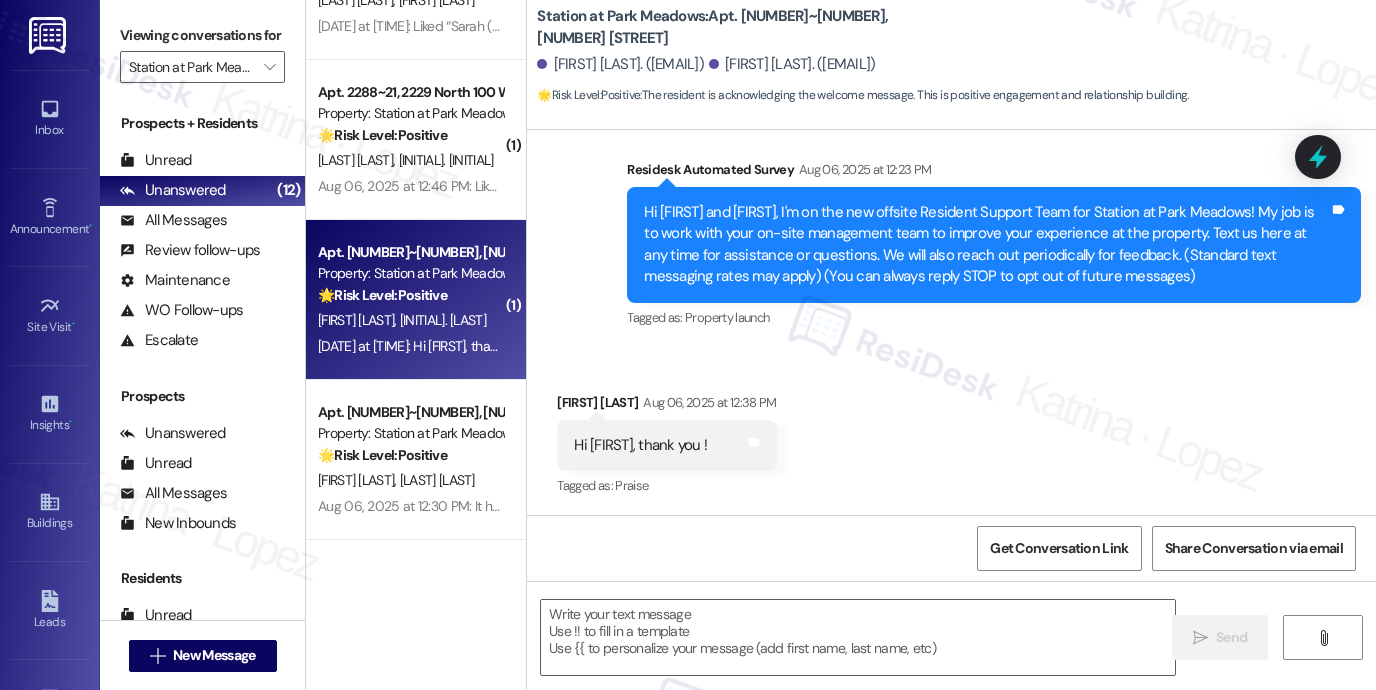 type on "Fetching suggested responses. Please feel free to read through the conversation in the meantime." 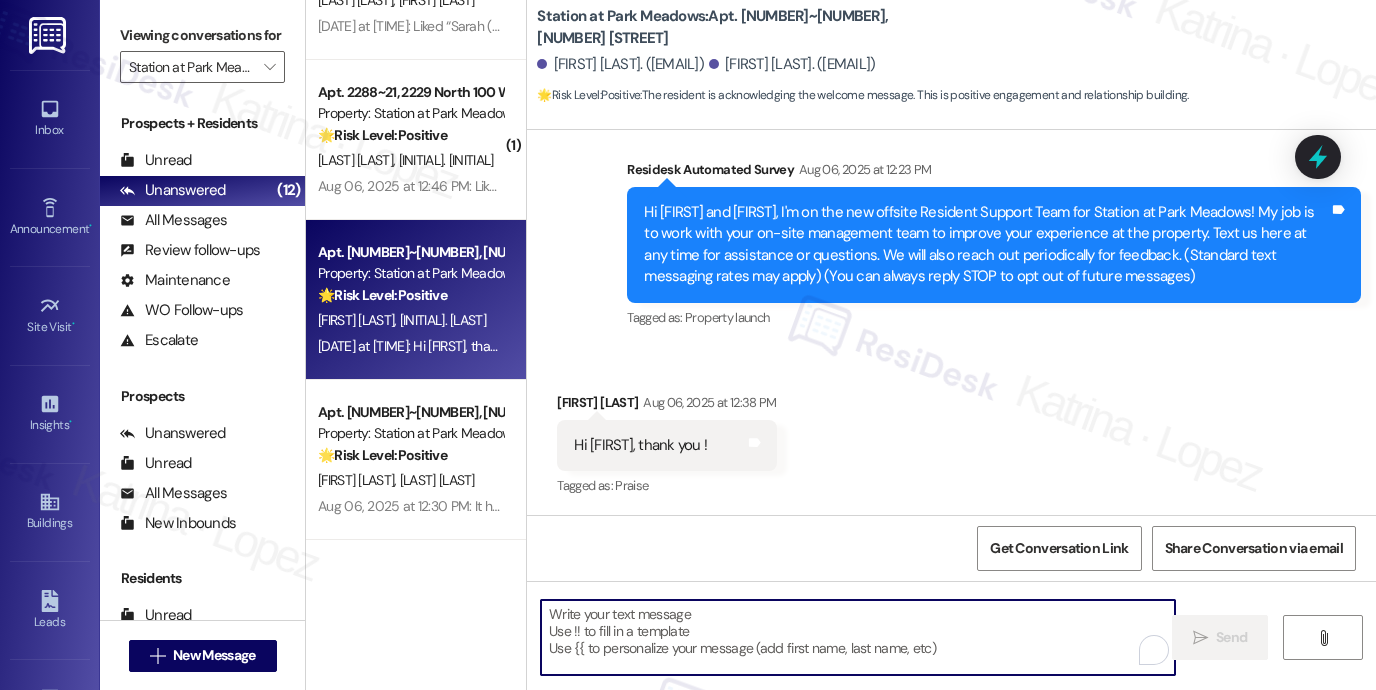 click at bounding box center [858, 637] 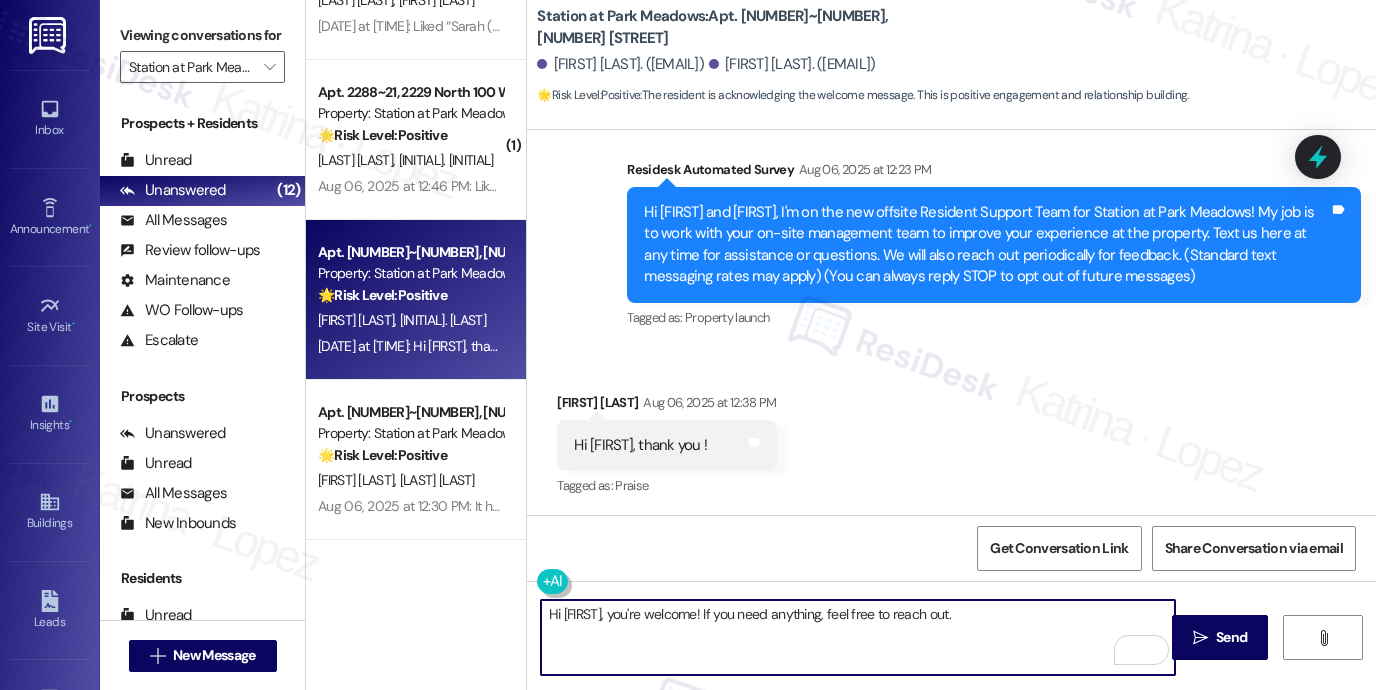 click on "Hi Perla, you're welcome! If you need anything, feel free to reach out." at bounding box center [858, 637] 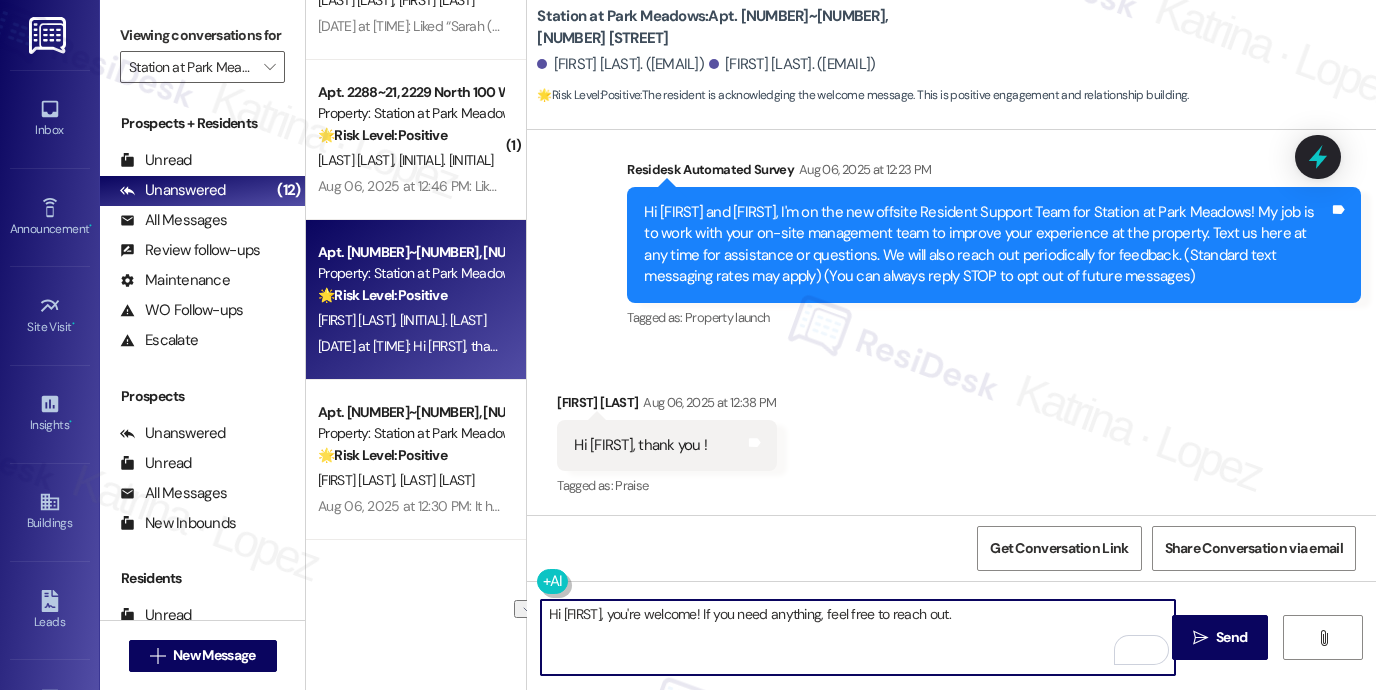 click on "Hi Perla, you're welcome! If you need anything, feel free to reach out." at bounding box center (858, 637) 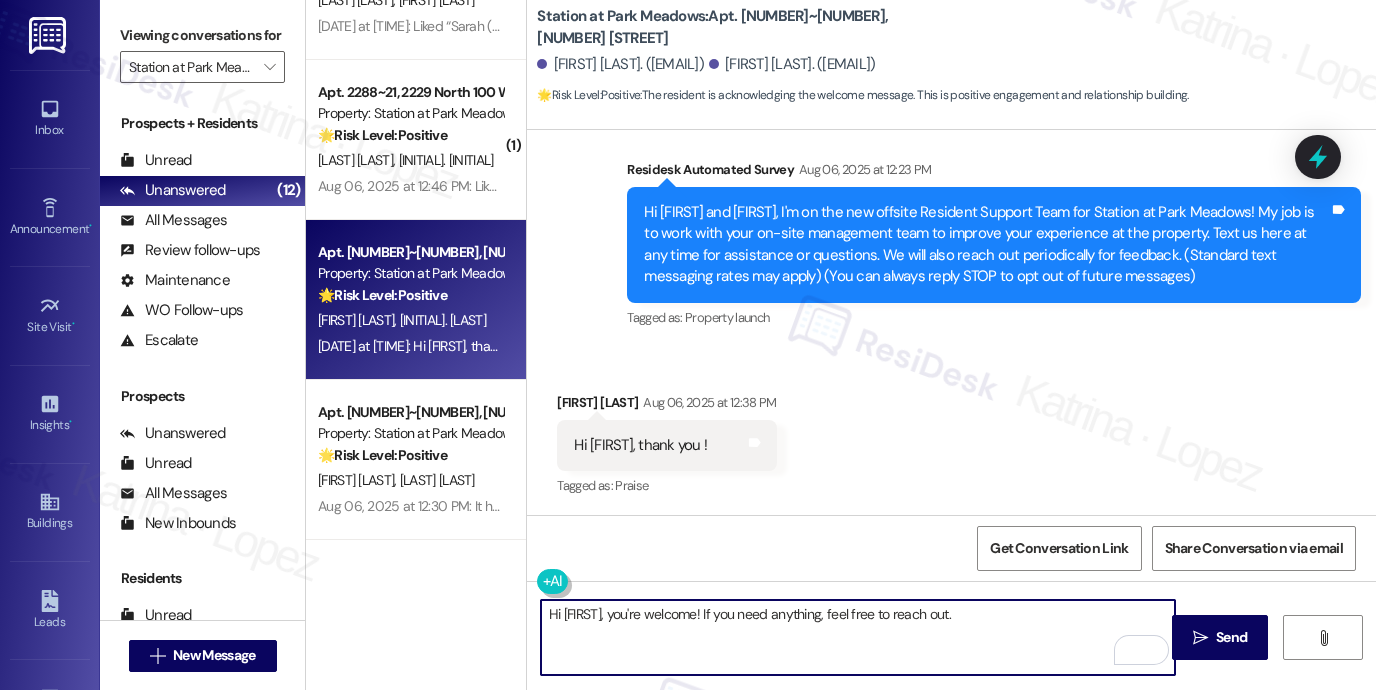 click on "Hi Perla, you're welcome! If you need anything, feel free to reach out." at bounding box center (858, 637) 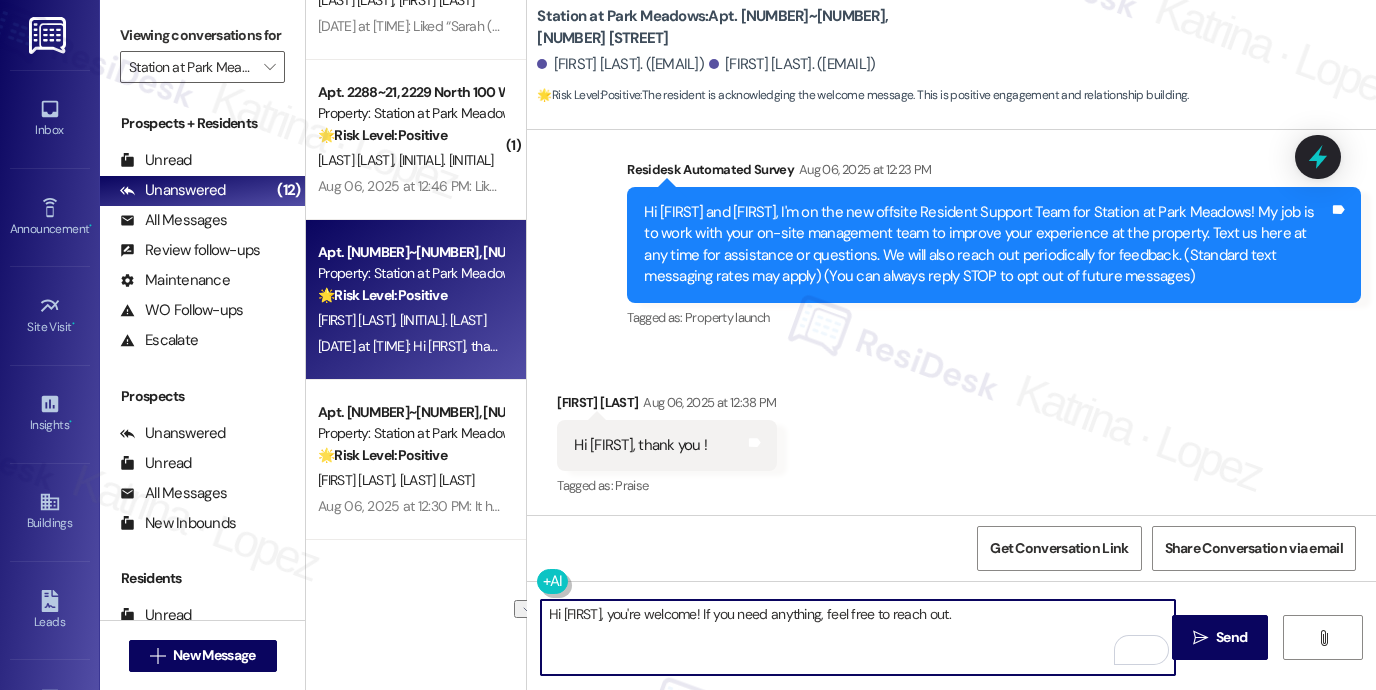 click on "Hi Perla, you're welcome! If you need anything, feel free to reach out." at bounding box center (858, 637) 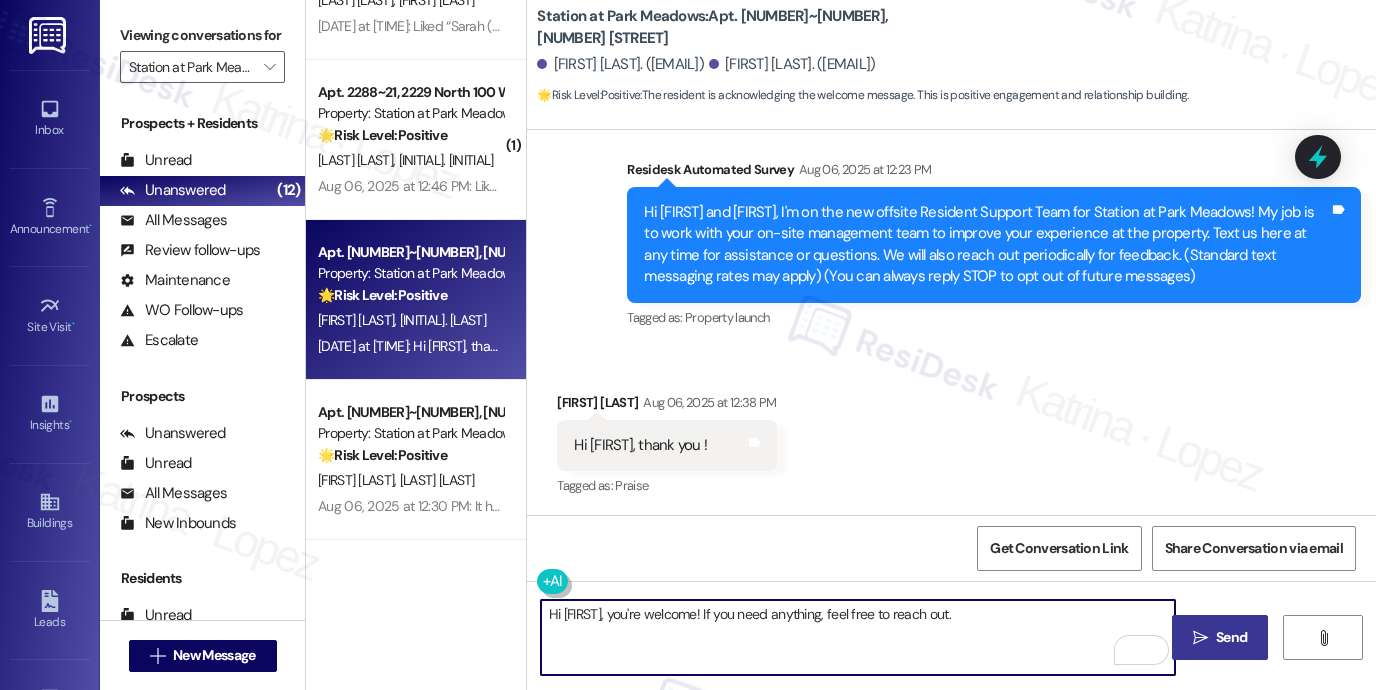 type on "Hi Perla, you're welcome! If you need anything, feel free to reach out." 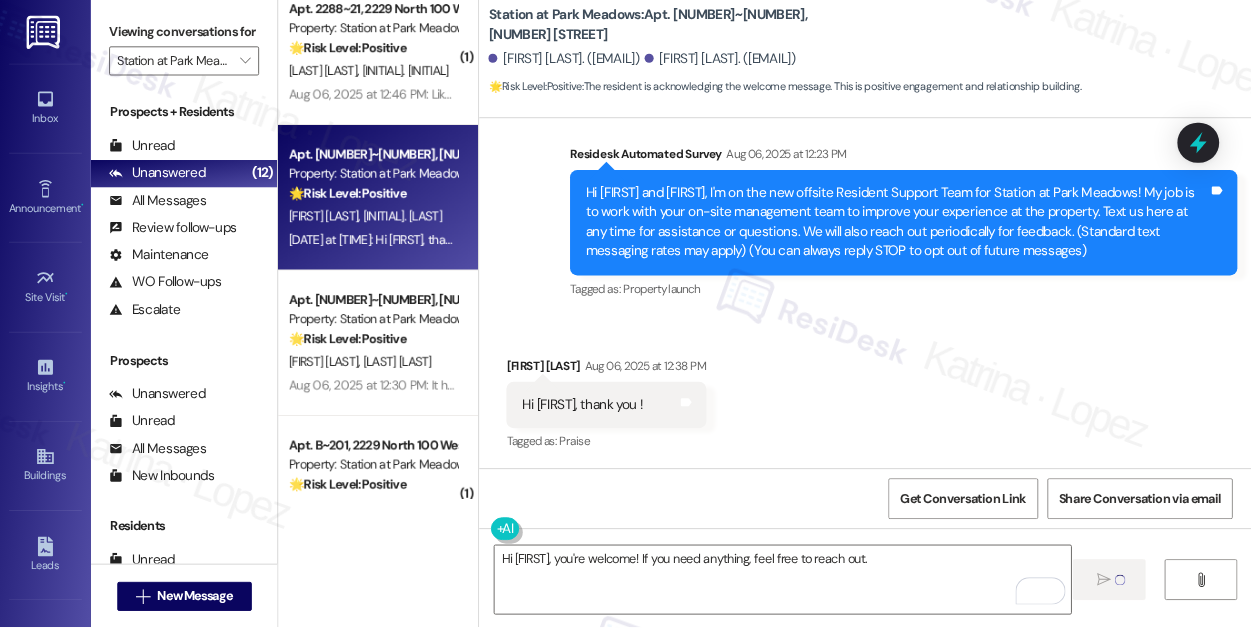 scroll, scrollTop: 300, scrollLeft: 0, axis: vertical 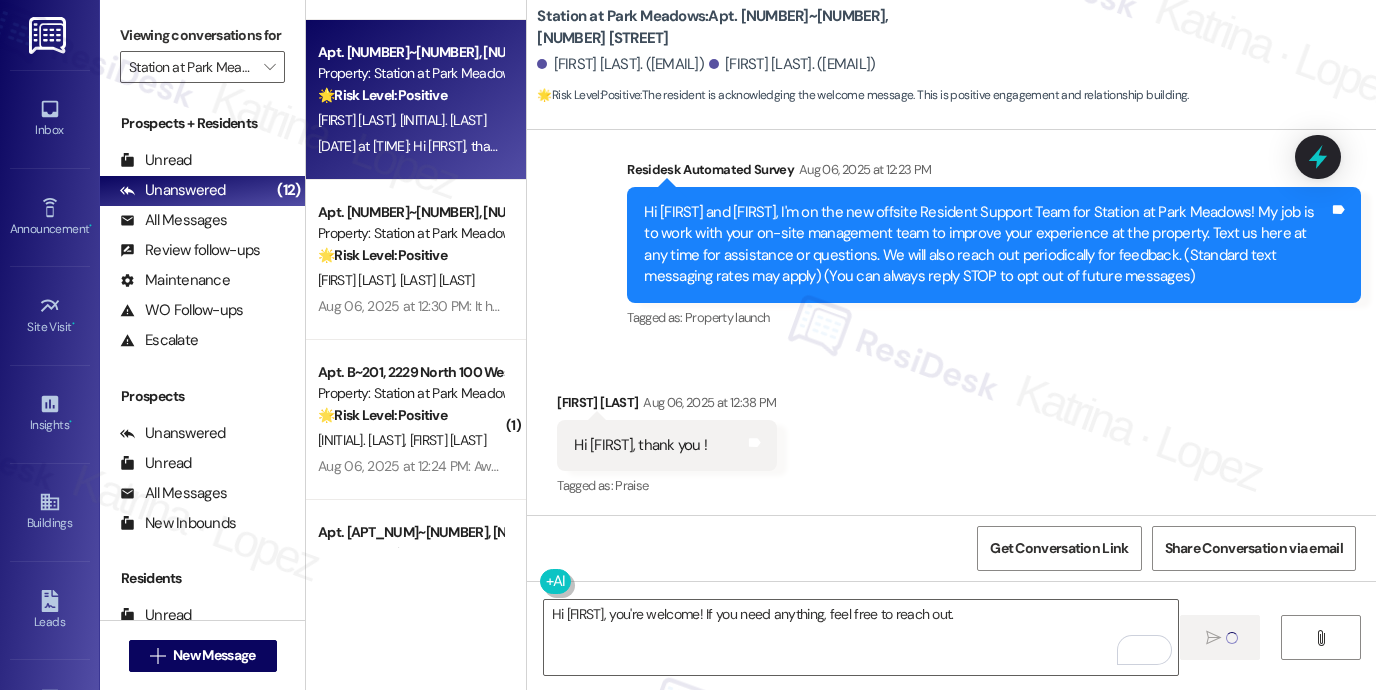type 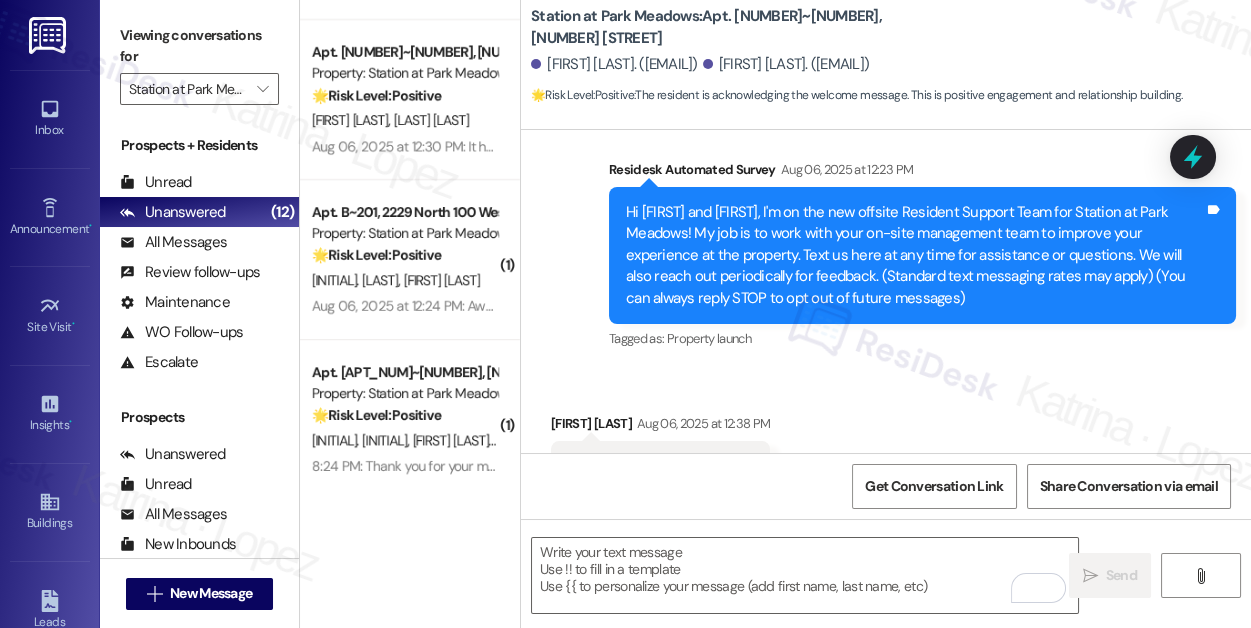 scroll, scrollTop: 300, scrollLeft: 0, axis: vertical 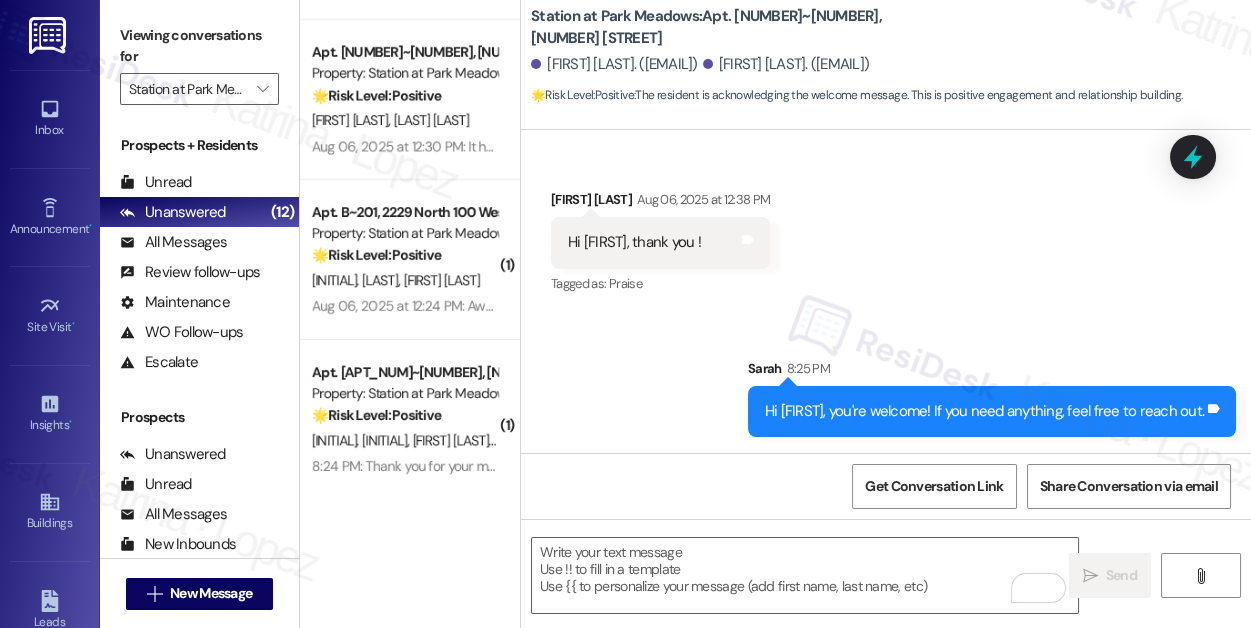 click on "Hi Perla, you're welcome! If you need anything, feel free to reach out." at bounding box center (984, 411) 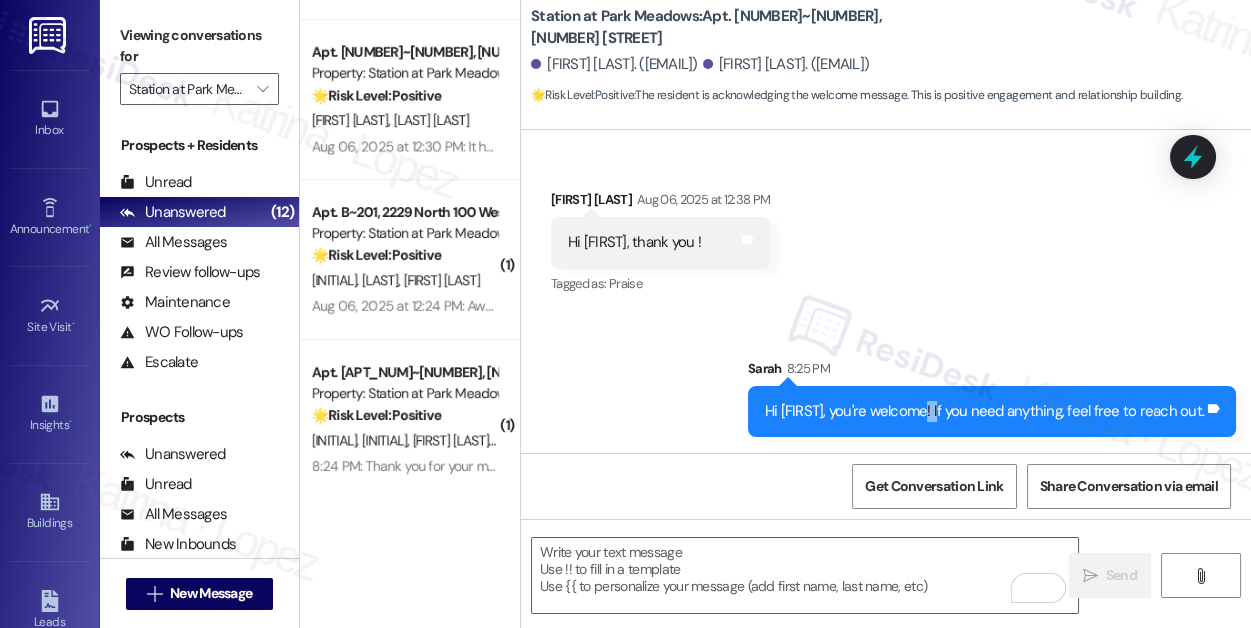click on "Hi Perla, you're welcome! If you need anything, feel free to reach out." at bounding box center (984, 411) 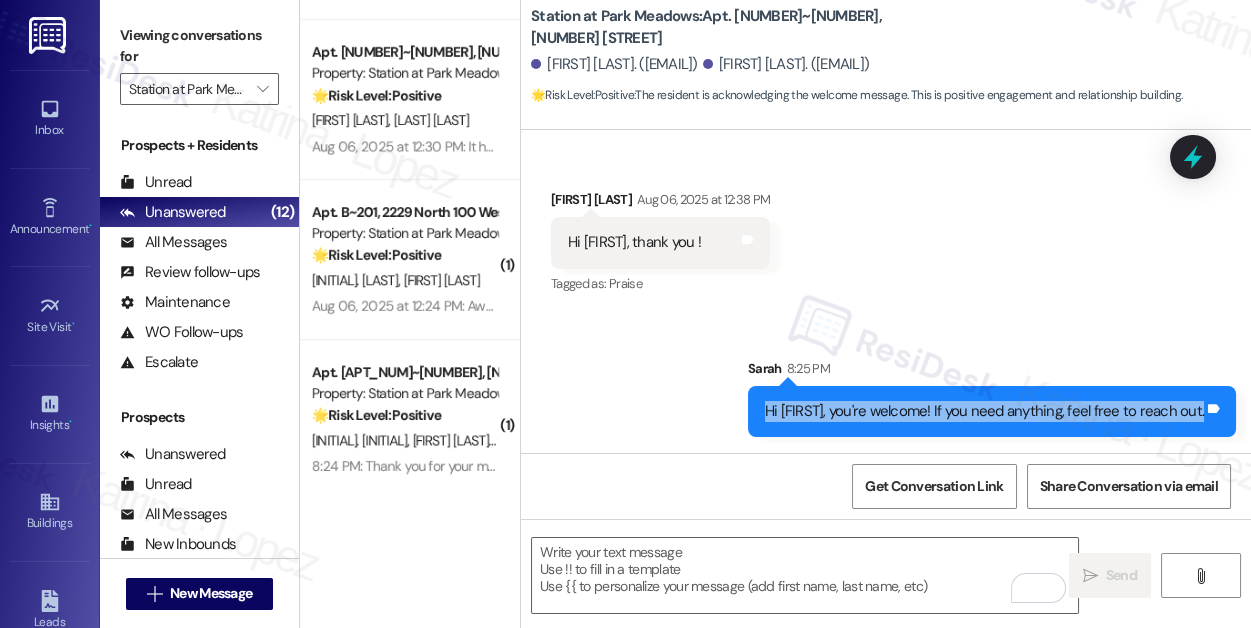 click on "Hi Perla, you're welcome! If you need anything, feel free to reach out." at bounding box center (984, 411) 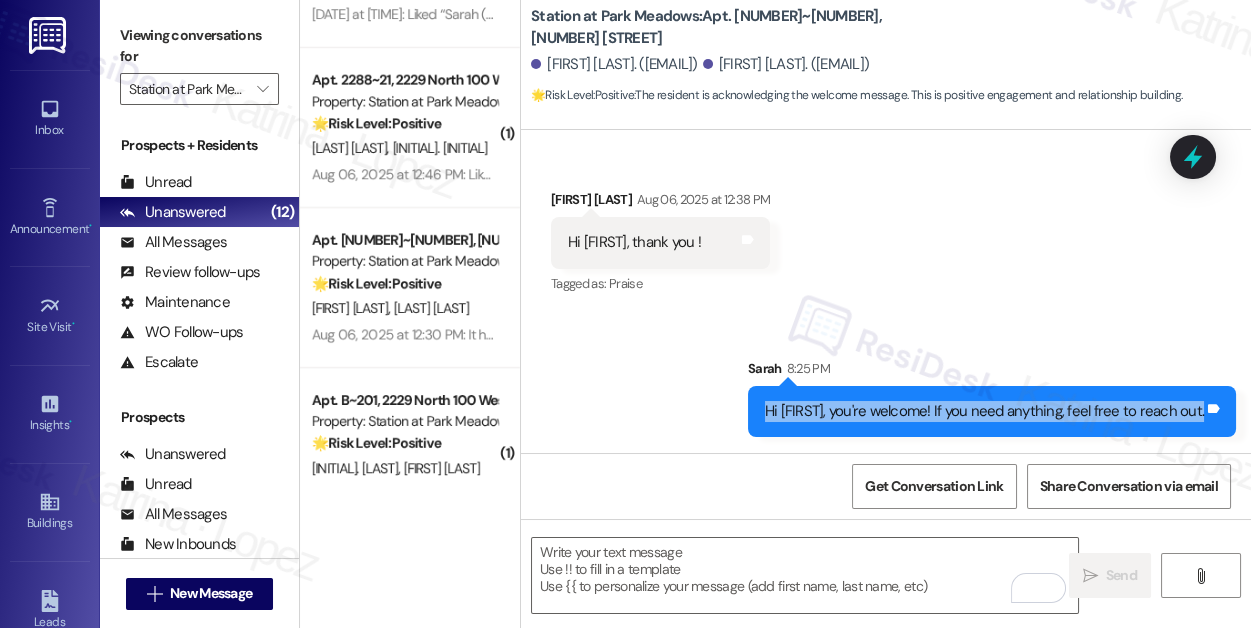 scroll, scrollTop: 0, scrollLeft: 0, axis: both 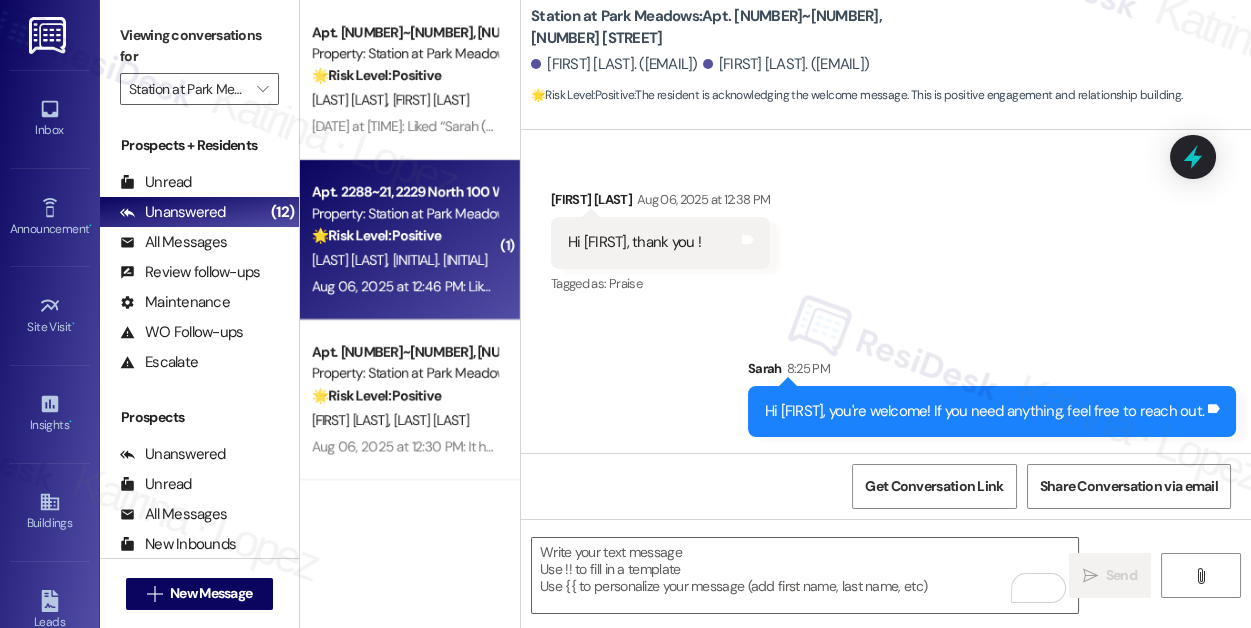 click on "K. Alva L. Alva" at bounding box center (404, 260) 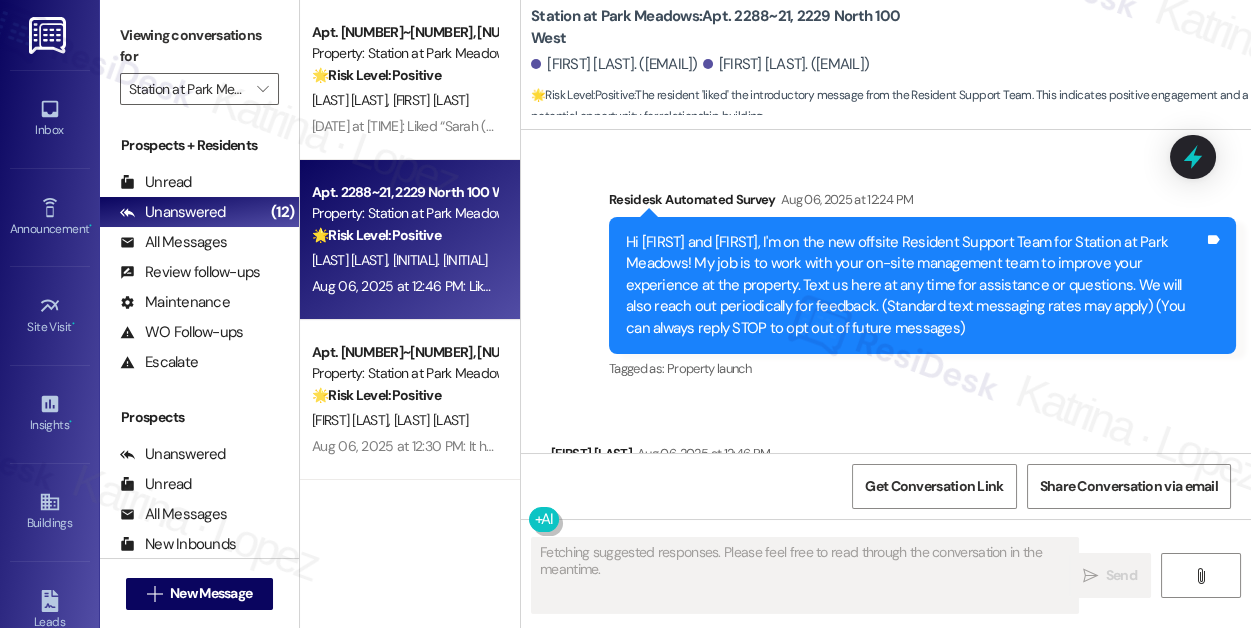 scroll, scrollTop: 0, scrollLeft: 0, axis: both 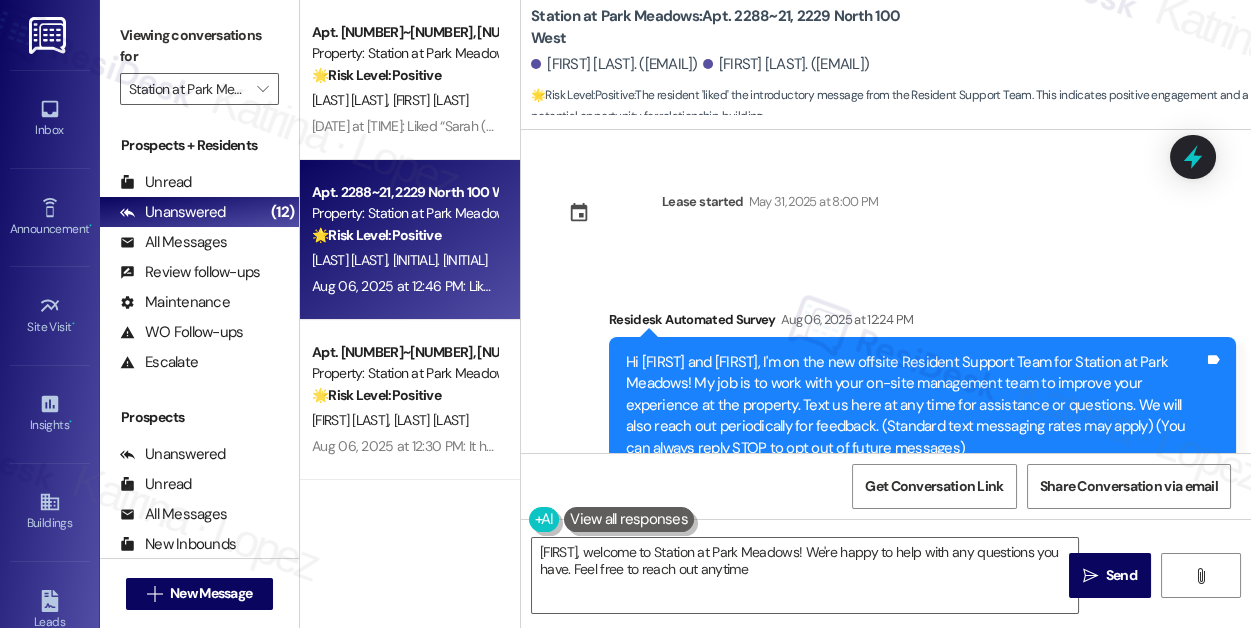 type on "{{first_name}}, welcome to Station at Park Meadows! We're happy to help with any questions you have. Feel free to reach out anytime!" 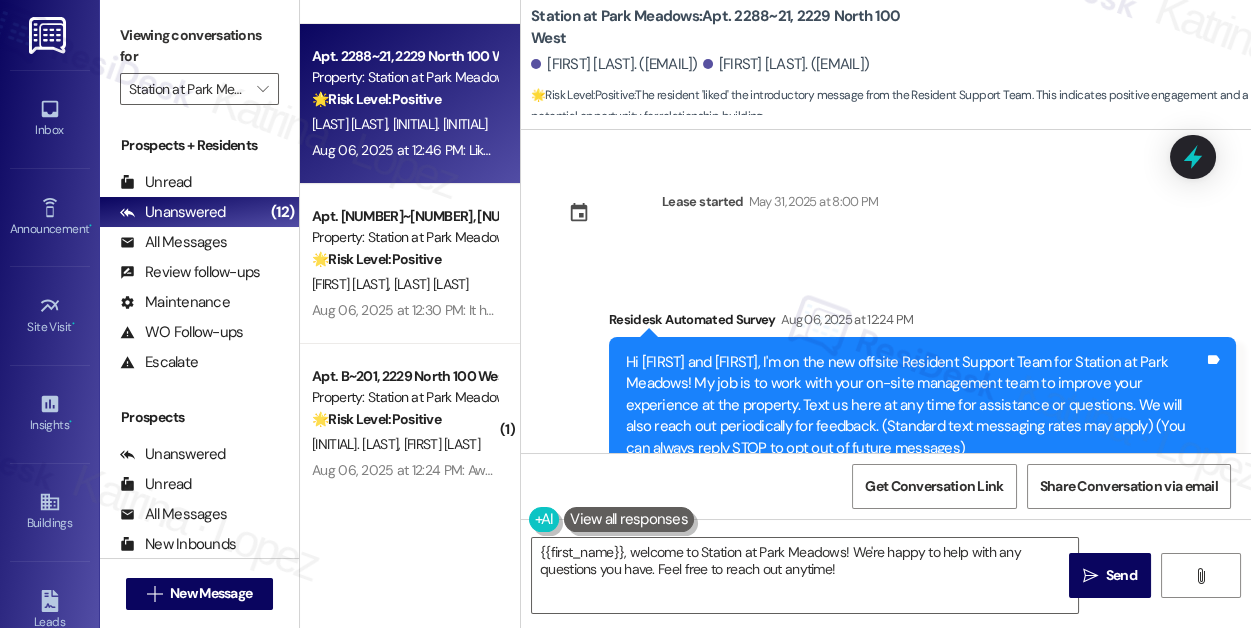 scroll, scrollTop: 272, scrollLeft: 0, axis: vertical 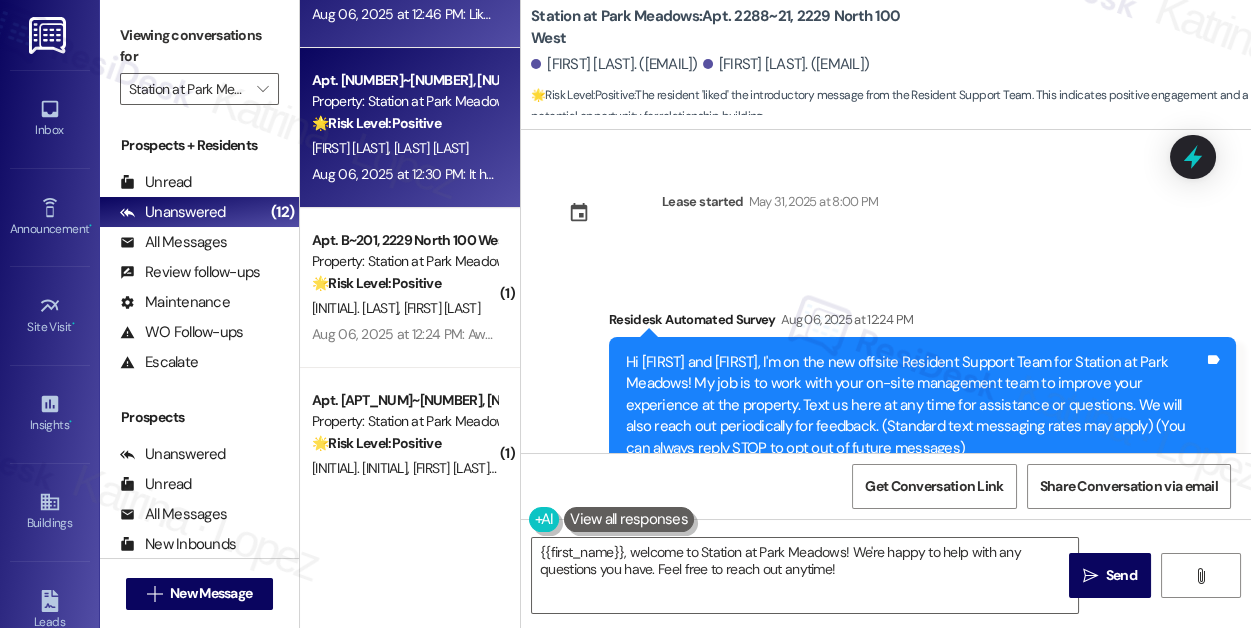 click on "Apt. 2263~40, 2229 North 100 West Property: Station at Park Meadows 🌟  Risk Level:  Positive The resident is providing positive feedback and suggestions for improvements, indicating positive engagement and relationship building. K. Fitzsimmons T. Fitzsimmons Aug 06, 2025 at 12:30 PM: It has been really great living here.  If there are two things that I say would make it better it would be allowing us to choose a different internet service and establish a public area where we can have a community grill.   Aug 06, 2025 at 12:30 PM: It has been really great living here.  If there are two things that I say would make it better it would be allowing us to choose a different internet service and establish a public area where we can have a community grill." at bounding box center (410, 128) 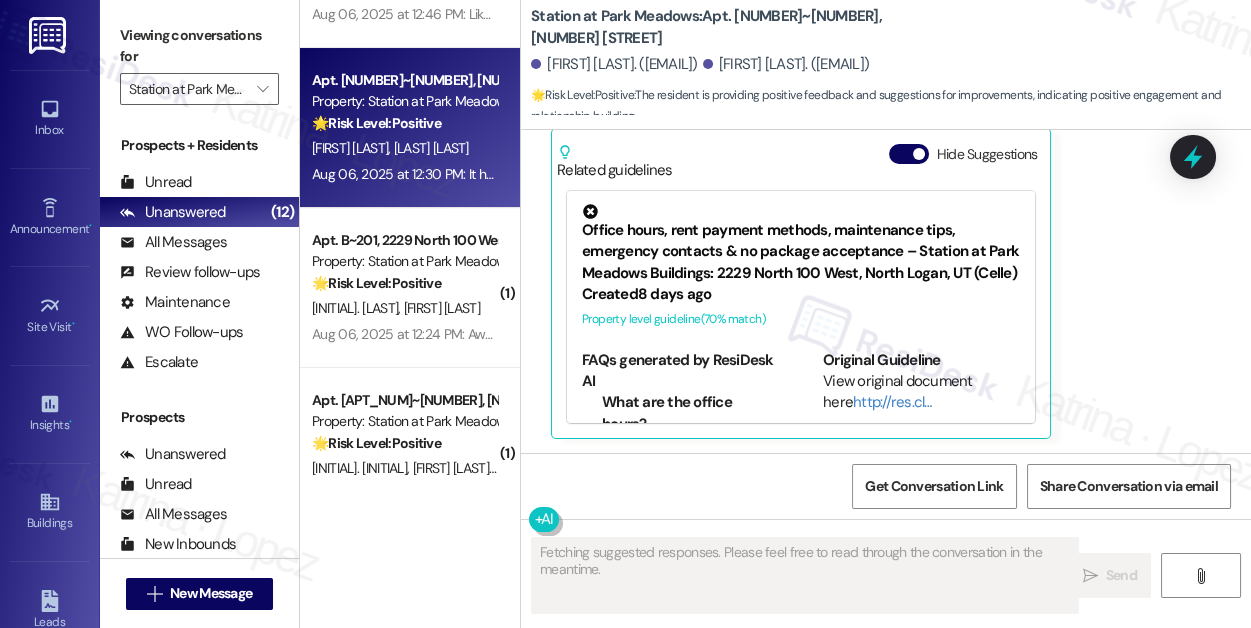 scroll, scrollTop: 405, scrollLeft: 0, axis: vertical 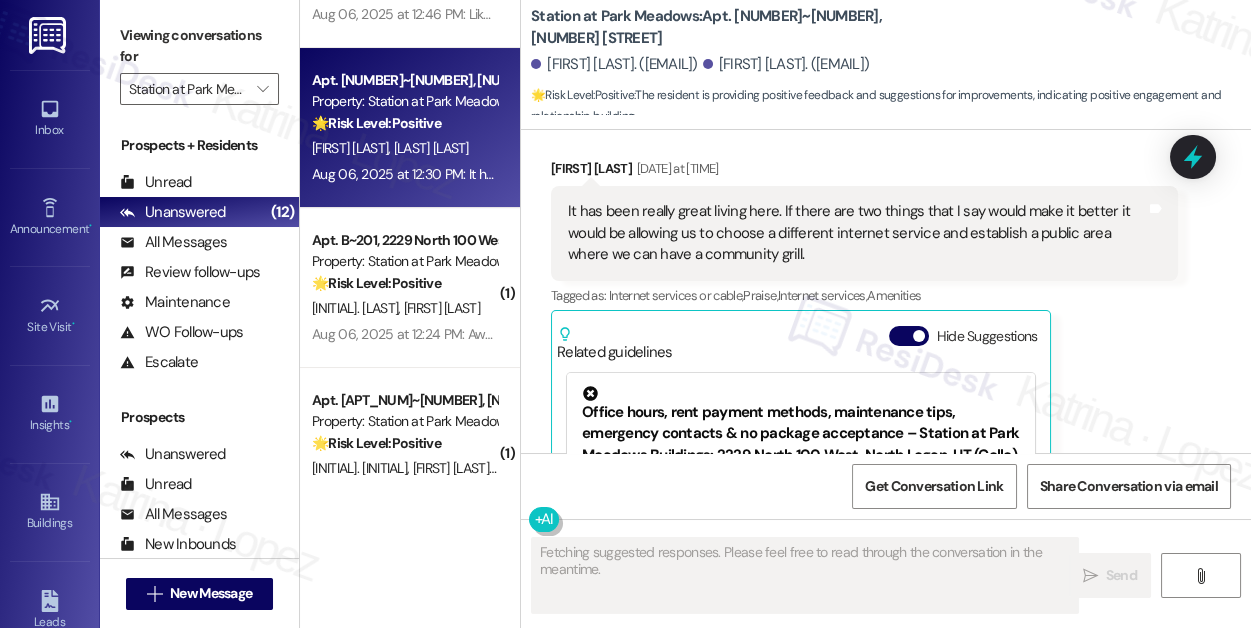 click on "It has been really great living here.  If there are two things that I say would make it better it would be allowing us to choose a different internet service and establish a public area where we can have a community grill." at bounding box center [857, 233] 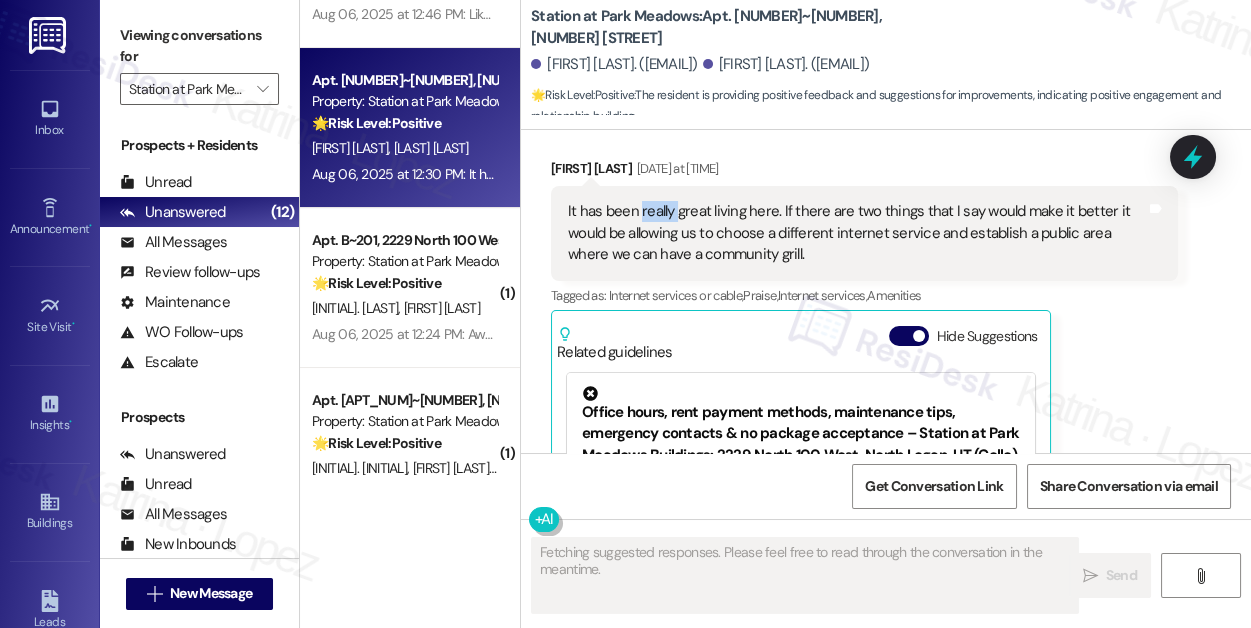 click on "It has been really great living here.  If there are two things that I say would make it better it would be allowing us to choose a different internet service and establish a public area where we can have a community grill." at bounding box center [857, 233] 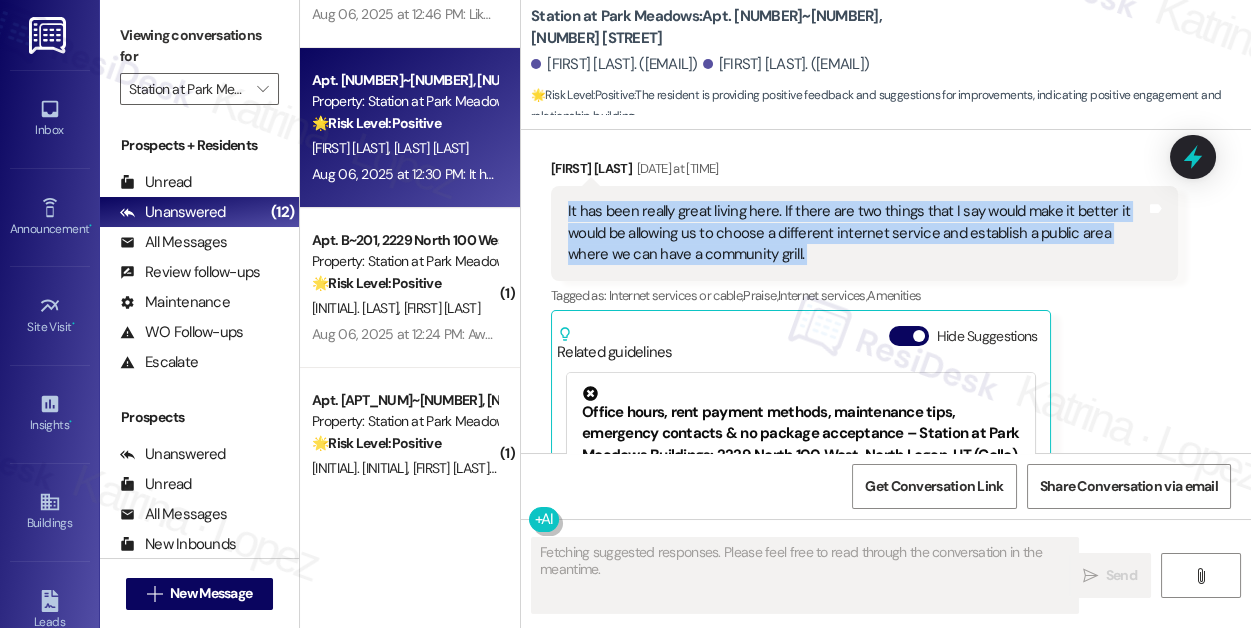click on "It has been really great living here.  If there are two things that I say would make it better it would be allowing us to choose a different internet service and establish a public area where we can have a community grill." at bounding box center [857, 233] 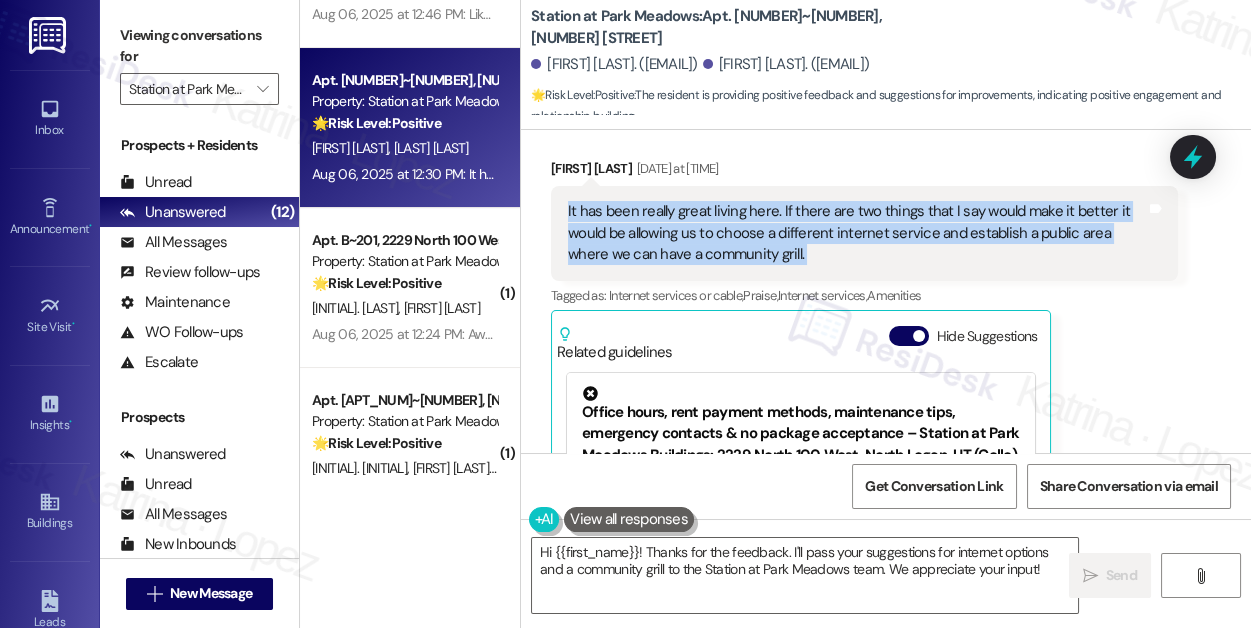 click on "It has been really great living here.  If there are two things that I say would make it better it would be allowing us to choose a different internet service and establish a public area where we can have a community grill." at bounding box center [857, 233] 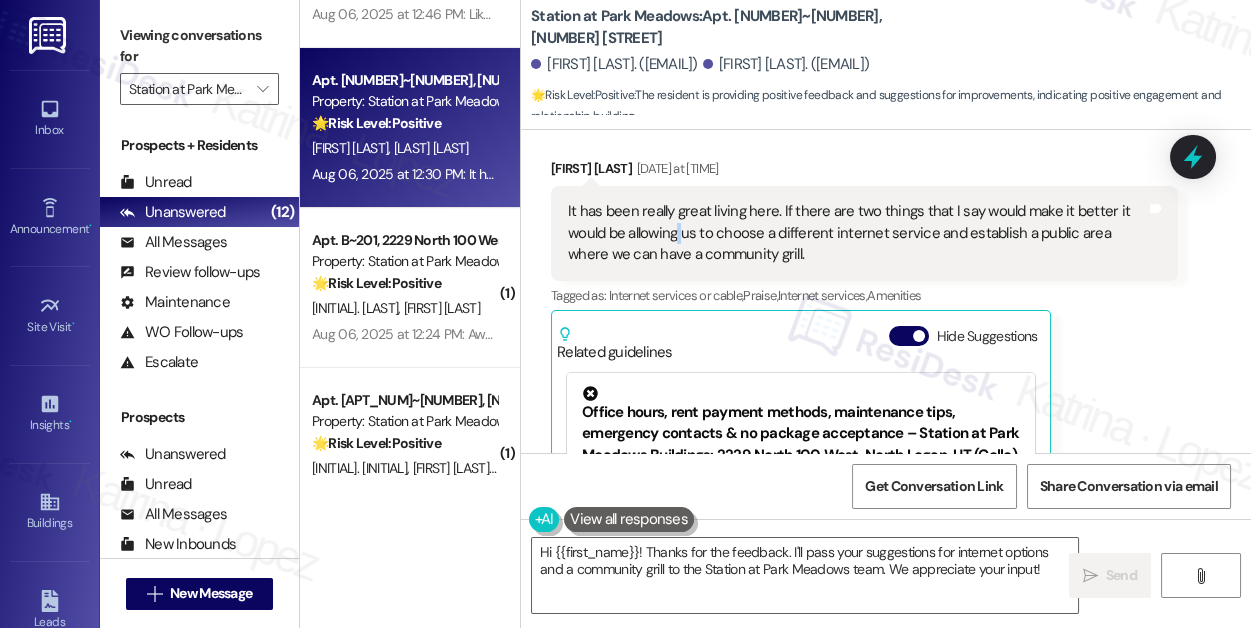 click on "It has been really great living here.  If there are two things that I say would make it better it would be allowing us to choose a different internet service and establish a public area where we can have a community grill." at bounding box center [857, 233] 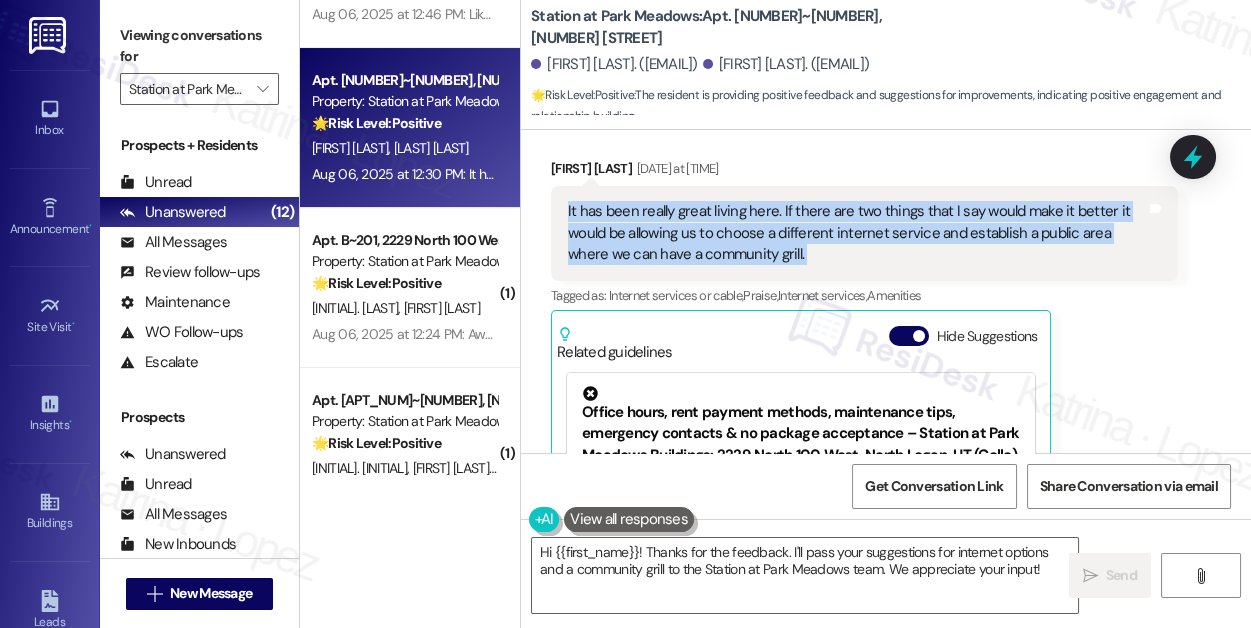 click on "It has been really great living here.  If there are two things that I say would make it better it would be allowing us to choose a different internet service and establish a public area where we can have a community grill." at bounding box center (857, 233) 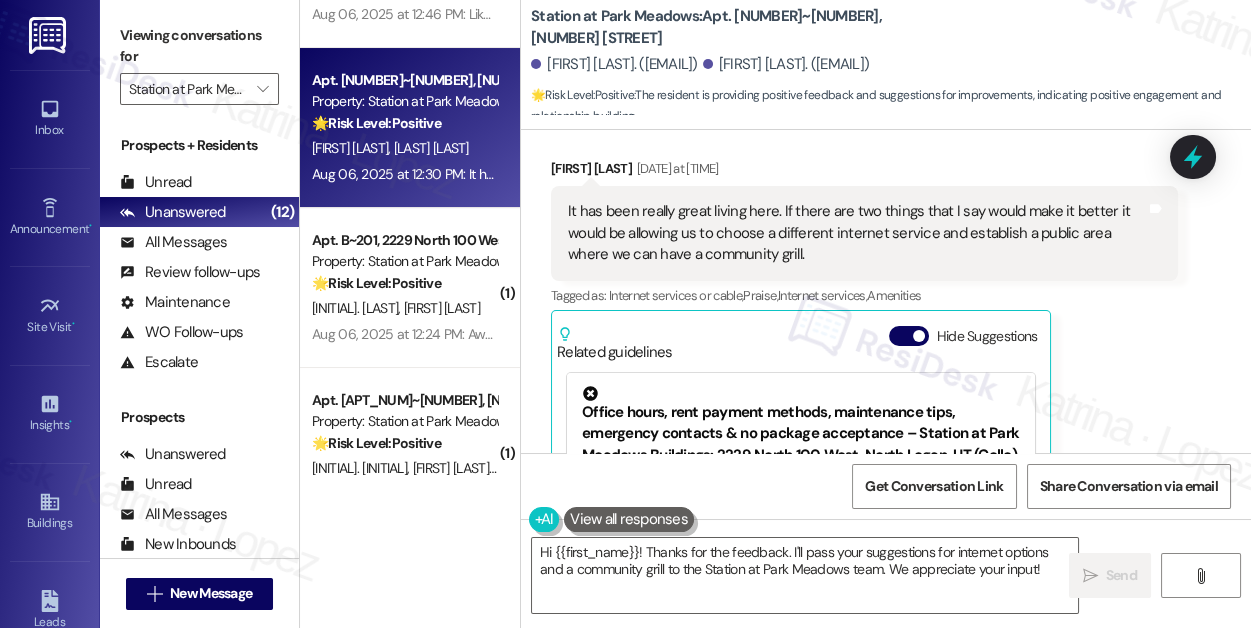 click on "It has been really great living here.  If there are two things that I say would make it better it would be allowing us to choose a different internet service and establish a public area where we can have a community grill." at bounding box center (857, 233) 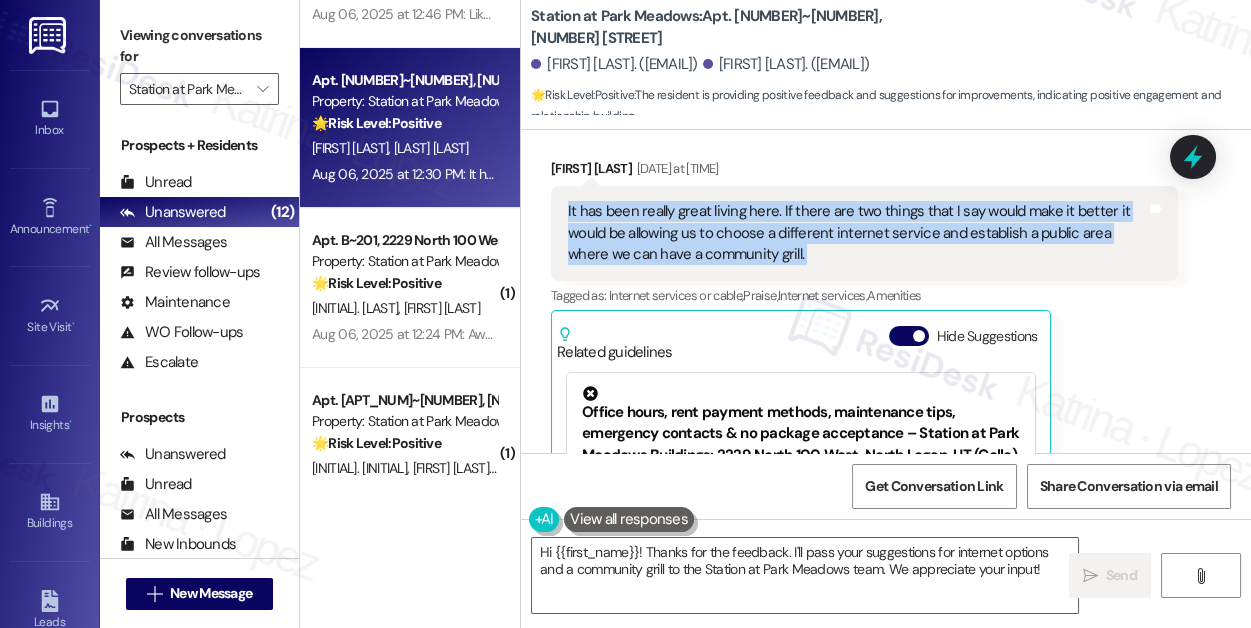 click on "It has been really great living here.  If there are two things that I say would make it better it would be allowing us to choose a different internet service and establish a public area where we can have a community grill." at bounding box center [857, 233] 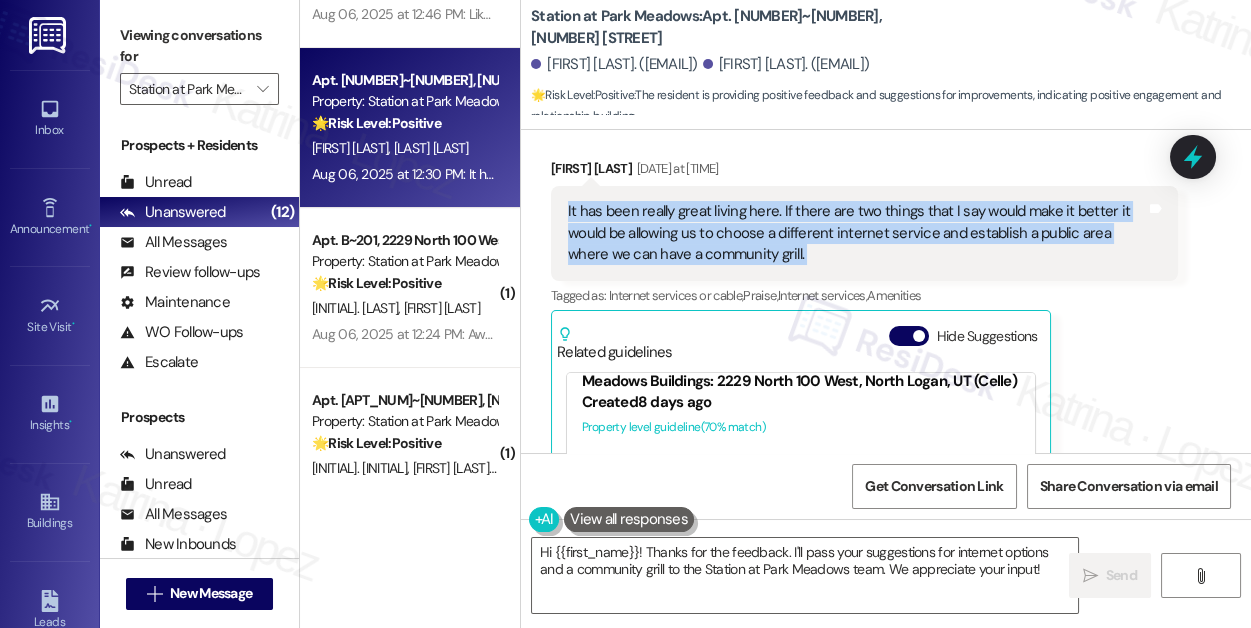 scroll, scrollTop: 0, scrollLeft: 0, axis: both 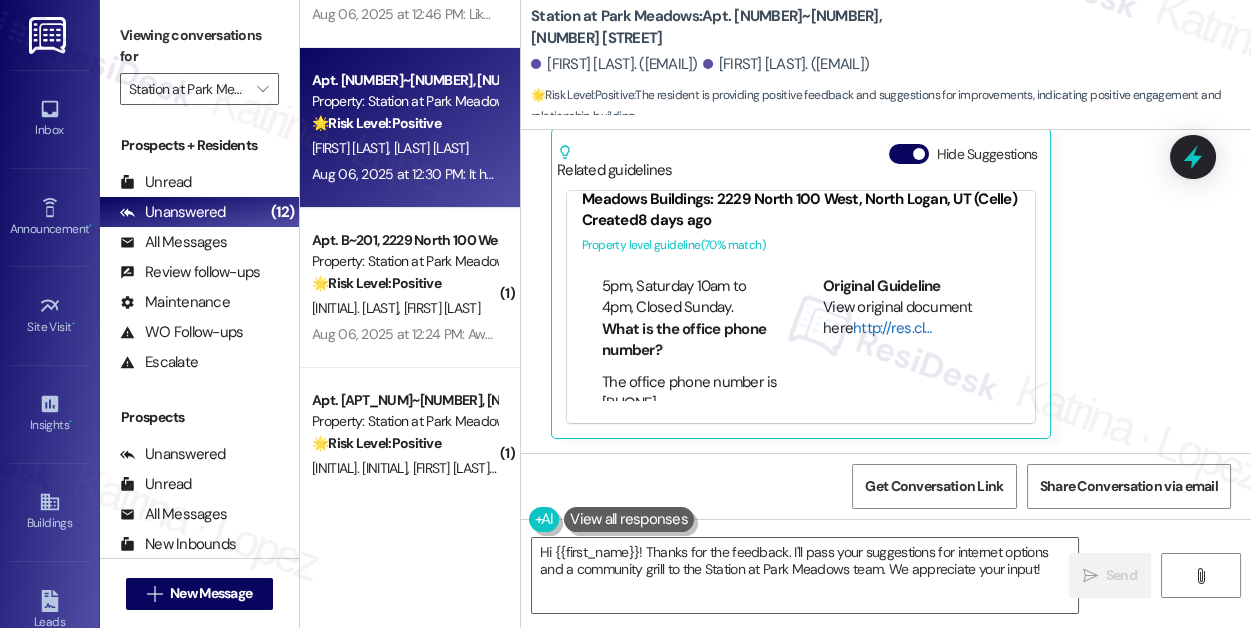 click on "http://res.cl…" at bounding box center (892, 328) 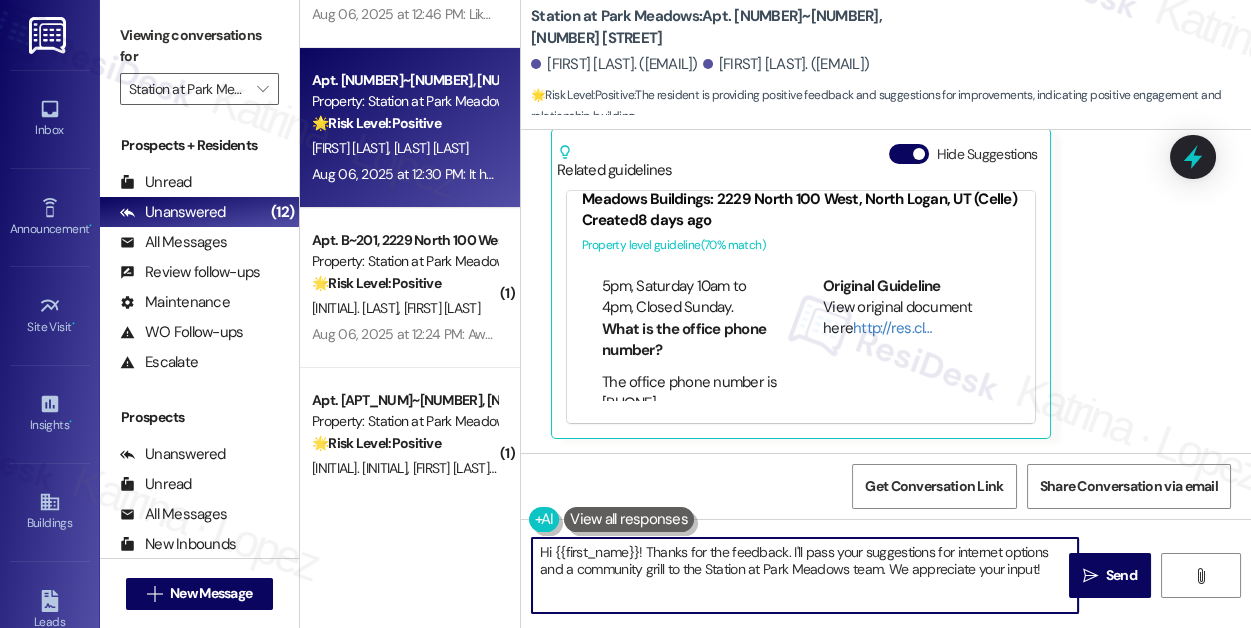 drag, startPoint x: 818, startPoint y: 557, endPoint x: 931, endPoint y: 558, distance: 113.004425 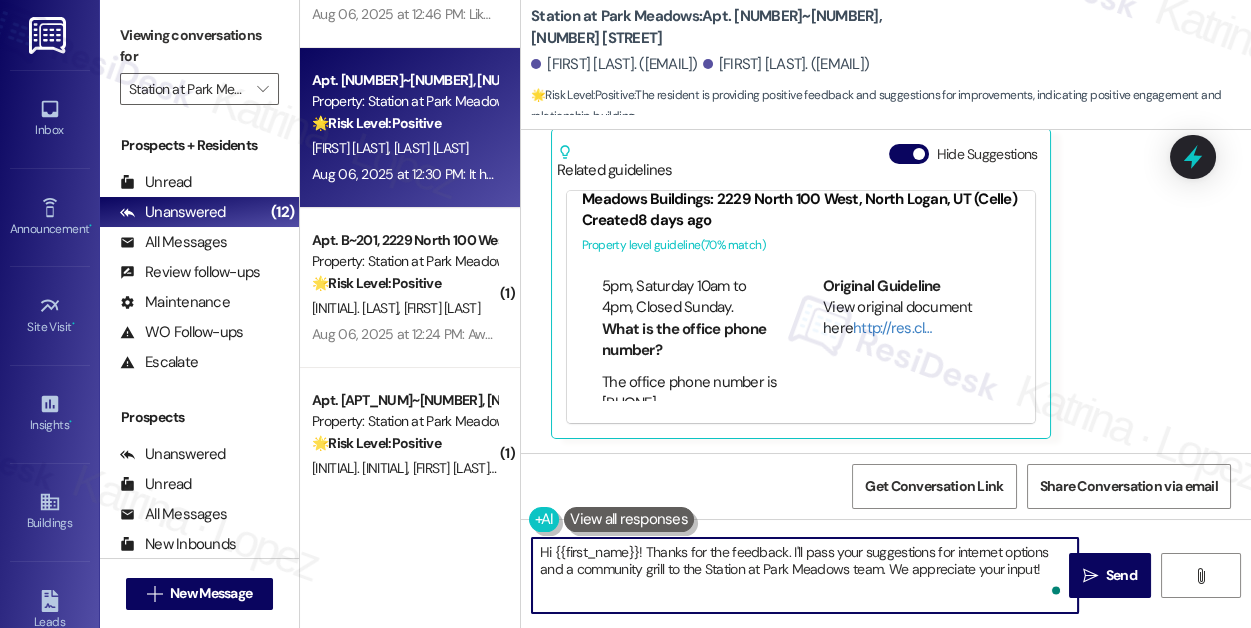 click on "Hi {{first_name}}! Thanks for the feedback. I'll pass your suggestions for internet options and a community grill to the Station at Park Meadows team. We appreciate your input!" at bounding box center [805, 575] 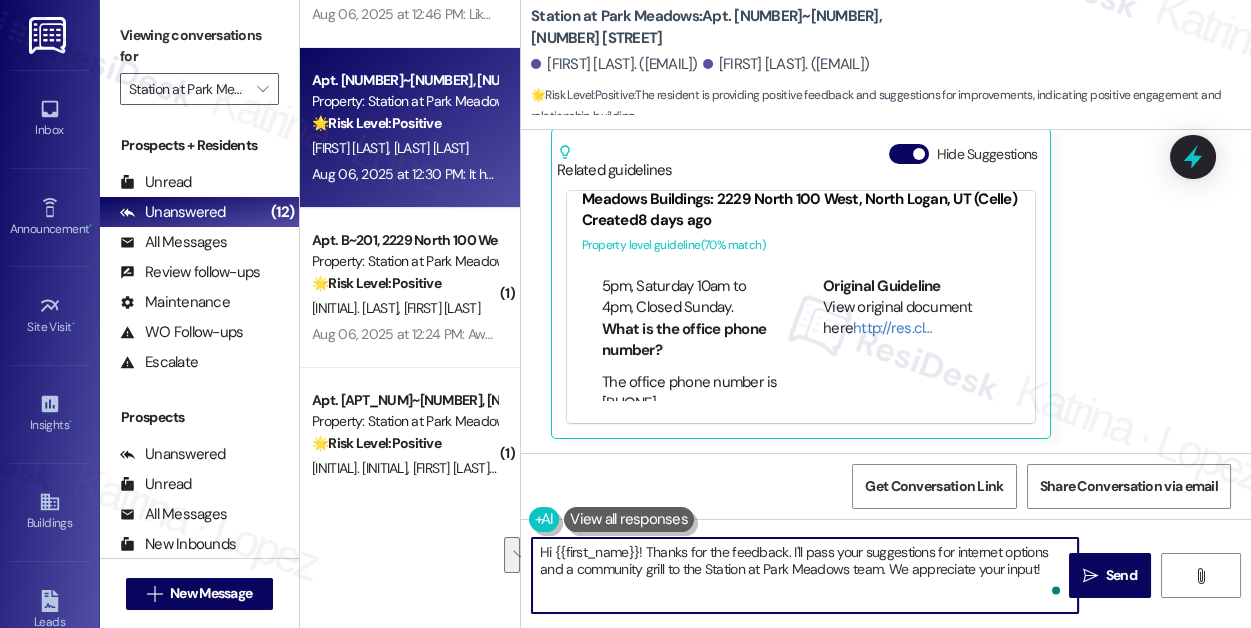 click on "Hi {{first_name}}! Thanks for the feedback. I'll pass your suggestions for internet options and a community grill to the Station at Park Meadows team. We appreciate your input!" at bounding box center (805, 575) 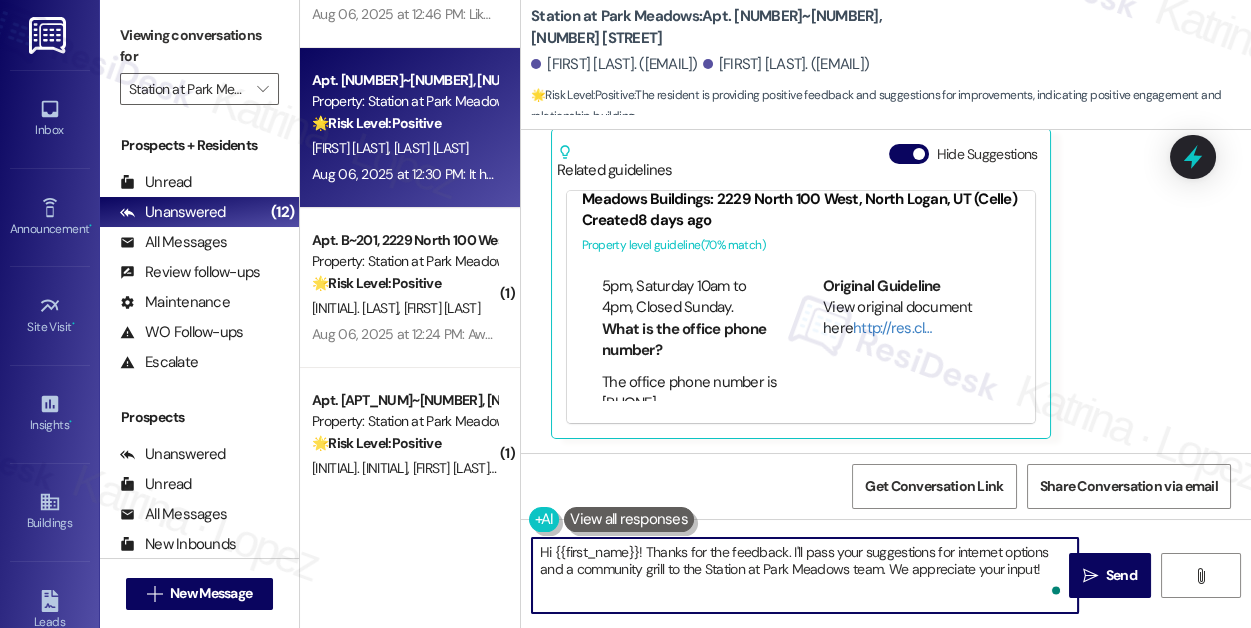 drag, startPoint x: 1037, startPoint y: 568, endPoint x: 1004, endPoint y: 573, distance: 33.37664 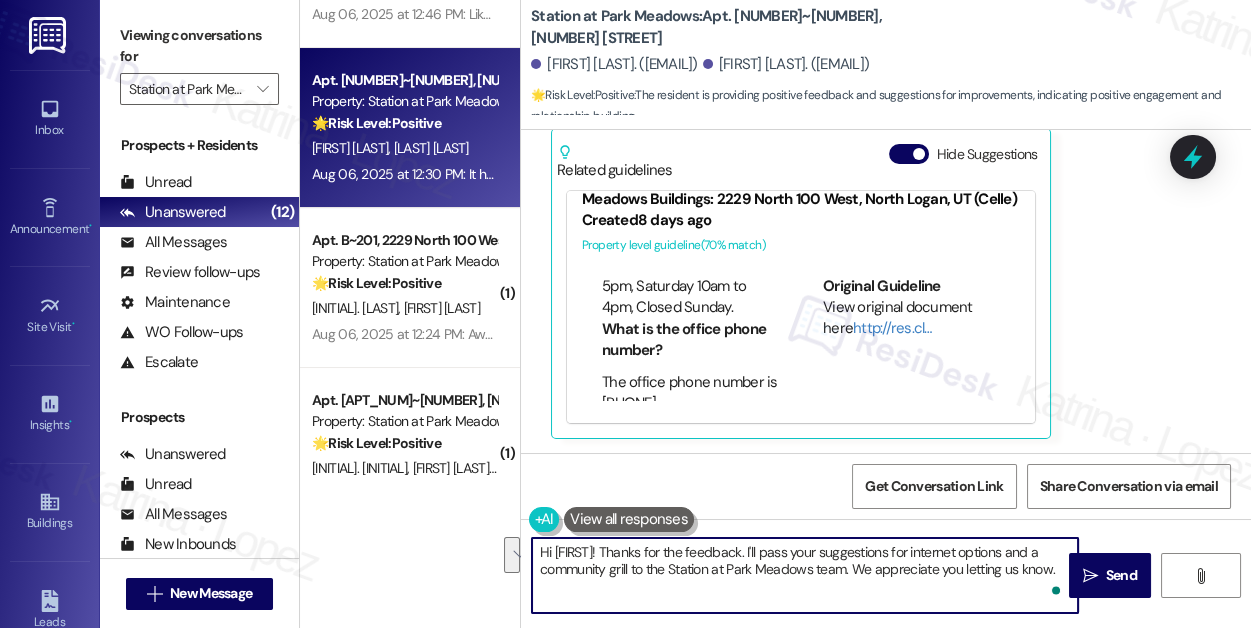drag, startPoint x: 682, startPoint y: 591, endPoint x: 892, endPoint y: 563, distance: 211.85844 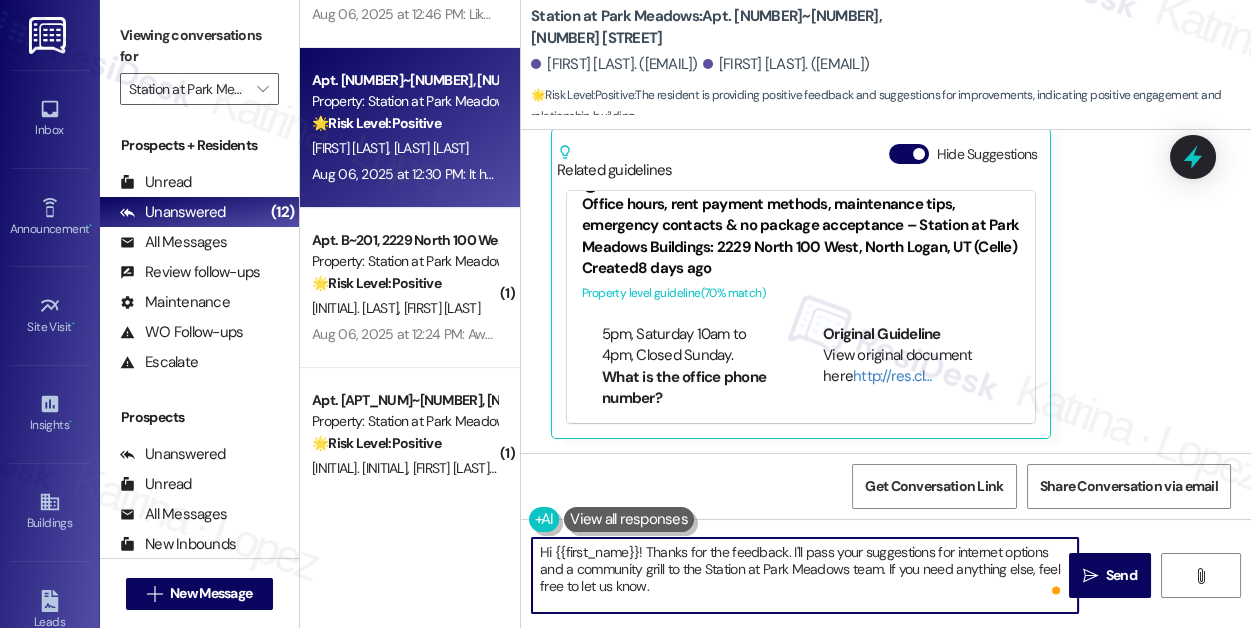 scroll, scrollTop: 0, scrollLeft: 0, axis: both 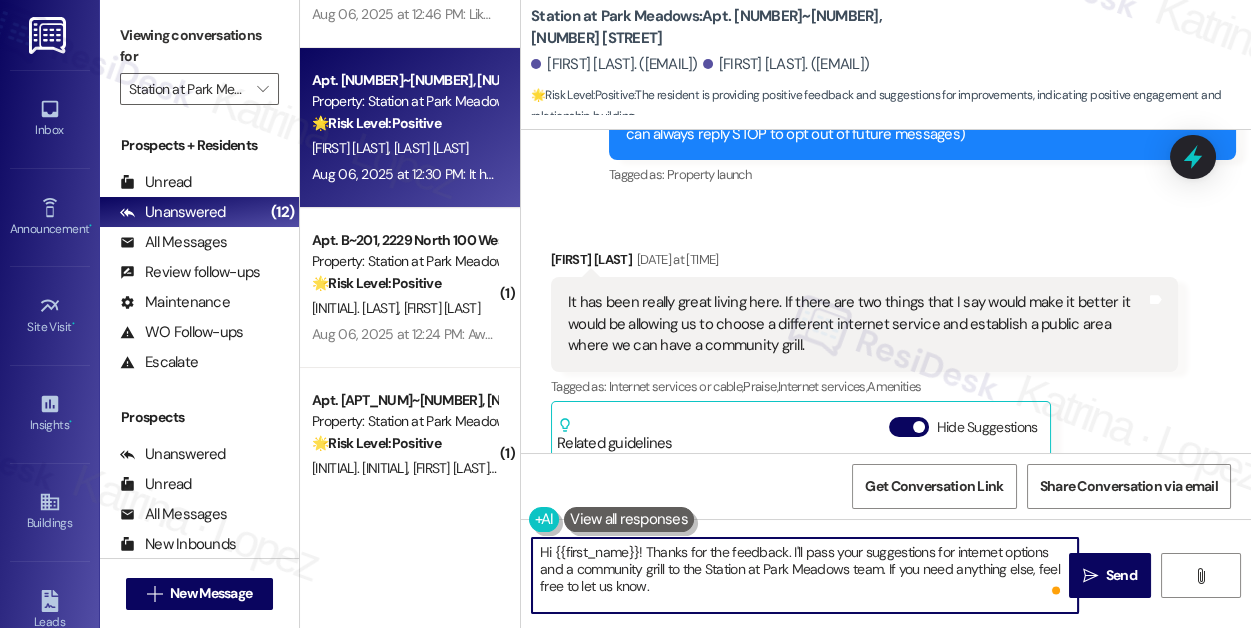 click on "Tristan Fitzsimmons Aug 06, 2025 at 12:30 PM" at bounding box center (864, 263) 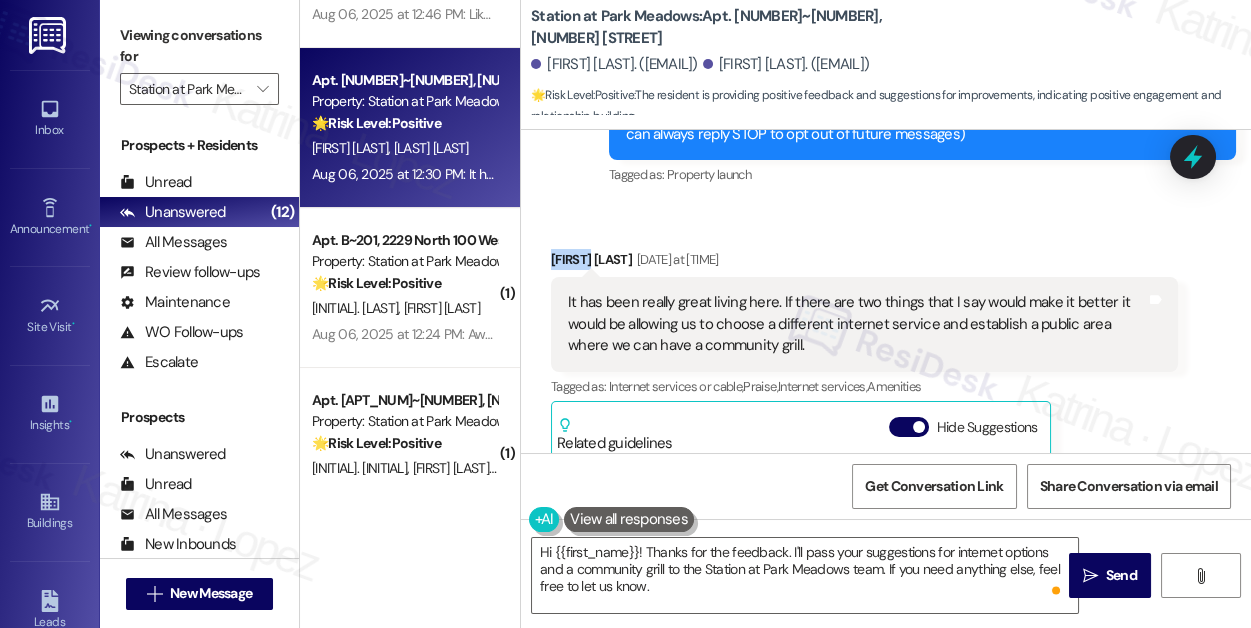click on "Tristan Fitzsimmons Aug 06, 2025 at 12:30 PM" at bounding box center (864, 263) 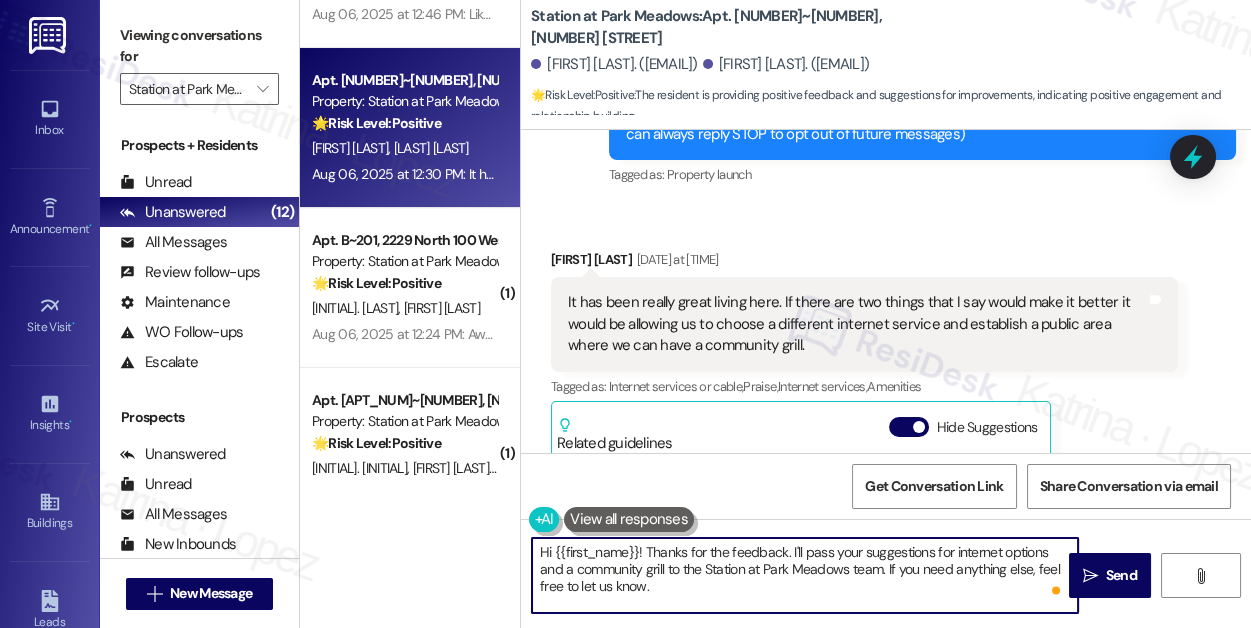 drag, startPoint x: 557, startPoint y: 544, endPoint x: 629, endPoint y: 532, distance: 72.99315 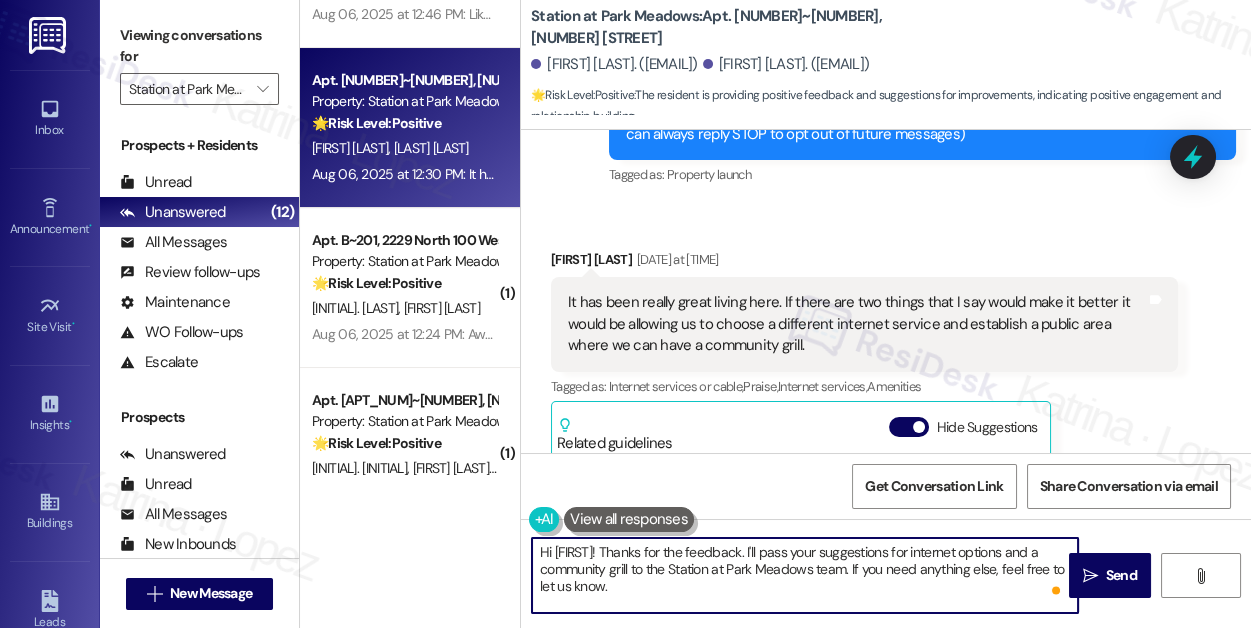 click on "Hi Tristan! Thanks for the feedback. I'll pass your suggestions for internet options and a community grill to the Station at Park Meadows team. If you need anything else, feel free to let us know." at bounding box center [805, 575] 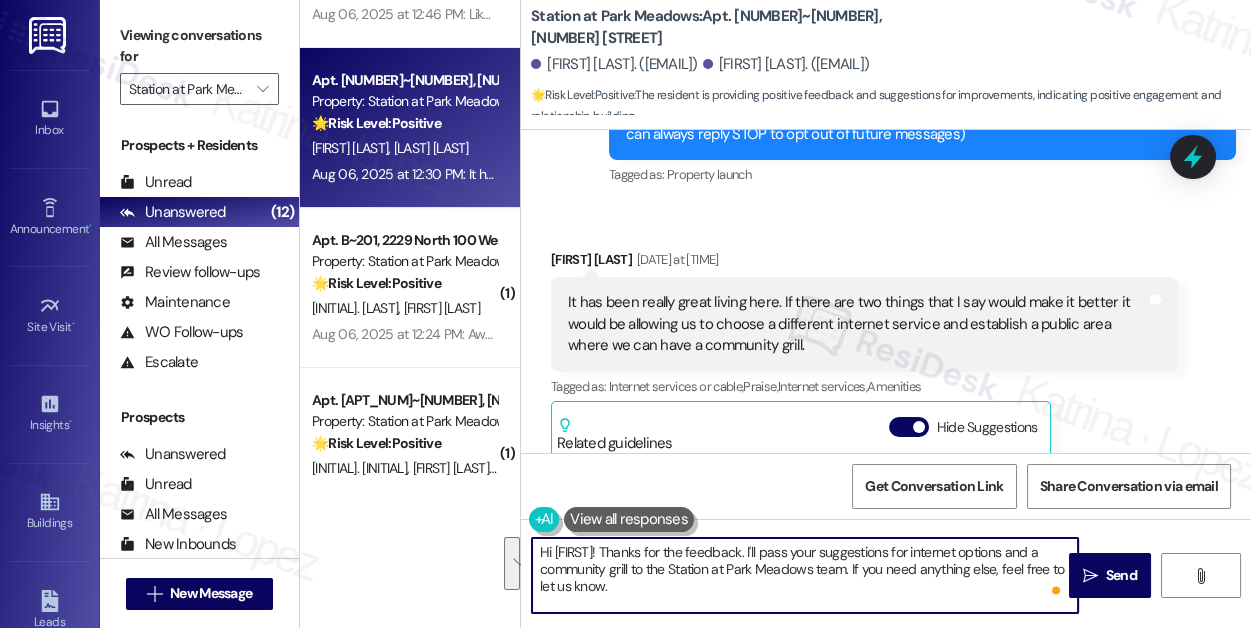 click on "Hi Tristan! Thanks for the feedback. I'll pass your suggestions for internet options and a community grill to the Station at Park Meadows team. If you need anything else, feel free to let us know." at bounding box center [805, 575] 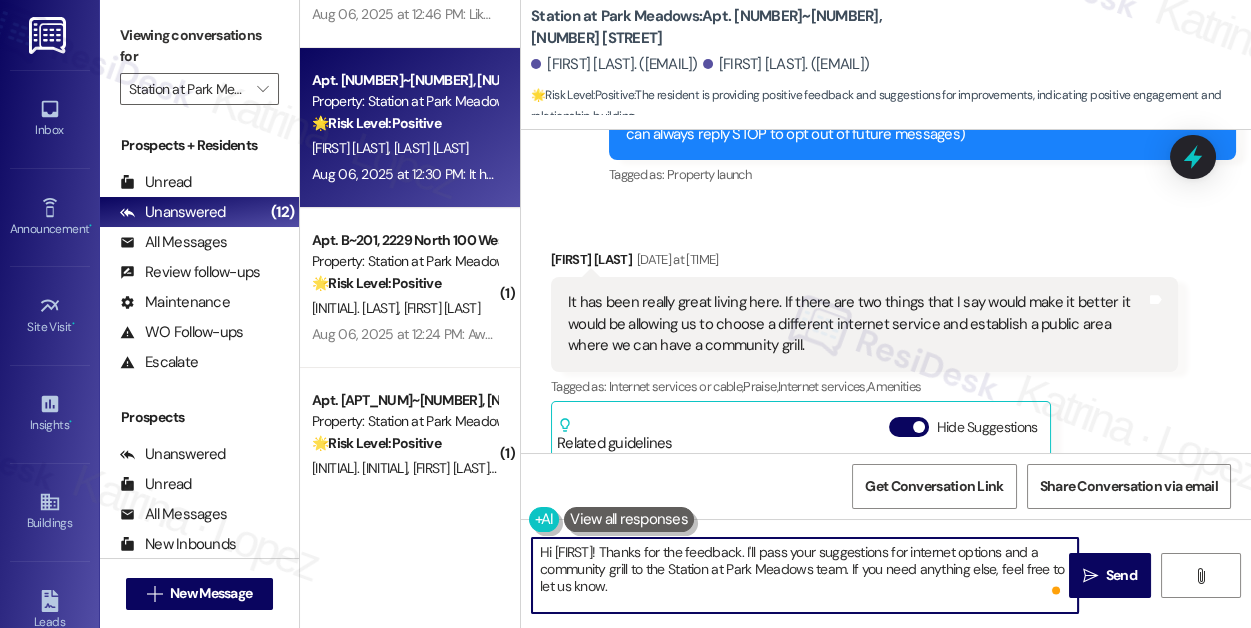 click on "Hi Tristan! Thanks for the feedback. I'll pass your suggestions for internet options and a community grill to the Station at Park Meadows team. If you need anything else, feel free to let us know." at bounding box center (805, 575) 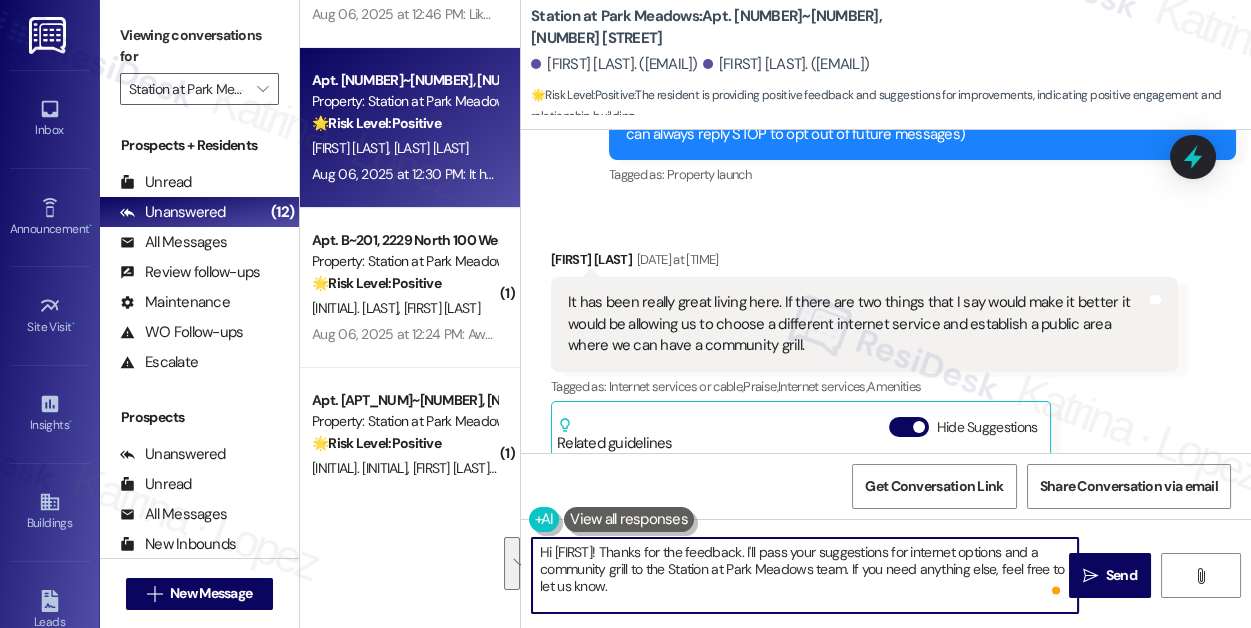 click on "Hi Tristan! Thanks for the feedback. I'll pass your suggestions for internet options and a community grill to the Station at Park Meadows team. If you need anything else, feel free to let us know." at bounding box center (805, 575) 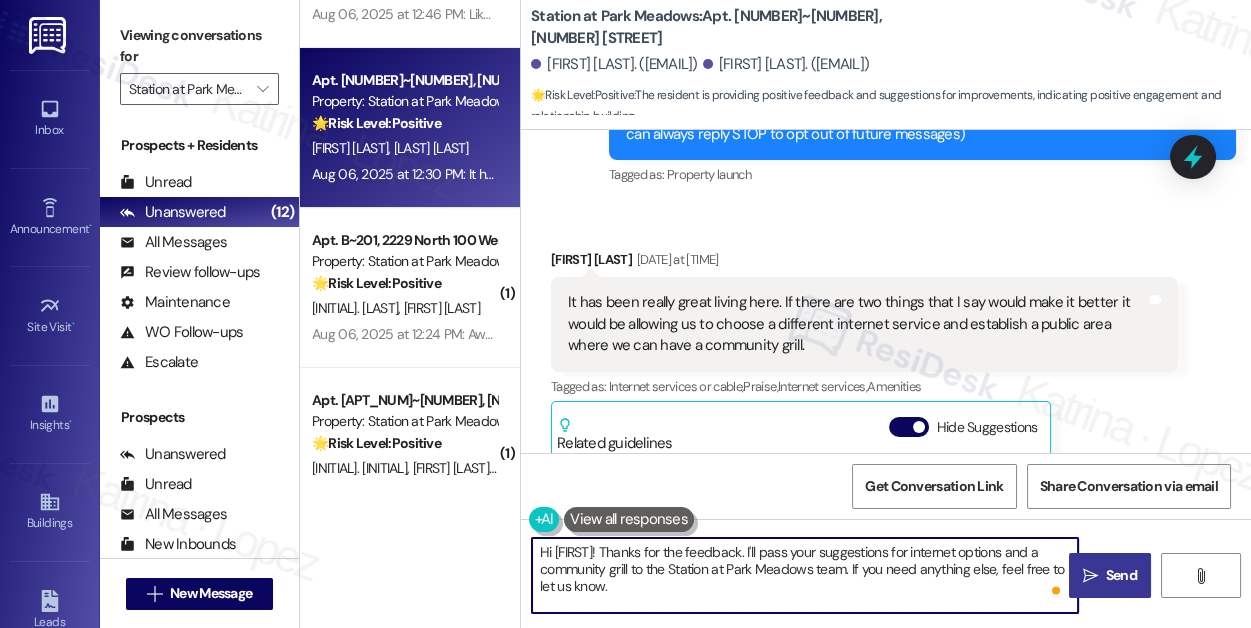 type on "Hi Tristan! Thanks for the feedback. I'll pass your suggestions for internet options and a community grill to the Station at Park Meadows team. If you need anything else, feel free to let us know." 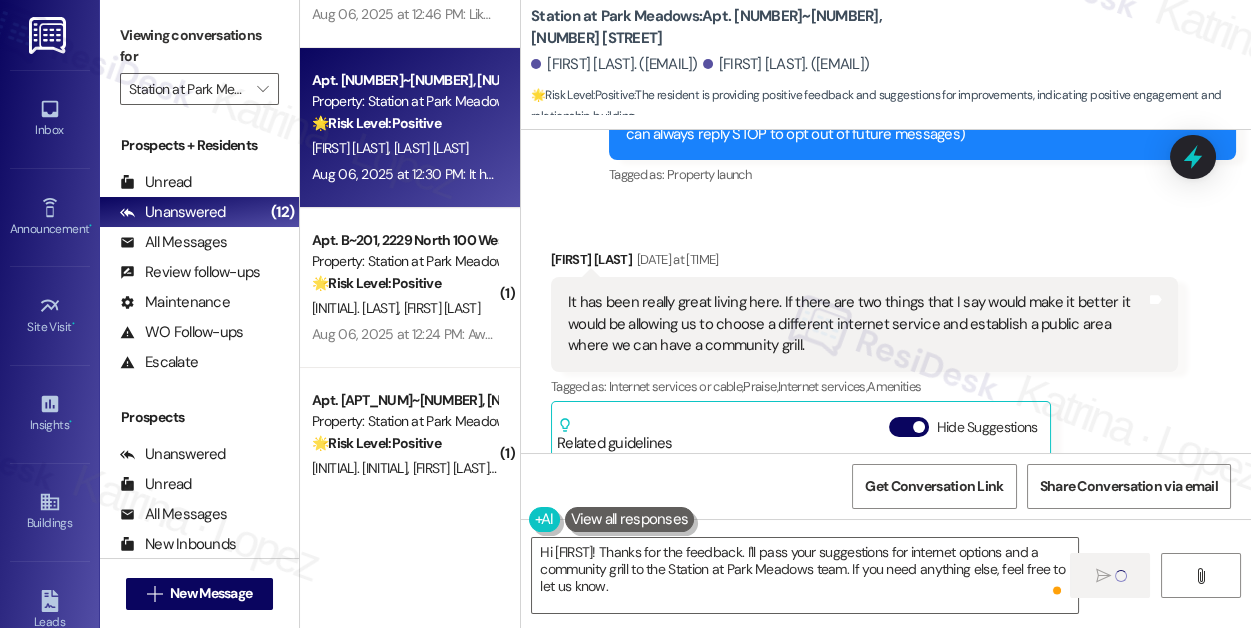 click on "It has been really great living here.  If there are two things that I say would make it better it would be allowing us to choose a different internet service and establish a public area where we can have a community grill." at bounding box center (857, 324) 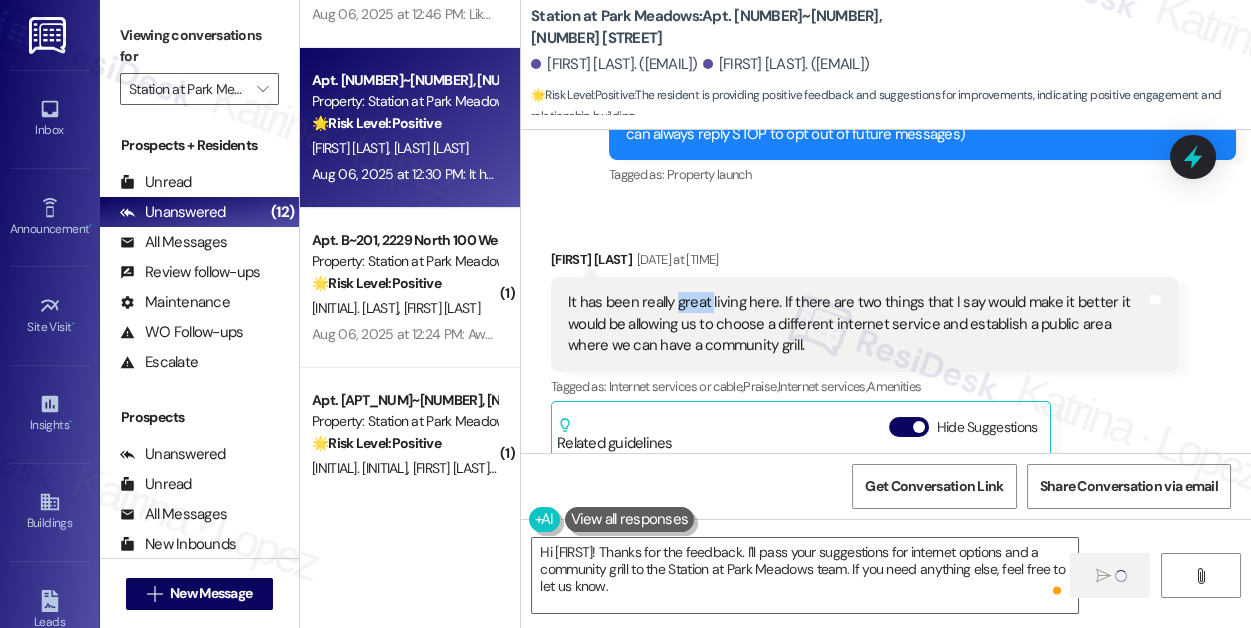 click on "It has been really great living here.  If there are two things that I say would make it better it would be allowing us to choose a different internet service and establish a public area where we can have a community grill." at bounding box center (857, 324) 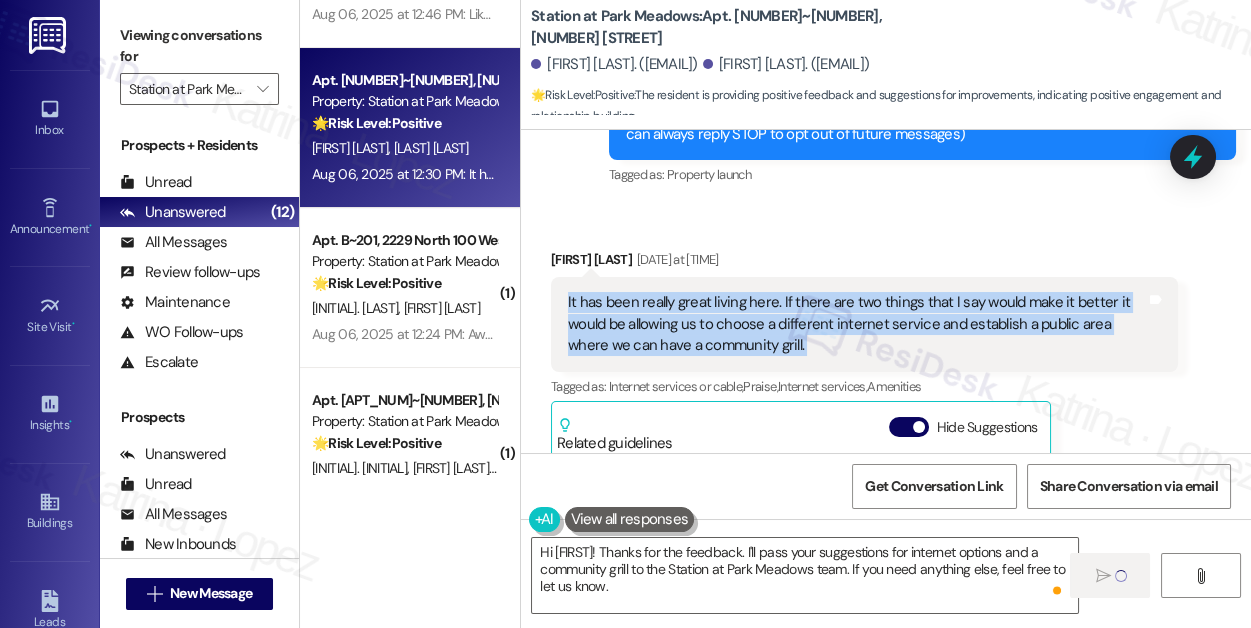 click on "It has been really great living here.  If there are two things that I say would make it better it would be allowing us to choose a different internet service and establish a public area where we can have a community grill." at bounding box center (857, 324) 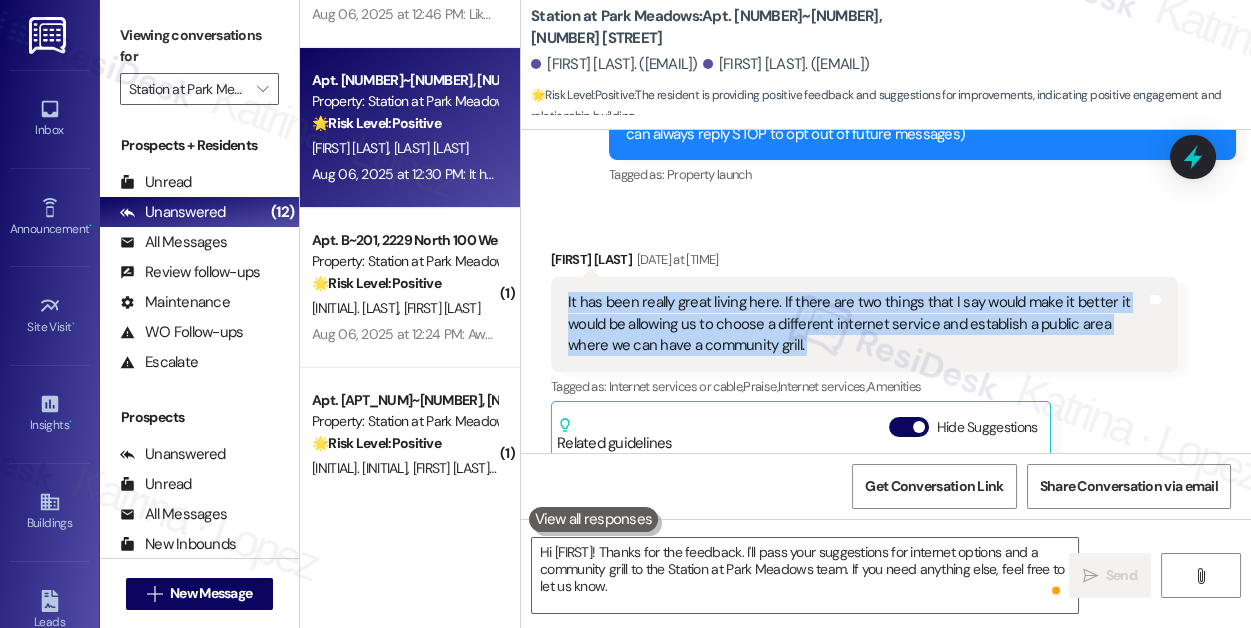 type 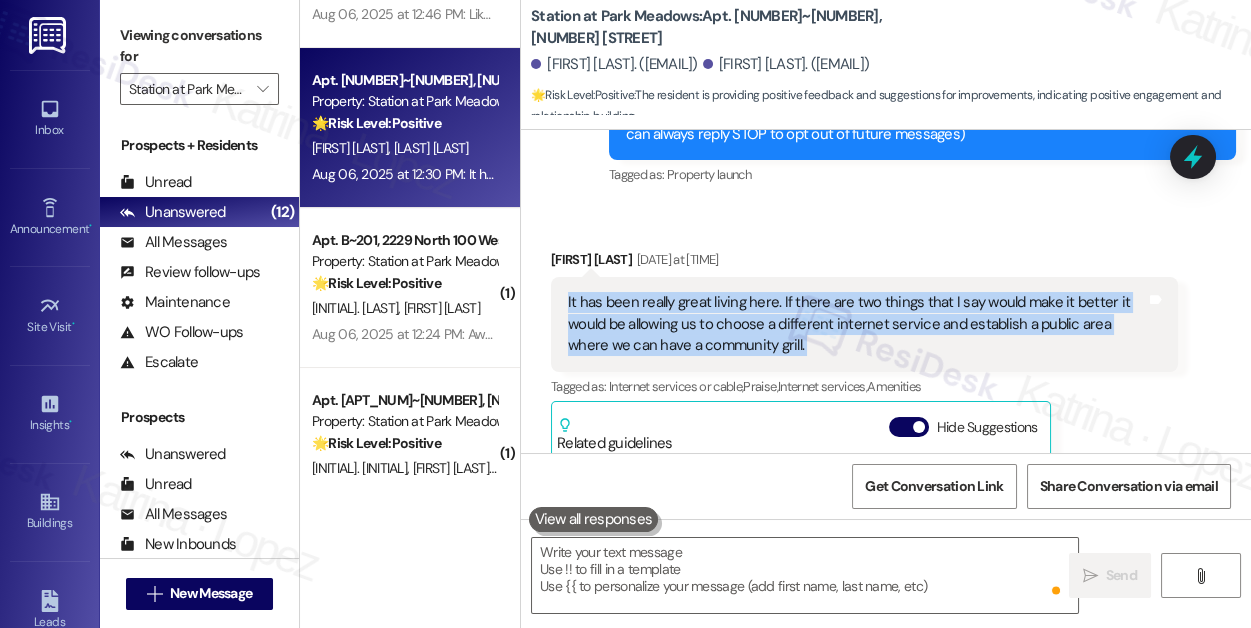 copy on "It has been really great living here.  If there are two things that I say would make it better it would be allowing us to choose a different internet service and establish a public area where we can have a community grill.   Tags and notes" 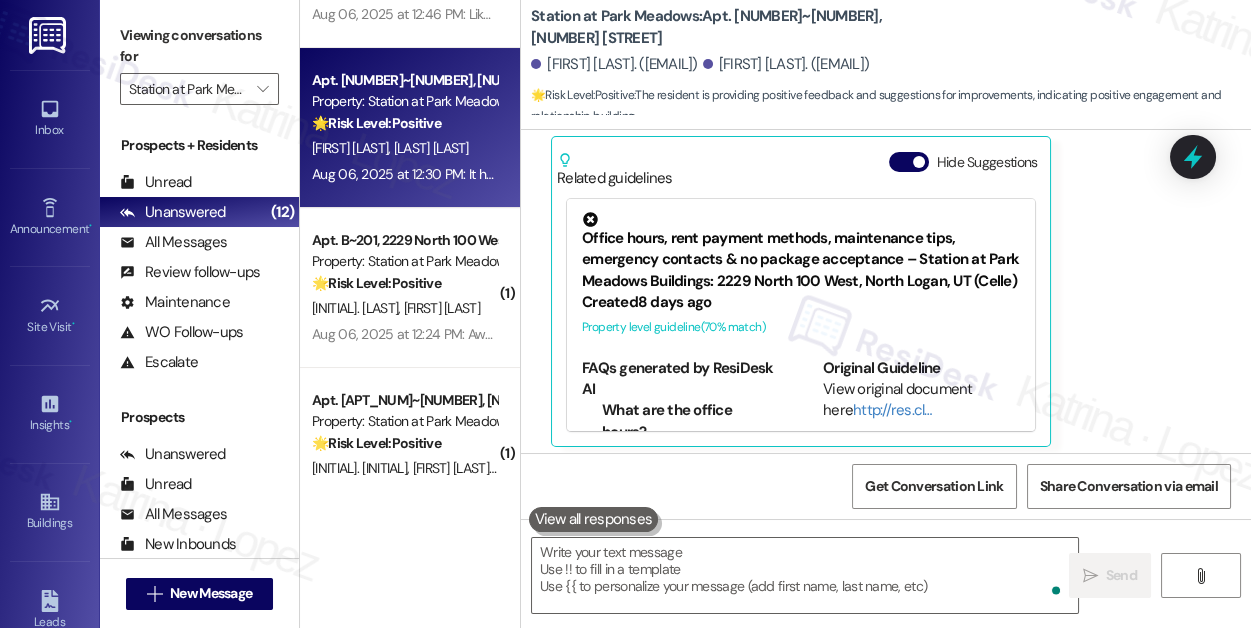 scroll, scrollTop: 587, scrollLeft: 0, axis: vertical 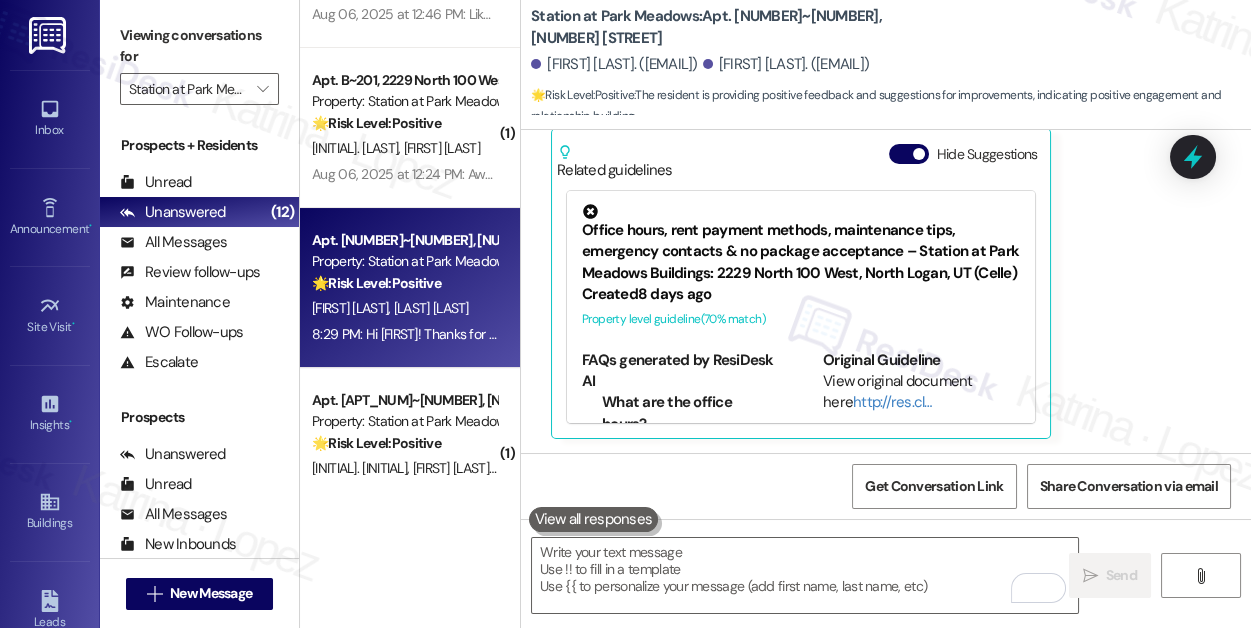click on "Viewing conversations for Station at Park Meadows " at bounding box center [199, 62] 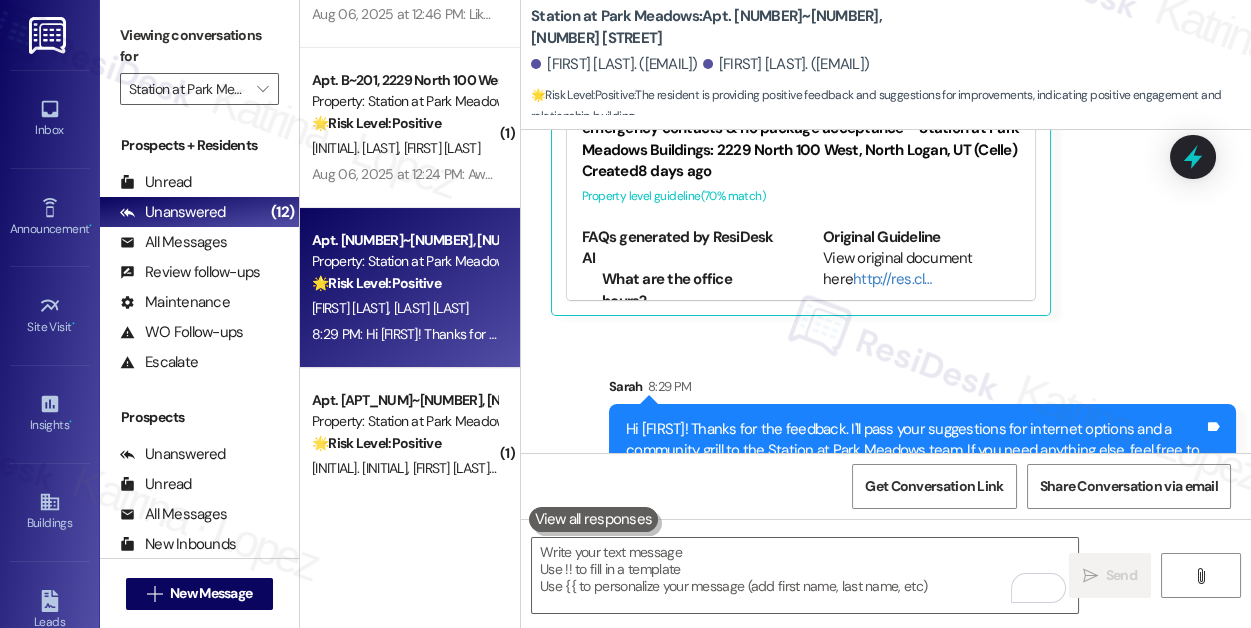 scroll, scrollTop: 770, scrollLeft: 0, axis: vertical 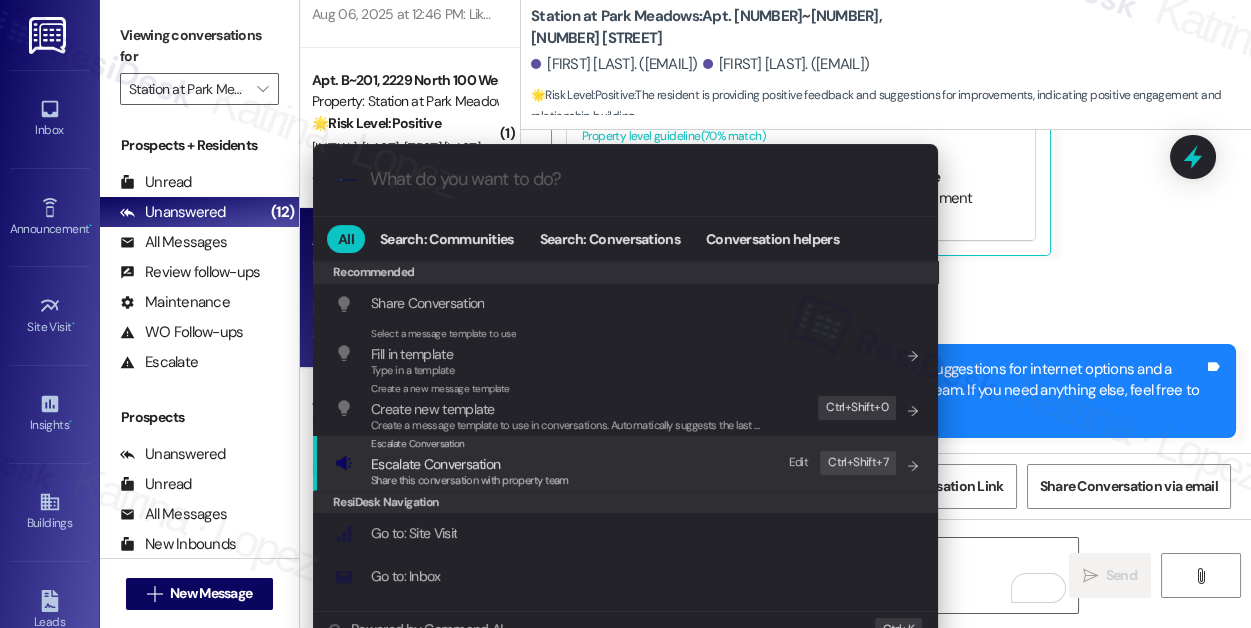 click on "Escalate Conversation Escalate Conversation Share this conversation with property team Edit Ctrl+ Shift+ 7" at bounding box center [627, 463] 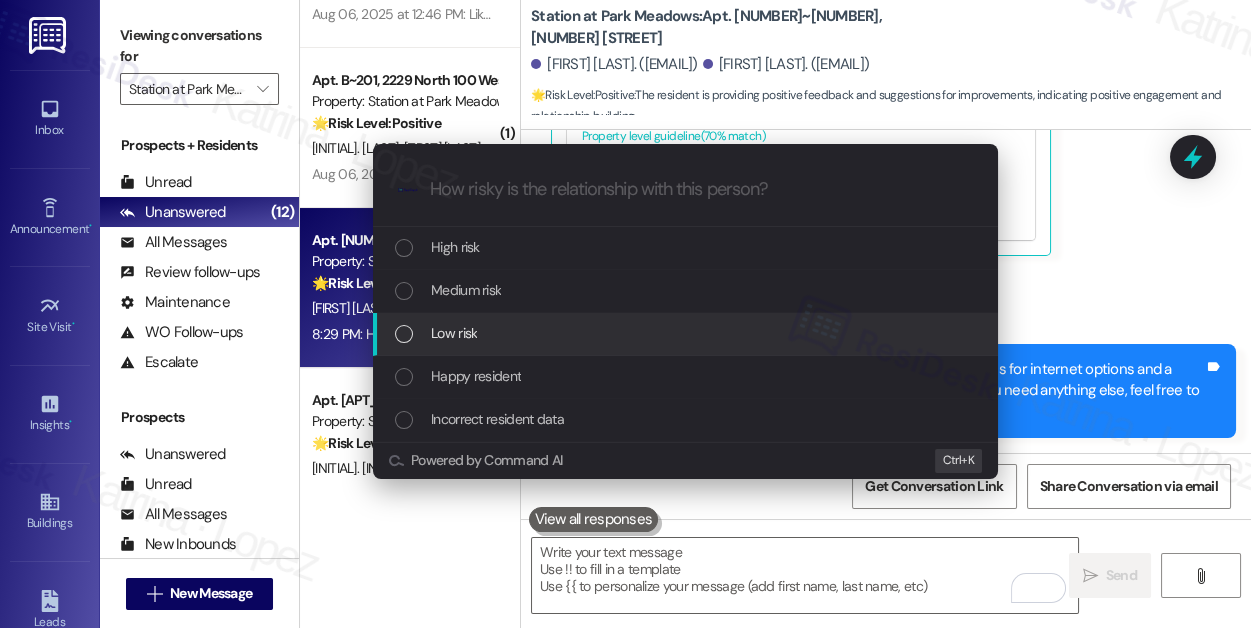 click on "Low risk" at bounding box center [454, 333] 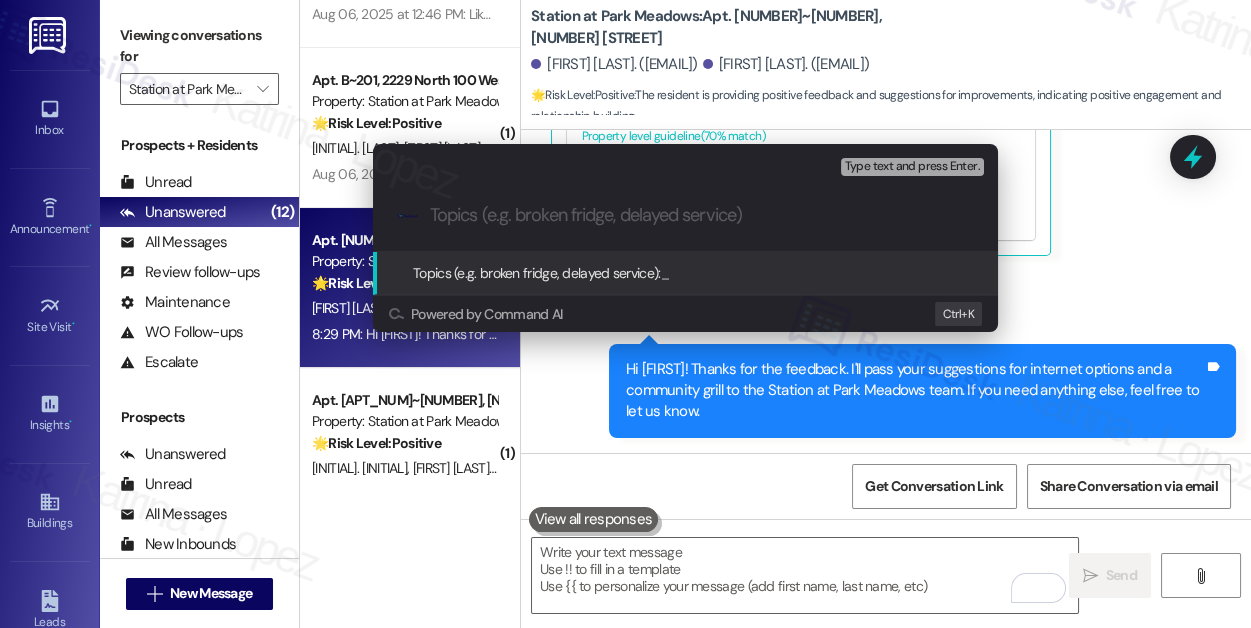 paste on "Suggestions for Internet Service Options and Community Grill Area" 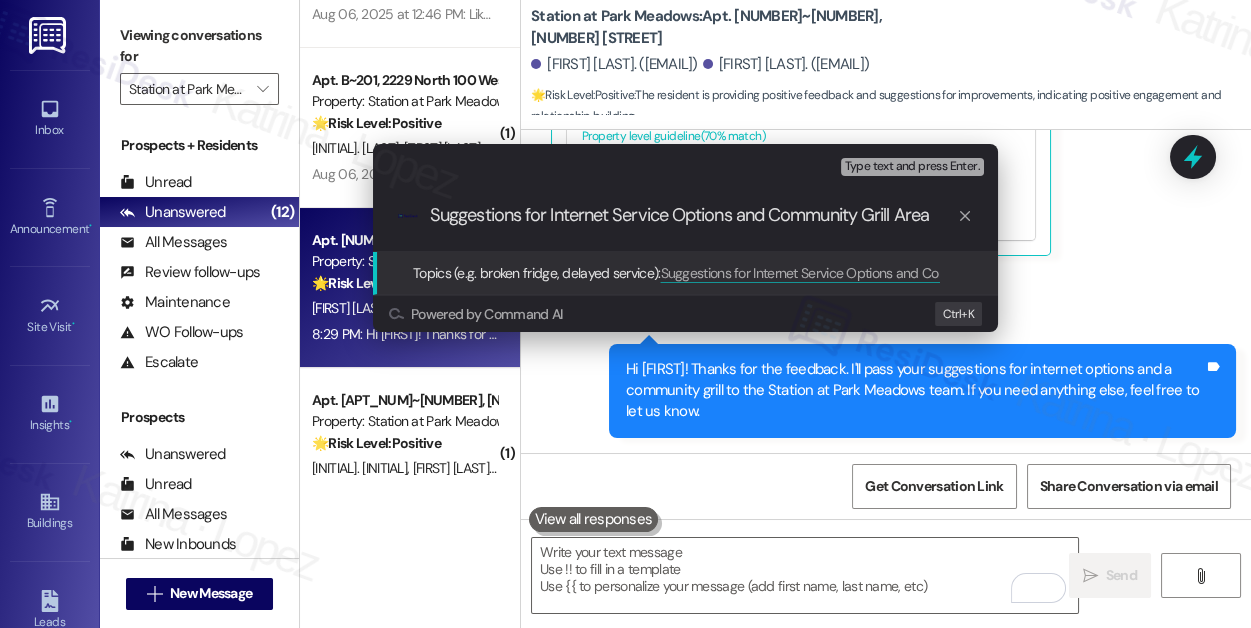 type 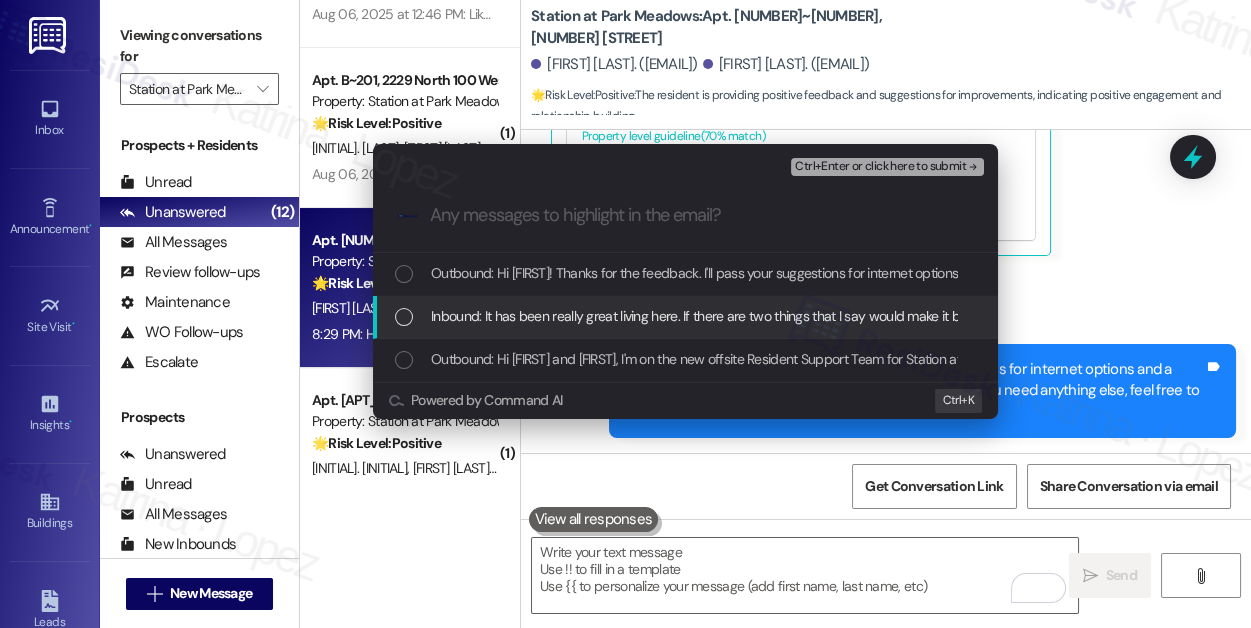 click on "Inbound: It has been really great living here.  If there are two things that I say would make it better it would be allowing us to choose a different internet service and establish a public area where we can have a community grill." at bounding box center [1075, 316] 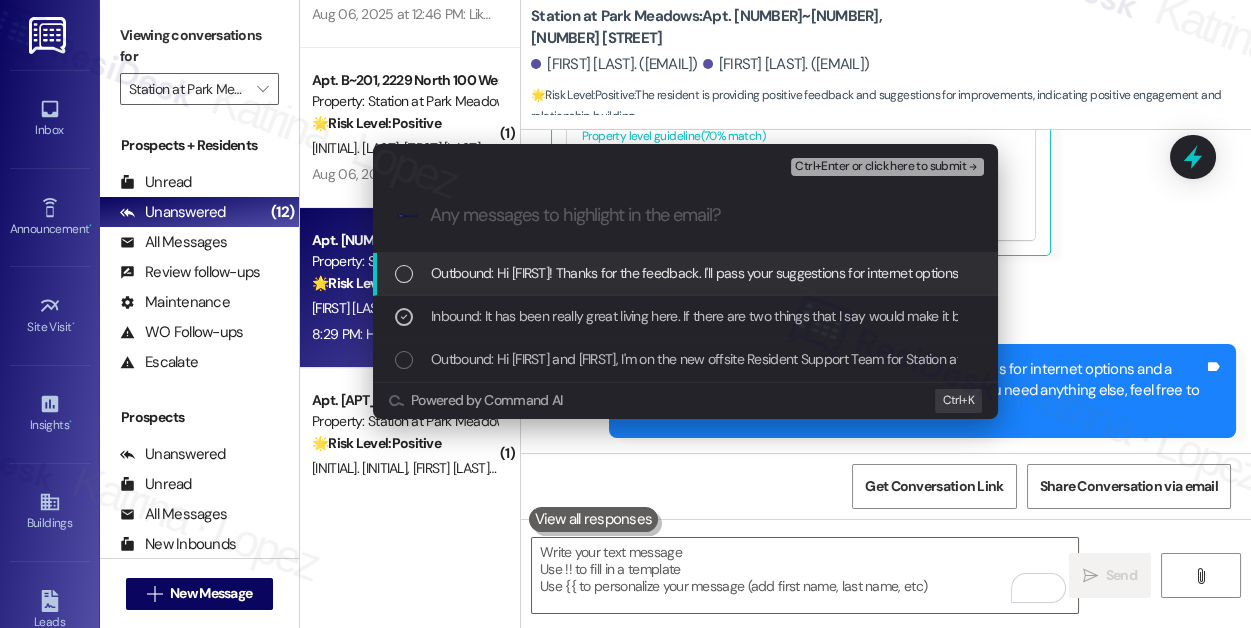 click on "Ctrl+Enter or click here to submit" at bounding box center (880, 167) 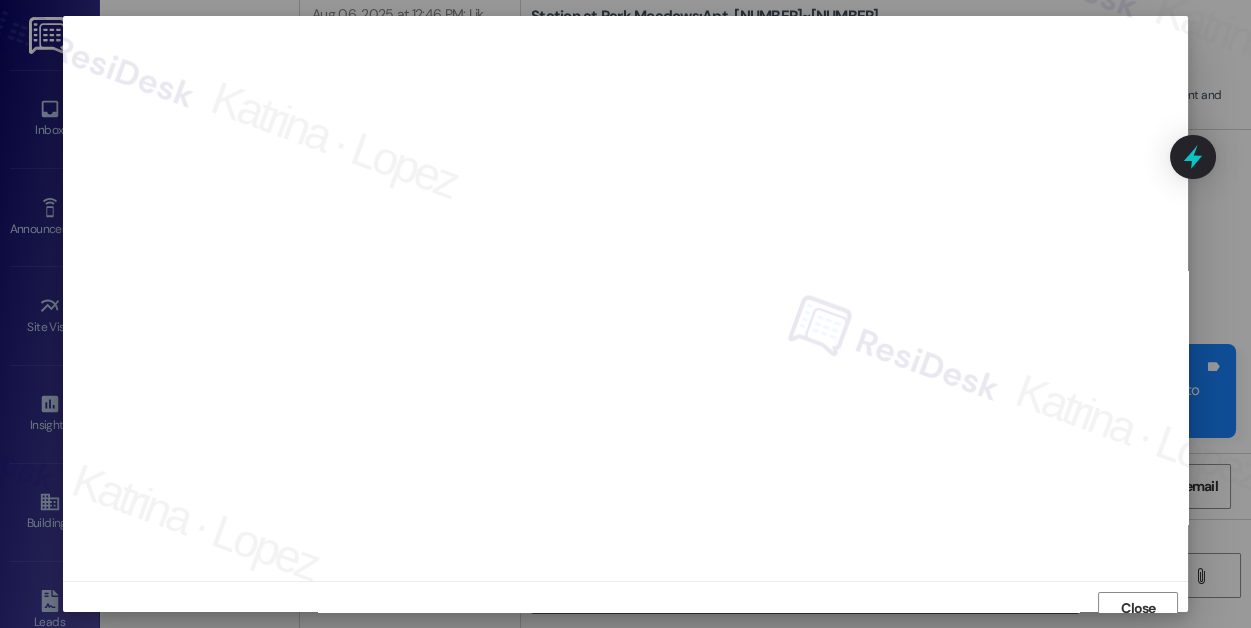 scroll, scrollTop: 11, scrollLeft: 0, axis: vertical 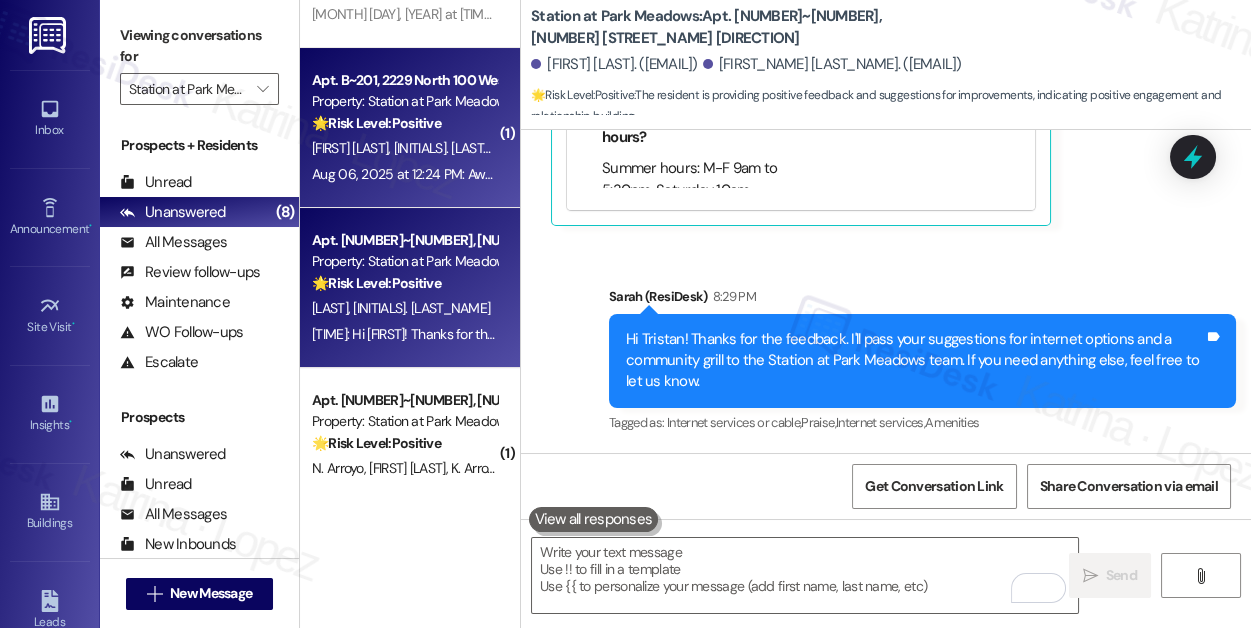 click on "[FIRST] [LAST] [FIRST] [LAST]" at bounding box center (404, 148) 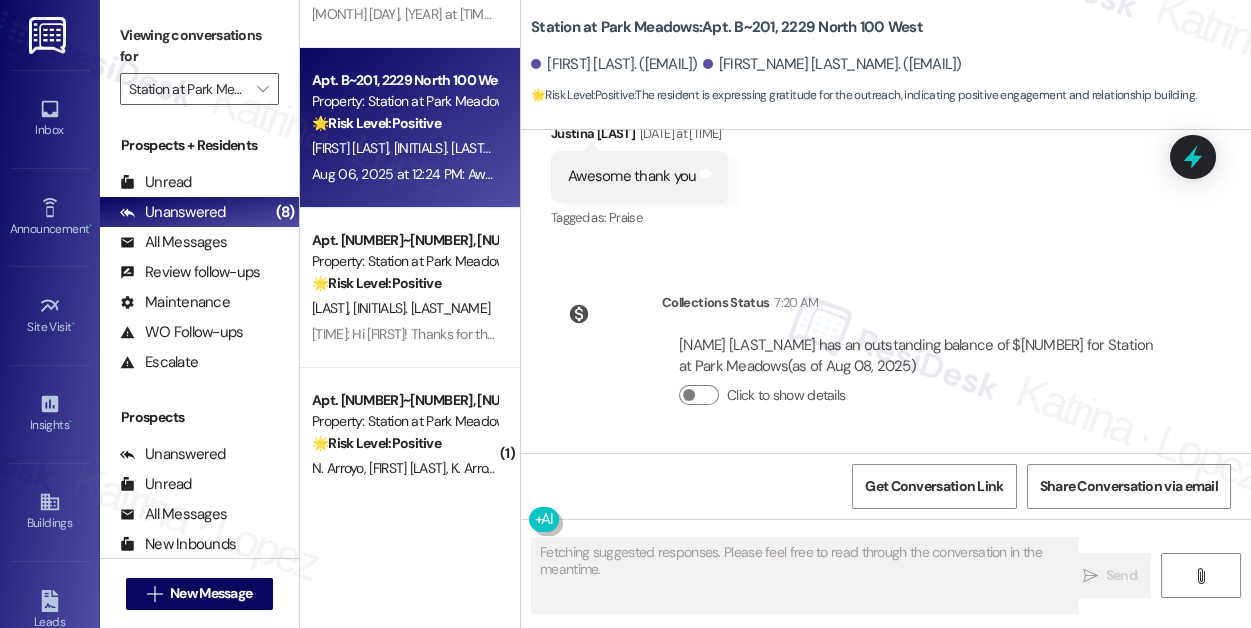 scroll, scrollTop: 258, scrollLeft: 0, axis: vertical 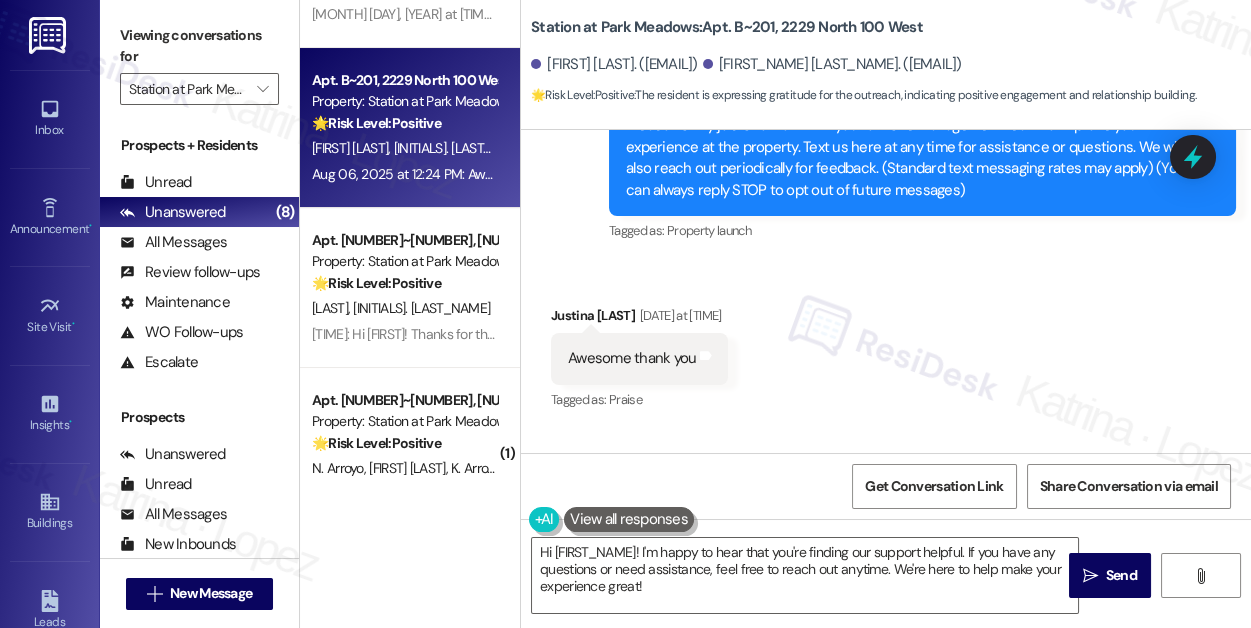 click on "Hi Justina and Jason, I'm on the new offsite Resident Support Team for Station at Park Meadows! My job is to work with your on-site management team to improve your experience at the property. Text us here at any time for assistance or questions. We will also reach out periodically for feedback. (Standard text messaging rates may apply) (You can always reply STOP to opt out of future messages)" at bounding box center [915, 147] 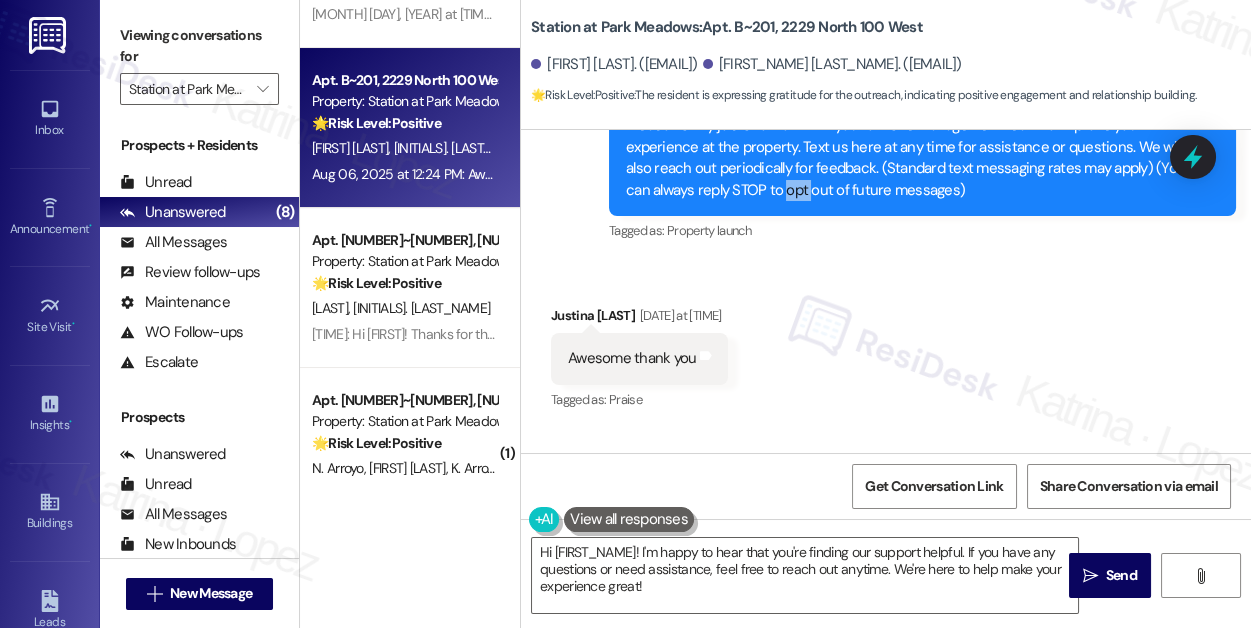 click on "Hi Justina and Jason, I'm on the new offsite Resident Support Team for Station at Park Meadows! My job is to work with your on-site management team to improve your experience at the property. Text us here at any time for assistance or questions. We will also reach out periodically for feedback. (Standard text messaging rates may apply) (You can always reply STOP to opt out of future messages)" at bounding box center (915, 147) 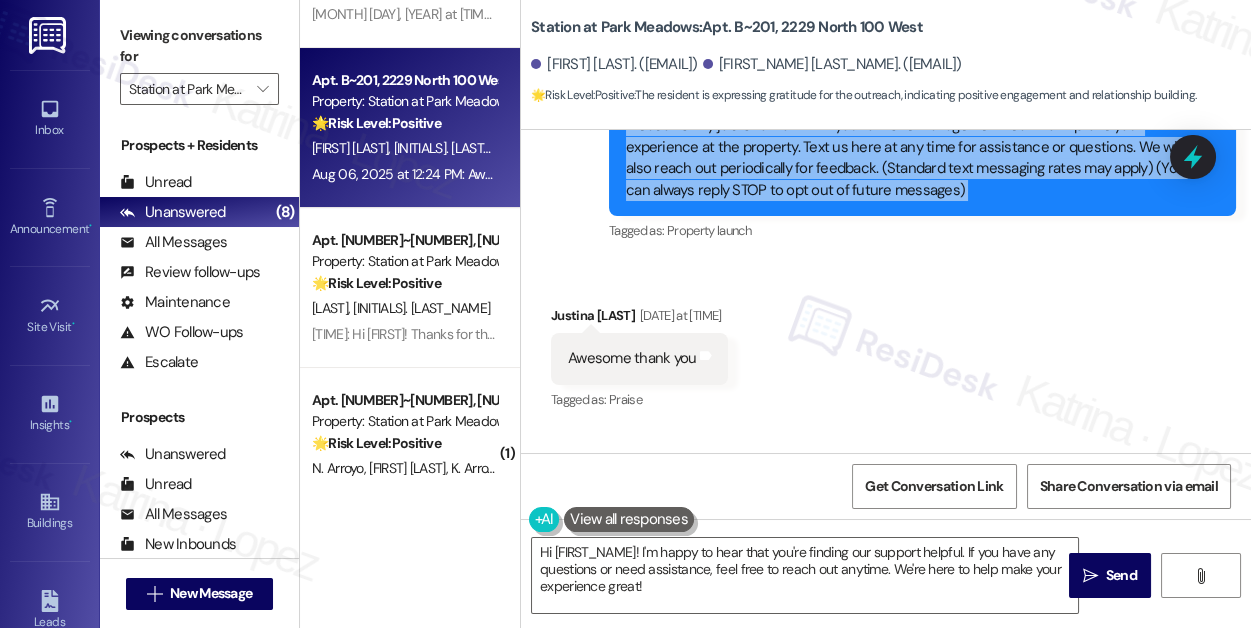click on "Hi Justina and Jason, I'm on the new offsite Resident Support Team for Station at Park Meadows! My job is to work with your on-site management team to improve your experience at the property. Text us here at any time for assistance or questions. We will also reach out periodically for feedback. (Standard text messaging rates may apply) (You can always reply STOP to opt out of future messages)" at bounding box center (915, 147) 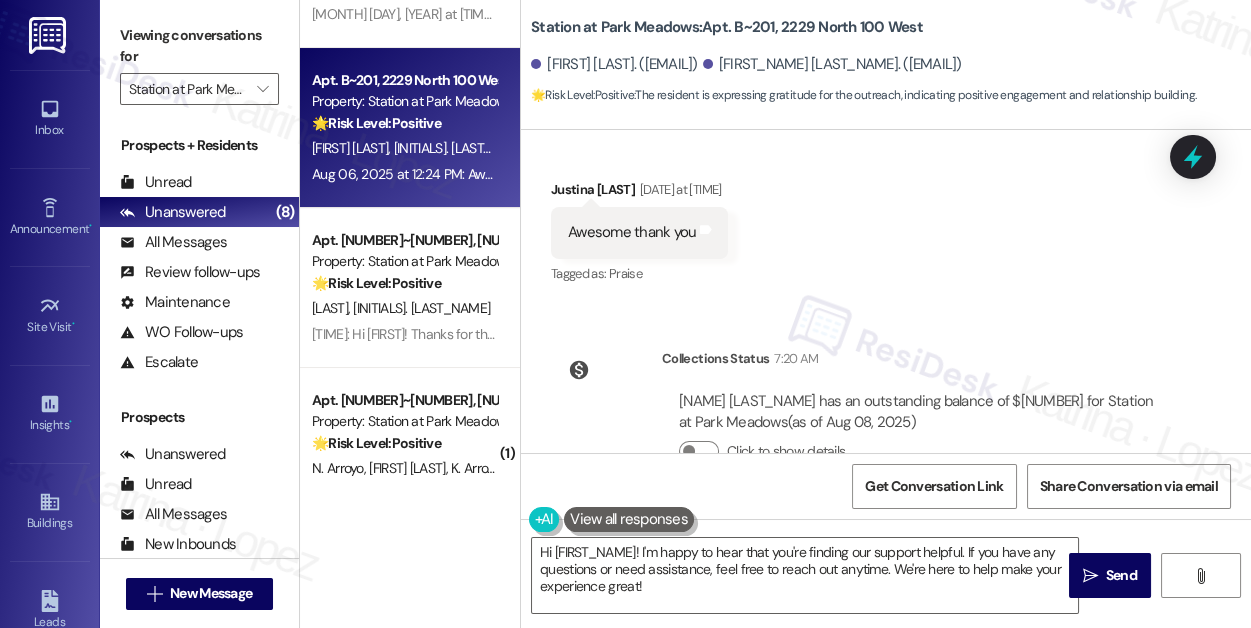 scroll, scrollTop: 349, scrollLeft: 0, axis: vertical 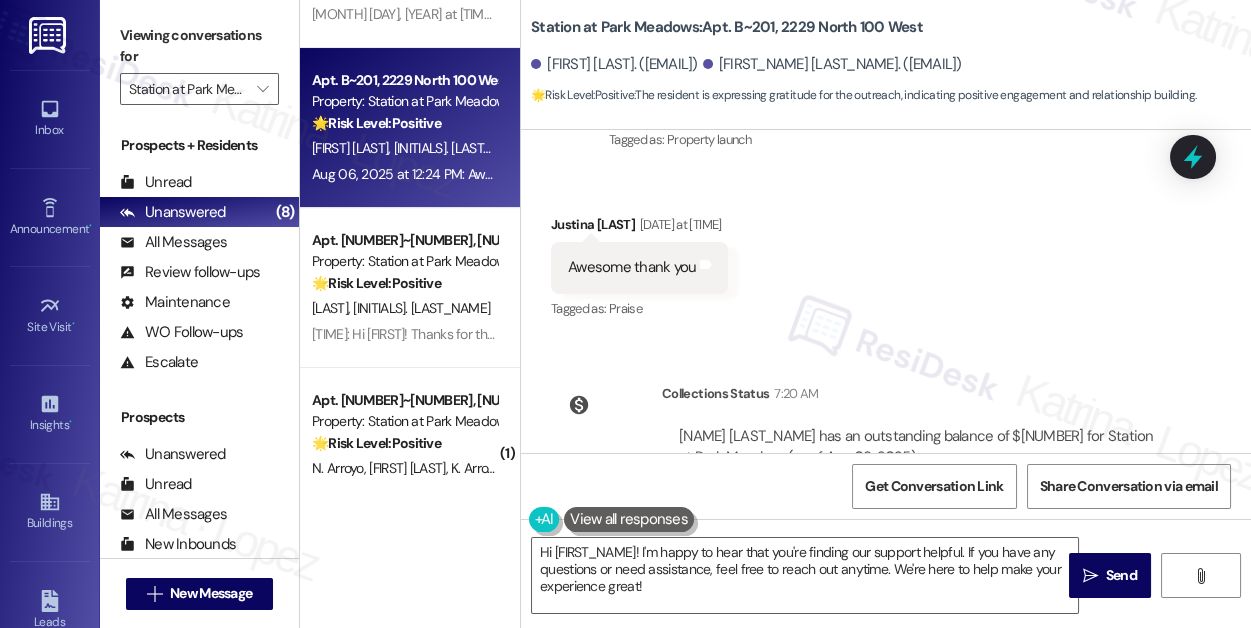 click on "Awesome thank you" at bounding box center (632, 267) 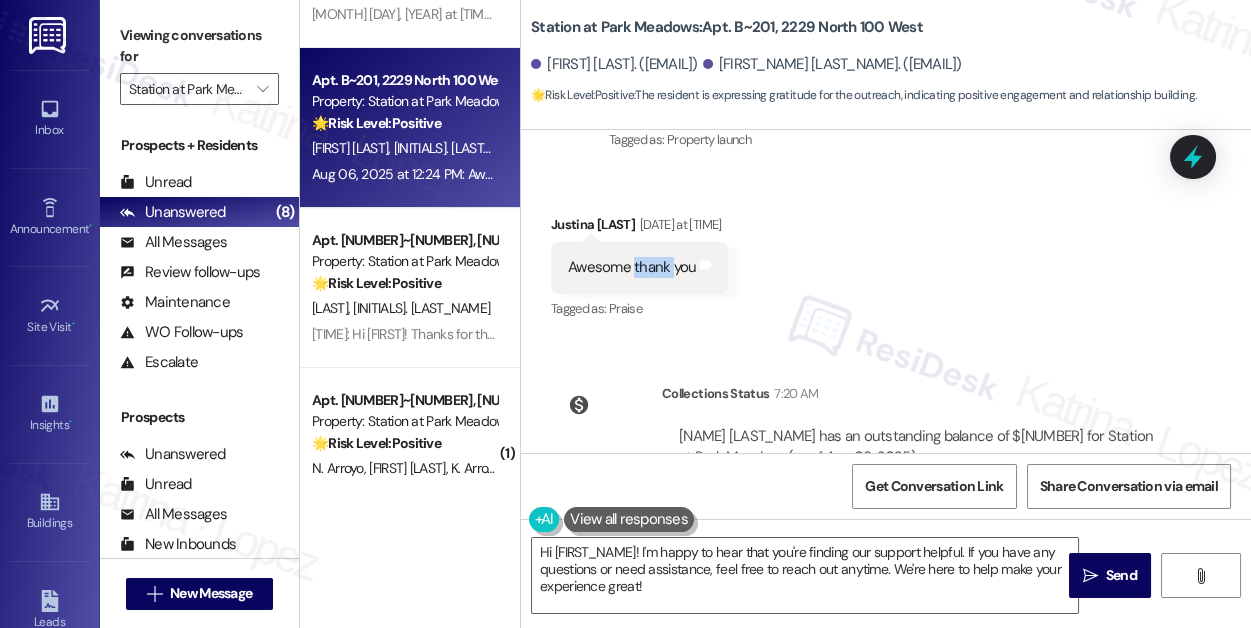click on "Awesome thank you" at bounding box center (632, 267) 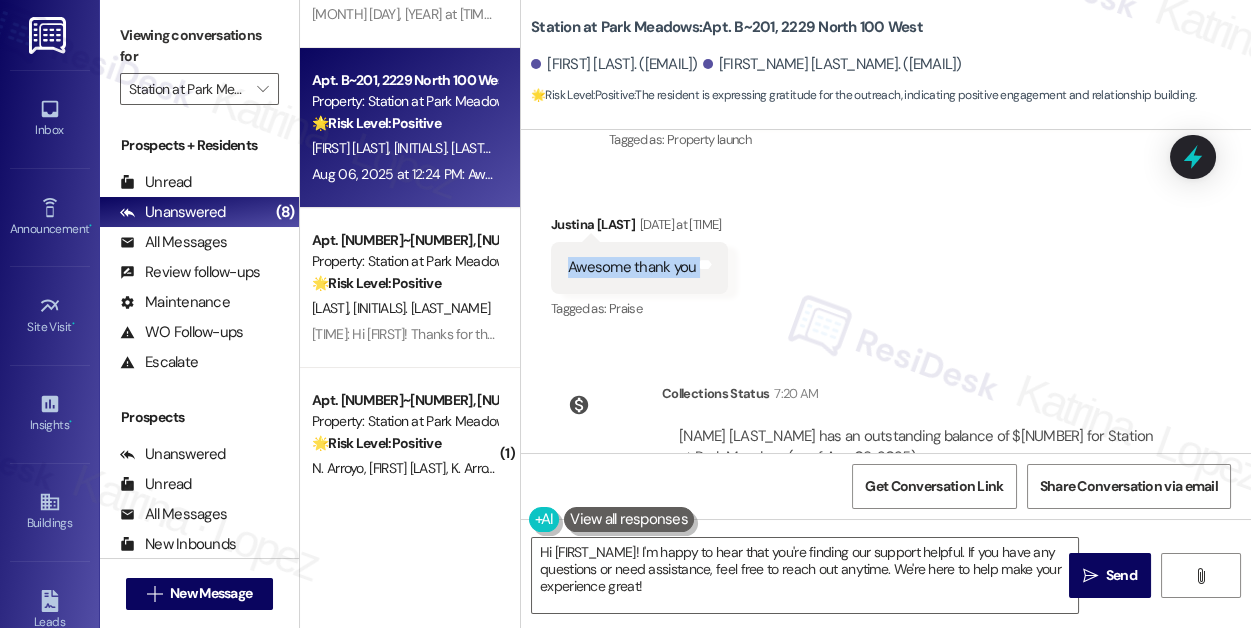 click on "Awesome thank you" at bounding box center [632, 267] 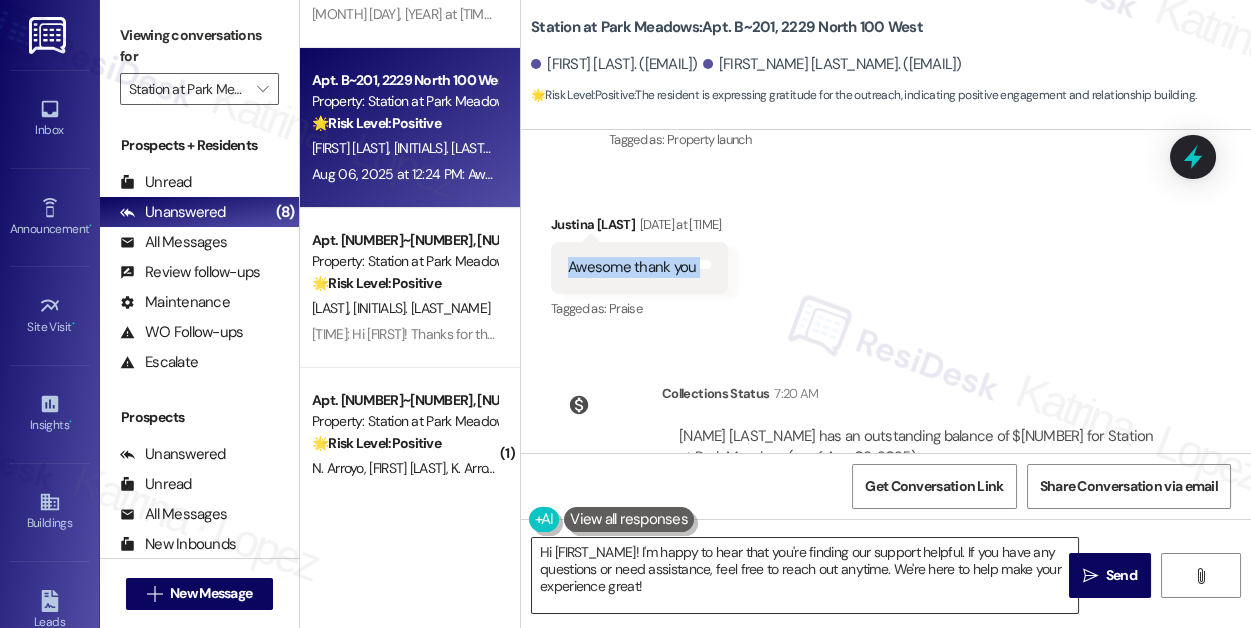 click on "Hi [FIRST_NAME]! I'm happy to hear that you're finding our support helpful. If you have any questions or need assistance, feel free to reach out anytime. We're here to help make your experience great!" at bounding box center [805, 575] 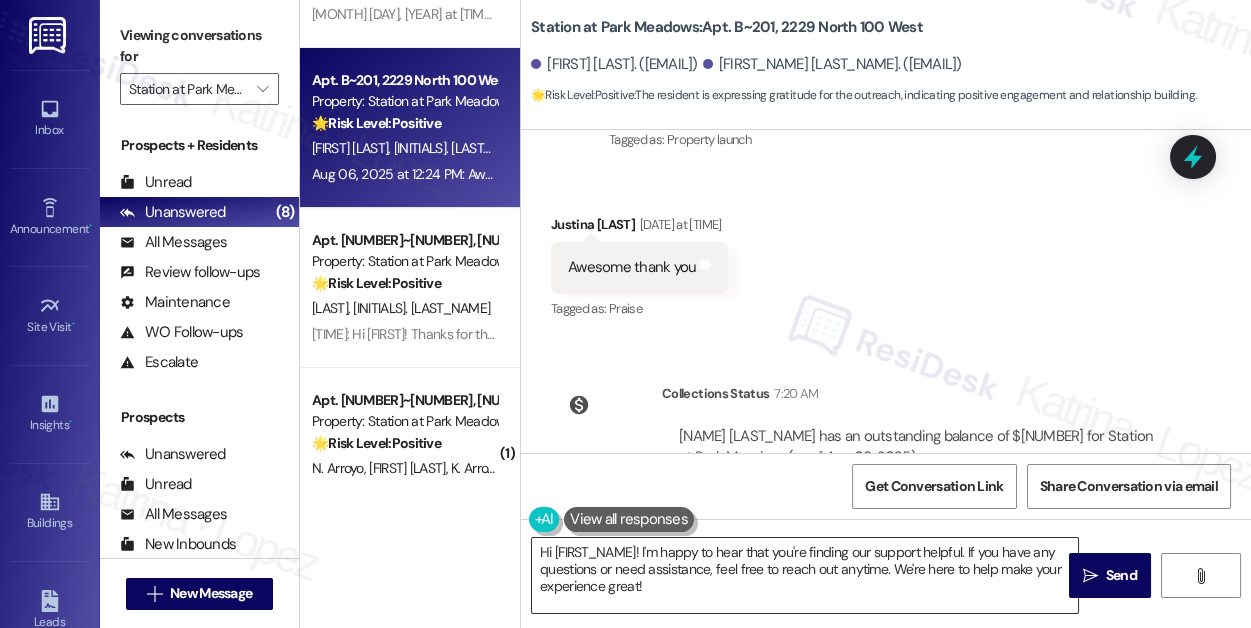 click on "Hi [FIRST_NAME]! I'm happy to hear that you're finding our support helpful. If you have any questions or need assistance, feel free to reach out anytime. We're here to help make your experience great!" at bounding box center [805, 575] 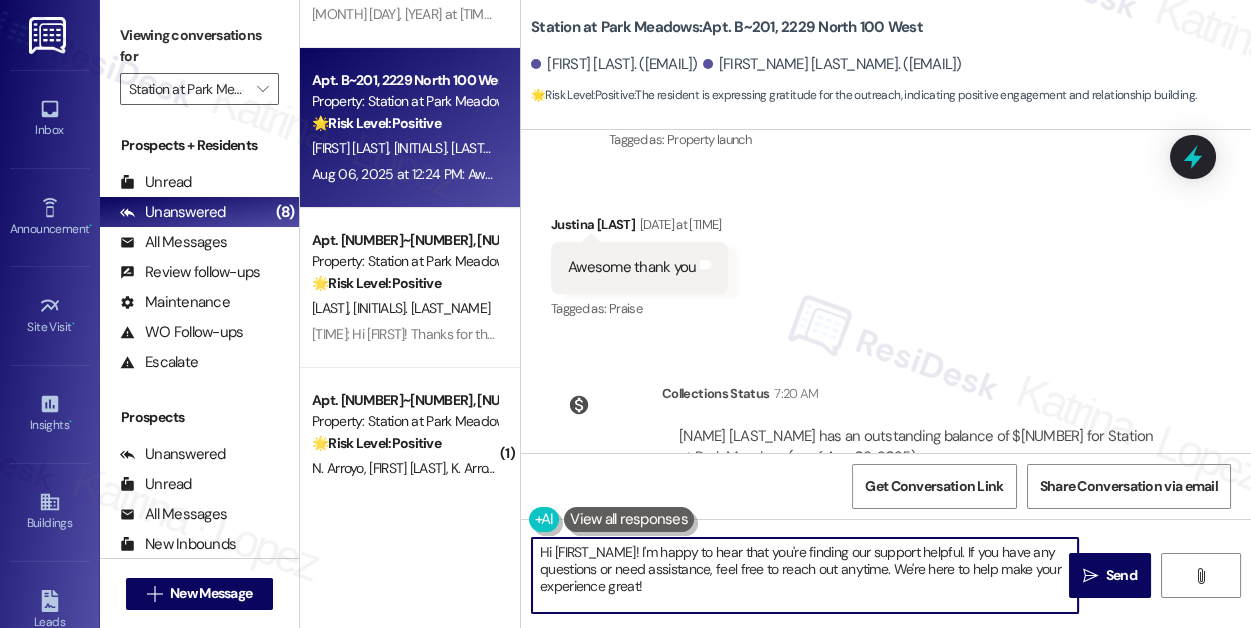 click on "Hi [FIRST_NAME]! I'm happy to hear that you're finding our support helpful. If you have any questions or need assistance, feel free to reach out anytime. We're here to help make your experience great!" at bounding box center (805, 575) 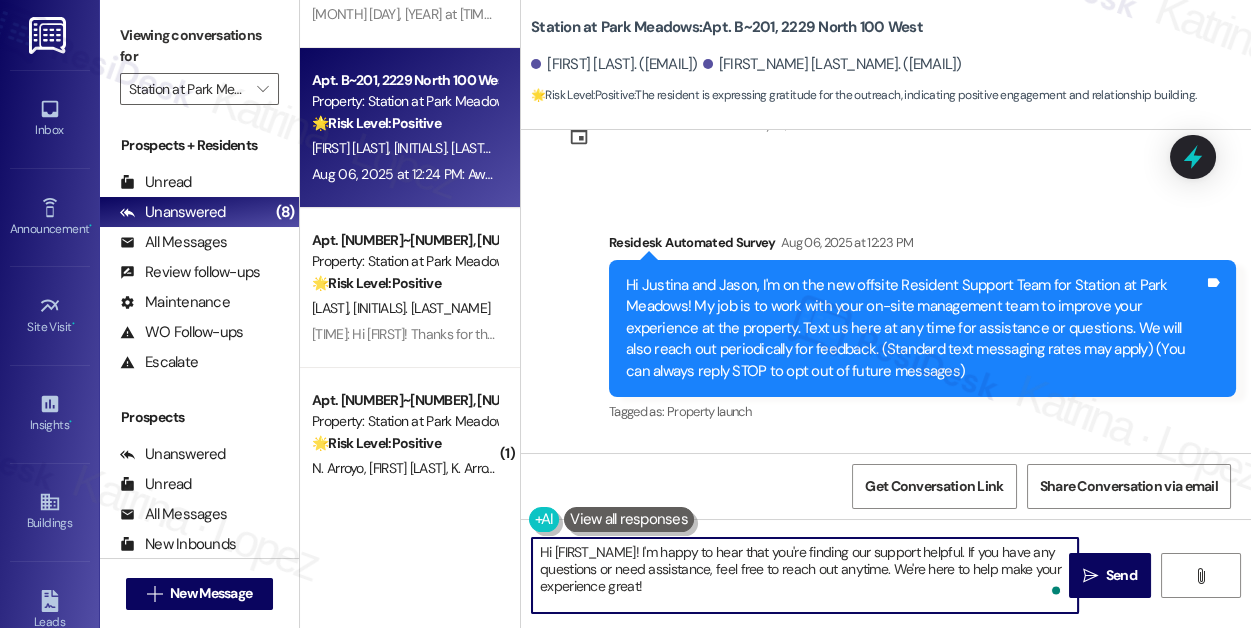 scroll, scrollTop: 440, scrollLeft: 0, axis: vertical 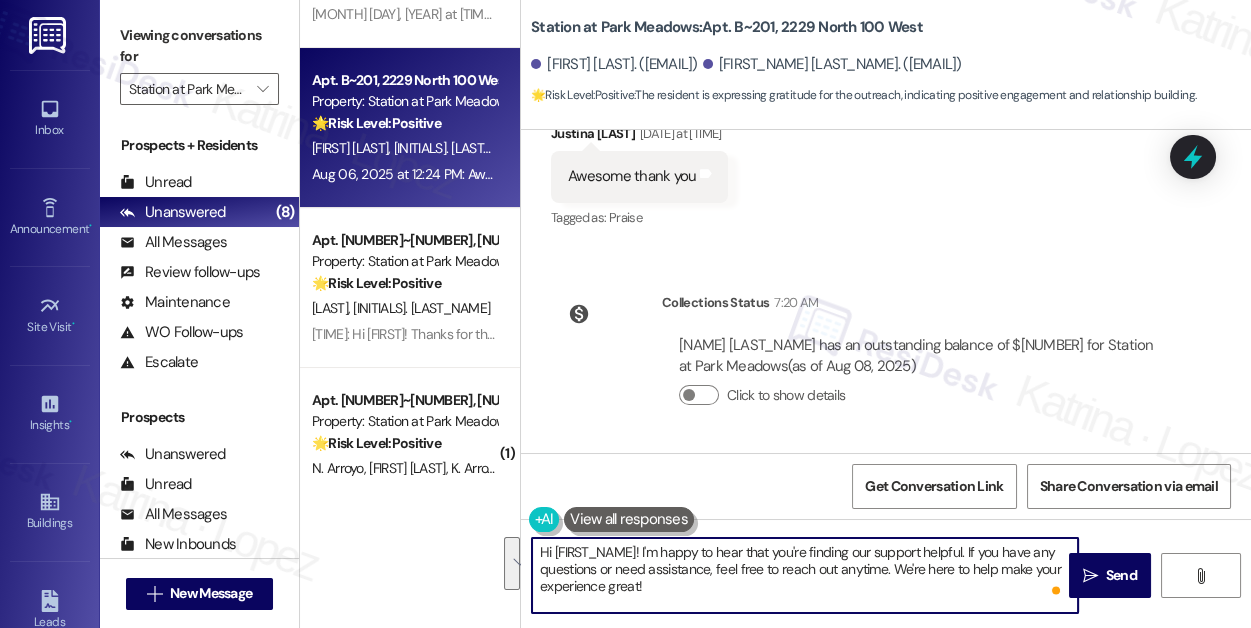 click on "Hi [FIRST_NAME]! I'm happy to hear that you're finding our support helpful. If you have any questions or need assistance, feel free to reach out anytime. We're here to help make your experience great!" at bounding box center [805, 575] 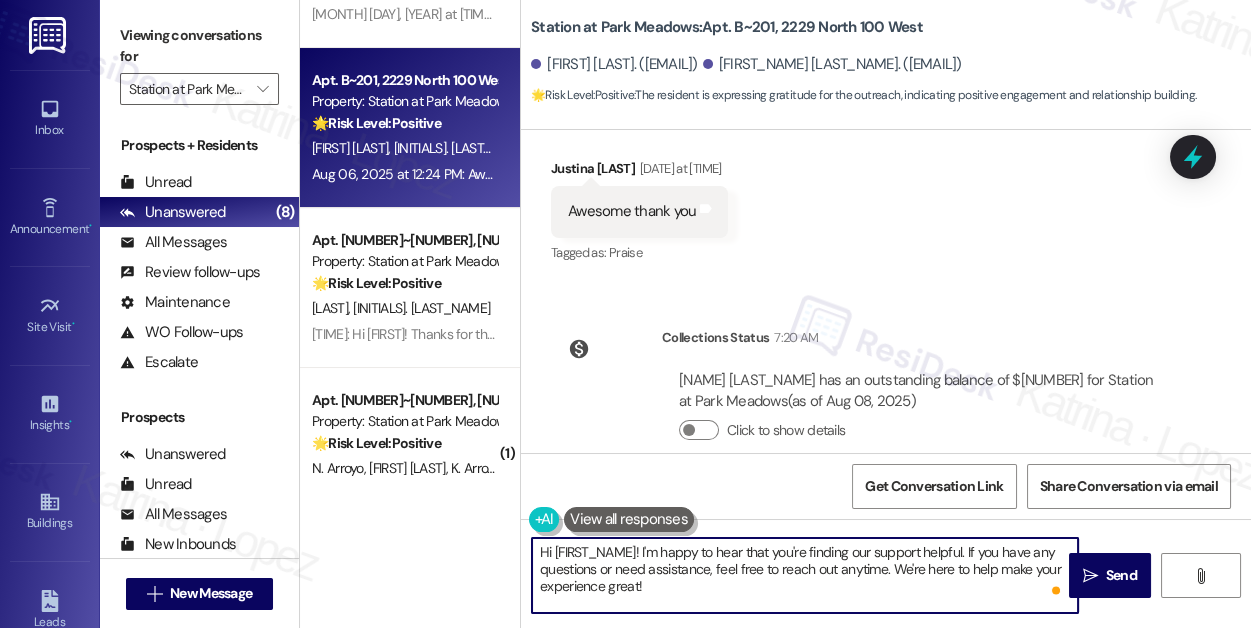 scroll, scrollTop: 349, scrollLeft: 0, axis: vertical 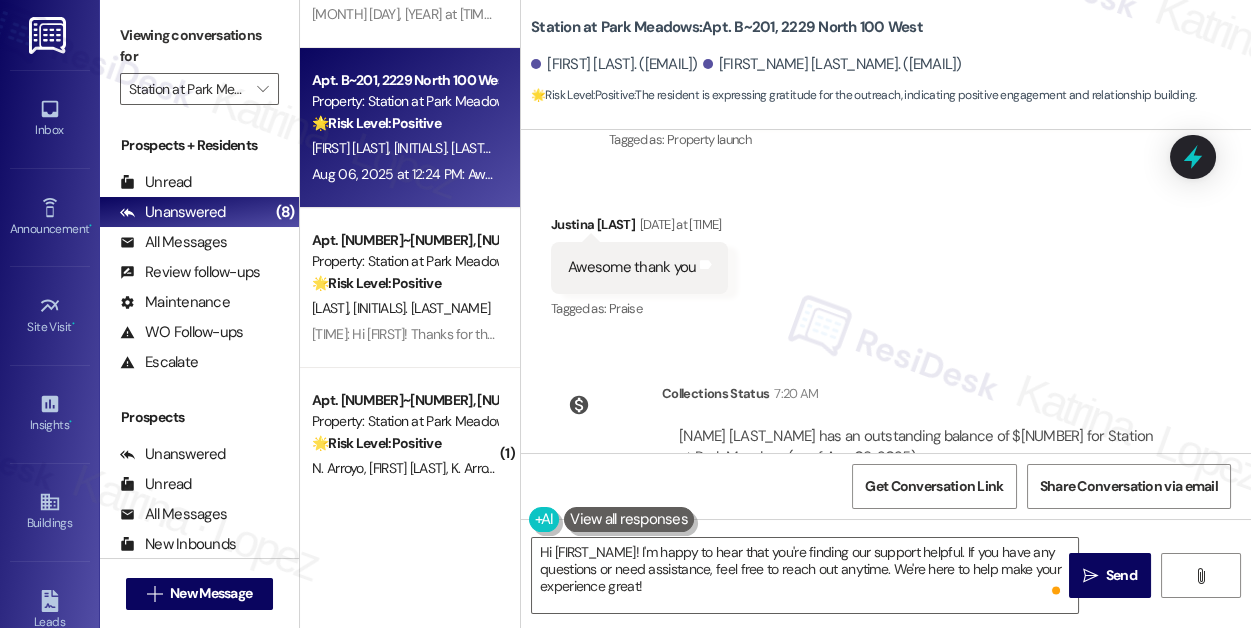 click on "[FIRST_NAME] [LAST_NAME] [MONTH] [DAY], [YEAR] at [TIME]" at bounding box center (639, 228) 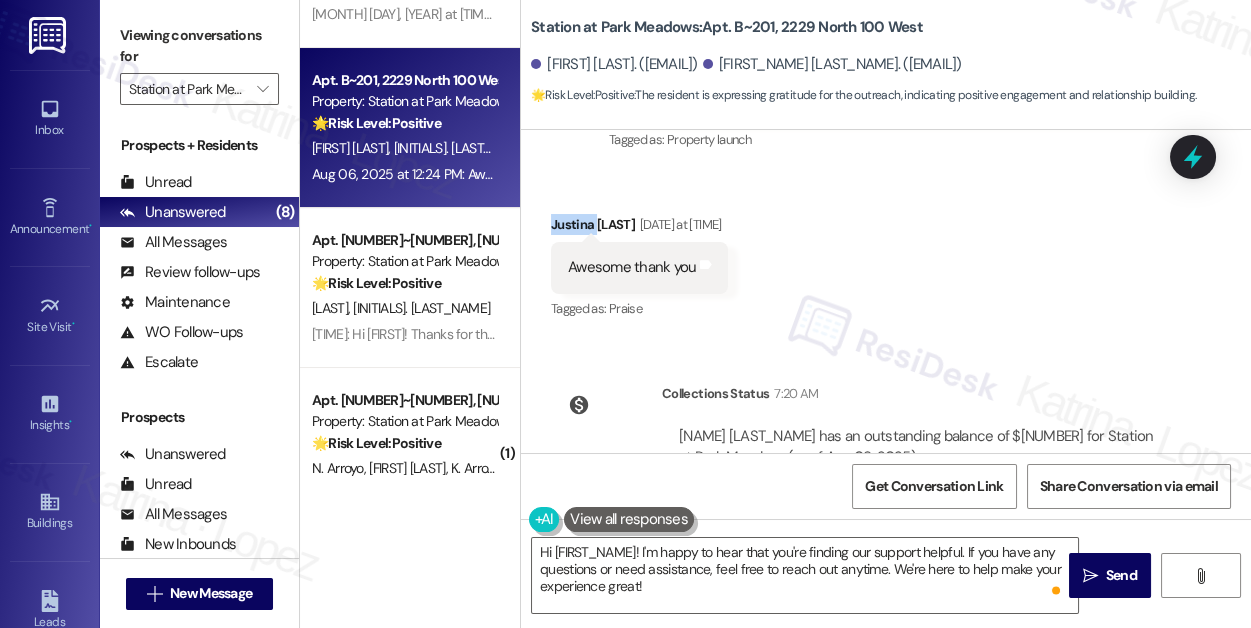 click on "[FIRST_NAME] [LAST_NAME] [MONTH] [DAY], [YEAR] at [TIME]" at bounding box center [639, 228] 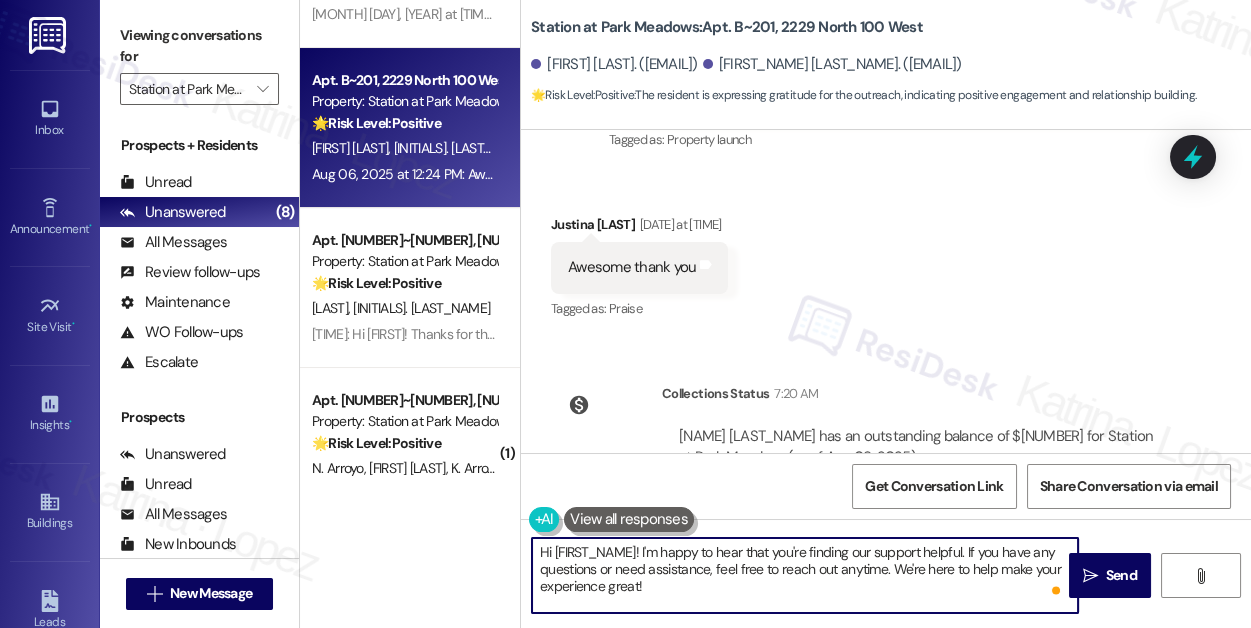 drag, startPoint x: 555, startPoint y: 549, endPoint x: 637, endPoint y: 528, distance: 84.646324 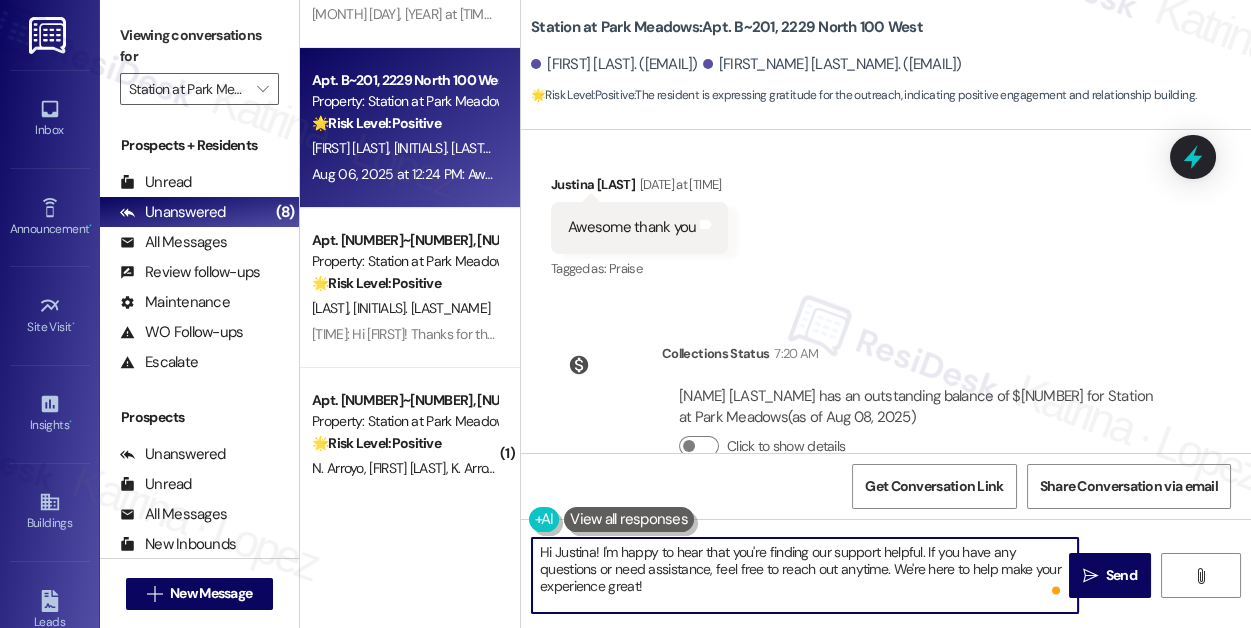 scroll, scrollTop: 440, scrollLeft: 0, axis: vertical 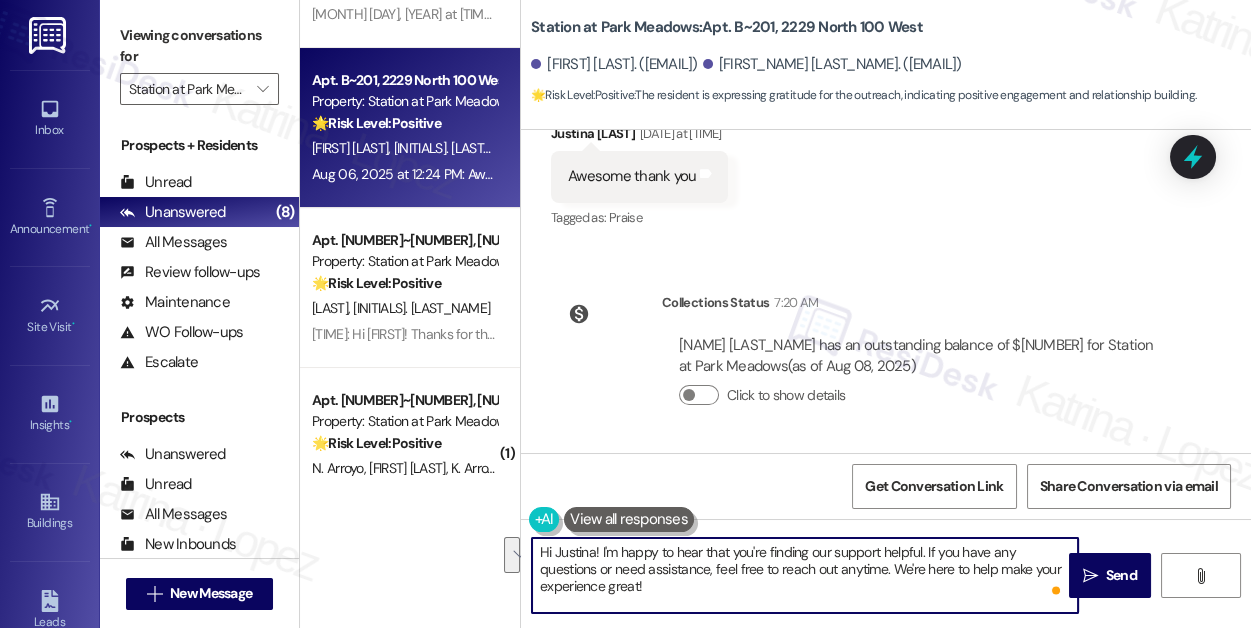 drag, startPoint x: 882, startPoint y: 588, endPoint x: 895, endPoint y: 566, distance: 25.553865 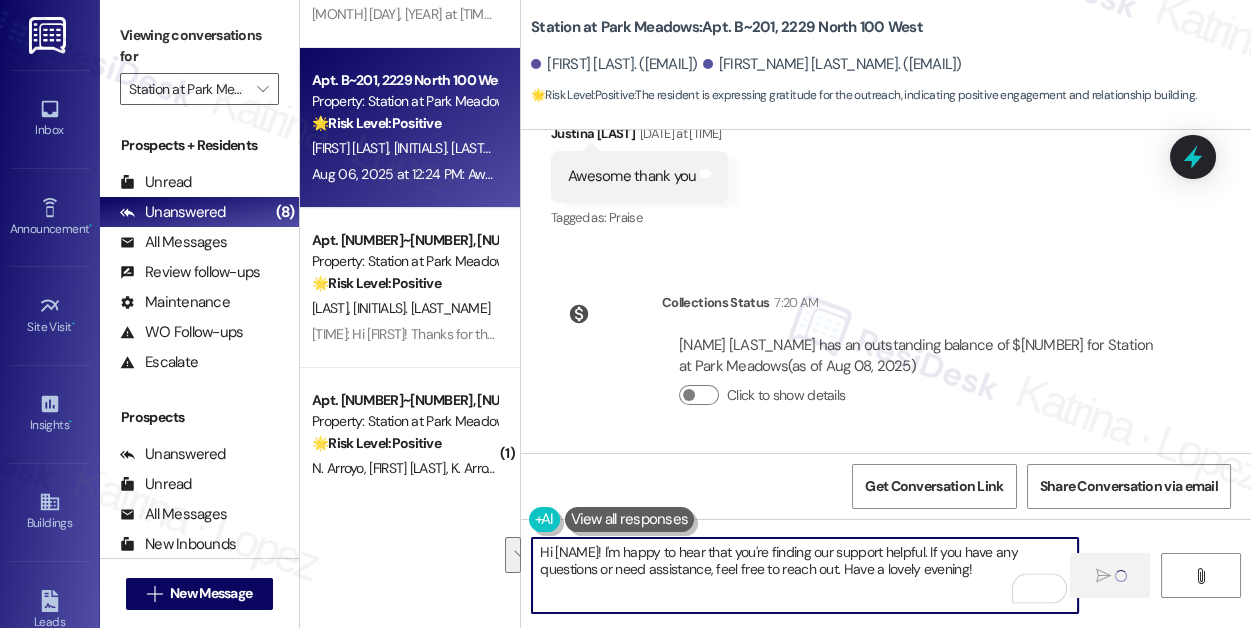 type on "Hi [NAME]! I'm happy to hear that you're finding our support helpful. If you have any questions or need assistance, feel free to reach out. Have a lovely evening!" 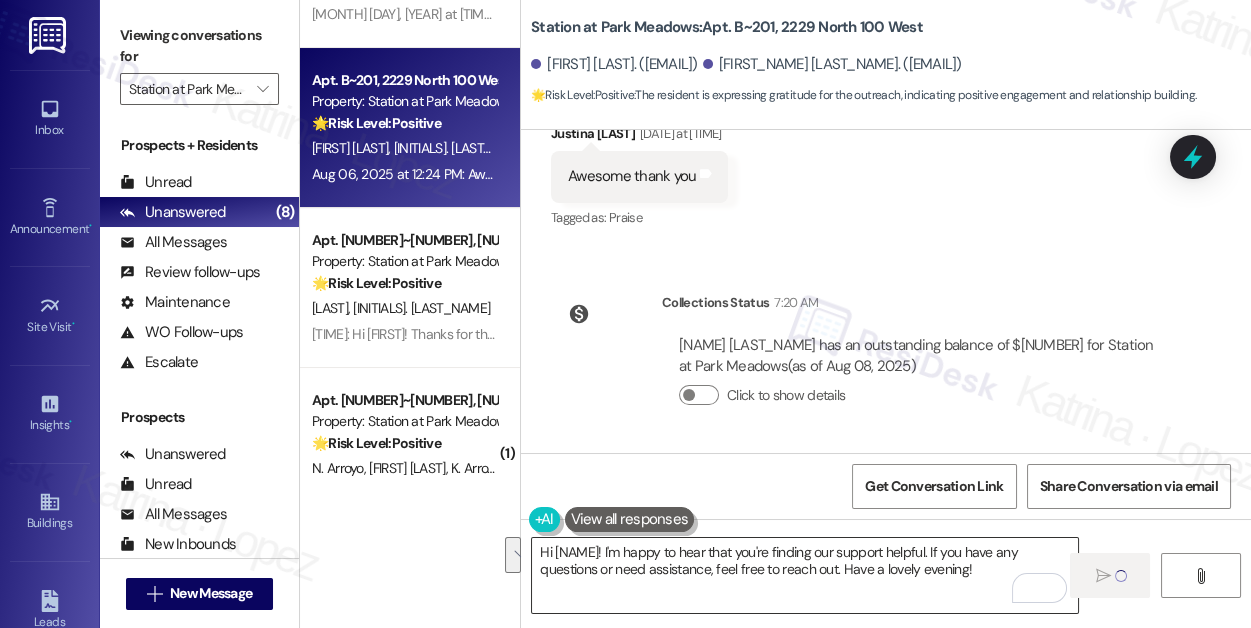type 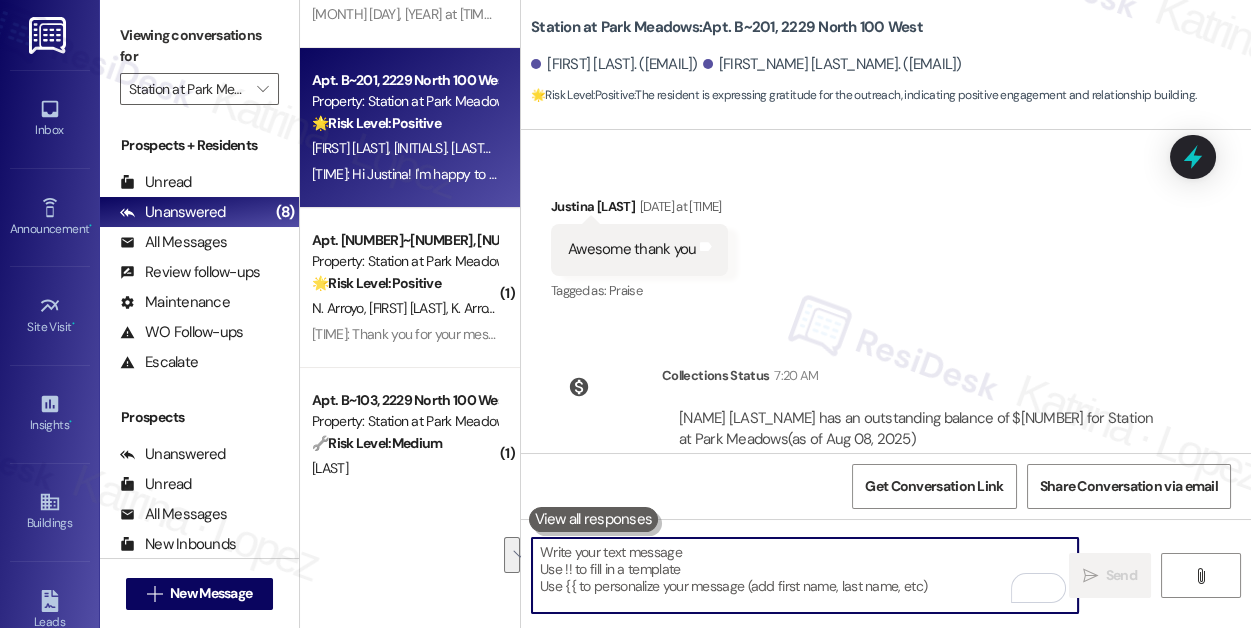 scroll, scrollTop: 234, scrollLeft: 0, axis: vertical 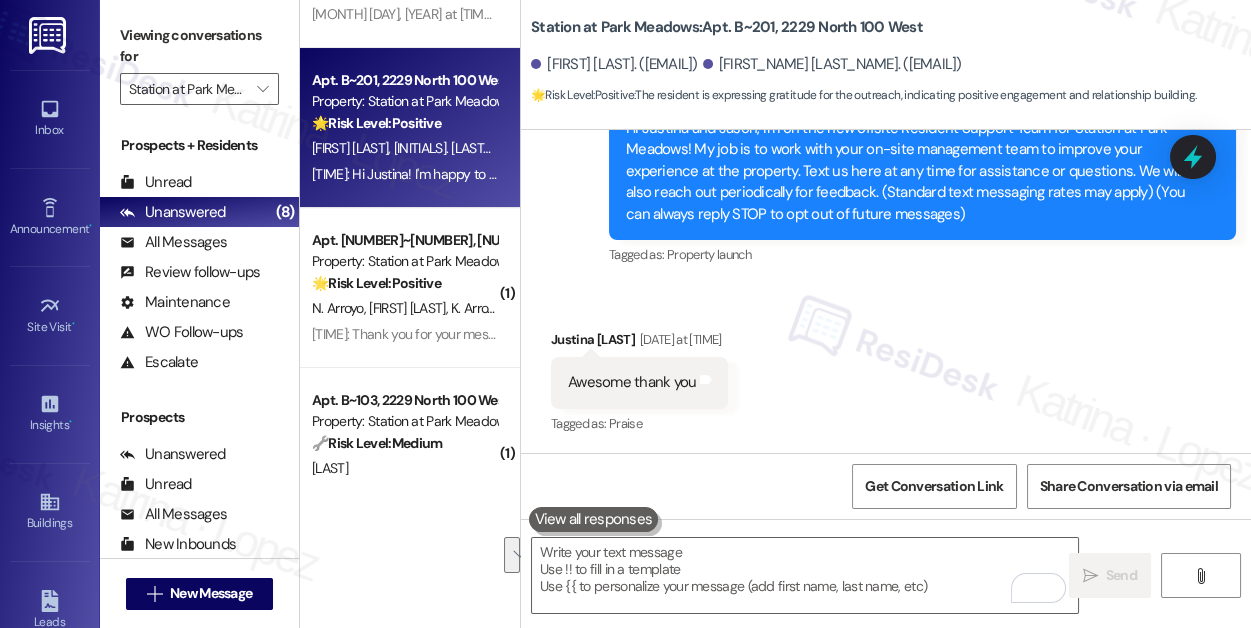 click on "Viewing conversations for" at bounding box center (199, 46) 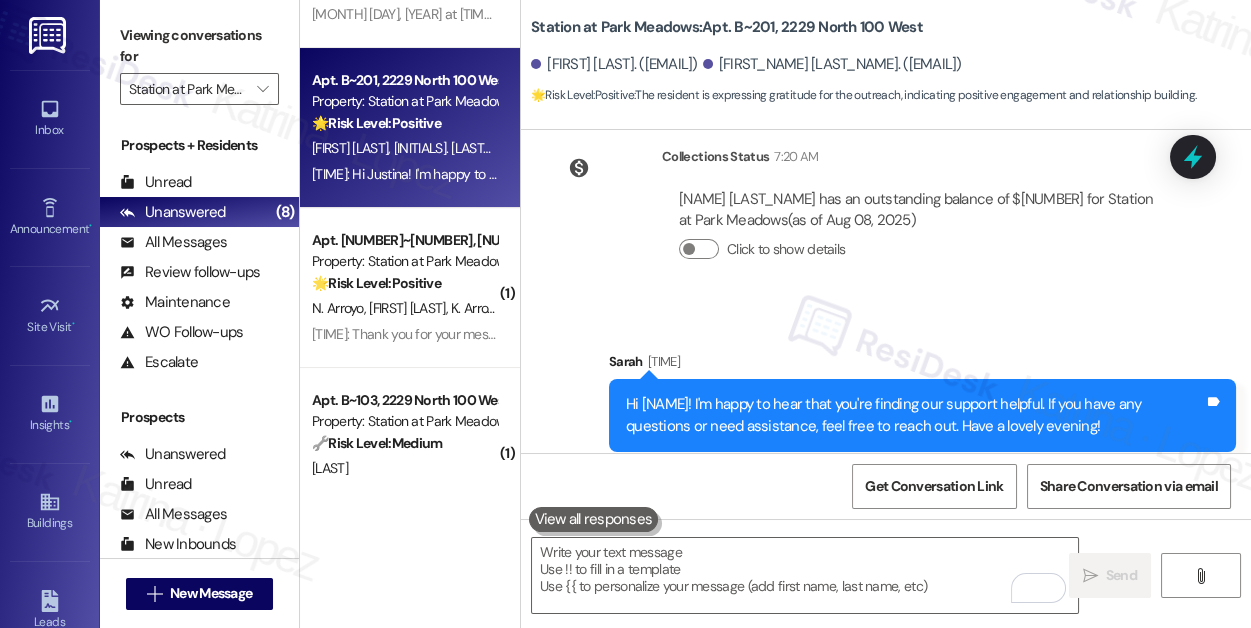 scroll, scrollTop: 601, scrollLeft: 0, axis: vertical 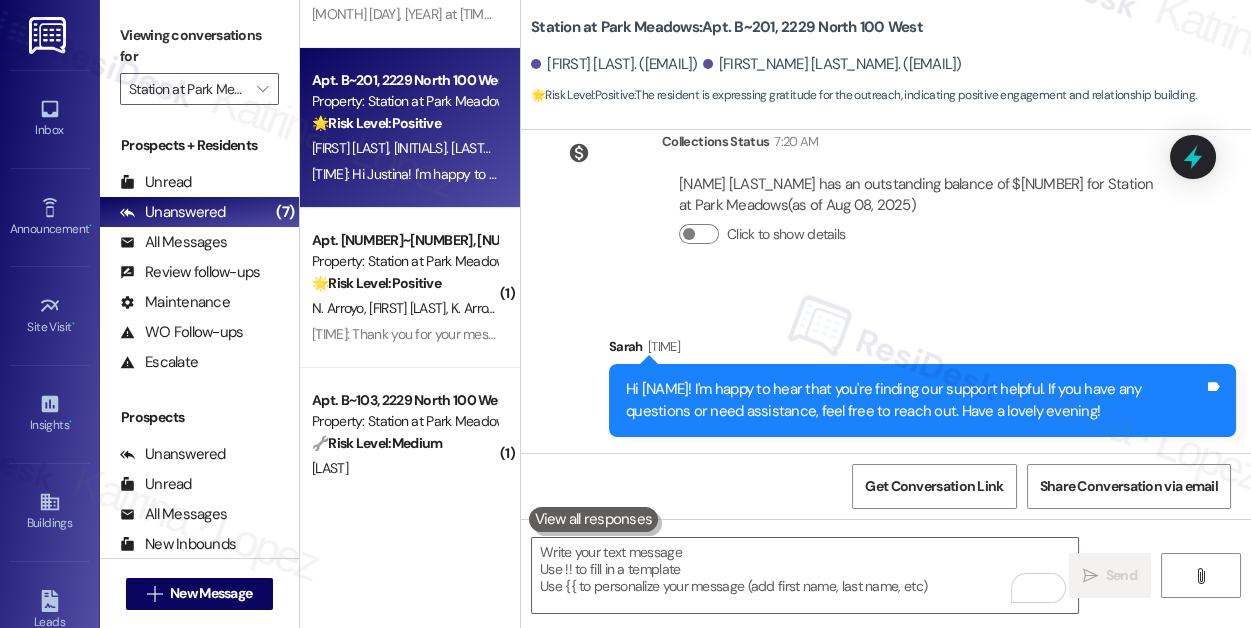click on "Hi Justina! I'm happy to hear that you're finding our support helpful. If you have any questions or need assistance, feel free to reach out anytime. We're here to help make a lovely evening! Tags and notes" at bounding box center (922, 400) 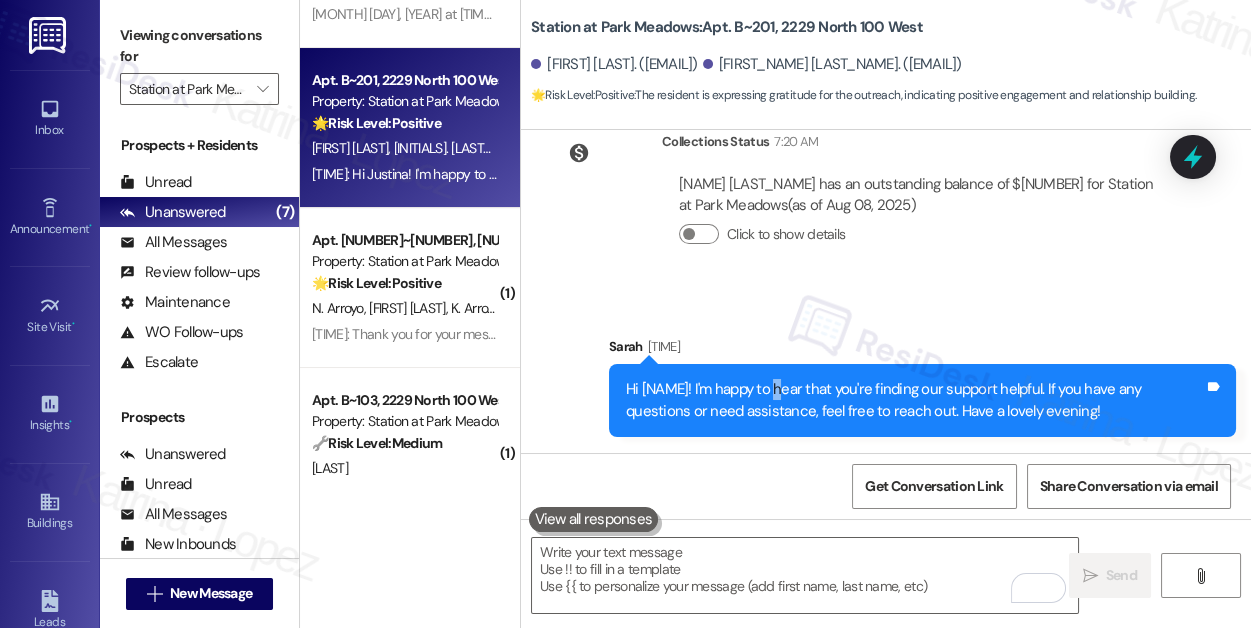 click on "Hi Justina! I'm happy to hear that you're finding our support helpful. If you have any questions or need assistance, feel free to reach out anytime. We're here to help make a lovely evening! Tags and notes" at bounding box center [922, 400] 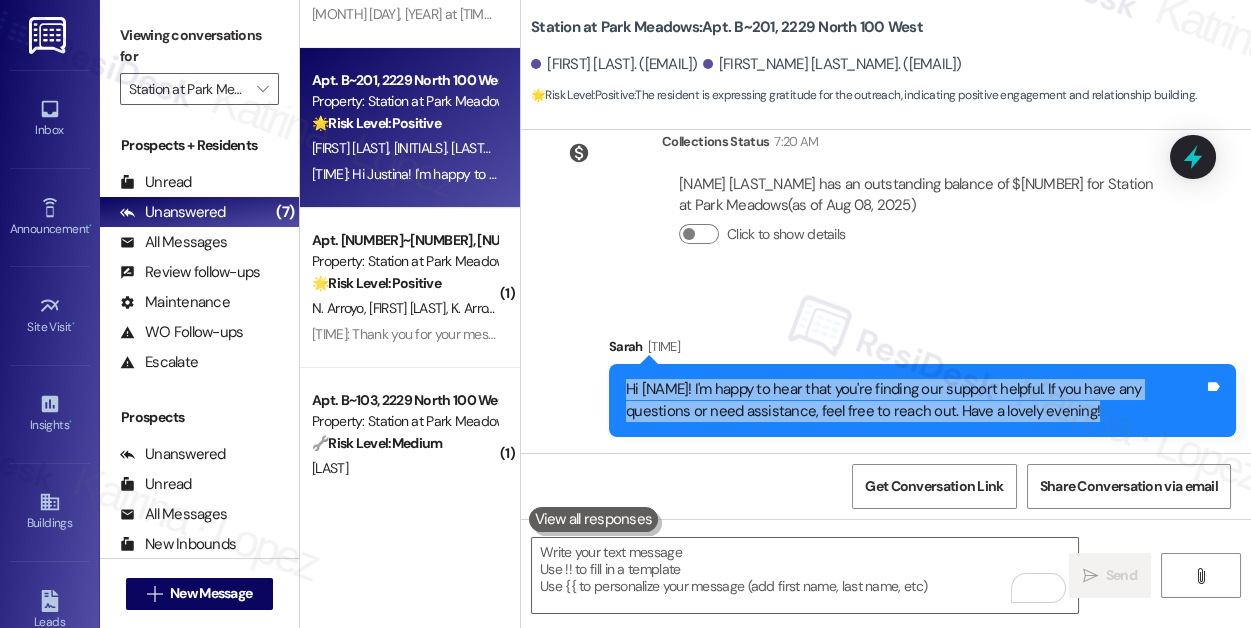 click on "Hi Justina! I'm happy to hear that you're finding our support helpful. If you have any questions or need assistance, feel free to reach out anytime. We're here to help make a lovely evening! Tags and notes" at bounding box center (922, 400) 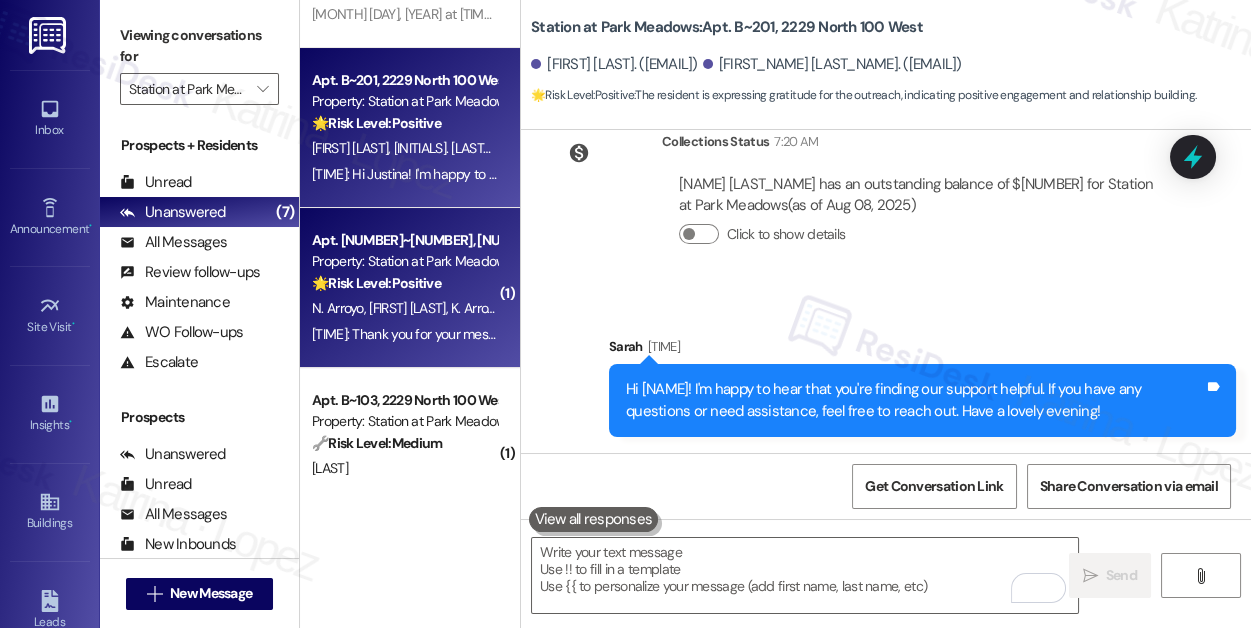 click on "Apt. [NUMBER]~[NUMBER], [NUMBER] [STREET] [DIRECTION] Property: Station at Park Meadows 🌟  Risk Level:  Positive The resident is acknowledging the initial outreach message and expressing gratitude. This indicates positive engagement and an opportunity for relationship building. [INITIALS]. [INITIALS] [INITIALS]. [INITIALS] [TIME]: Thank you for your message. Our offices are currently closed, but we will contact you when we resume operations. For emergencies, please contact your emergency number [PHONE]. [TIME]: Thank you for your message. Our offices are currently closed, but we will contact you when we resume operations. For emergencies, please contact your emergency number [PHONE]." at bounding box center [410, 288] 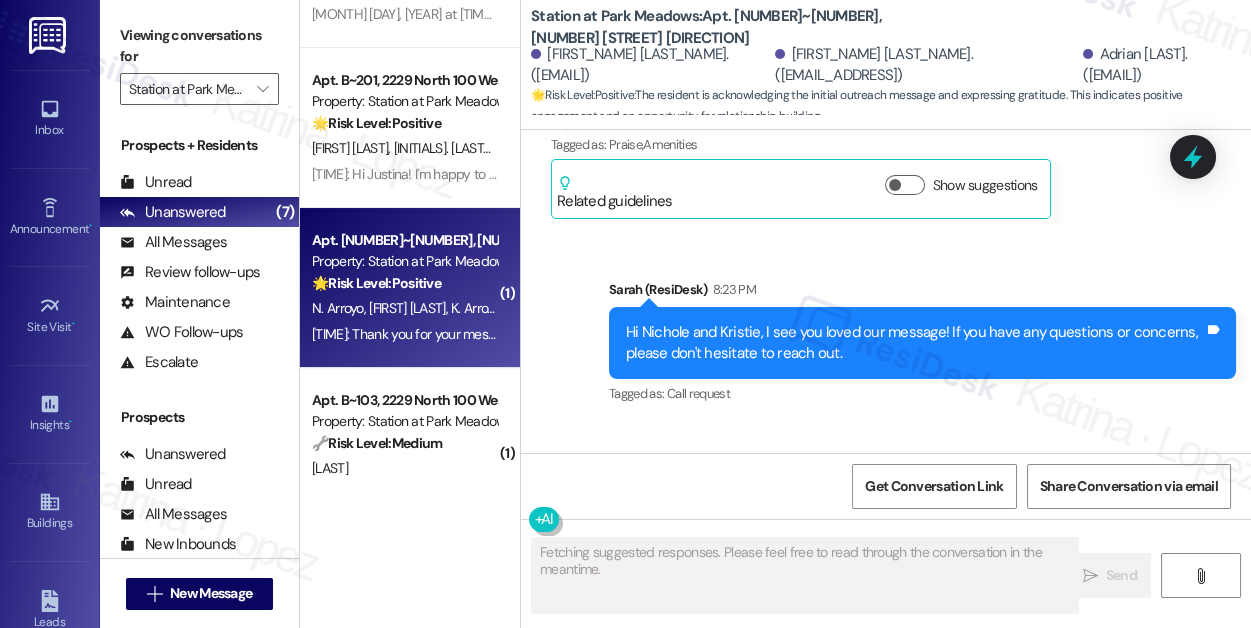 scroll, scrollTop: 1330, scrollLeft: 0, axis: vertical 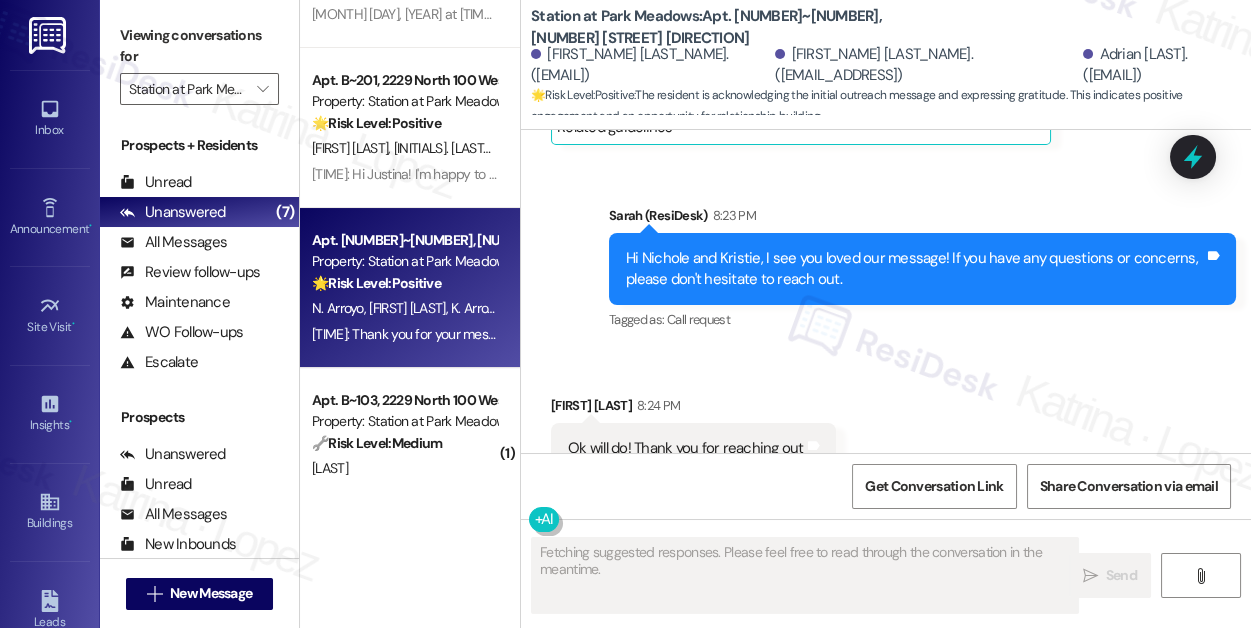 click on "Ok will do! Thank you for reaching out" at bounding box center [686, 448] 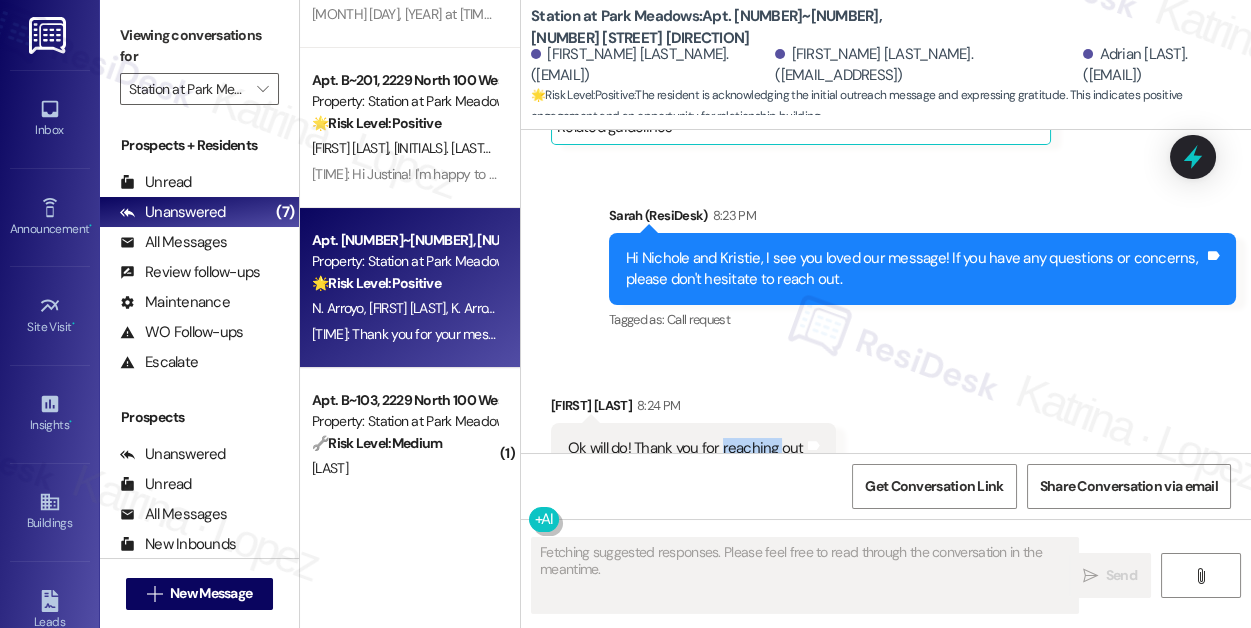 click on "Ok will do! Thank you for reaching out" at bounding box center (686, 448) 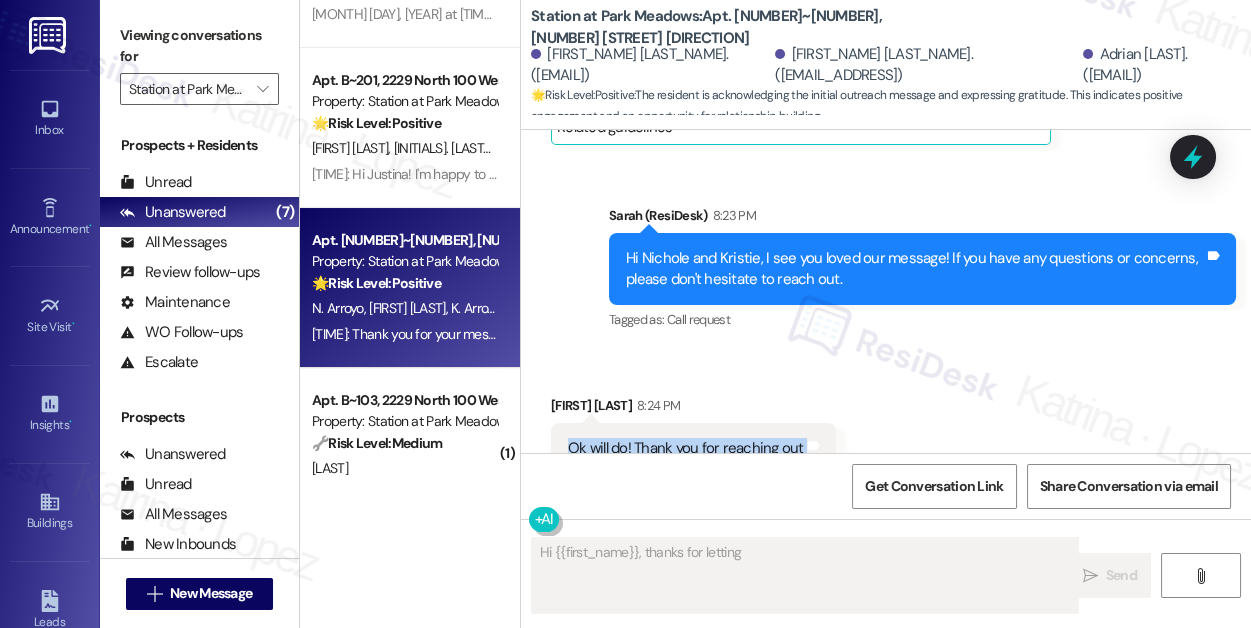 click on "Ok will do! Thank you for reaching out" at bounding box center (686, 448) 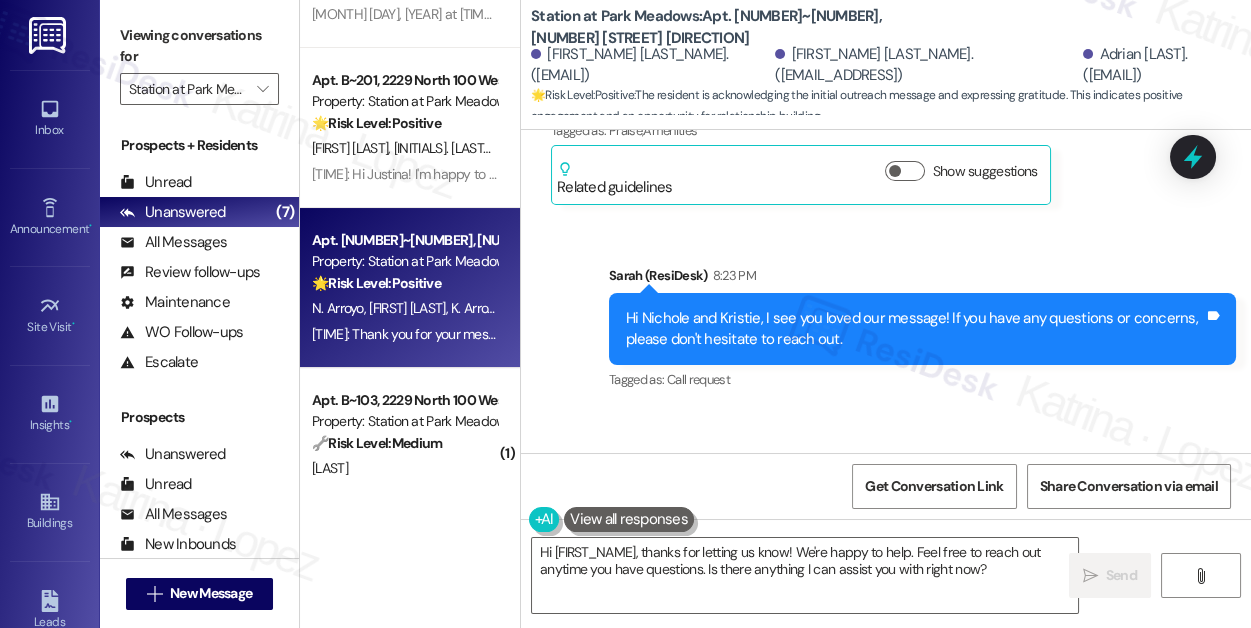 scroll, scrollTop: 1543, scrollLeft: 0, axis: vertical 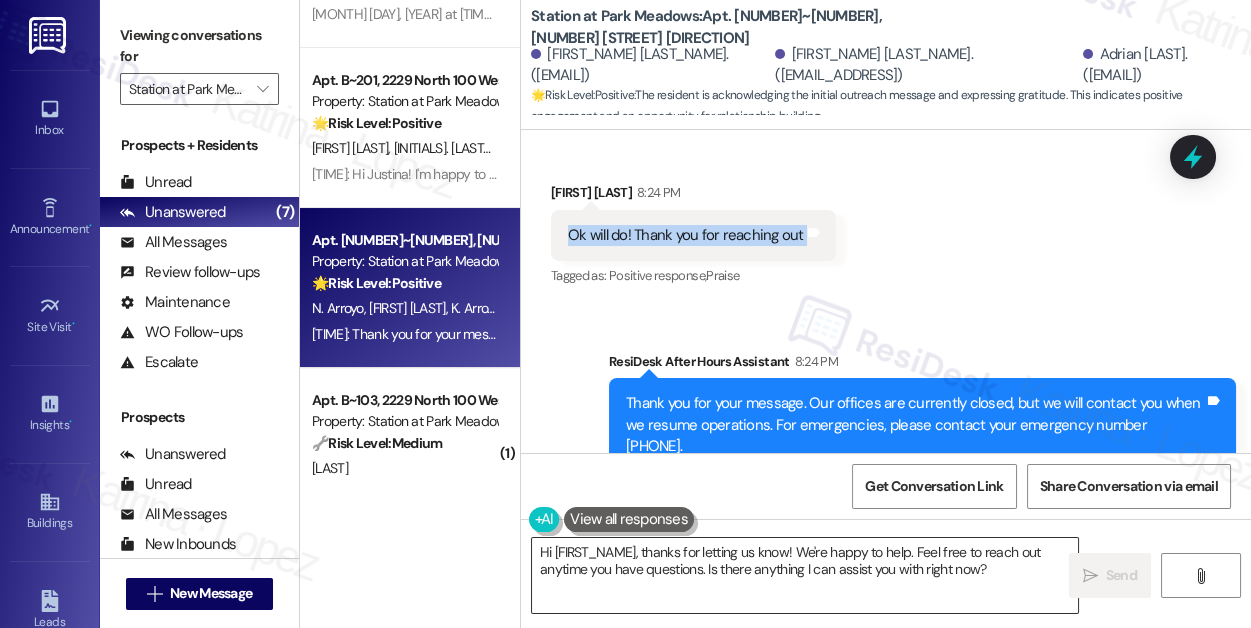 click on "Hi [FIRST_NAME], thanks for letting us know! We're happy to help. Feel free to reach out anytime you have questions. Is there anything I can assist you with right now?" at bounding box center [805, 575] 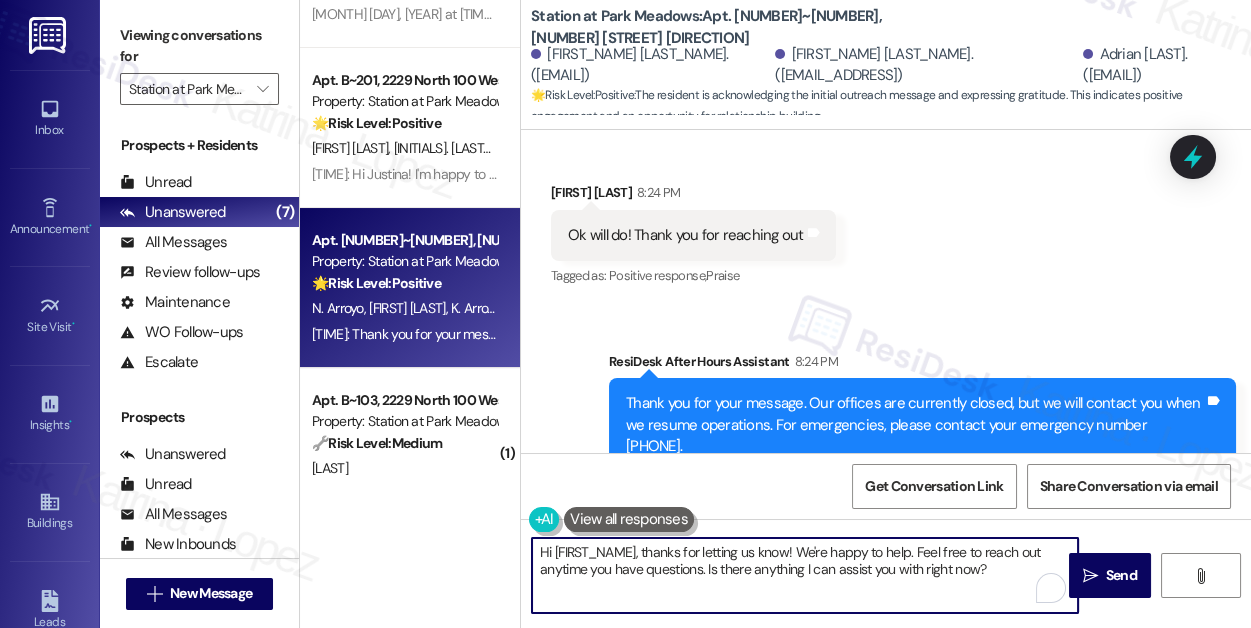click on "Hi [FIRST_NAME], thanks for letting us know! We're happy to help. Feel free to reach out anytime you have questions. Is there anything I can assist you with right now?" at bounding box center (805, 575) 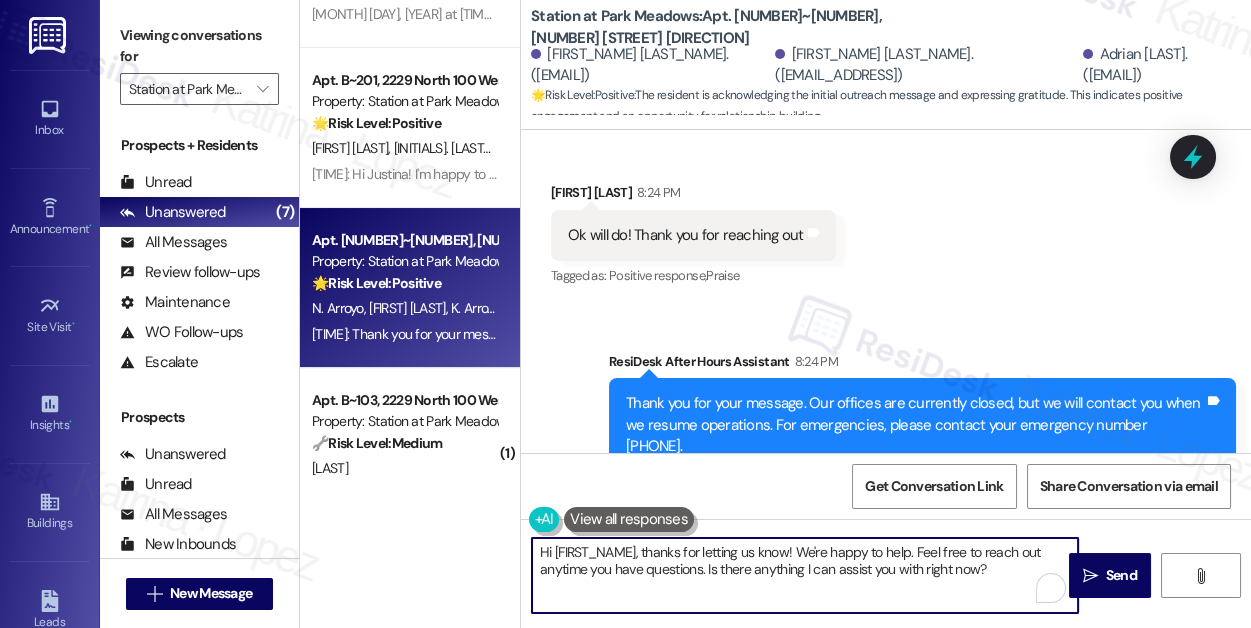 click on "Hi [FIRST_NAME], thanks for letting us know! We're happy to help. Feel free to reach out anytime you have questions. Is there anything I can assist you with right now?" at bounding box center [805, 575] 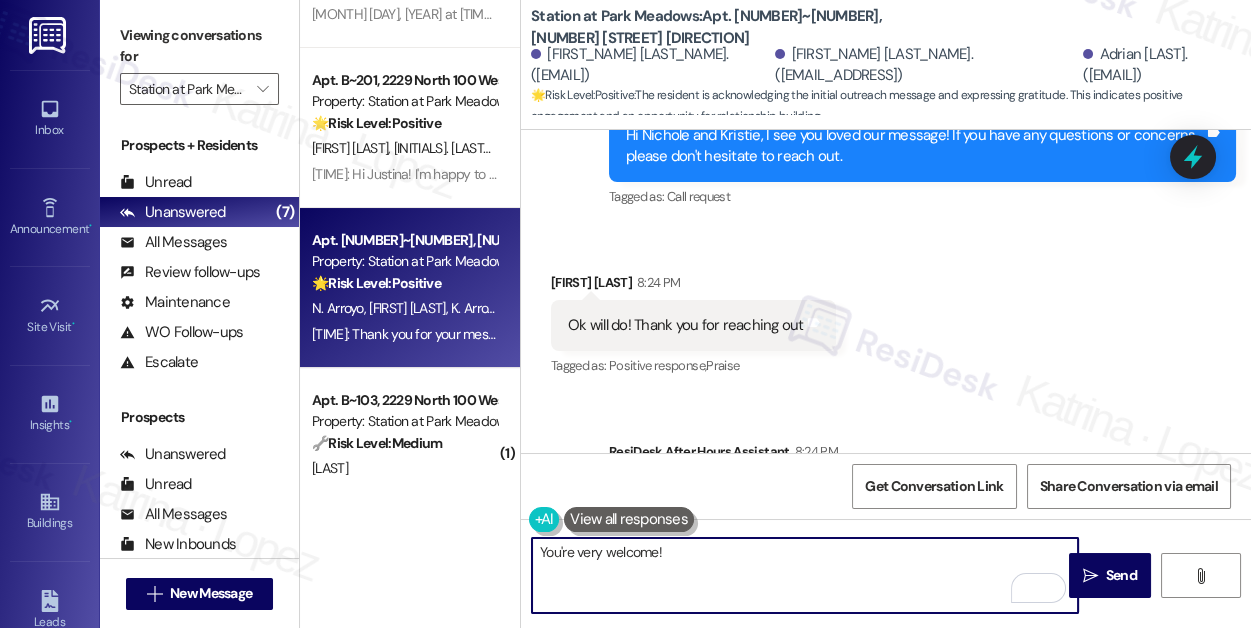 scroll, scrollTop: 1543, scrollLeft: 0, axis: vertical 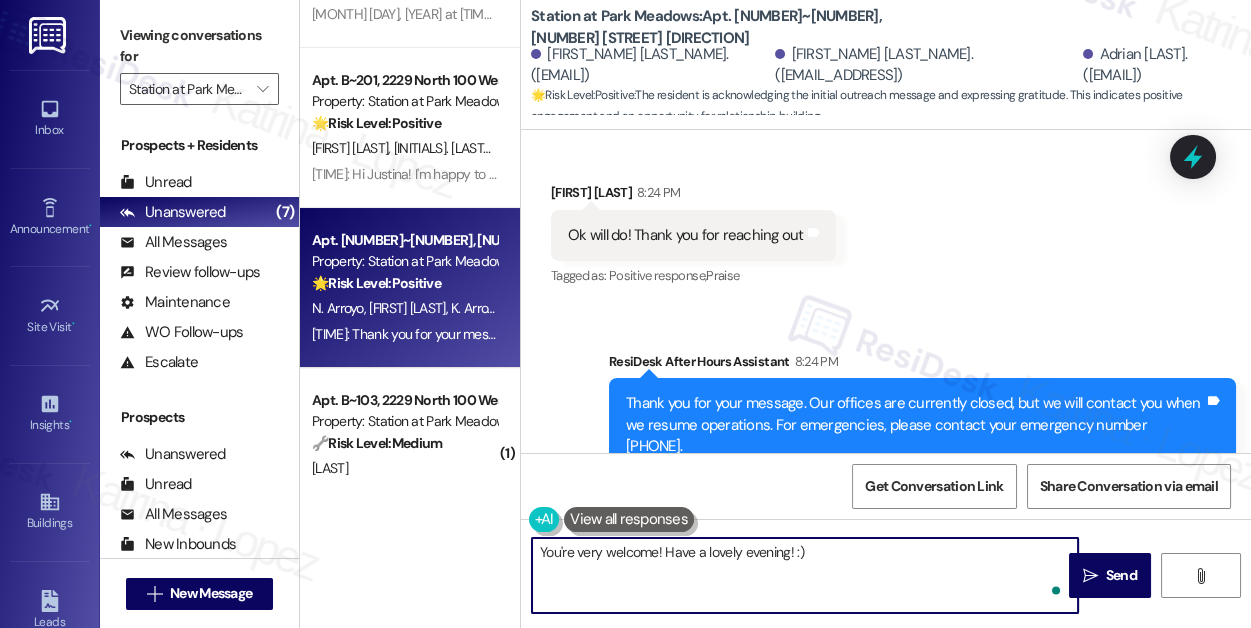 type on "You're very welcome! Have a lovely evening! :)" 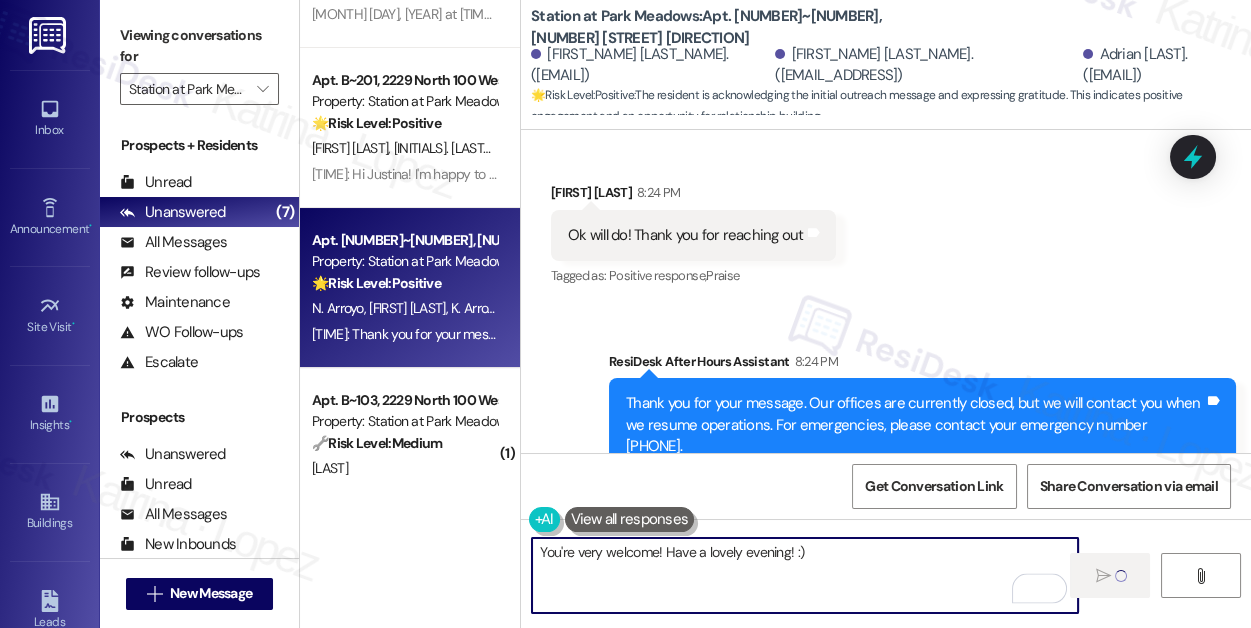 scroll, scrollTop: 454, scrollLeft: 0, axis: vertical 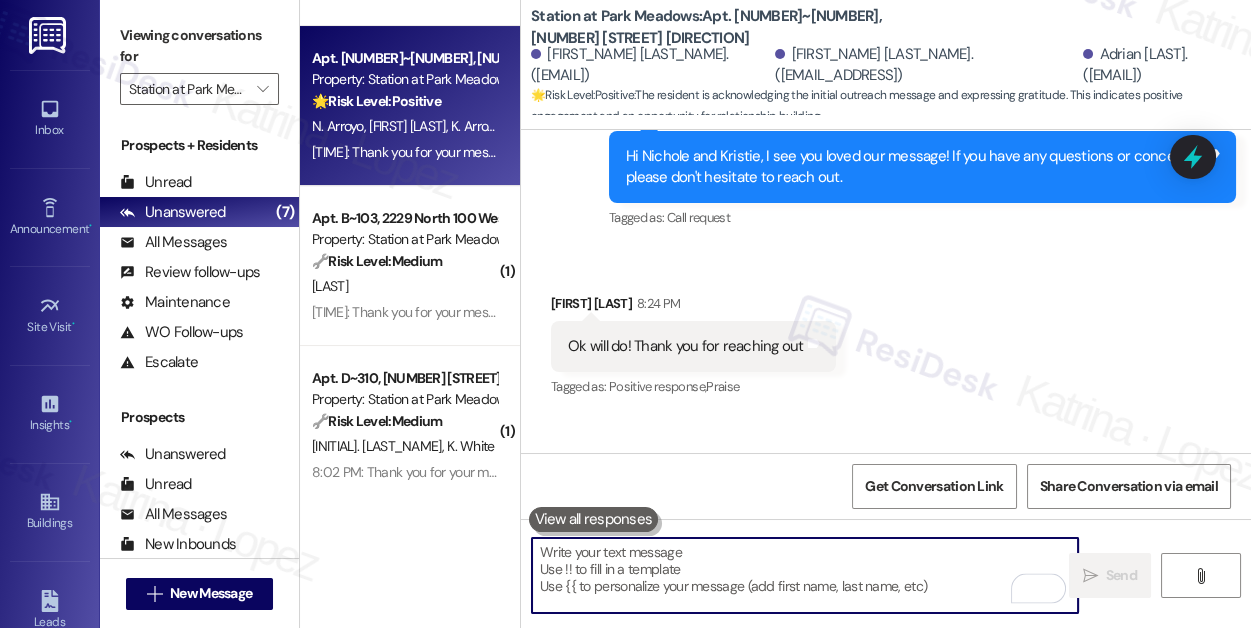 type 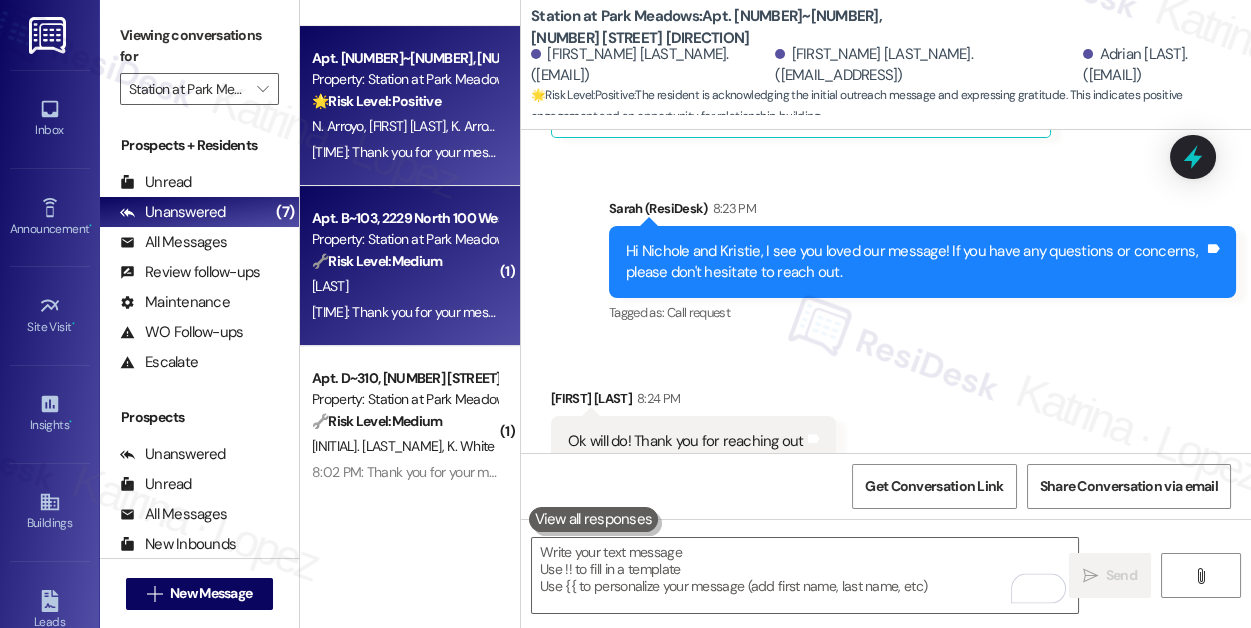 click on "[LAST]" at bounding box center [404, 286] 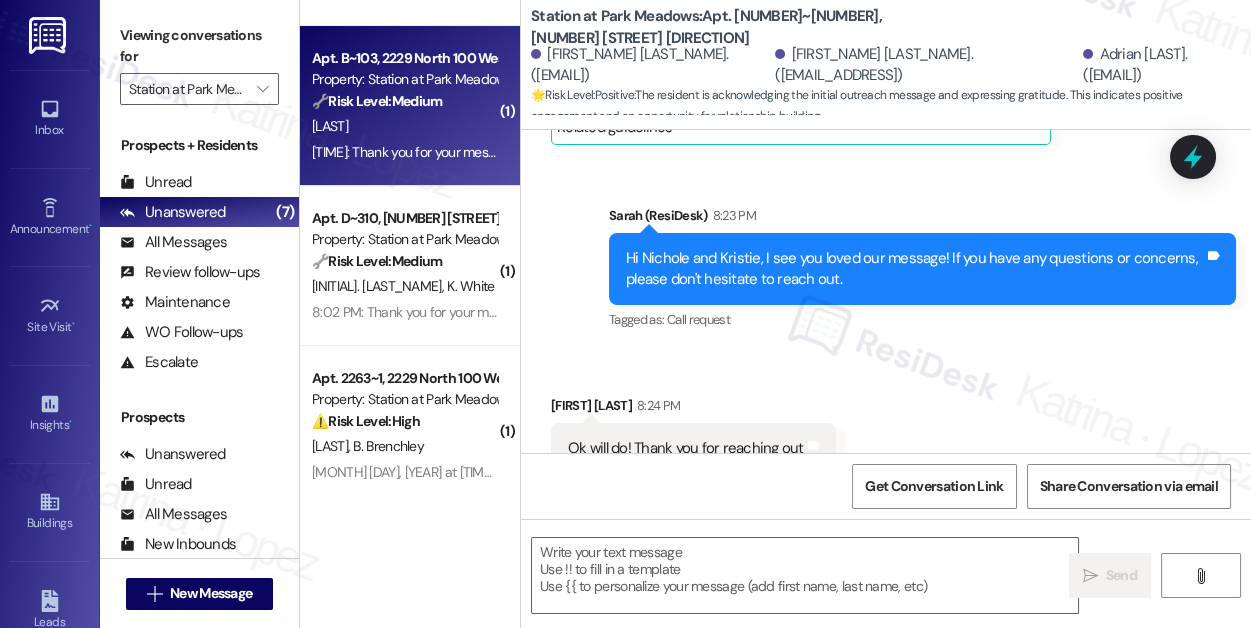 type on "Fetching suggested responses. Please feel free to read through the conversation in the meantime." 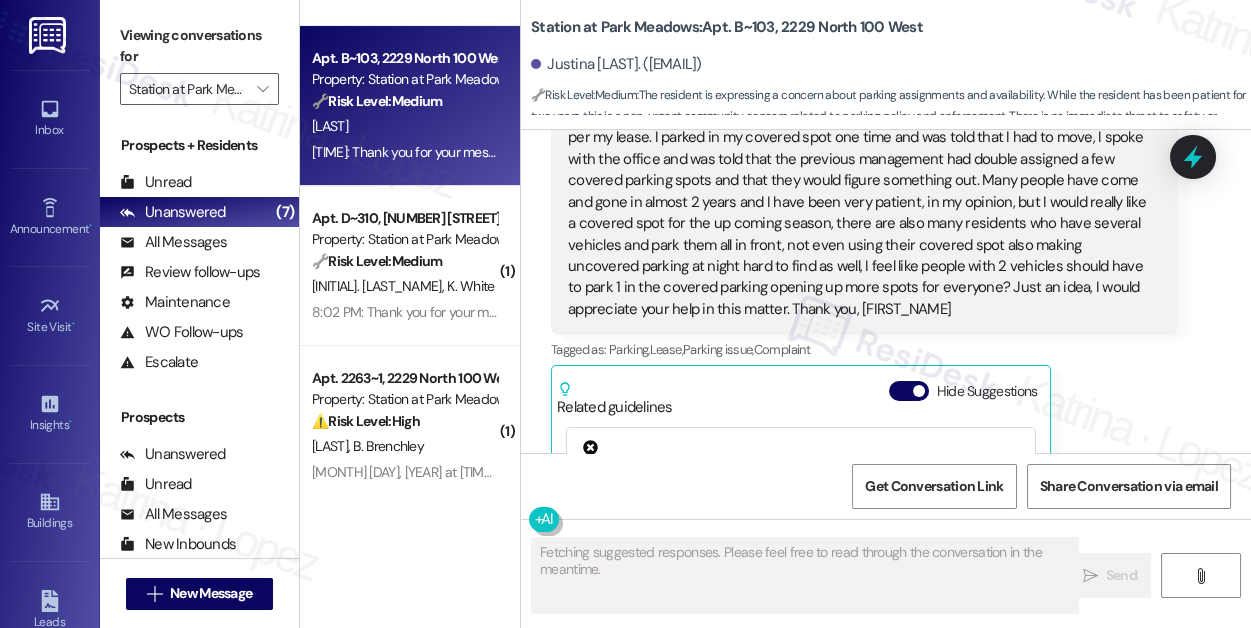 scroll, scrollTop: 943, scrollLeft: 0, axis: vertical 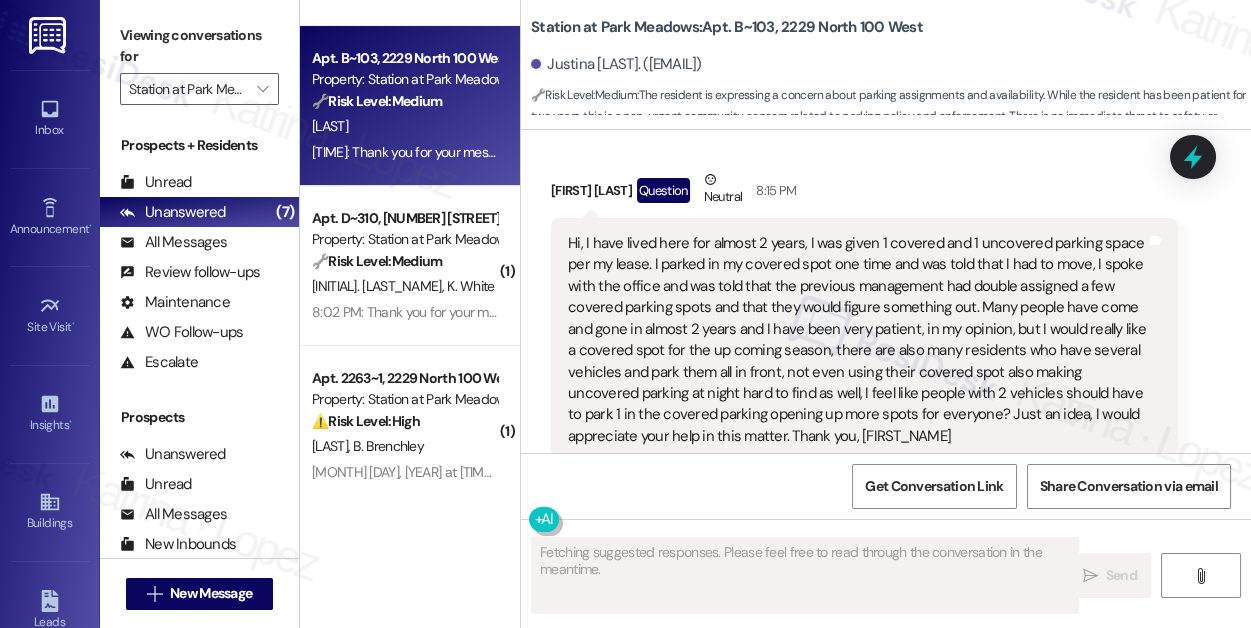 click on "Hi, I have lived here for almost 2 years, I was given 1 covered and 1 uncovered parking space per my lease. I parked in my covered spot one time and was told that I had to move, I spoke with the office and was told that the previous management had double assigned a few covered parking spots and that they would figure something out. Many people have come and gone in almost 2 years and I have been very patient, in my opinion, but I would really like a covered spot for the up coming season, there are also many residents who have several vehicles and park them all in front, not even using their covered spot also making uncovered parking at night hard to find as well, I feel like people with 2 vehicles should have to park 1 in the covered parking opening up more spots for everyone? Just an idea, I would appreciate your help in this matter. Thank you, [FIRST_NAME]" at bounding box center [857, 340] 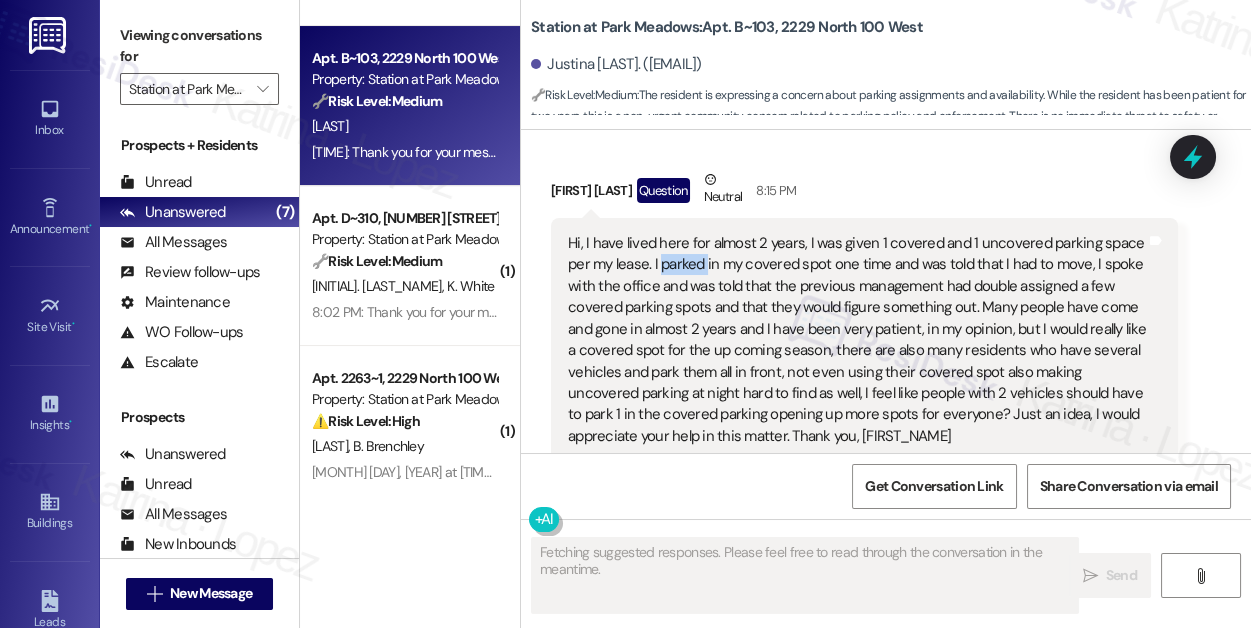 click on "Hi, I have lived here for almost 2 years, I was given 1 covered and 1 uncovered parking space per my lease. I parked in my covered spot one time and was told that I had to move, I spoke with the office and was told that the previous management had double assigned a few covered parking spots and that they would figure something out. Many people have come and gone in almost 2 years and I have been very patient, in my opinion, but I would really like a covered spot for the up coming season, there are also many residents who have several vehicles and park them all in front, not even using their covered spot also making uncovered parking at night hard to find as well, I feel like people with 2 vehicles should have to park 1 in the covered parking opening up more spots for everyone? Just an idea, I would appreciate your help in this matter. Thank you, [FIRST_NAME]" at bounding box center (857, 340) 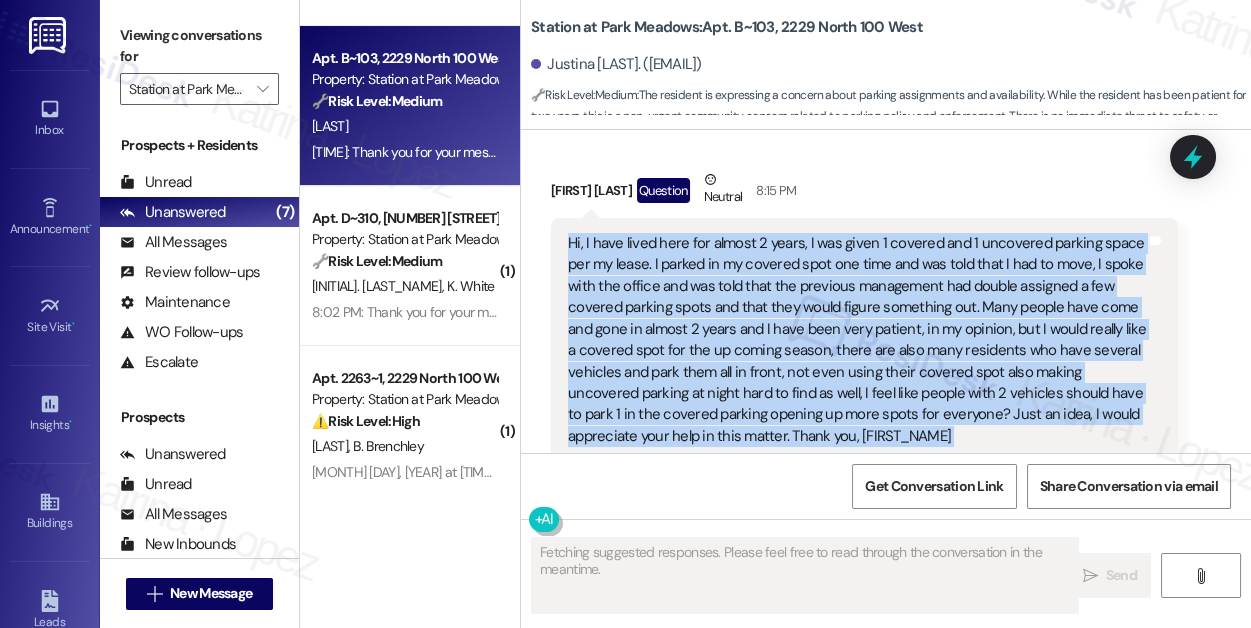 click on "Hi, I have lived here for almost 2 years, I was given 1 covered and 1 uncovered parking space per my lease. I parked in my covered spot one time and was told that I had to move, I spoke with the office and was told that the previous management had double assigned a few covered parking spots and that they would figure something out. Many people have come and gone in almost 2 years and I have been very patient, in my opinion, but I would really like a covered spot for the up coming season, there are also many residents who have several vehicles and park them all in front, not even using their covered spot also making uncovered parking at night hard to find as well, I feel like people with 2 vehicles should have to park 1 in the covered parking opening up more spots for everyone? Just an idea, I would appreciate your help in this matter. Thank you, [FIRST_NAME]" at bounding box center (857, 340) 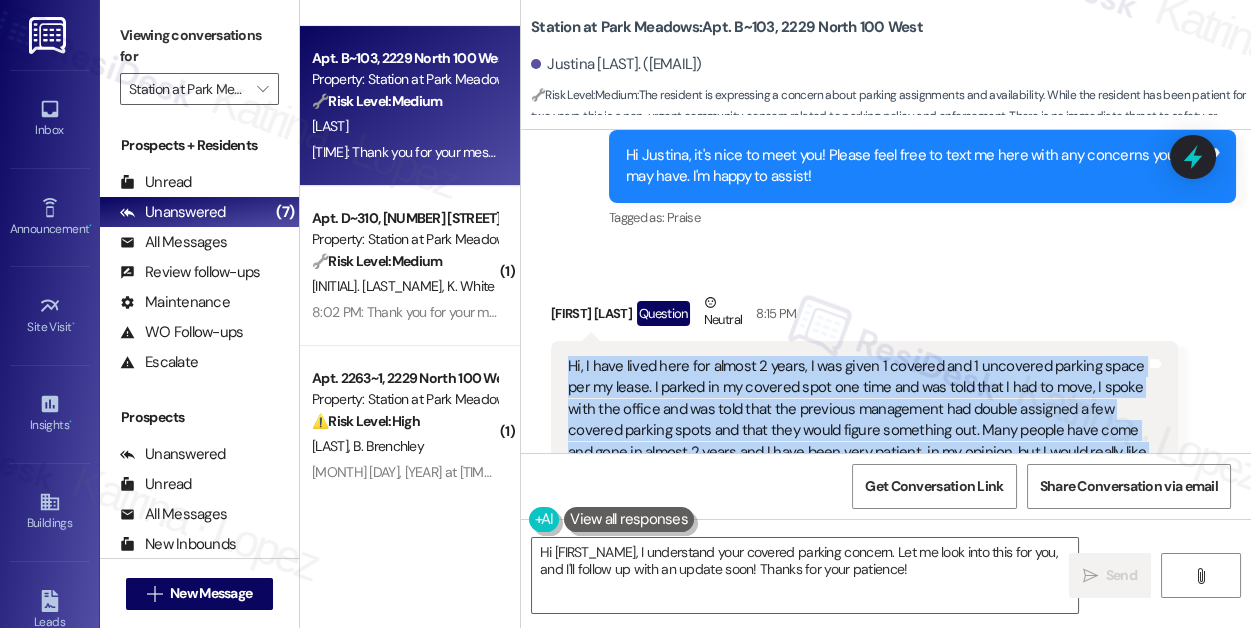 scroll, scrollTop: 852, scrollLeft: 0, axis: vertical 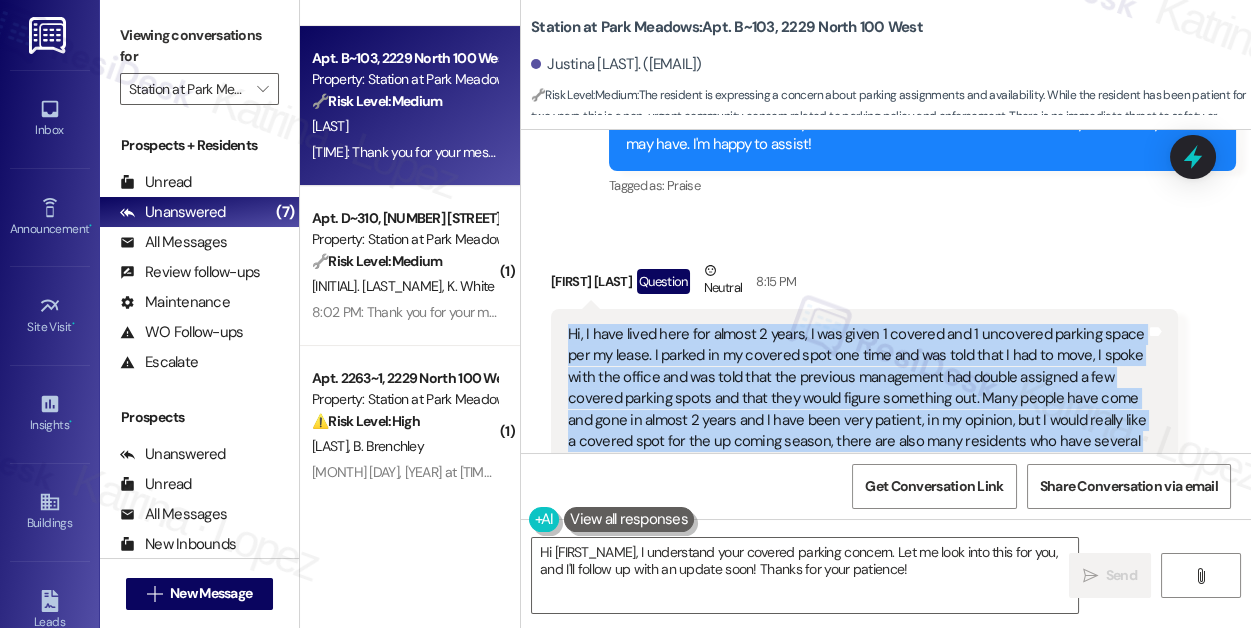 click on "Hi, I have lived here for almost 2 years, I was given 1 covered and 1 uncovered parking space per my lease. I parked in my covered spot one time and was told that I had to move, I spoke with the office and was told that the previous management had double assigned a few covered parking spots and that they would figure something out. Many people have come and gone in almost 2 years and I have been very patient, in my opinion, but I would really like a covered spot for the up coming season, there are also many residents who have several vehicles and park them all in front, not even using their covered spot also making uncovered parking at night hard to find as well, I feel like people with 2 vehicles should have to park 1 in the covered parking opening up more spots for everyone? Just an idea, I would appreciate your help in this matter. Thank you, [FIRST_NAME]" at bounding box center [857, 431] 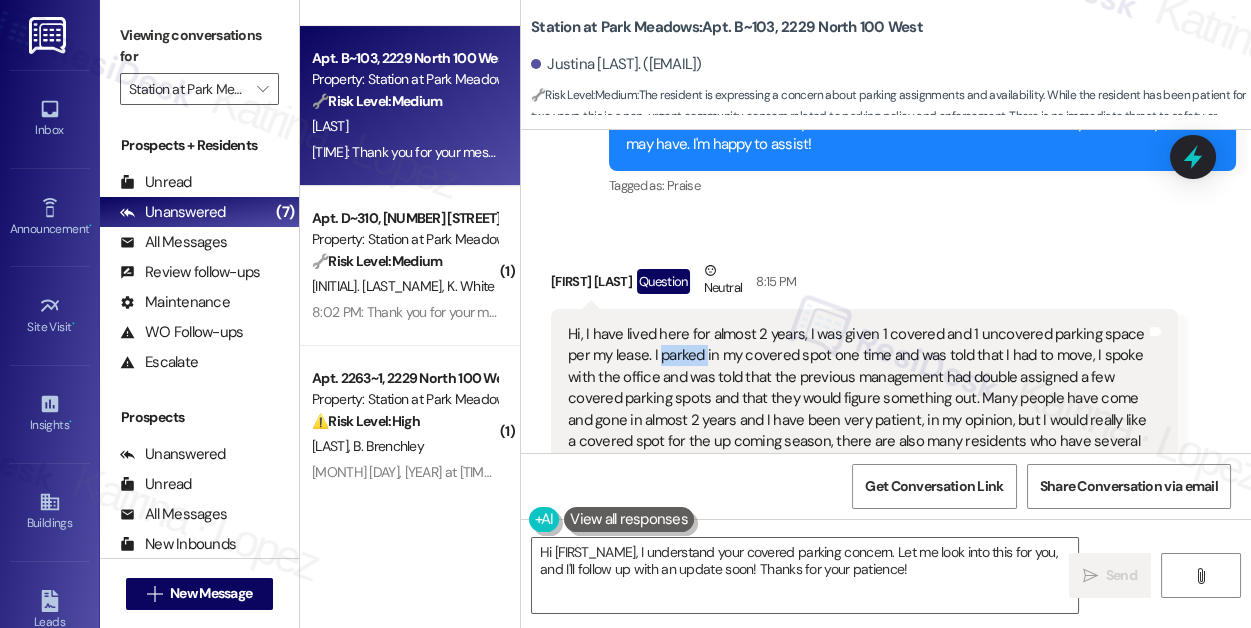 click on "Hi, I have lived here for almost 2 years, I was given 1 covered and 1 uncovered parking space per my lease. I parked in my covered spot one time and was told that I had to move, I spoke with the office and was told that the previous management had double assigned a few covered parking spots and that they would figure something out. Many people have come and gone in almost 2 years and I have been very patient, in my opinion, but I would really like a covered spot for the up coming season, there are also many residents who have several vehicles and park them all in front, not even using their covered spot also making uncovered parking at night hard to find as well, I feel like people with 2 vehicles should have to park 1 in the covered parking opening up more spots for everyone? Just an idea, I would appreciate your help in this matter. Thank you, [FIRST_NAME]" at bounding box center (857, 431) 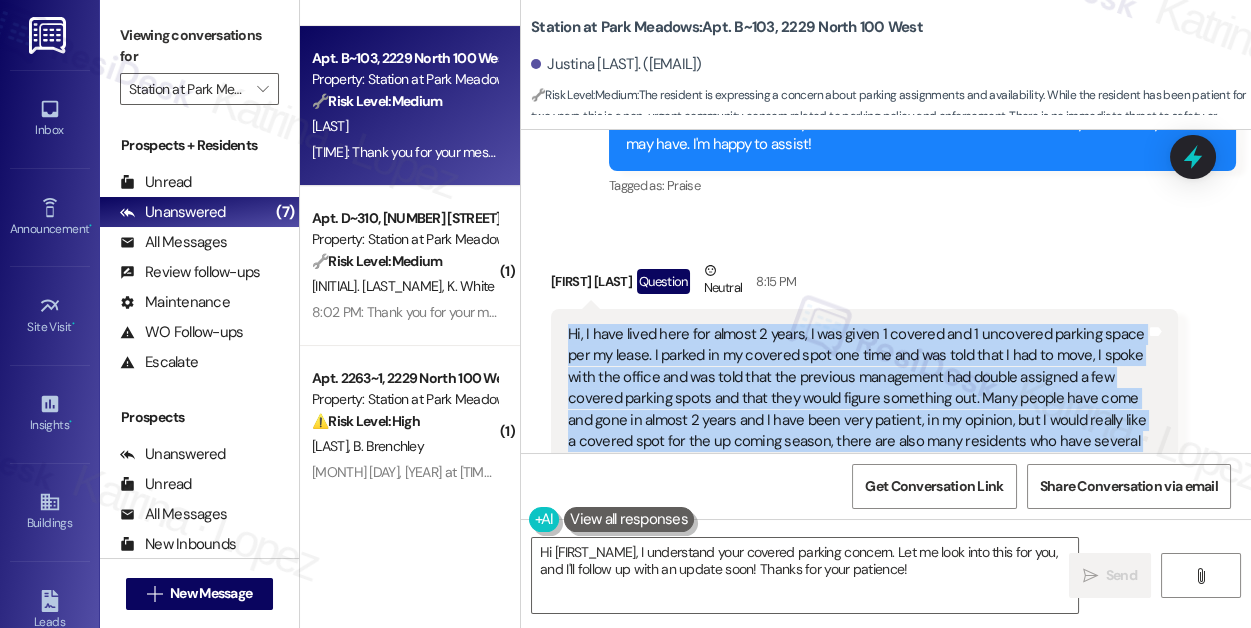 click on "Hi, I have lived here for almost 2 years, I was given 1 covered and 1 uncovered parking space per my lease. I parked in my covered spot one time and was told that I had to move, I spoke with the office and was told that the previous management had double assigned a few covered parking spots and that they would figure something out. Many people have come and gone in almost 2 years and I have been very patient, in my opinion, but I would really like a covered spot for the up coming season, there are also many residents who have several vehicles and park them all in front, not even using their covered spot also making uncovered parking at night hard to find as well, I feel like people with 2 vehicles should have to park 1 in the covered parking opening up more spots for everyone? Just an idea, I would appreciate your help in this matter. Thank you, [FIRST_NAME]" at bounding box center (857, 431) 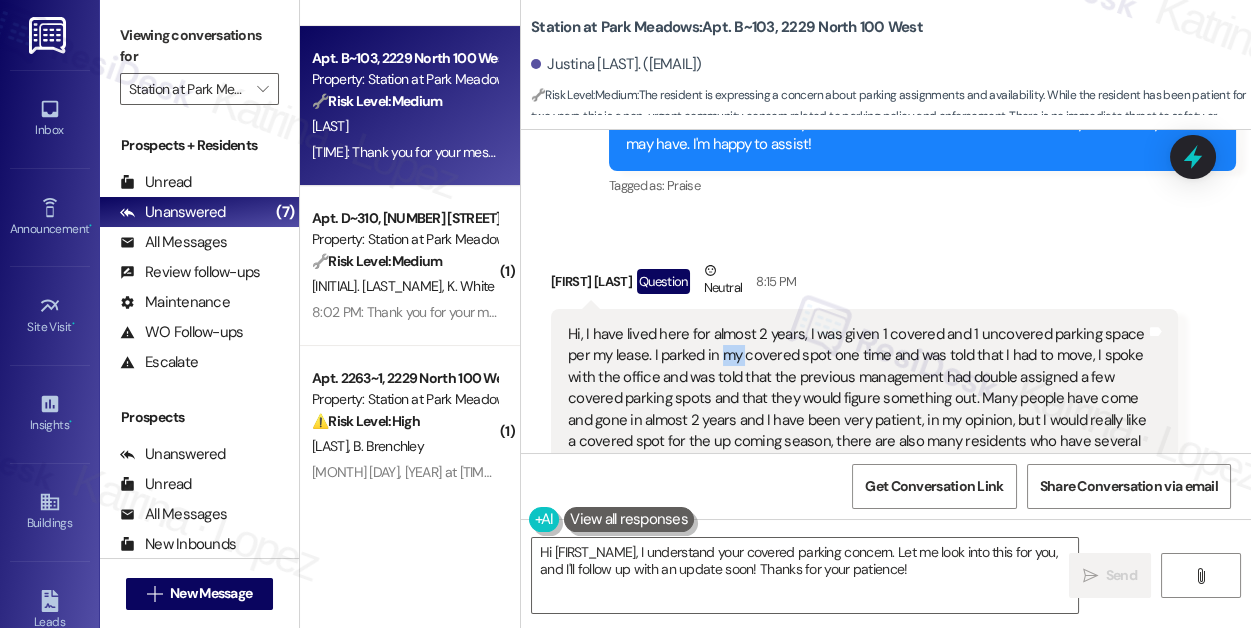 click on "Hi, I have lived here for almost 2 years, I was given 1 covered and 1 uncovered parking space per my lease. I parked in my covered spot one time and was told that I had to move, I spoke with the office and was told that the previous management had double assigned a few covered parking spots and that they would figure something out. Many people have come and gone in almost 2 years and I have been very patient, in my opinion, but I would really like a covered spot for the up coming season, there are also many residents who have several vehicles and park them all in front, not even using their covered spot also making uncovered parking at night hard to find as well, I feel like people with 2 vehicles should have to park 1 in the covered parking opening up more spots for everyone? Just an idea, I would appreciate your help in this matter. Thank you, [FIRST_NAME]" at bounding box center (857, 431) 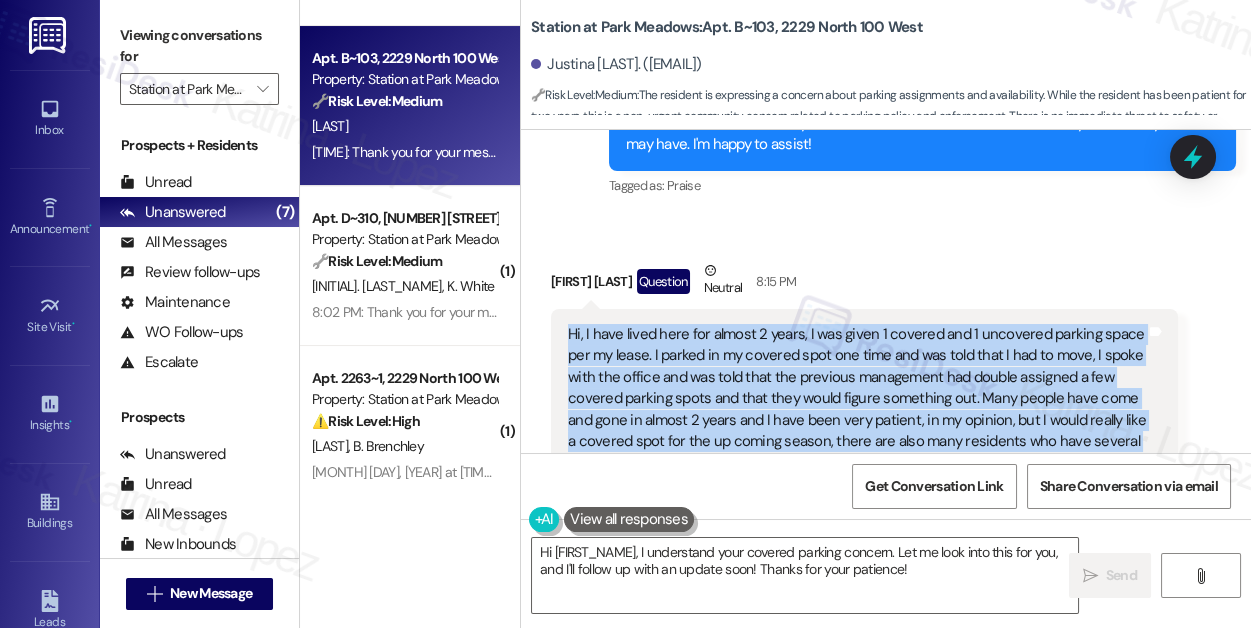 click on "Hi, I have lived here for almost 2 years, I was given 1 covered and 1 uncovered parking space per my lease. I parked in my covered spot one time and was told that I had to move, I spoke with the office and was told that the previous management had double assigned a few covered parking spots and that they would figure something out. Many people have come and gone in almost 2 years and I have been very patient, in my opinion, but I would really like a covered spot for the up coming season, there are also many residents who have several vehicles and park them all in front, not even using their covered spot also making uncovered parking at night hard to find as well, I feel like people with 2 vehicles should have to park 1 in the covered parking opening up more spots for everyone? Just an idea, I would appreciate your help in this matter. Thank you, [FIRST_NAME]" at bounding box center (857, 431) 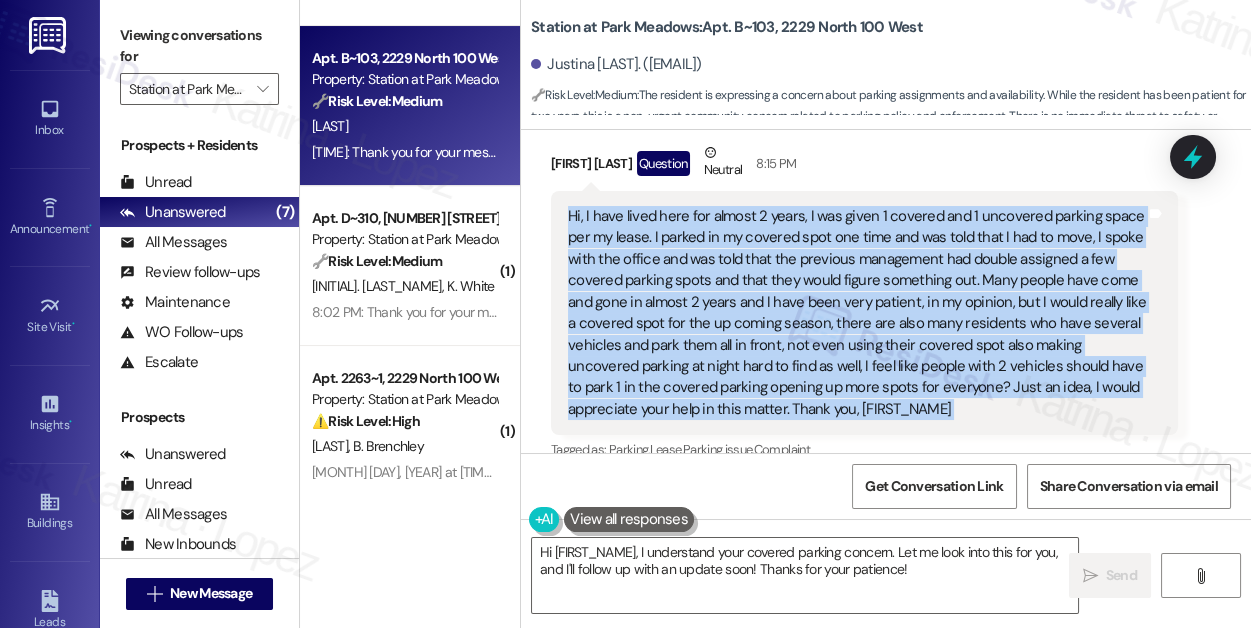 scroll, scrollTop: 943, scrollLeft: 0, axis: vertical 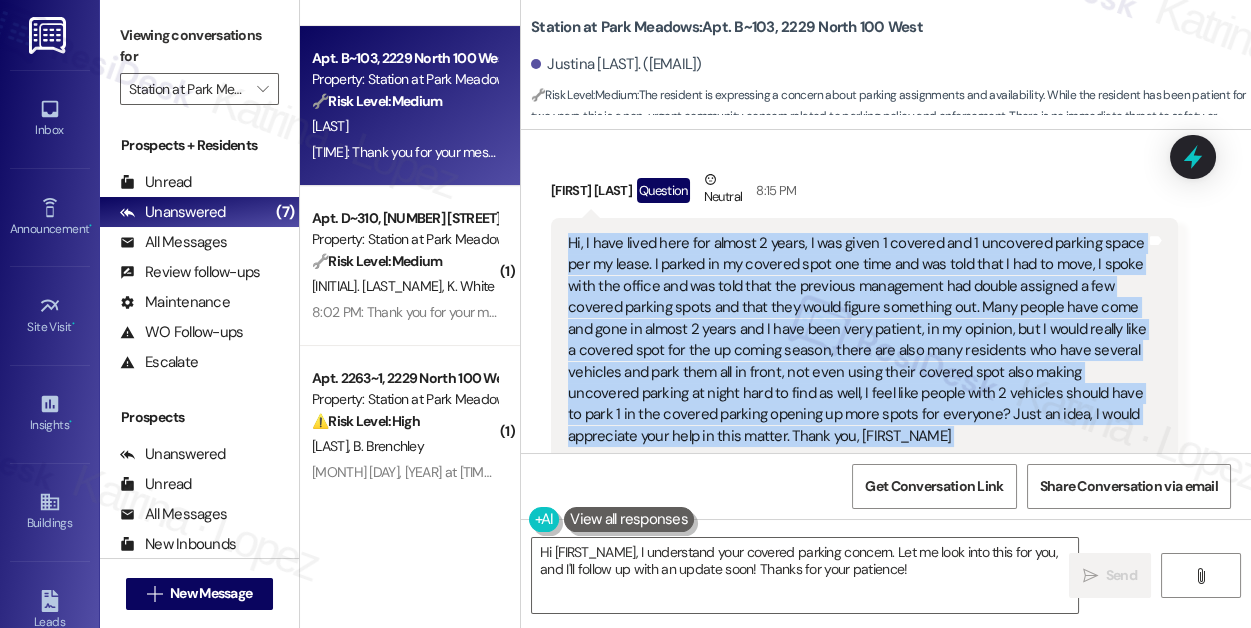 click on "Hi, I have lived here for almost 2 years, I was given 1 covered and 1 uncovered parking space per my lease. I parked in my covered spot one time and was told that I had to move, I spoke with the office and was told that the previous management had double assigned a few covered parking spots and that they would figure something out. Many people have come and gone in almost 2 years and I have been very patient, in my opinion, but I would really like a covered spot for the up coming season, there are also many residents who have several vehicles and park them all in front, not even using their covered spot also making uncovered parking at night hard to find as well, I feel like people with 2 vehicles should have to park 1 in the covered parking opening up more spots for everyone? Just an idea, I would appreciate your help in this matter. Thank you, [FIRST_NAME]" at bounding box center (857, 340) 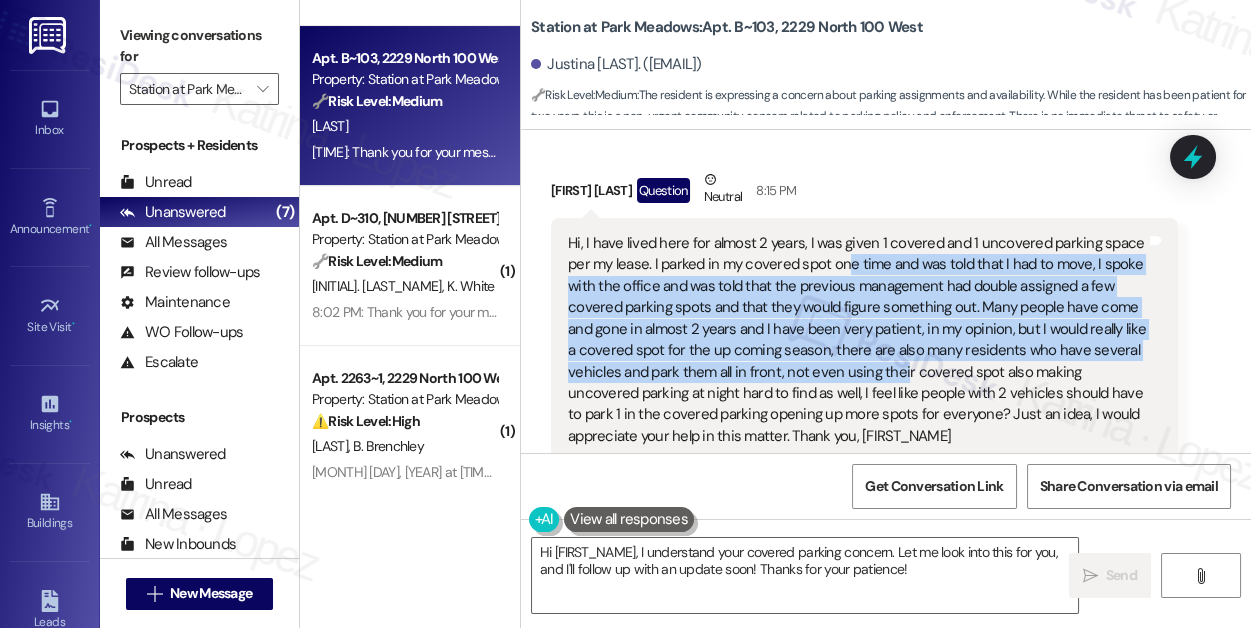 scroll, scrollTop: 1034, scrollLeft: 0, axis: vertical 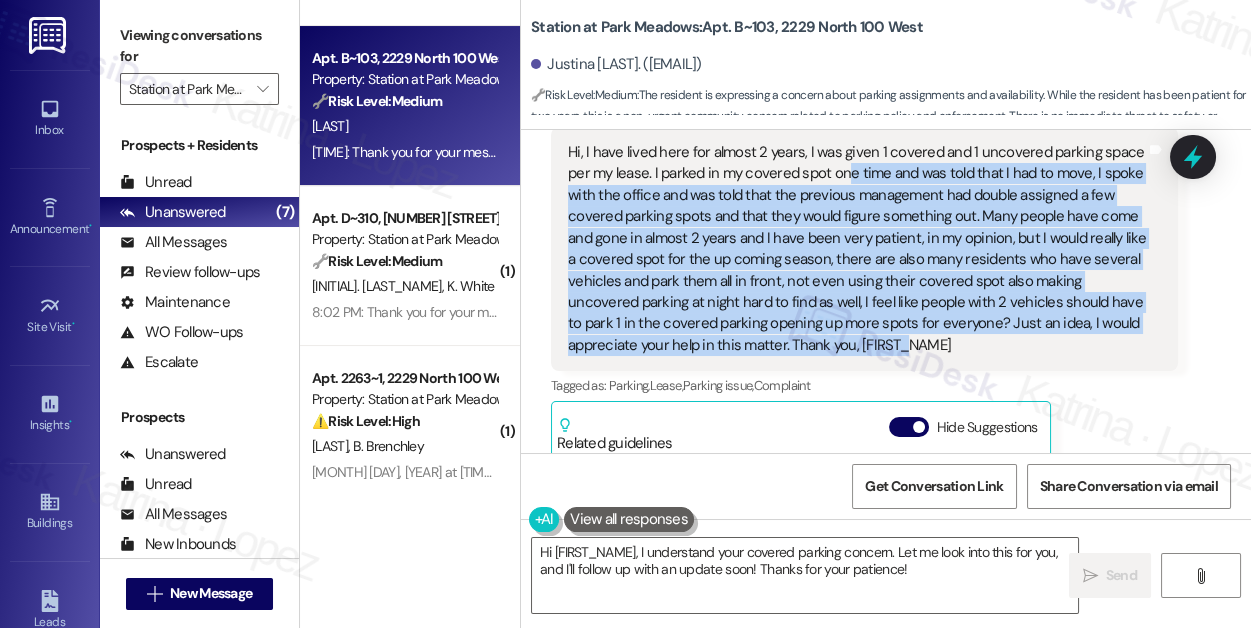 drag, startPoint x: 847, startPoint y: 266, endPoint x: 898, endPoint y: 356, distance: 103.44564 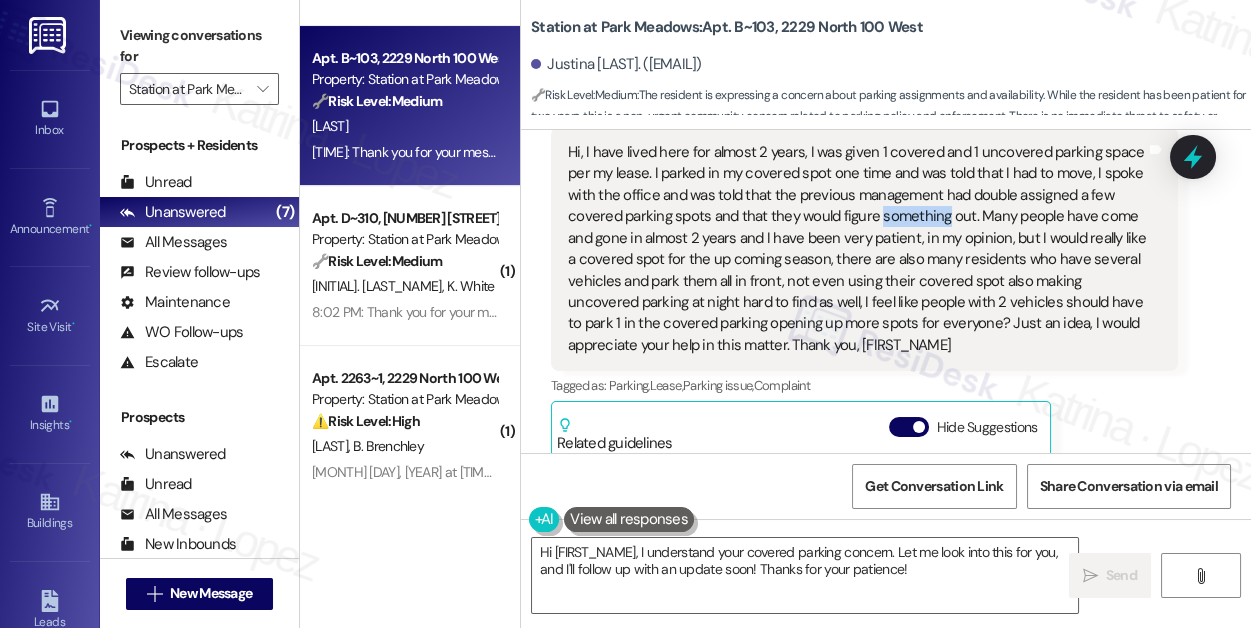 click on "Hi, I have lived here for almost 2 years, I was given 1 covered and 1 uncovered parking space per my lease. I parked in my covered spot one time and was told that I had to move, I spoke with the office and was told that the previous management had double assigned a few covered parking spots and that they would figure something out. Many people have come and gone in almost 2 years and I have been very patient, in my opinion, but I would really like a covered spot for the up coming season, there are also many residents who have several vehicles and park them all in front, not even using their covered spot also making uncovered parking at night hard to find as well, I feel like people with 2 vehicles should have to park 1 in the covered parking opening up more spots for everyone? Just an idea, I would appreciate your help in this matter. Thank you, [FIRST_NAME]" at bounding box center [857, 249] 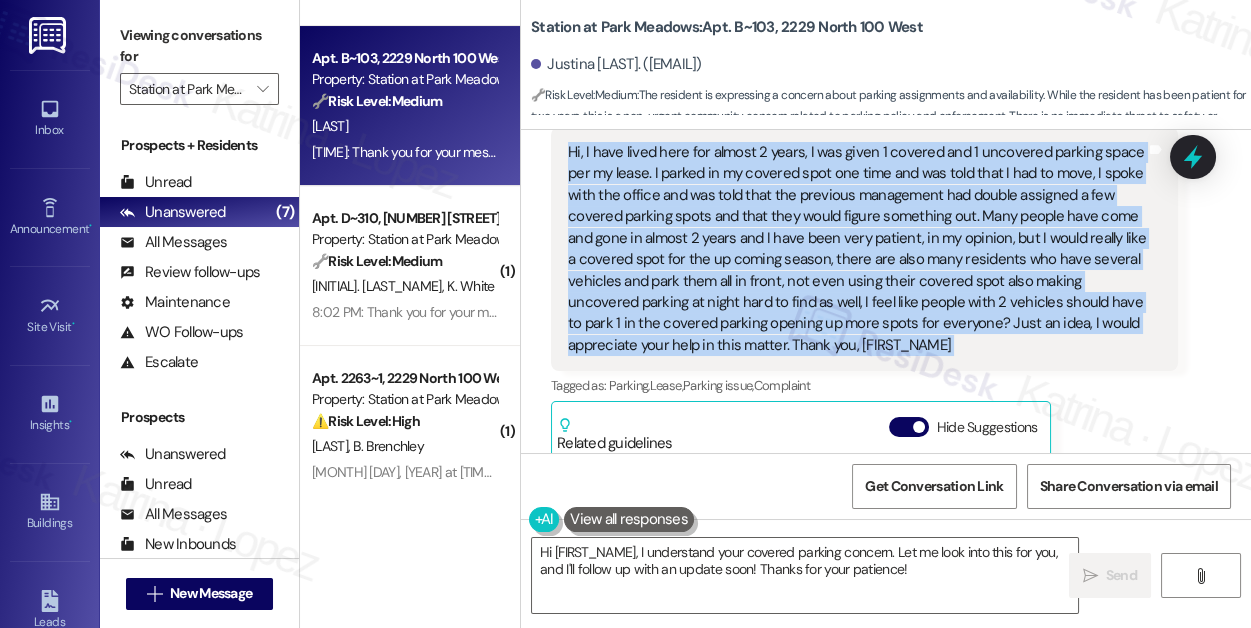 click on "Hi, I have lived here for almost 2 years, I was given 1 covered and 1 uncovered parking space per my lease. I parked in my covered spot one time and was told that I had to move, I spoke with the office and was told that the previous management had double assigned a few covered parking spots and that they would figure something out. Many people have come and gone in almost 2 years and I have been very patient, in my opinion, but I would really like a covered spot for the up coming season, there are also many residents who have several vehicles and park them all in front, not even using their covered spot also making uncovered parking at night hard to find as well, I feel like people with 2 vehicles should have to park 1 in the covered parking opening up more spots for everyone? Just an idea, I would appreciate your help in this matter. Thank you, [FIRST_NAME]" at bounding box center [857, 249] 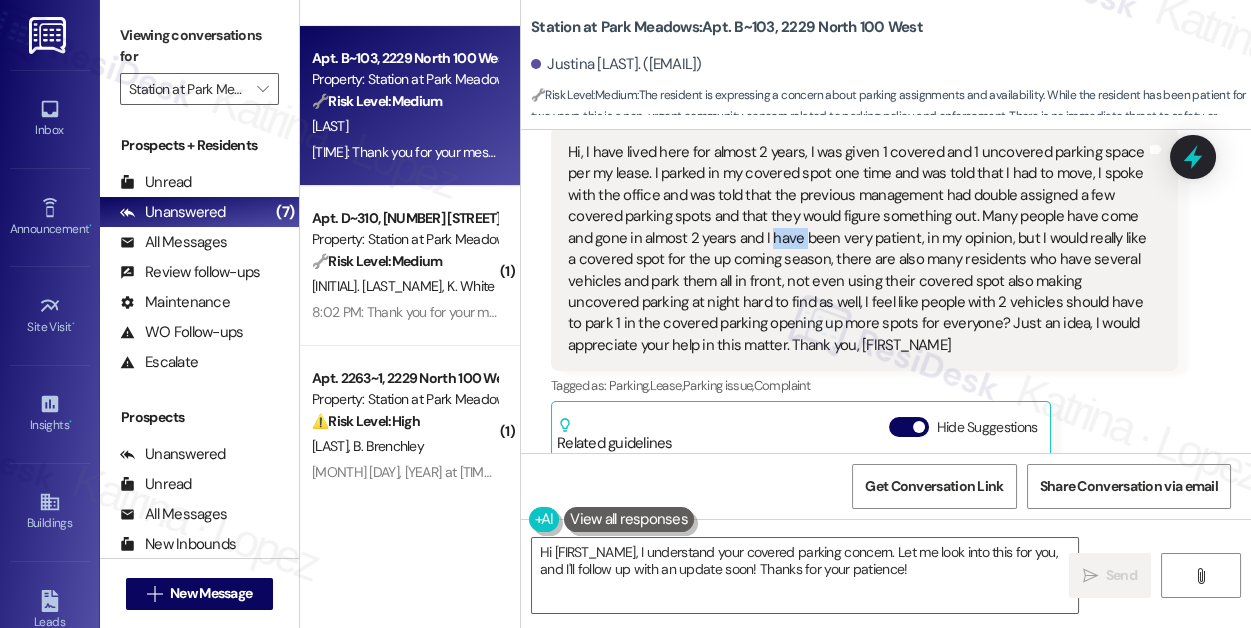 click on "Hi, I have lived here for almost 2 years, I was given 1 covered and 1 uncovered parking space per my lease. I parked in my covered spot one time and was told that I had to move, I spoke with the office and was told that the previous management had double assigned a few covered parking spots and that they would figure something out. Many people have come and gone in almost 2 years and I have been very patient, in my opinion, but I would really like a covered spot for the up coming season, there are also many residents who have several vehicles and park them all in front, not even using their covered spot also making uncovered parking at night hard to find as well, I feel like people with 2 vehicles should have to park 1 in the covered parking opening up more spots for everyone? Just an idea, I would appreciate your help in this matter. Thank you, [FIRST_NAME]" at bounding box center (857, 249) 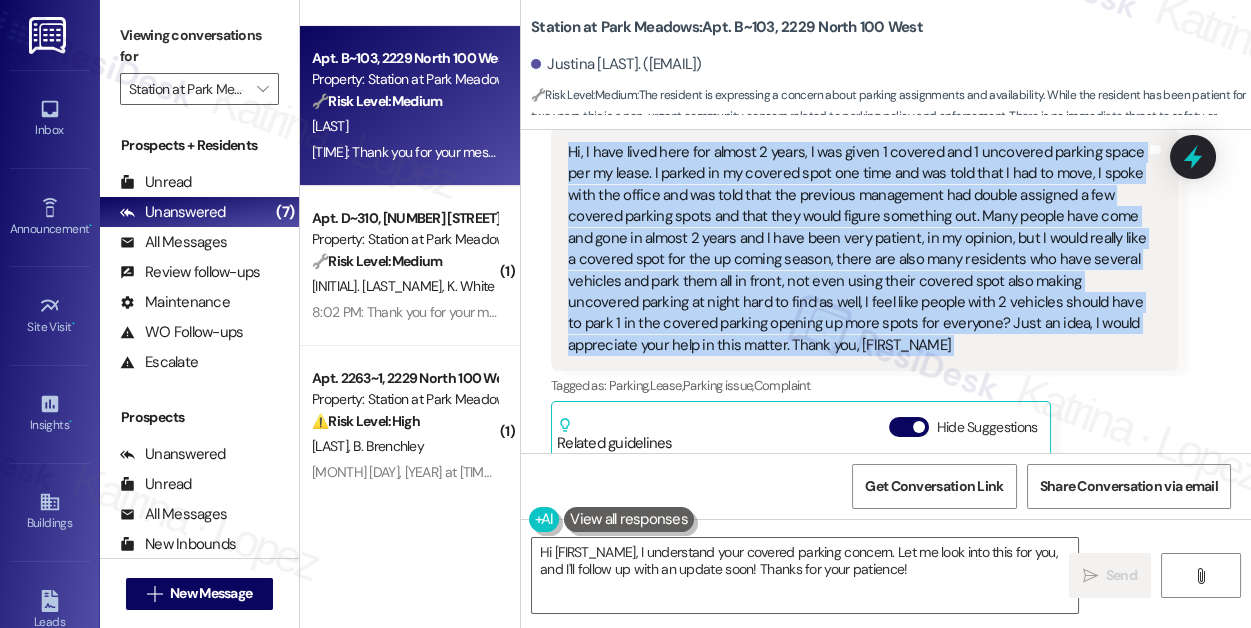 click on "Hi, I have lived here for almost 2 years, I was given 1 covered and 1 uncovered parking space per my lease. I parked in my covered spot one time and was told that I had to move, I spoke with the office and was told that the previous management had double assigned a few covered parking spots and that they would figure something out. Many people have come and gone in almost 2 years and I have been very patient, in my opinion, but I would really like a covered spot for the up coming season, there are also many residents who have several vehicles and park them all in front, not even using their covered spot also making uncovered parking at night hard to find as well, I feel like people with 2 vehicles should have to park 1 in the covered parking opening up more spots for everyone? Just an idea, I would appreciate your help in this matter. Thank you, [FIRST_NAME]" at bounding box center (857, 249) 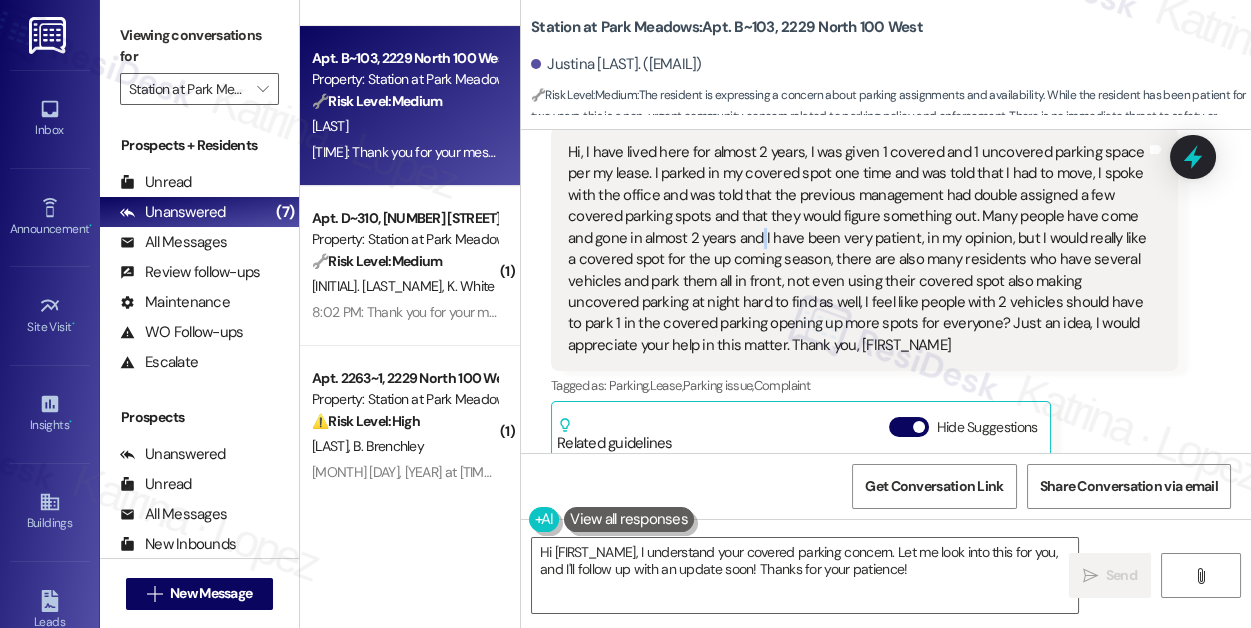 click on "Hi, I have lived here for almost 2 years, I was given 1 covered and 1 uncovered parking space per my lease. I parked in my covered spot one time and was told that I had to move, I spoke with the office and was told that the previous management had double assigned a few covered parking spots and that they would figure something out. Many people have come and gone in almost 2 years and I have been very patient, in my opinion, but I would really like a covered spot for the up coming season, there are also many residents who have several vehicles and park them all in front, not even using their covered spot also making uncovered parking at night hard to find as well, I feel like people with 2 vehicles should have to park 1 in the covered parking opening up more spots for everyone? Just an idea, I would appreciate your help in this matter. Thank you, [FIRST_NAME]" at bounding box center (857, 249) 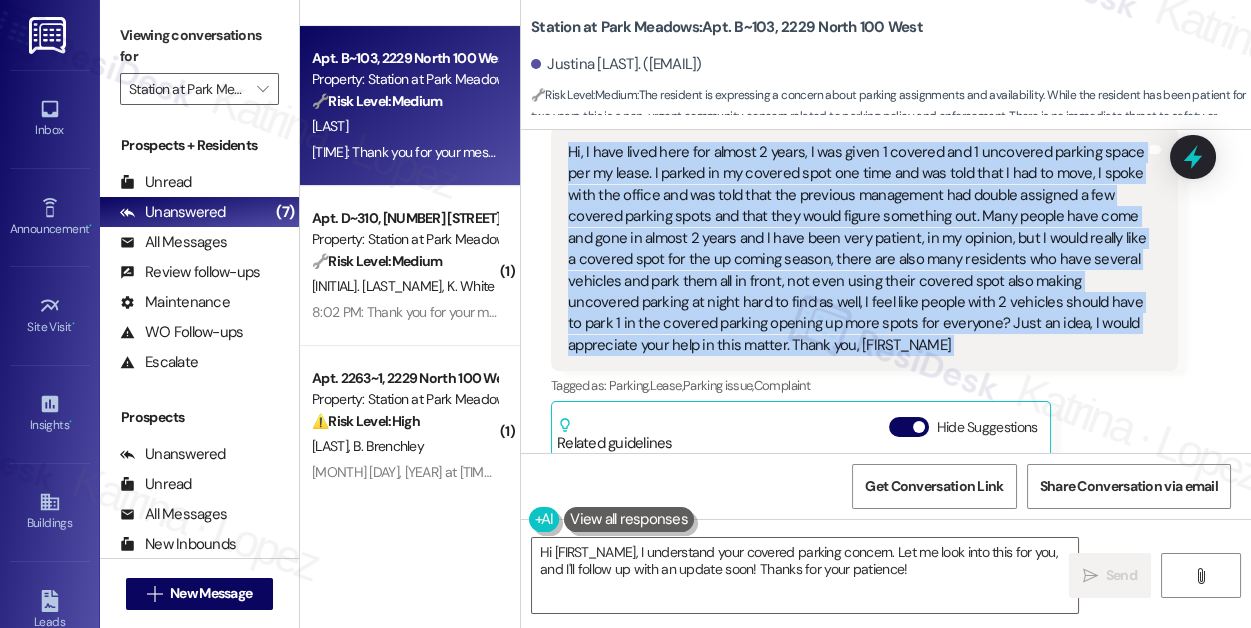 click on "Hi, I have lived here for almost 2 years, I was given 1 covered and 1 uncovered parking space per my lease. I parked in my covered spot one time and was told that I had to move, I spoke with the office and was told that the previous management had double assigned a few covered parking spots and that they would figure something out. Many people have come and gone in almost 2 years and I have been very patient, in my opinion, but I would really like a covered spot for the up coming season, there are also many residents who have several vehicles and park them all in front, not even using their covered spot also making uncovered parking at night hard to find as well, I feel like people with 2 vehicles should have to park 1 in the covered parking opening up more spots for everyone? Just an idea, I would appreciate your help in this matter. Thank you, [FIRST_NAME]" at bounding box center [857, 249] 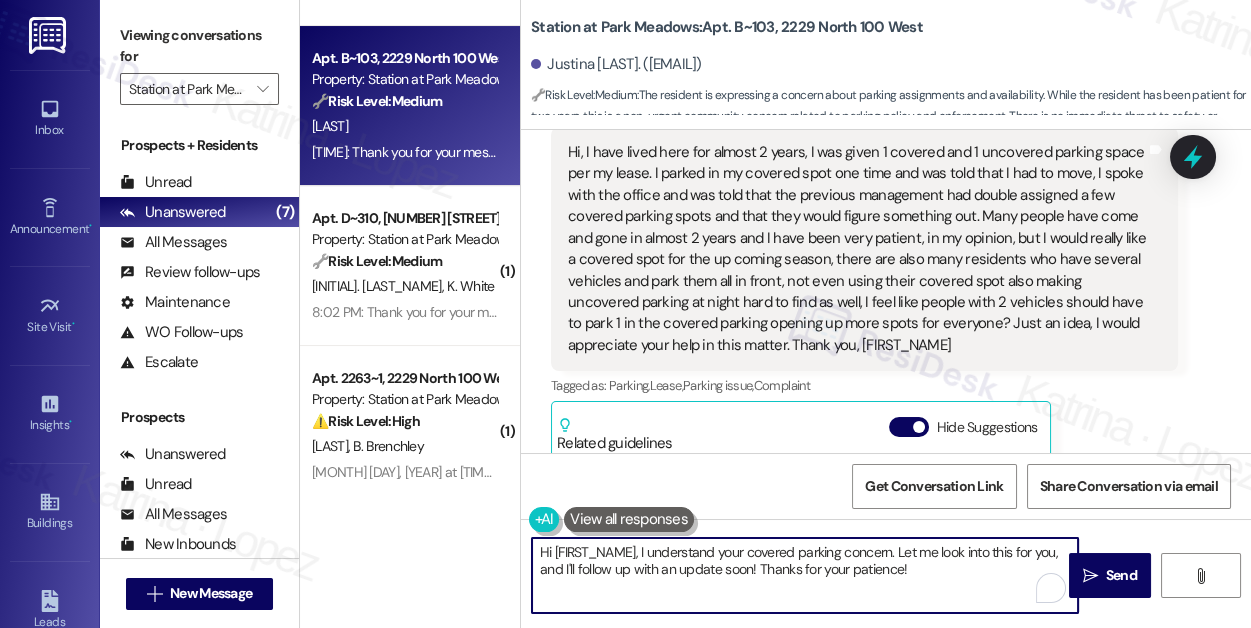 drag, startPoint x: 826, startPoint y: 555, endPoint x: 713, endPoint y: 554, distance: 113.004425 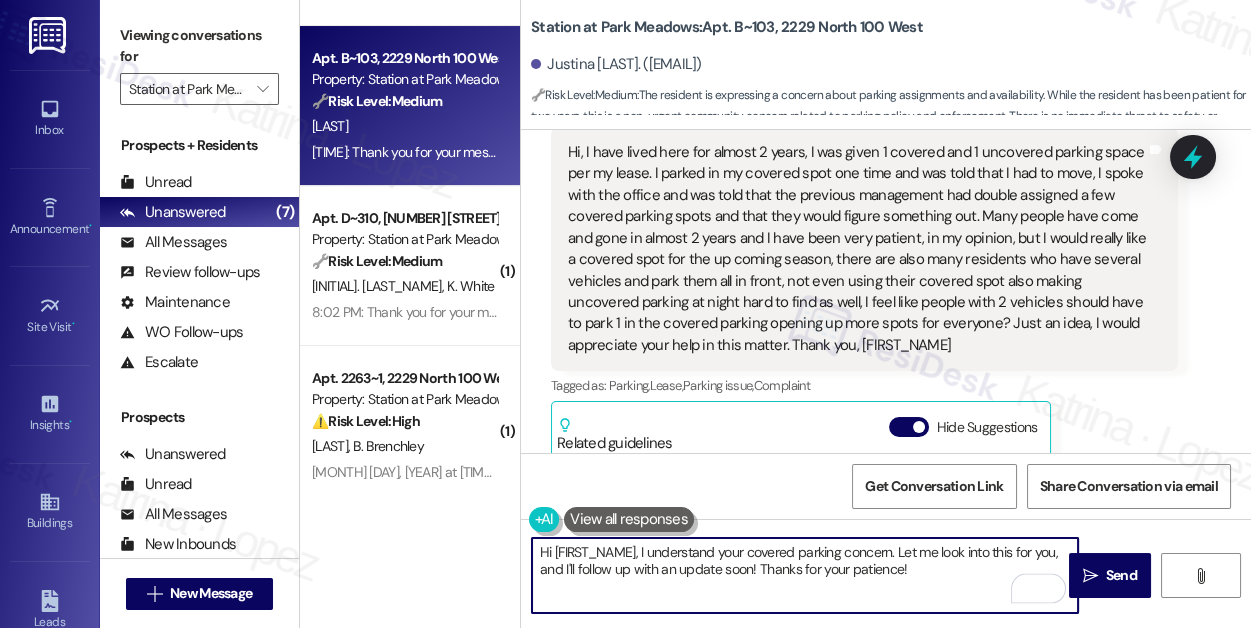 click on "Hi [FIRST_NAME], I understand your covered parking concern. Let me look into this for you, and I'll follow up with an update soon! Thanks for your patience!" at bounding box center (805, 575) 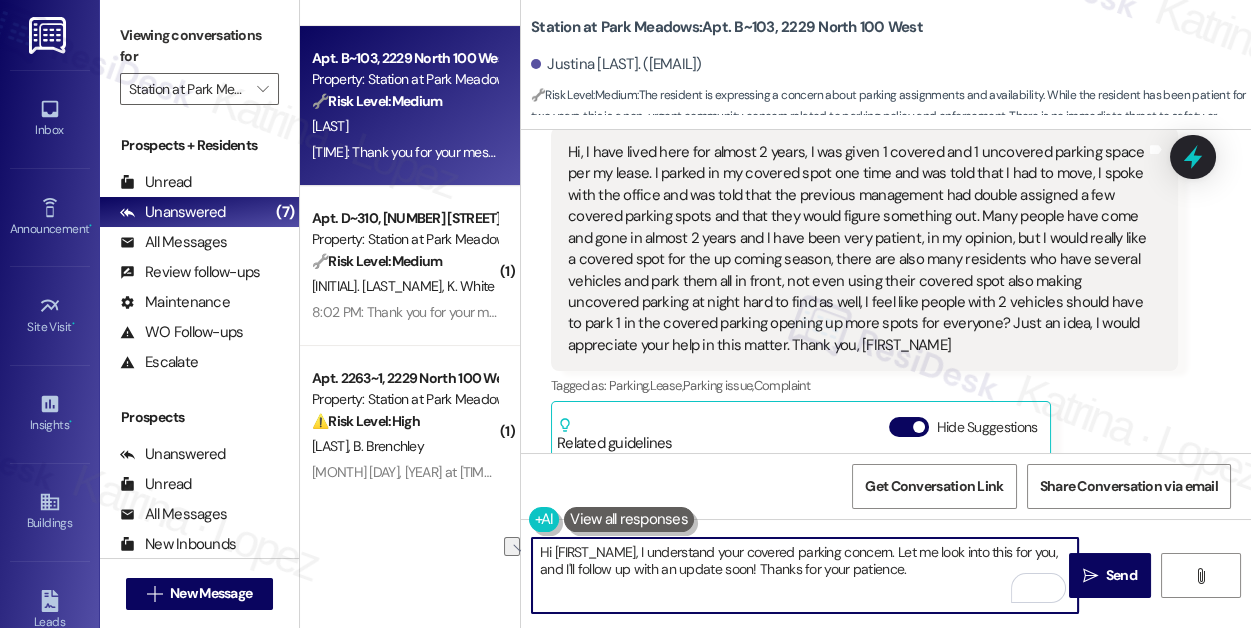 drag, startPoint x: 896, startPoint y: 551, endPoint x: 536, endPoint y: 575, distance: 360.7991 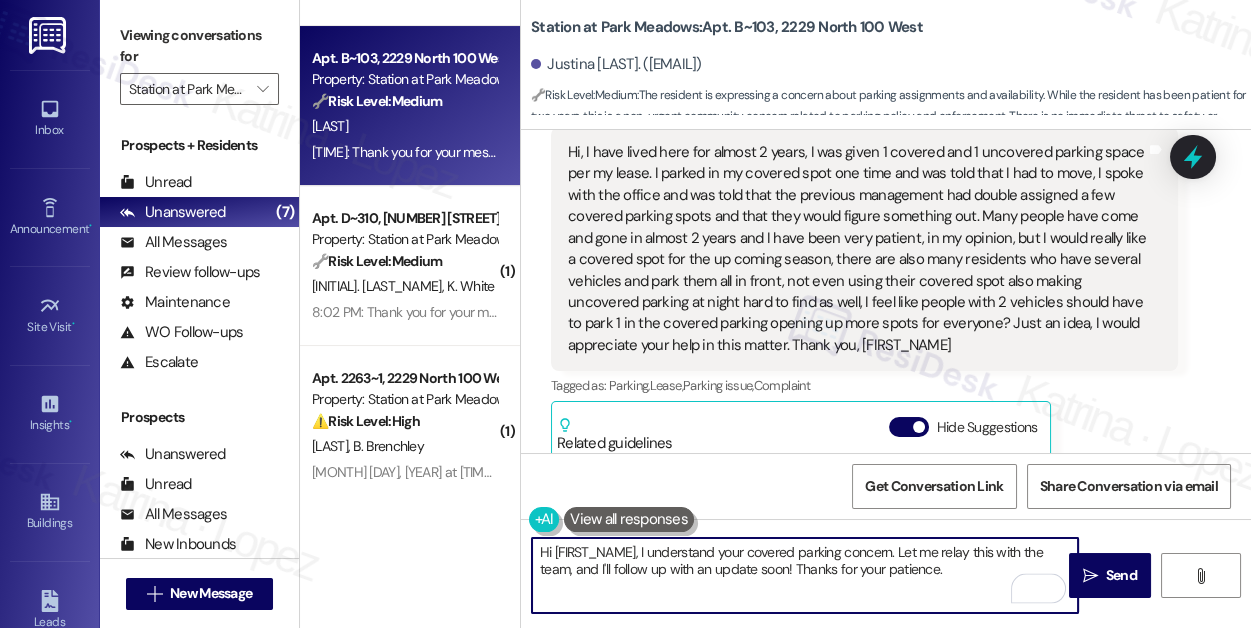 click on "Hi [FIRST_NAME], I understand your covered parking concern. Let me relay this with the team, and I'll follow up with an update soon! Thanks for your patience." at bounding box center (805, 575) 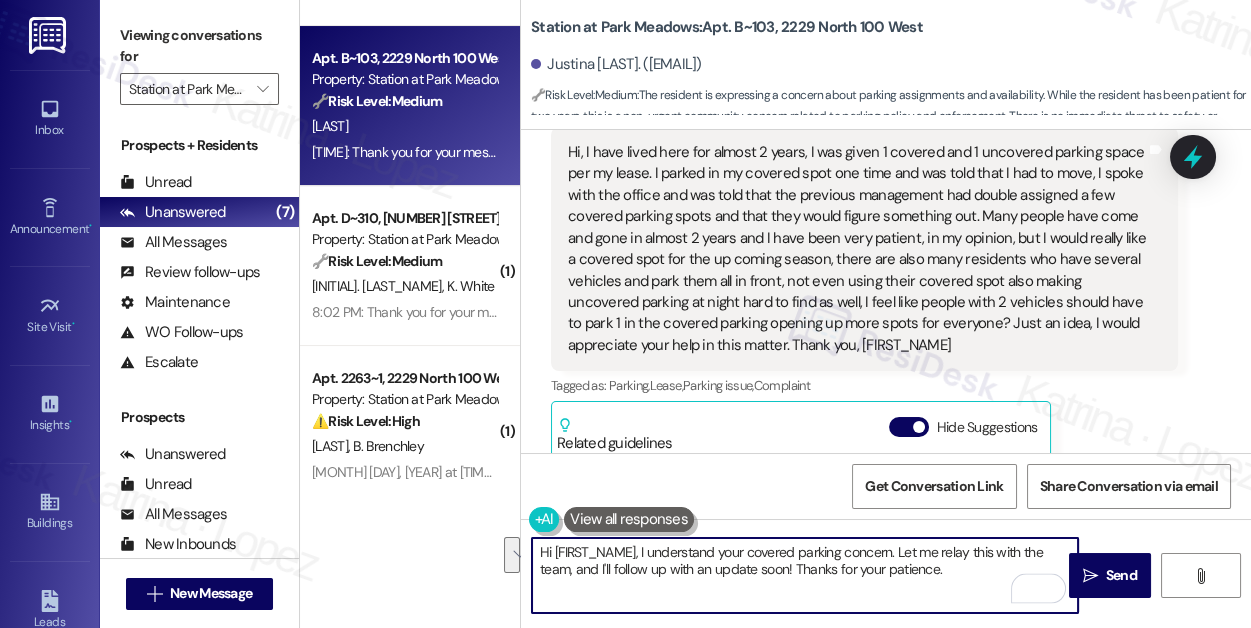 click on "Hi [FIRST_NAME], I understand your covered parking concern. Let me relay this with the team, and I'll follow up with an update soon! Thanks for your patience." at bounding box center (805, 575) 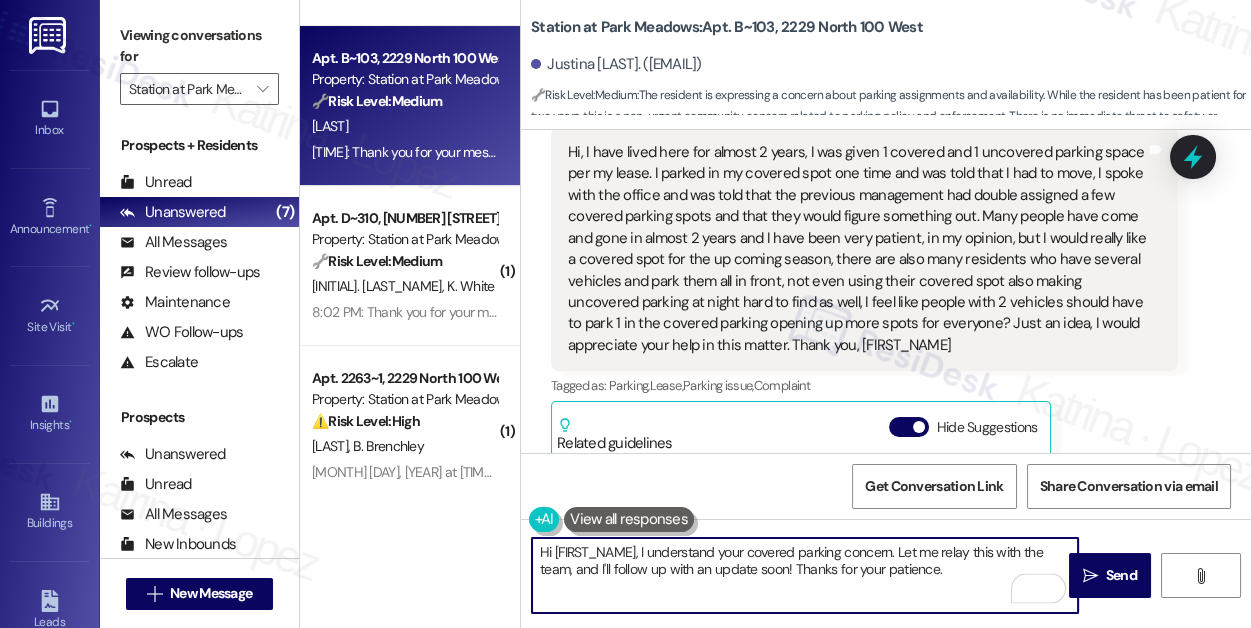 click on "Hi [FIRST_NAME], I understand your covered parking concern. Let me relay this with the team, and I'll follow up with an update soon! Thanks for your patience." at bounding box center [805, 575] 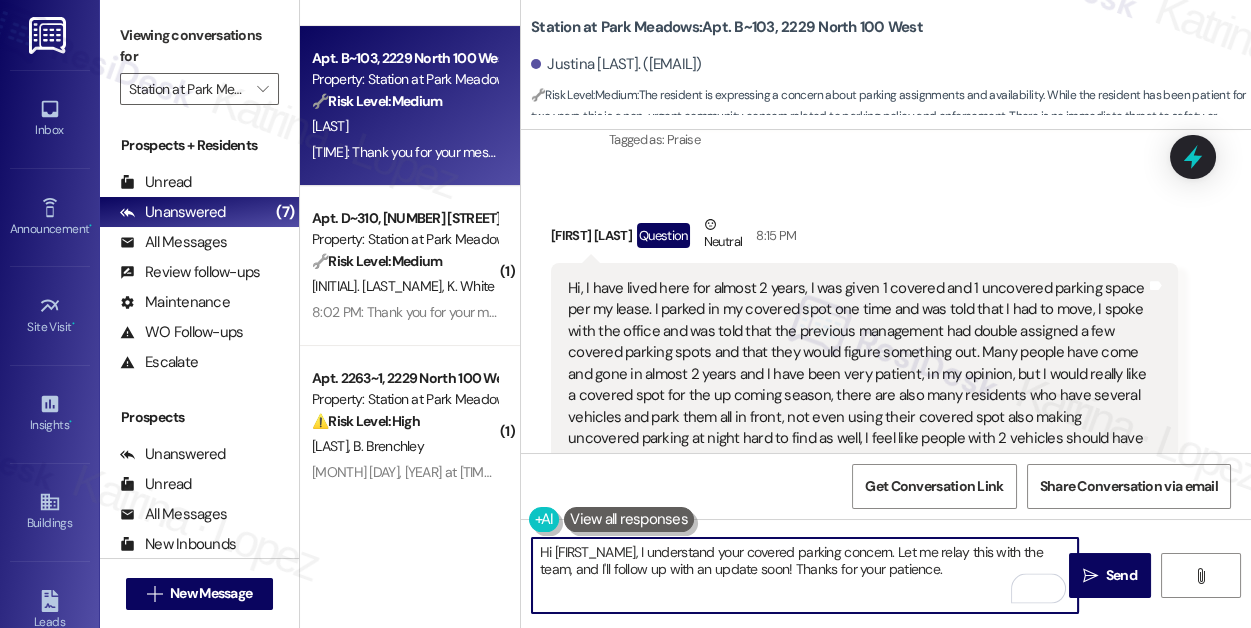 scroll, scrollTop: 761, scrollLeft: 0, axis: vertical 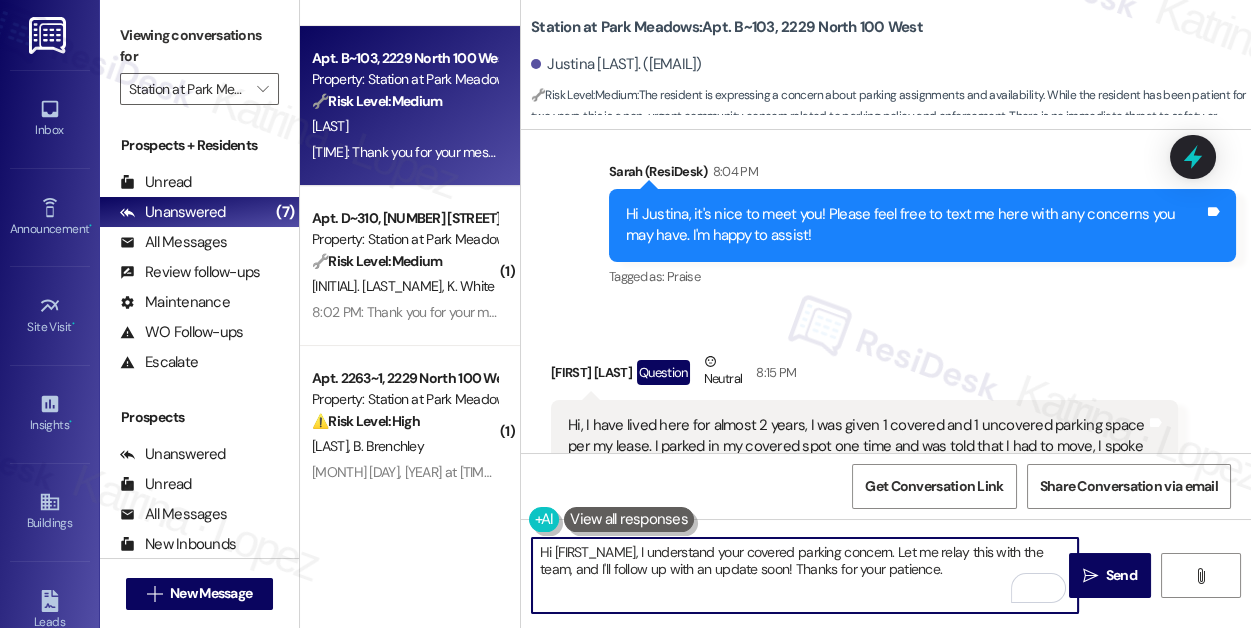 click on "Hi [FIRST_NAME], I understand your covered parking concern. Let me relay this with the team, and I'll follow up with an update soon! Thanks for your patience." at bounding box center (805, 575) 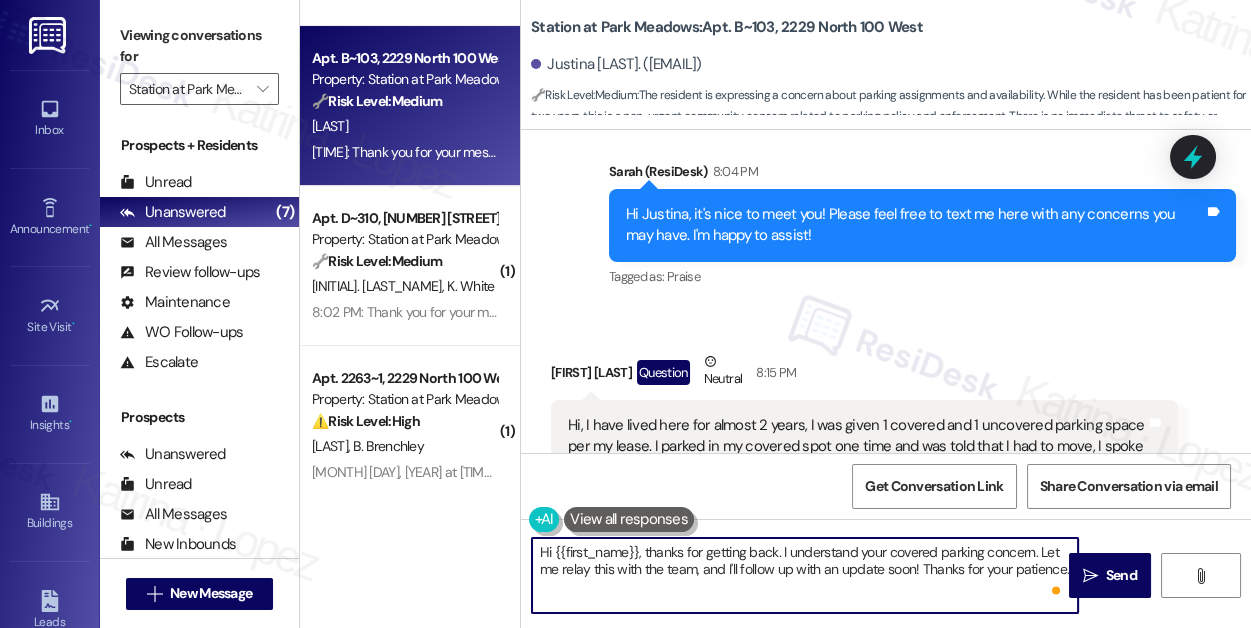 drag, startPoint x: 647, startPoint y: 551, endPoint x: 418, endPoint y: 540, distance: 229.26404 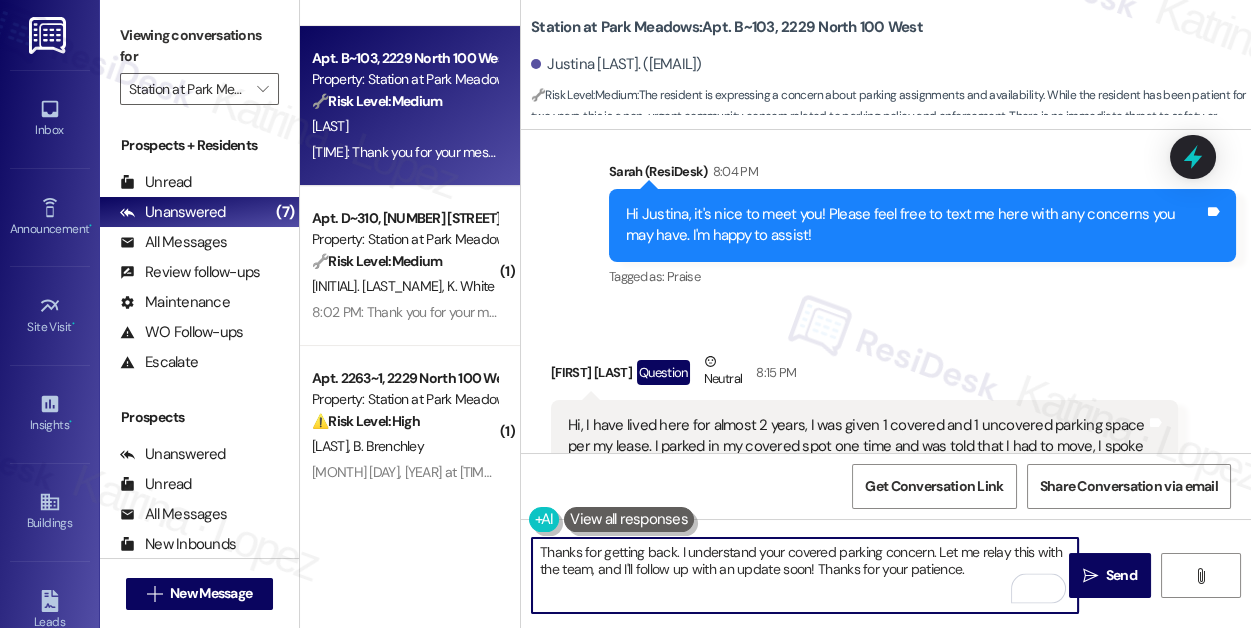 click on "Thanks for getting back. I understand your covered parking concern. Let me relay this with the team, and I'll follow up with an update soon! Thanks for your patience." at bounding box center (805, 575) 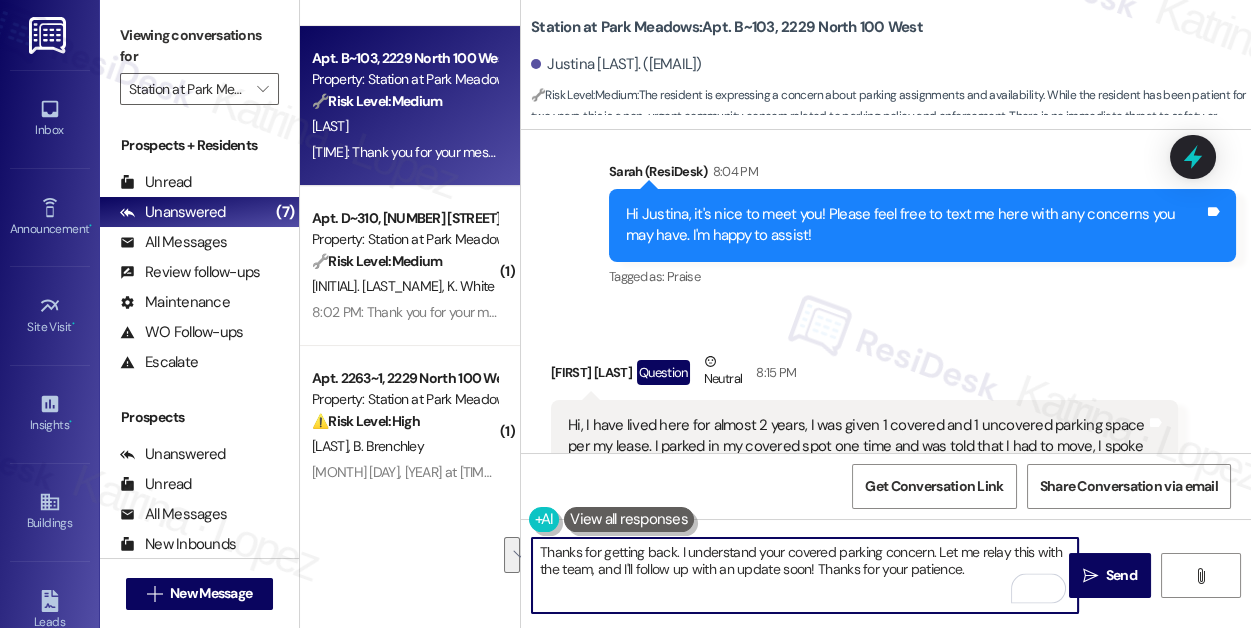 click on "Thanks for getting back. I understand your covered parking concern. Let me relay this with the team, and I'll follow up with an update soon! Thanks for your patience." at bounding box center [805, 575] 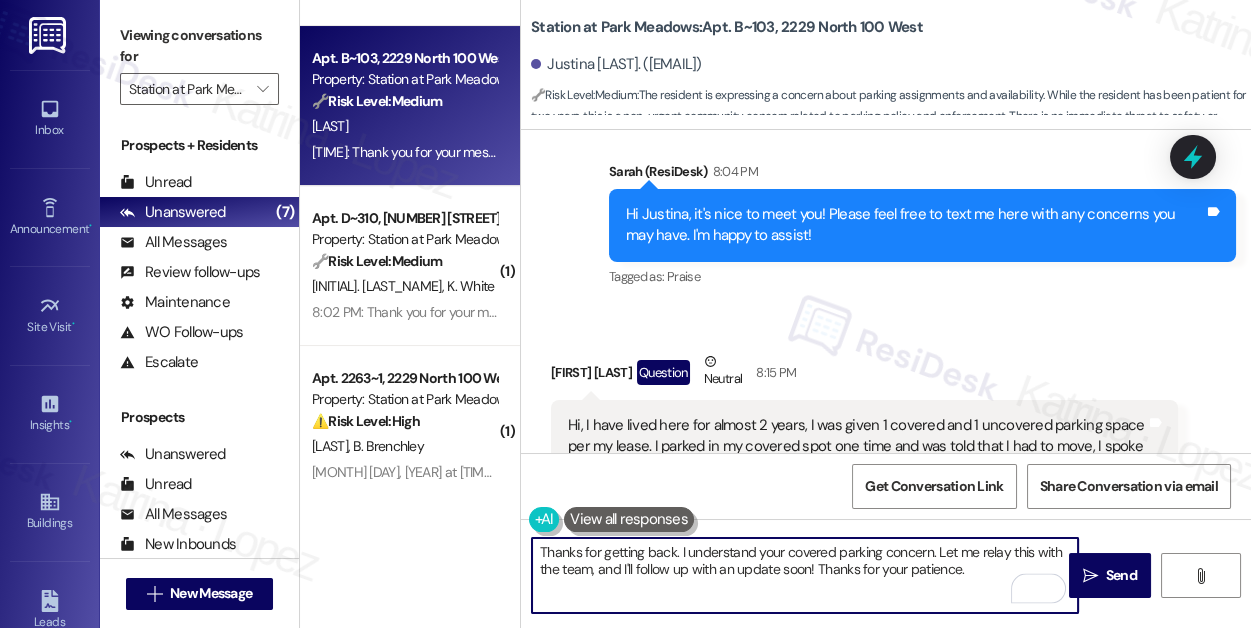 click on "Thanks for getting back. I understand your covered parking concern. Let me relay this with the team, and I'll follow up with an update soon! Thanks for your patience." at bounding box center [805, 575] 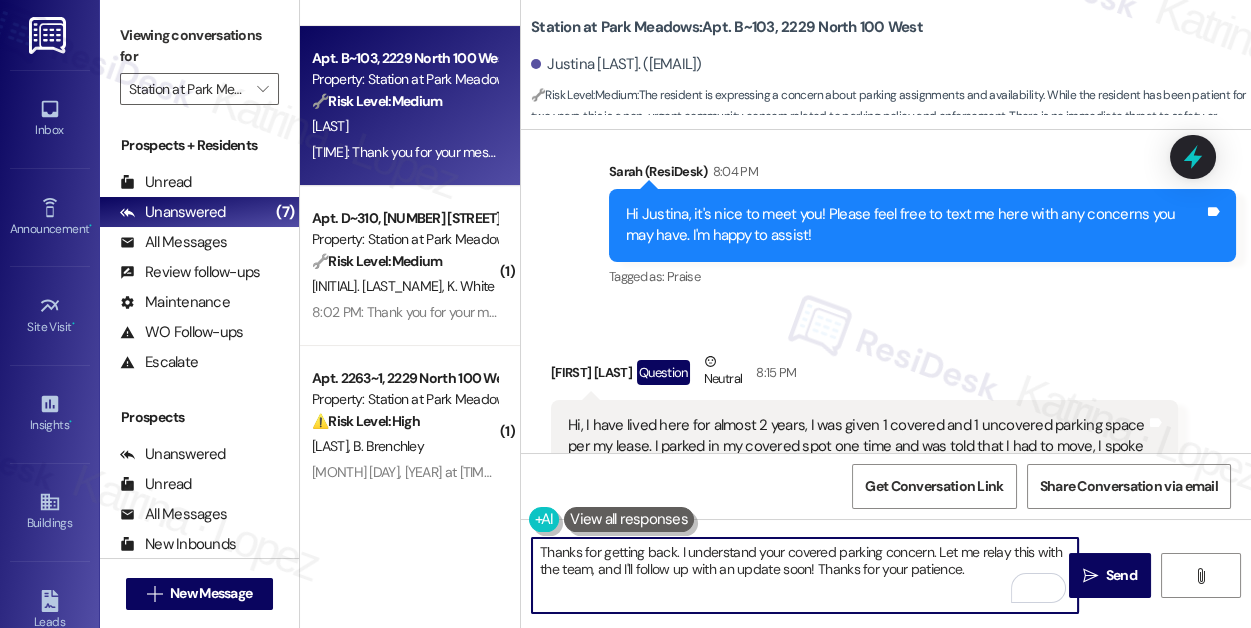 click on "Thanks for getting back. I understand your covered parking concern. Let me relay this with the team, and I'll follow up with an update soon! Thanks for your patience." at bounding box center (805, 575) 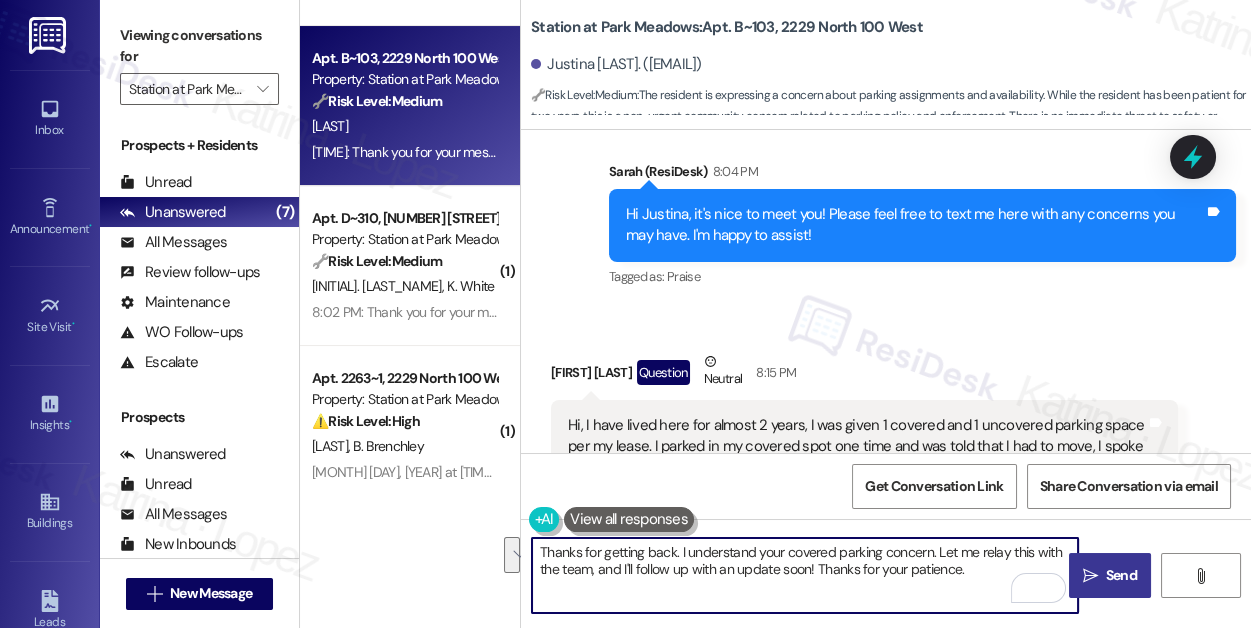 type on "Thanks for getting back. I understand your covered parking concern. Let me relay this with the team, and I'll follow up with an update soon! Thanks for your patience." 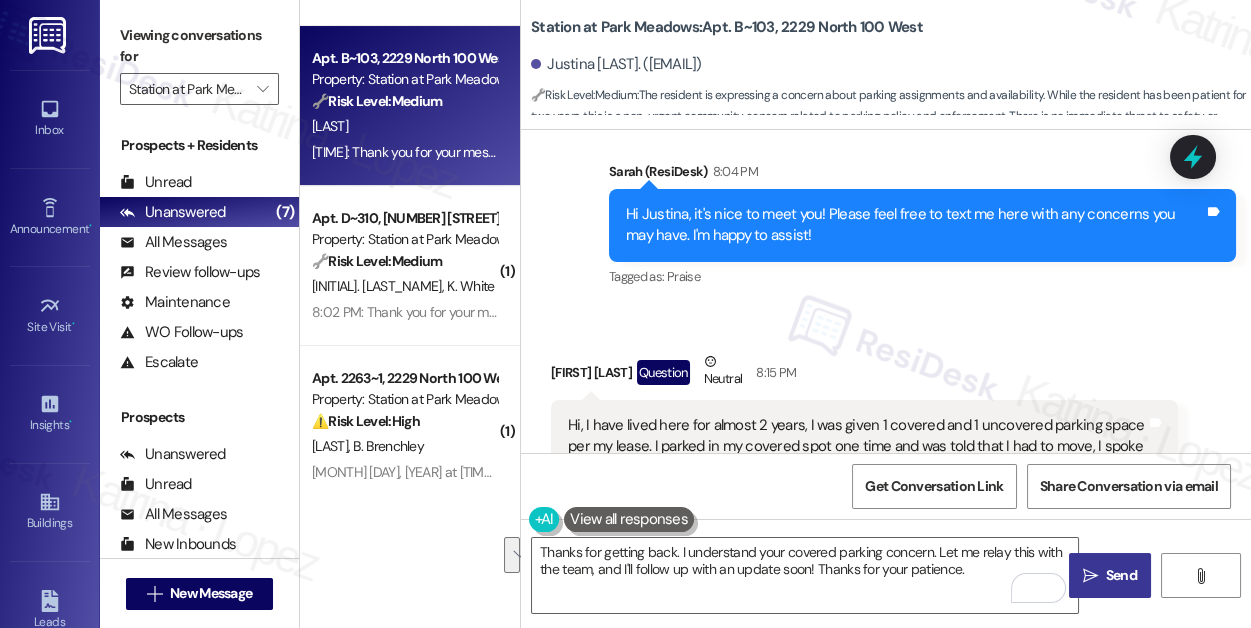 click on " Send" at bounding box center [1110, 575] 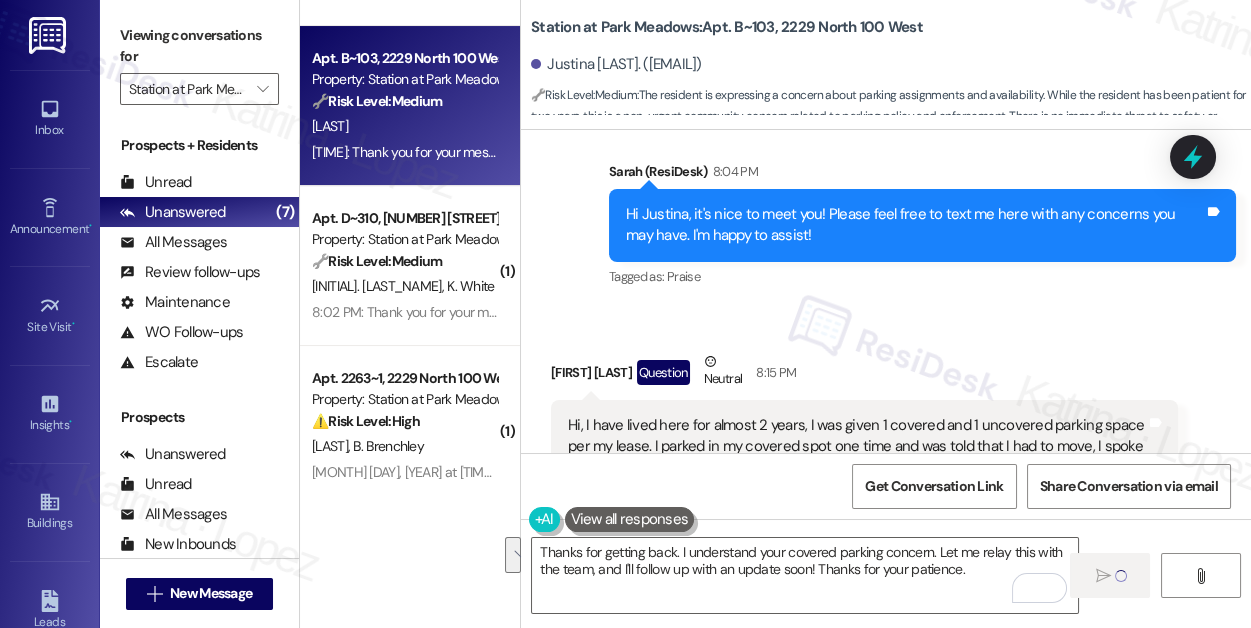 scroll, scrollTop: 1306, scrollLeft: 0, axis: vertical 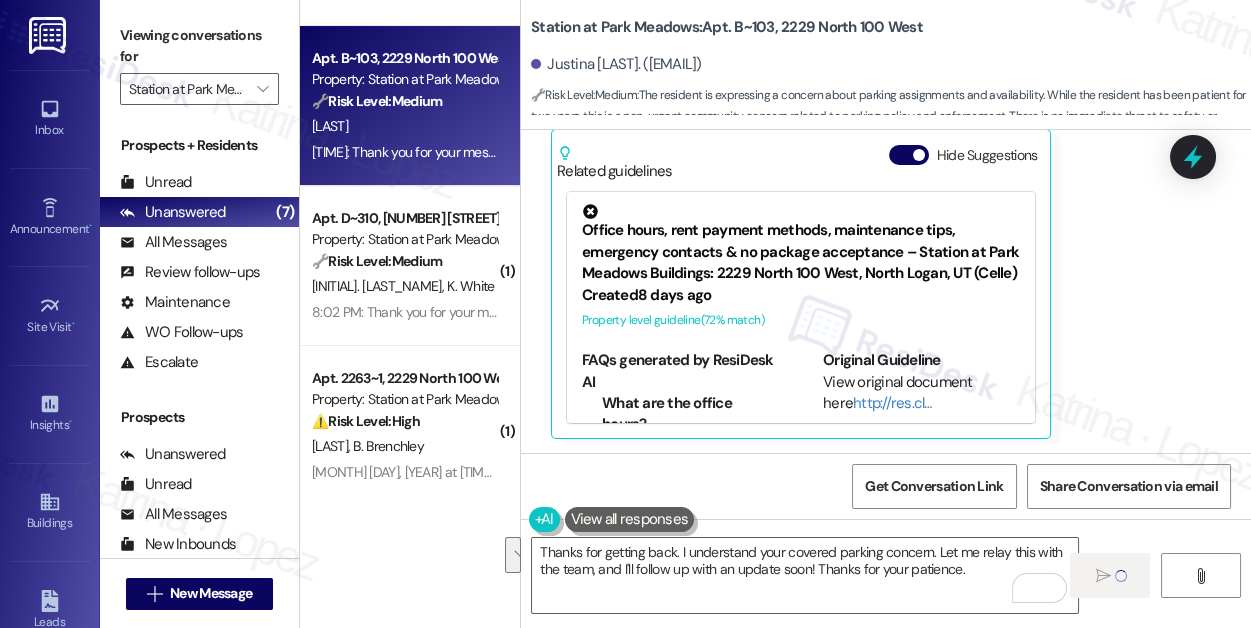 type 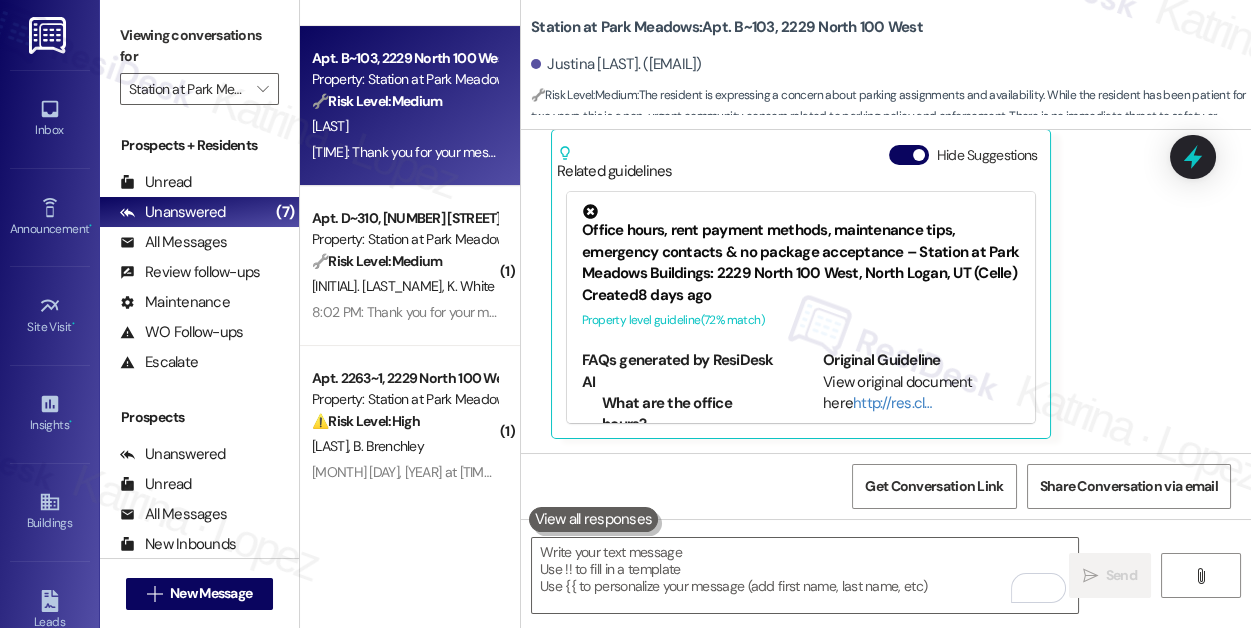 scroll, scrollTop: 314, scrollLeft: 0, axis: vertical 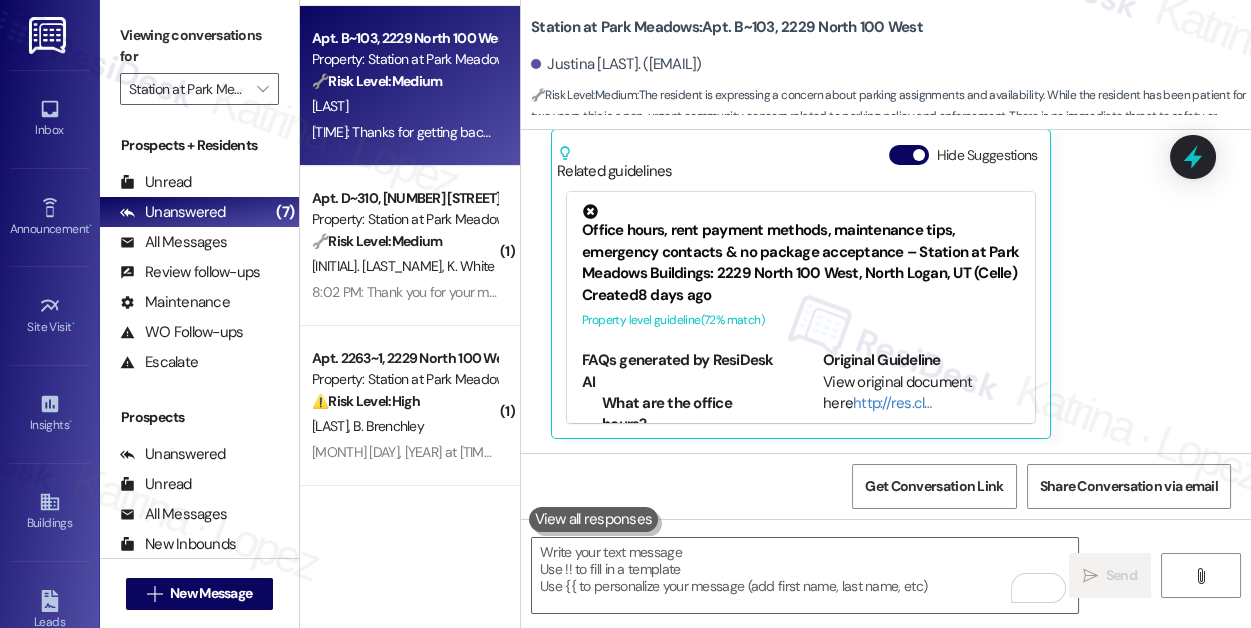 drag, startPoint x: 206, startPoint y: 25, endPoint x: 256, endPoint y: 48, distance: 55.03635 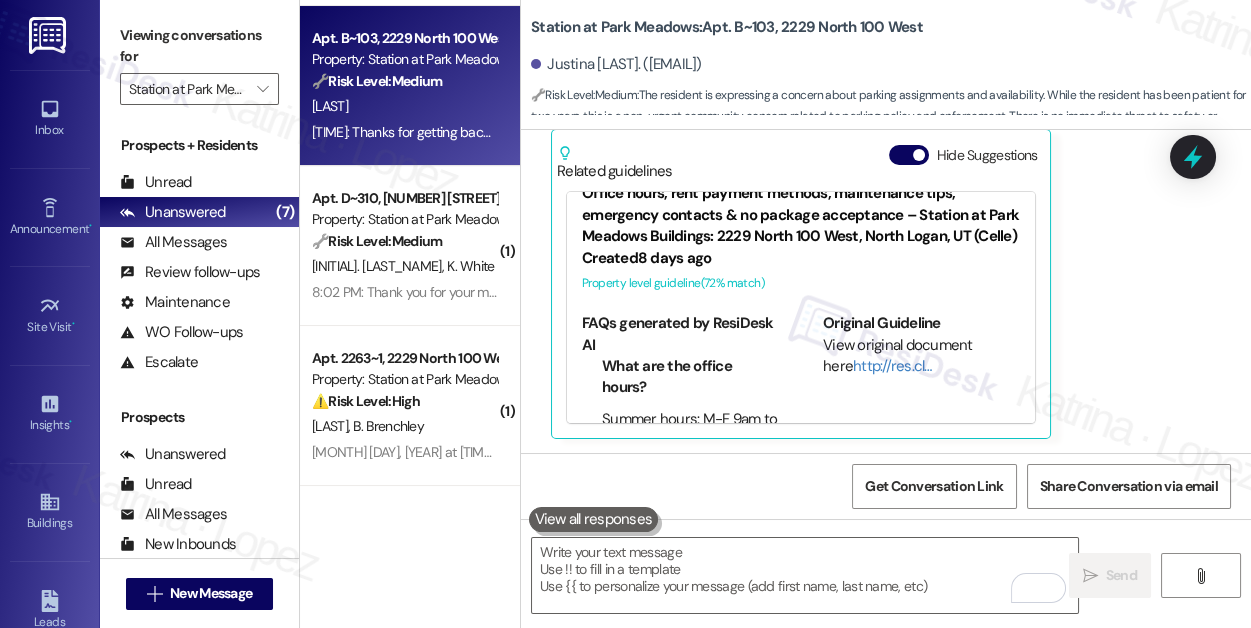 scroll, scrollTop: 74, scrollLeft: 0, axis: vertical 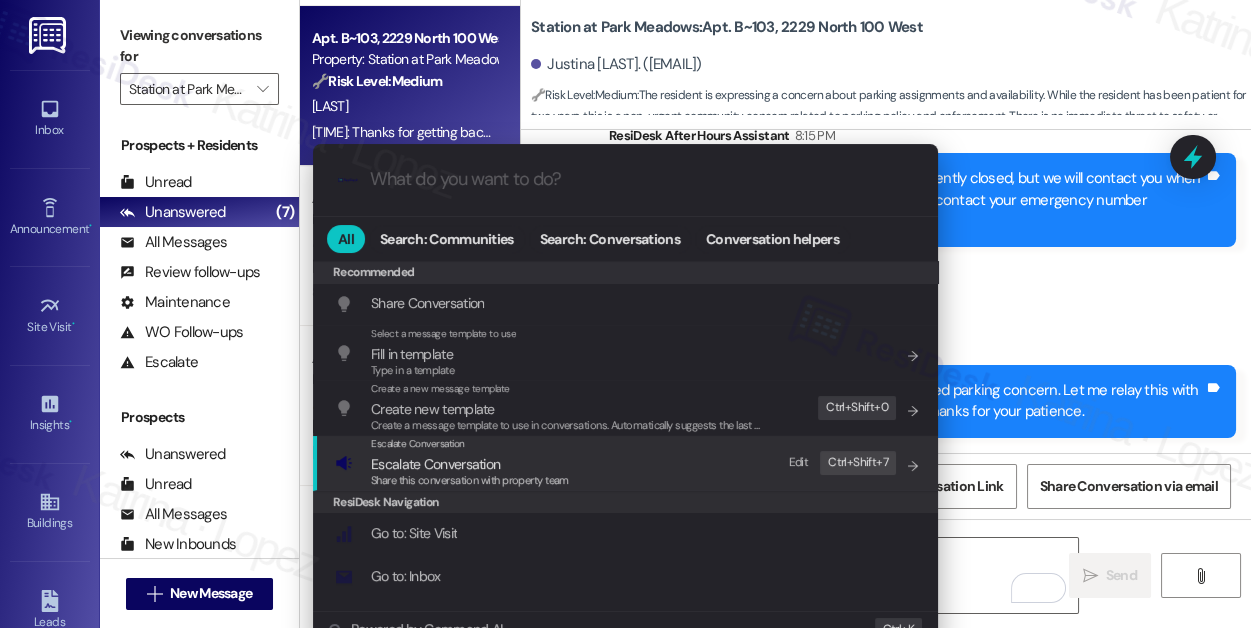click on "Escalate Conversation" at bounding box center (435, 464) 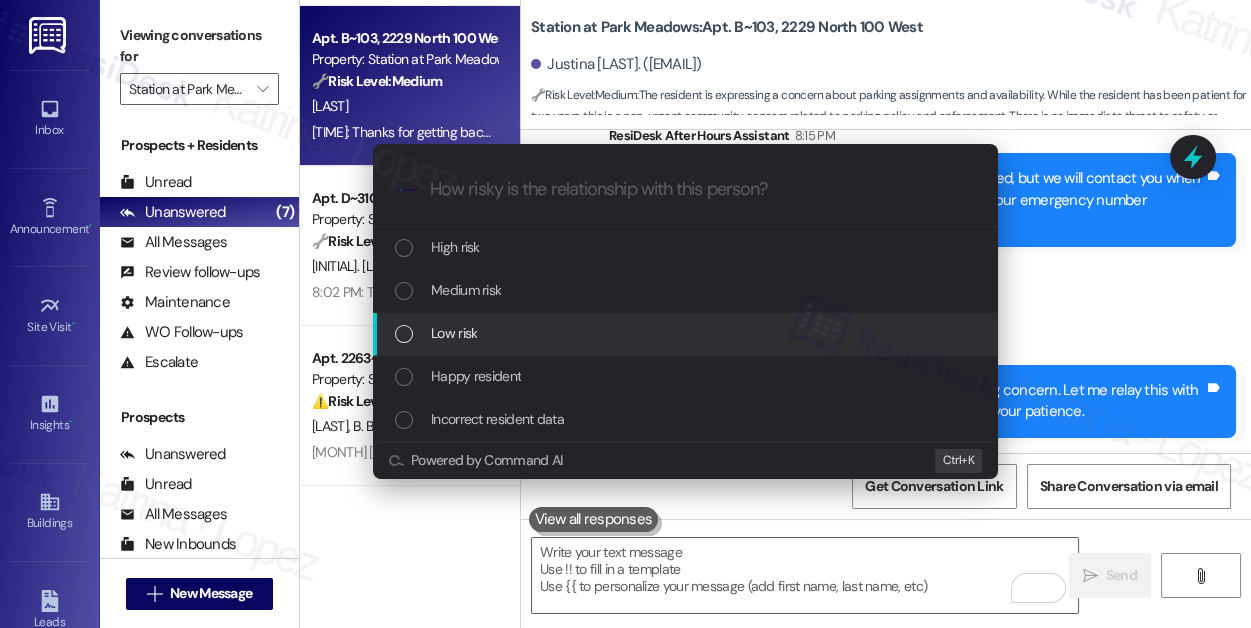 click on "Low risk" at bounding box center (687, 333) 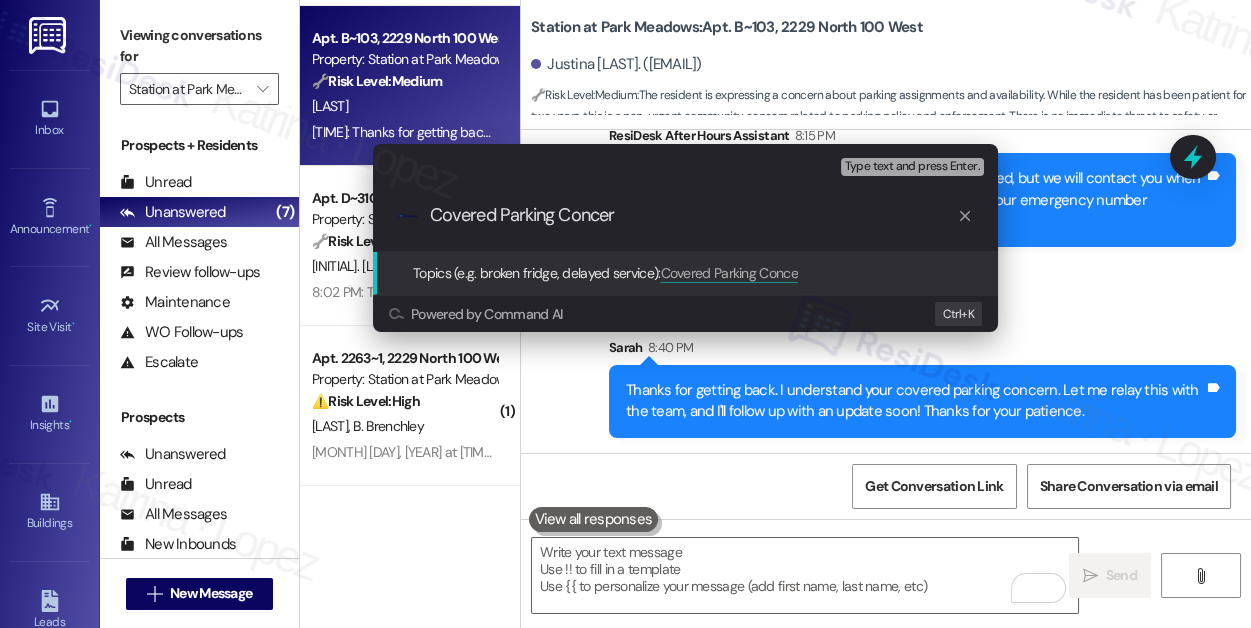 type on "Covered Parking Concern" 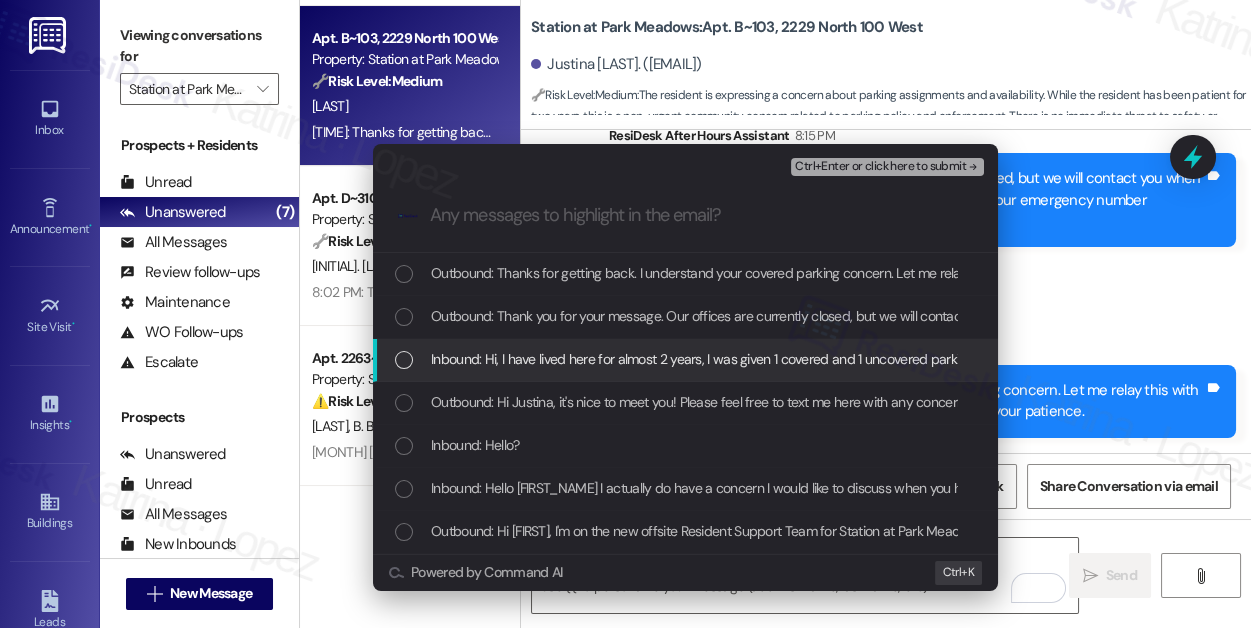 click on "Inbound: Hi, I have lived here for almost 2 years, I was given 1 covered and 1 uncovered parking space per my lease. I parked in my covered spot one time and was told that I had to move, I spoke with the office and was told that the previous management had double assigned a few covered parking spots and that they would figure something out. Many people have come and gone in almost 2 years and I have been very patient, in my opinion, but I would really like a covered spot for the up coming season, there are also many residents who have several vehicles and park them all in front, not even using their covered spot also making uncovered parking at night hard to find as well, I feel like people with 2 vehicles should have to park 1 in the covered parking opening up more spots for everyone? Just an idea, I would appreciate your help in this matter. Thank you, Justina" at bounding box center [2958, 359] 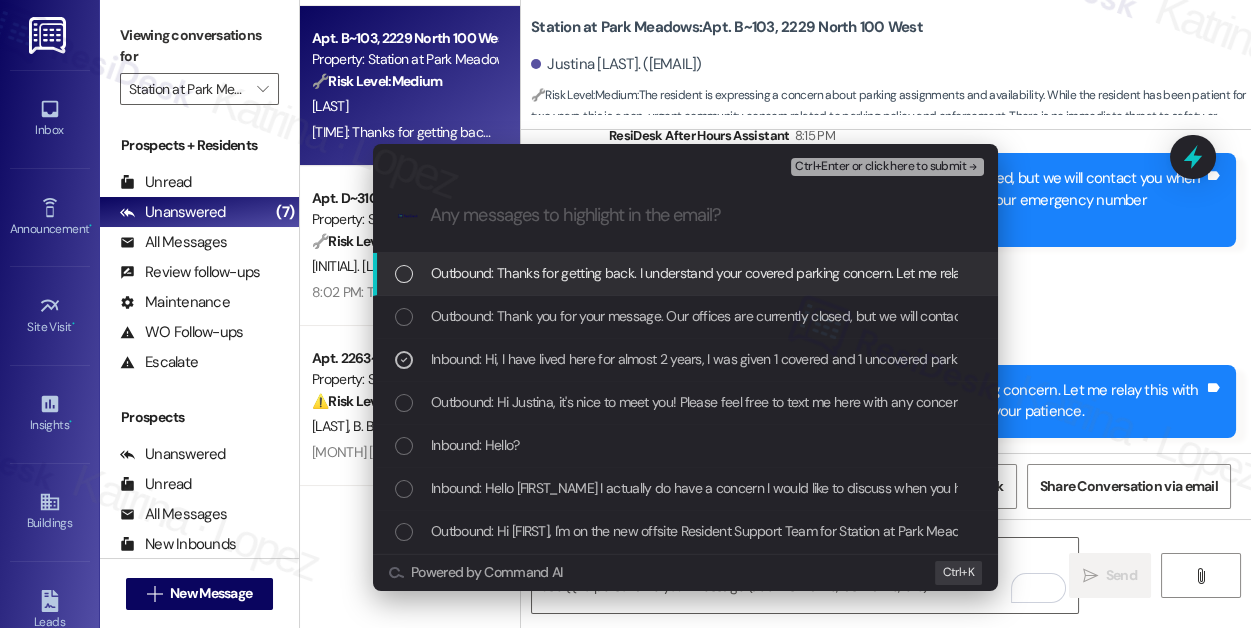 click on "Escalate Conversation Low risk Covered Parking Concern Inbound: Hi, I have lived here for almost 2 years, I was given 1 covered and 1 uncovered parking space per my lease. I parked in my covered spot one time and was told that I had to move, I spoke with the office and was told that the previous management had double assigned a few covered parking spots and that they would figure something out. Many people have come and gone in almost 2 years and I have been very patient, in my opinion, but I would really like a covered spot for the up coming season, there are also many residents who have several vehicles and park them all in front, not even using their covered spot also making uncovered parking at night hard to find as well, I feel like people with 2 vehicles should have to park 1 in the covered parking opening up more spots for everyone? Just an idea, I would appreciate your help in this matter. Thank you, Justina Ctrl+Enter or click here to submit .cls-1{fill:#0a055f;}.cls-2{fill:#0cc4c4;} Inbound: Hello?" at bounding box center [625, 314] 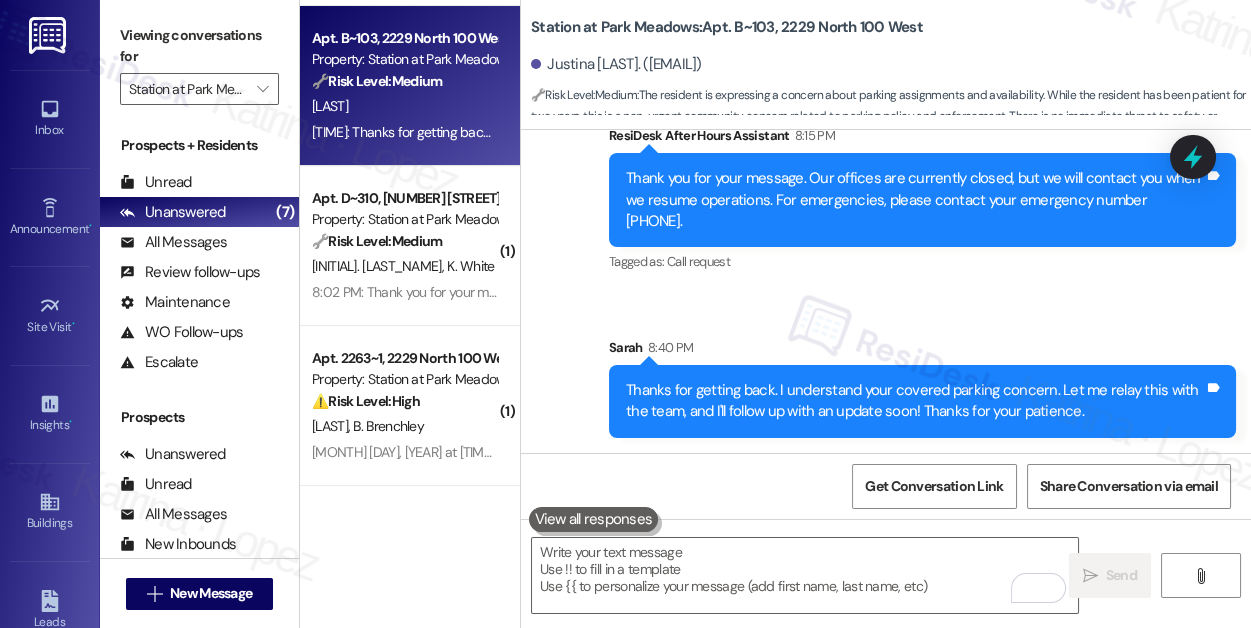 click on "Tagged as:   Call request Click to highlight conversations about Call request" at bounding box center [922, 261] 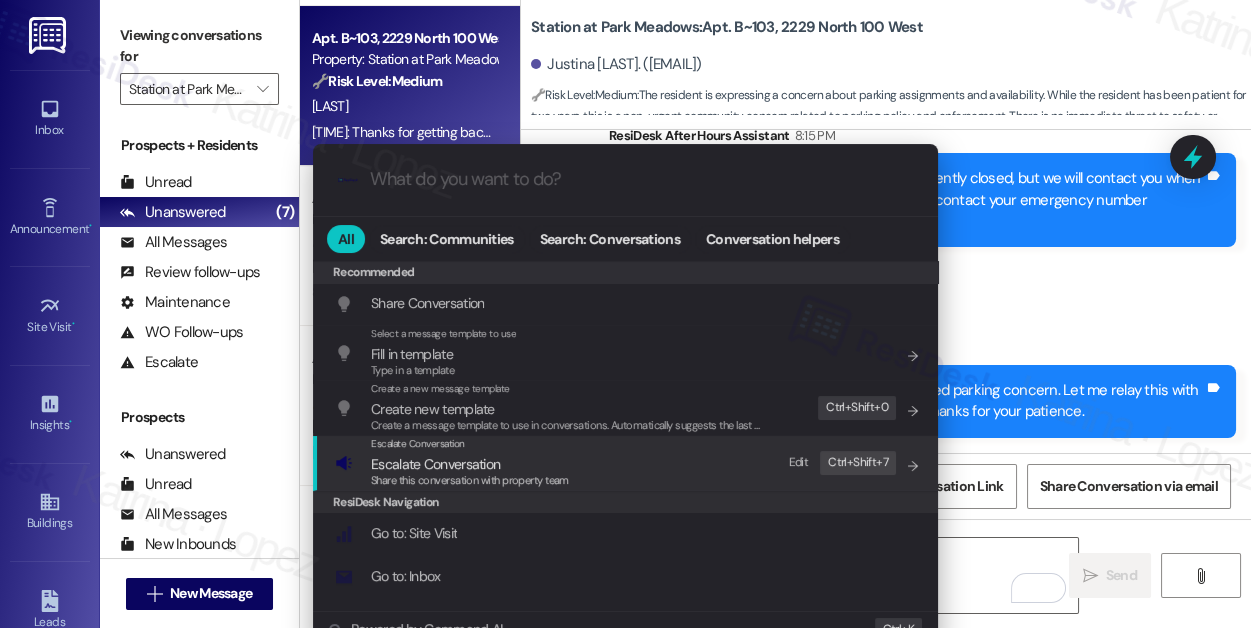 click on "Escalate Conversation" at bounding box center (470, 464) 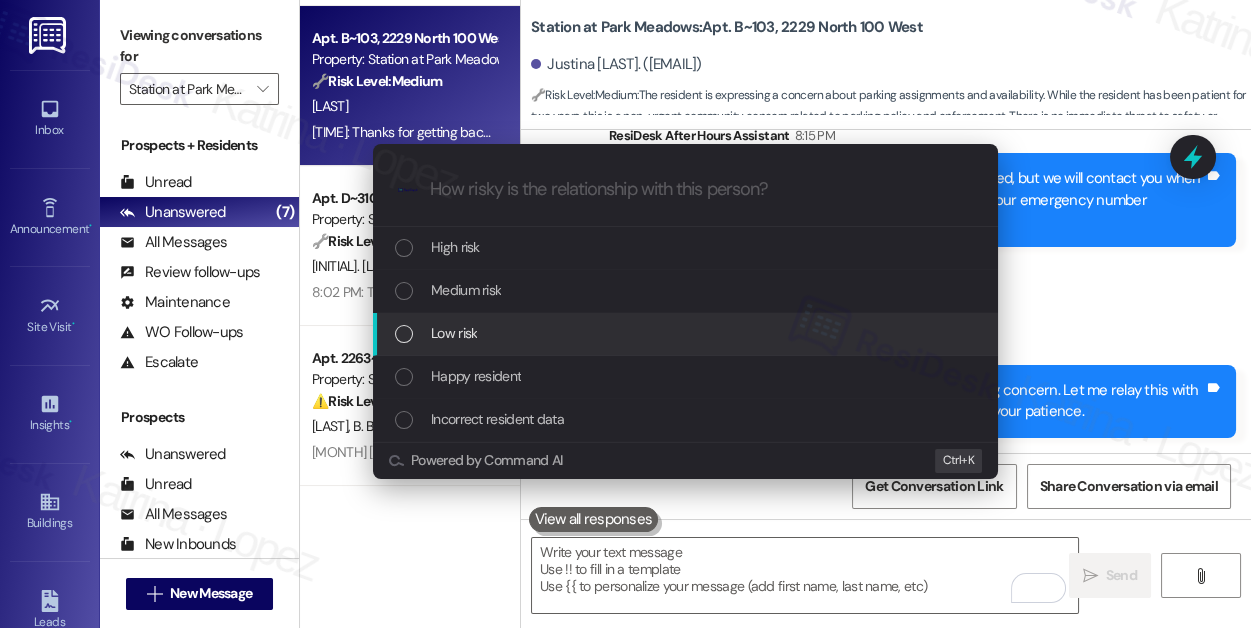 click on "Low risk" at bounding box center (454, 333) 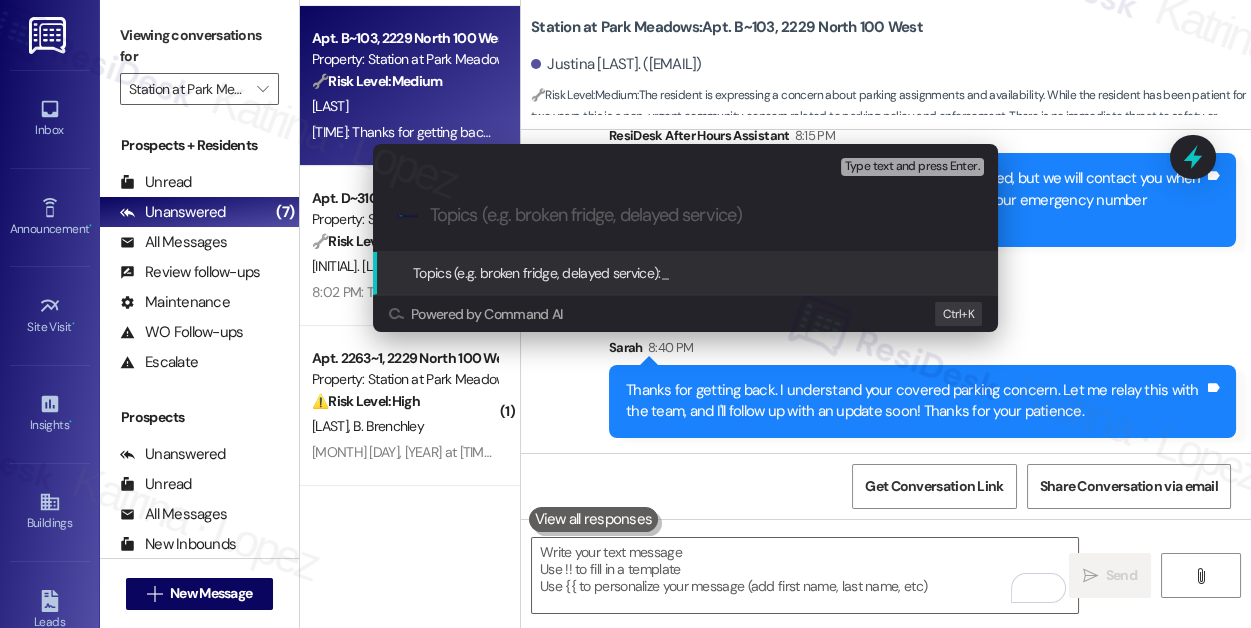 paste on "Request for Covered Parking Spot and Parking Availability Concerns" 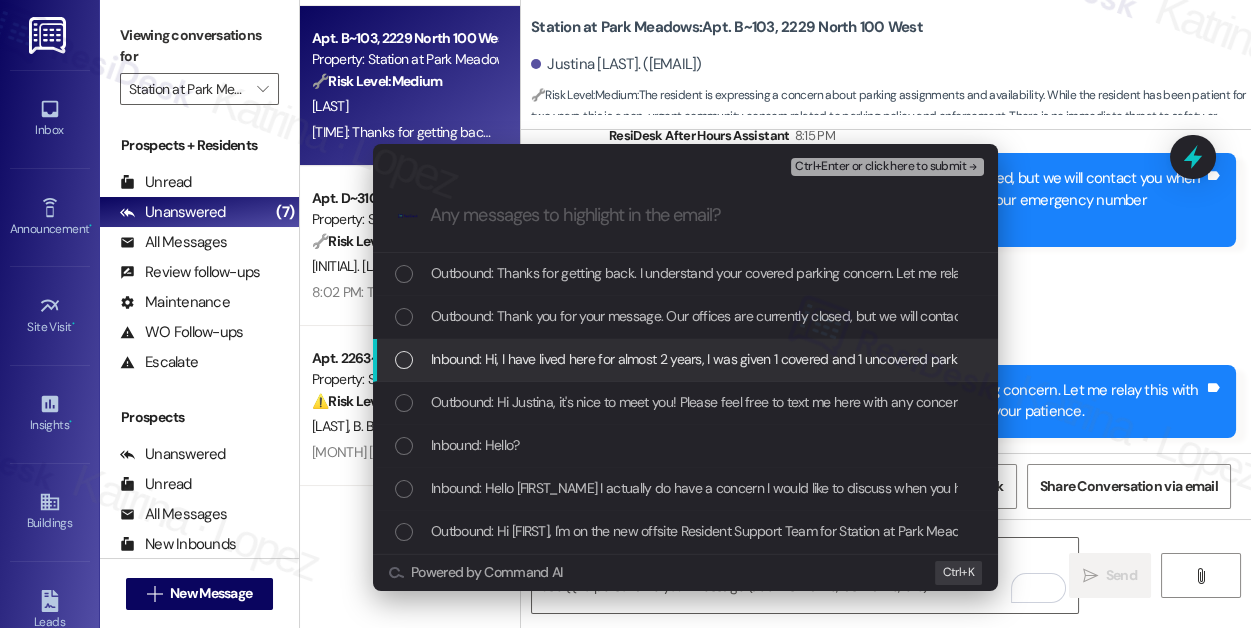 click on "Inbound: Hi, I have lived here for almost 2 years, I was given 1 covered and 1 uncovered parking space per my lease. I parked in my covered spot one time and was told that I had to move, I spoke with the office and was told that the previous management had double assigned a few covered parking spots and that they would figure something out. Many people have come and gone in almost 2 years and I have been very patient, in my opinion, but I would really like a covered spot for the up coming season, there are also many residents who have several vehicles and park them all in front, not even using their covered spot also making uncovered parking at night hard to find as well, I feel like people with 2 vehicles should have to park 1 in the covered parking opening up more spots for everyone? Just an idea, I would appreciate your help in this matter. Thank you, Justina" at bounding box center [2958, 359] 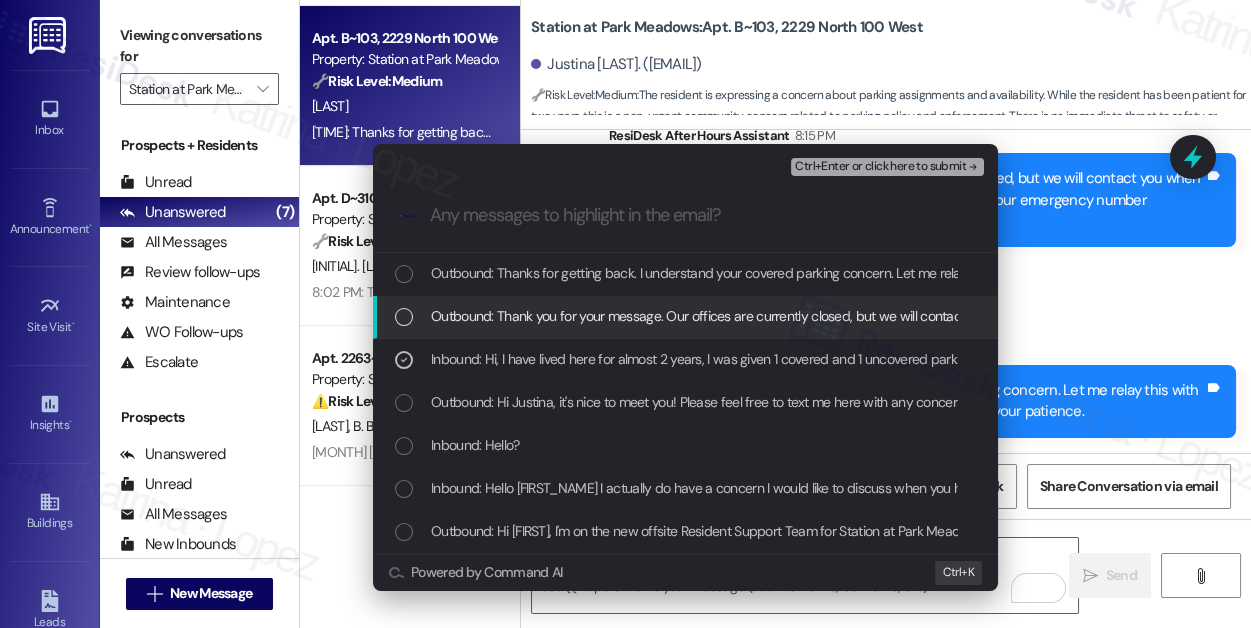 click on "Ctrl+Enter or click here to submit" at bounding box center (880, 167) 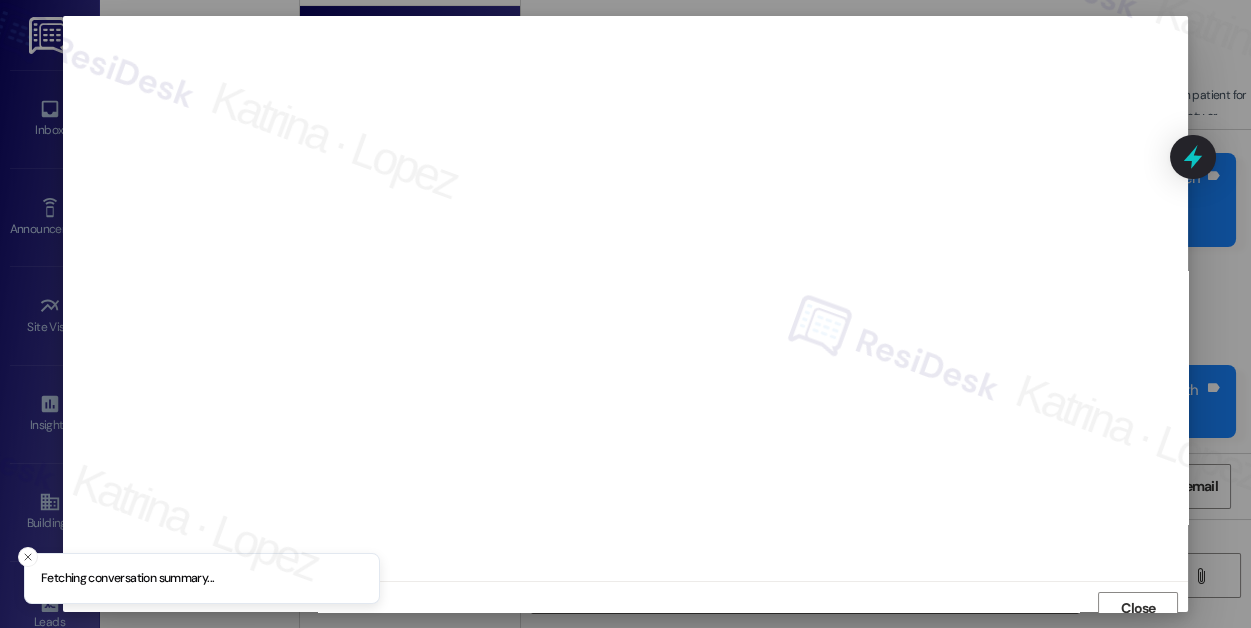scroll, scrollTop: 11, scrollLeft: 0, axis: vertical 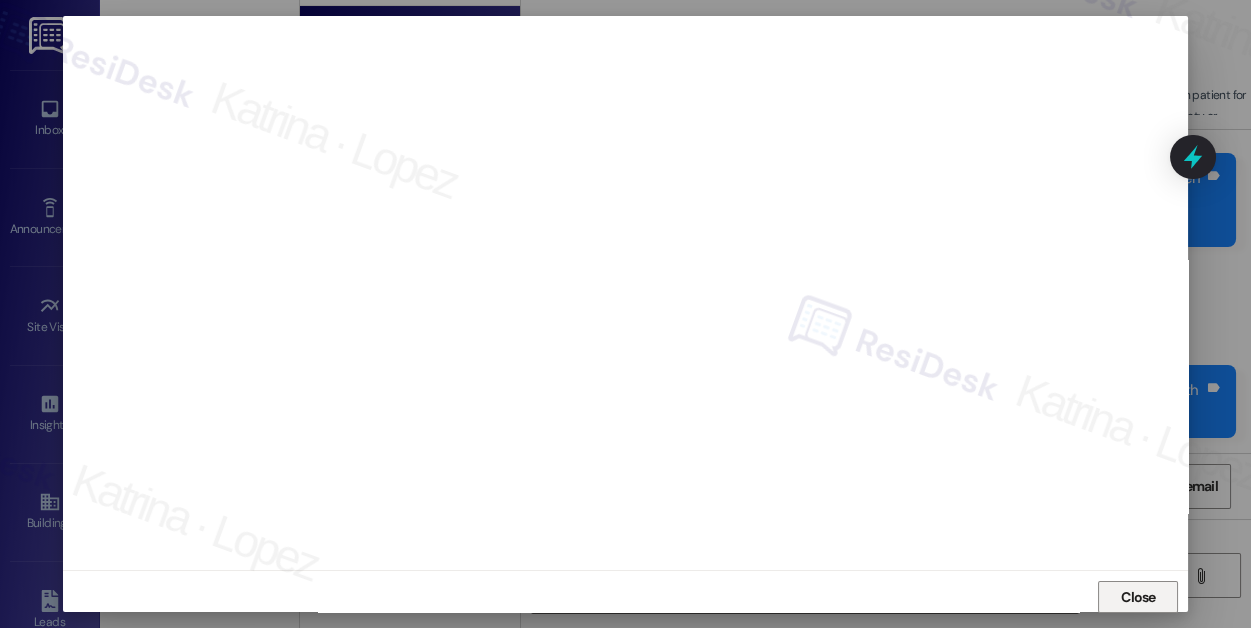 click on "Close" at bounding box center (1138, 597) 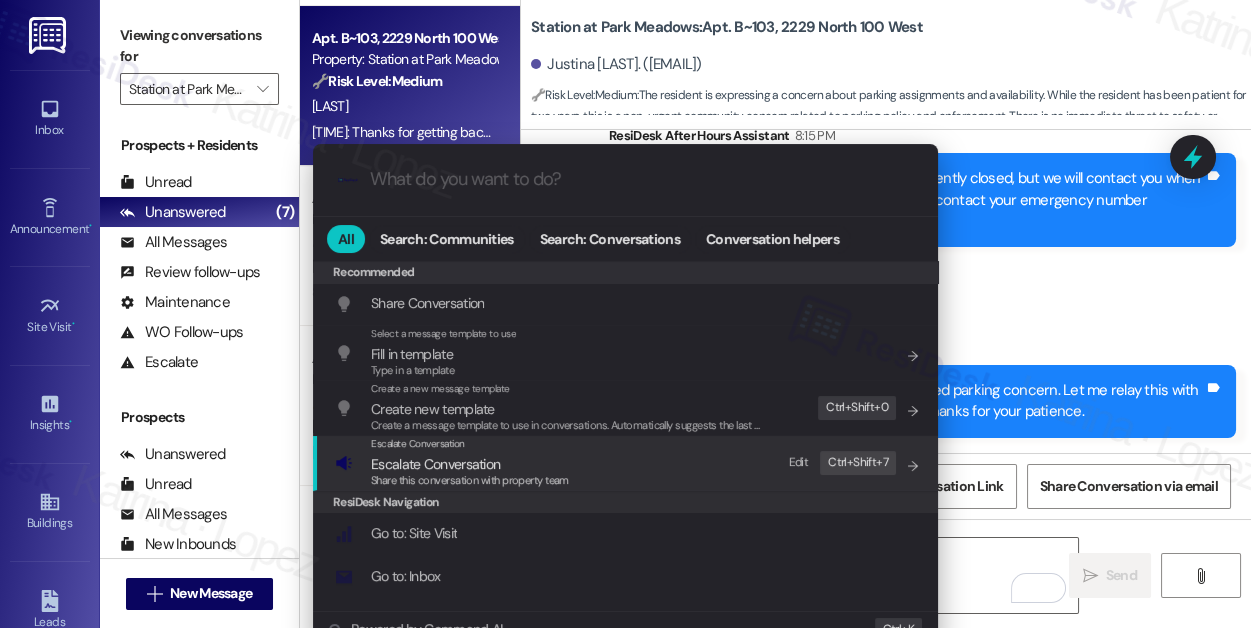 drag, startPoint x: 579, startPoint y: 452, endPoint x: 559, endPoint y: 446, distance: 20.880613 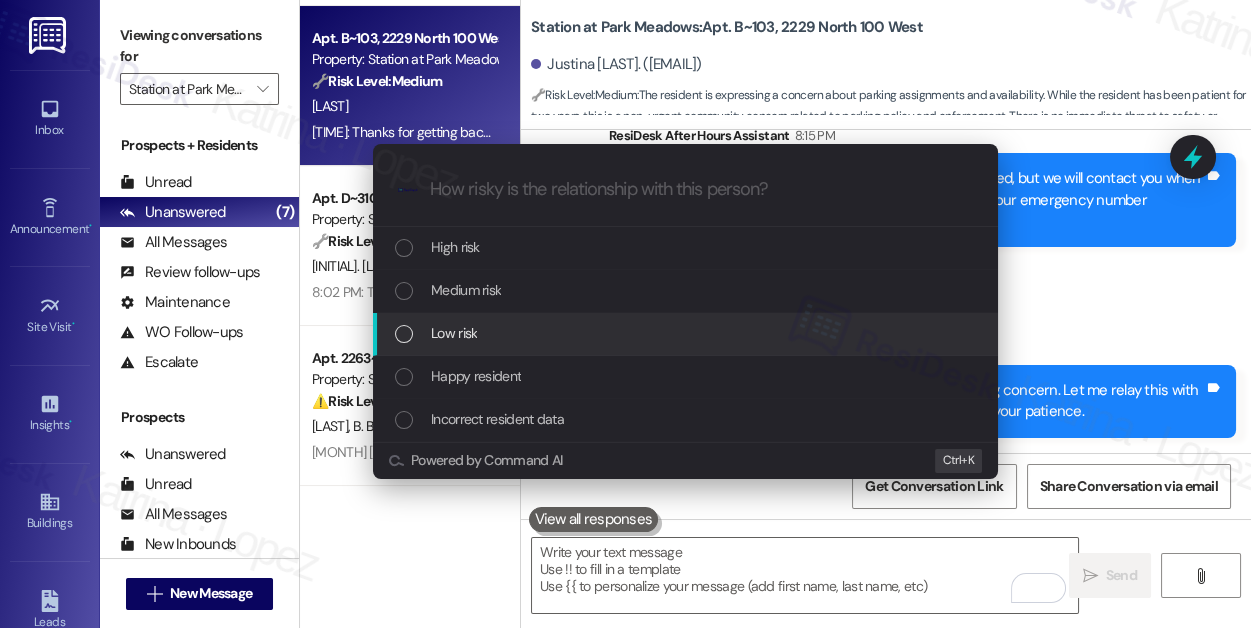 click on "Low risk" at bounding box center (687, 333) 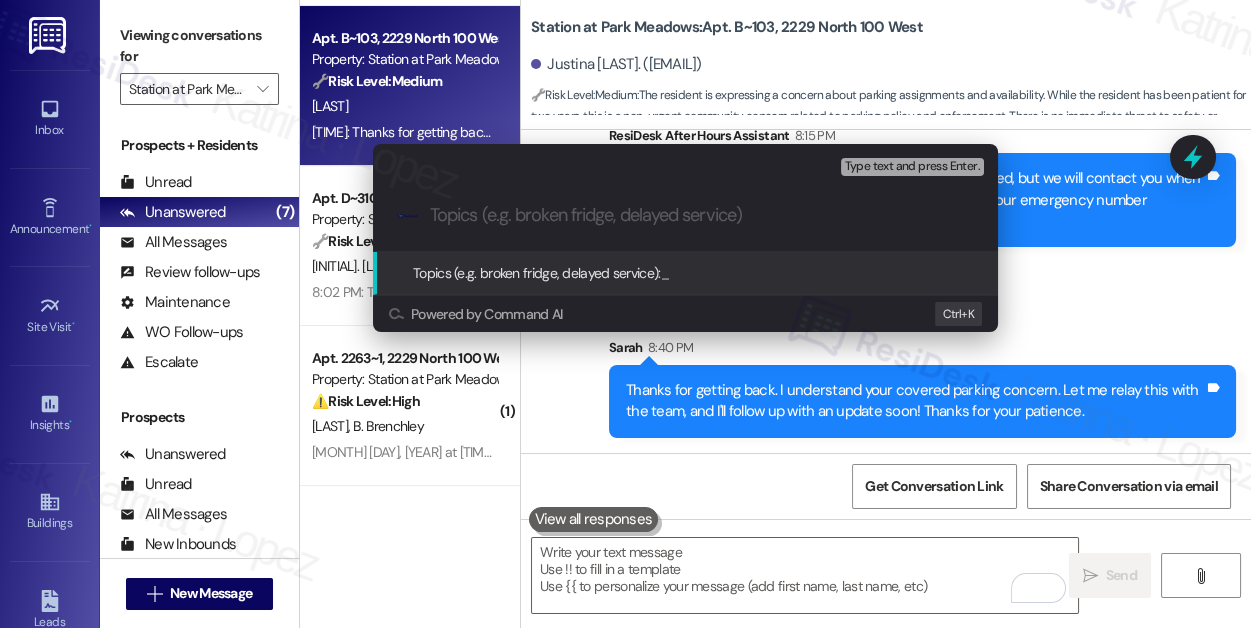 paste on "Request for Covered Parking Spot and Parking Availability Concerns" 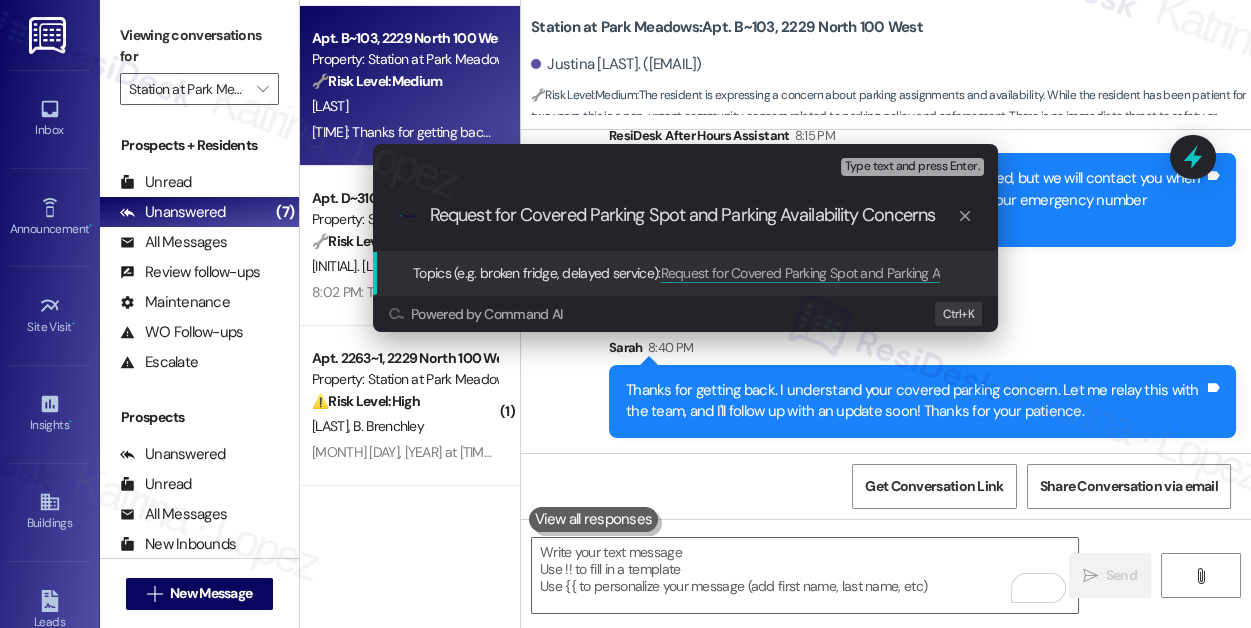 type 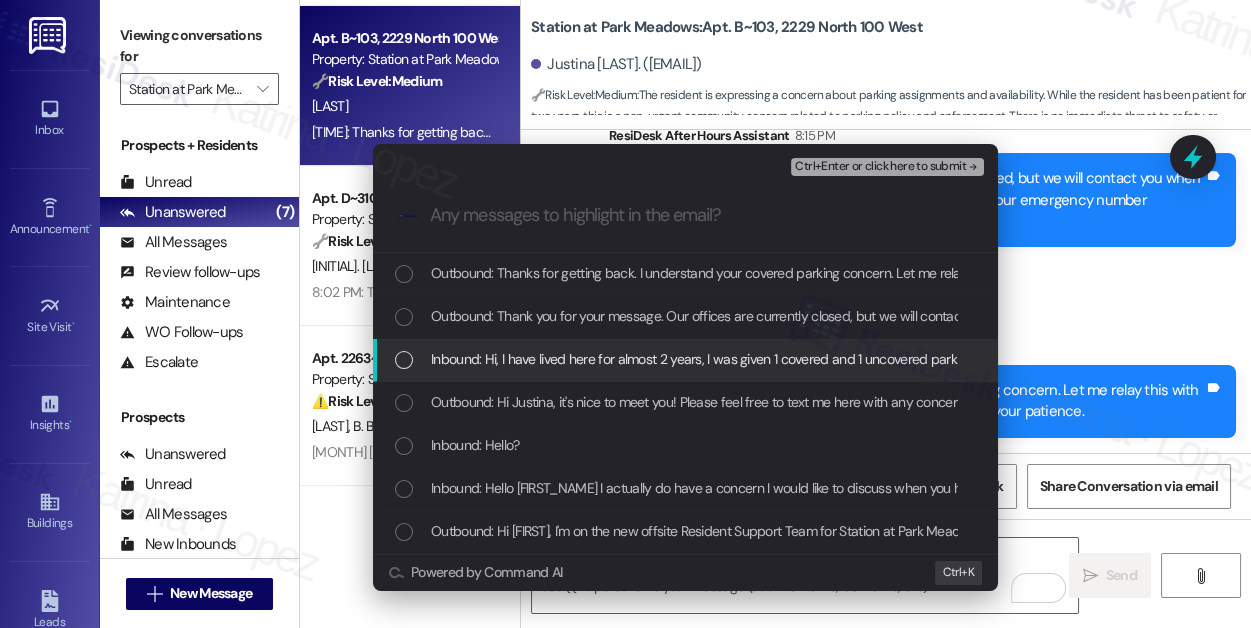 click on "Inbound: Hi, I have lived here for almost 2 years, I was given 1 covered and 1 uncovered parking space per my lease. I parked in my covered spot one time and was told that I had to move, I spoke with the office and was told that the previous management had double assigned a few covered parking spots and that they would figure something out. Many people have come and gone in almost 2 years and I have been very patient, in my opinion, but I would really like a covered spot for the up coming season, there are also many residents who have several vehicles and park them all in front, not even using their covered spot also making uncovered parking at night hard to find as well, I feel like people with 2 vehicles should have to park 1 in the covered parking opening up more spots for everyone? Just an idea, I would appreciate your help in this matter. Thank you, Justina" at bounding box center [2958, 359] 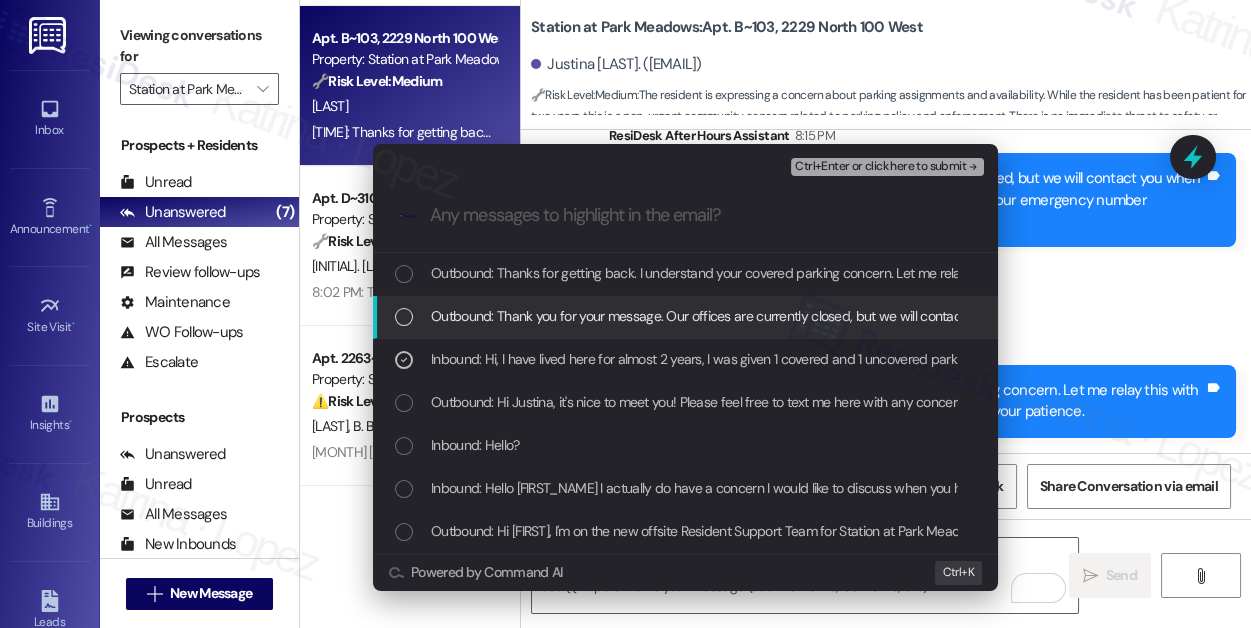 click on "Ctrl+Enter or click here to submit" at bounding box center [880, 167] 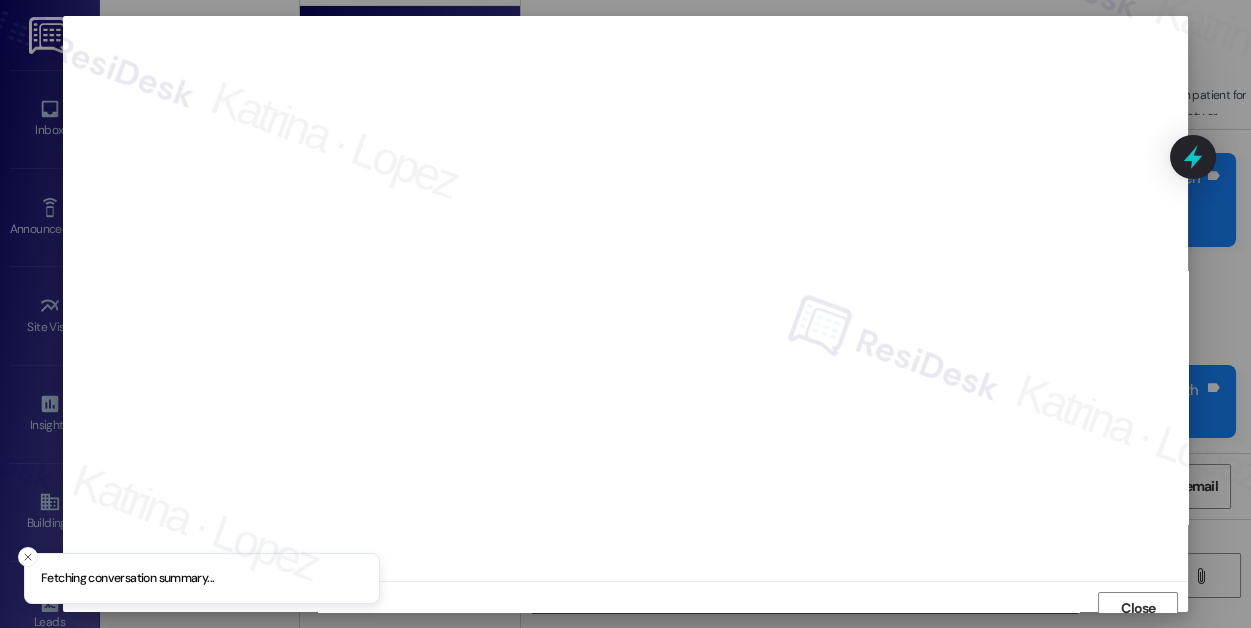 scroll, scrollTop: 11, scrollLeft: 0, axis: vertical 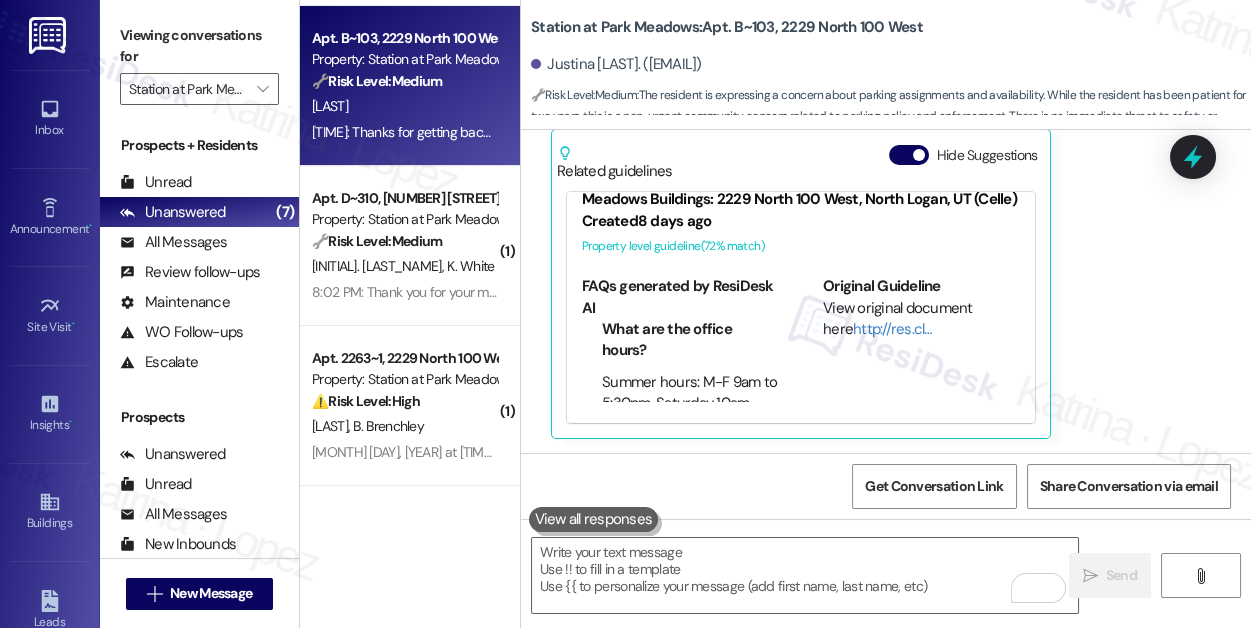 click on "Apt. [LETTER]~[NUMBER], [NUMBER] [STREET] [STREET] Property: Station at Park Meadows 🔧  Risk Level:  Medium The resident is requesting continued pest control for wasps, and reports a current wasp issue on their balcony. While the presence of wasps is a nuisance, it does not represent an immediate threat to health or safety. The site has already submitted a work order. The resident is now asking about scheduling, which is a standard follow-up. [FIRST] [LAST] [FIRST] [LAST] [TIME]: Thank you for your message. Our offices are currently closed, but we will contact you when we resume operations. For emergencies, please contact your emergency number [PHONE]. [TIME]: Thank you for your message. Our offices are currently closed, but we will contact you when we resume operations. For emergencies, please contact your emergency number [PHONE]." at bounding box center [410, 246] 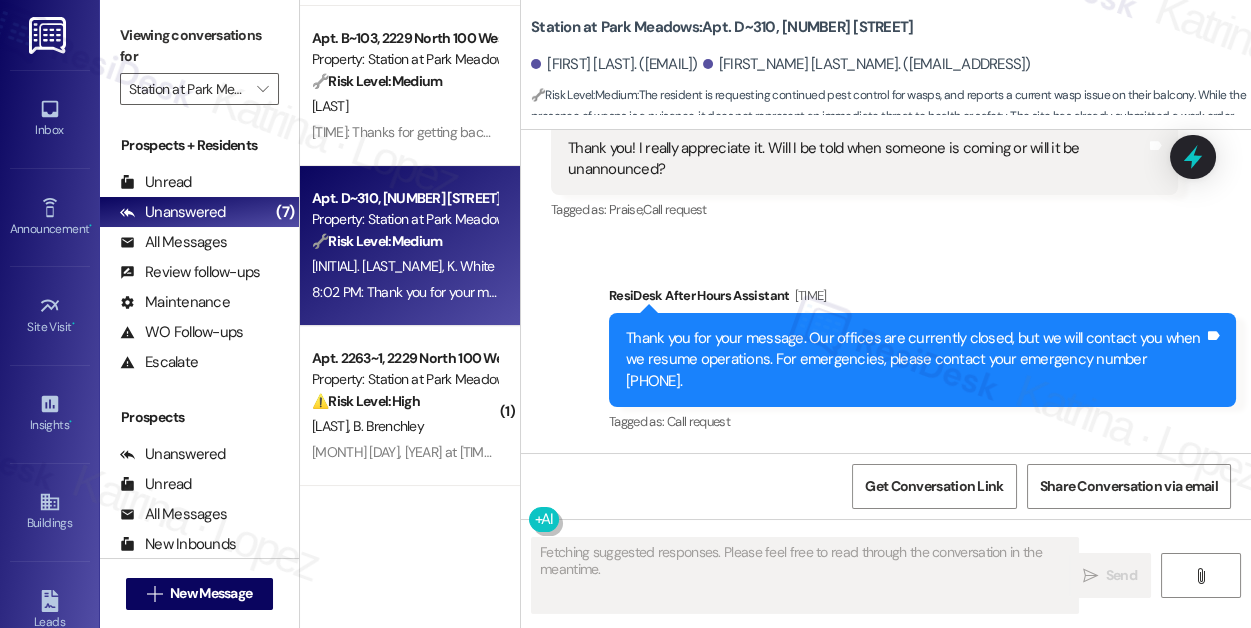 scroll, scrollTop: 2208, scrollLeft: 0, axis: vertical 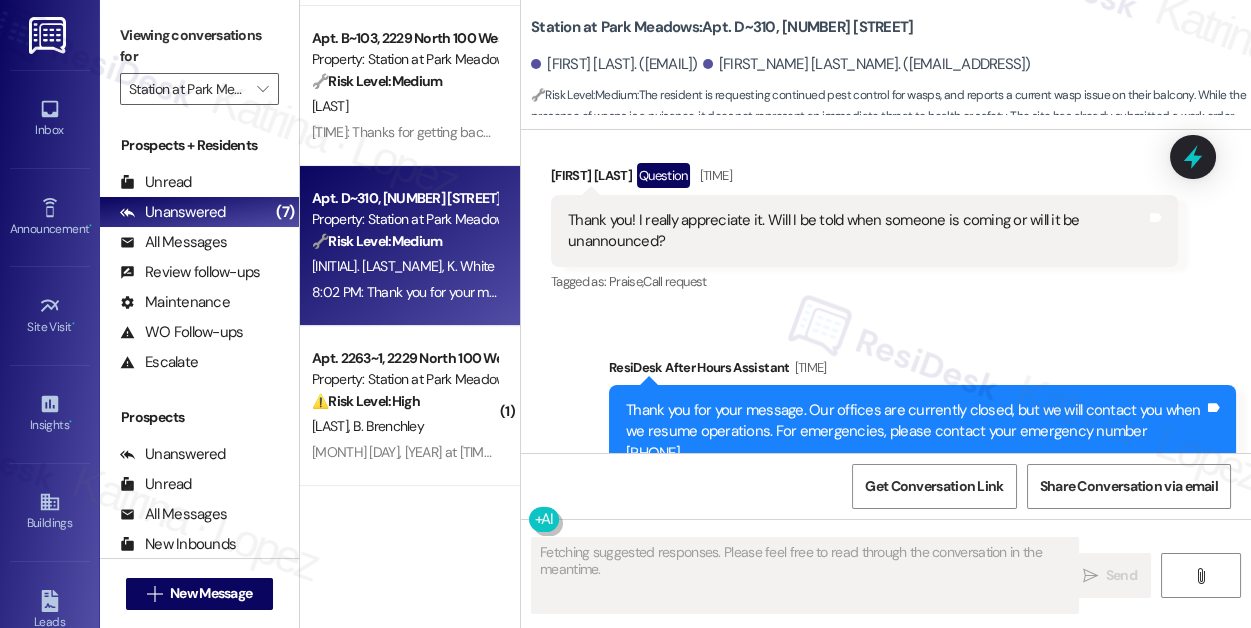 click on "Thank you! I really appreciate it. Will I be told when someone is coming or will it be unannounced?" at bounding box center (857, 231) 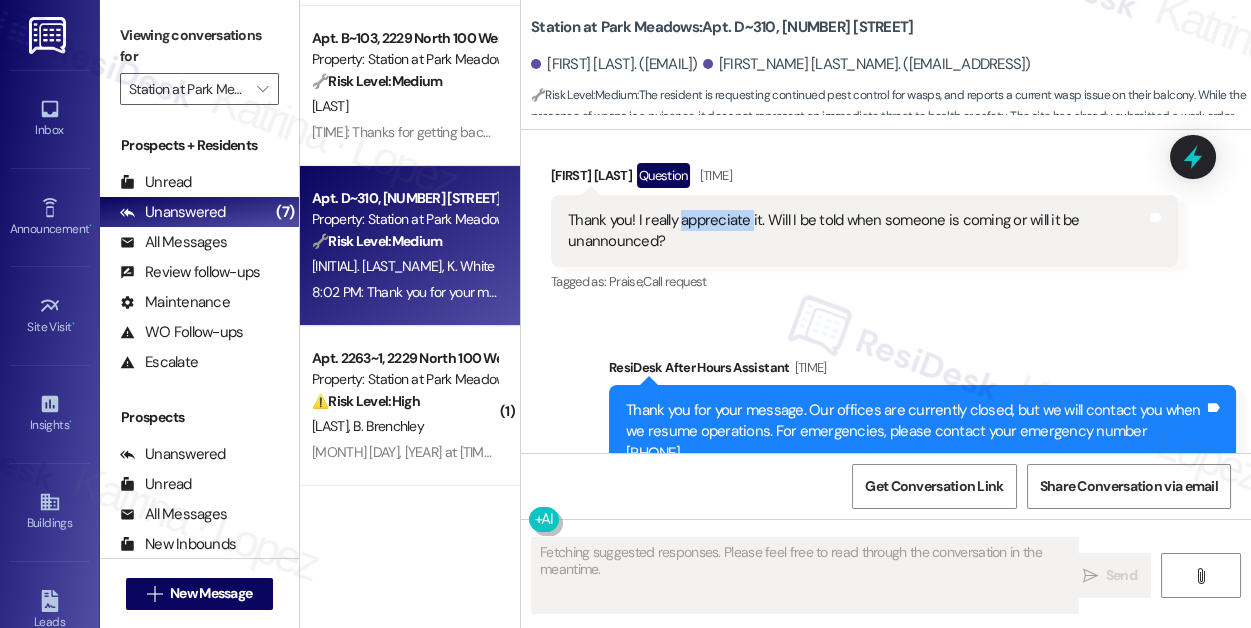 click on "Thank you! I really appreciate it. Will I be told when someone is coming or will it be unannounced?" at bounding box center [857, 231] 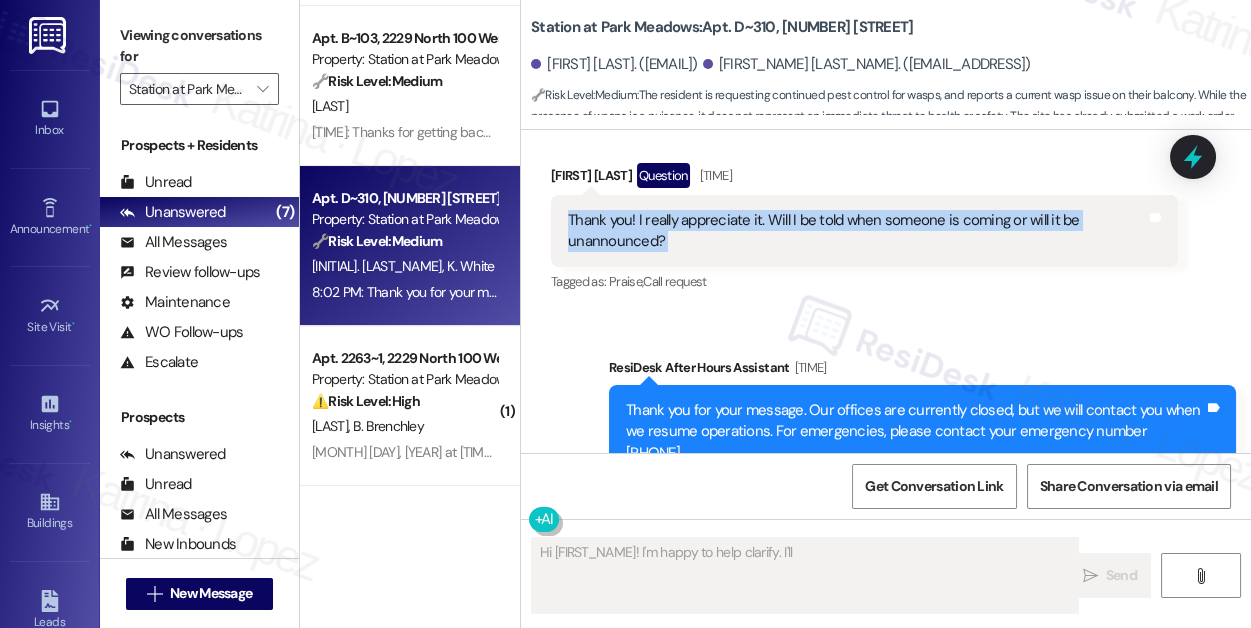 click on "Thank you! I really appreciate it. Will I be told when someone is coming or will it be unannounced?" at bounding box center (857, 231) 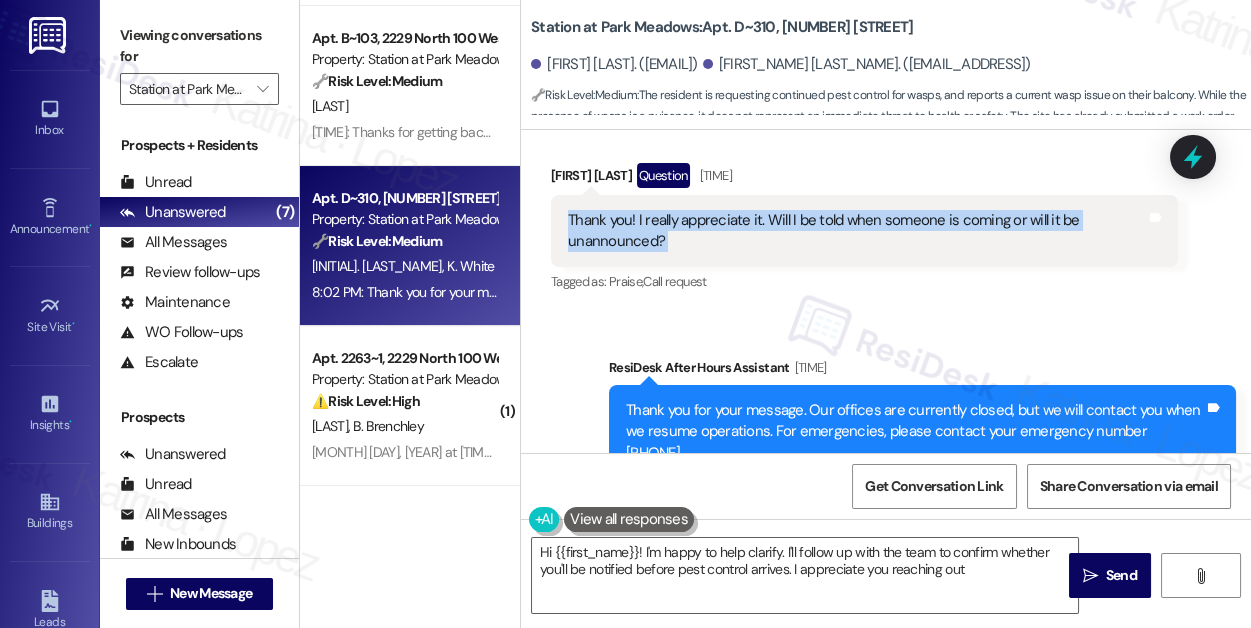 type on "Hi [FIRST_NAME]! I'm happy to help clarify. I'll follow up with the team to confirm whether you'll be notified before pest control arrives. I appreciate you reaching out!" 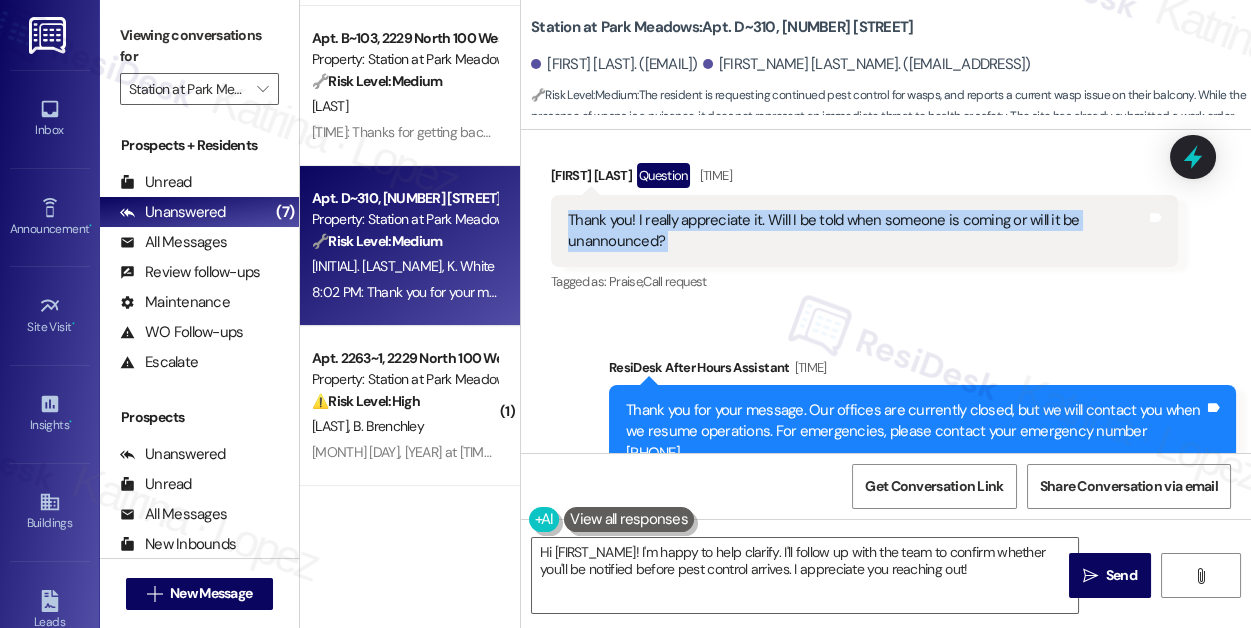 click on "Thank you! I really appreciate it. Will I be told when someone is coming or will it be unannounced?" at bounding box center [857, 231] 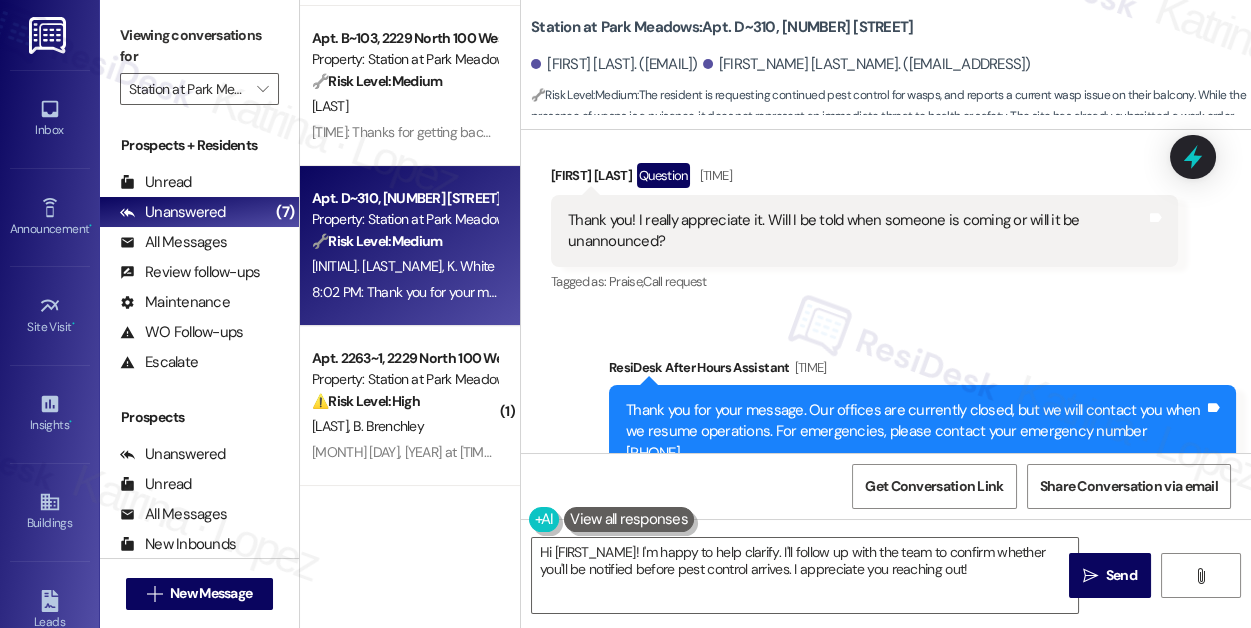 click on "Thank you! I really appreciate it. Will I be told when someone is coming or will it be unannounced?" at bounding box center [857, 231] 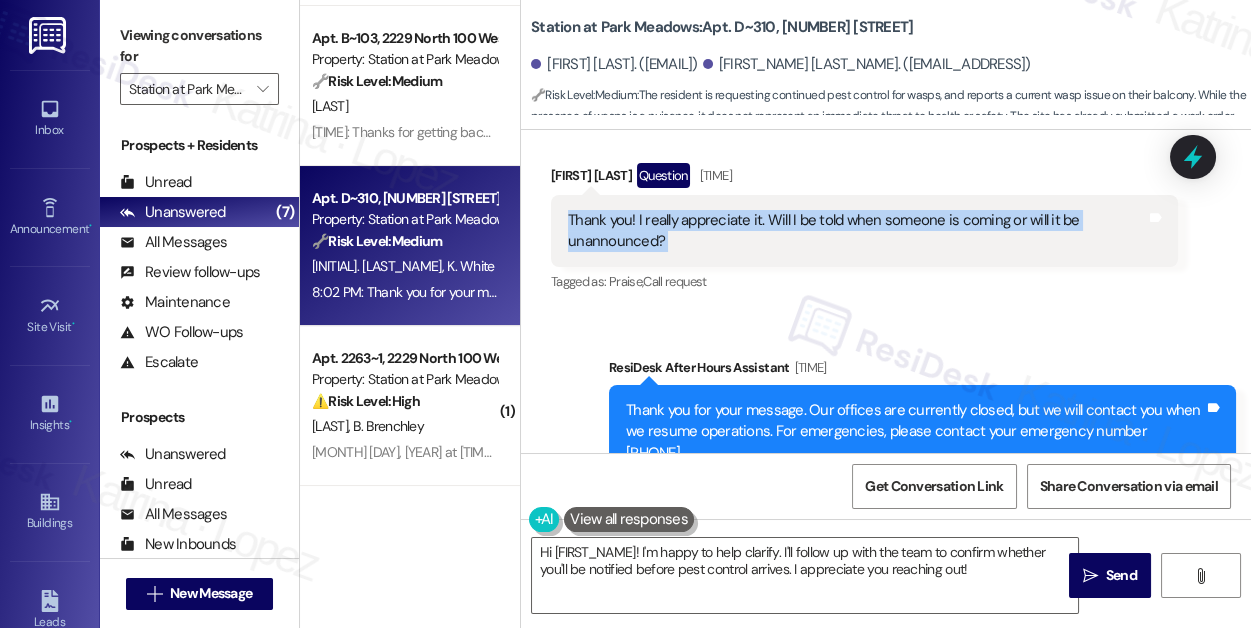 click on "Thank you! I really appreciate it. Will I be told when someone is coming or will it be unannounced?" at bounding box center [857, 231] 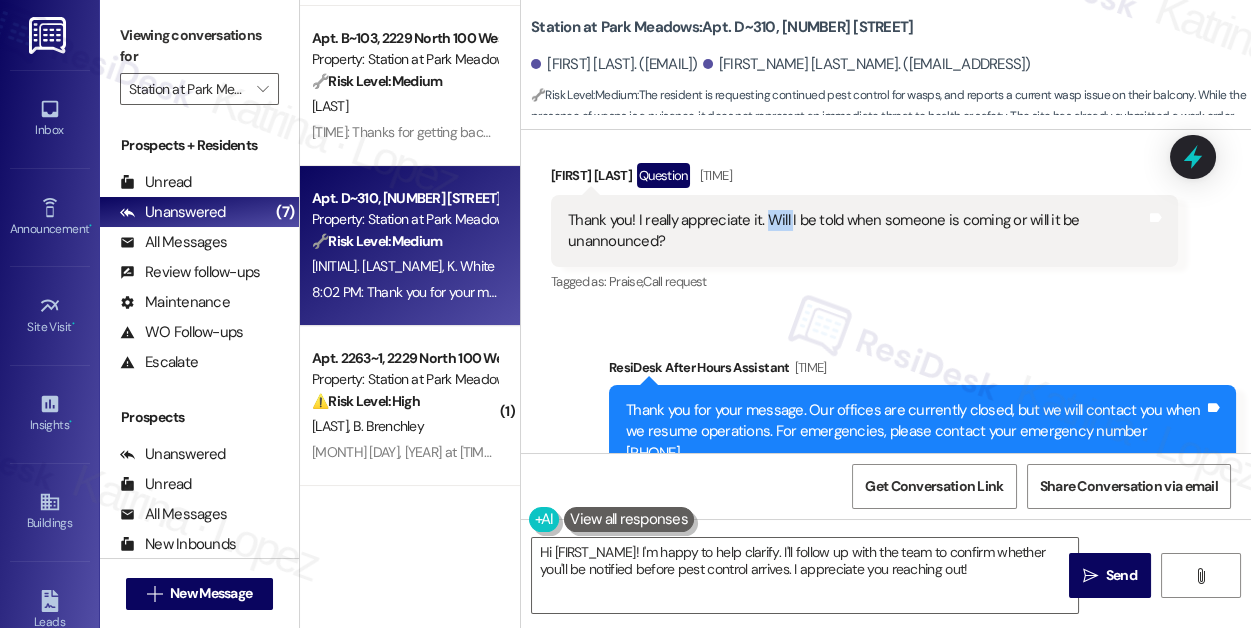 click on "Thank you! I really appreciate it. Will I be told when someone is coming or will it be unannounced?" at bounding box center [857, 231] 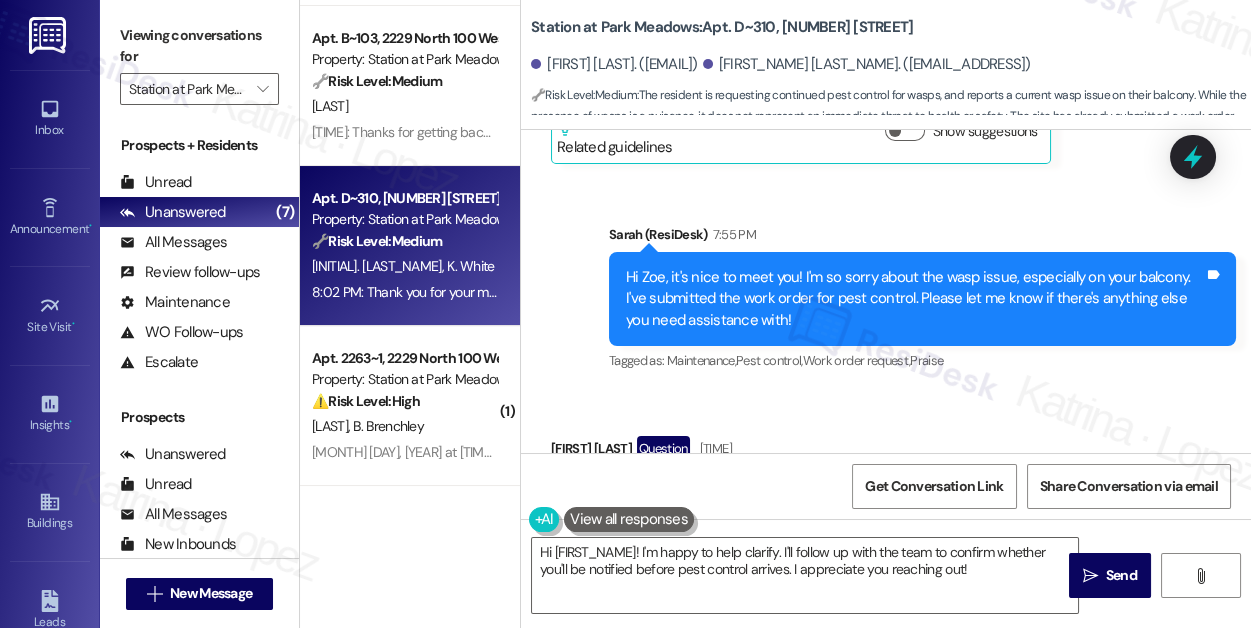 click on "Hi Zoe, it's nice to meet you! I'm so sorry about the wasp issue, especially on your balcony. I've submitted the work order for pest control. Please let me know if there's anything else you need assistance with!" at bounding box center (915, 299) 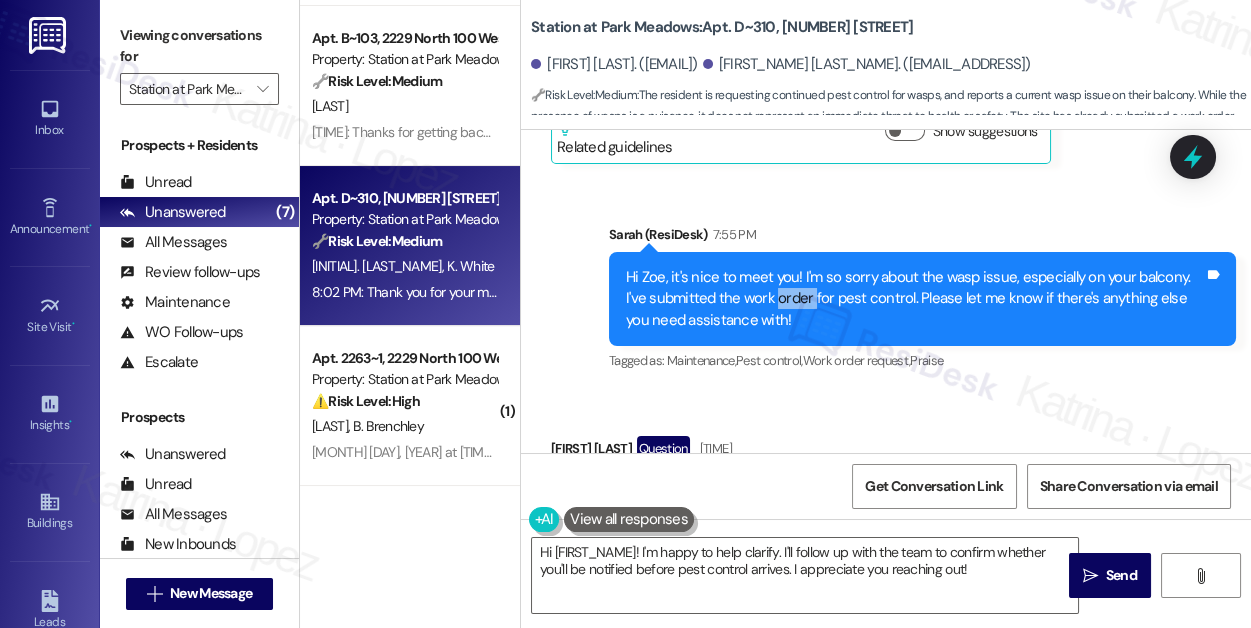 click on "Hi Zoe, it's nice to meet you! I'm so sorry about the wasp issue, especially on your balcony. I've submitted the work order for pest control. Please let me know if there's anything else you need assistance with!" at bounding box center [915, 299] 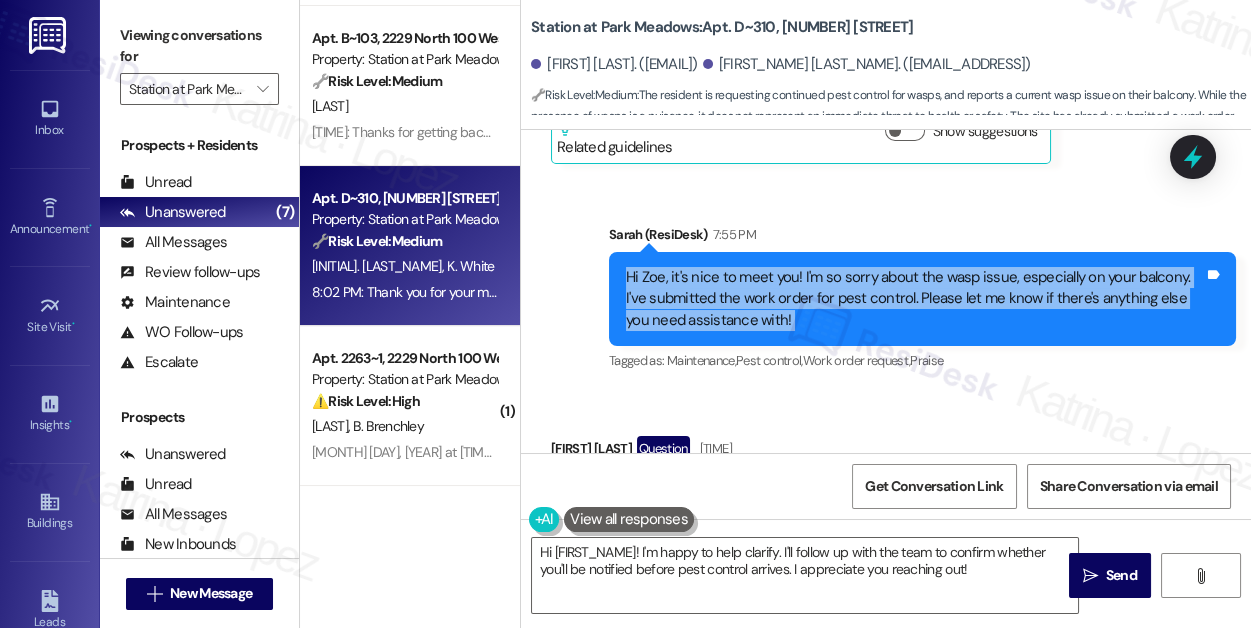 click on "Hi Zoe, it's nice to meet you! I'm so sorry about the wasp issue, especially on your balcony. I've submitted the work order for pest control. Please let me know if there's anything else you need assistance with!" at bounding box center (915, 299) 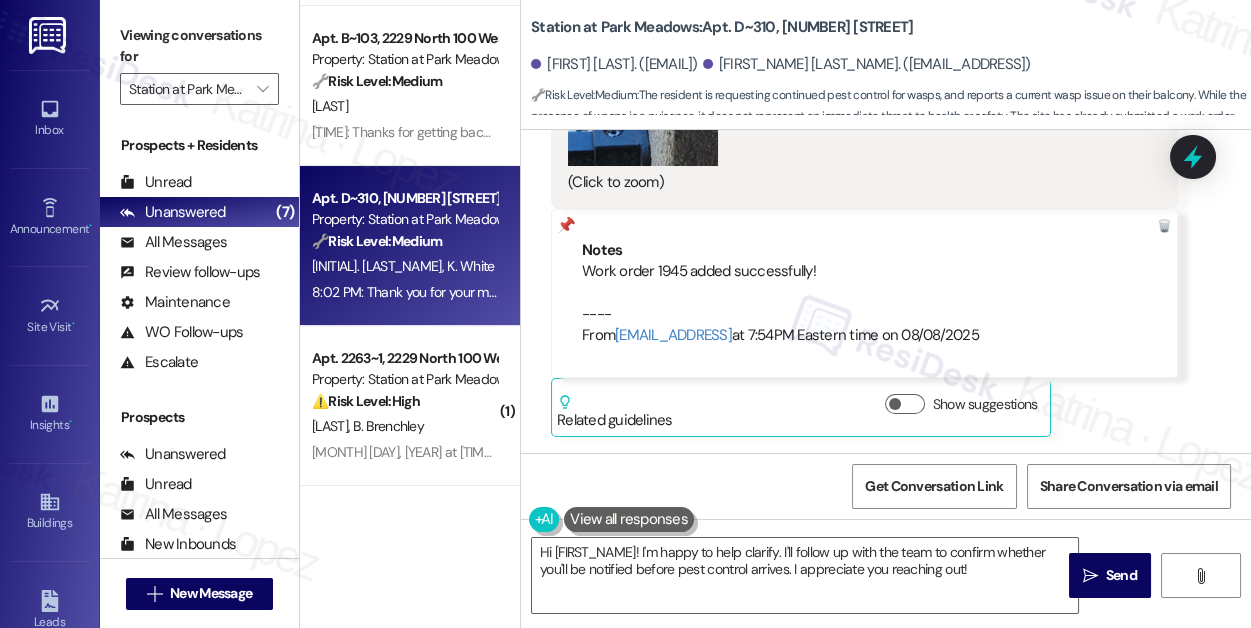 scroll, scrollTop: 1480, scrollLeft: 0, axis: vertical 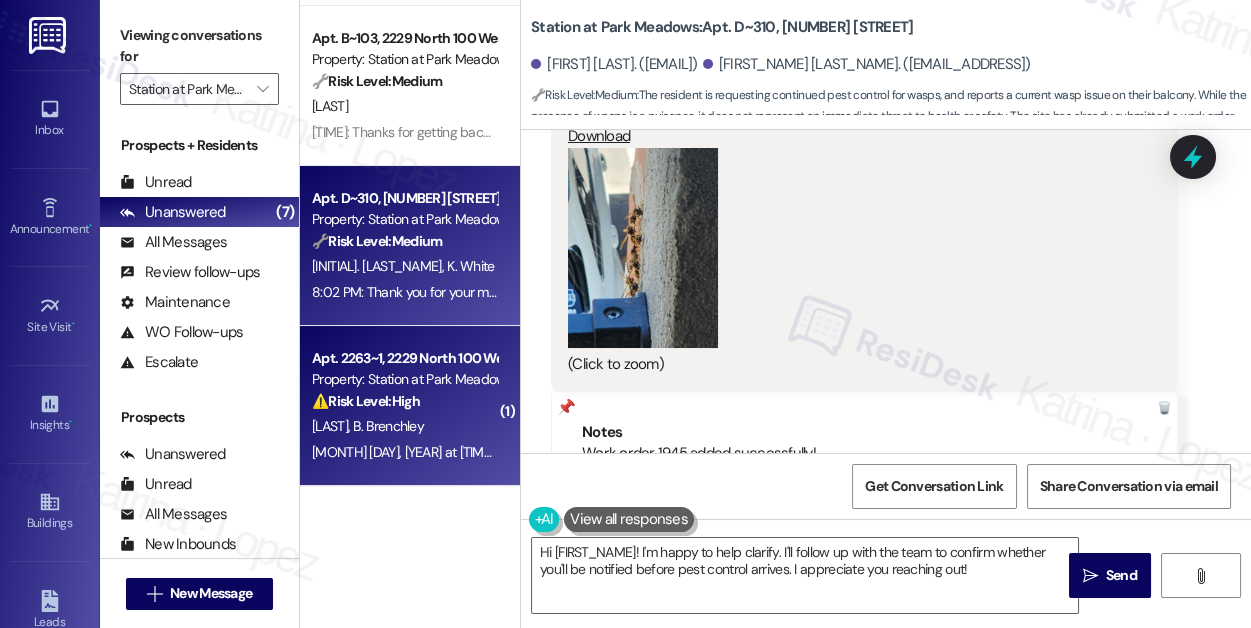click on "⚠️  Risk Level:  High" at bounding box center (366, 401) 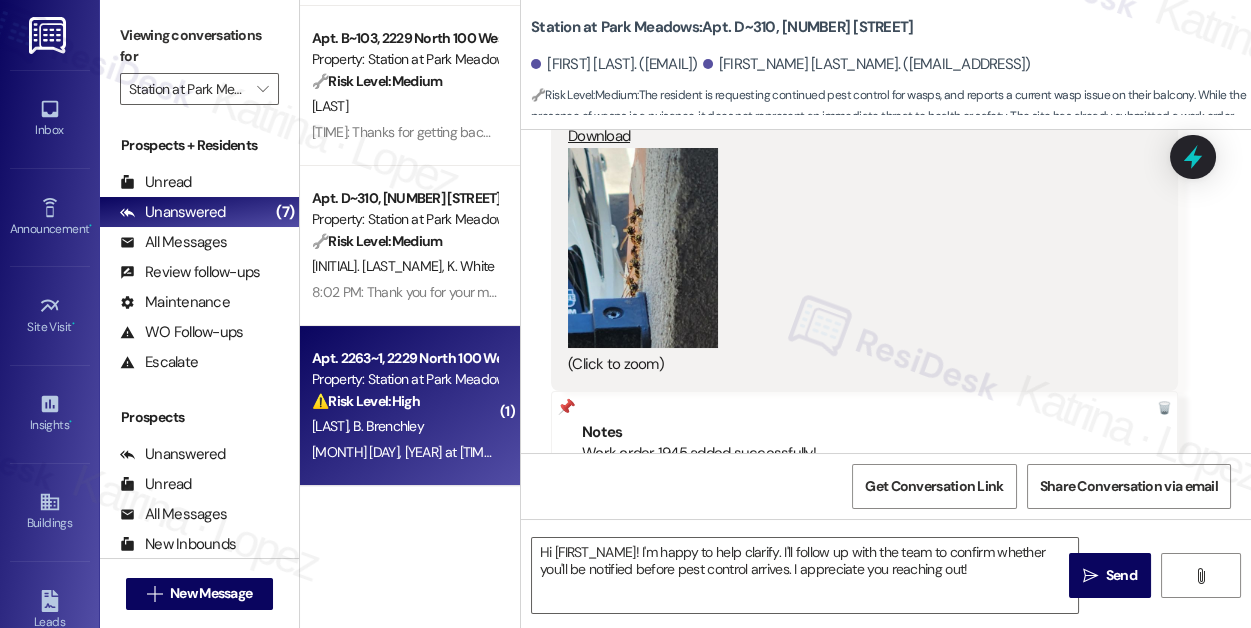 type on "Fetching suggested responses. Please feel free to read through the conversation in the meantime." 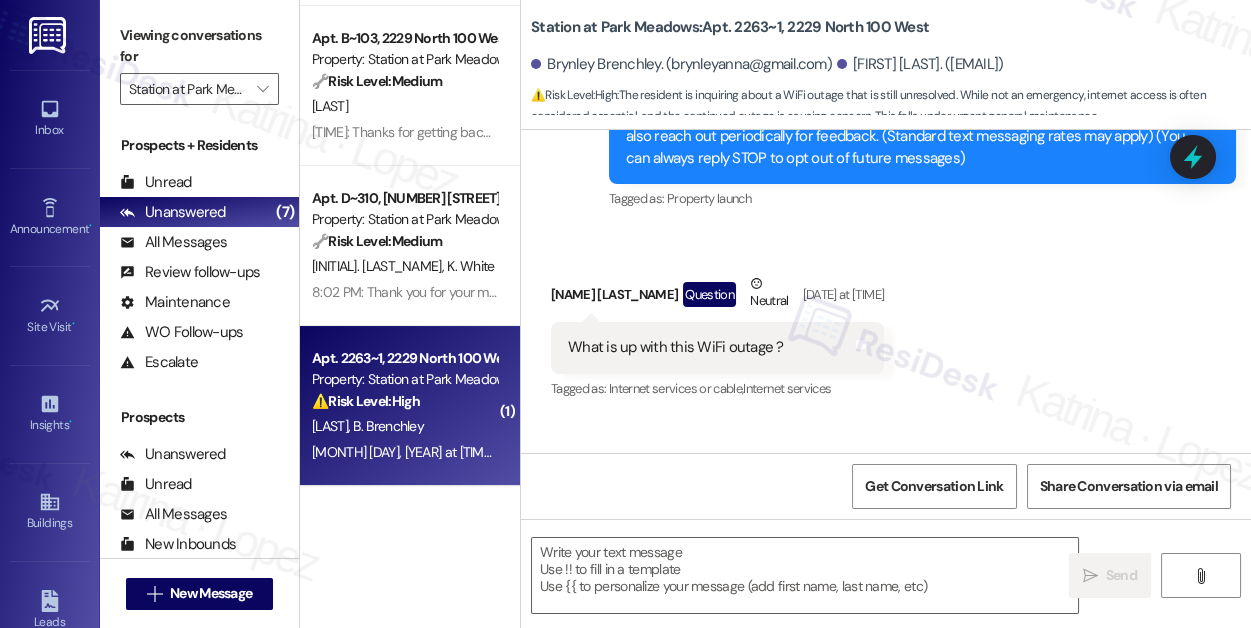 type on "Fetching suggested responses. Please feel free to read through the conversation in the meantime." 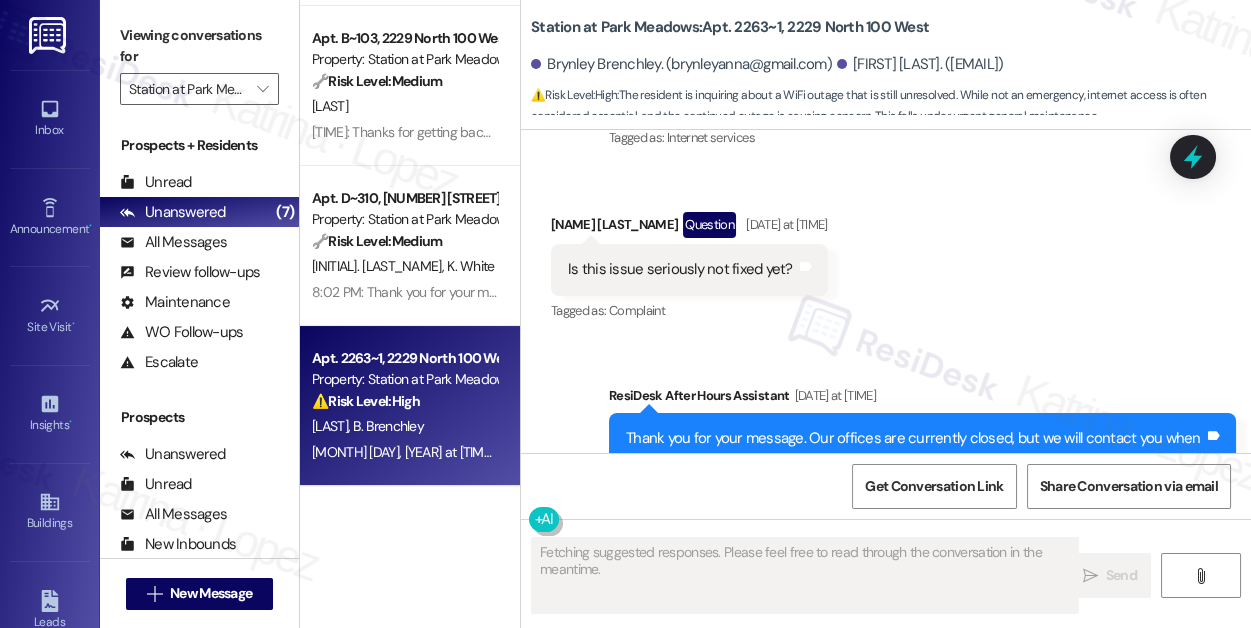 scroll, scrollTop: 874, scrollLeft: 0, axis: vertical 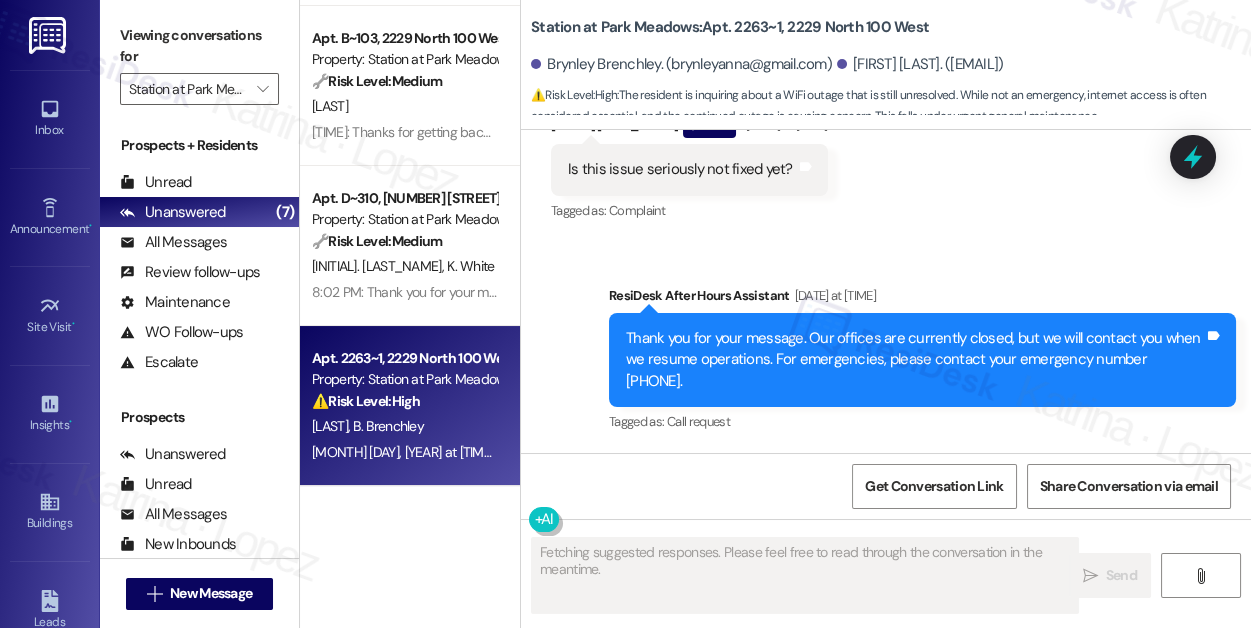 type 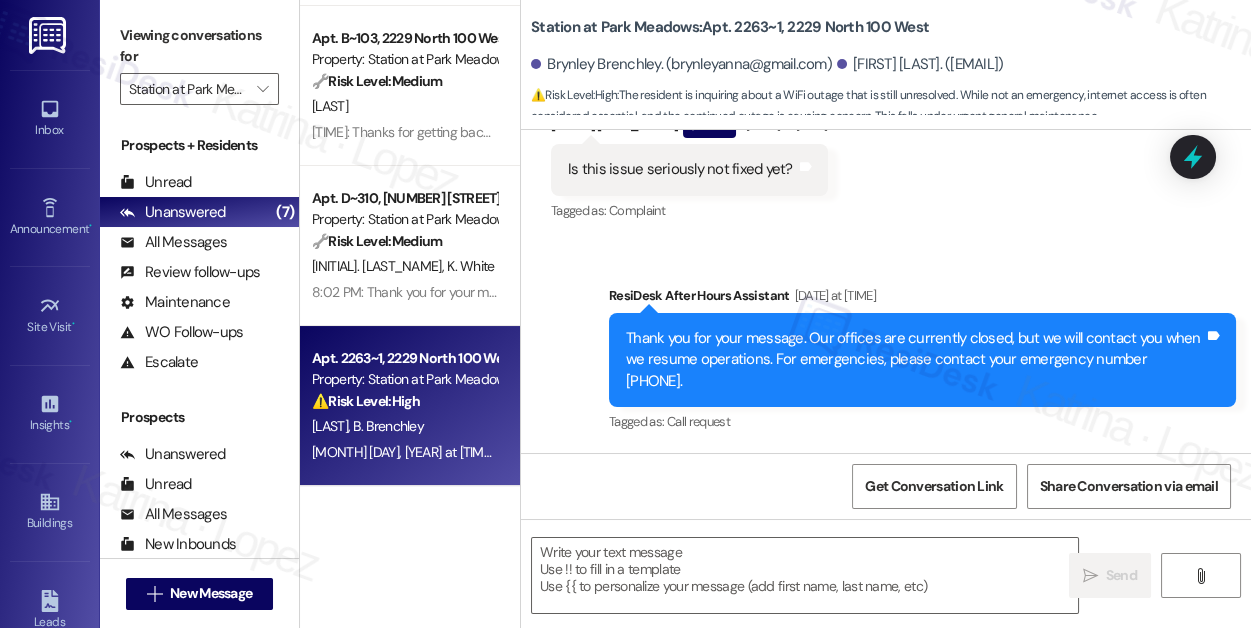 click on "Is this issue seriously not fixed yet?" at bounding box center [680, 169] 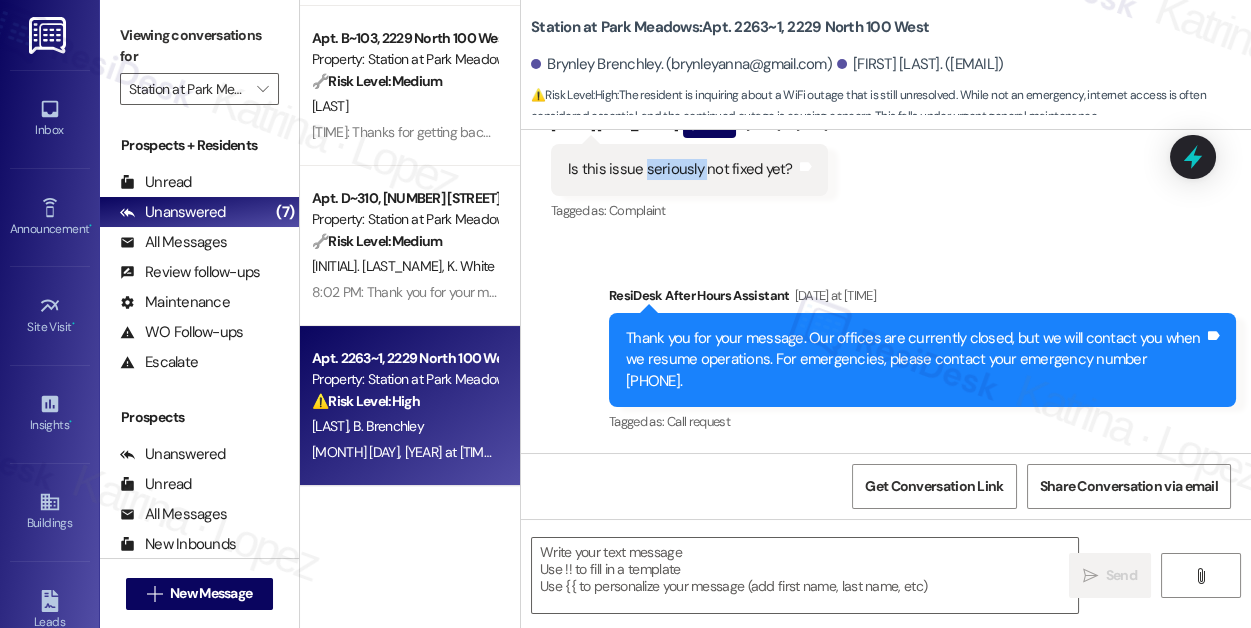 click on "Is this issue seriously not fixed yet?" at bounding box center (680, 169) 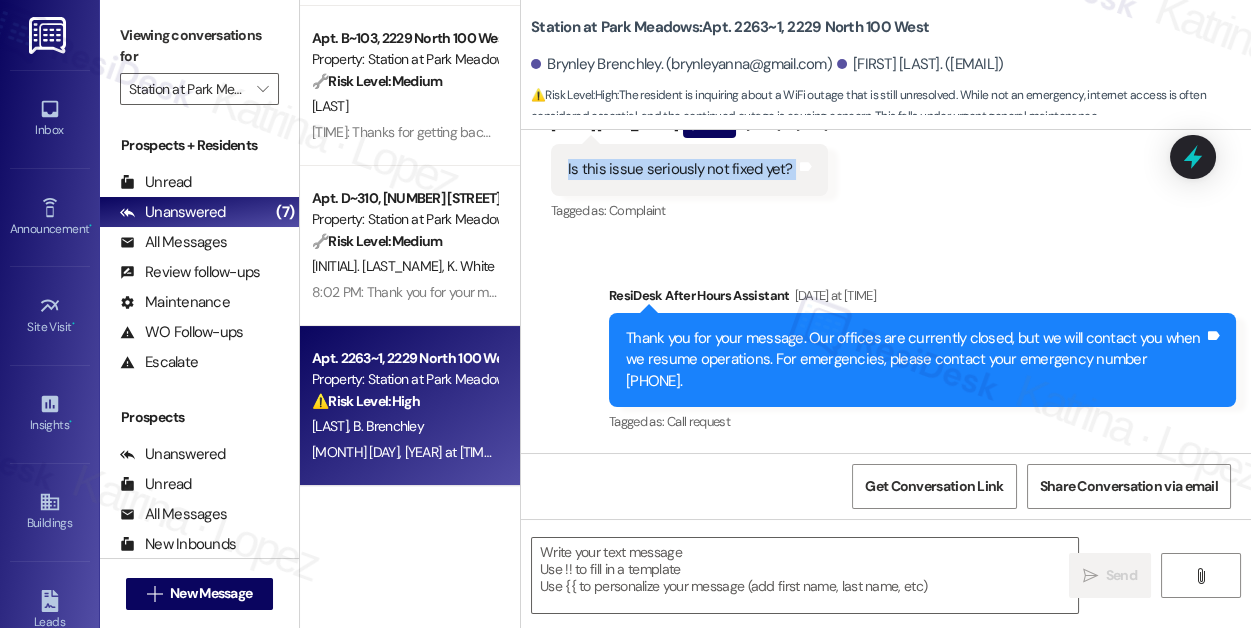 click on "Is this issue seriously not fixed yet?" at bounding box center [680, 169] 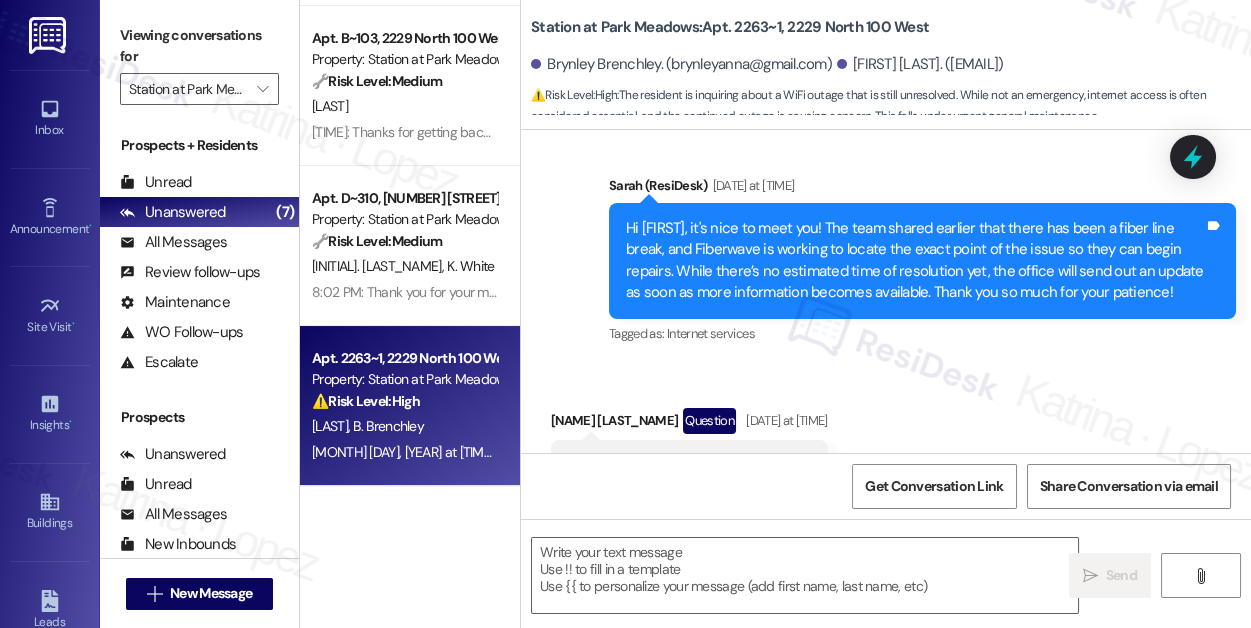 scroll, scrollTop: 419, scrollLeft: 0, axis: vertical 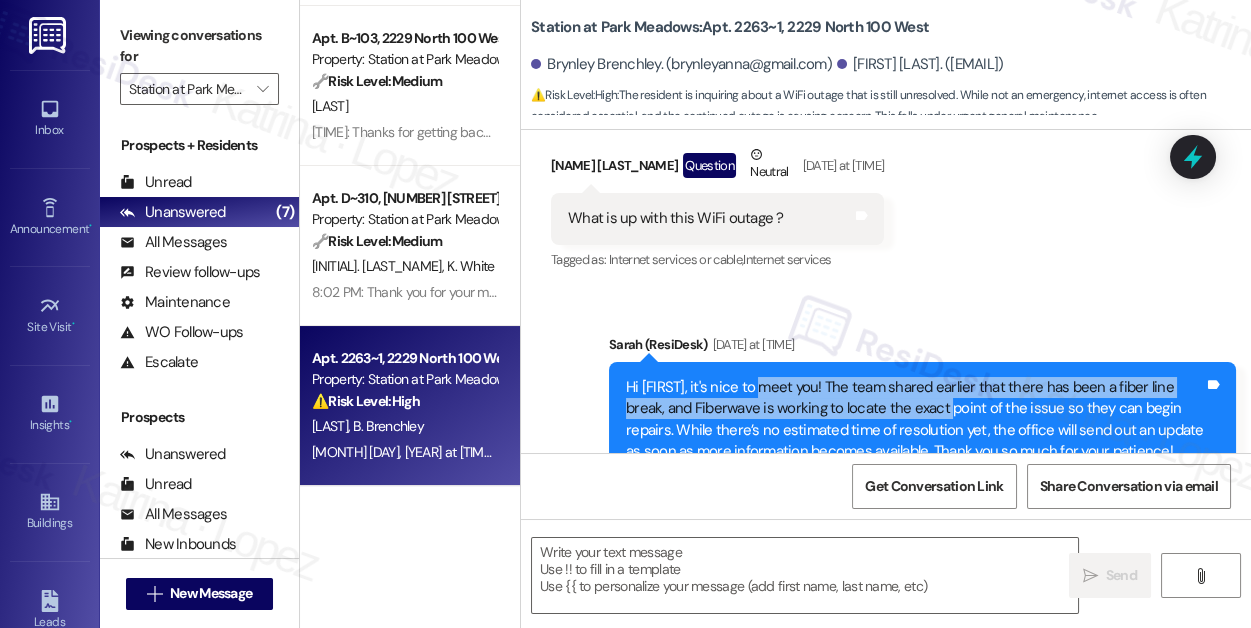 drag, startPoint x: 765, startPoint y: 392, endPoint x: 950, endPoint y: 412, distance: 186.07794 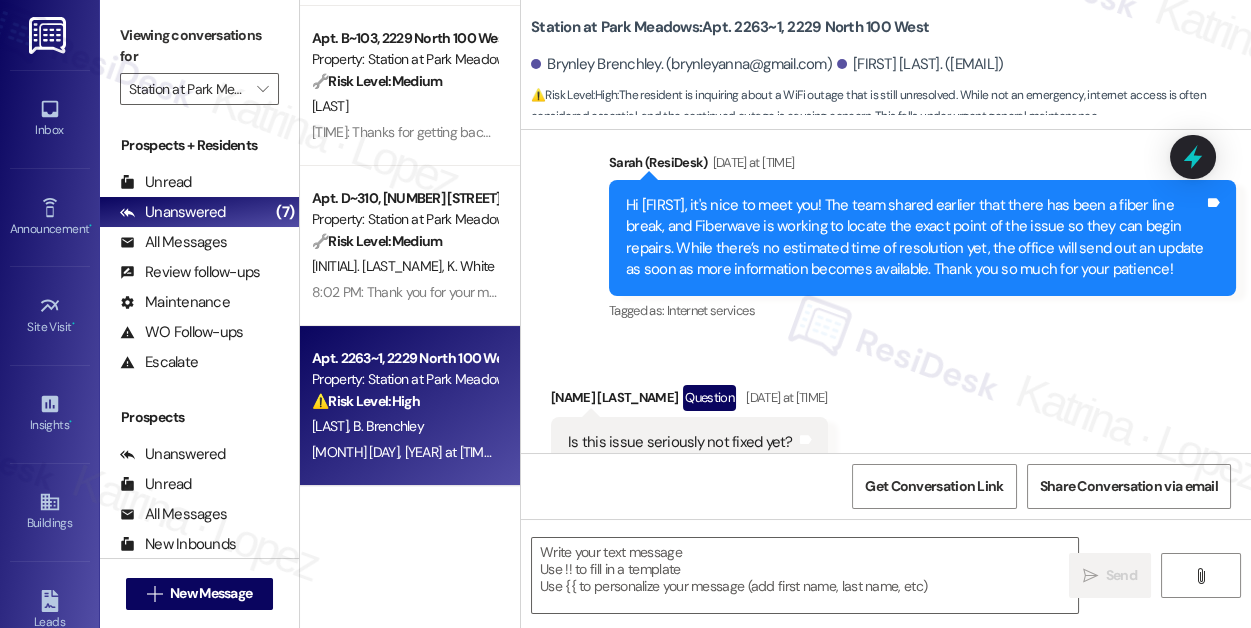 click on "Hi [FIRST], it's nice to meet you! The team shared earlier that there has been a fiber line break, and Fiberwave is working to locate the exact point of the issue so they can begin repairs. While there’s no estimated time of resolution yet, the office will send out an update as soon as more information becomes available. Thank you so much for your patience!" at bounding box center [915, 238] 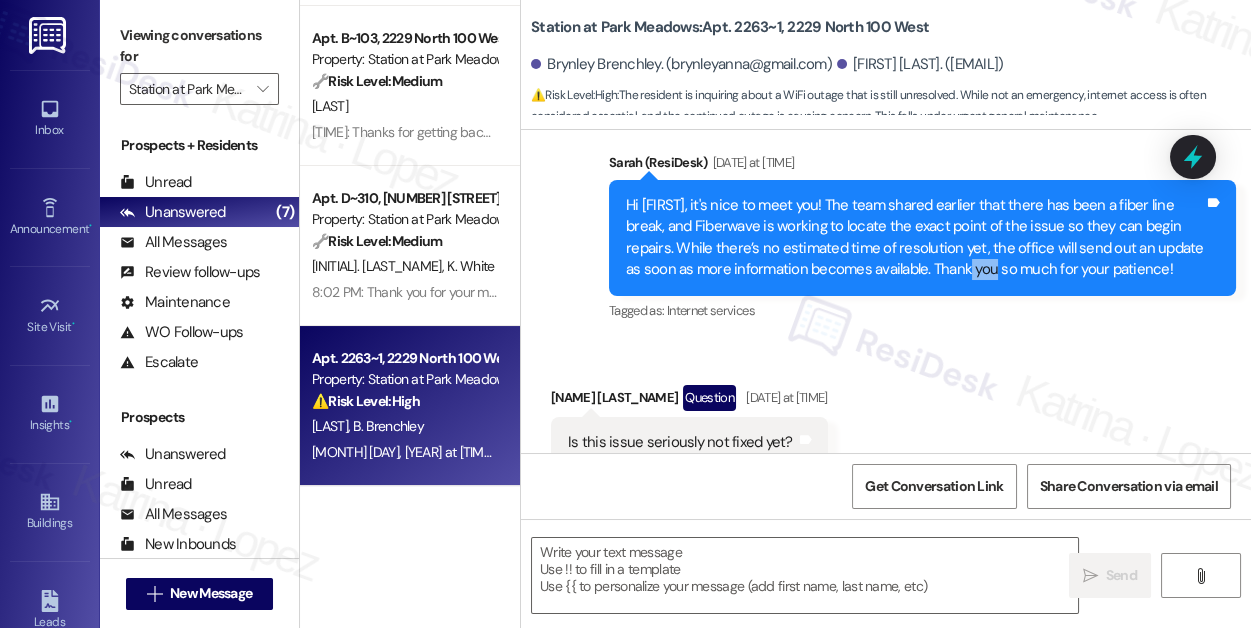 click on "Hi [FIRST], it's nice to meet you! The team shared earlier that there has been a fiber line break, and Fiberwave is working to locate the exact point of the issue so they can begin repairs. While there’s no estimated time of resolution yet, the office will send out an update as soon as more information becomes available. Thank you so much for your patience!" at bounding box center [915, 238] 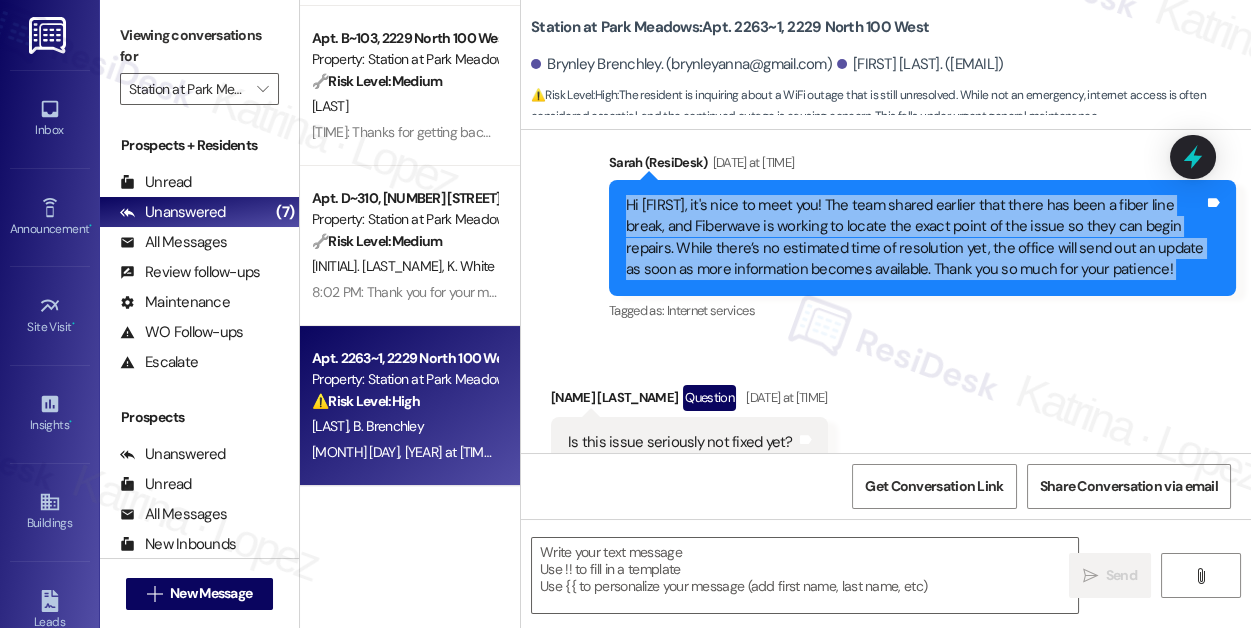 click on "Hi [FIRST], it's nice to meet you! The team shared earlier that there has been a fiber line break, and Fiberwave is working to locate the exact point of the issue so they can begin repairs. While there’s no estimated time of resolution yet, the office will send out an update as soon as more information becomes available. Thank you so much for your patience!" at bounding box center [915, 238] 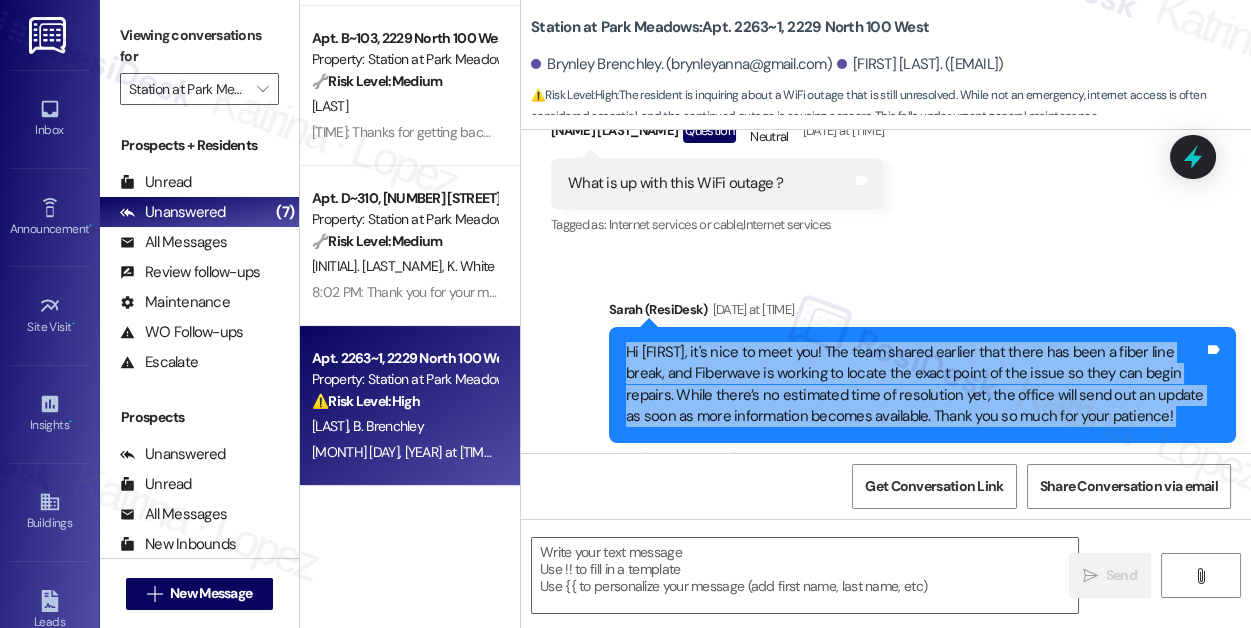 scroll, scrollTop: 818, scrollLeft: 0, axis: vertical 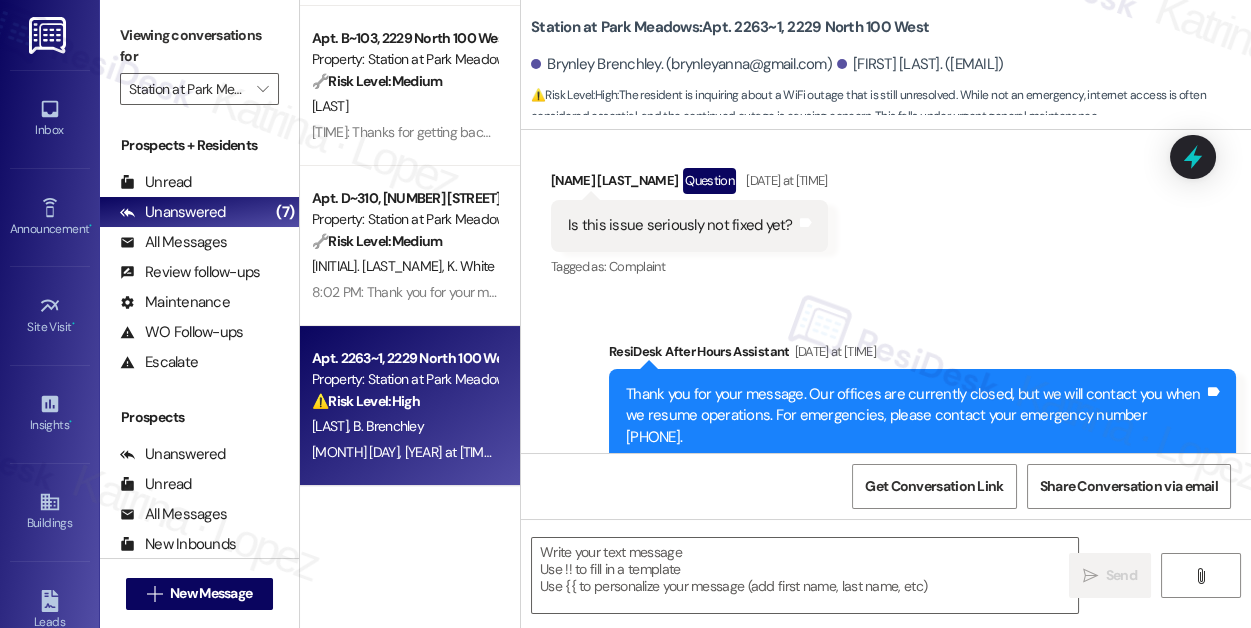 click on "Is this issue seriously not fixed yet?" at bounding box center (680, 225) 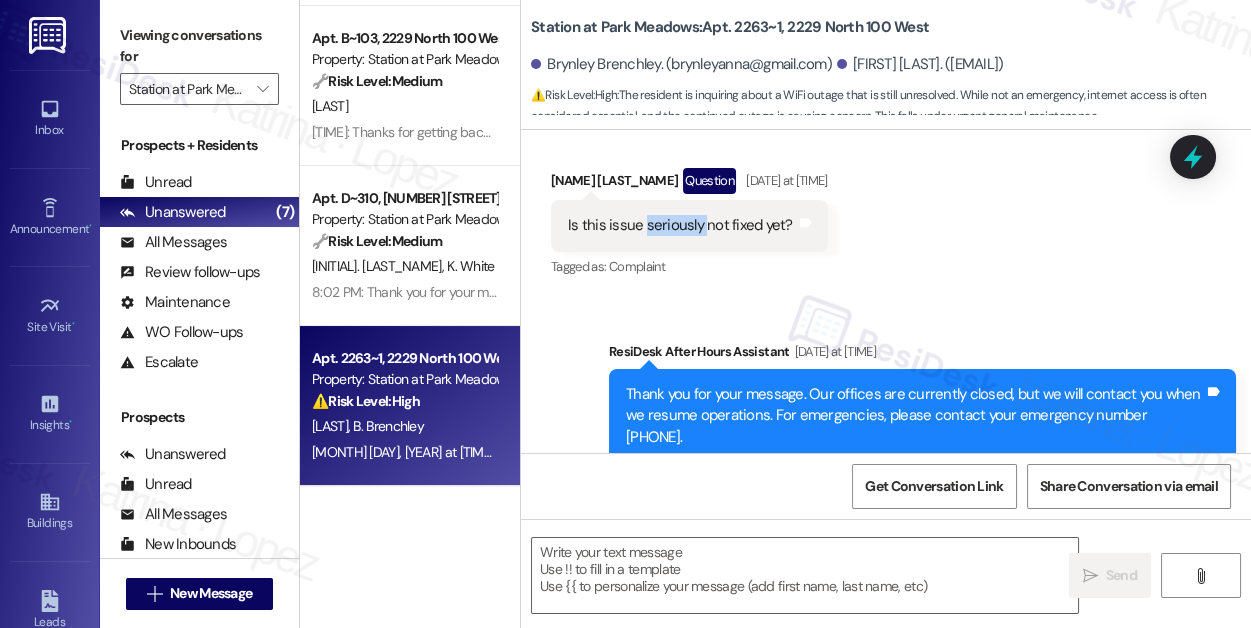 click on "Is this issue seriously not fixed yet?" at bounding box center (680, 225) 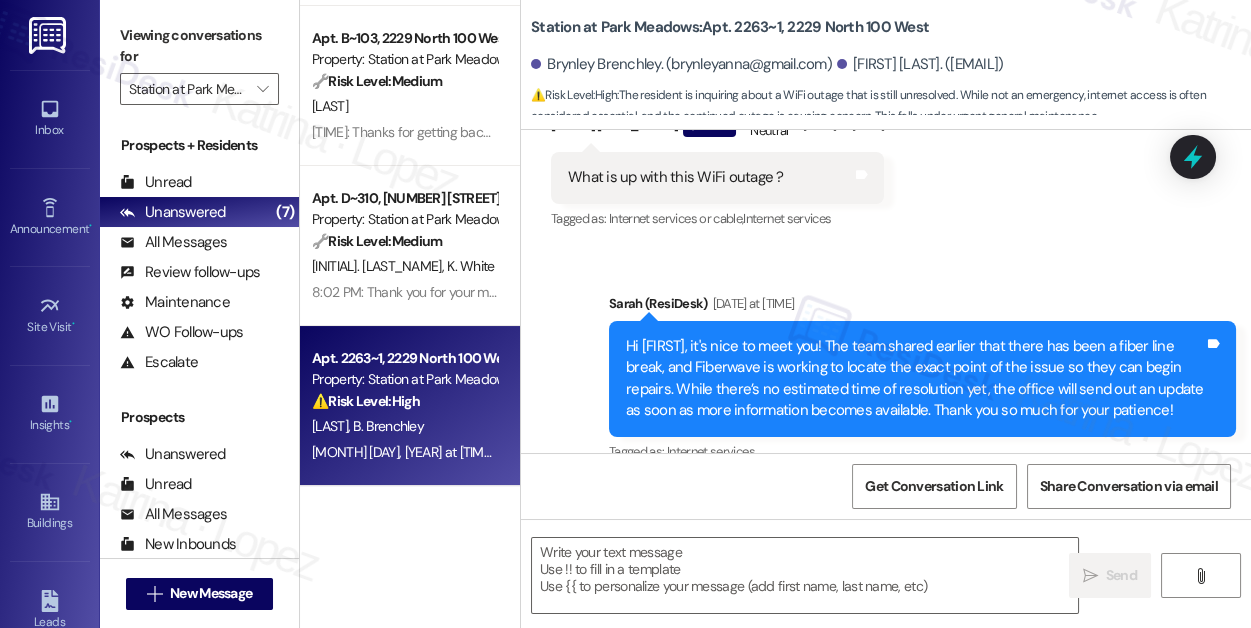 scroll, scrollTop: 454, scrollLeft: 0, axis: vertical 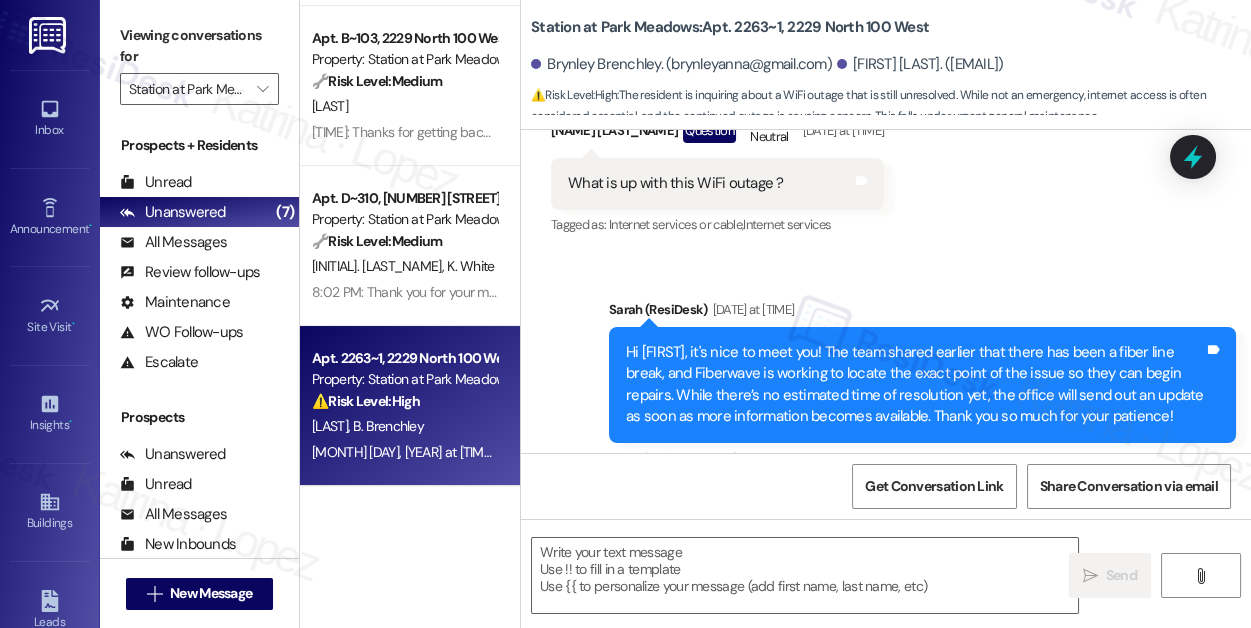 click on "What is up with this WiFi outage ?" at bounding box center (676, 183) 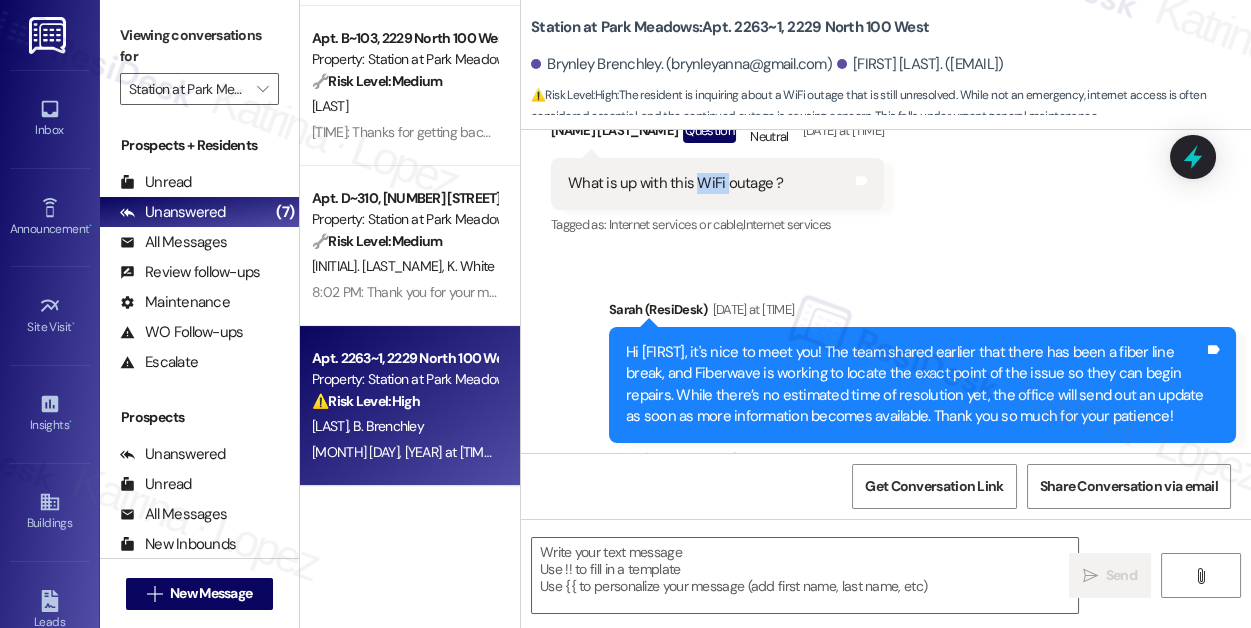 click on "What is up with this WiFi outage ?" at bounding box center (676, 183) 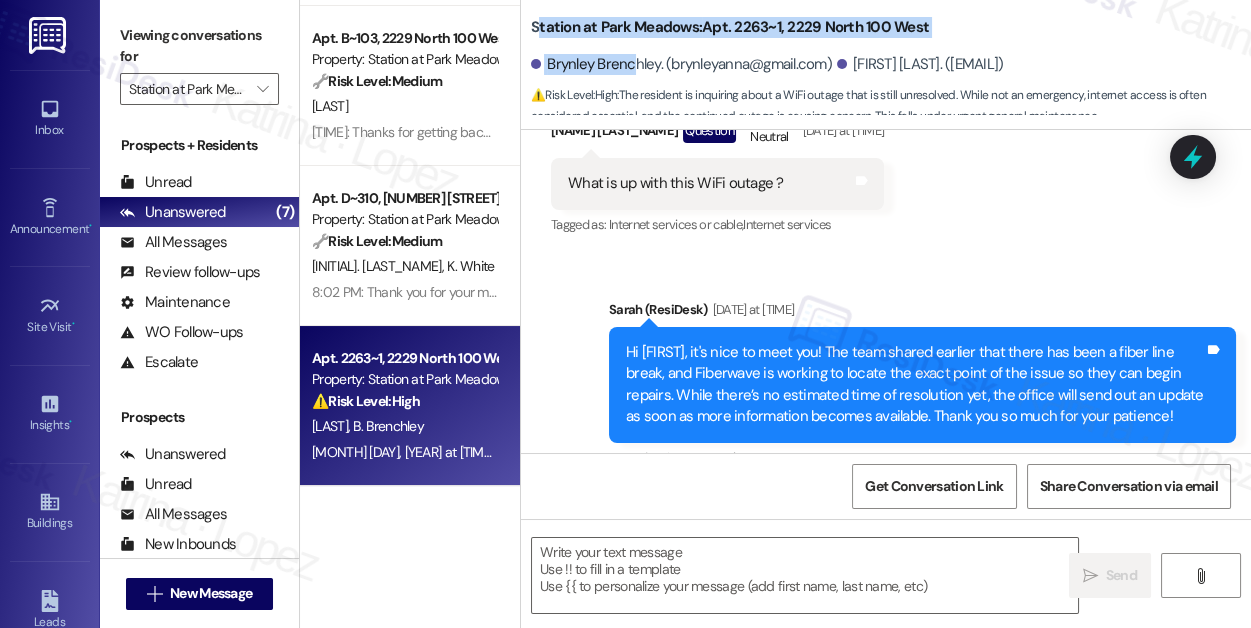 drag, startPoint x: 538, startPoint y: 30, endPoint x: 630, endPoint y: 44, distance: 93.05912 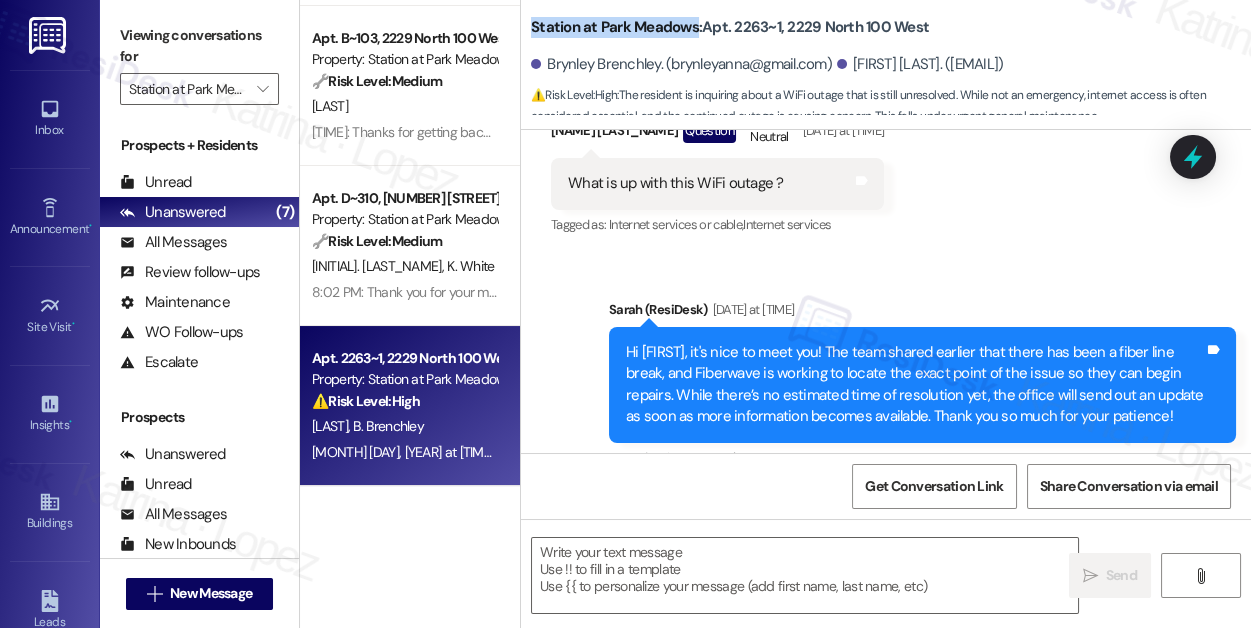 drag, startPoint x: 525, startPoint y: 25, endPoint x: 693, endPoint y: 20, distance: 168.07439 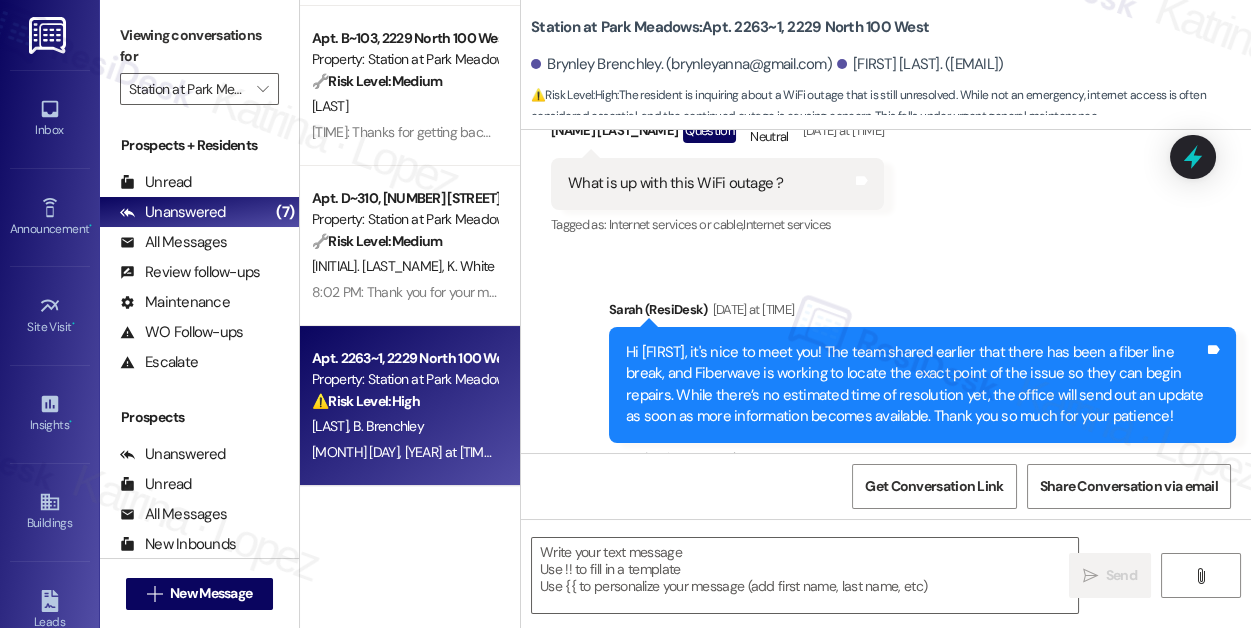 click on "Viewing conversations for" at bounding box center (199, 46) 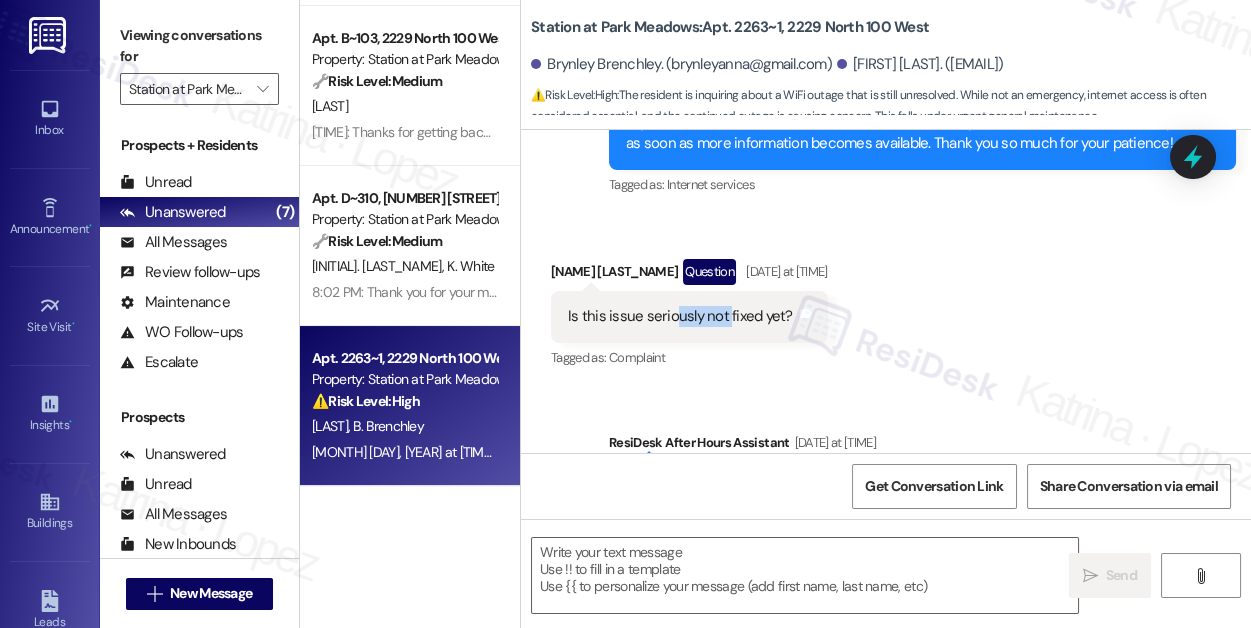 drag, startPoint x: 668, startPoint y: 320, endPoint x: 723, endPoint y: 321, distance: 55.00909 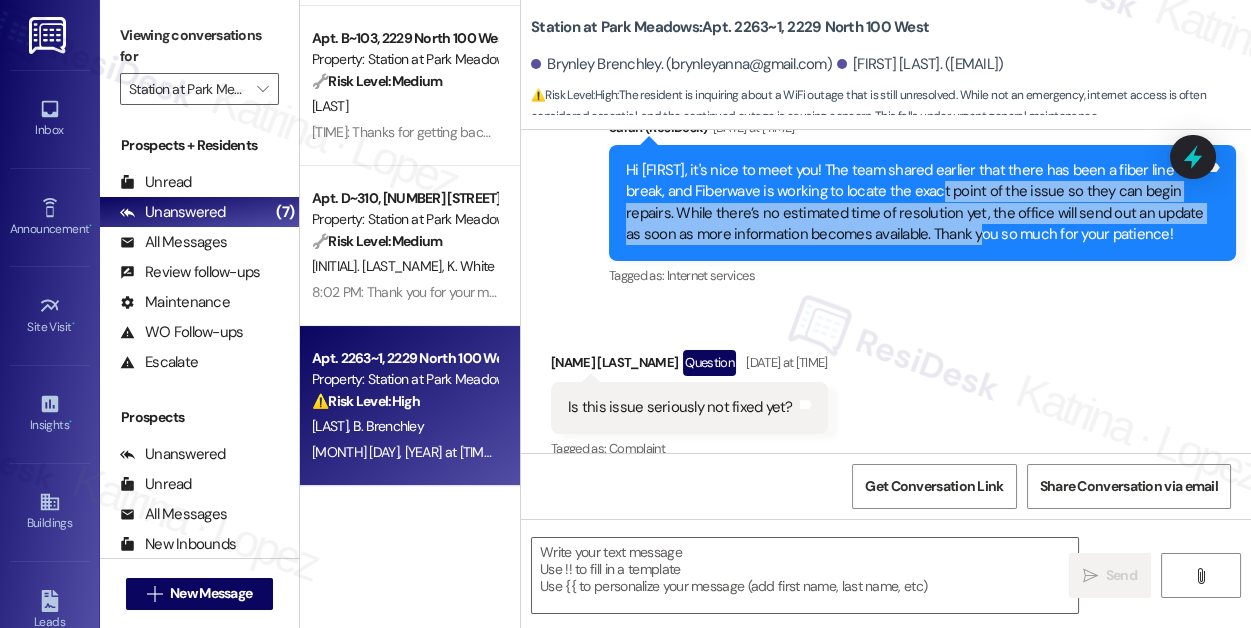 drag, startPoint x: 938, startPoint y: 190, endPoint x: 983, endPoint y: 228, distance: 58.898216 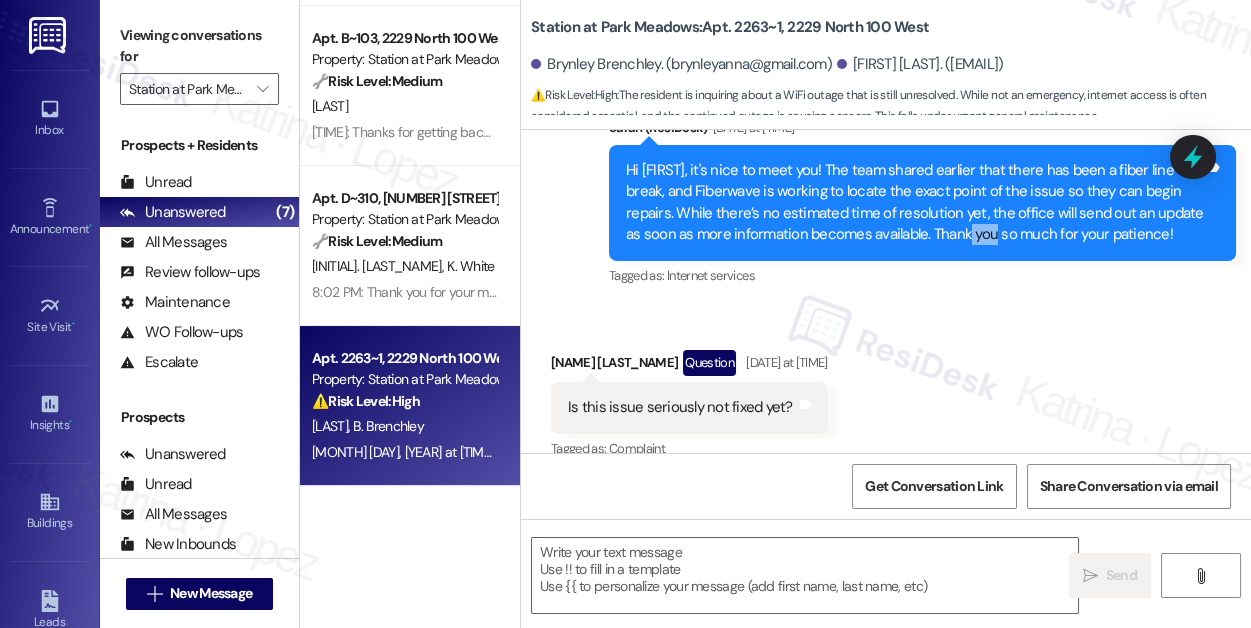 click on "Hi [FIRST], it's nice to meet you! The team shared earlier that there has been a fiber line break, and Fiberwave is working to locate the exact point of the issue so they can begin repairs. While there’s no estimated time of resolution yet, the office will send out an update as soon as more information becomes available. Thank you so much for your patience!" at bounding box center (915, 203) 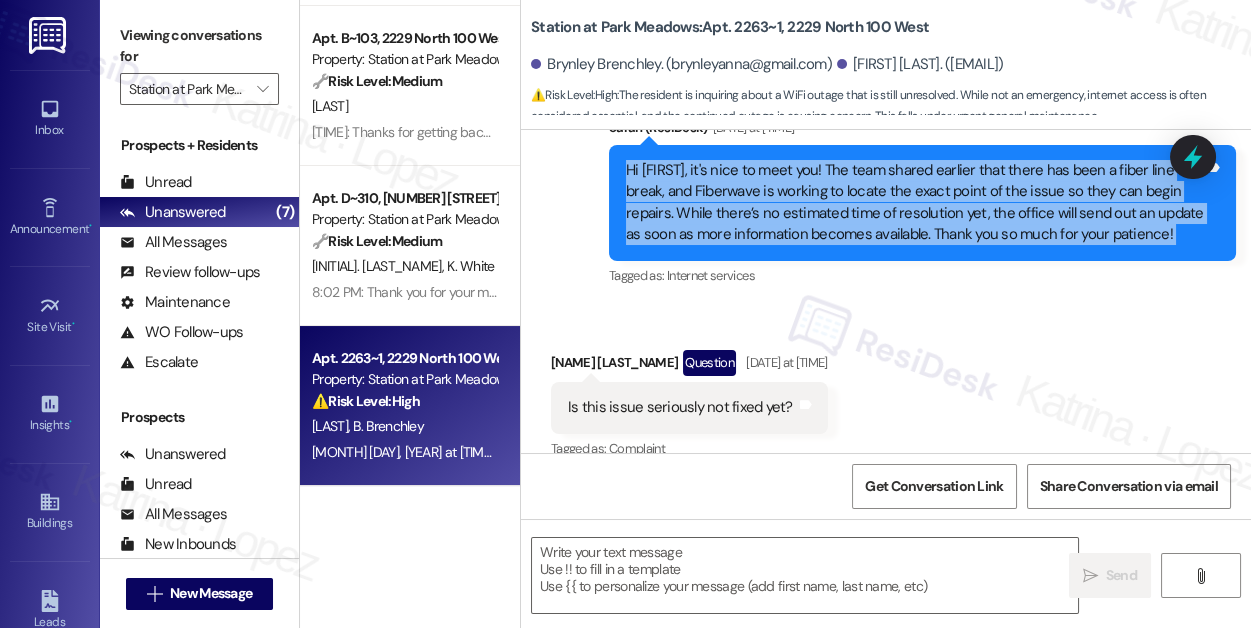 click on "Hi [FIRST], it's nice to meet you! The team shared earlier that there has been a fiber line break, and Fiberwave is working to locate the exact point of the issue so they can begin repairs. While there’s no estimated time of resolution yet, the office will send out an update as soon as more information becomes available. Thank you so much for your patience!" at bounding box center (915, 203) 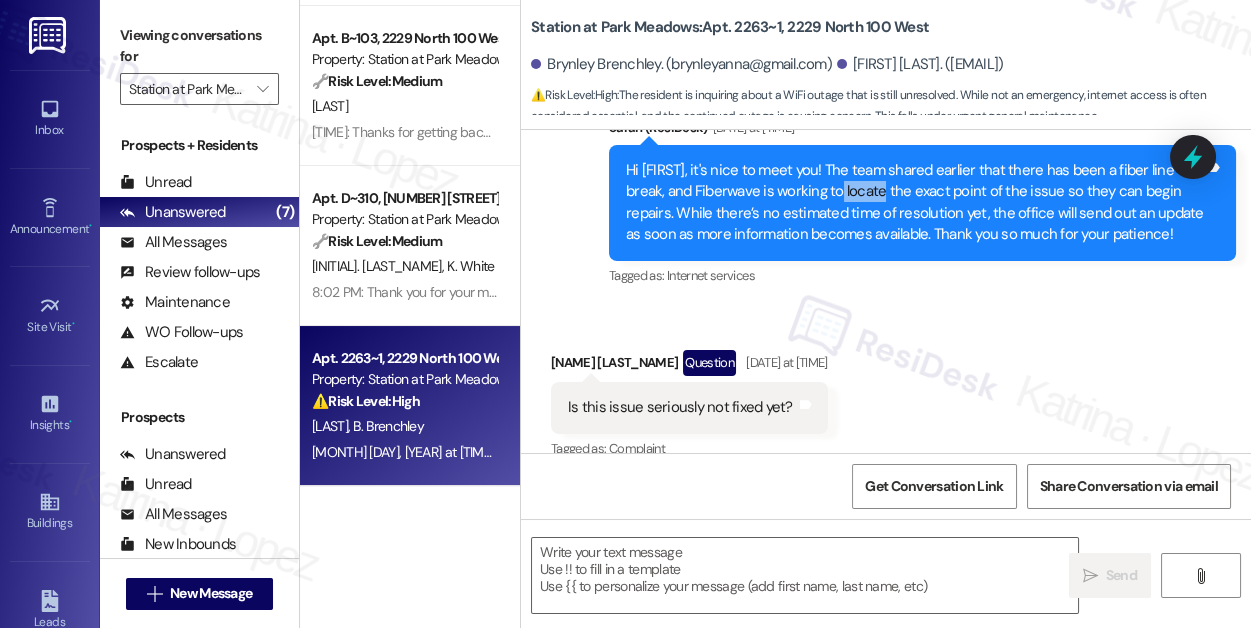 click on "Hi [FIRST], it's nice to meet you! The team shared earlier that there has been a fiber line break, and Fiberwave is working to locate the exact point of the issue so they can begin repairs. While there’s no estimated time of resolution yet, the office will send out an update as soon as more information becomes available. Thank you so much for your patience!" at bounding box center [915, 203] 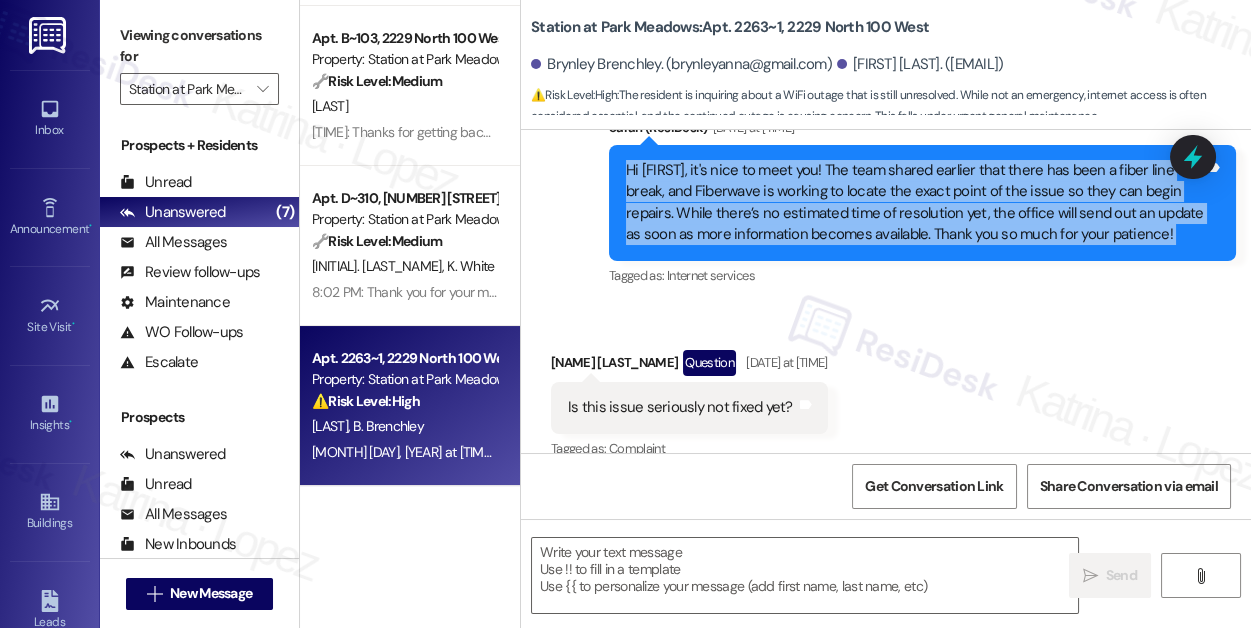 click on "Hi [FIRST], it's nice to meet you! The team shared earlier that there has been a fiber line break, and Fiberwave is working to locate the exact point of the issue so they can begin repairs. While there’s no estimated time of resolution yet, the office will send out an update as soon as more information becomes available. Thank you so much for your patience!" at bounding box center [915, 203] 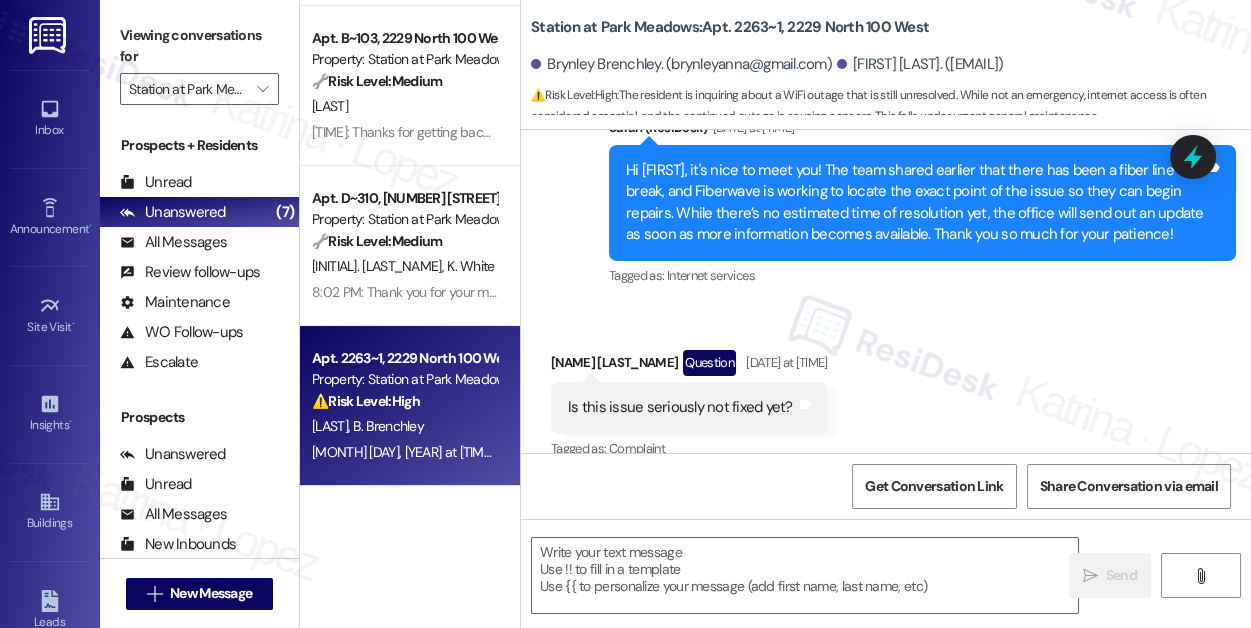 click on "Hi [FIRST], it's nice to meet you! The team shared earlier that there has been a fiber line break, and Fiberwave is working to locate the exact point of the issue so they can begin repairs. While there’s no estimated time of resolution yet, the office will send out an update as soon as more information becomes available. Thank you so much for your patience!" at bounding box center [915, 203] 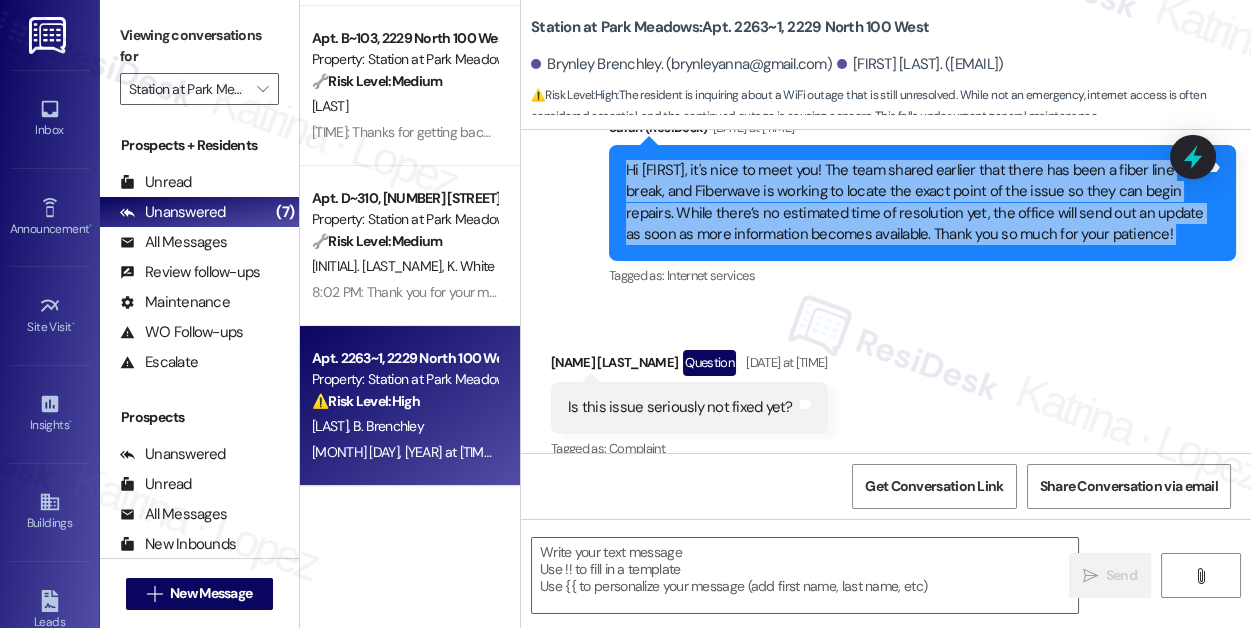 click on "Hi [FIRST], it's nice to meet you! The team shared earlier that there has been a fiber line break, and Fiberwave is working to locate the exact point of the issue so they can begin repairs. While there’s no estimated time of resolution yet, the office will send out an update as soon as more information becomes available. Thank you so much for your patience!" at bounding box center (915, 203) 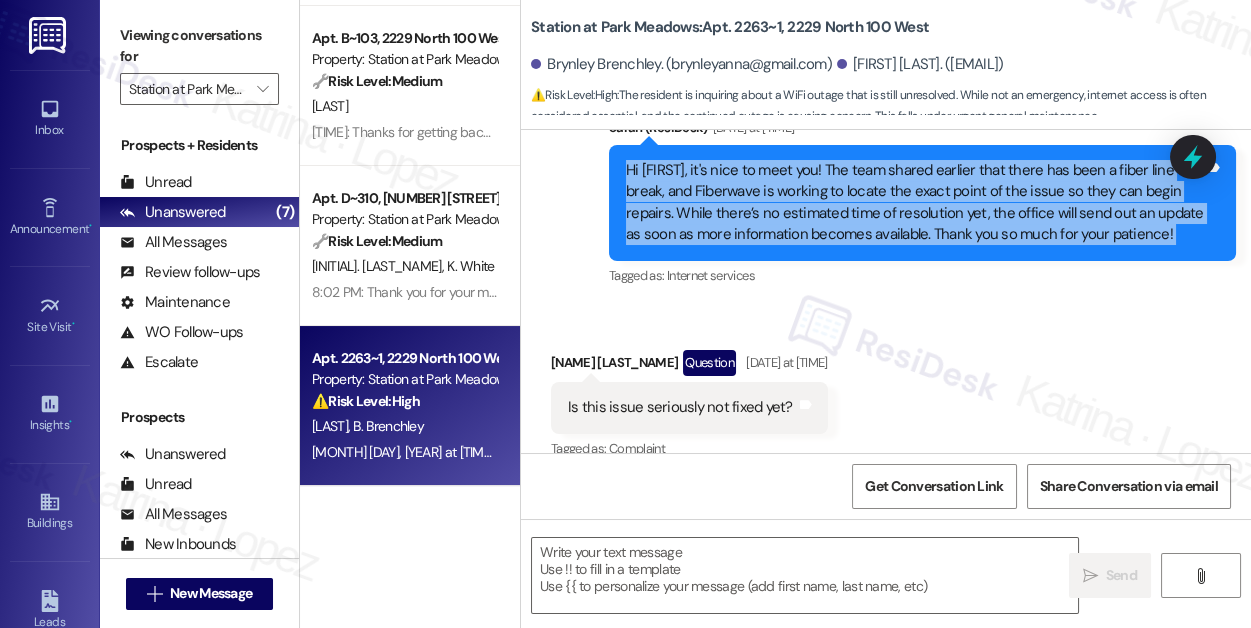 click on "Hi [FIRST], it's nice to meet you! The team shared earlier that there has been a fiber line break, and Fiberwave is working to locate the exact point of the issue so they can begin repairs. While there’s no estimated time of resolution yet, the office will send out an update as soon as more information becomes available. Thank you so much for your patience!" at bounding box center (915, 203) 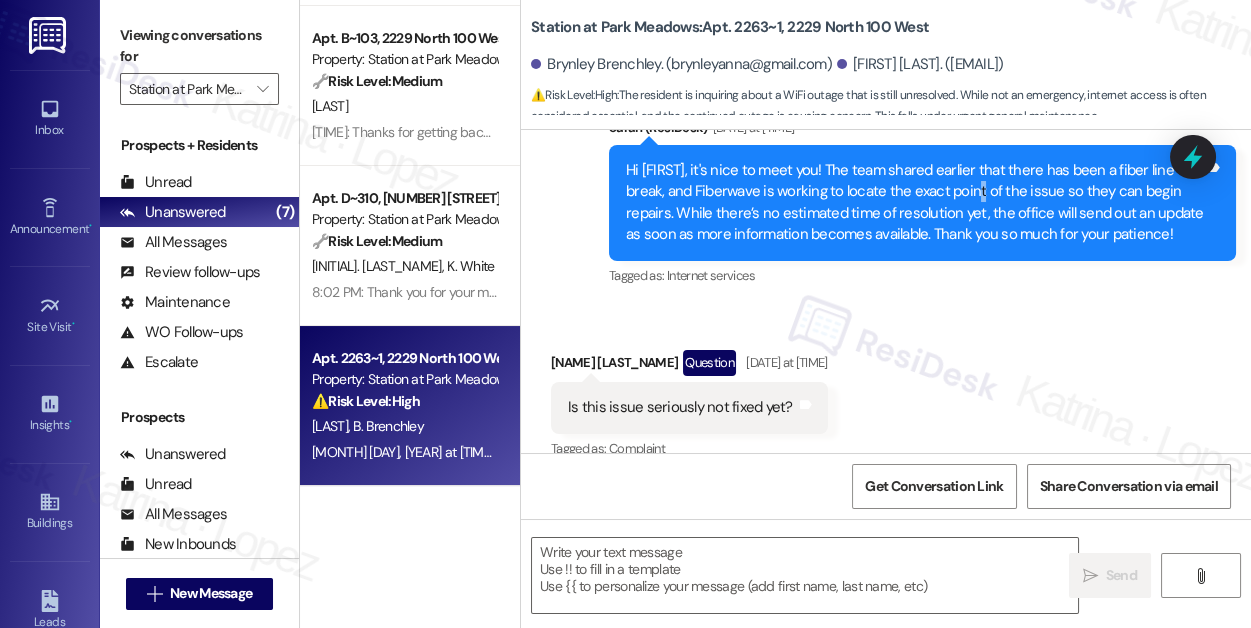 click on "Hi [FIRST], it's nice to meet you! The team shared earlier that there has been a fiber line break, and Fiberwave is working to locate the exact point of the issue so they can begin repairs. While there’s no estimated time of resolution yet, the office will send out an update as soon as more information becomes available. Thank you so much for your patience!" at bounding box center (915, 203) 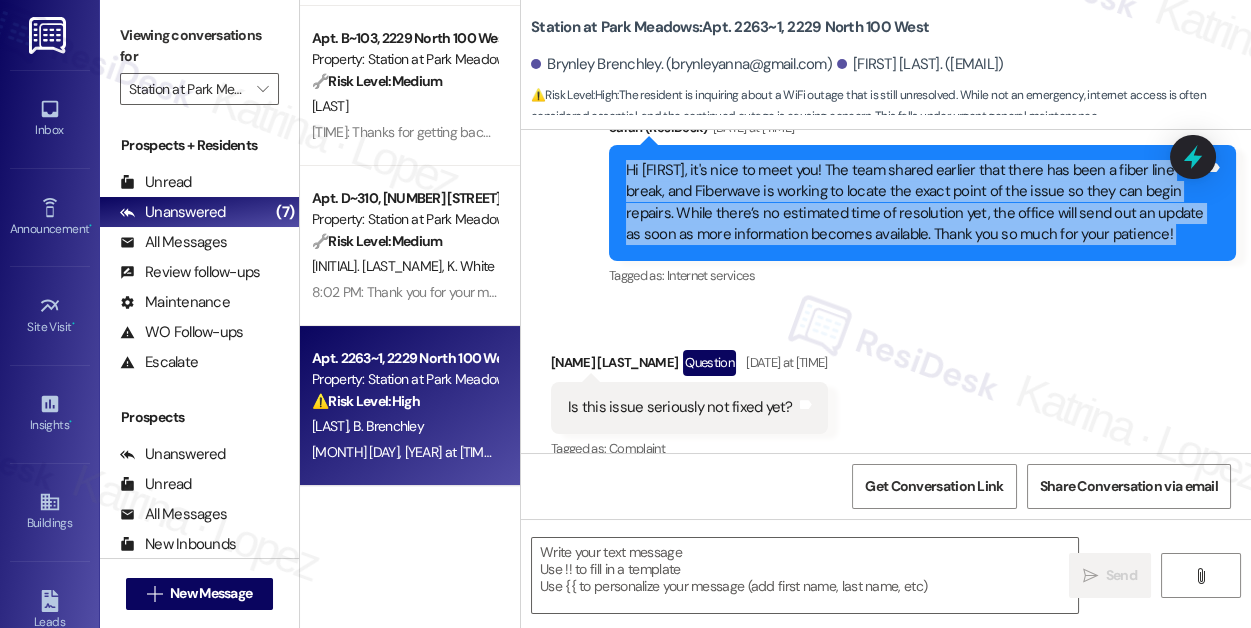 click on "Hi [FIRST], it's nice to meet you! The team shared earlier that there has been a fiber line break, and Fiberwave is working to locate the exact point of the issue so they can begin repairs. While there’s no estimated time of resolution yet, the office will send out an update as soon as more information becomes available. Thank you so much for your patience!" at bounding box center [915, 203] 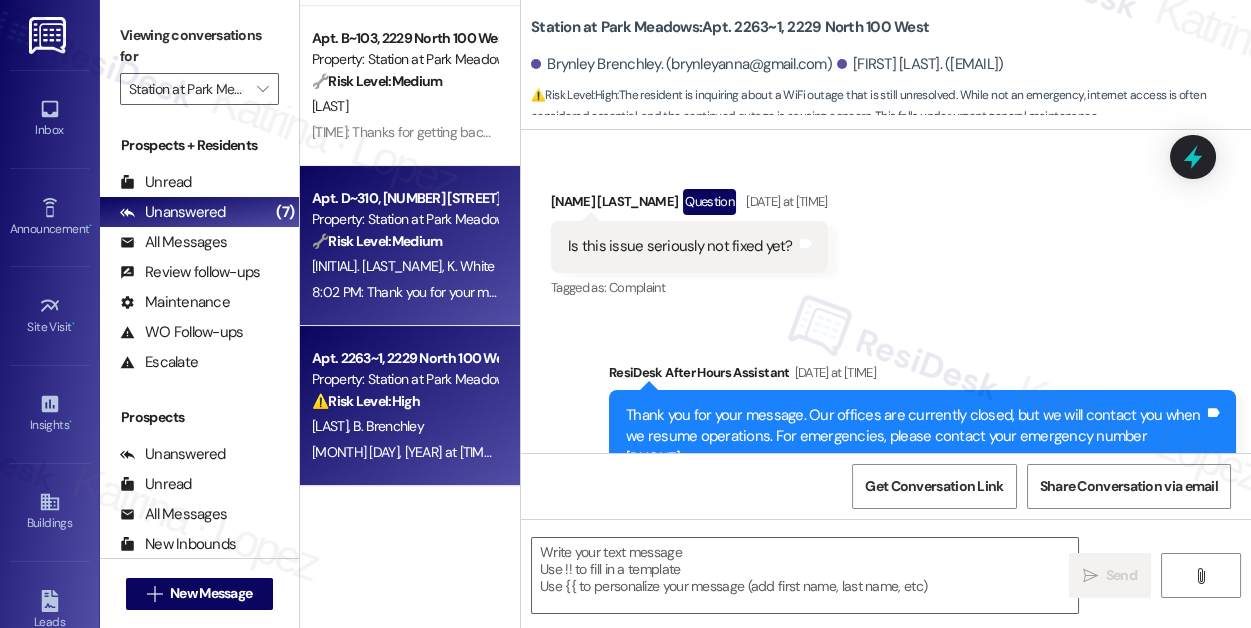 scroll, scrollTop: 874, scrollLeft: 0, axis: vertical 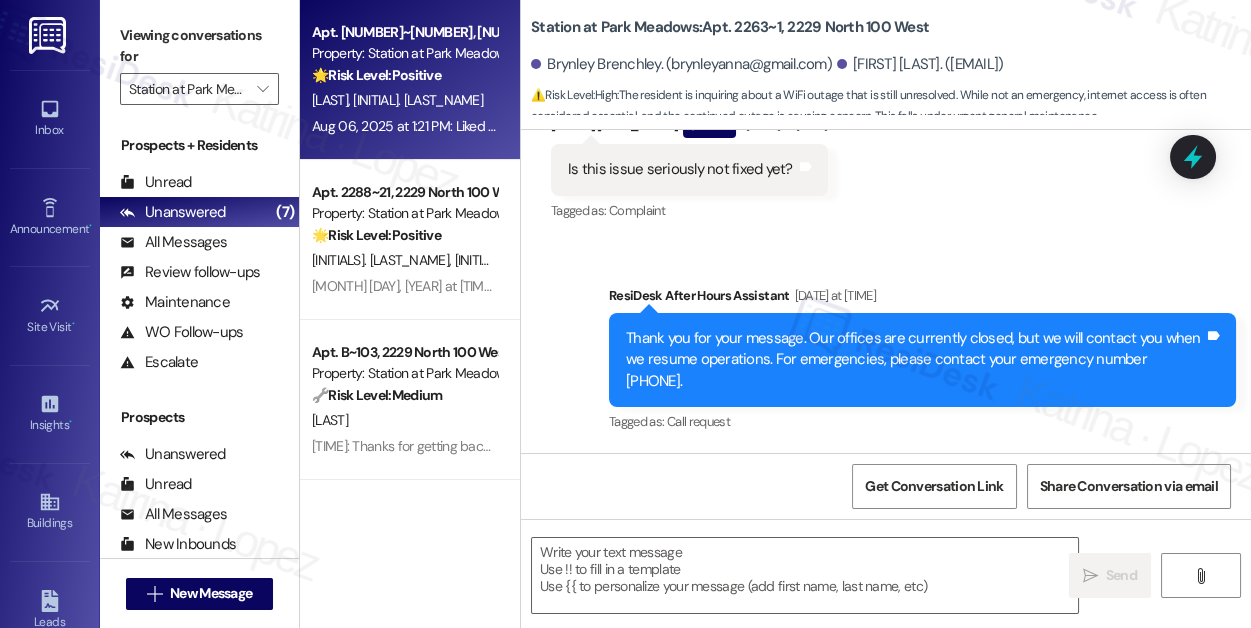 click on "Property: Station at Park Meadows" at bounding box center [404, 53] 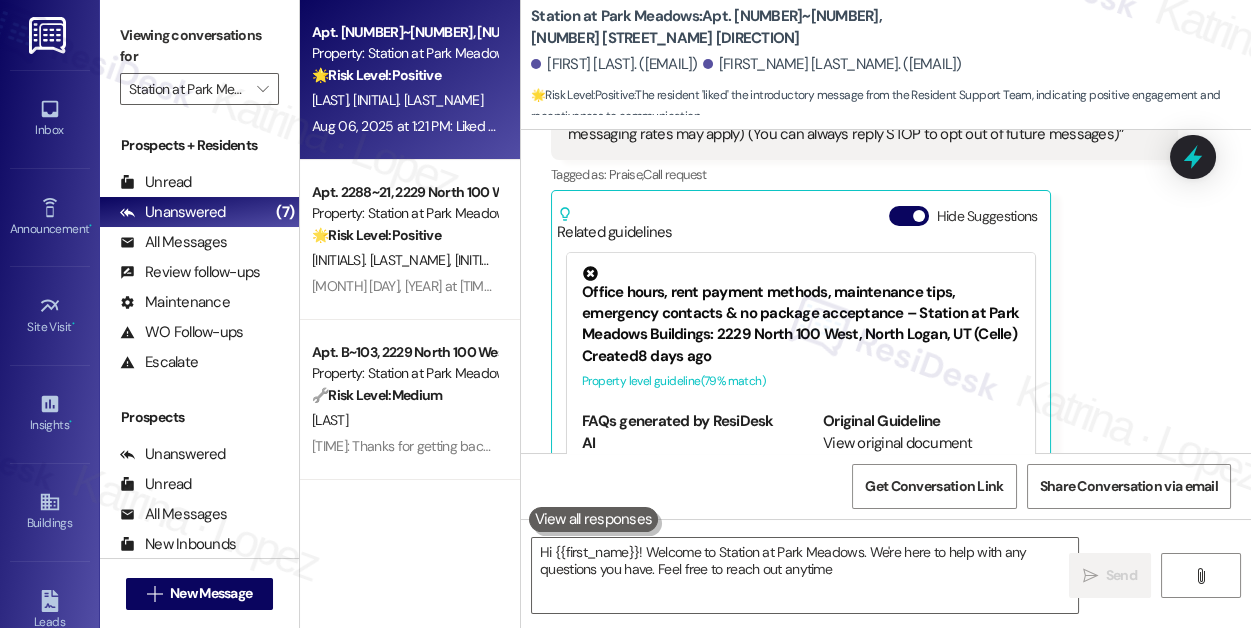 type on "Hi [FIRST_NAME]! Welcome to Station at Park Meadows. We're here to help with any questions you have. Feel free to reach out anytime!" 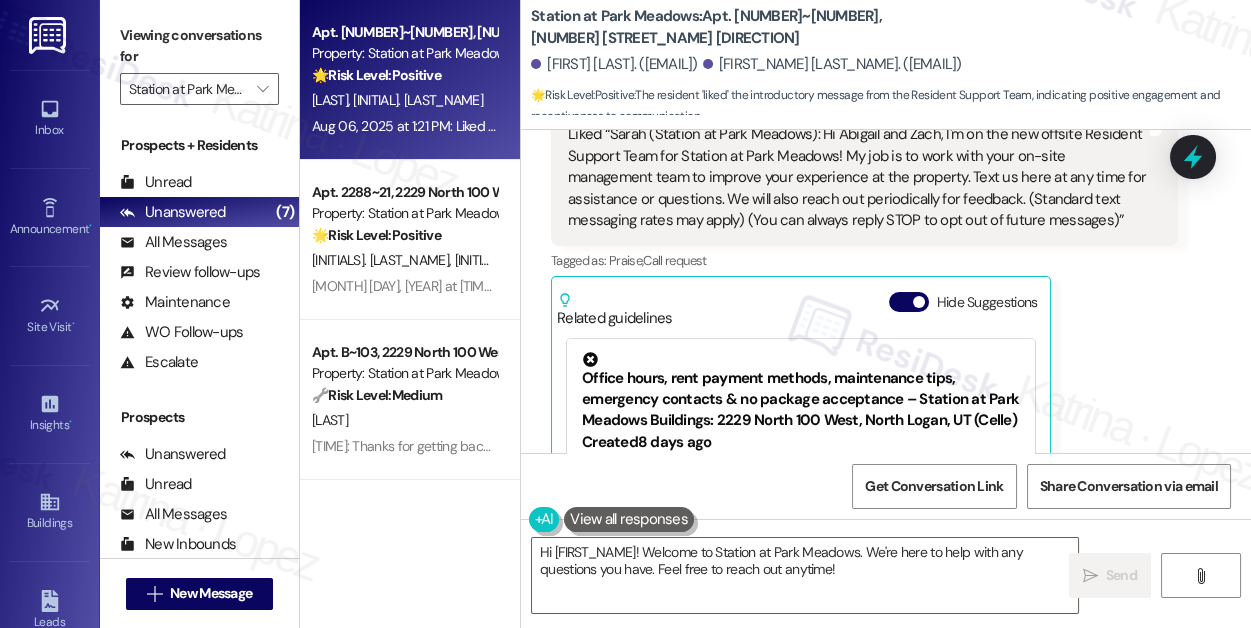 scroll, scrollTop: 357, scrollLeft: 0, axis: vertical 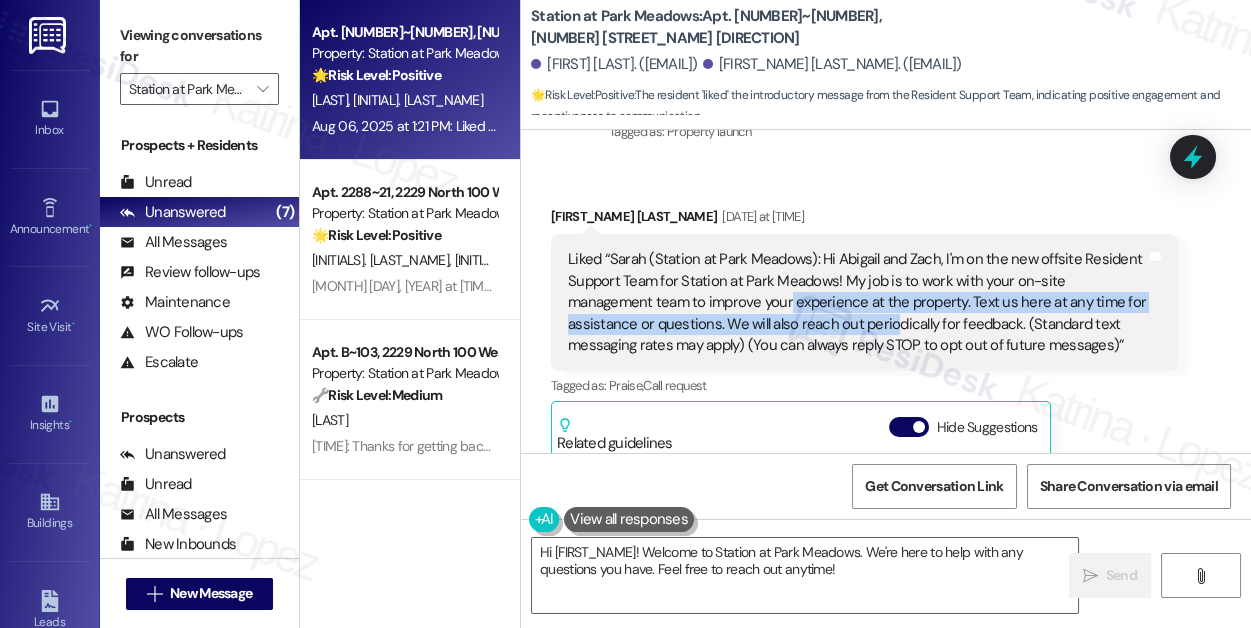 drag, startPoint x: 788, startPoint y: 299, endPoint x: 890, endPoint y: 325, distance: 105.26158 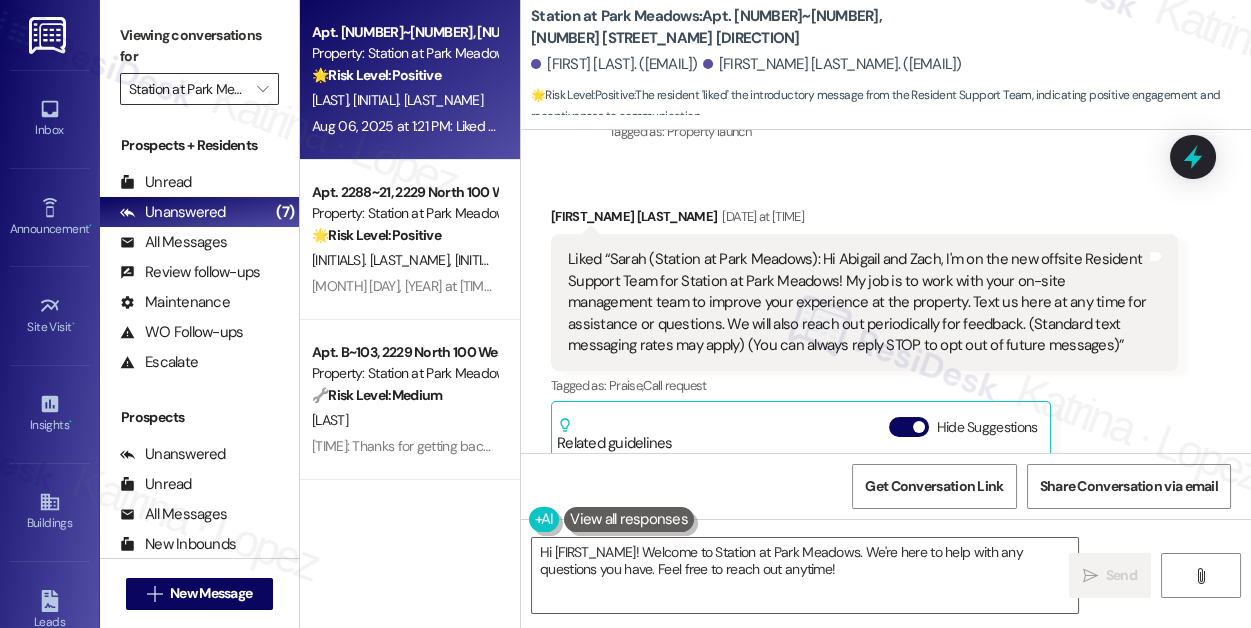 click on "Station at Park Meadows" at bounding box center (188, 89) 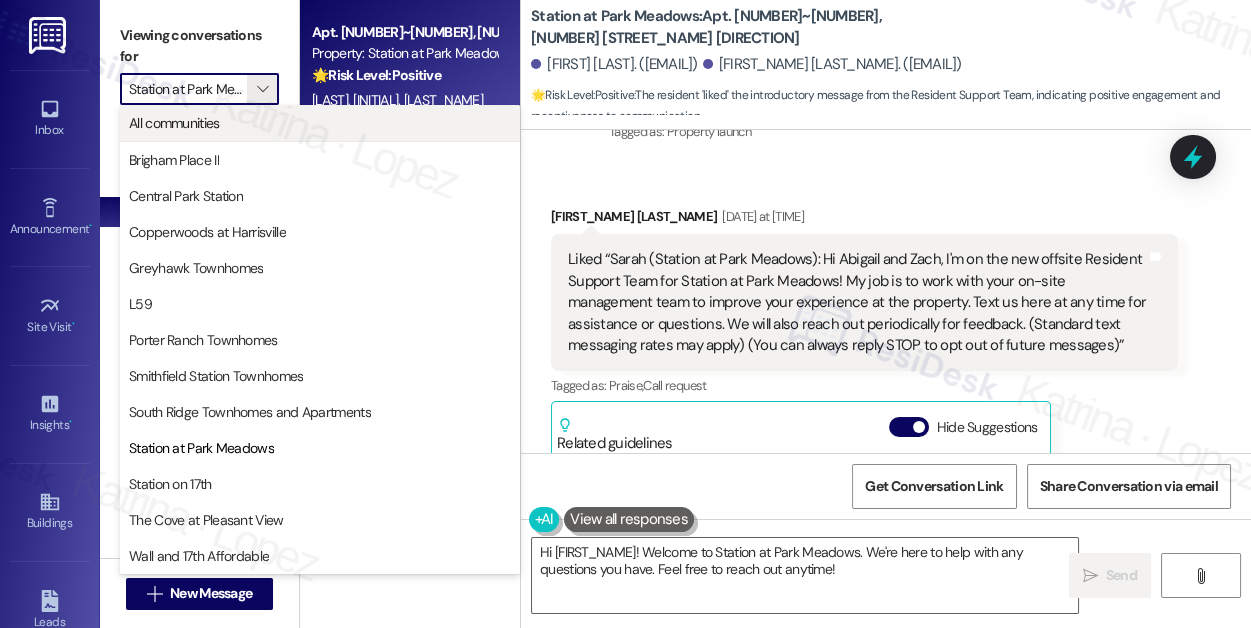 click on "All communities" at bounding box center [320, 123] 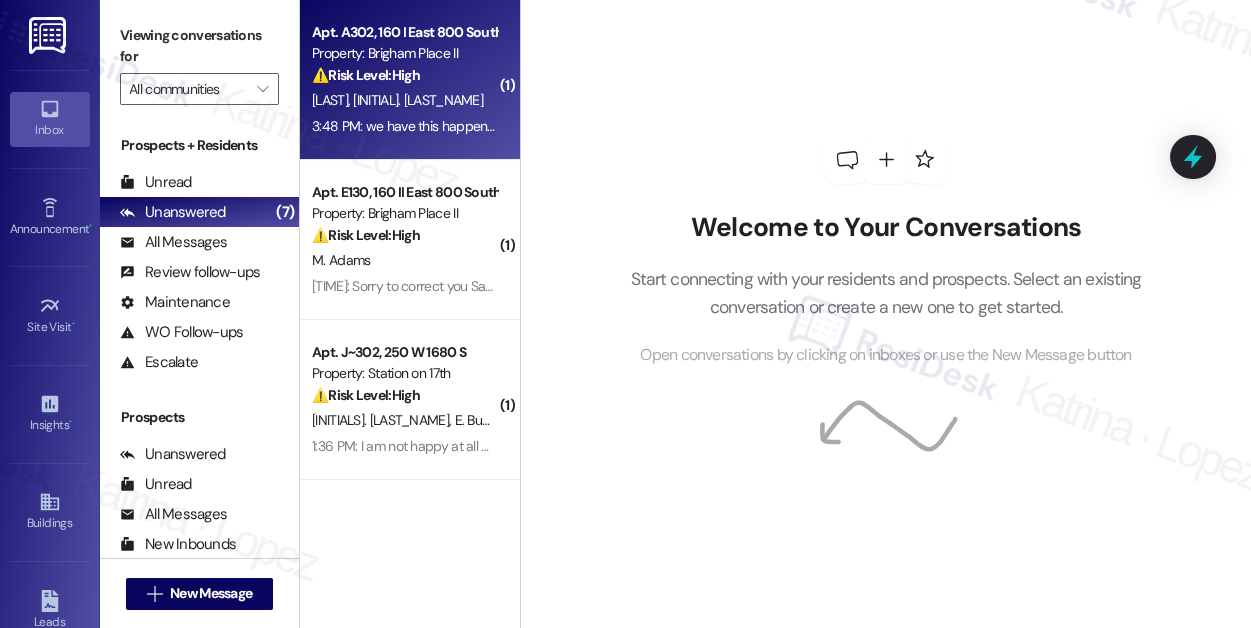 click on "[TIME]: we have this happen every summer where it just stops blowing cold air. it seems to be doing better today but we'd still appreciate if someone could come look at it.
yes it's fine if they enter in the home (:
[TIME]: we have this happen every summer where it just stops blowing cold air. it seems to be doing better today but we'd still appreciate if someone could come look at it.
yes it's fine if they enter in the home (:" at bounding box center [921, 126] 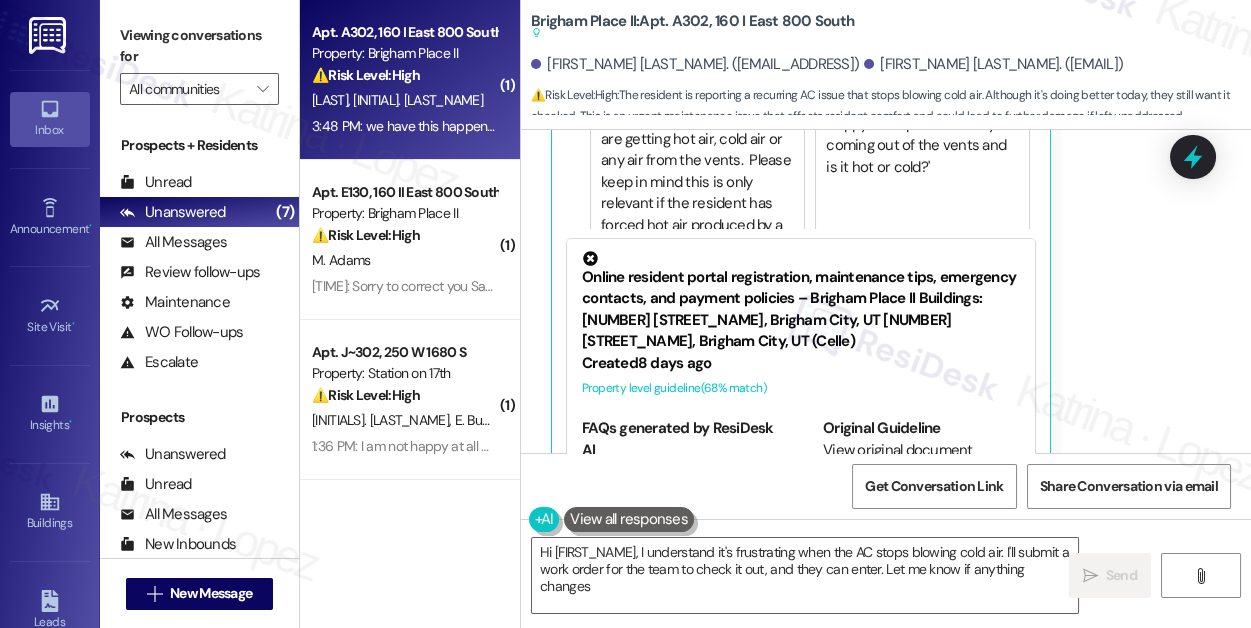 type on "Hi {{first_name}}, I understand it's frustrating when the AC stops blowing cold air. I'll submit a work order for the team to check it out, and they can enter. Let me know if anything changes!" 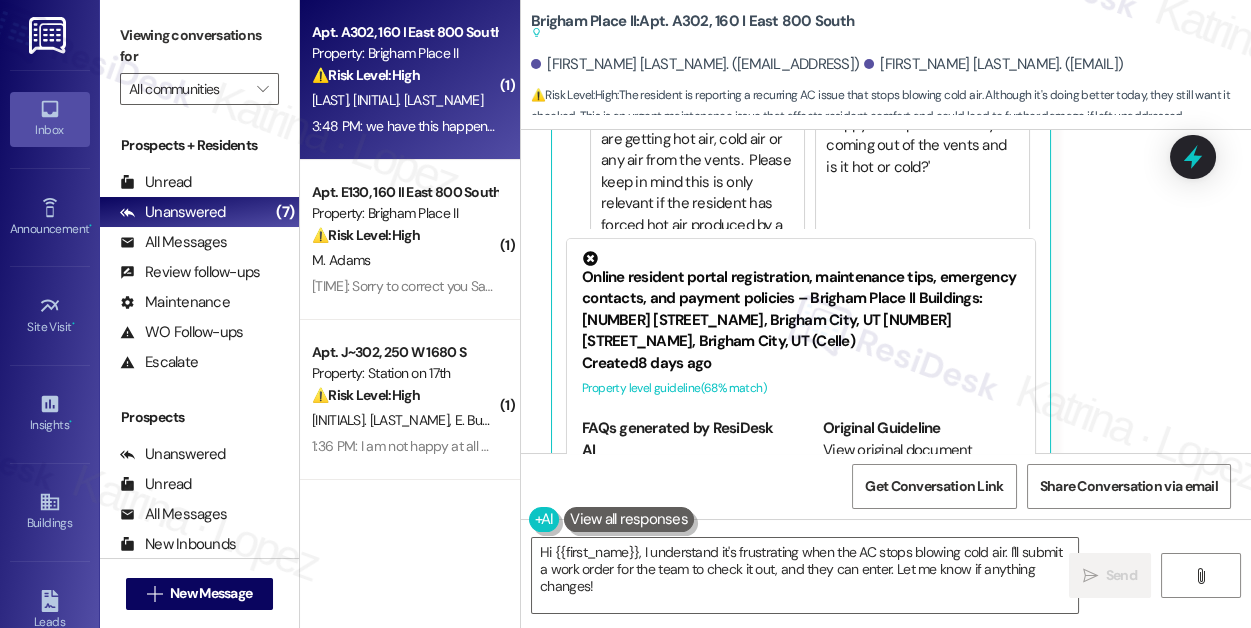 scroll, scrollTop: 1629, scrollLeft: 0, axis: vertical 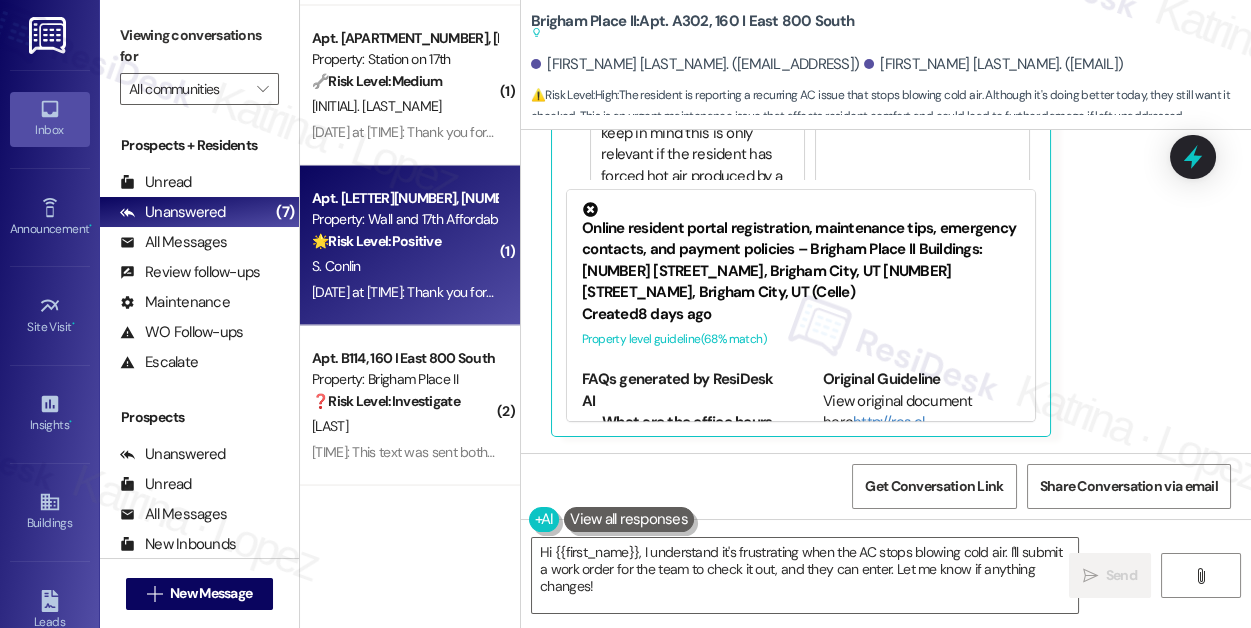 click on "🌟  Risk Level:  Positive" at bounding box center (376, 241) 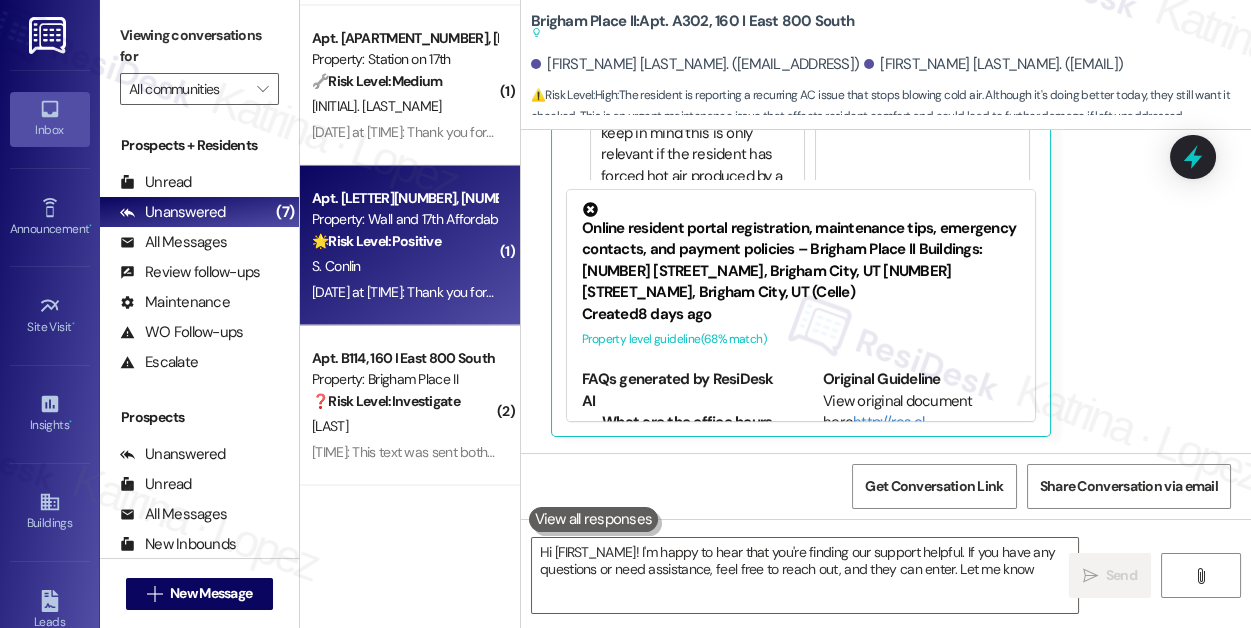 type on "Hi {{first_name}}, I understand it's frustrating when the AC stops blowing cold air. I'll submit a work order for the team to check it out, and they can enter. Let me know if" 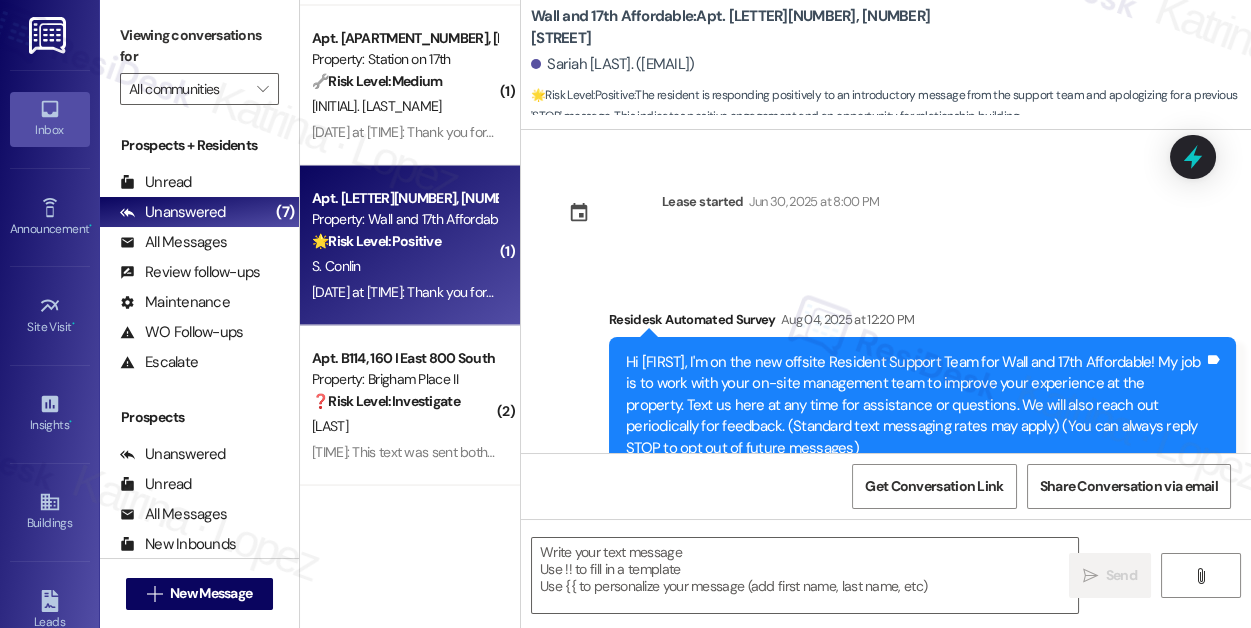 scroll, scrollTop: 320, scrollLeft: 0, axis: vertical 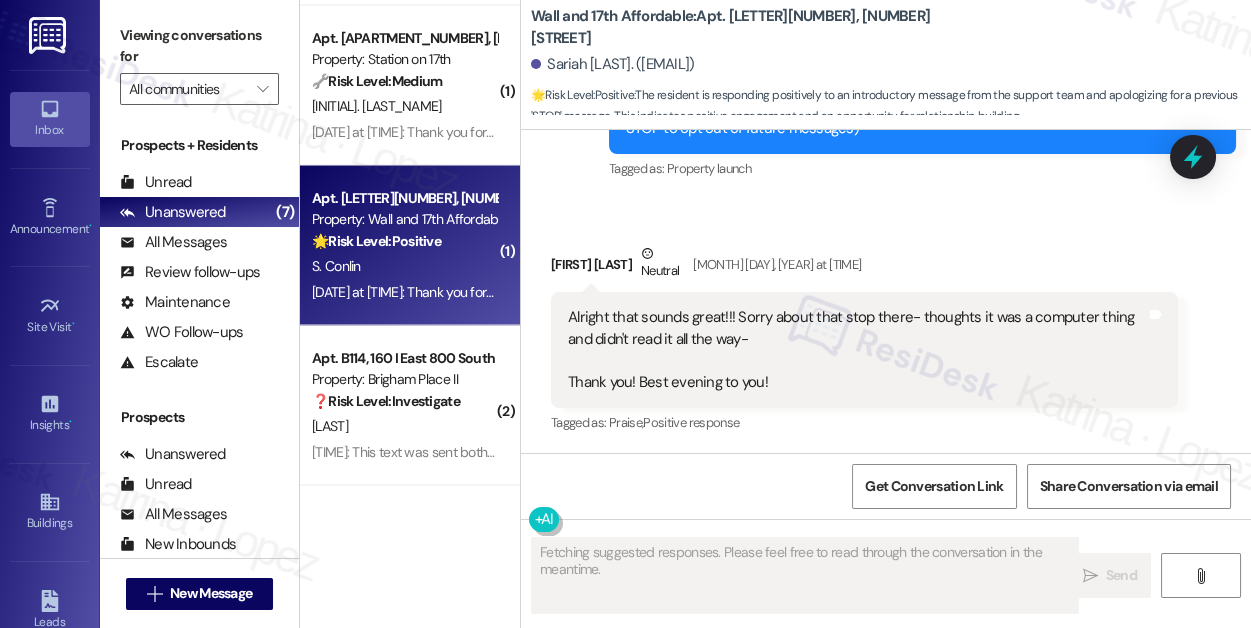 type on "Fetching suggested responses. Please feel free to read through the conversation in the meantime." 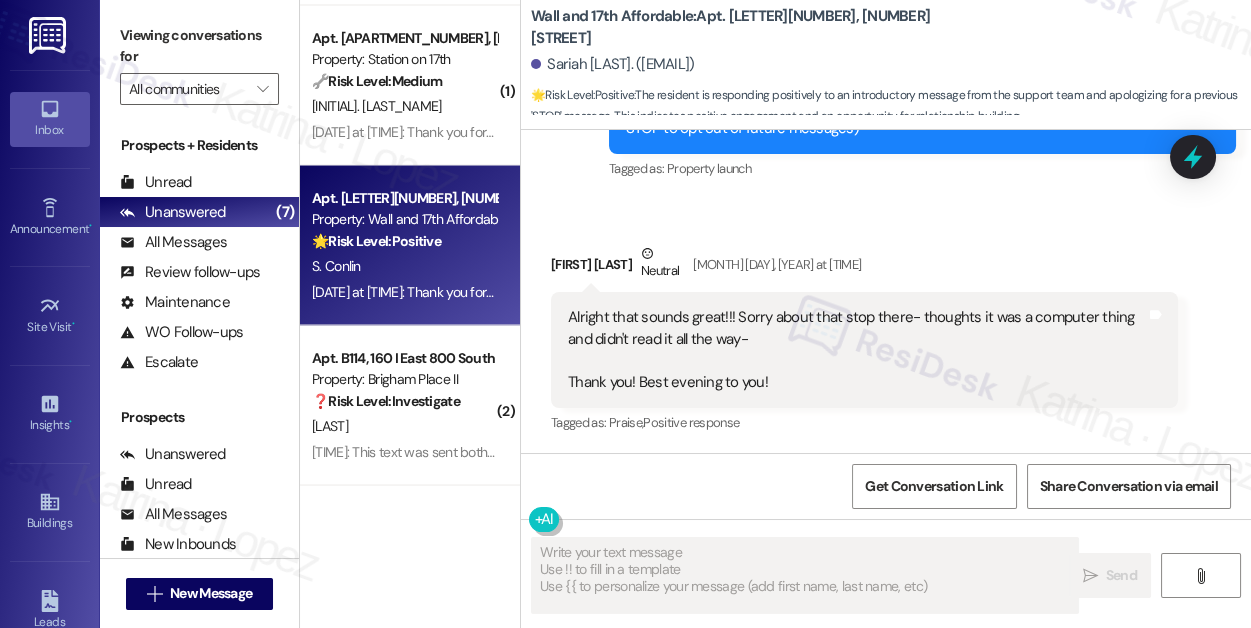 click on "Alright that sounds great!!! Sorry about that stop there- thoughts it was a computer thing and didn't read it all the way-
Thank you! Best evening to you!" at bounding box center (857, 350) 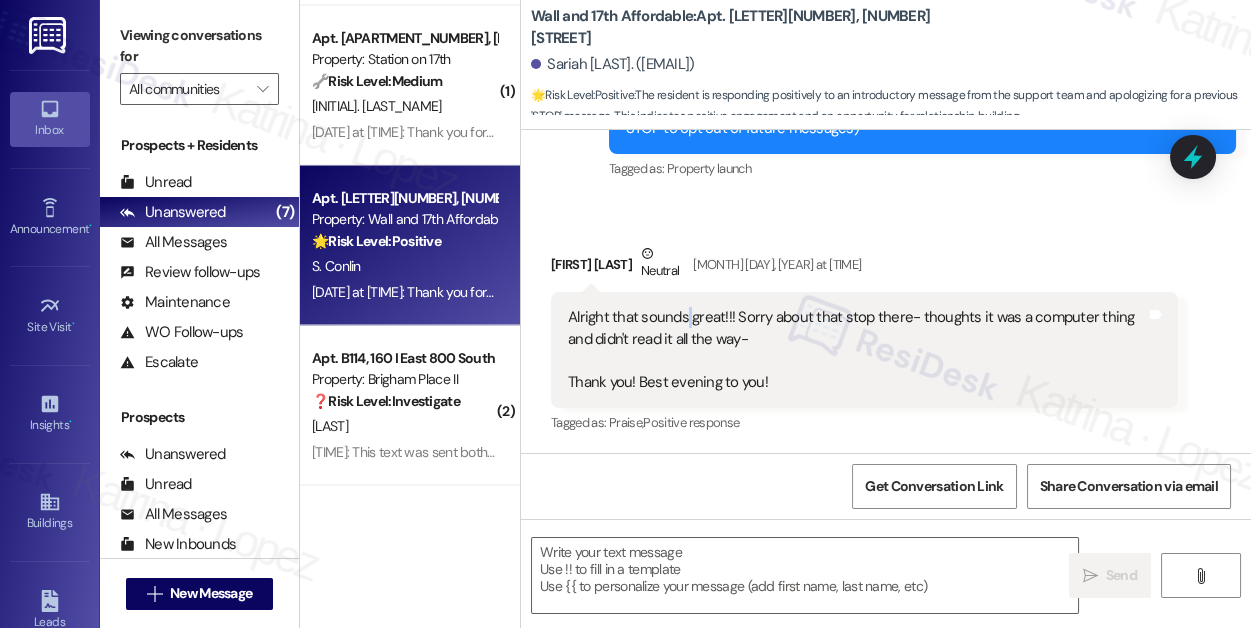 click on "Alright that sounds great!!! Sorry about that stop there- thoughts it was a computer thing and didn't read it all the way-
Thank you! Best evening to you!" at bounding box center [857, 350] 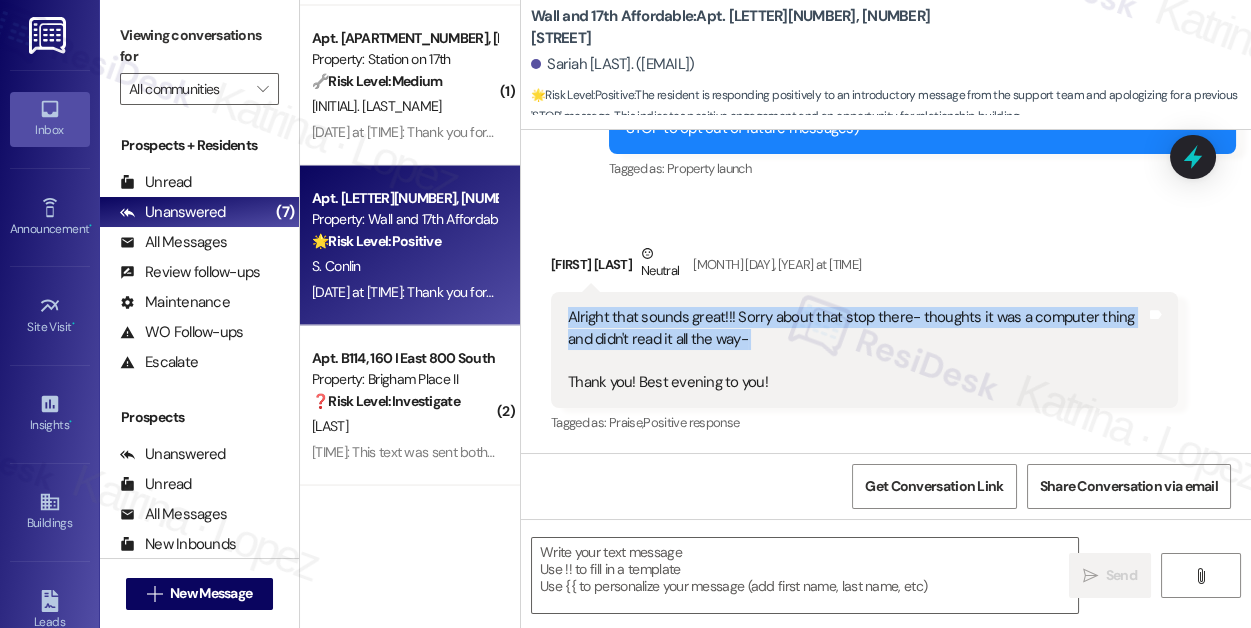 click on "Alright that sounds great!!! Sorry about that stop there- thoughts it was a computer thing and didn't read it all the way-
Thank you! Best evening to you!" at bounding box center (857, 350) 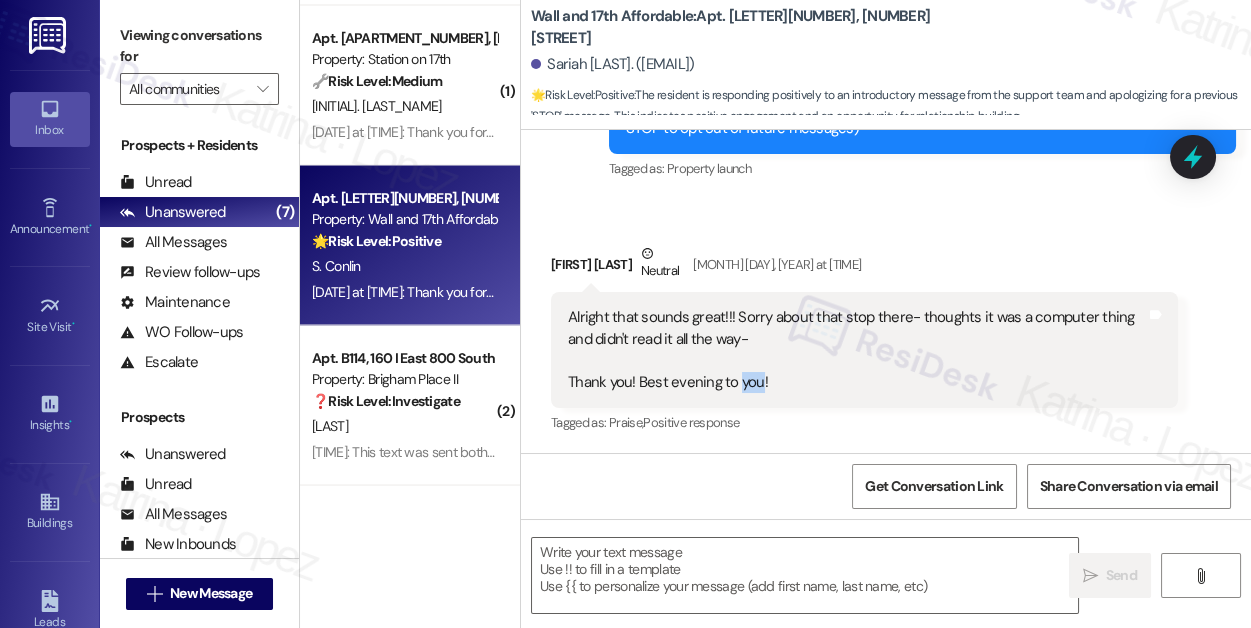 click on "Alright that sounds great!!! Sorry about that stop there- thoughts it was a computer thing and didn't read it all the way-
Thank you! Best evening to you!" at bounding box center [857, 350] 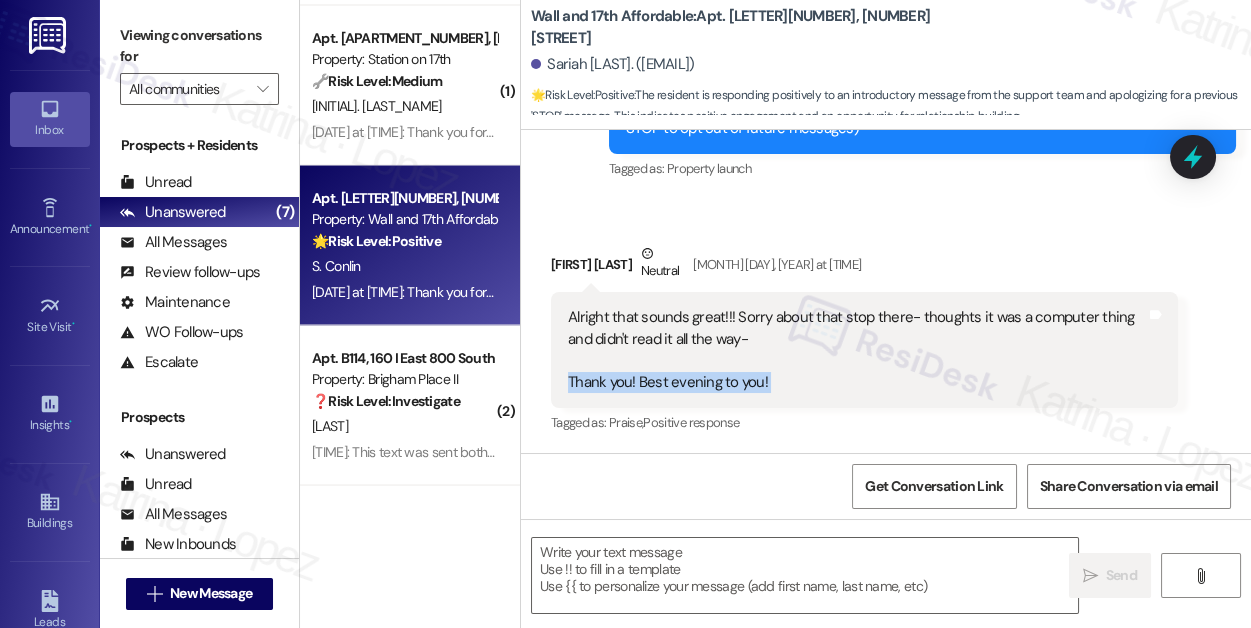 click on "Alright that sounds great!!! Sorry about that stop there- thoughts it was a computer thing and didn't read it all the way-
Thank you! Best evening to you!" at bounding box center [857, 350] 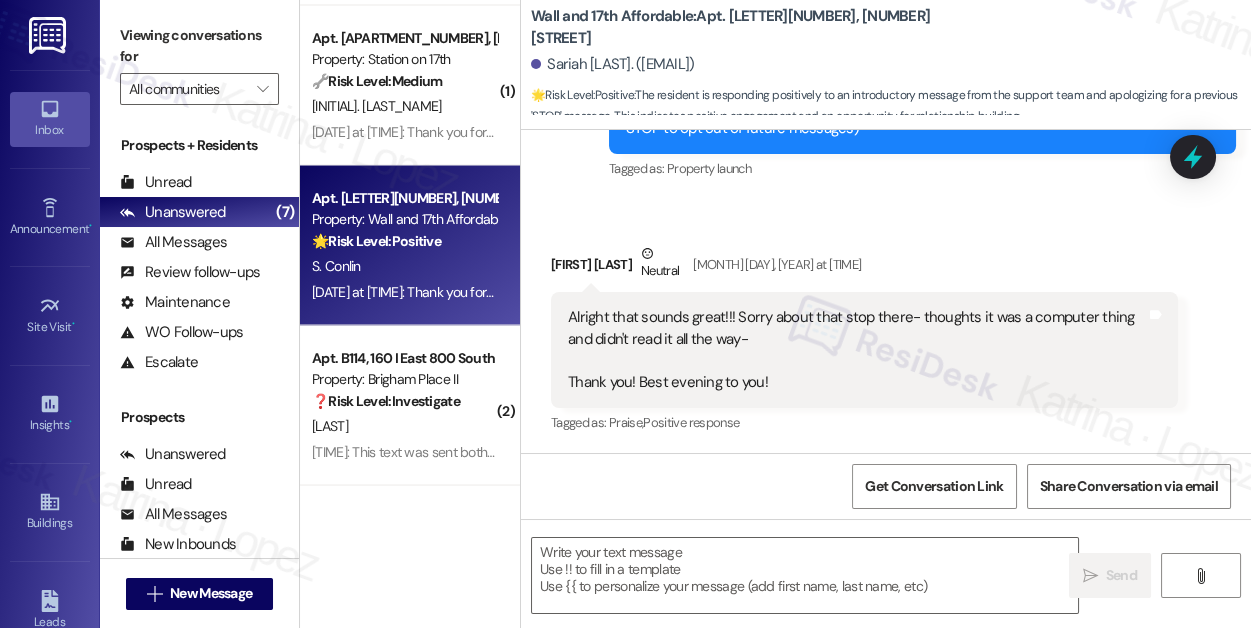 click on "Alright that sounds great!!! Sorry about that stop there- thoughts it was a computer thing and didn't read it all the way-
Thank you! Best evening to you!" at bounding box center (857, 350) 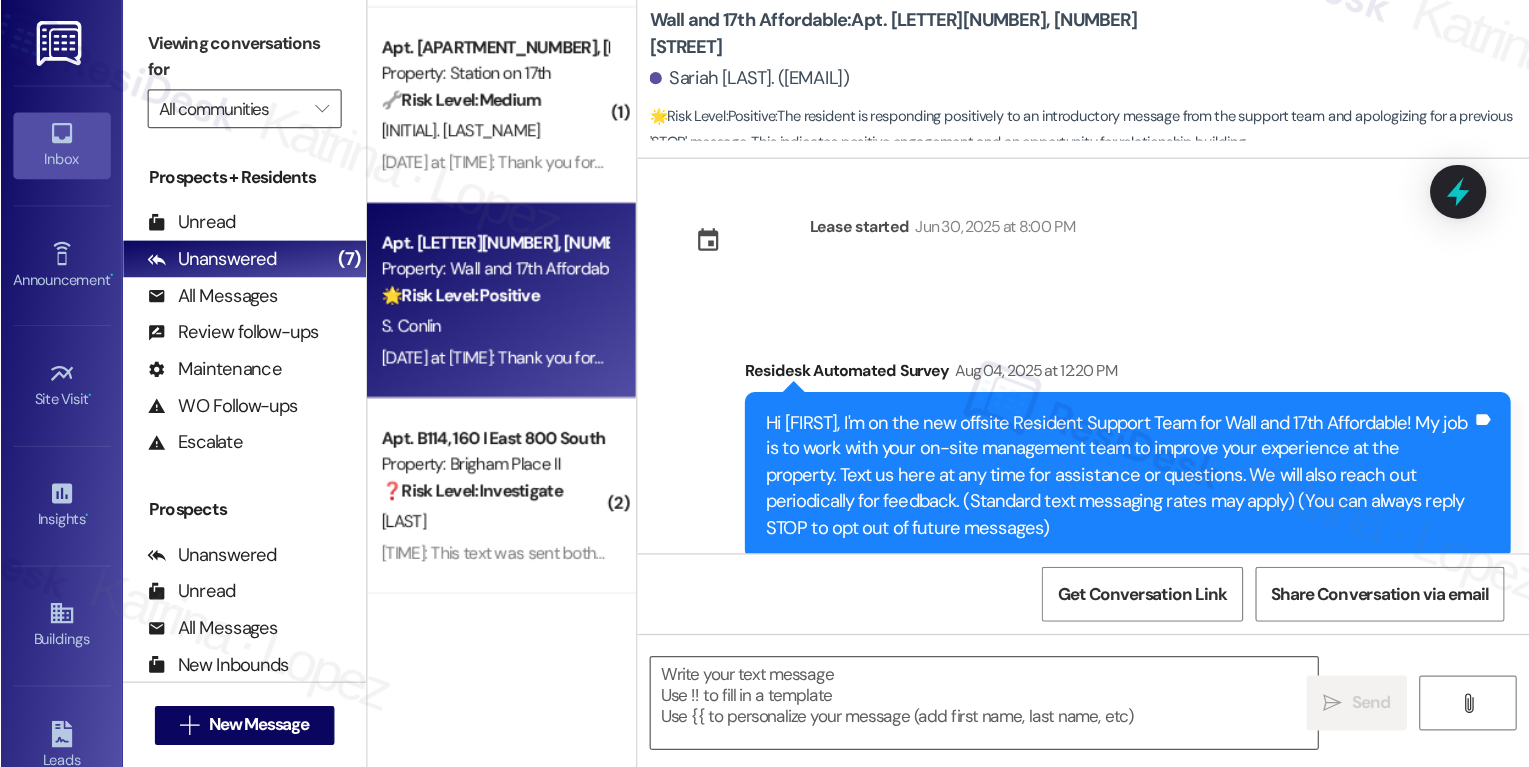 scroll, scrollTop: 0, scrollLeft: 0, axis: both 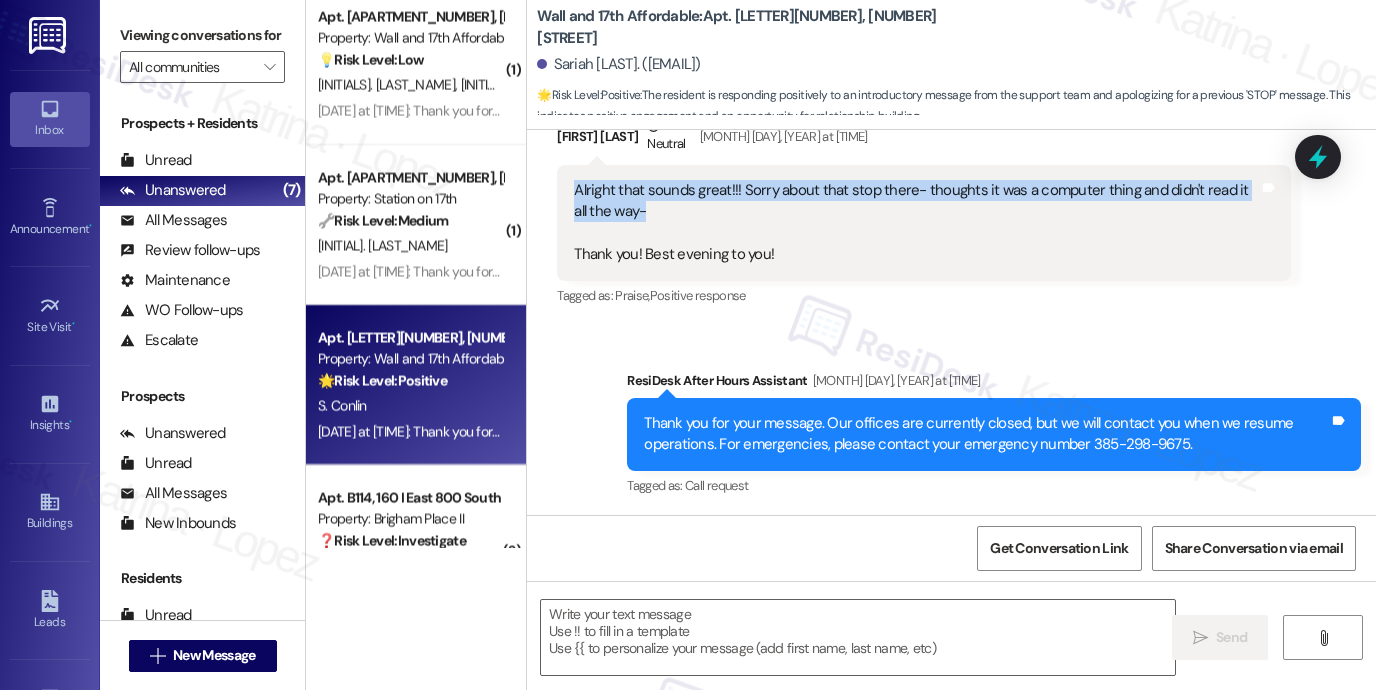drag, startPoint x: 569, startPoint y: 187, endPoint x: 708, endPoint y: 211, distance: 141.05673 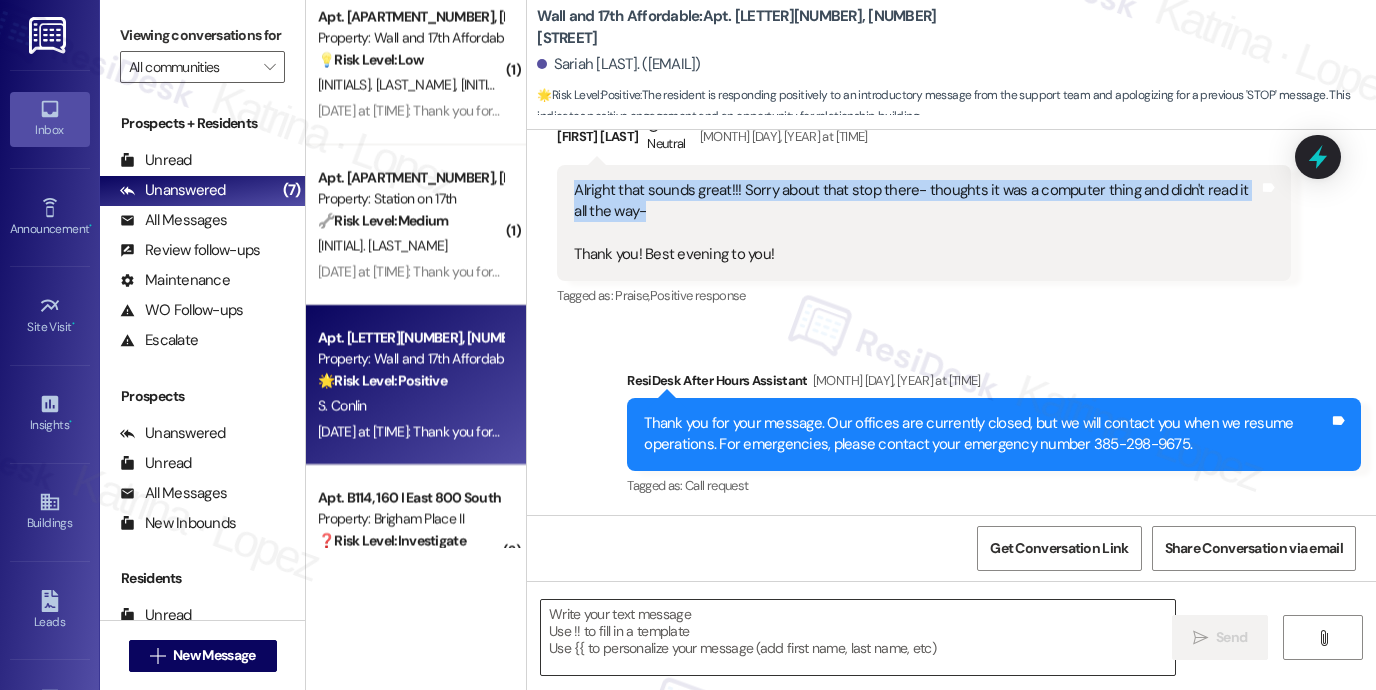 click at bounding box center [858, 637] 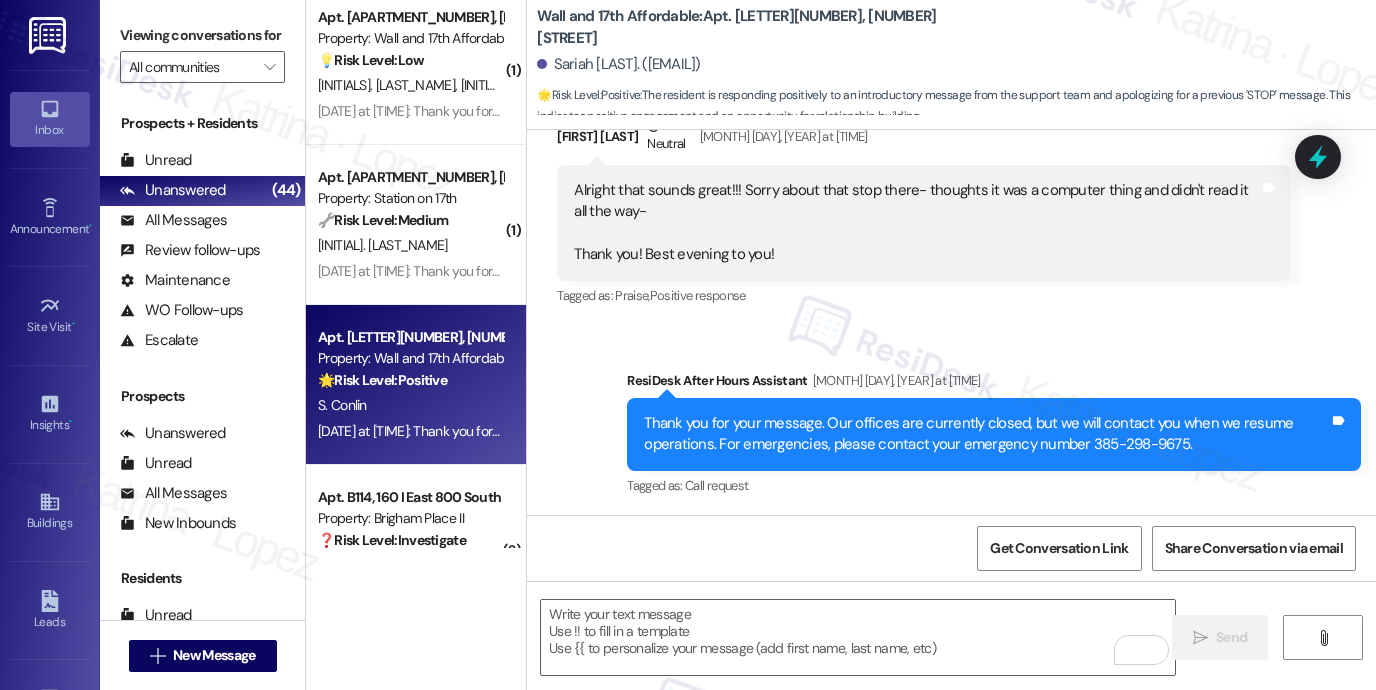 drag, startPoint x: 246, startPoint y: 37, endPoint x: 272, endPoint y: 63, distance: 36.769554 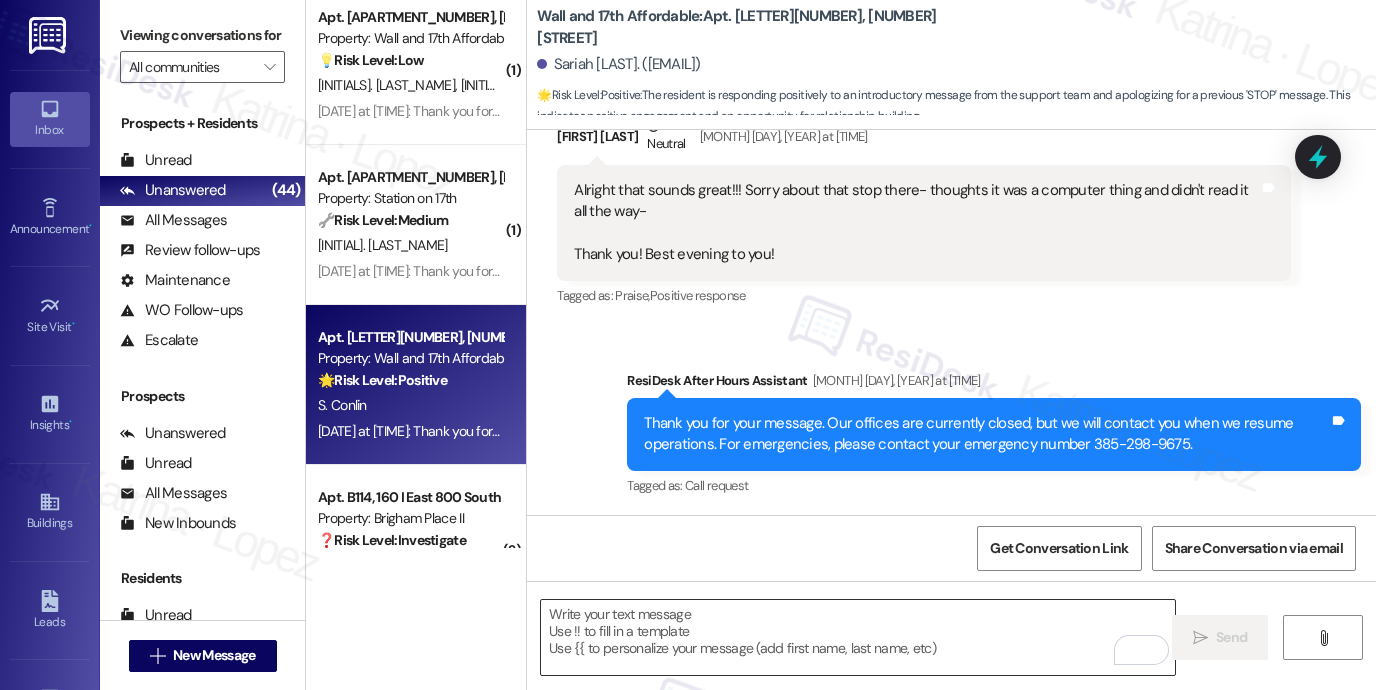 click at bounding box center (858, 637) 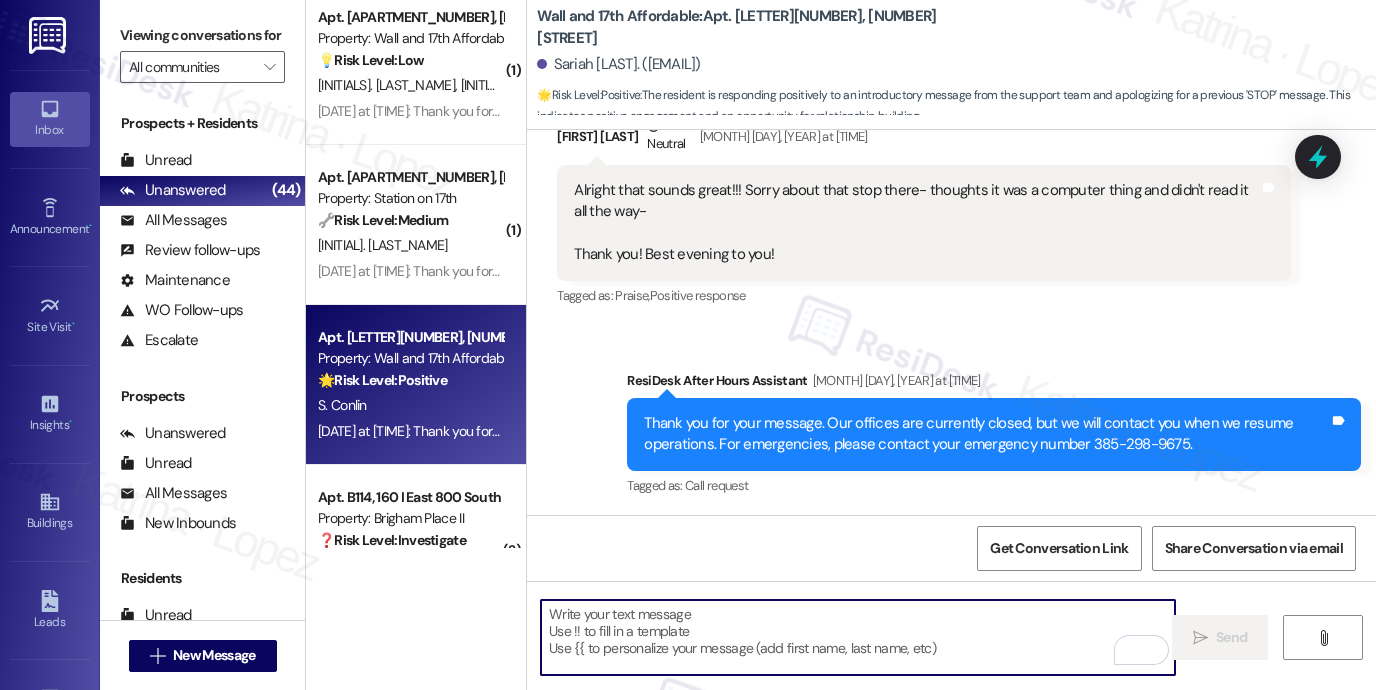 paste on "Hi {{first_name}}! Thanks for taking care of it. Did you receive a payment confirmation receipt yet, or has the payment already been reflected in your portal?" 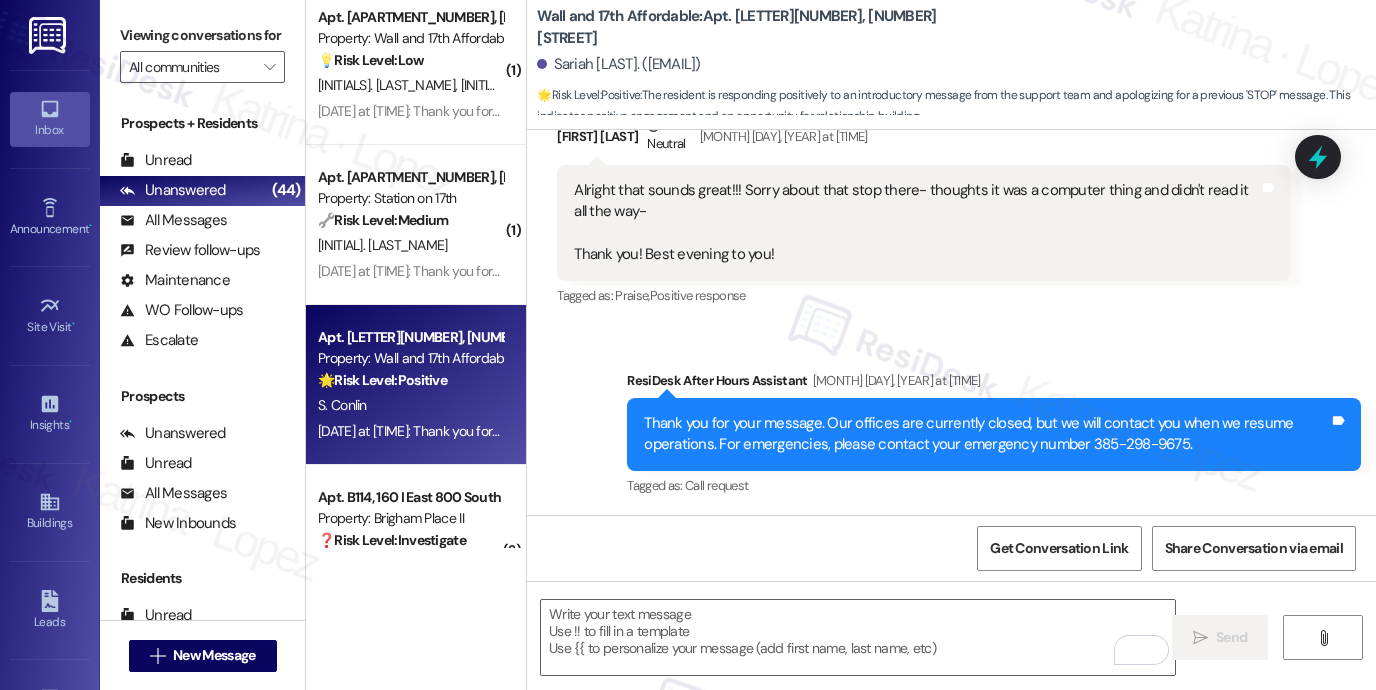 drag, startPoint x: 260, startPoint y: 50, endPoint x: 288, endPoint y: 67, distance: 32.75668 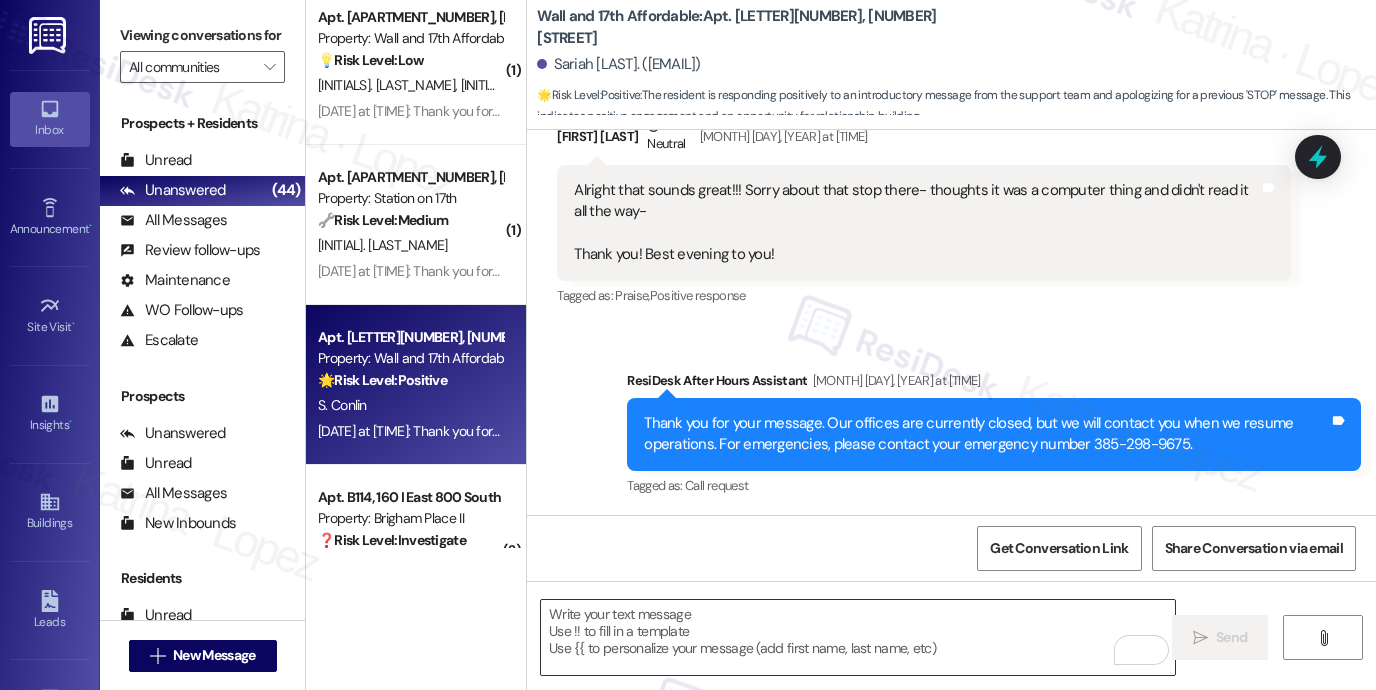 click at bounding box center (858, 637) 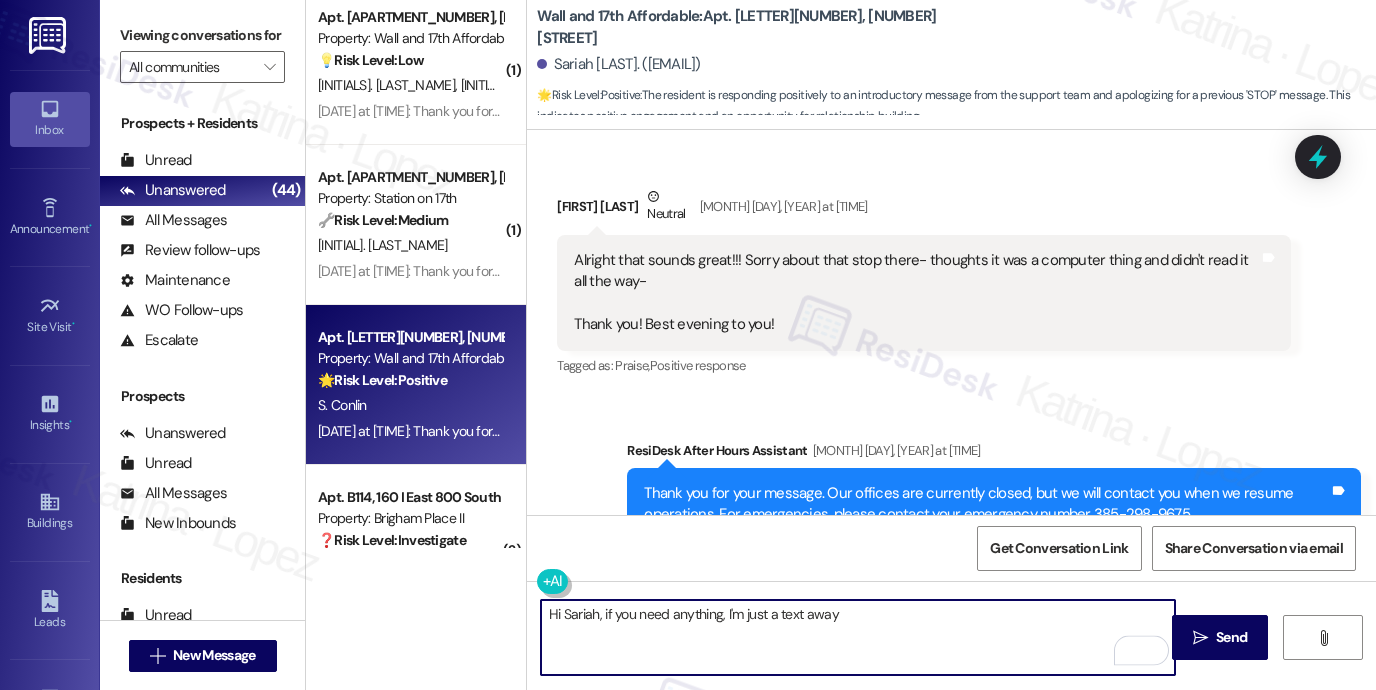 scroll, scrollTop: 326, scrollLeft: 0, axis: vertical 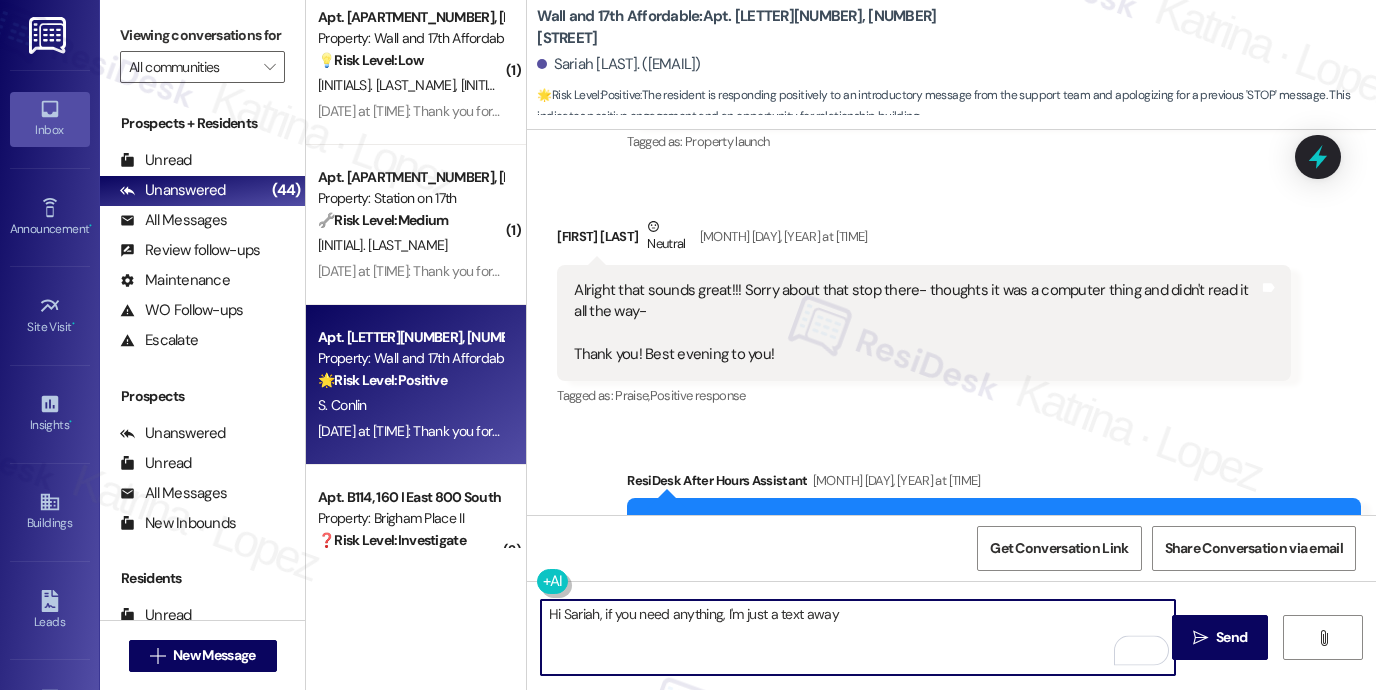 click on "Alright that sounds great!!! Sorry about that stop there- thoughts it was a computer thing and didn't read it all the way-
Thank you! Best evening to you!" at bounding box center (916, 323) 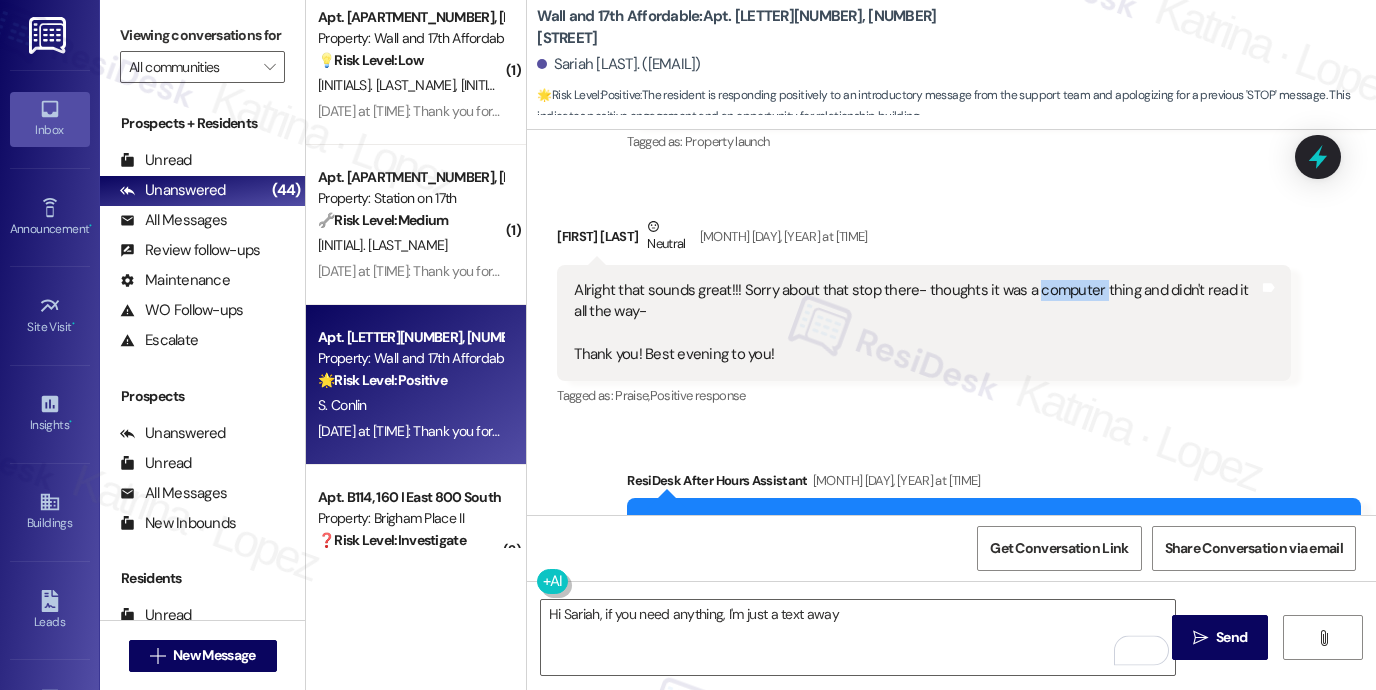 click on "Alright that sounds great!!! Sorry about that stop there- thoughts it was a computer thing and didn't read it all the way-
Thank you! Best evening to you!" at bounding box center [916, 323] 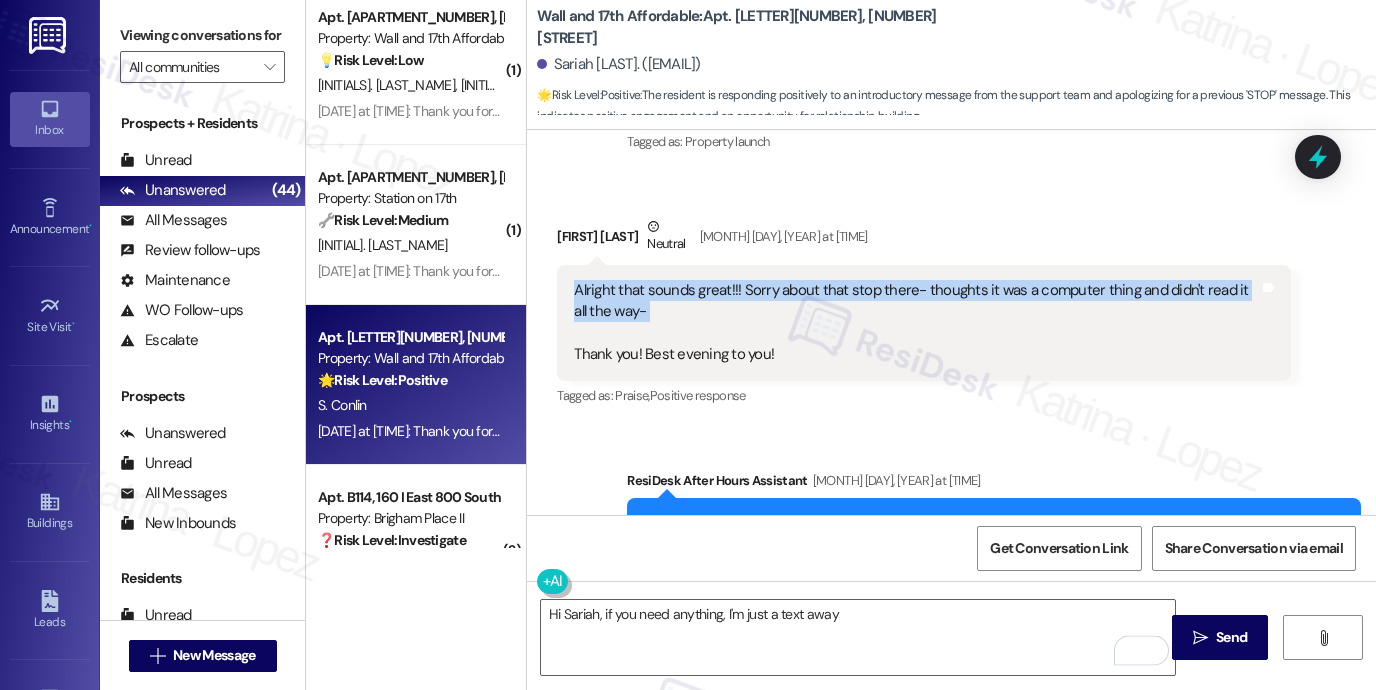click on "Alright that sounds great!!! Sorry about that stop there- thoughts it was a computer thing and didn't read it all the way-
Thank you! Best evening to you!" at bounding box center (916, 323) 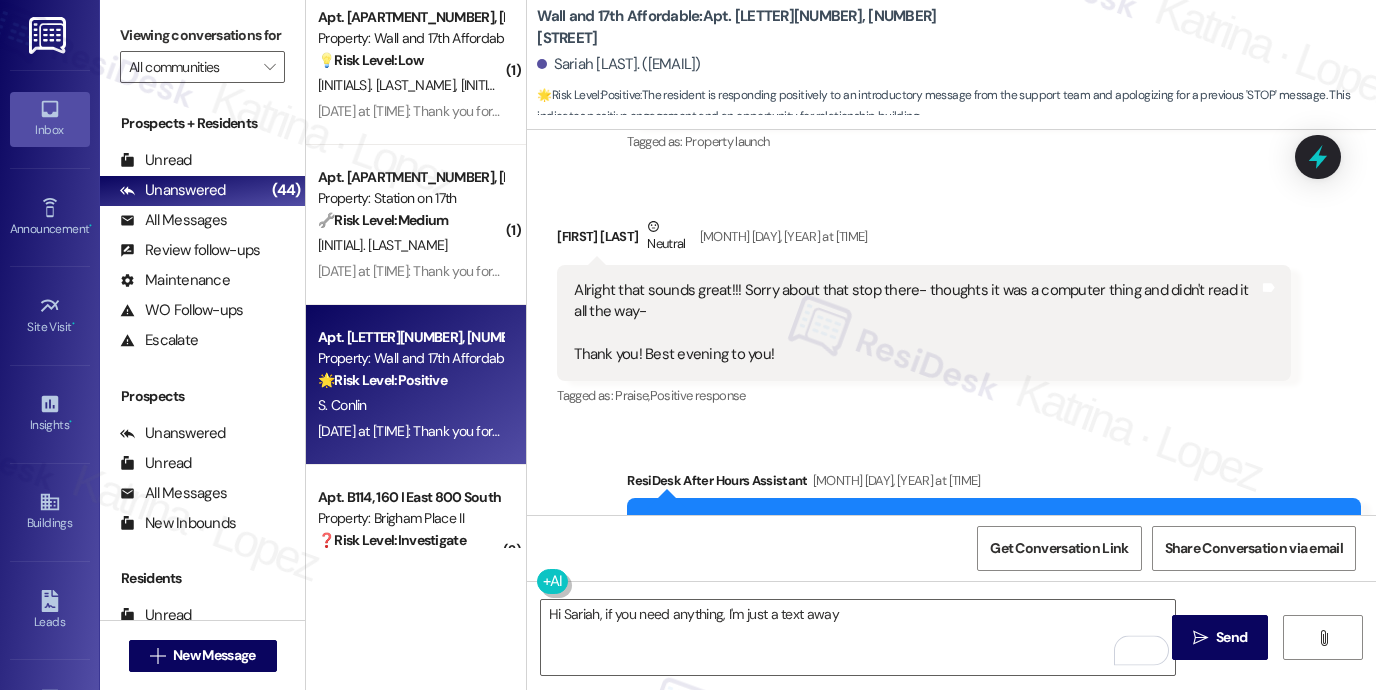 click on "Alright that sounds great!!! Sorry about that stop there- thoughts it was a computer thing and didn't read it all the way-
Thank you! Best evening to you!" at bounding box center [916, 323] 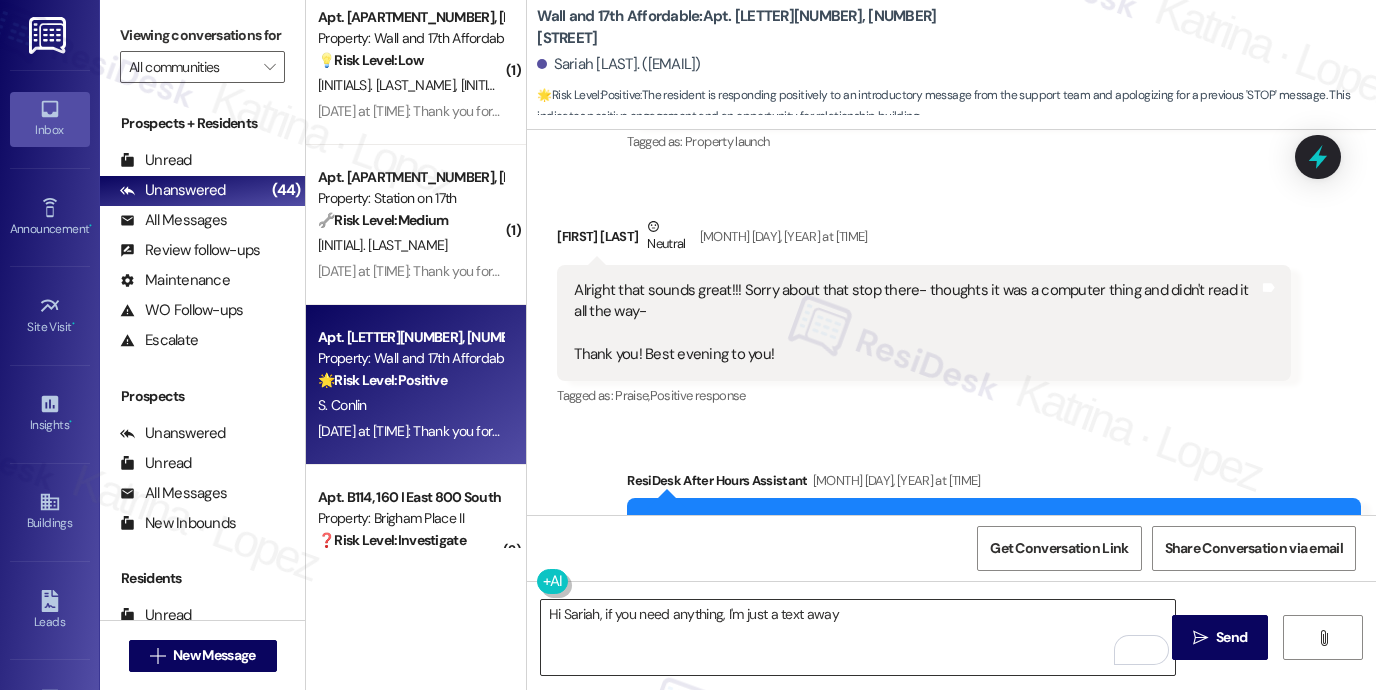 click on "Hi Sariah, if you need anything, I'm just a text away" at bounding box center [858, 637] 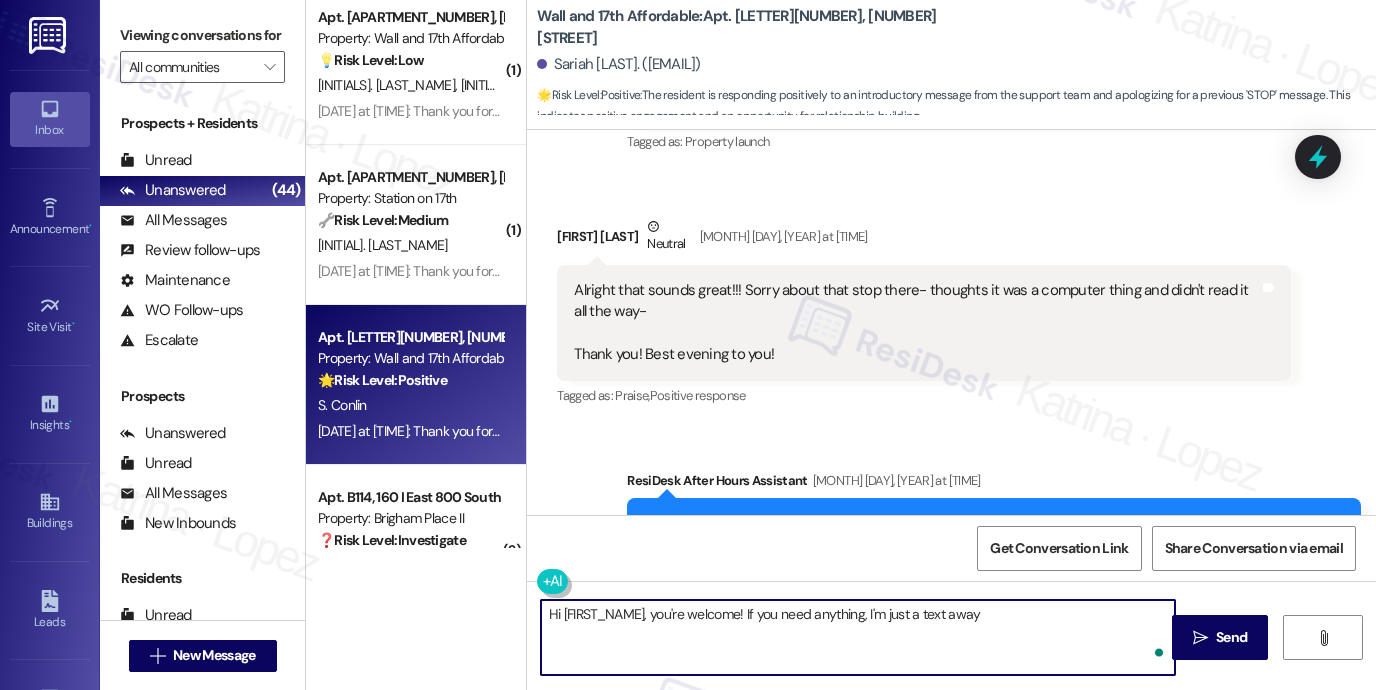 click on "Hi [FIRST_NAME], you're welcome! If you need anything, I'm just a text away" at bounding box center [858, 637] 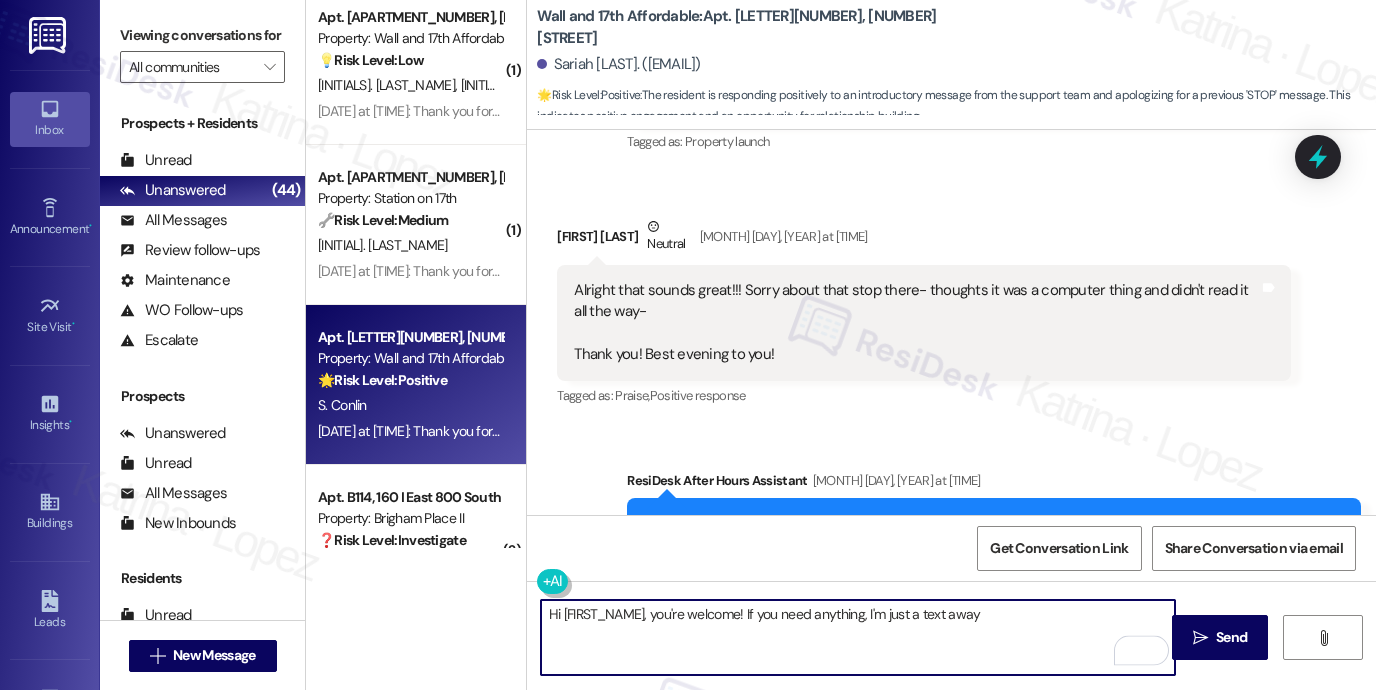 click on "Hi [FIRST_NAME], you're welcome! If you need anything, I'm just a text away" at bounding box center (858, 637) 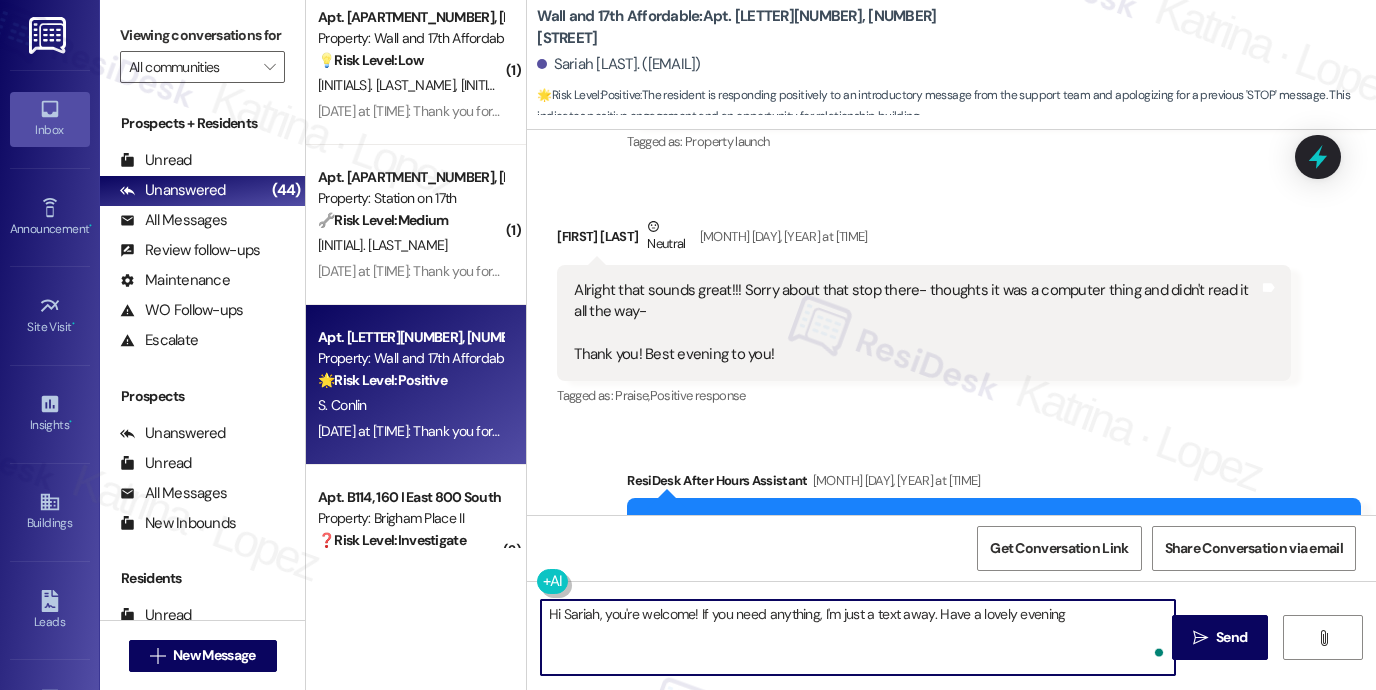 type on "Hi Sariah, you're welcome! If you need anything, I'm just a text away. Have a lovely evening!" 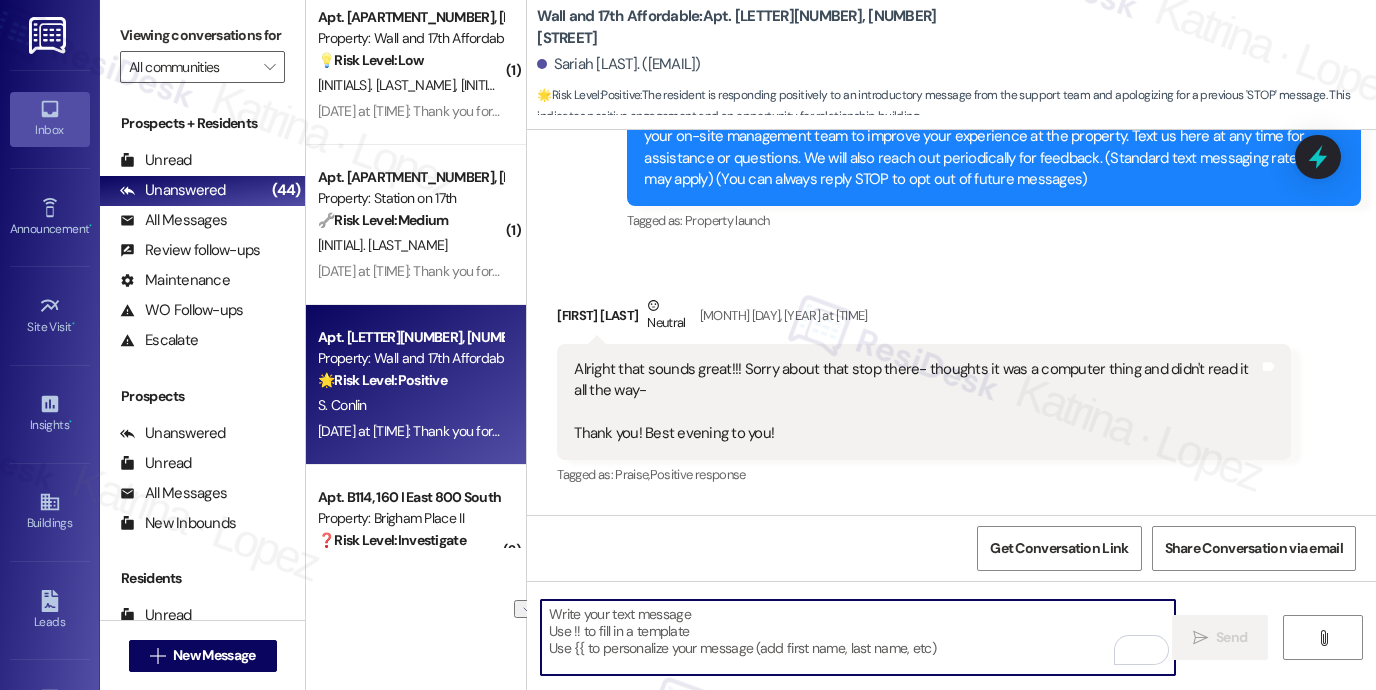 scroll, scrollTop: 236, scrollLeft: 0, axis: vertical 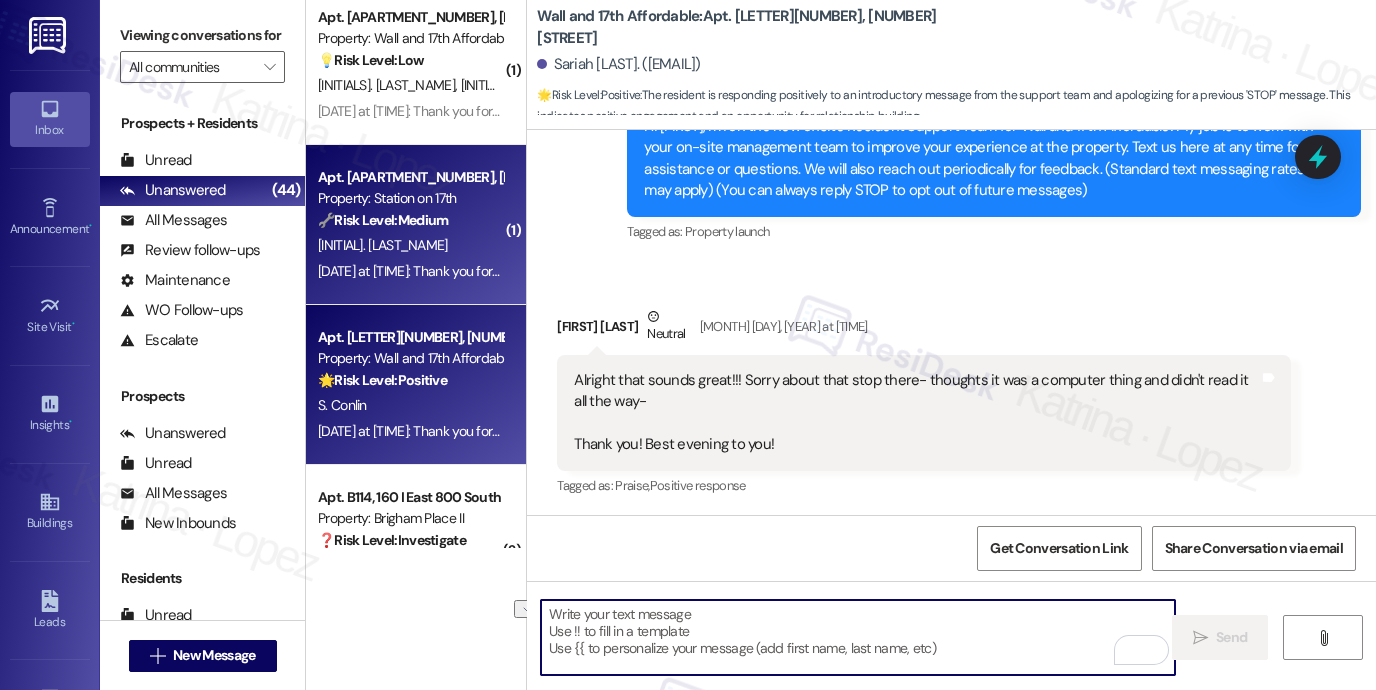 type 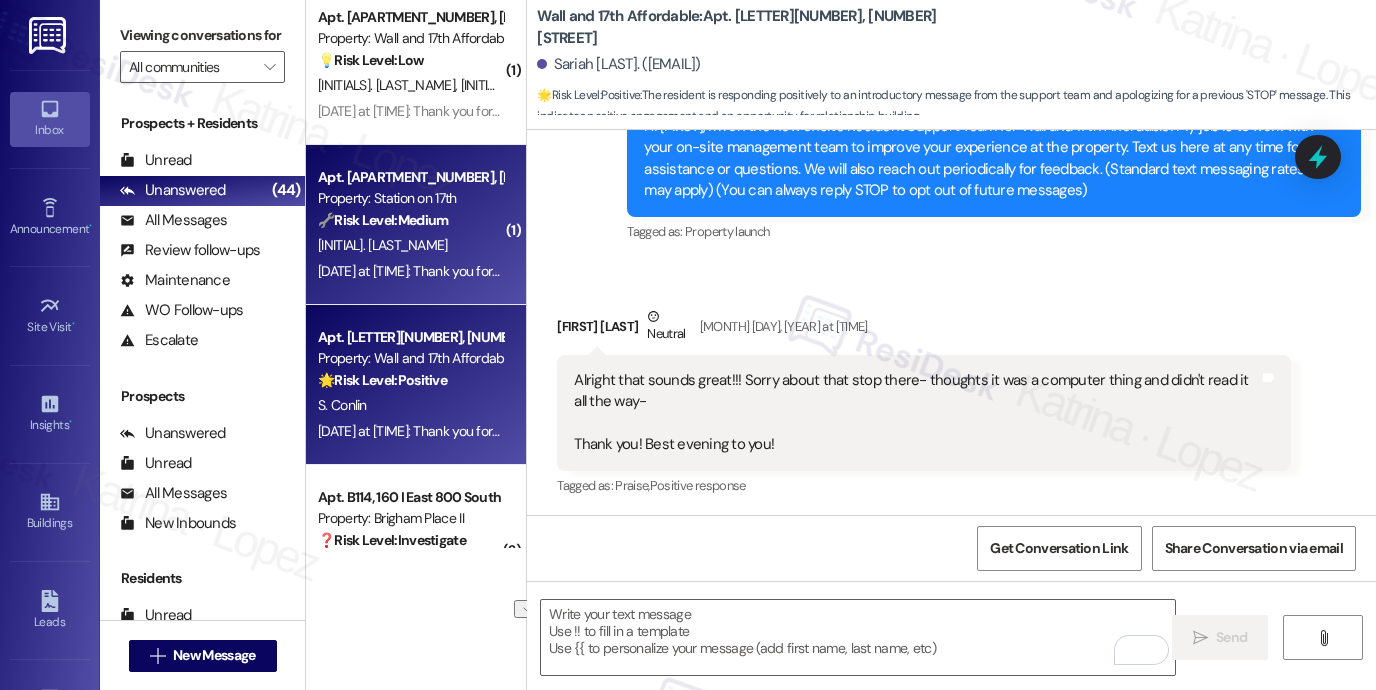 click on "Aug 04, 2025 at 9:22 PM: Thank you for your message. Our offices are currently closed, but we will contact you when we resume operations. For emergencies, please contact your emergency number 385 344 9272. Aug 04, 2025 at 9:22 PM: Thank you for your message. Our offices are currently closed, but we will contact you when we resume operations. For emergencies, please contact your emergency number 385 344 9272." at bounding box center (895, 271) 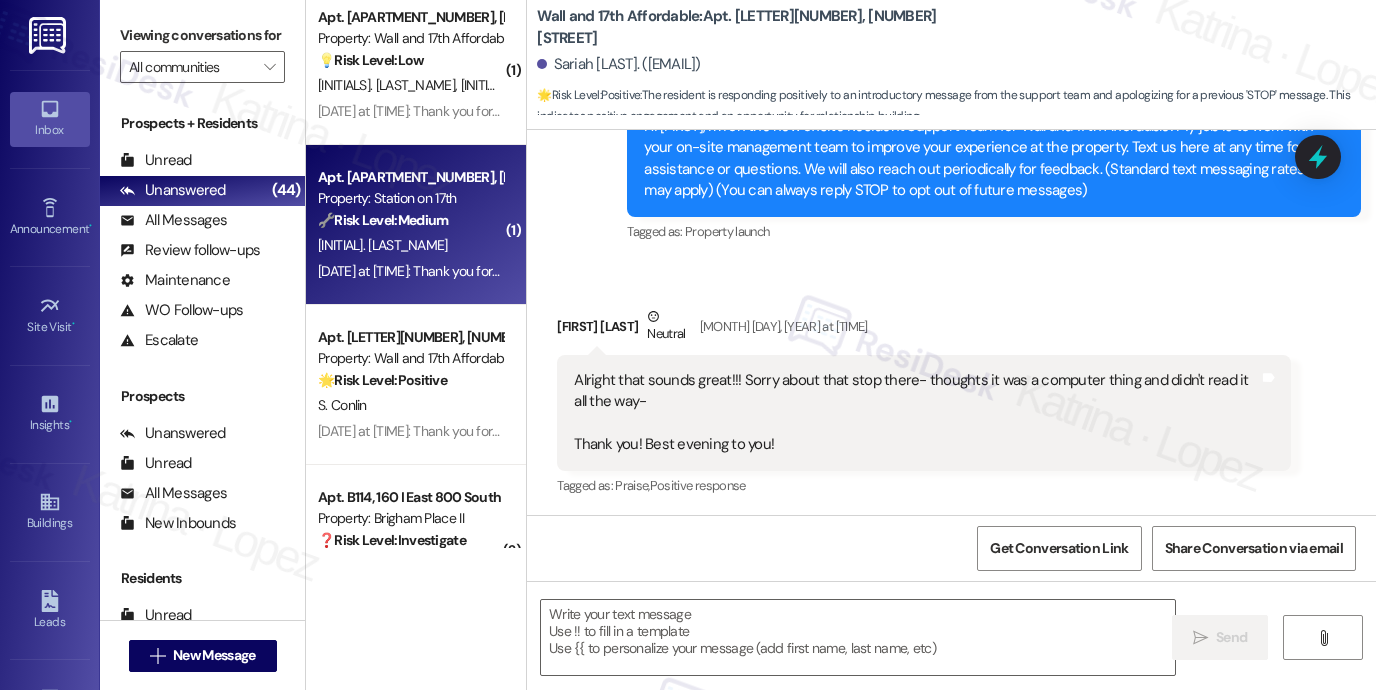 scroll, scrollTop: 6652, scrollLeft: 0, axis: vertical 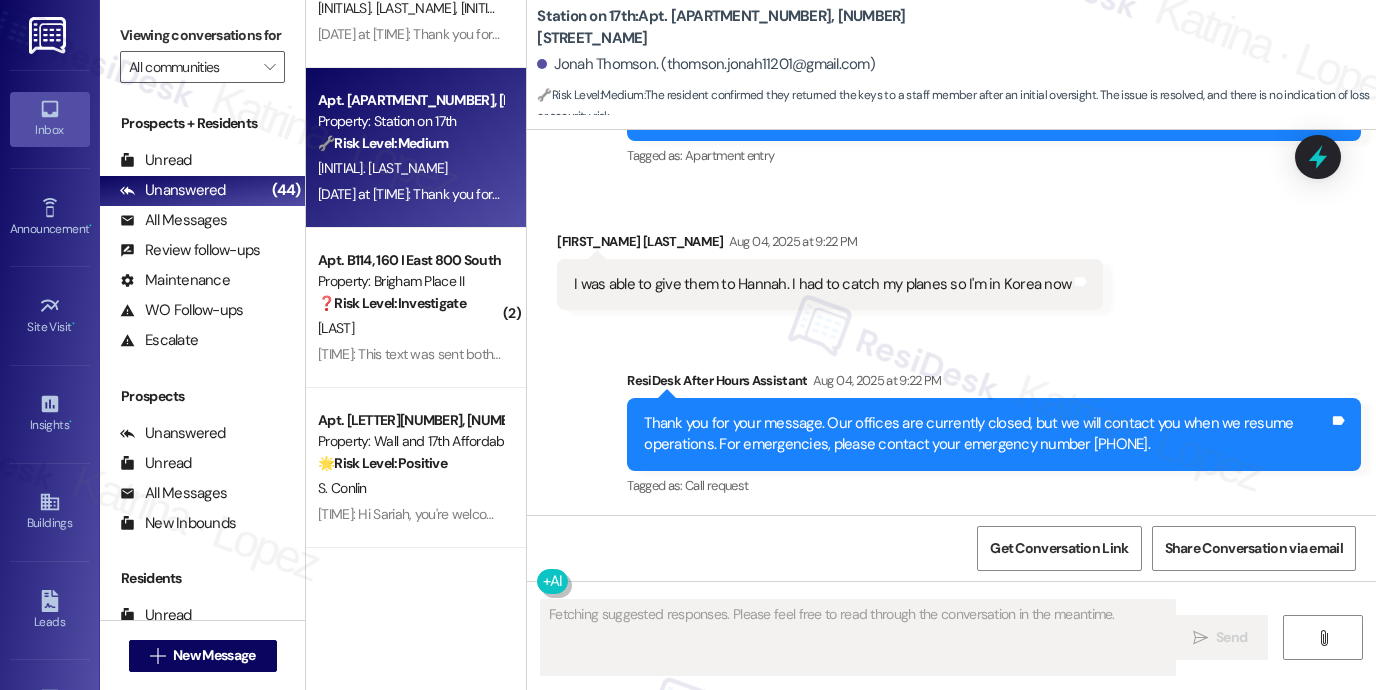 click on "I was able to give them to [FIRST_NAME]. I had to catch my planes so I'm in Korea now Tags and notes" at bounding box center (830, 284) 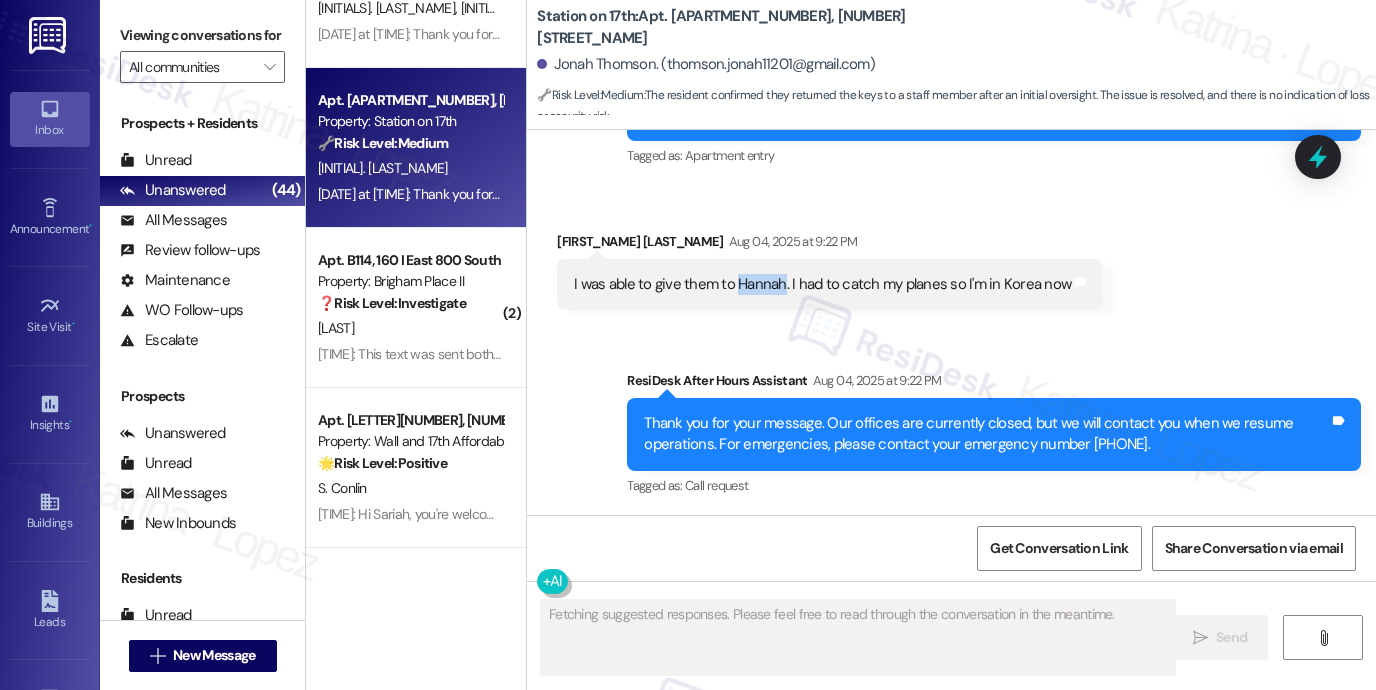 click on "I was able to give them to [FIRST_NAME]. I had to catch my planes so I'm in Korea now Tags and notes" at bounding box center [830, 284] 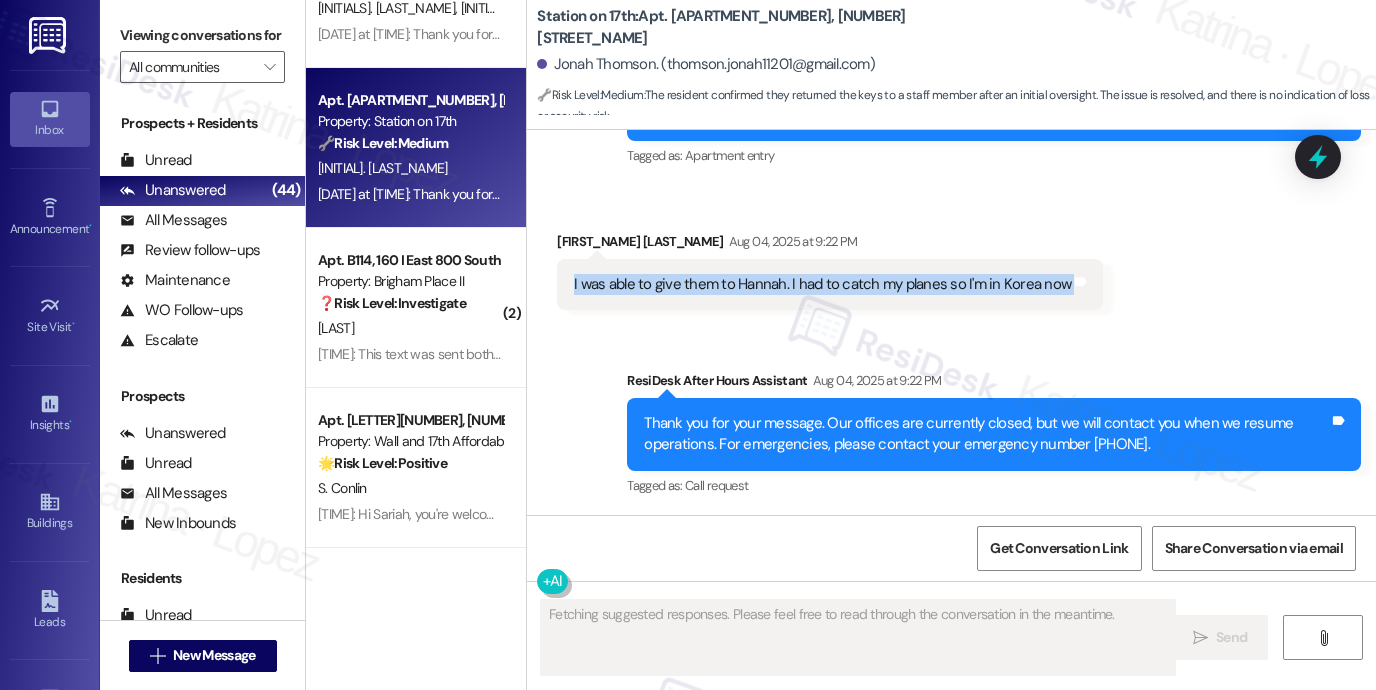click on "I was able to give them to [FIRST_NAME]. I had to catch my planes so I'm in Korea now Tags and notes" at bounding box center (830, 284) 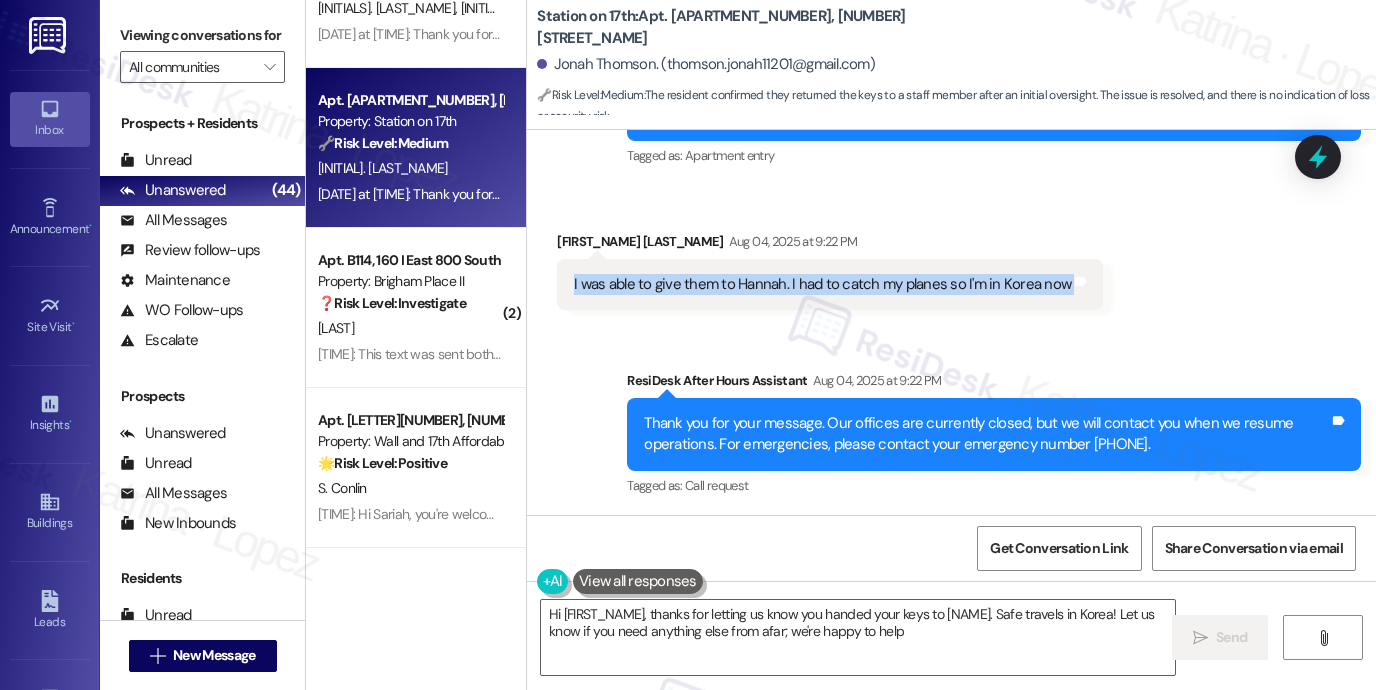 type on "Hi [FIRST_NAME], thanks for letting us know you handed your keys to [FIRST_NAME]. Safe travels in Korea! Let us know if you need anything else from afar; we're happy to help!" 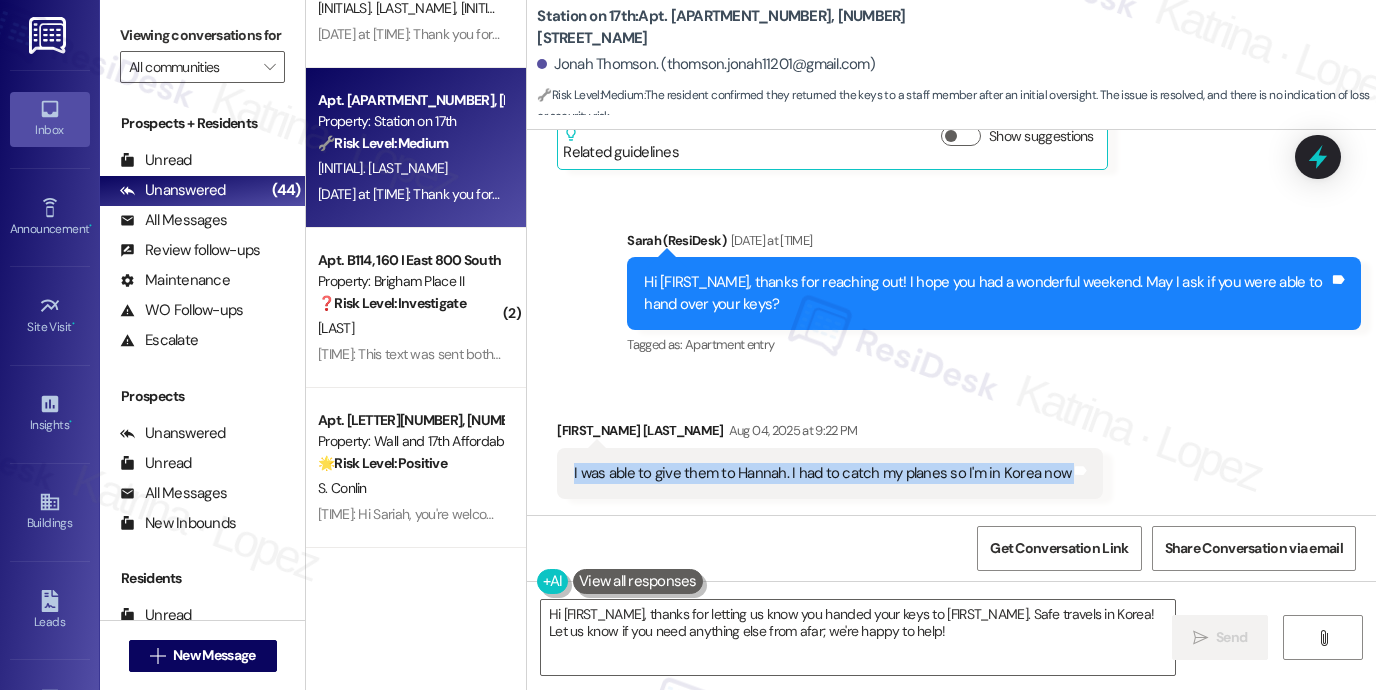 scroll, scrollTop: 339, scrollLeft: 0, axis: vertical 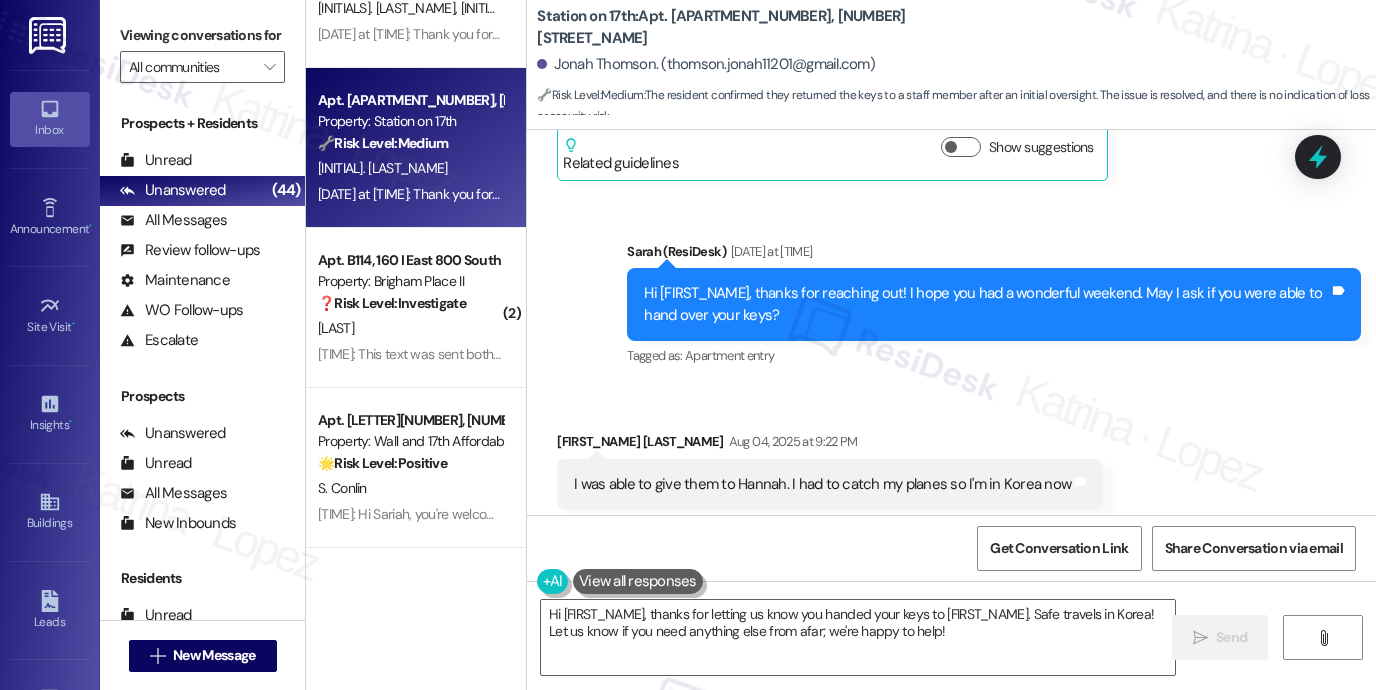 click on "Hi [FIRST_NAME], thanks for reaching out! I hope you had a wonderful weekend. May I ask if you were able to hand over your keys?" at bounding box center [986, 304] 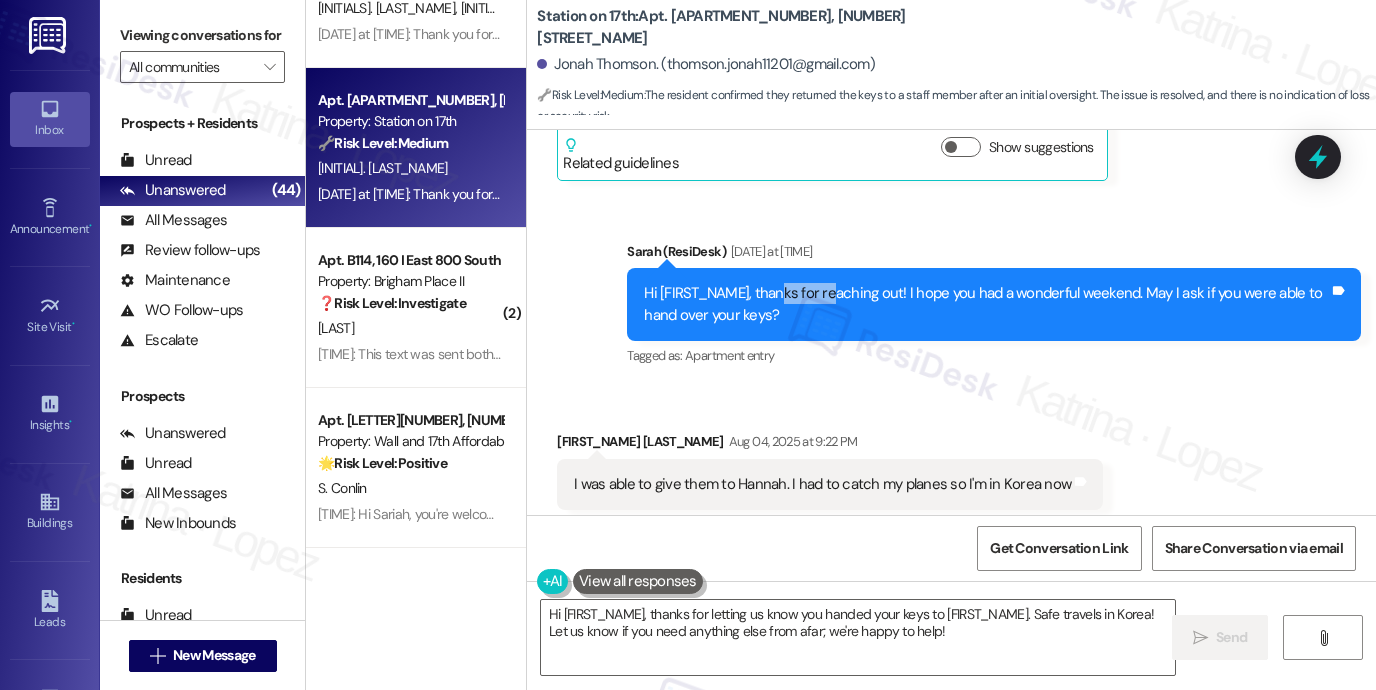 click on "Hi [FIRST_NAME], thanks for reaching out! I hope you had a wonderful weekend. May I ask if you were able to hand over your keys?" at bounding box center (986, 304) 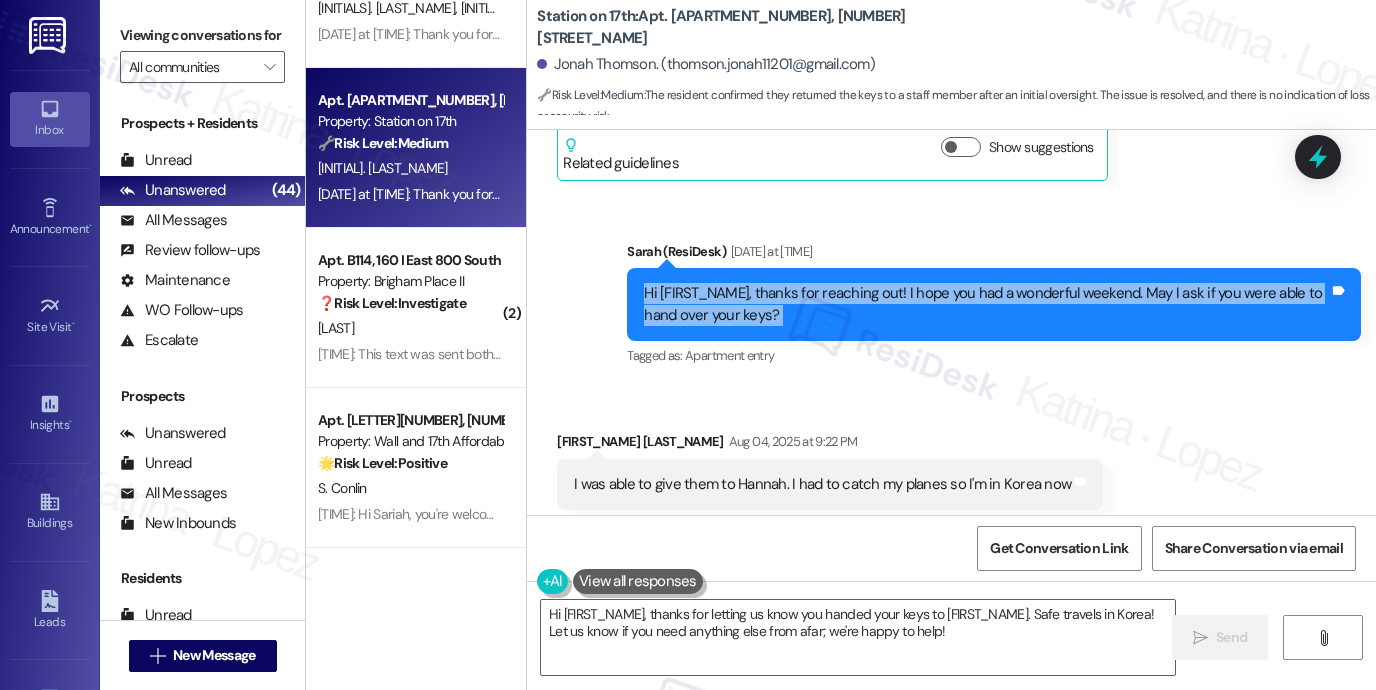 click on "Hi [FIRST_NAME], thanks for reaching out! I hope you had a wonderful weekend. May I ask if you were able to hand over your keys?" at bounding box center (986, 304) 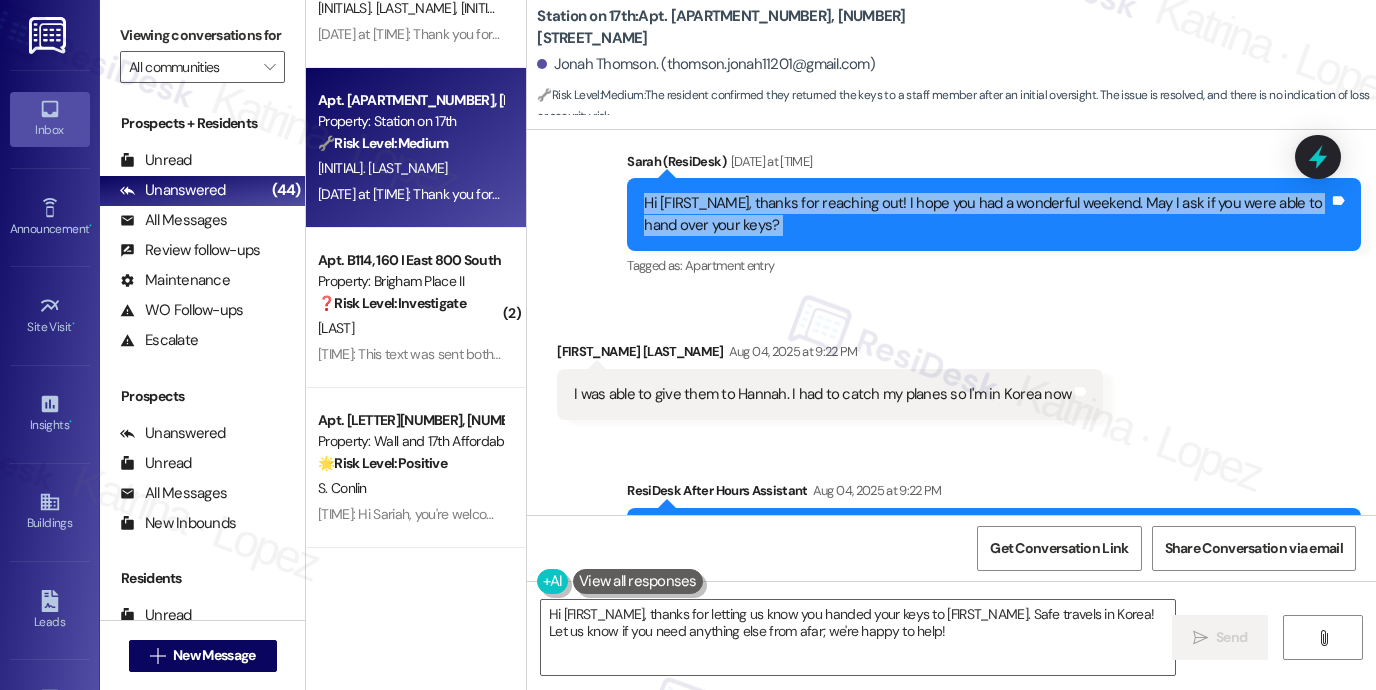 scroll, scrollTop: 539, scrollLeft: 0, axis: vertical 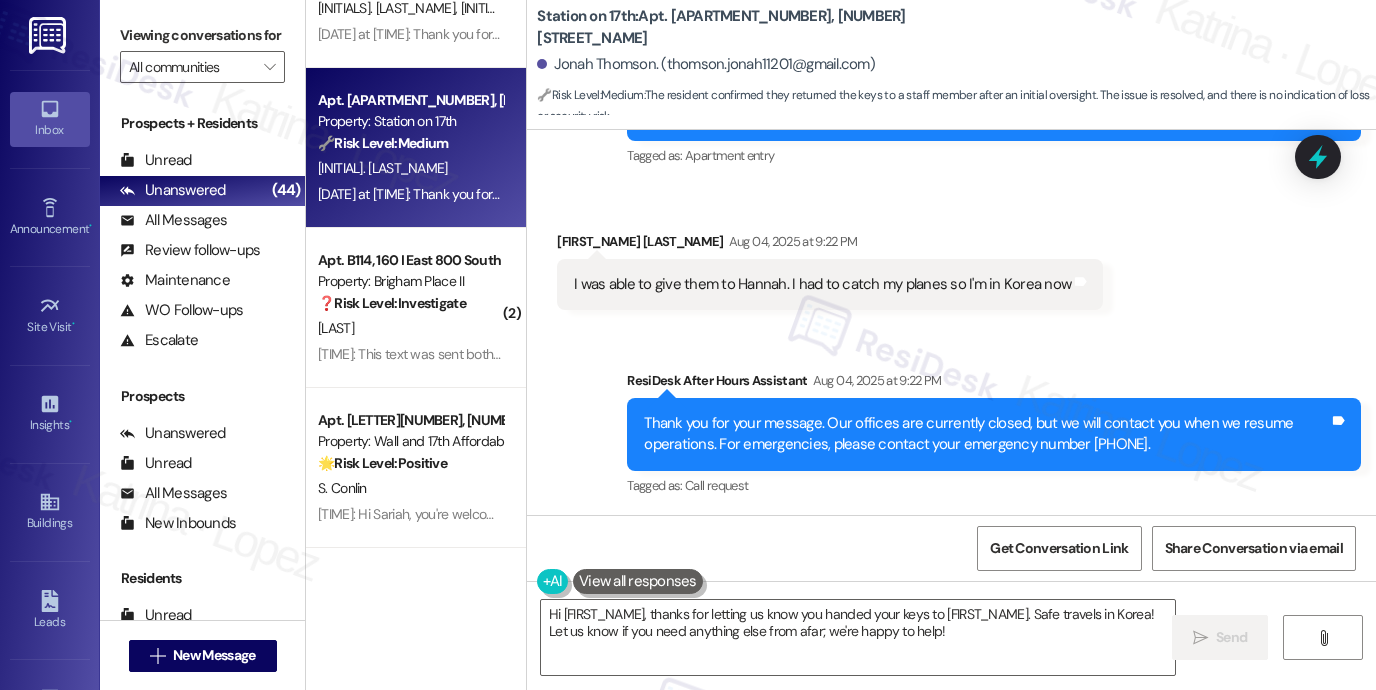 click on "I was able to give them to Hannah. I had to catch my planes so I'm in Korea now" at bounding box center [822, 284] 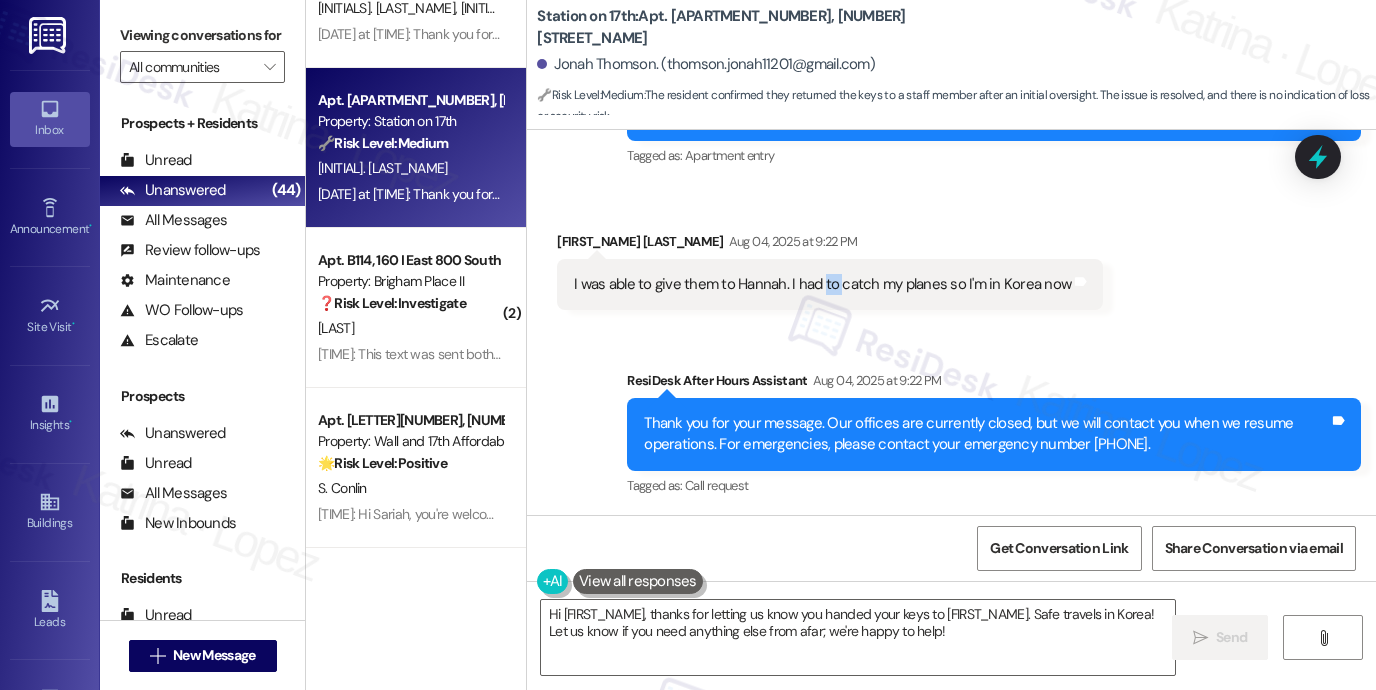 click on "I was able to give them to Hannah. I had to catch my planes so I'm in Korea now" at bounding box center (822, 284) 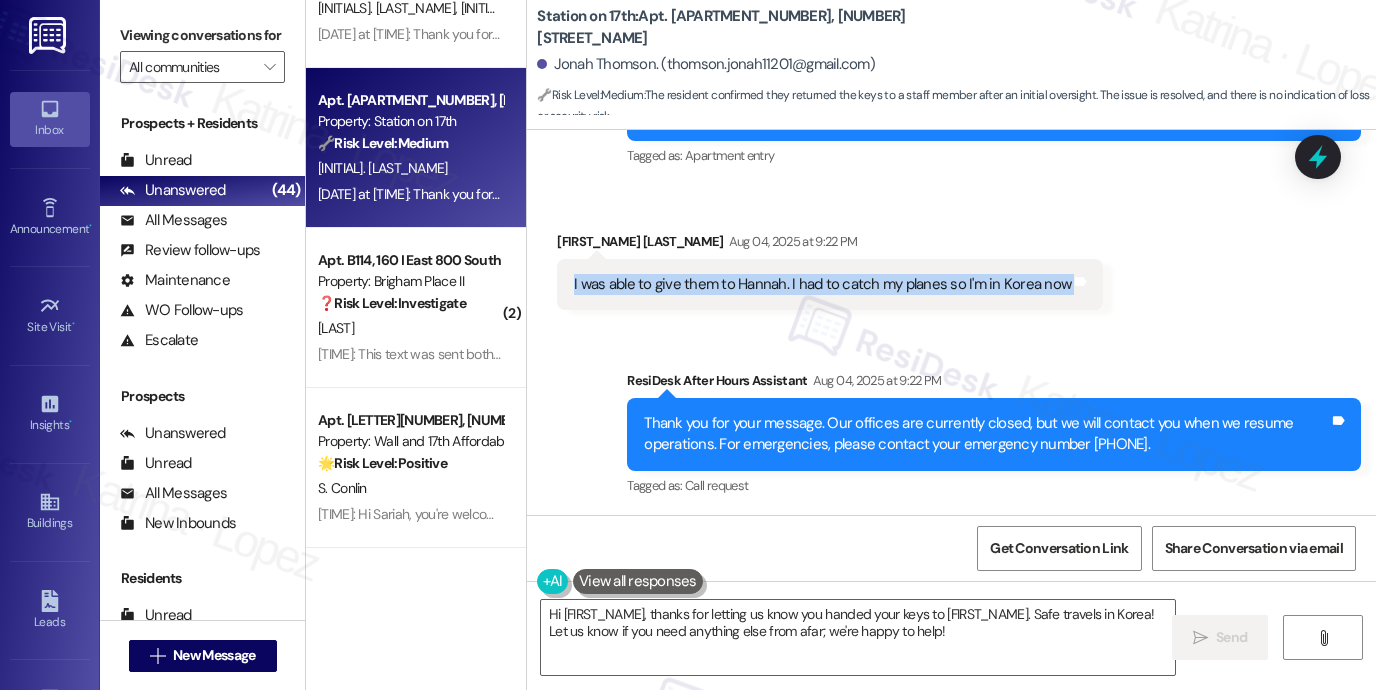 click on "I was able to give them to Hannah. I had to catch my planes so I'm in Korea now" at bounding box center [822, 284] 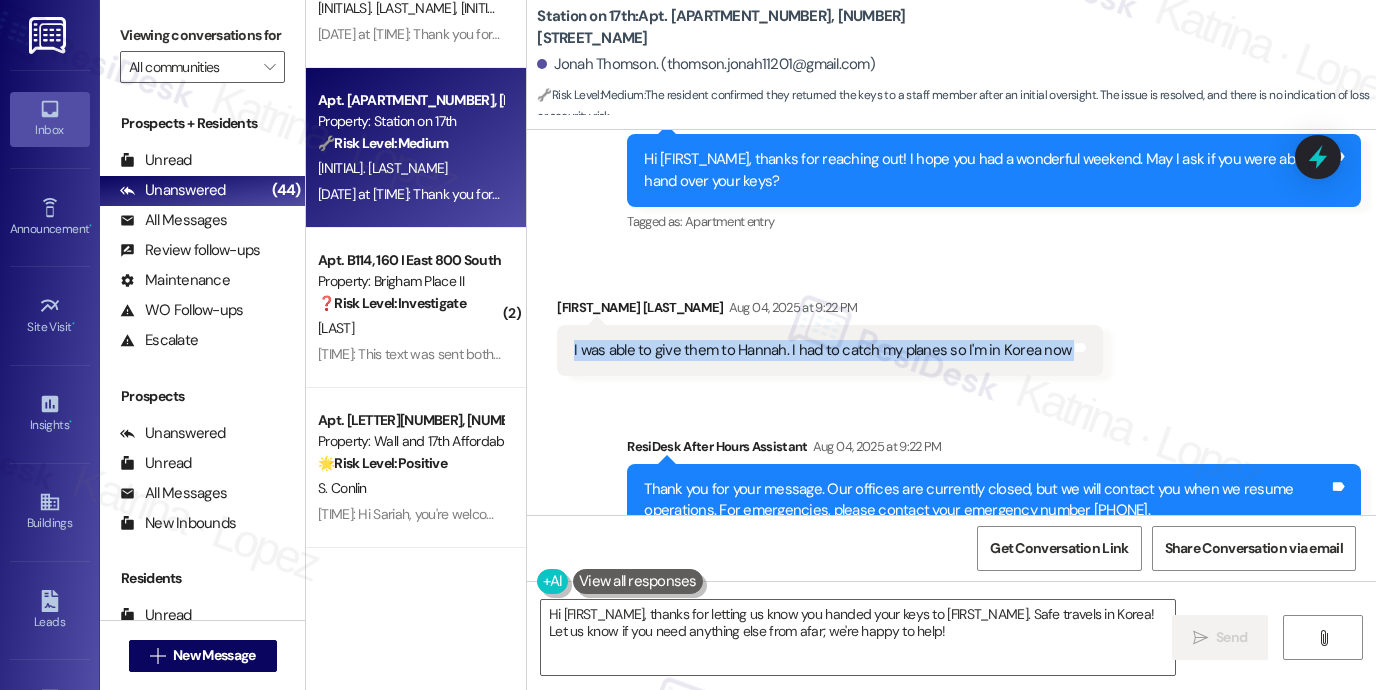 scroll, scrollTop: 439, scrollLeft: 0, axis: vertical 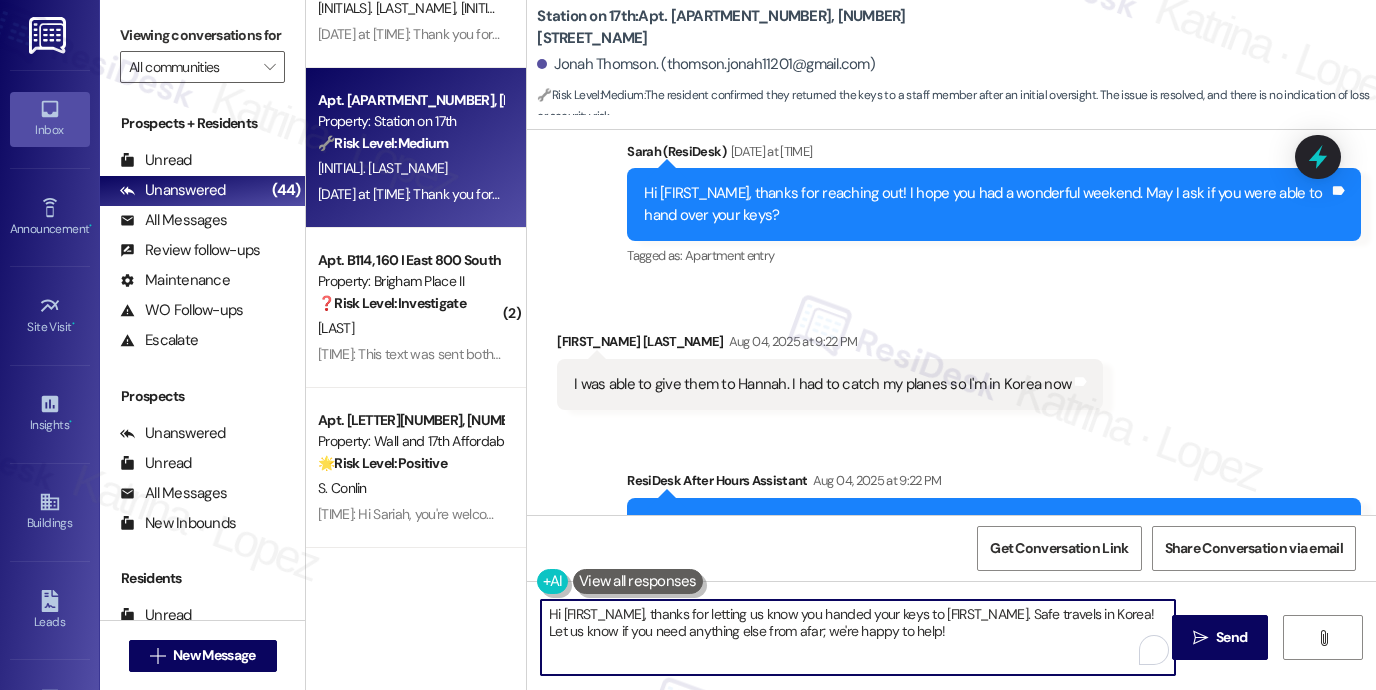 drag, startPoint x: 996, startPoint y: 621, endPoint x: 773, endPoint y: 603, distance: 223.72528 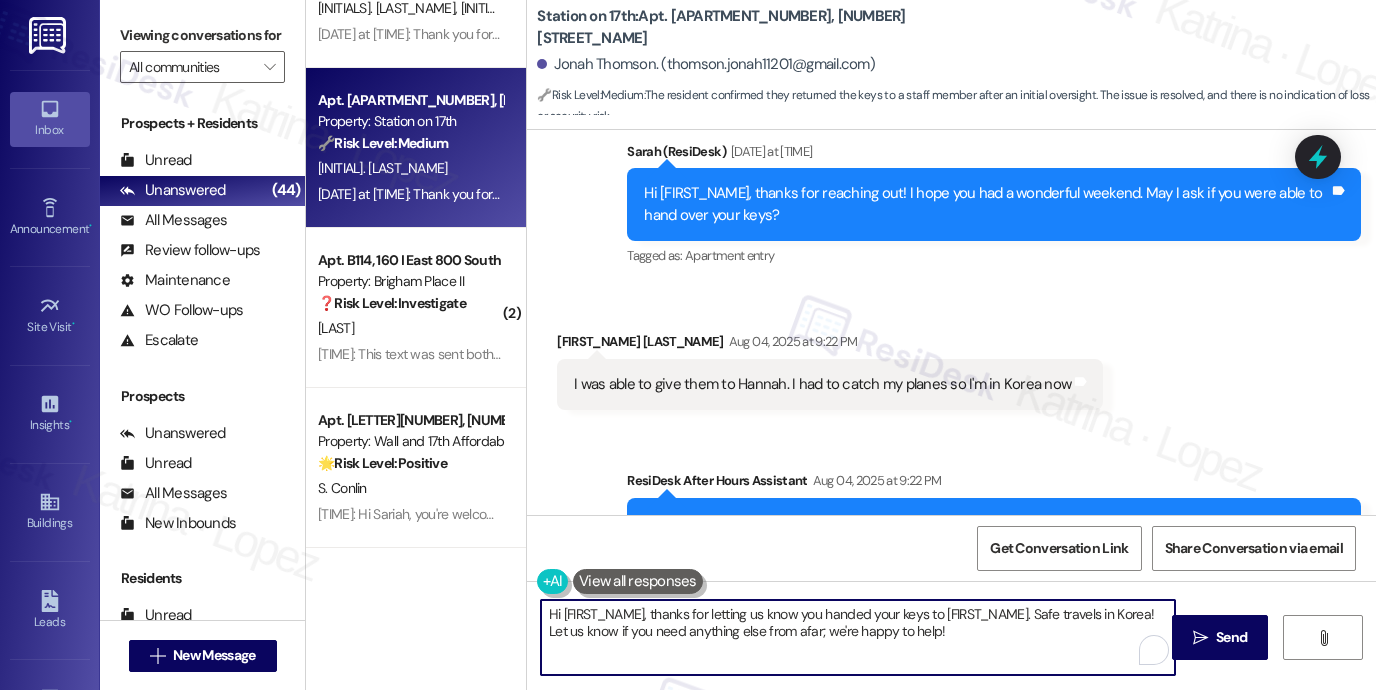 click on "Hi [FIRST_NAME], thanks for letting us know you handed your keys to [FIRST_NAME]. Safe travels in Korea! Let us know if you need anything else from afar; we're happy to help!" at bounding box center (858, 637) 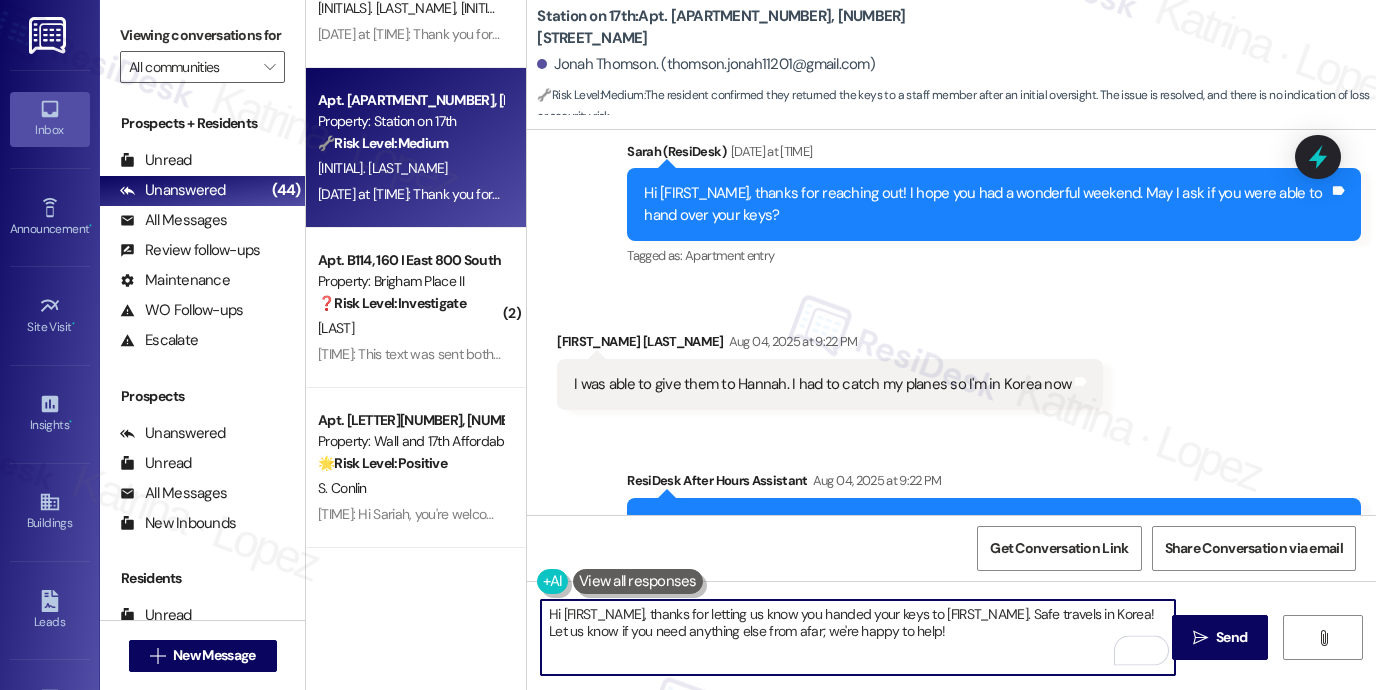 click on "Hi [FIRST_NAME], thanks for letting us know you handed your keys to [FIRST_NAME]. Safe travels in Korea! Let us know if you need anything else from afar; we're happy to help!" at bounding box center (858, 637) 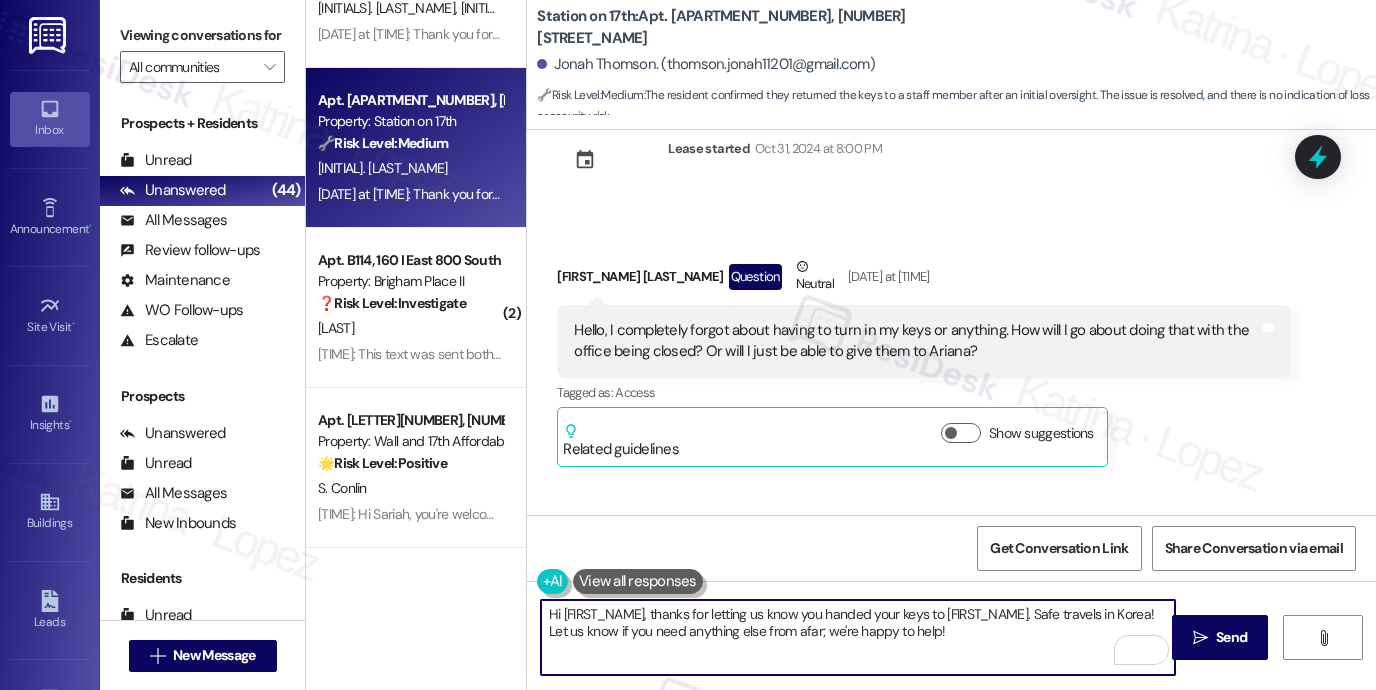 scroll, scrollTop: 100, scrollLeft: 0, axis: vertical 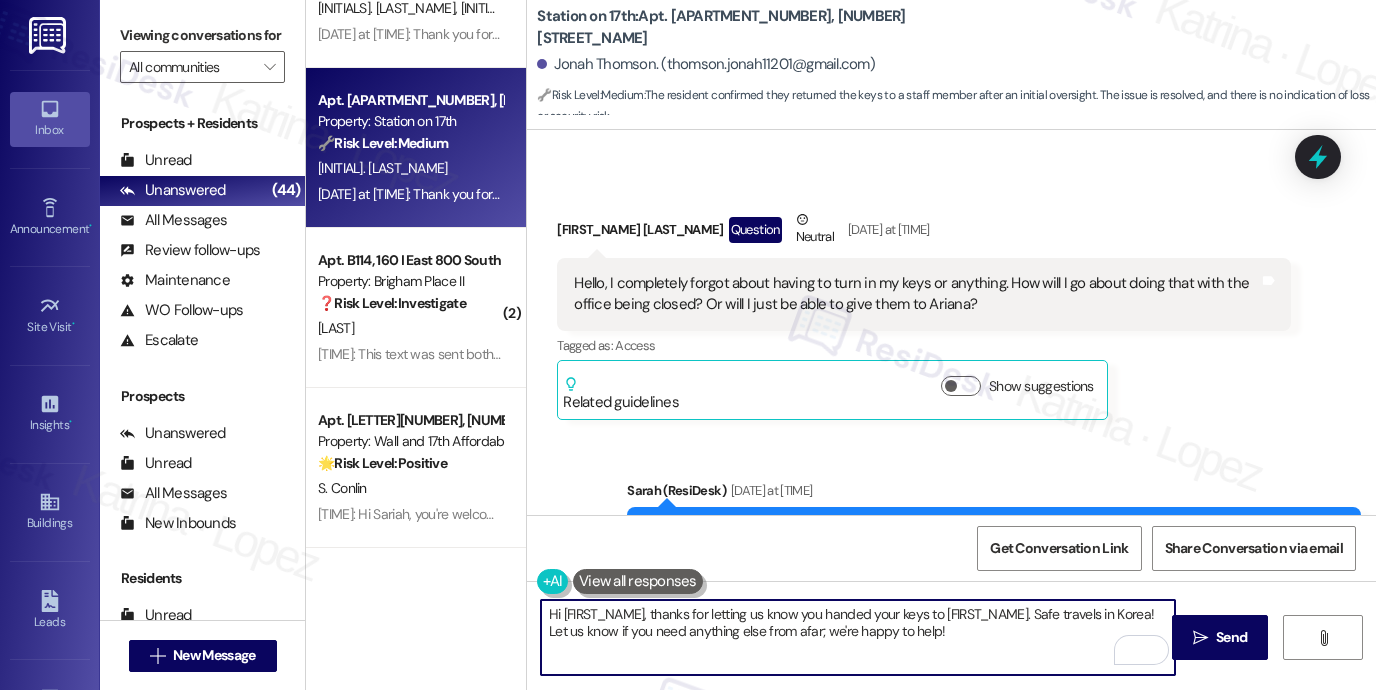 click on "Hello, I completely forgot about having to turn in my keys or anything. How will I go about doing that with the office being closed? Or will I just be able to give them to Ariana?" at bounding box center [916, 294] 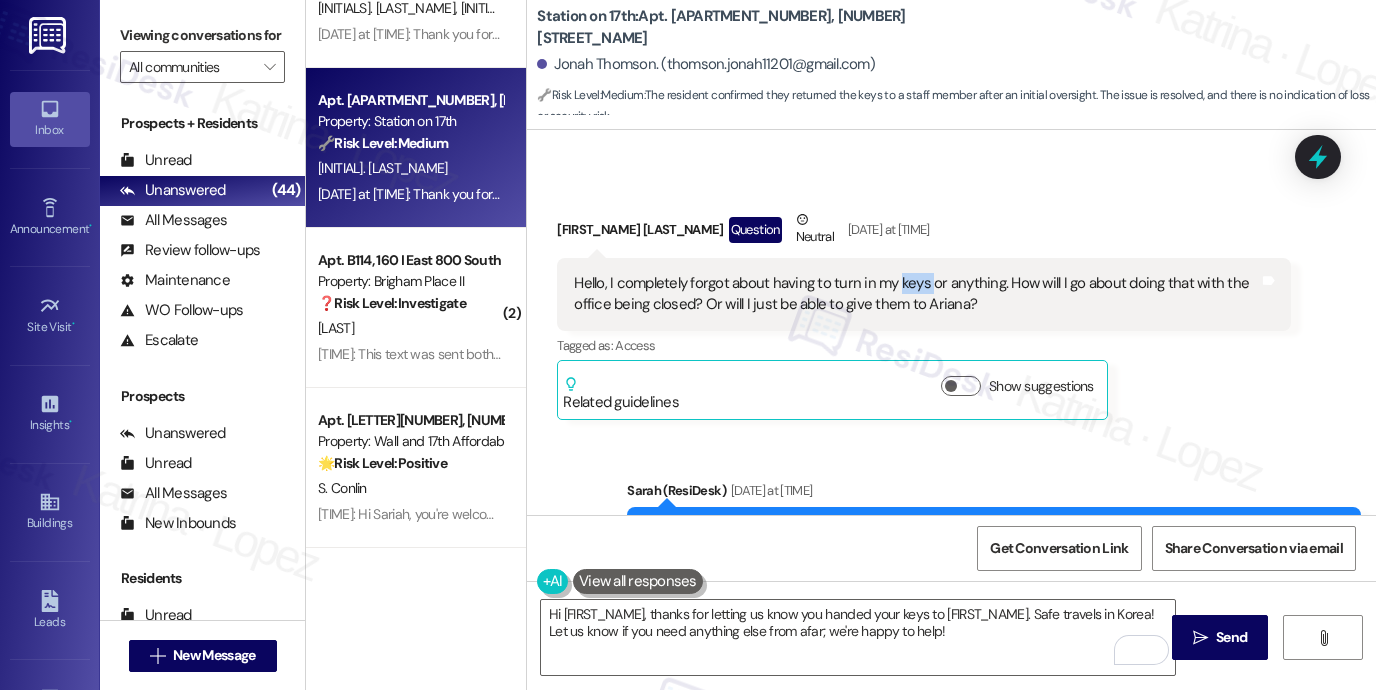 click on "Hello, I completely forgot about having to turn in my keys or anything. How will I go about doing that with the office being closed? Or will I just be able to give them to Ariana?" at bounding box center [916, 294] 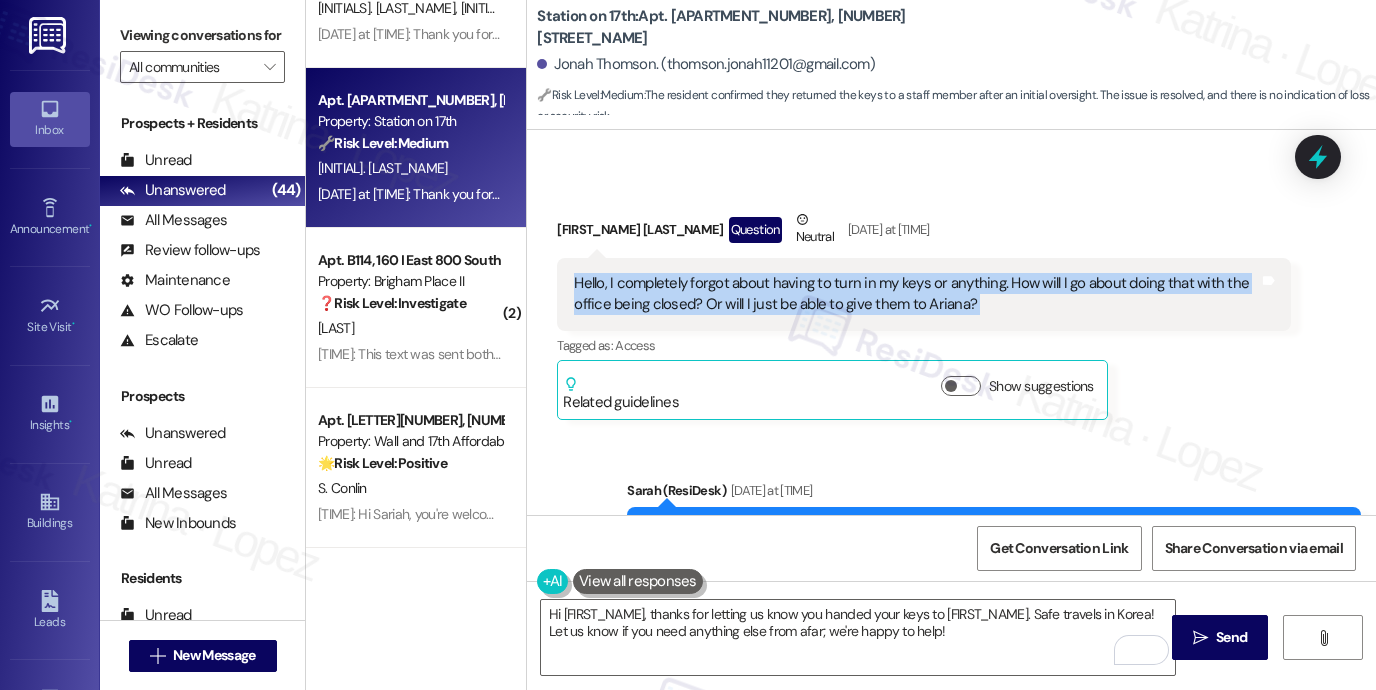 click on "Hello, I completely forgot about having to turn in my keys or anything. How will I go about doing that with the office being closed? Or will I just be able to give them to Ariana?" at bounding box center (916, 294) 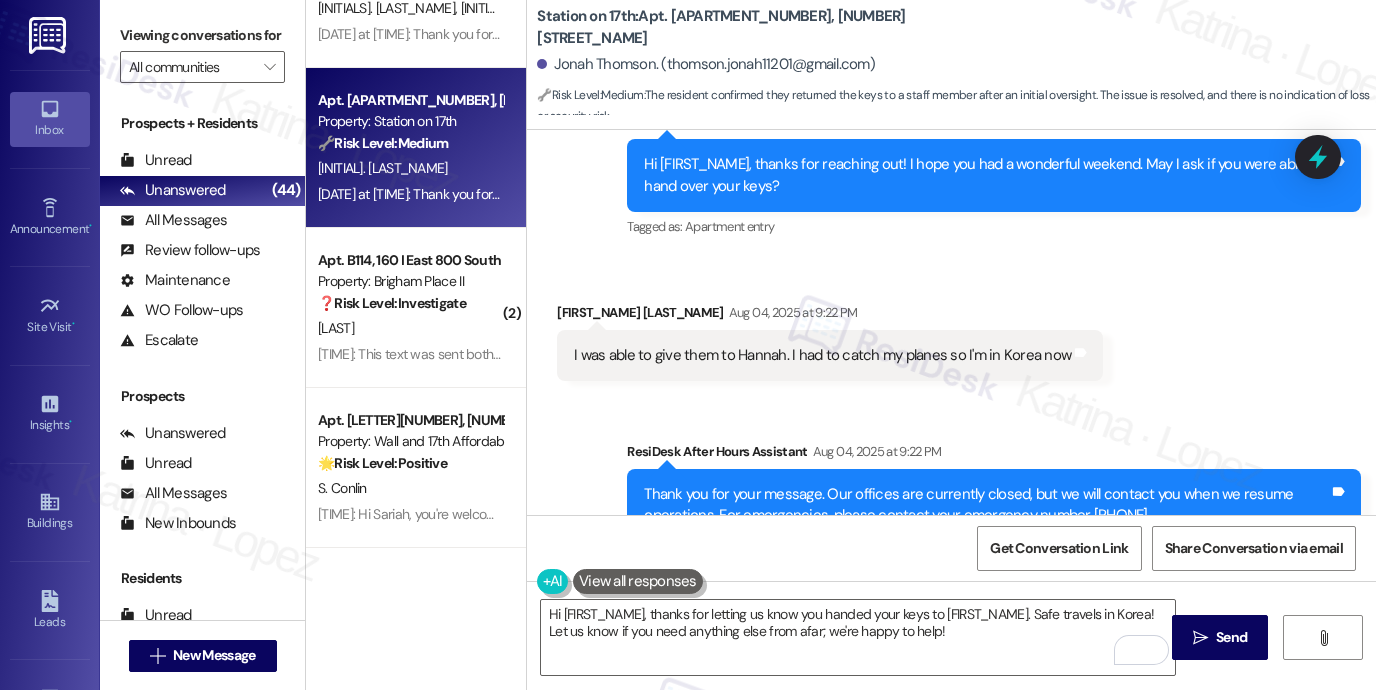scroll, scrollTop: 539, scrollLeft: 0, axis: vertical 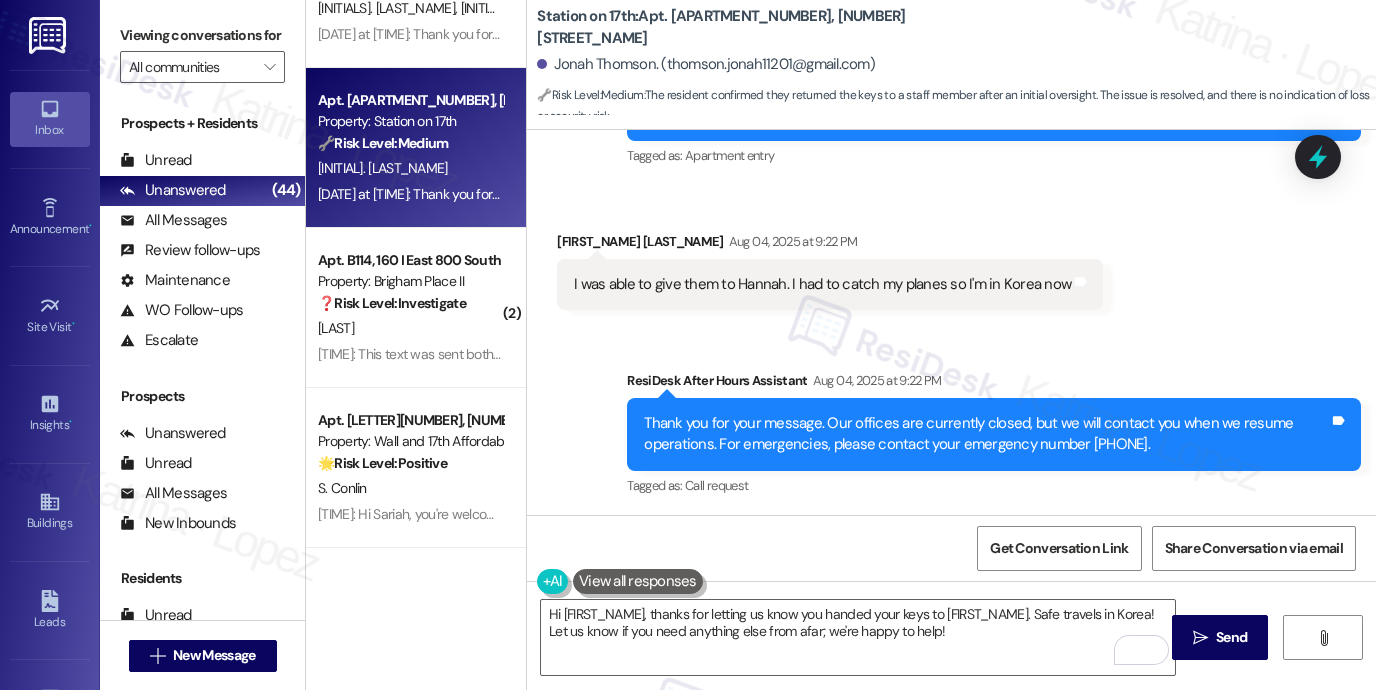 click on "I was able to give them to Hannah. I had to catch my planes so I'm in Korea now" at bounding box center (822, 284) 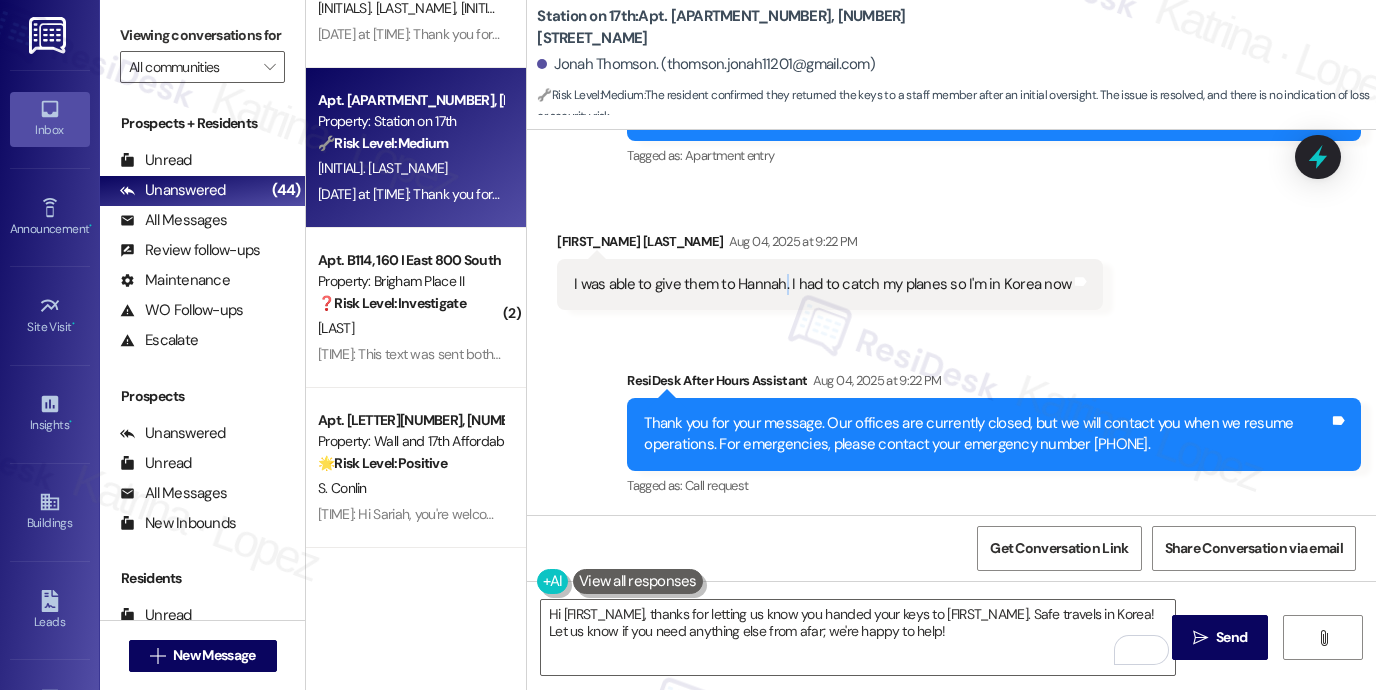 click on "I was able to give them to Hannah. I had to catch my planes so I'm in Korea now" at bounding box center [822, 284] 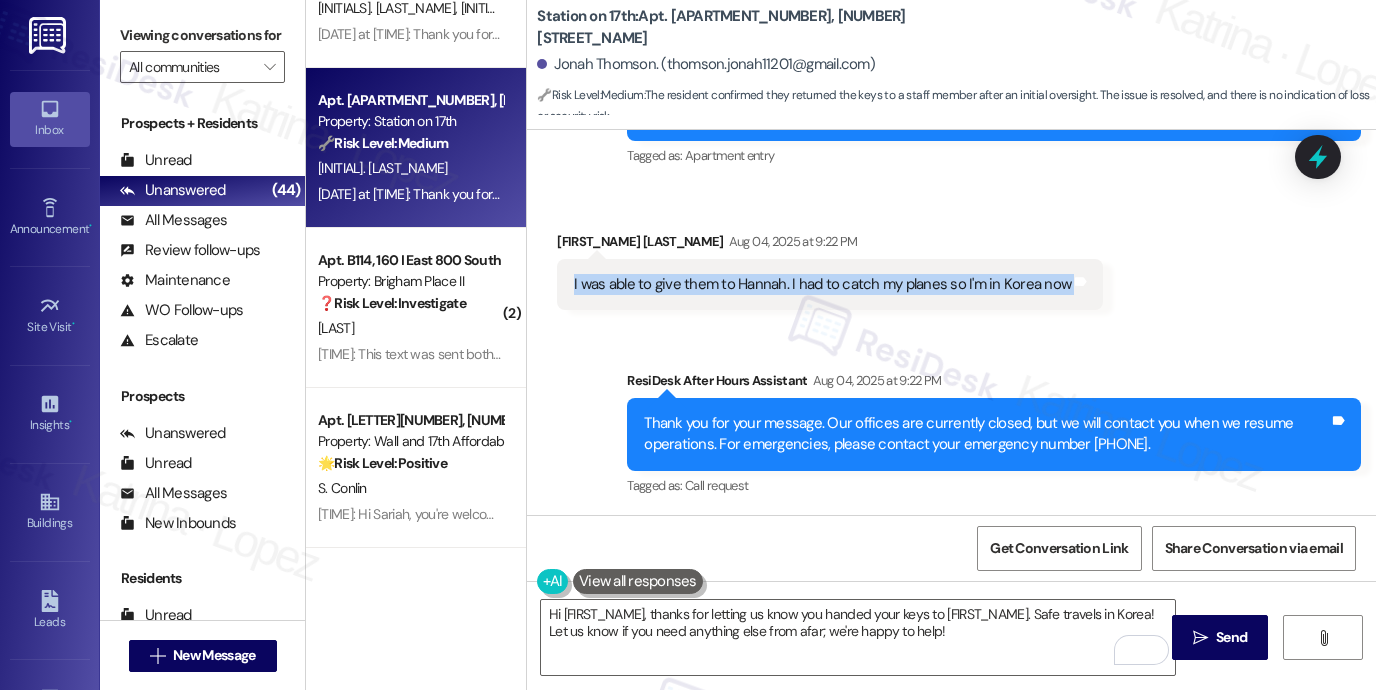 click on "I was able to give them to Hannah. I had to catch my planes so I'm in Korea now" at bounding box center (822, 284) 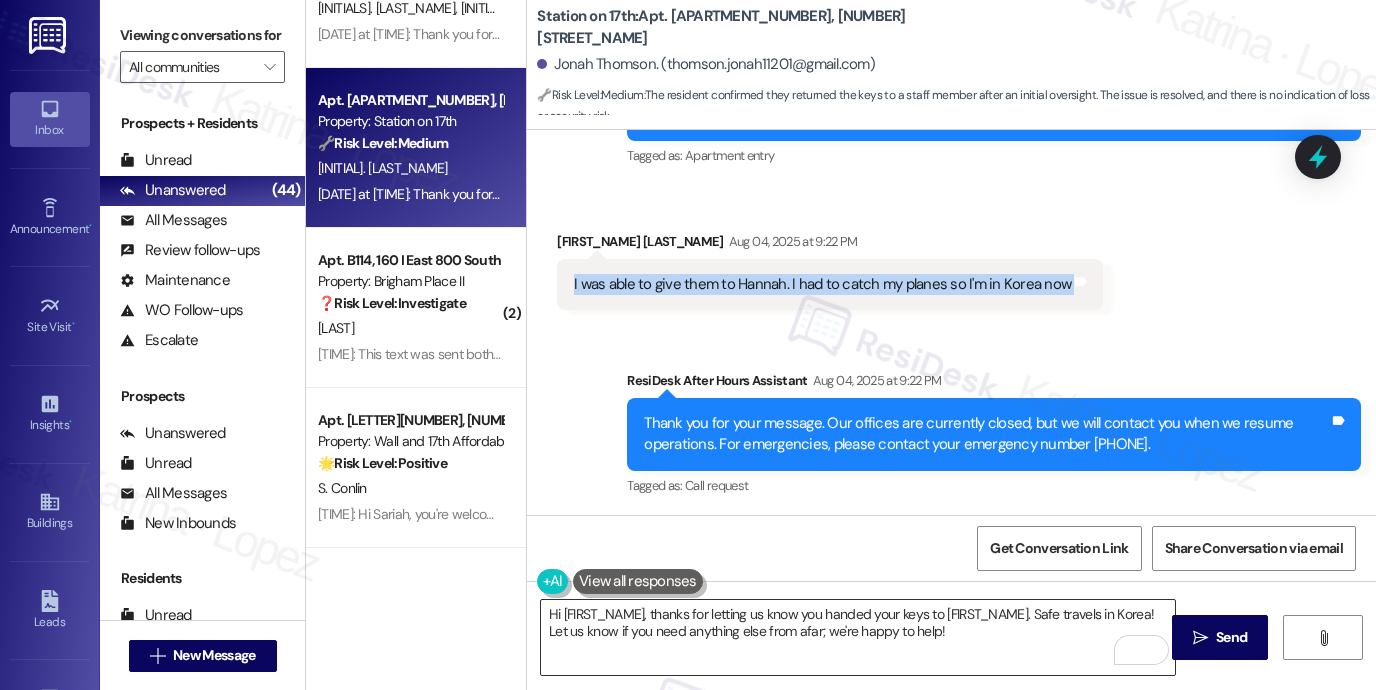 click on "Hi [FIRST_NAME], thanks for letting us know you handed your keys to [FIRST_NAME]. Safe travels in Korea! Let us know if you need anything else from afar; we're happy to help!" at bounding box center [858, 637] 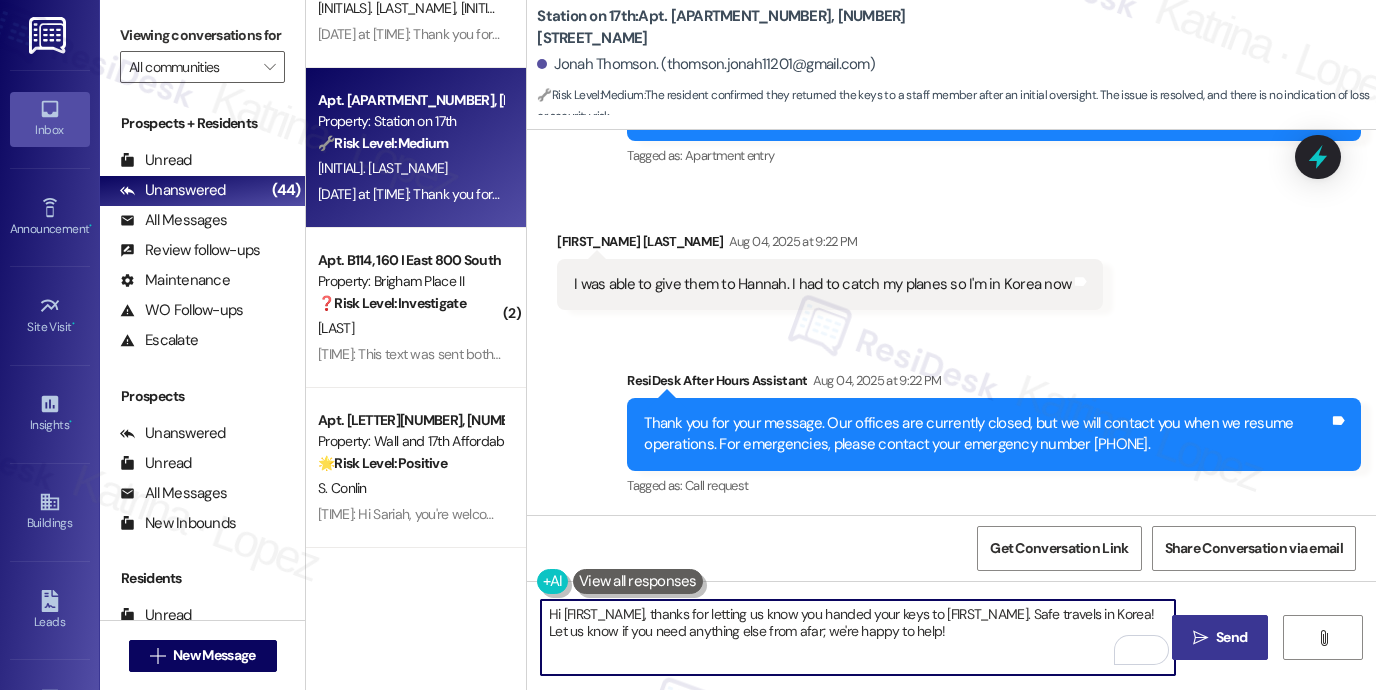 click on "Send" at bounding box center (1231, 637) 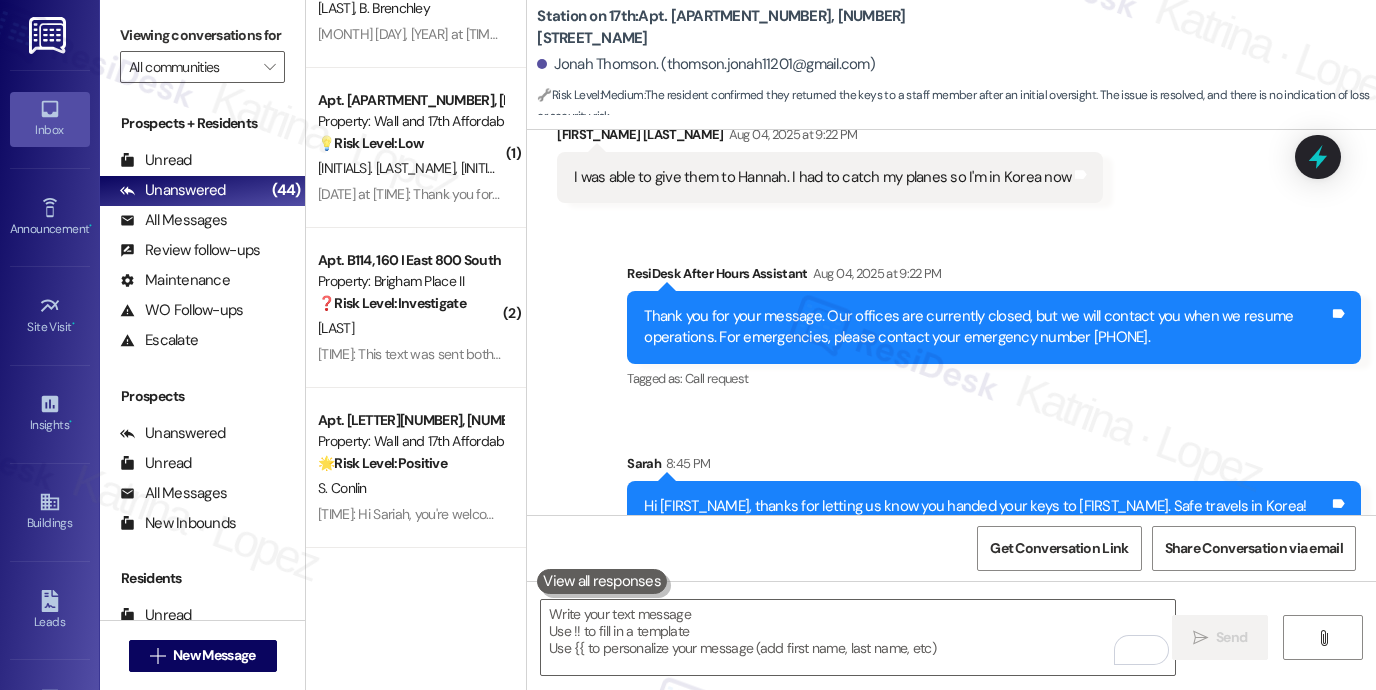 scroll, scrollTop: 600, scrollLeft: 0, axis: vertical 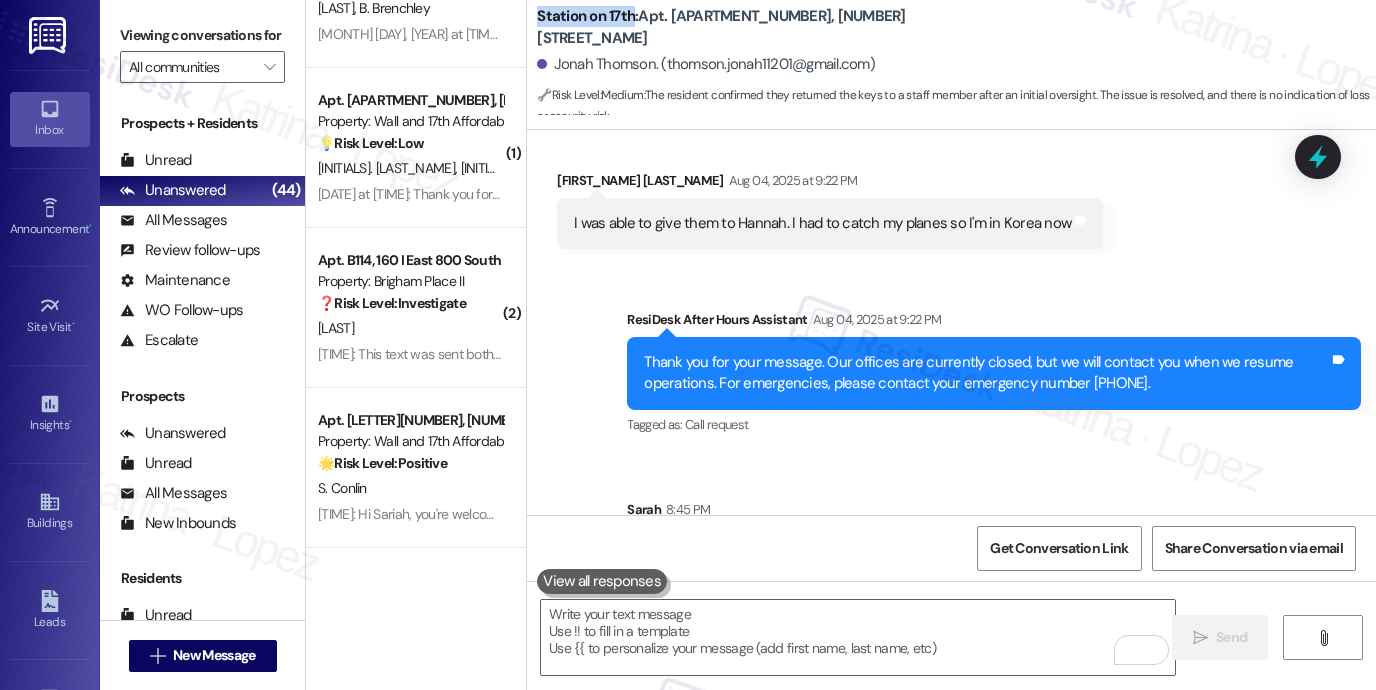 drag, startPoint x: 525, startPoint y: 24, endPoint x: 627, endPoint y: 34, distance: 102.48902 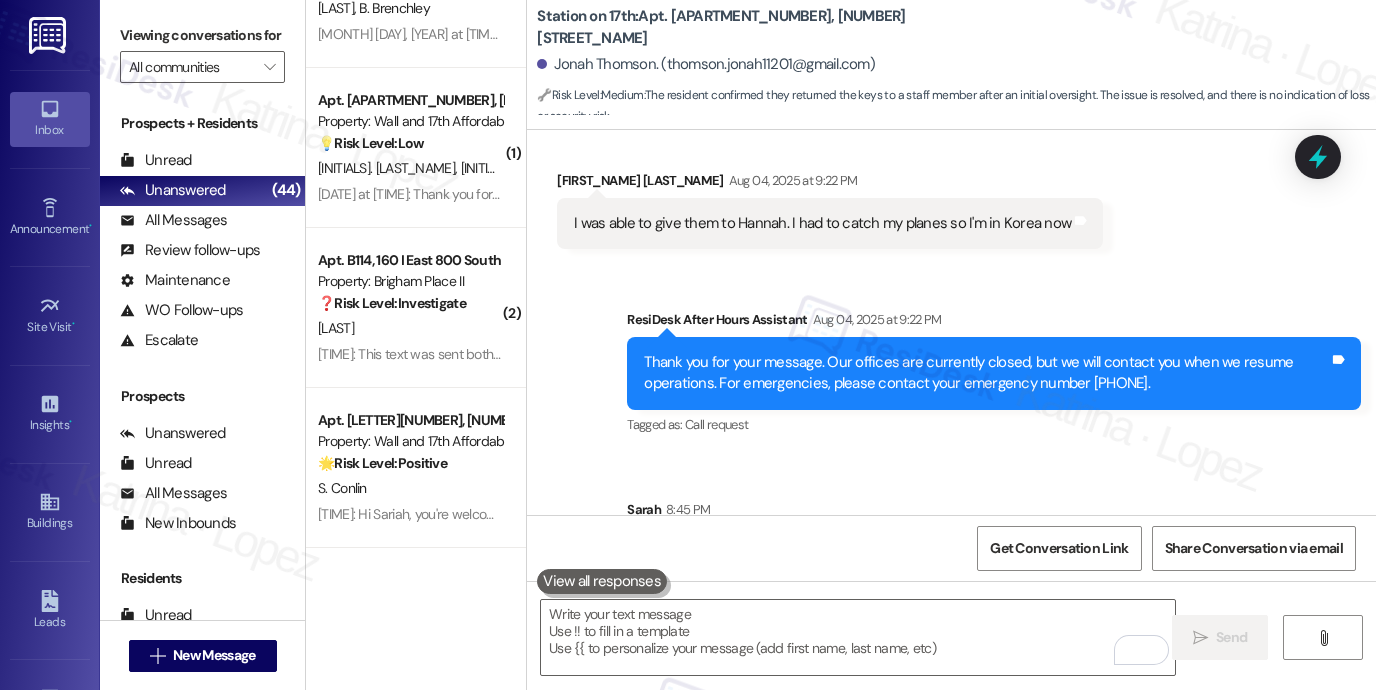 click on "I was able to give them to Hannah. I had to catch my planes so I'm in Korea now" at bounding box center (822, 223) 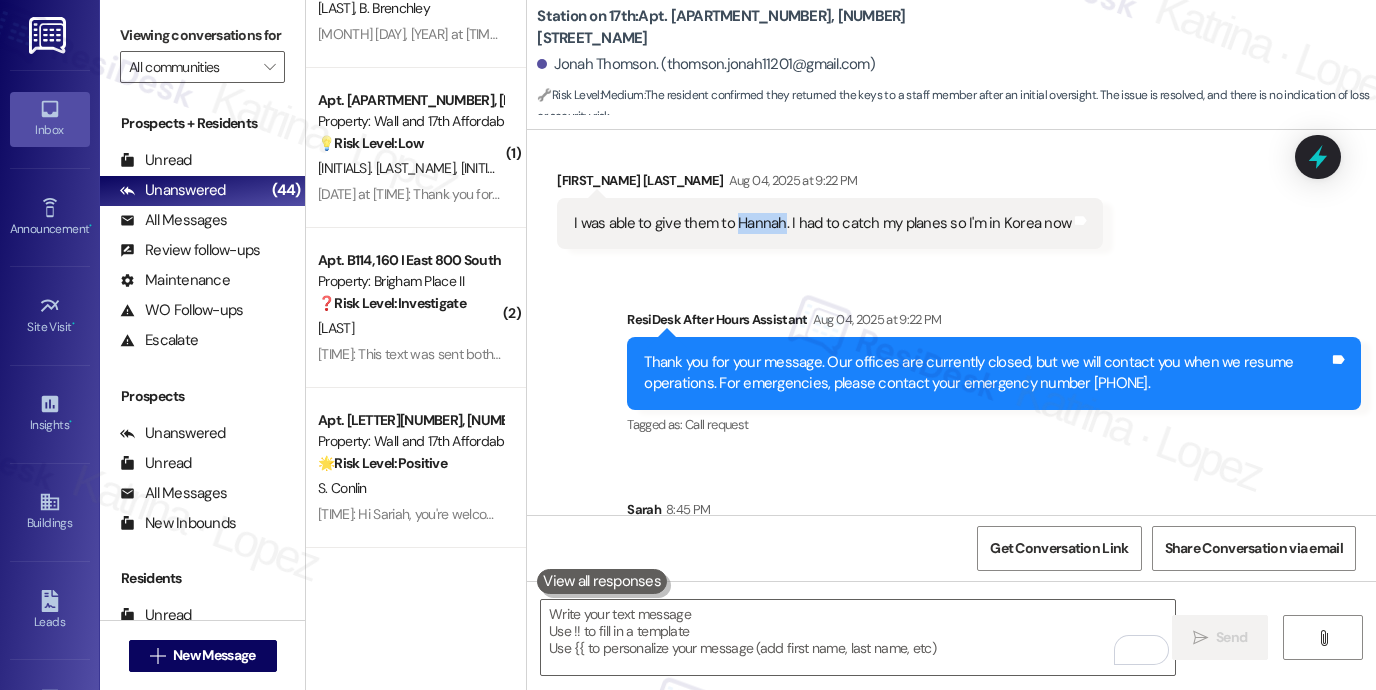 click on "I was able to give them to Hannah. I had to catch my planes so I'm in Korea now" at bounding box center (822, 223) 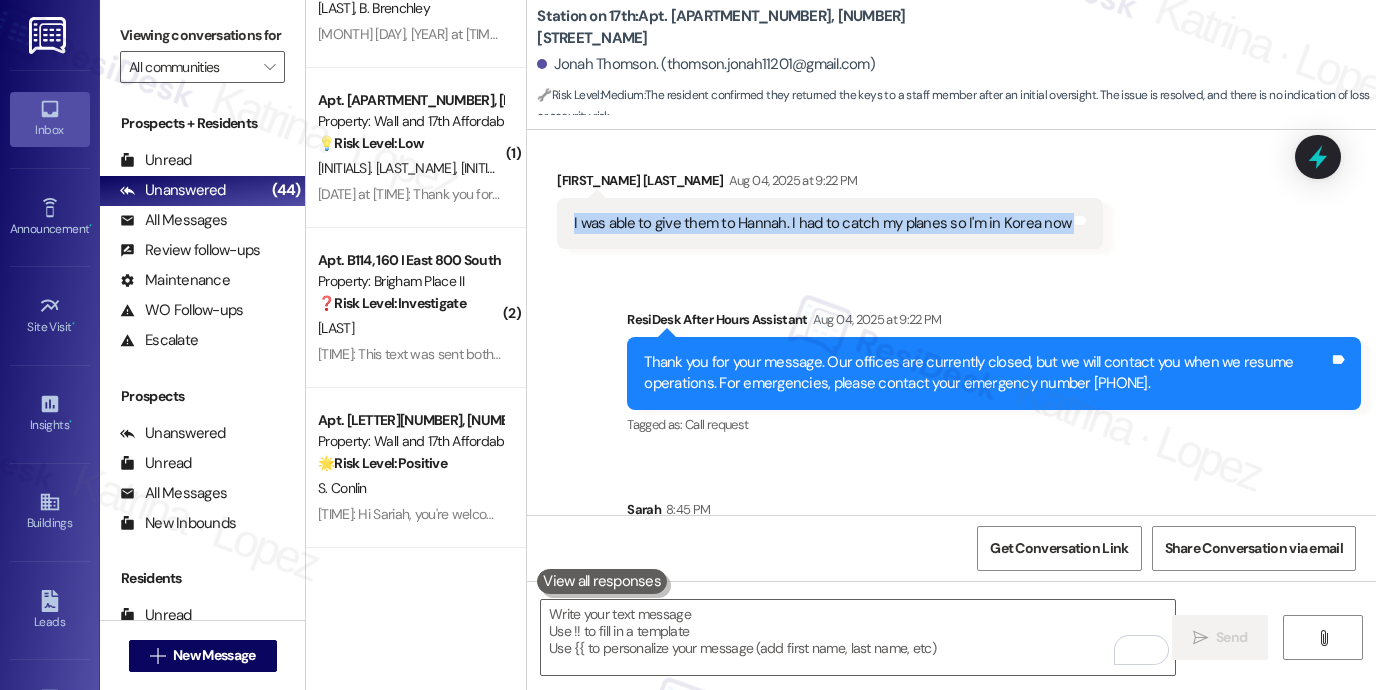click on "I was able to give them to Hannah. I had to catch my planes so I'm in Korea now" at bounding box center [822, 223] 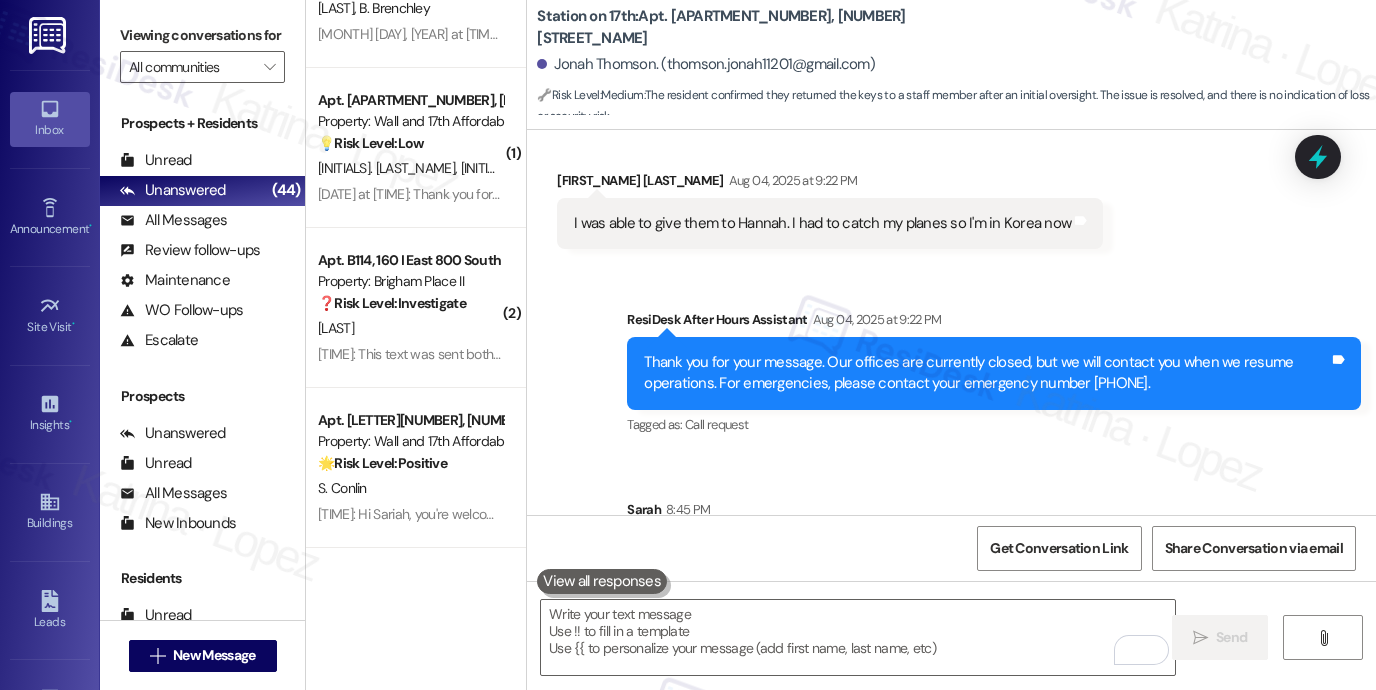 click on "Viewing conversations for" at bounding box center [202, 35] 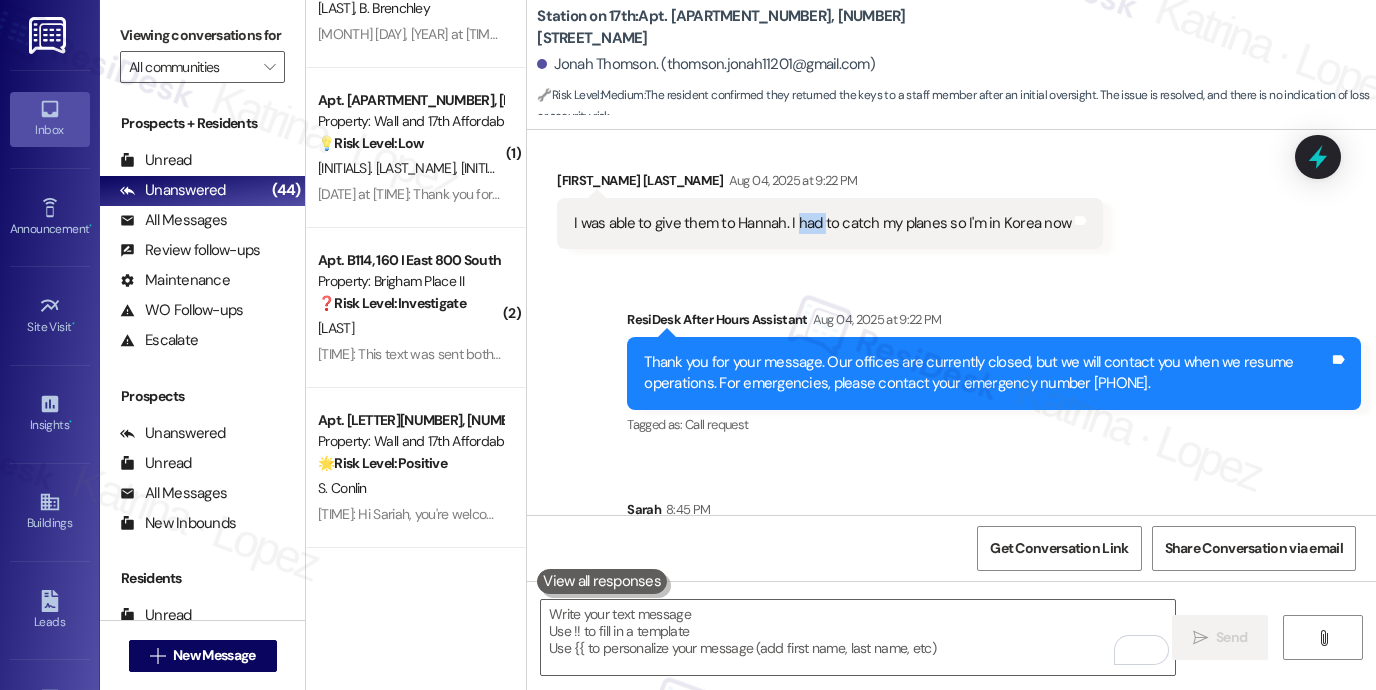 click on "I was able to give them to [FIRST_NAME]. I had to catch my planes so I'm in Korea now Tags and notes" at bounding box center (830, 223) 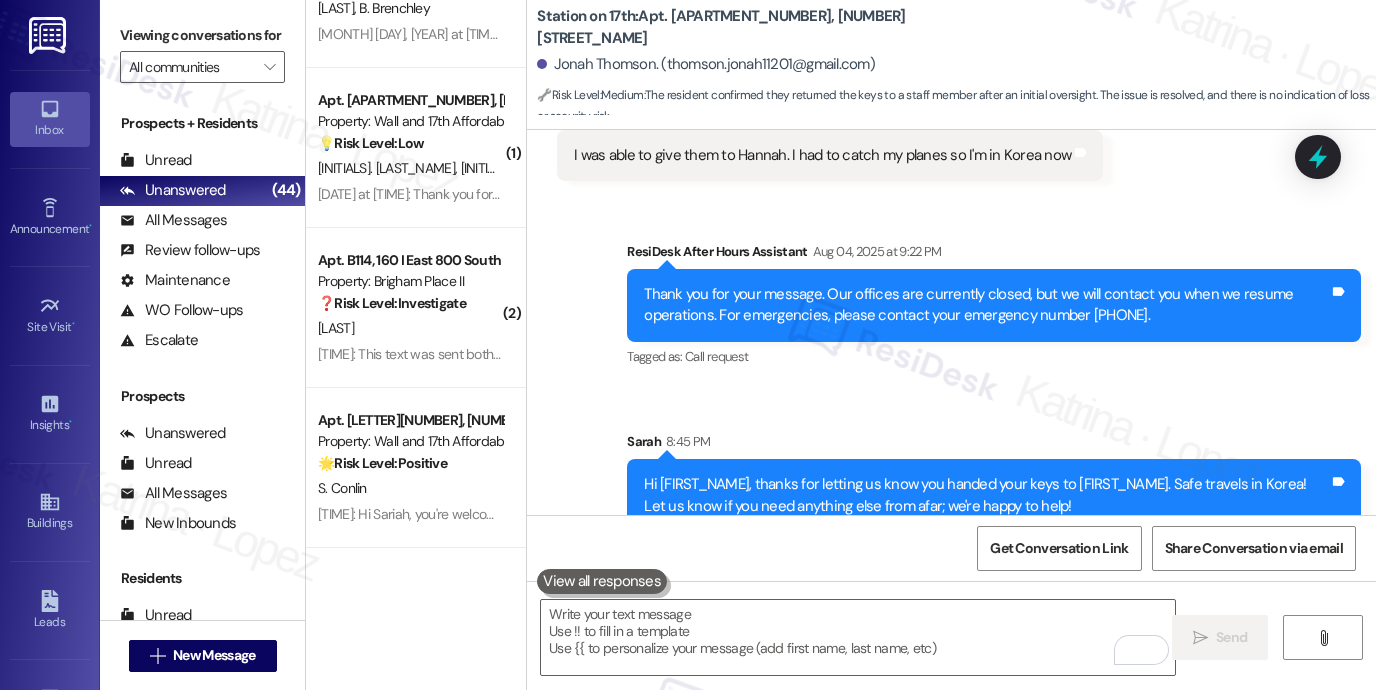 scroll, scrollTop: 700, scrollLeft: 0, axis: vertical 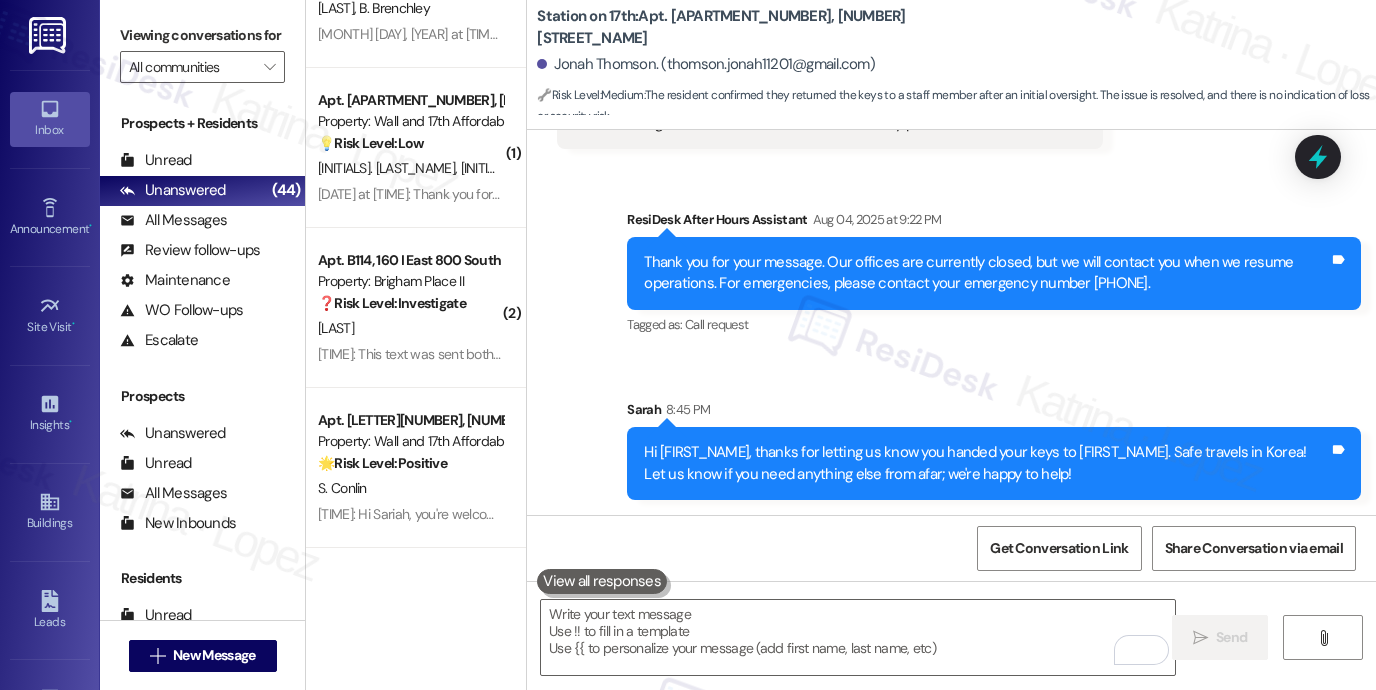 click on "Hi [FIRST_NAME], thanks for letting us know you handed your keys to [FIRST_NAME]. Safe travels in Korea! Let us know if you need anything else from afar; we're happy to help!" at bounding box center (986, 463) 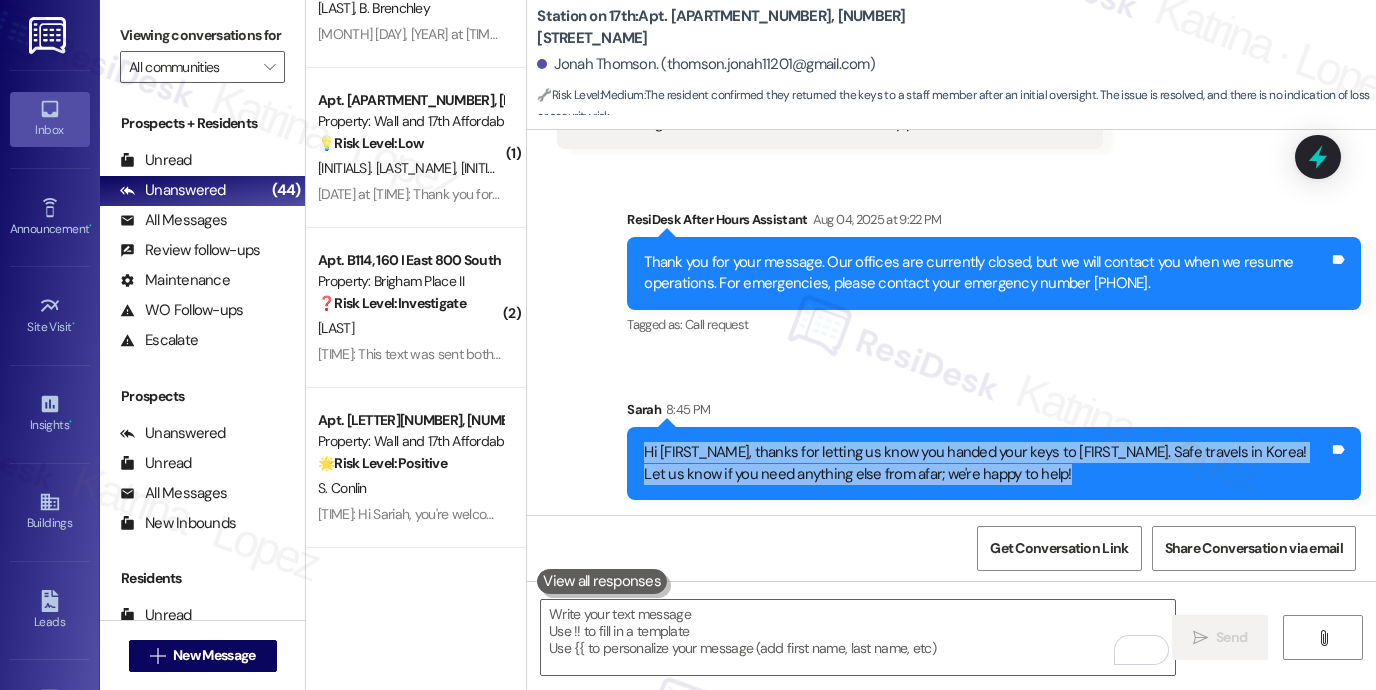 click on "Hi [FIRST_NAME], thanks for letting us know you handed your keys to [FIRST_NAME]. Safe travels in Korea! Let us know if you need anything else from afar; we're happy to help!" at bounding box center [986, 463] 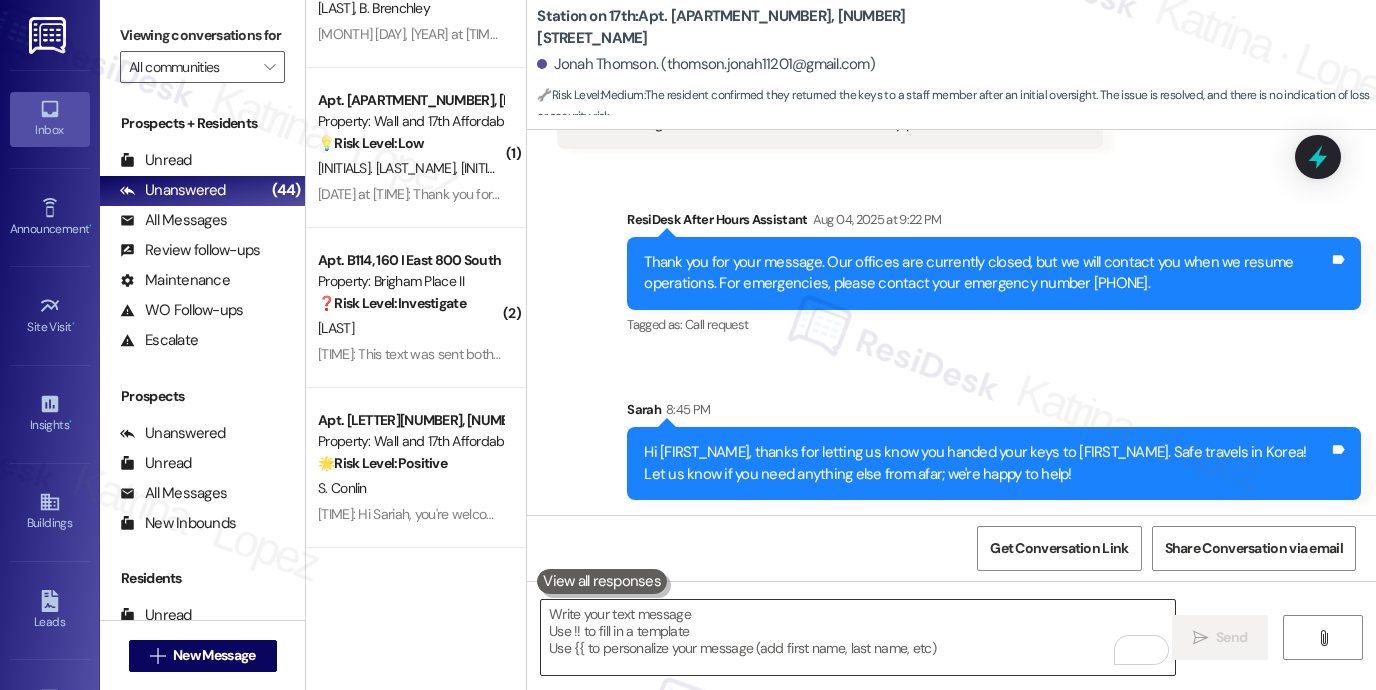 click at bounding box center [858, 637] 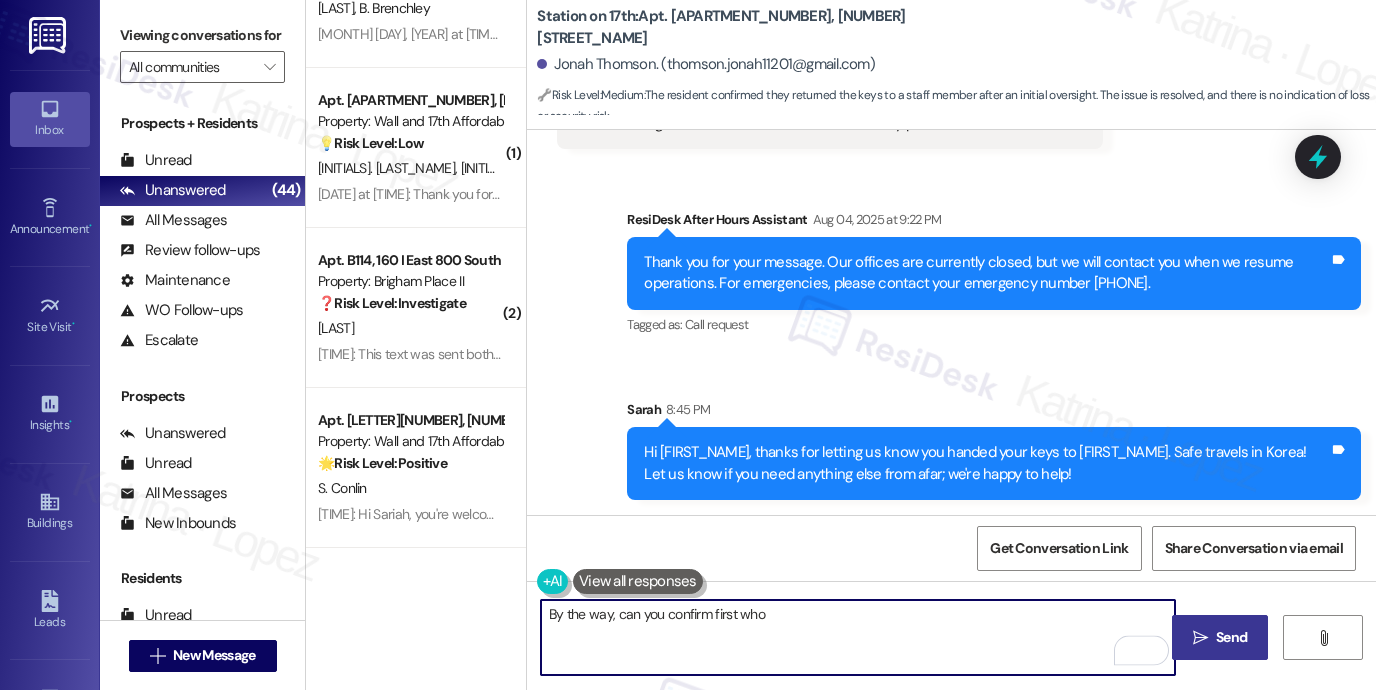 type on "By the way, can you confirm first who" 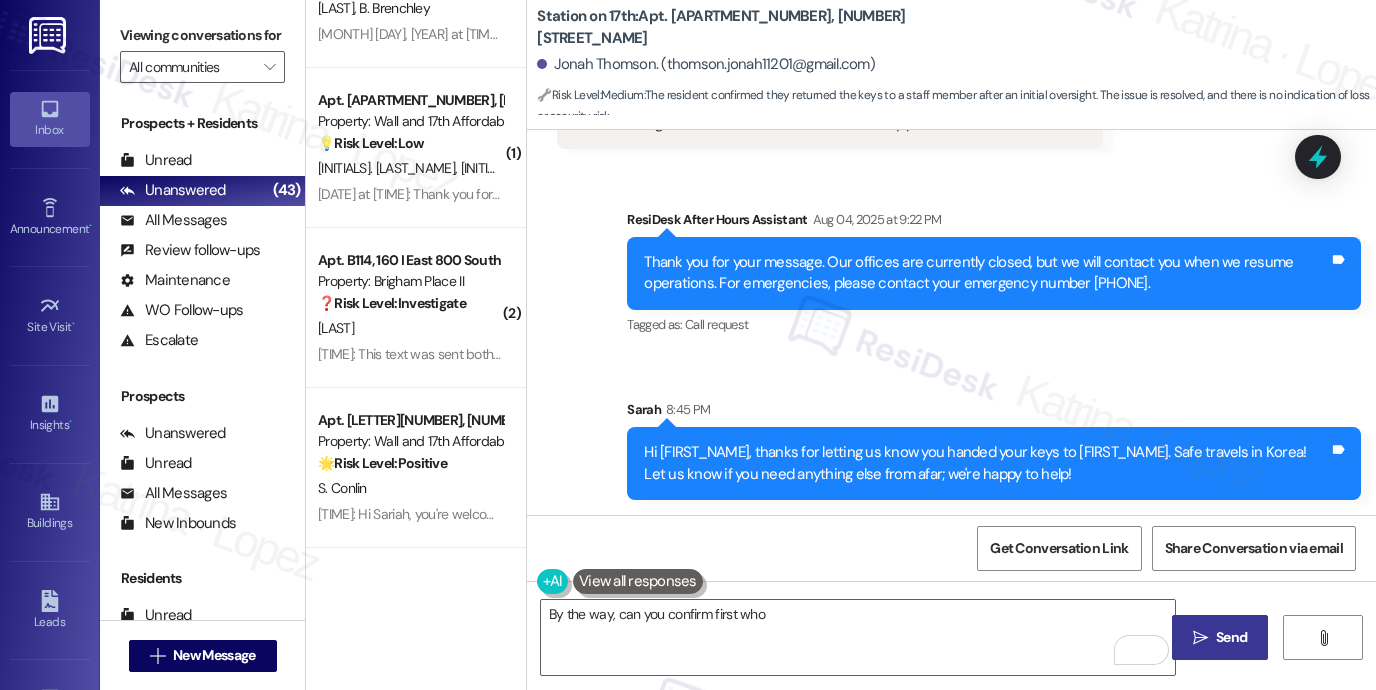 click on "Viewing conversations for" at bounding box center (202, 35) 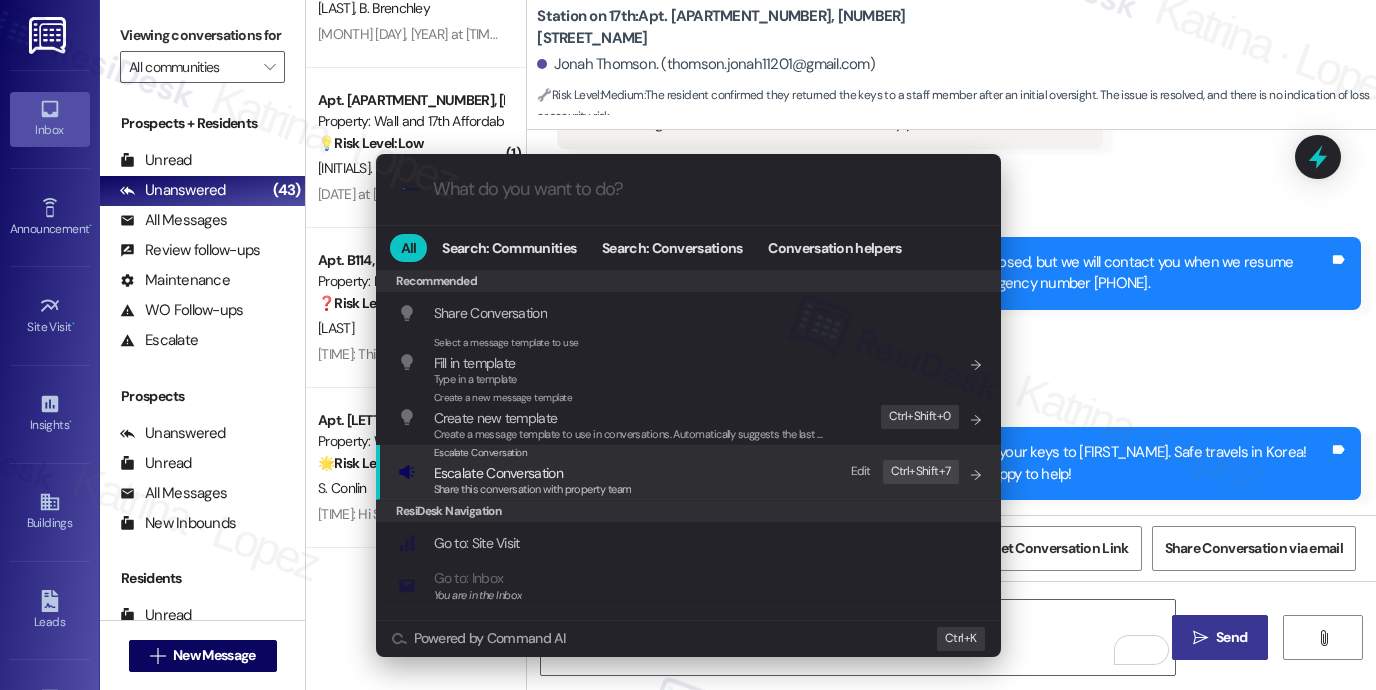 click on "Escalate Conversation Escalate Conversation Share this conversation with property team Edit Ctrl+ Shift+ 7" at bounding box center (690, 472) 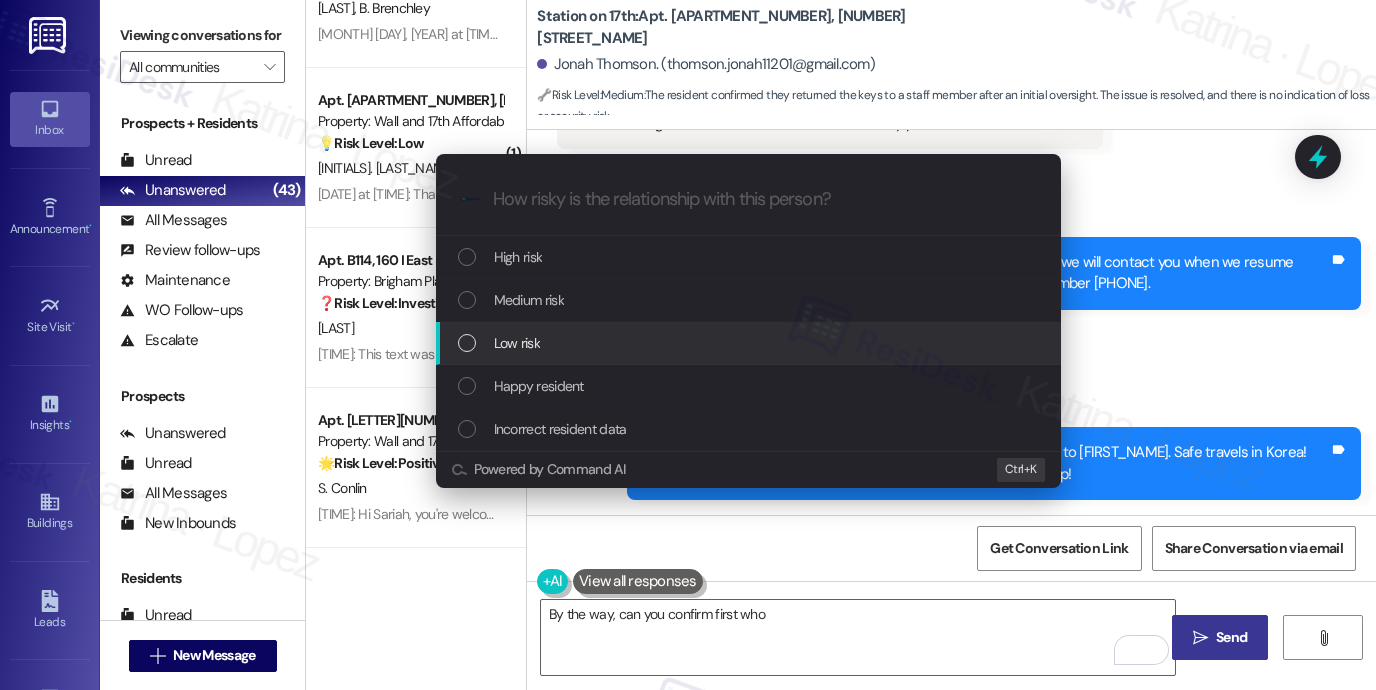 click on "Low risk" at bounding box center (750, 343) 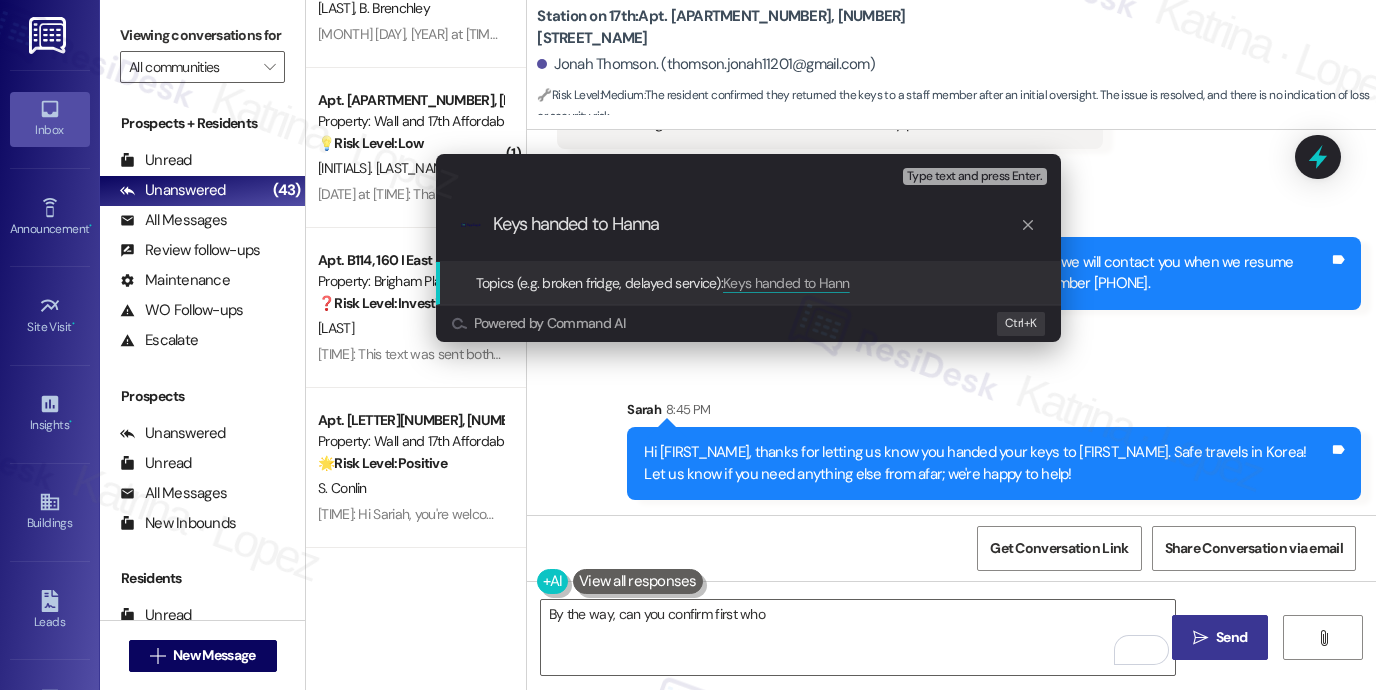 type on "Keys handed to Hannah" 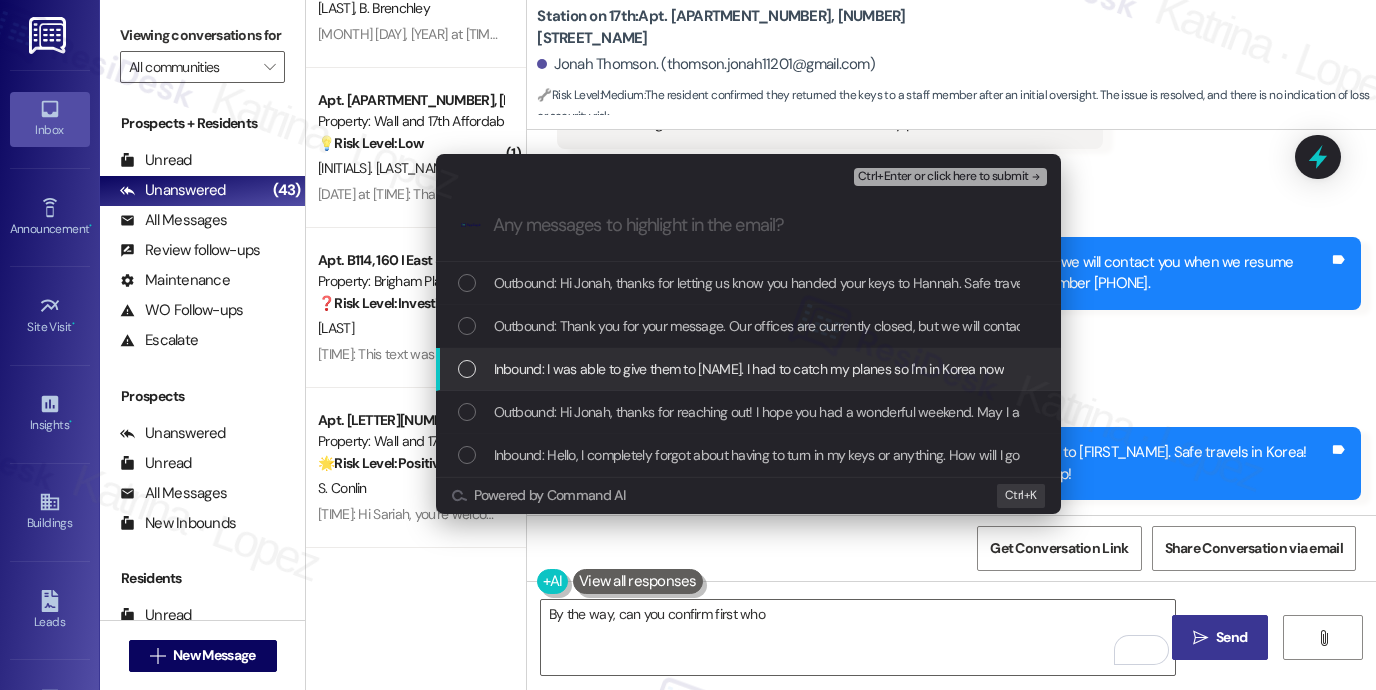 click on "Inbound: I was able to give them to [NAME]. I had to catch my planes so I'm in Korea now" at bounding box center [749, 369] 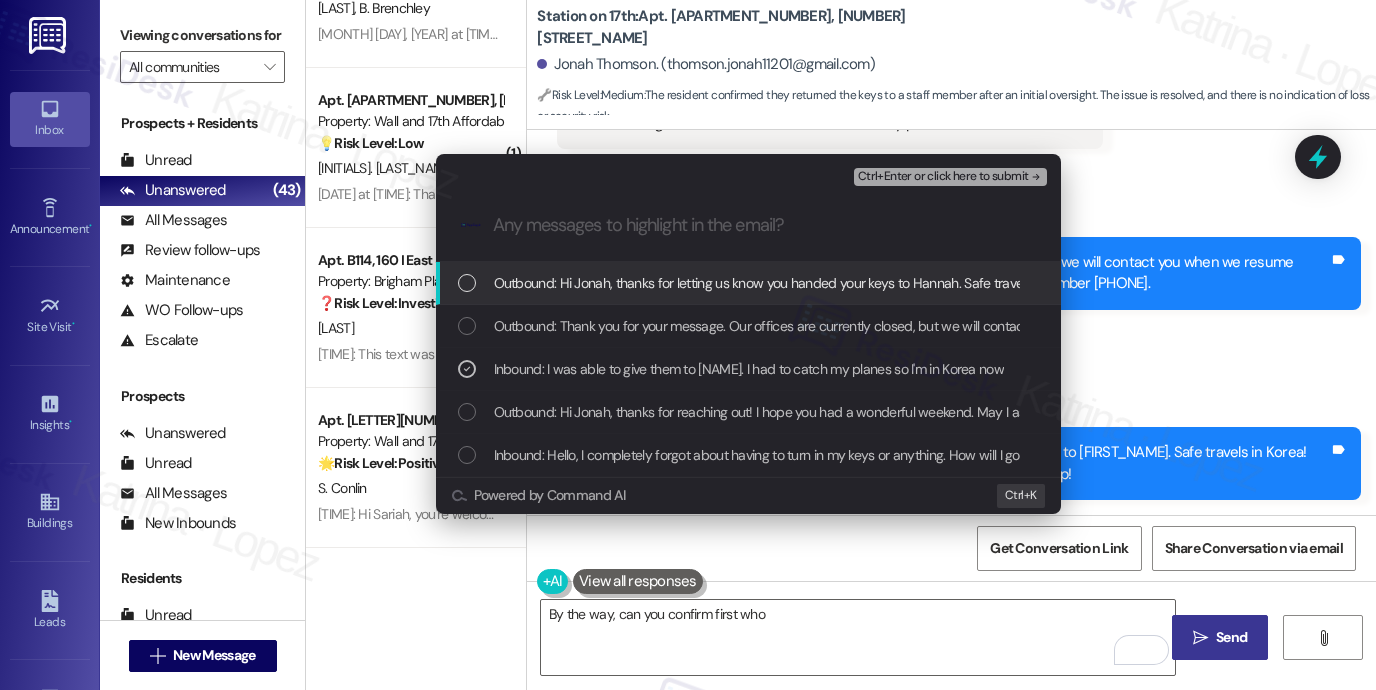click on "Ctrl+Enter or click here to submit" at bounding box center [943, 177] 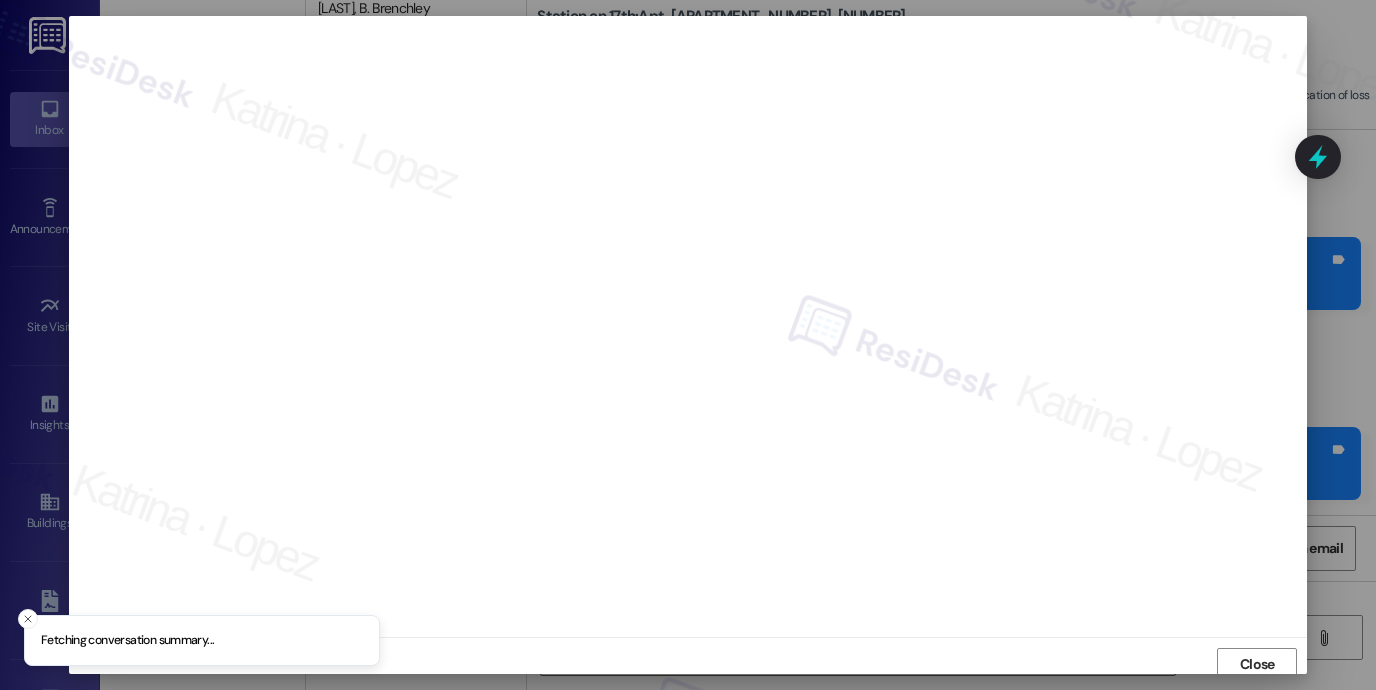 scroll, scrollTop: 5, scrollLeft: 0, axis: vertical 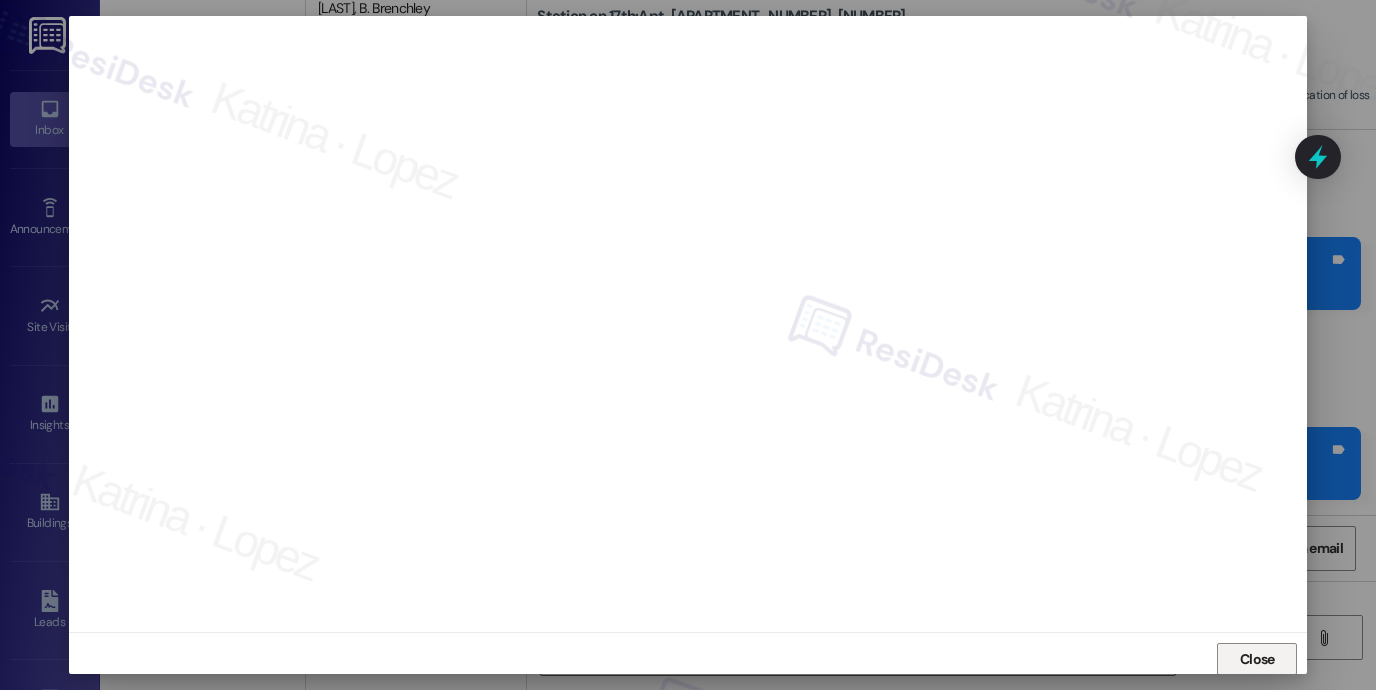 click on "Close" at bounding box center (1257, 659) 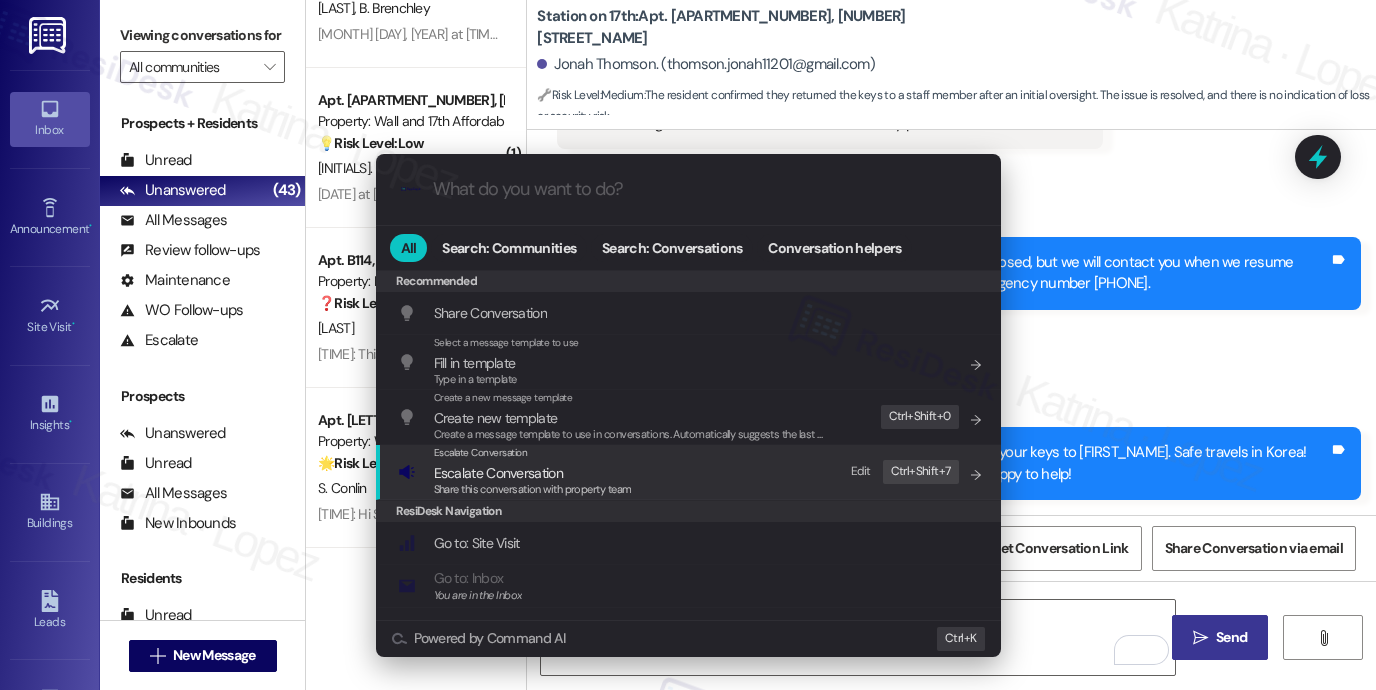 click on "Escalate Conversation" at bounding box center (498, 473) 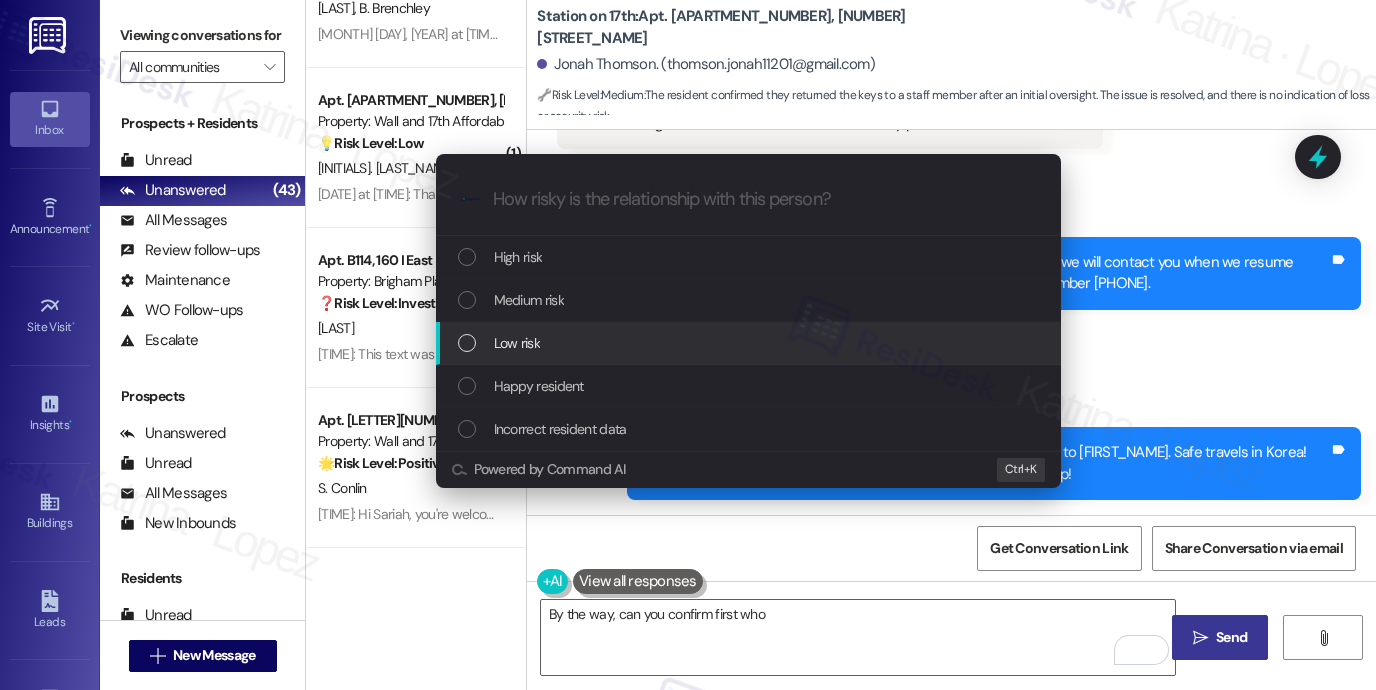 click on "Low risk" at bounding box center (750, 343) 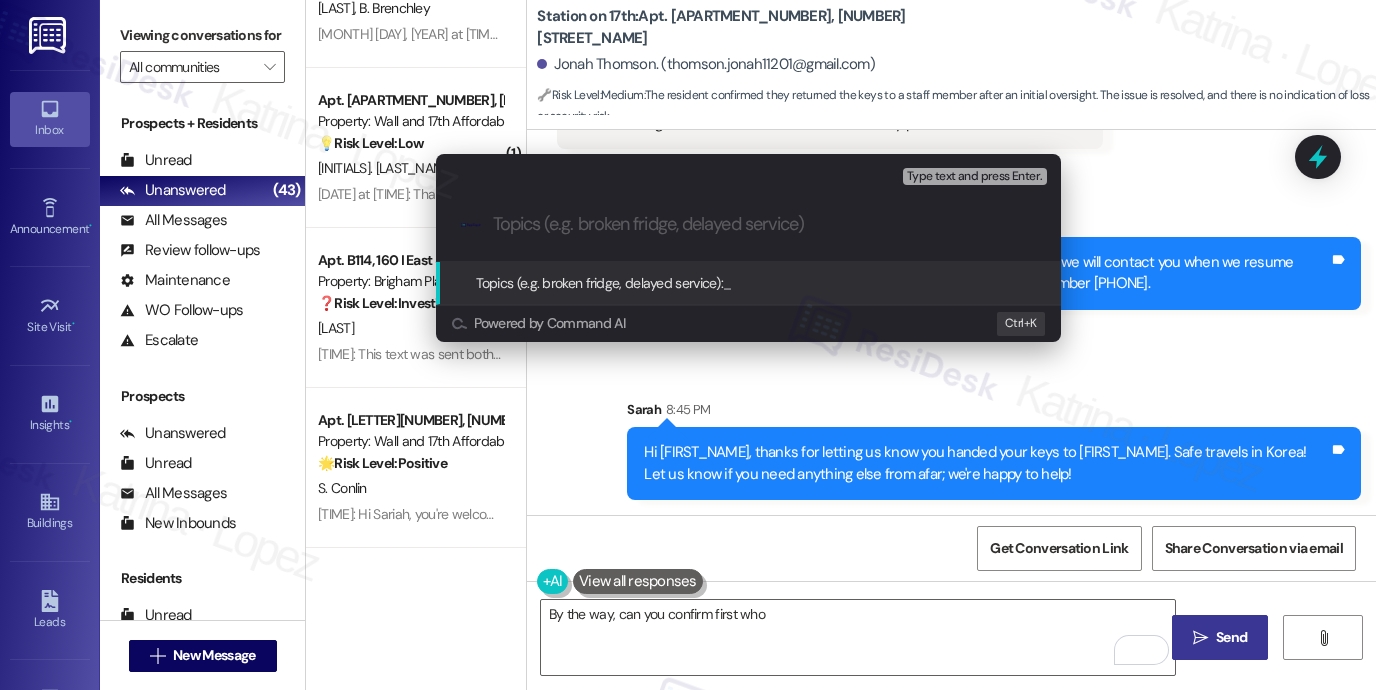 paste on "Keys handed to Hannah" 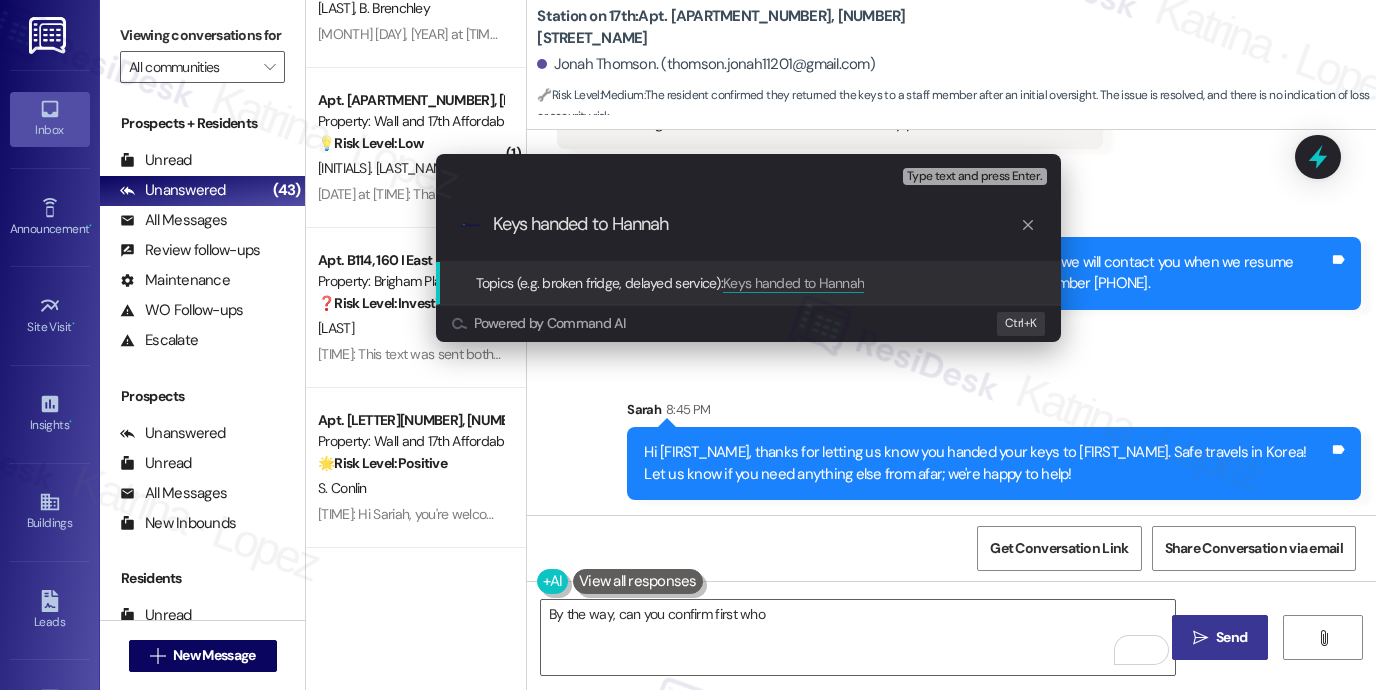 type 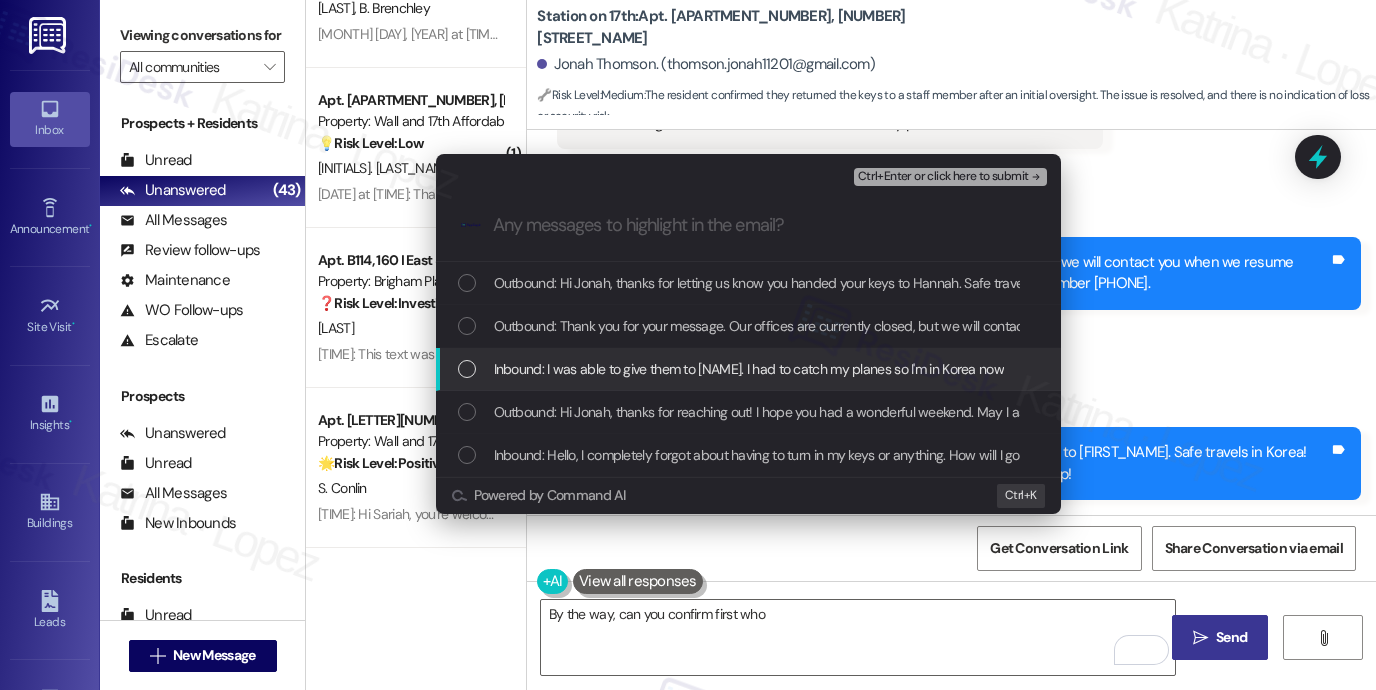 click on "Inbound: I was able to give them to [NAME]. I had to catch my planes so I'm in Korea now" at bounding box center [749, 369] 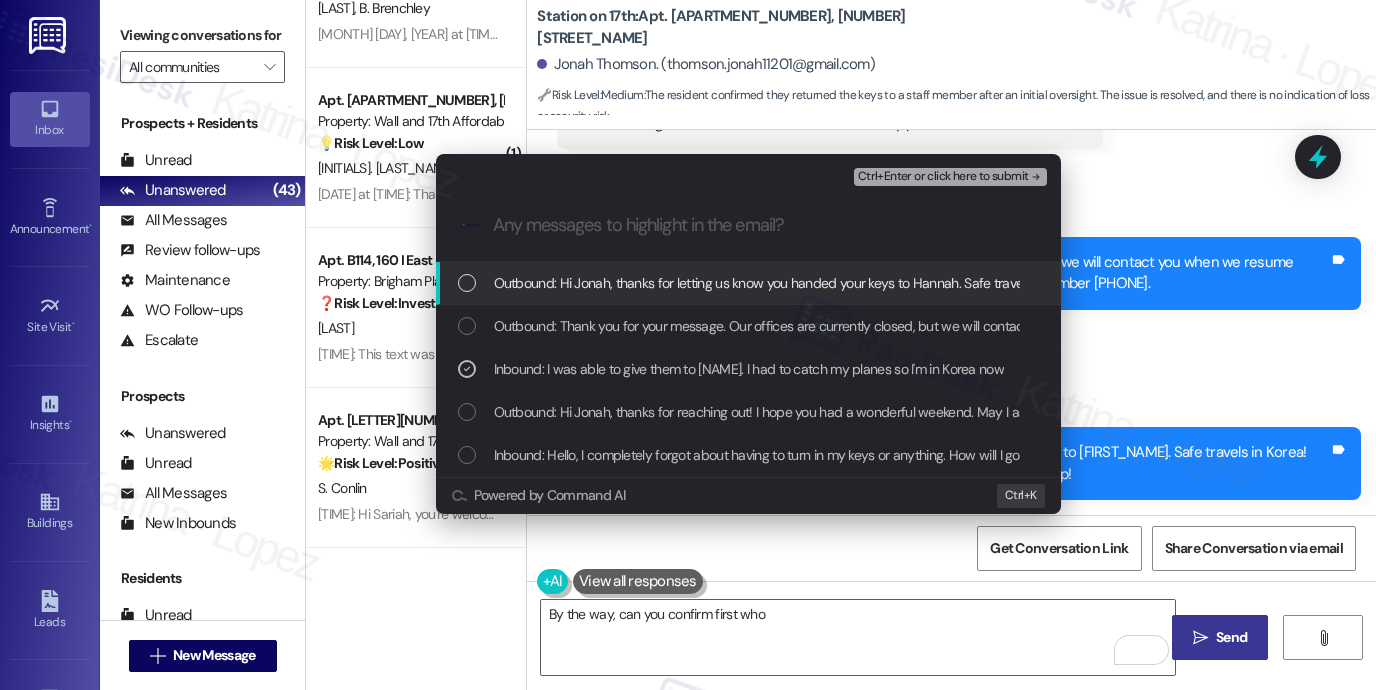 click on "Ctrl+Enter or click here to submit" at bounding box center [943, 177] 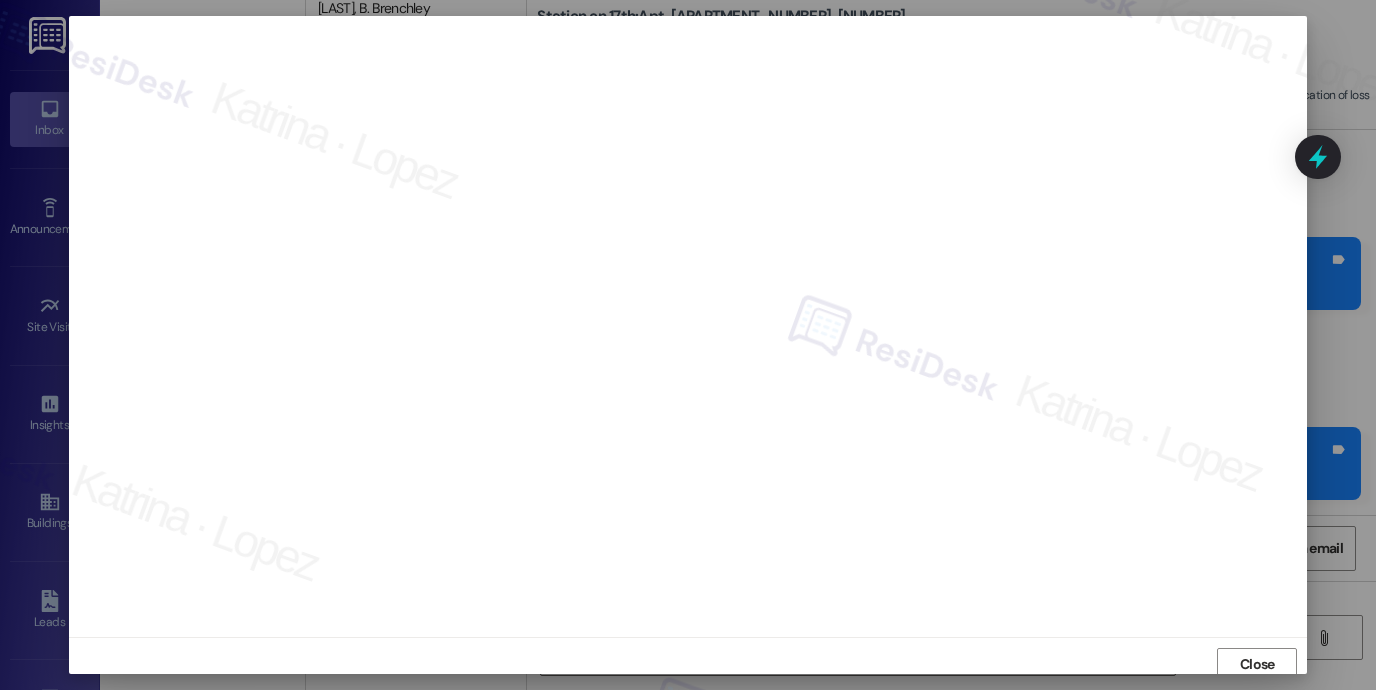 scroll, scrollTop: 5, scrollLeft: 0, axis: vertical 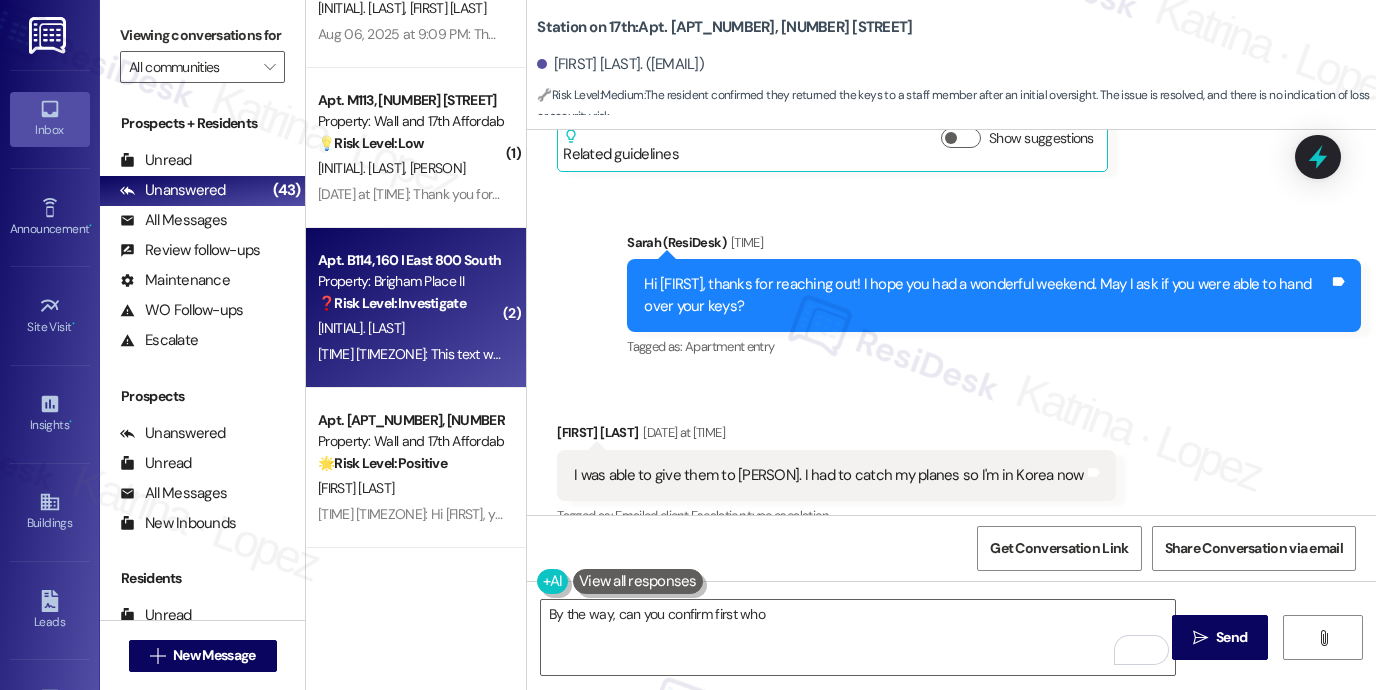 click on "[INITIAL]. [LAST]" at bounding box center [410, 328] 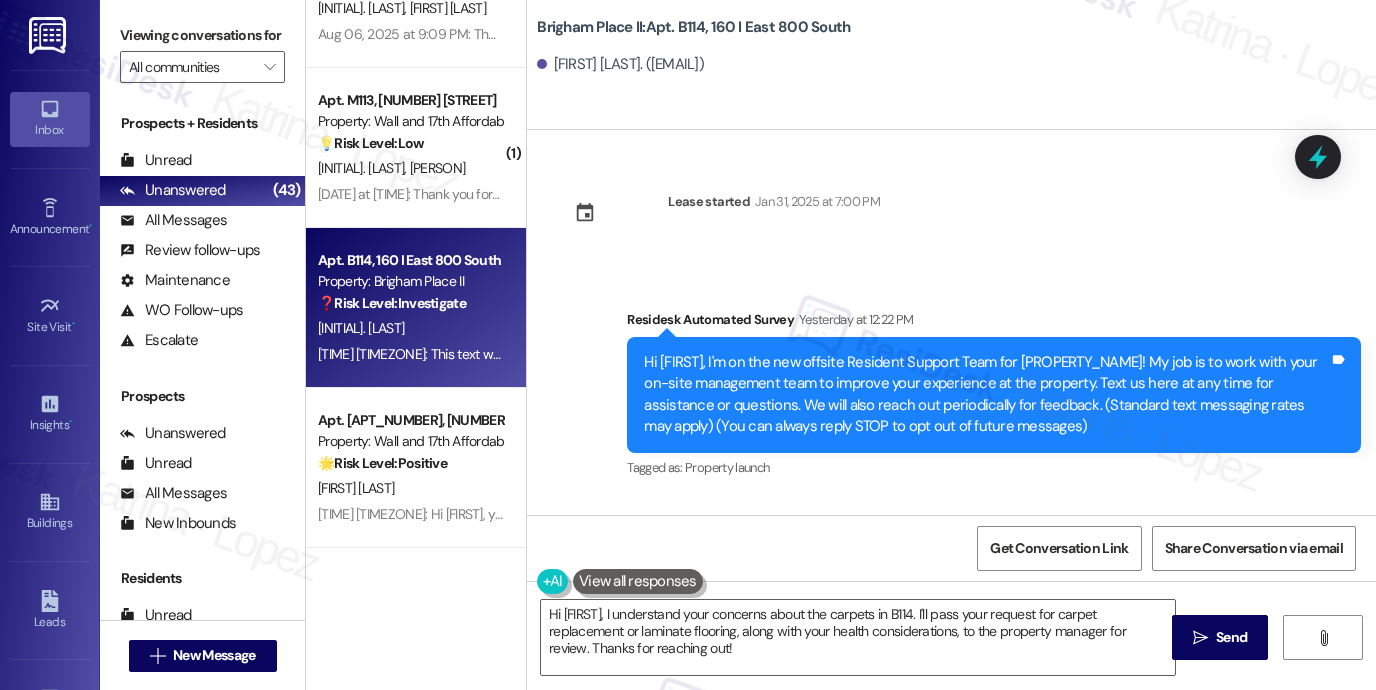scroll, scrollTop: 400, scrollLeft: 0, axis: vertical 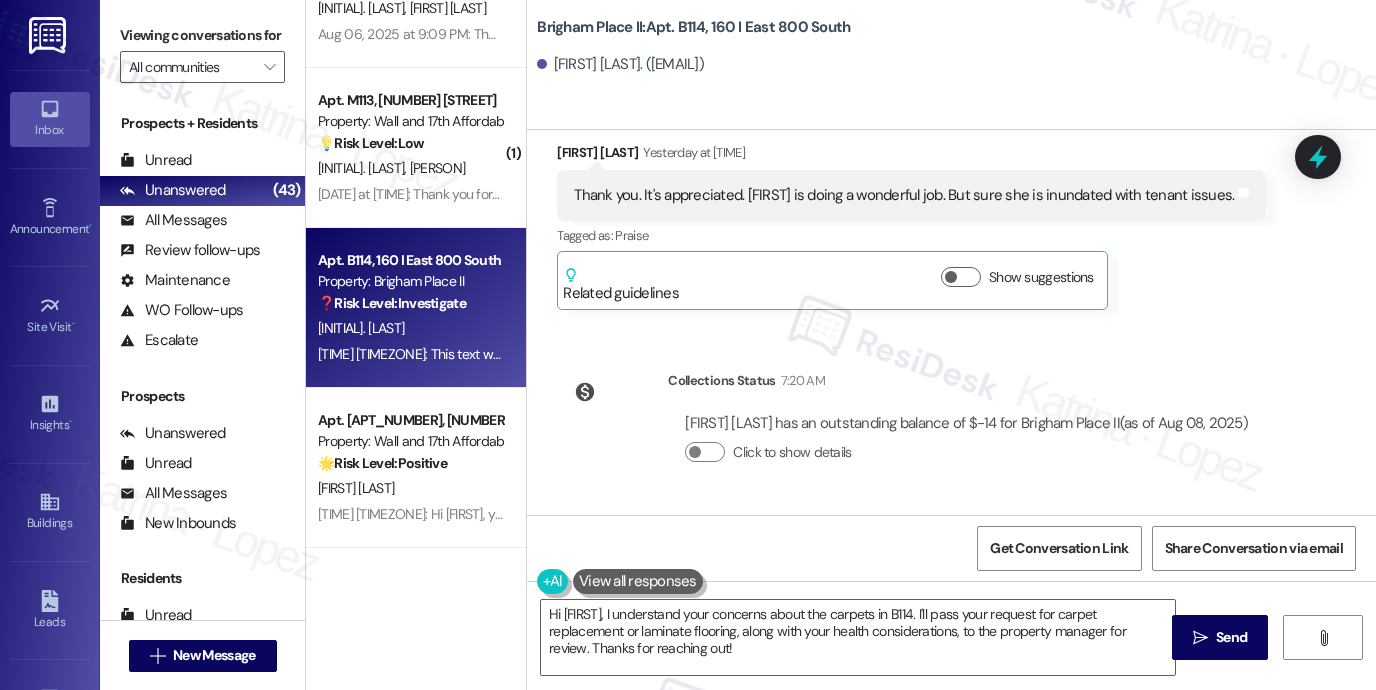 click on "Thank you. It's appreciated. [FIRST] is doing a wonderful job. But sure she is inundated with tenant issues." at bounding box center [904, 195] 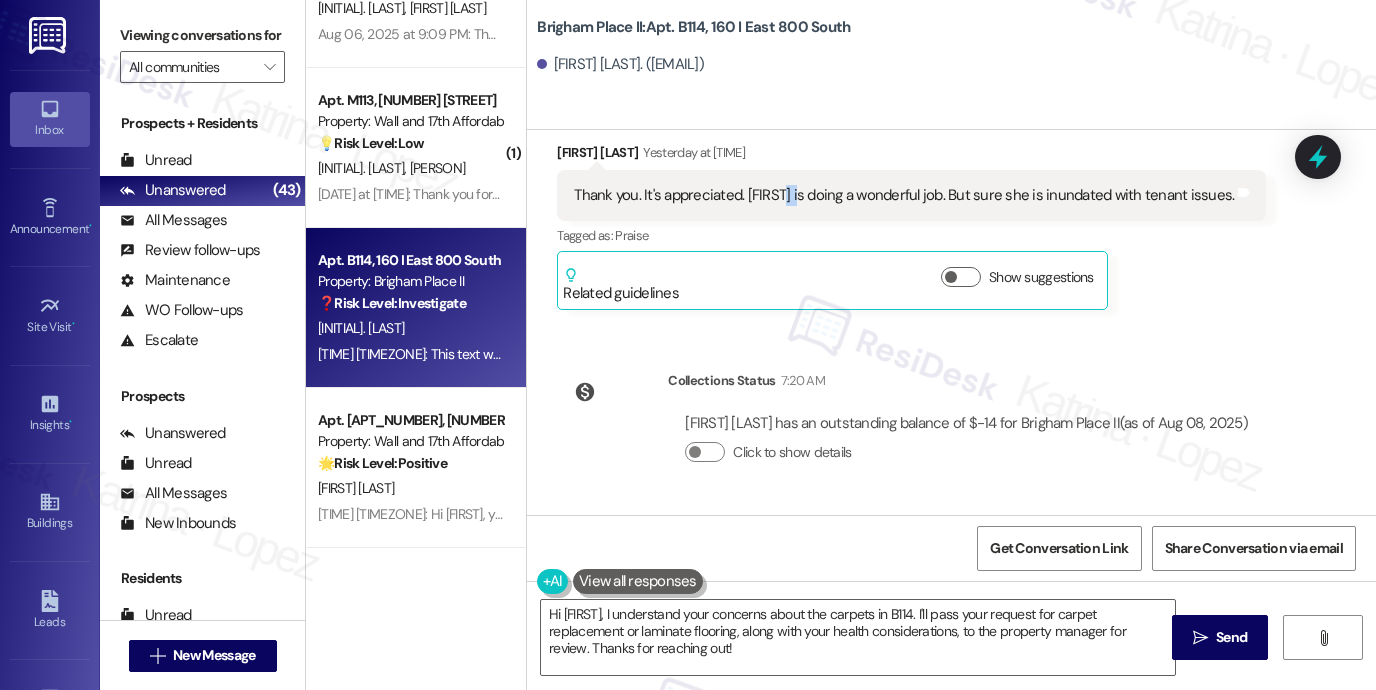 click on "Thank you. It's appreciated. [FIRST] is doing a wonderful job. But sure she is inundated with tenant issues." at bounding box center [904, 195] 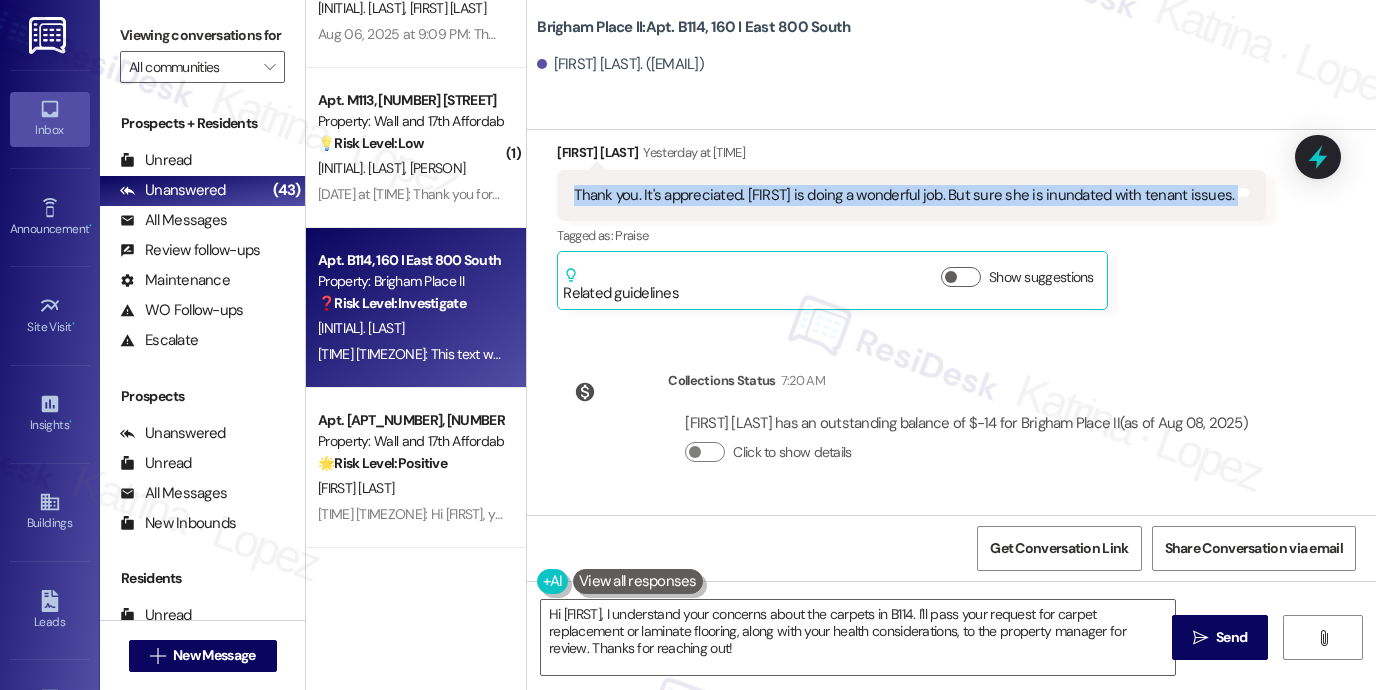 click on "Thank you. It's appreciated. [FIRST] is doing a wonderful job. But sure she is inundated with tenant issues." at bounding box center [904, 195] 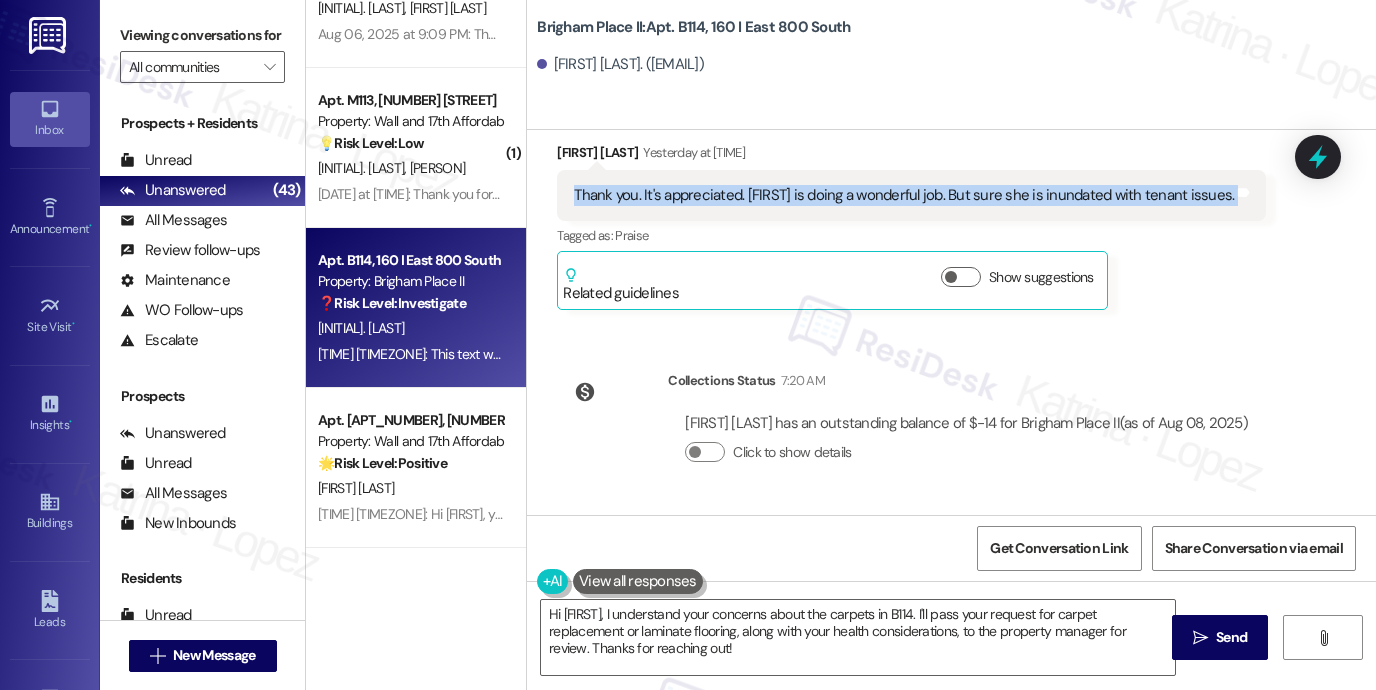 copy on "Thank you. It's appreciated. Rayan is doing a wonderful job. But sure she is inundated with tenant issues.  Tags and notes" 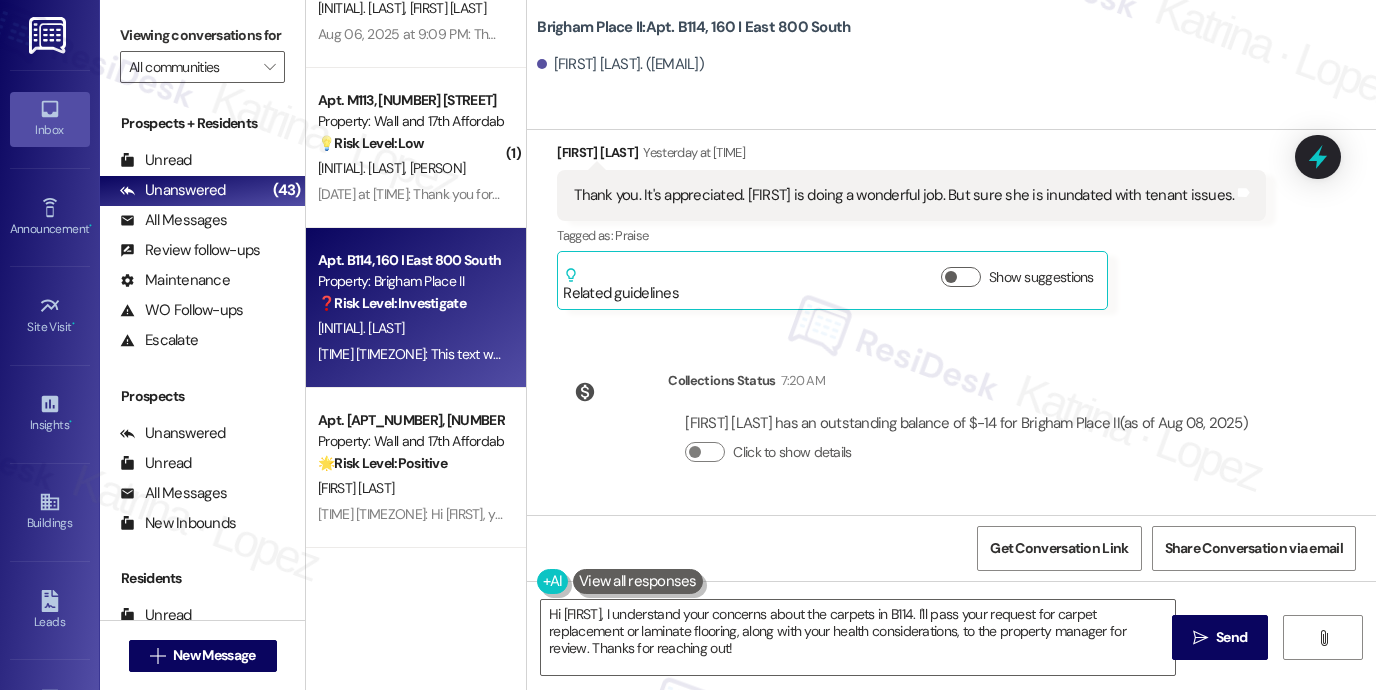 click on "Viewing conversations for" at bounding box center (202, 35) 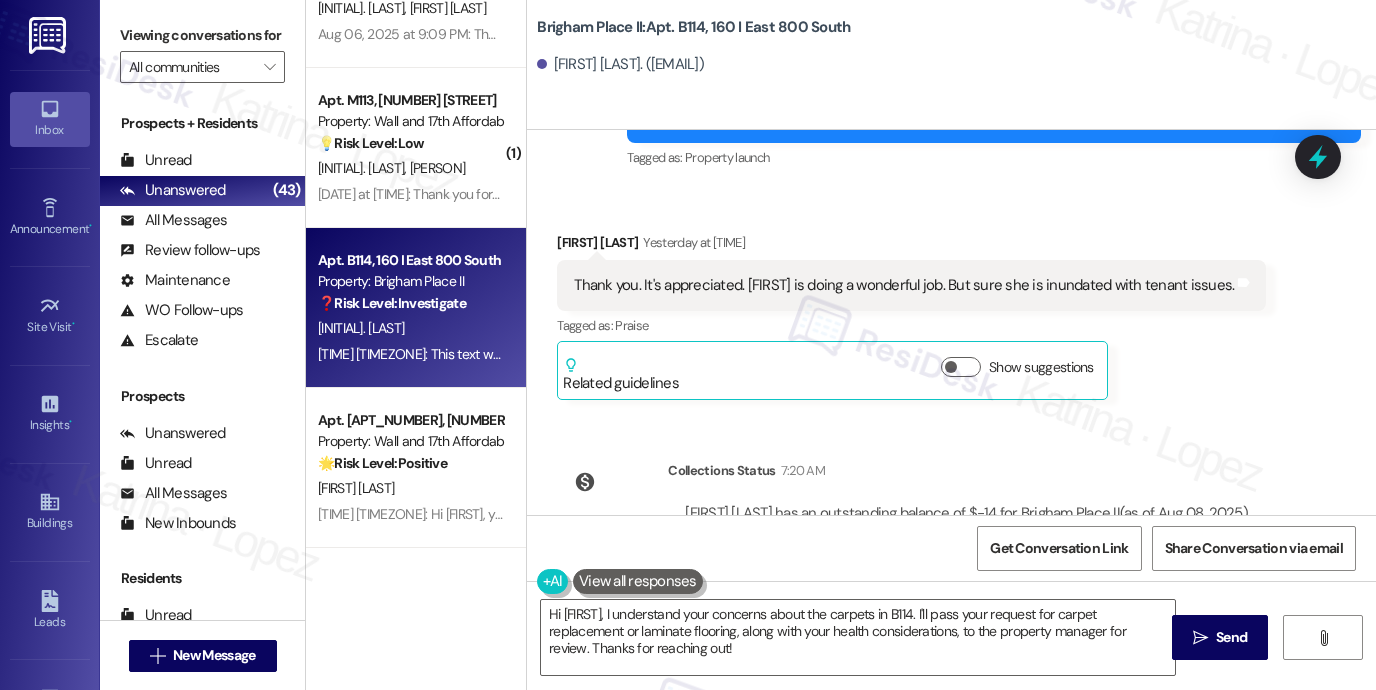 scroll, scrollTop: 200, scrollLeft: 0, axis: vertical 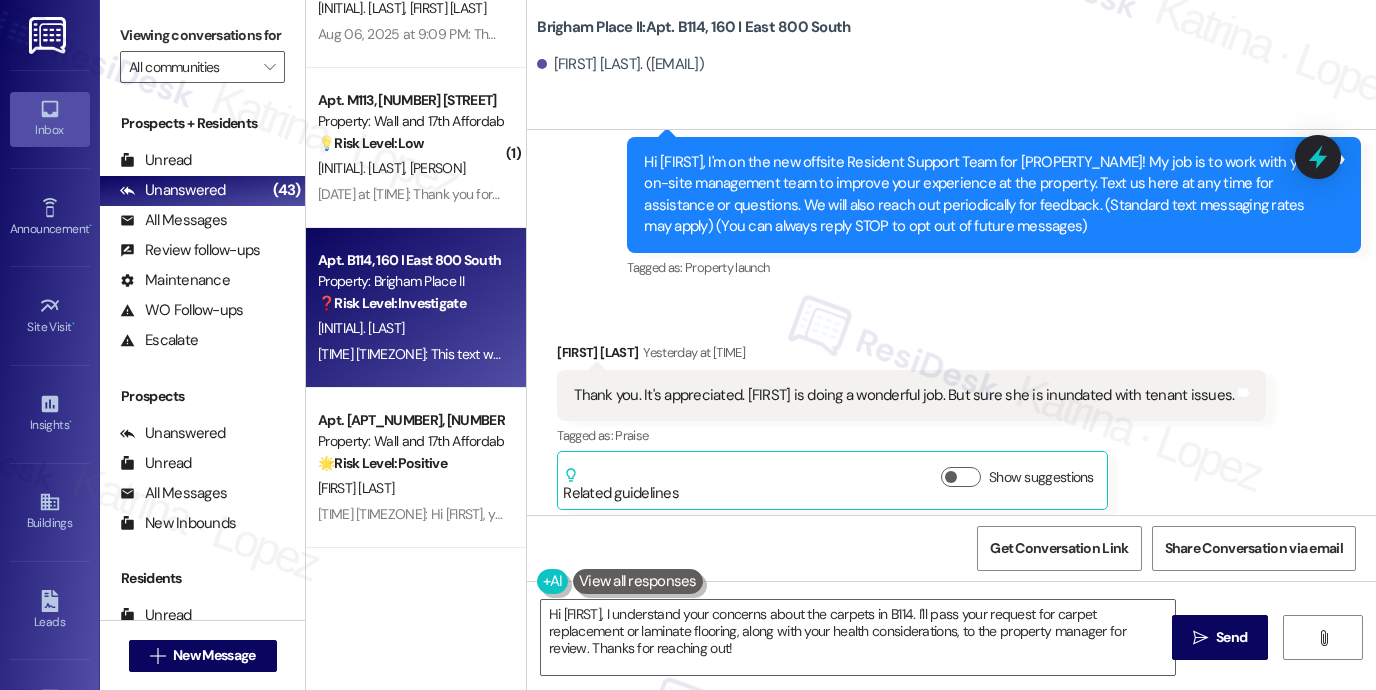 click on "Thank you. It's appreciated. [FIRST] is doing a wonderful job. But sure she is inundated with tenant issues." at bounding box center (904, 395) 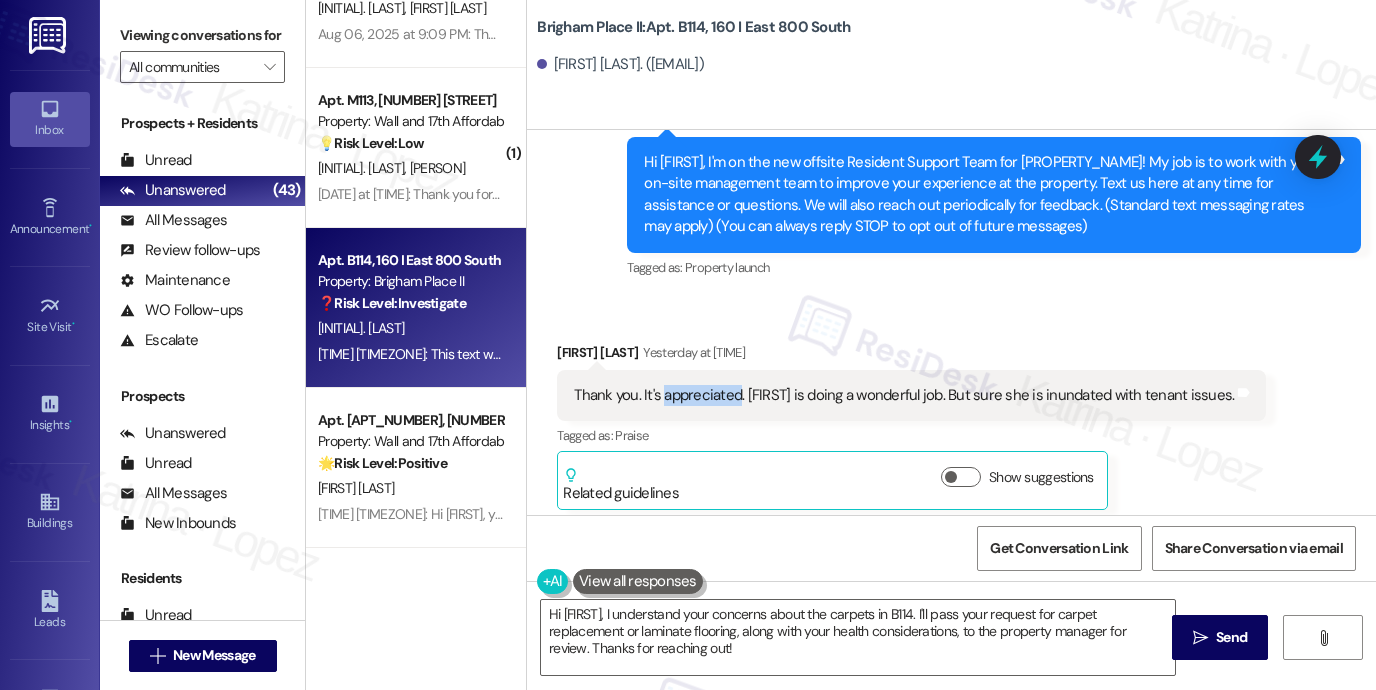 click on "Thank you. It's appreciated. Rayan is doing a wonderful job. But sure she is inundated with tenant issues." at bounding box center (904, 395) 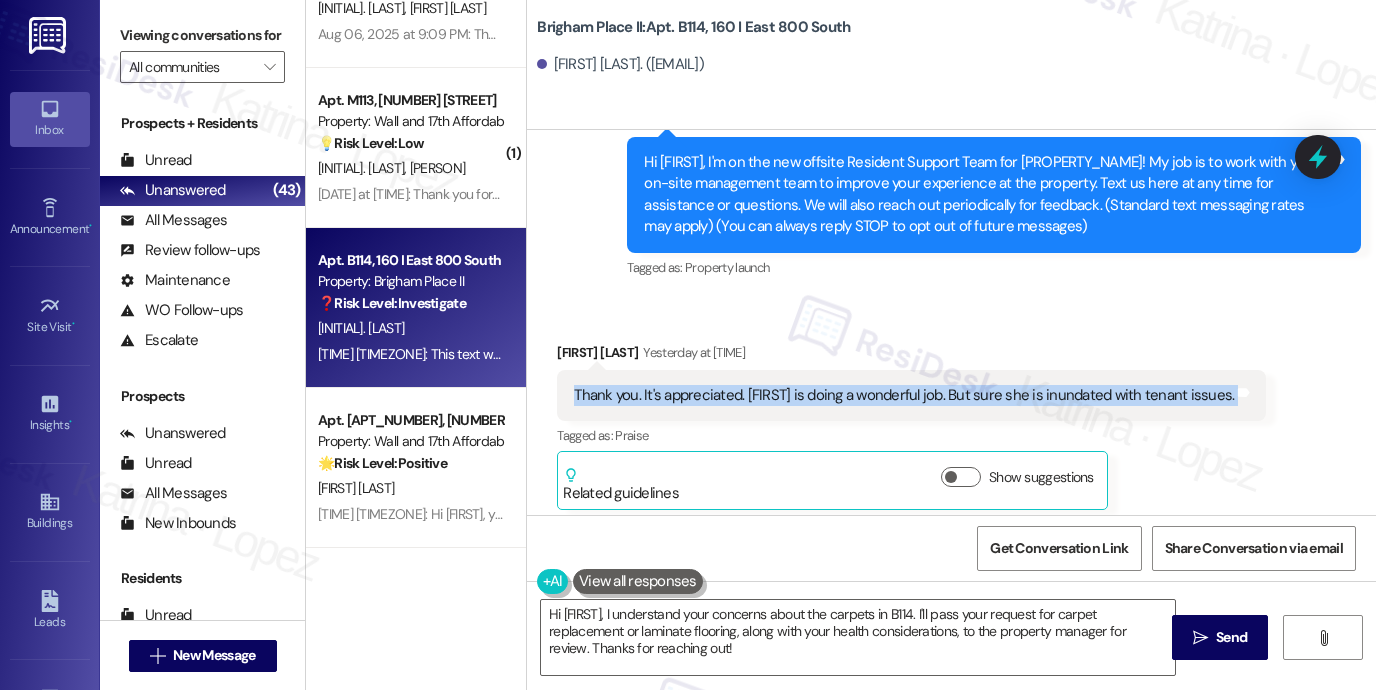 click on "Thank you. It's appreciated. Rayan is doing a wonderful job. But sure she is inundated with tenant issues." at bounding box center (904, 395) 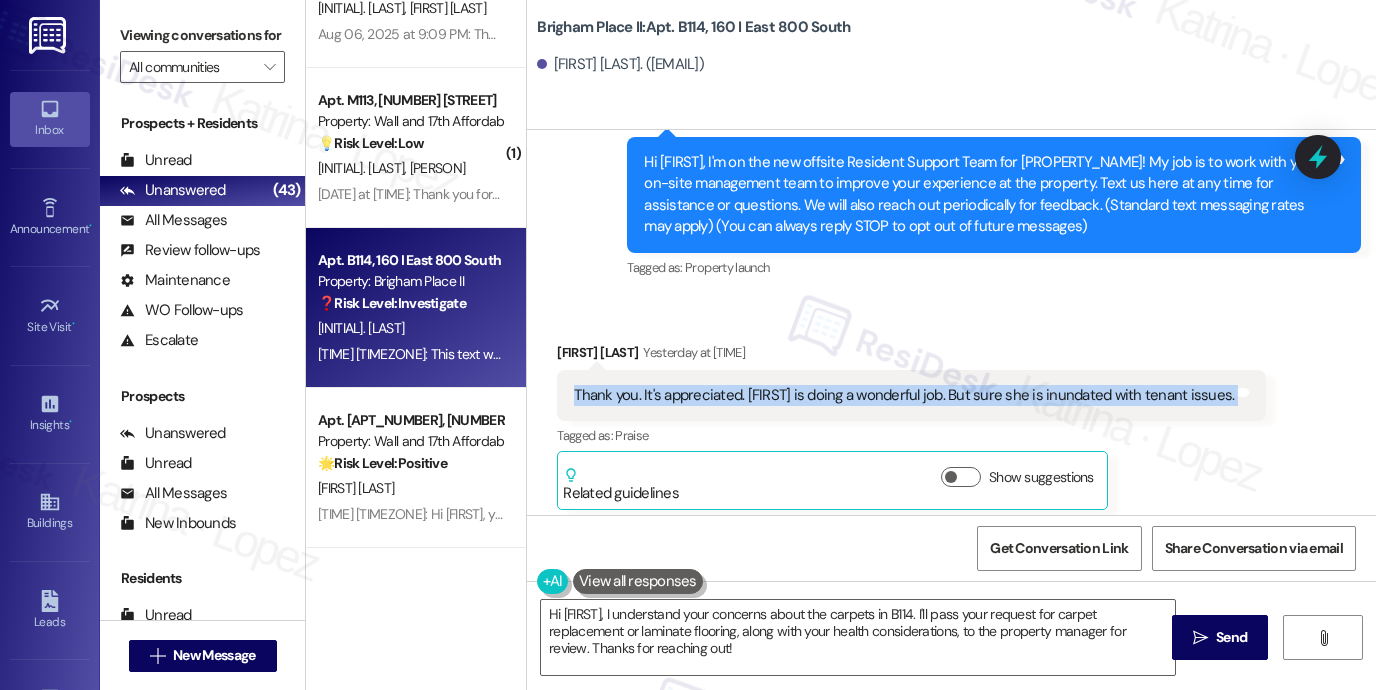 click on "Thank you. It's appreciated. Rayan is doing a wonderful job. But sure she is inundated with tenant issues." at bounding box center (904, 395) 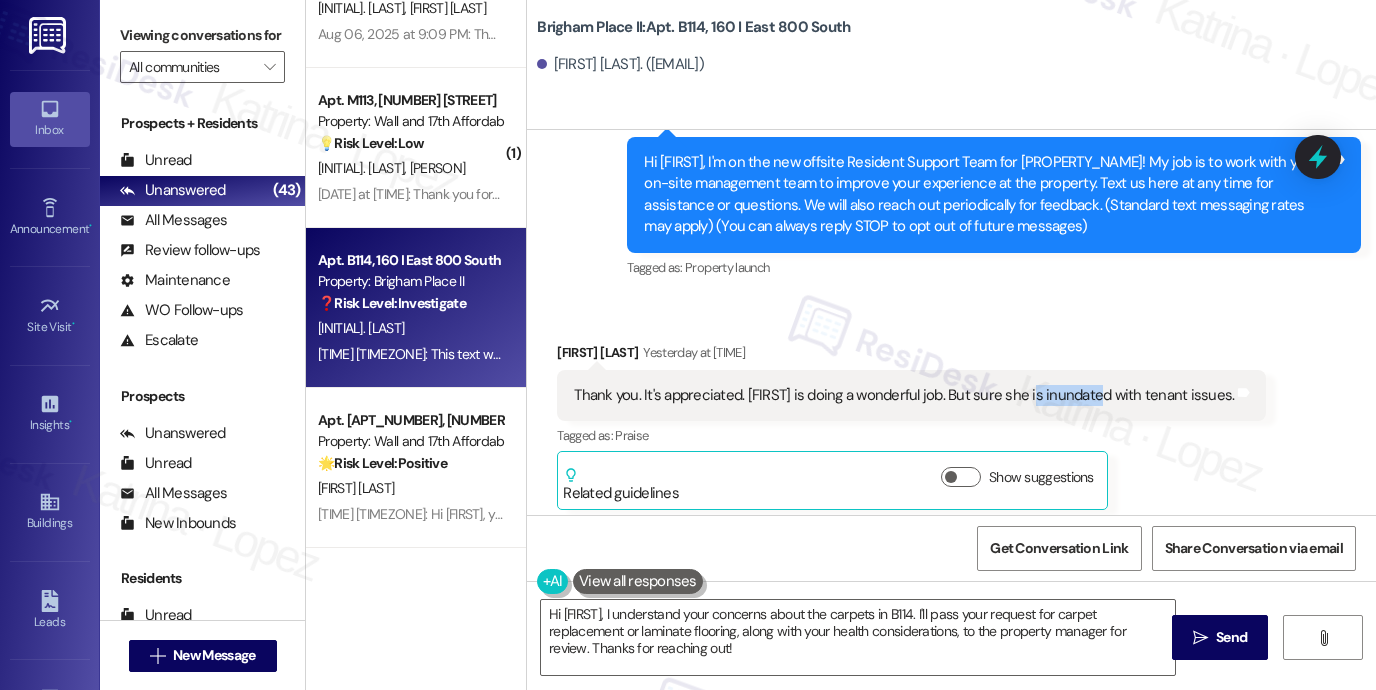 click on "Thank you. It's appreciated. Rayan is doing a wonderful job. But sure she is inundated with tenant issues." at bounding box center (904, 395) 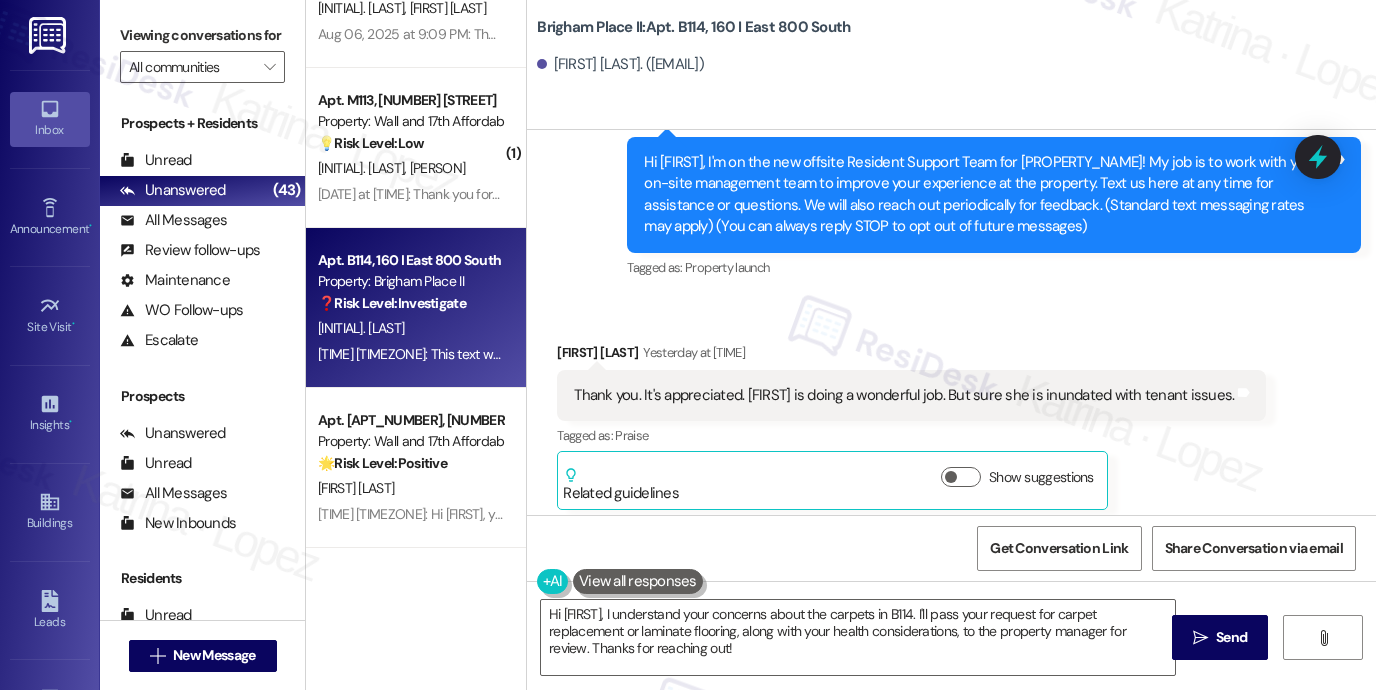 click on "Hi Cathleen, I'm on the new offsite Resident Support Team for Brigham Place II! My job is to work with your on-site management team to improve your experience at the property. Text us here at any time for assistance or questions. We will also reach out periodically for feedback. (Standard text messaging rates may apply) (You can always reply STOP to opt out of future messages)" at bounding box center [986, 195] 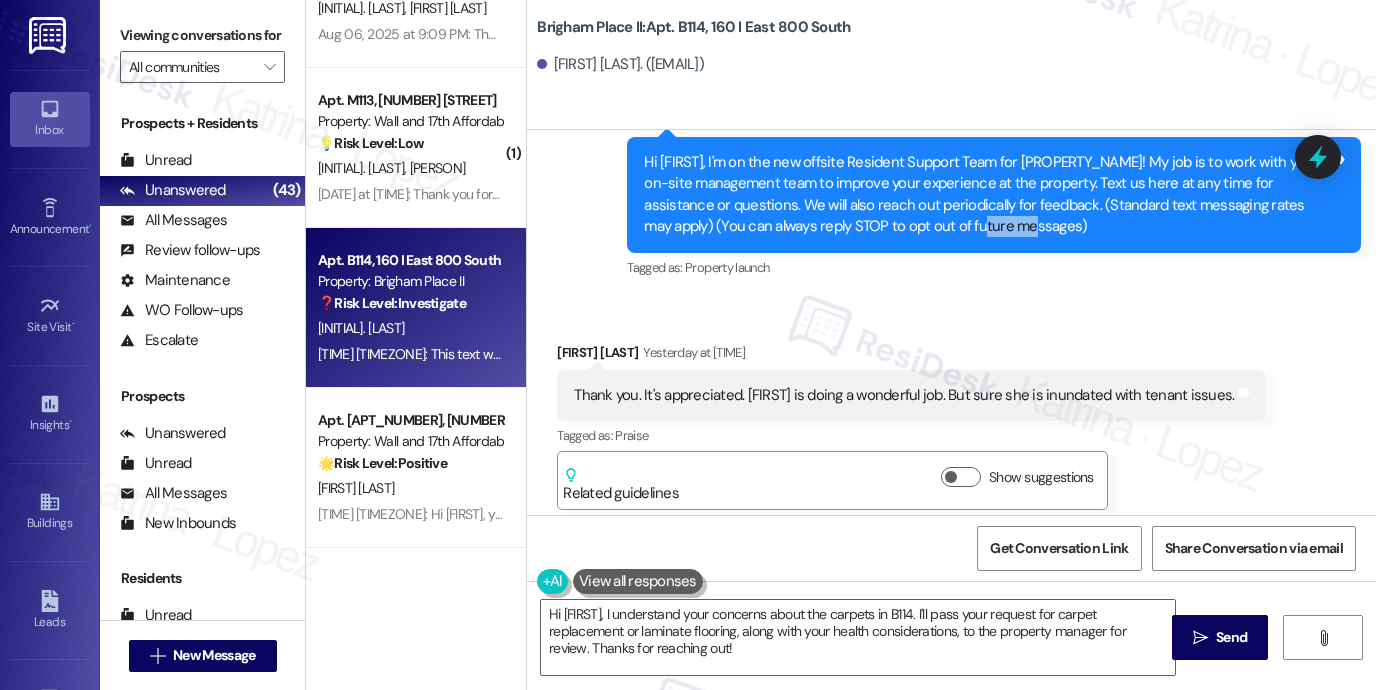 click on "Hi Cathleen, I'm on the new offsite Resident Support Team for Brigham Place II! My job is to work with your on-site management team to improve your experience at the property. Text us here at any time for assistance or questions. We will also reach out periodically for feedback. (Standard text messaging rates may apply) (You can always reply STOP to opt out of future messages)" at bounding box center [986, 195] 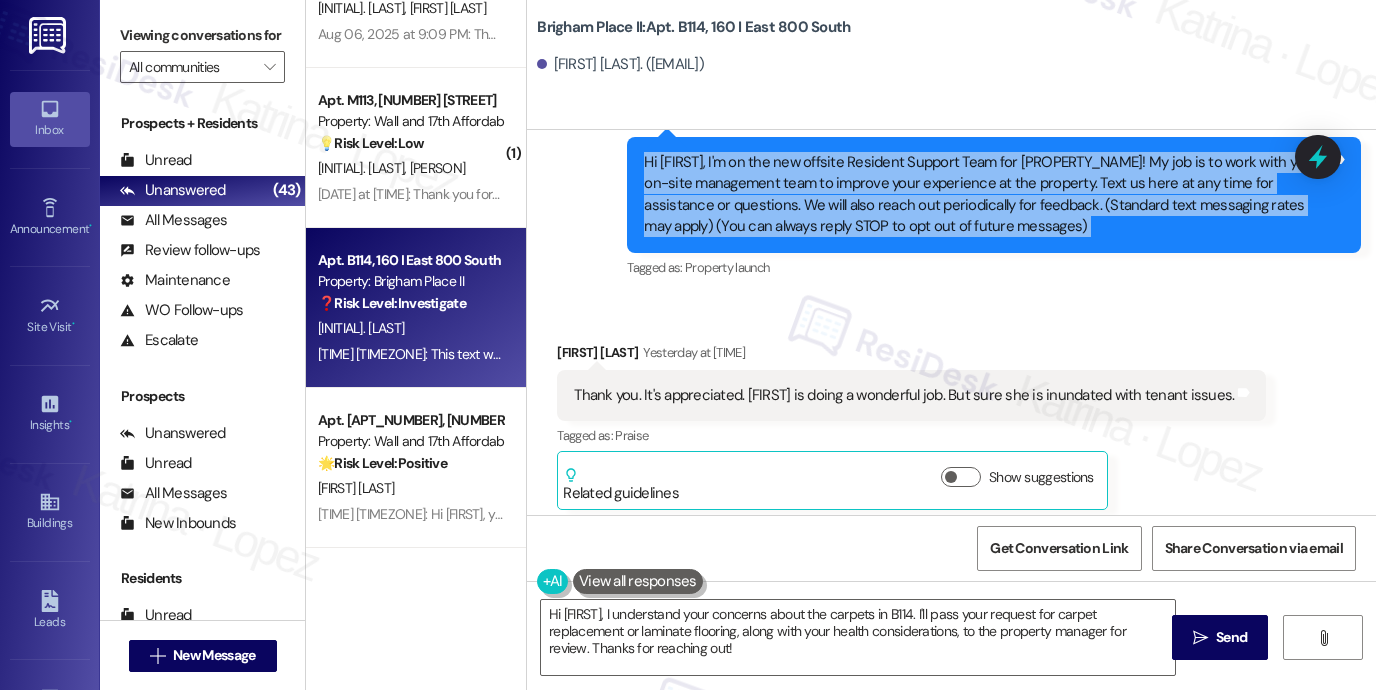 click on "Hi Cathleen, I'm on the new offsite Resident Support Team for Brigham Place II! My job is to work with your on-site management team to improve your experience at the property. Text us here at any time for assistance or questions. We will also reach out periodically for feedback. (Standard text messaging rates may apply) (You can always reply STOP to opt out of future messages)" at bounding box center [986, 195] 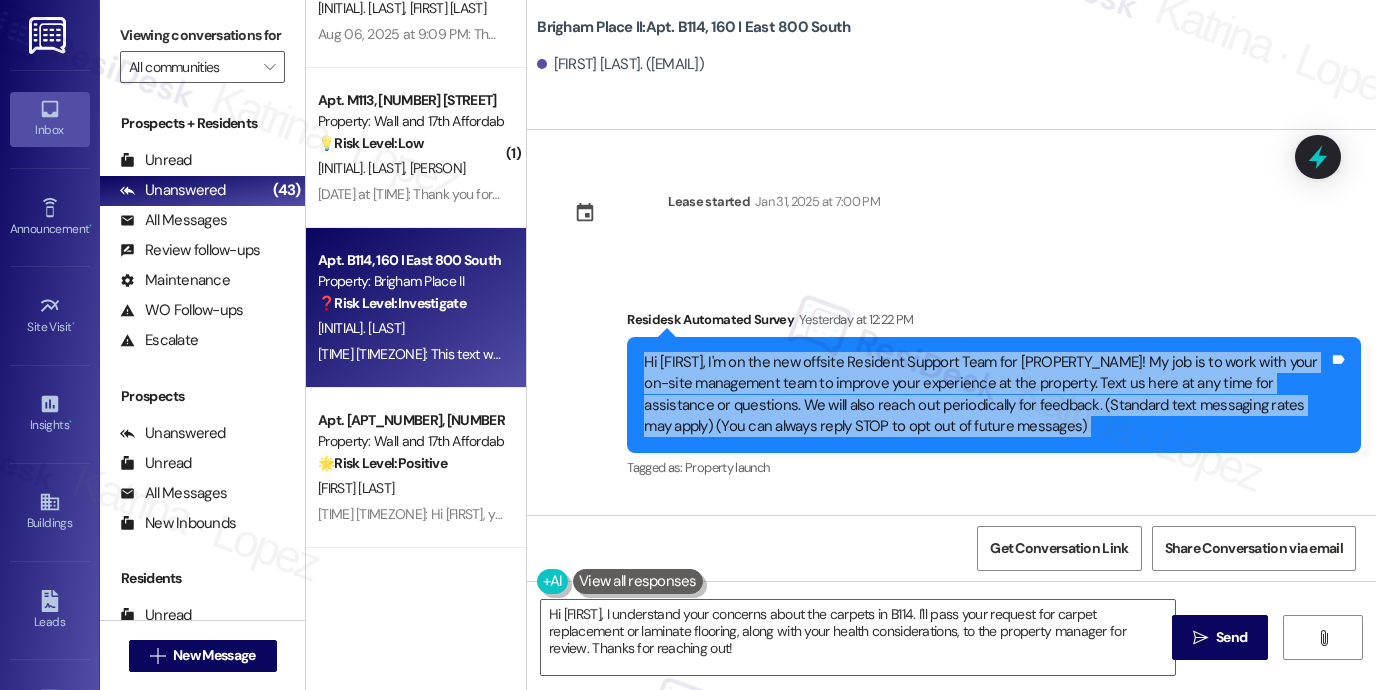 scroll, scrollTop: 200, scrollLeft: 0, axis: vertical 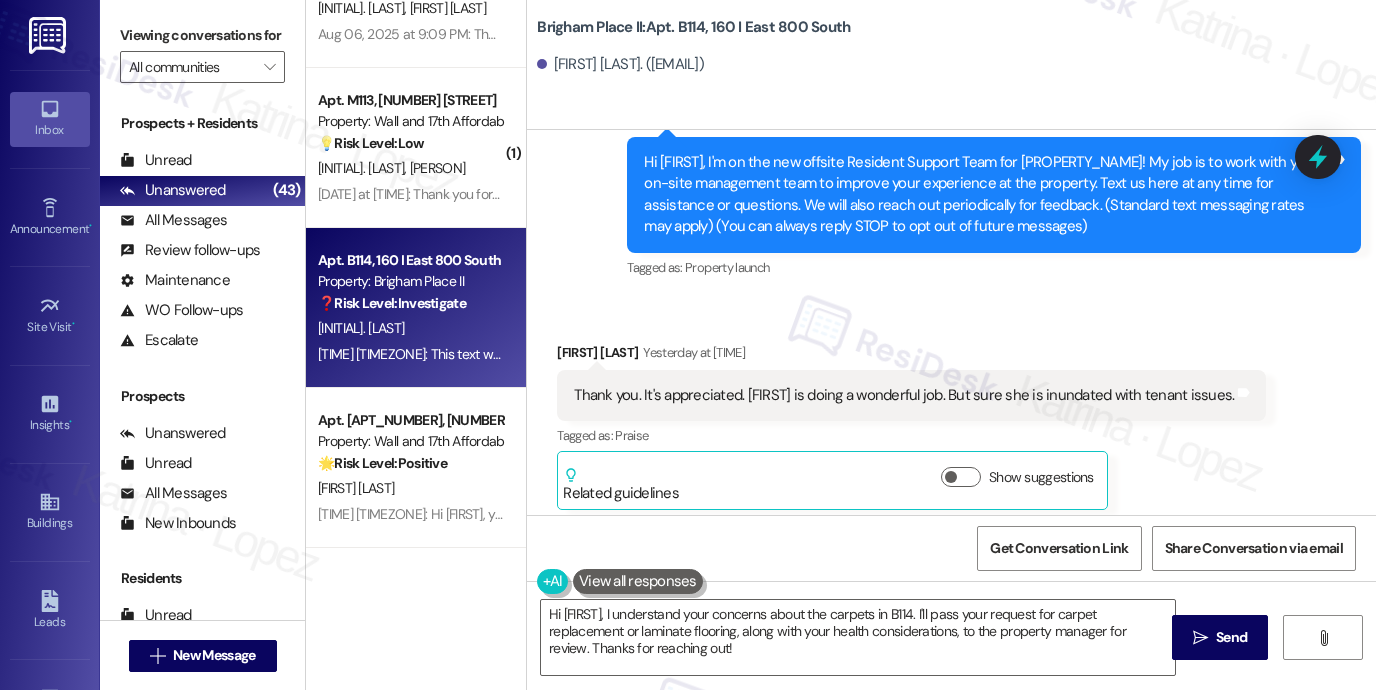 click on "Cathleen Hancock Yesterday at 2:01 PM" at bounding box center [911, 356] 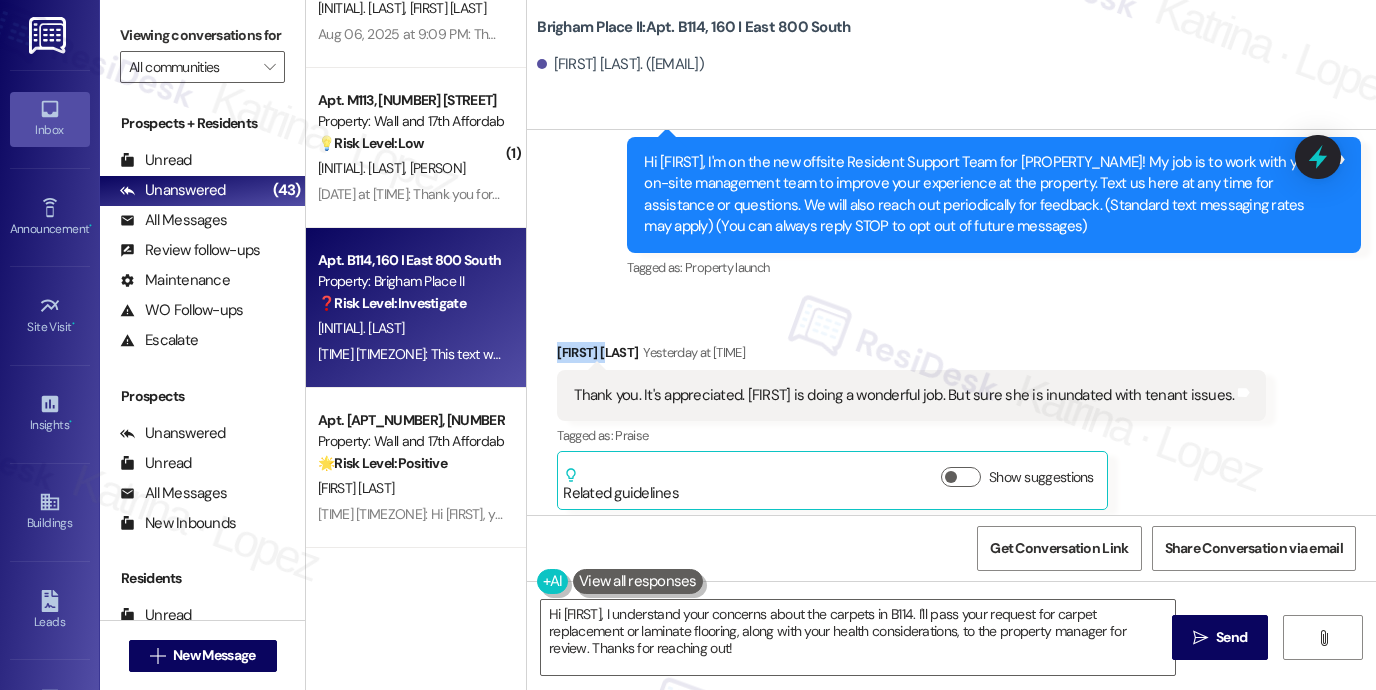 click on "Cathleen Hancock Yesterday at 2:01 PM" at bounding box center (911, 356) 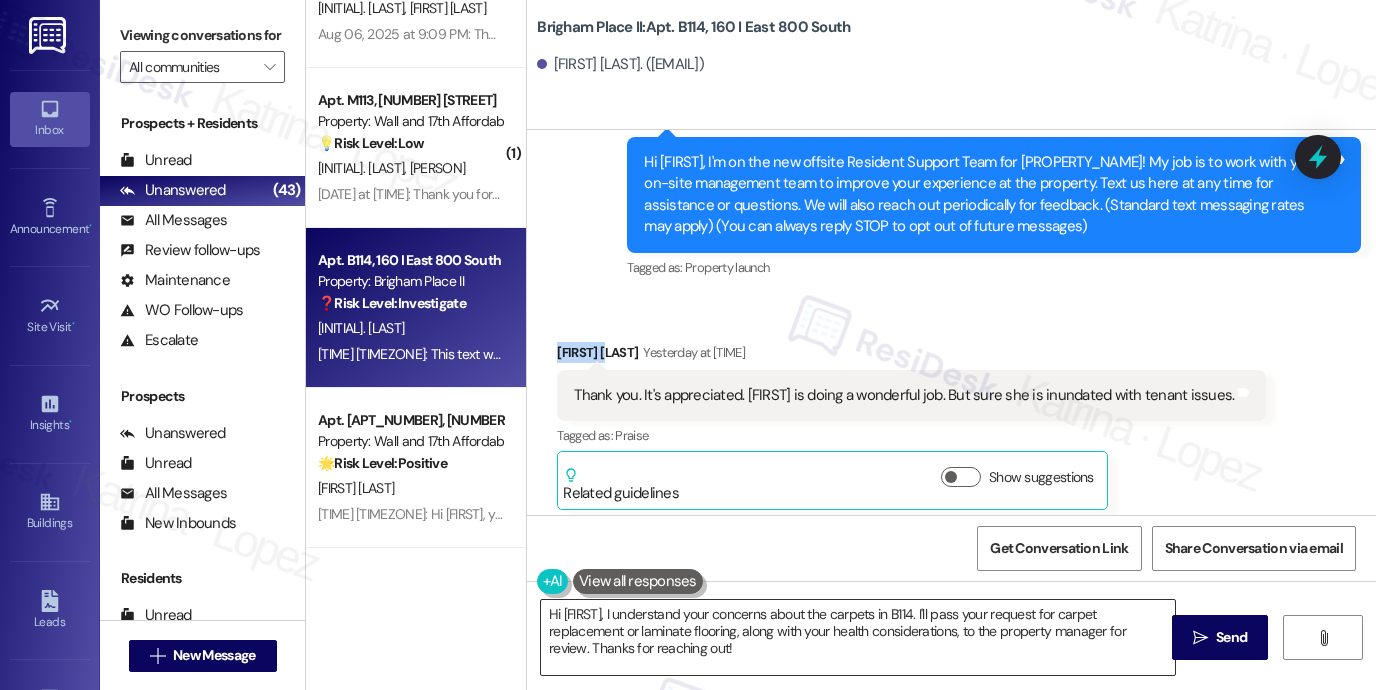 click on "Hi Cate, I understand your concerns about the carpets in B114. I'll pass your request for carpet replacement or laminate flooring, along with your health considerations, to the property manager for review. Thanks for reaching out!" at bounding box center (858, 637) 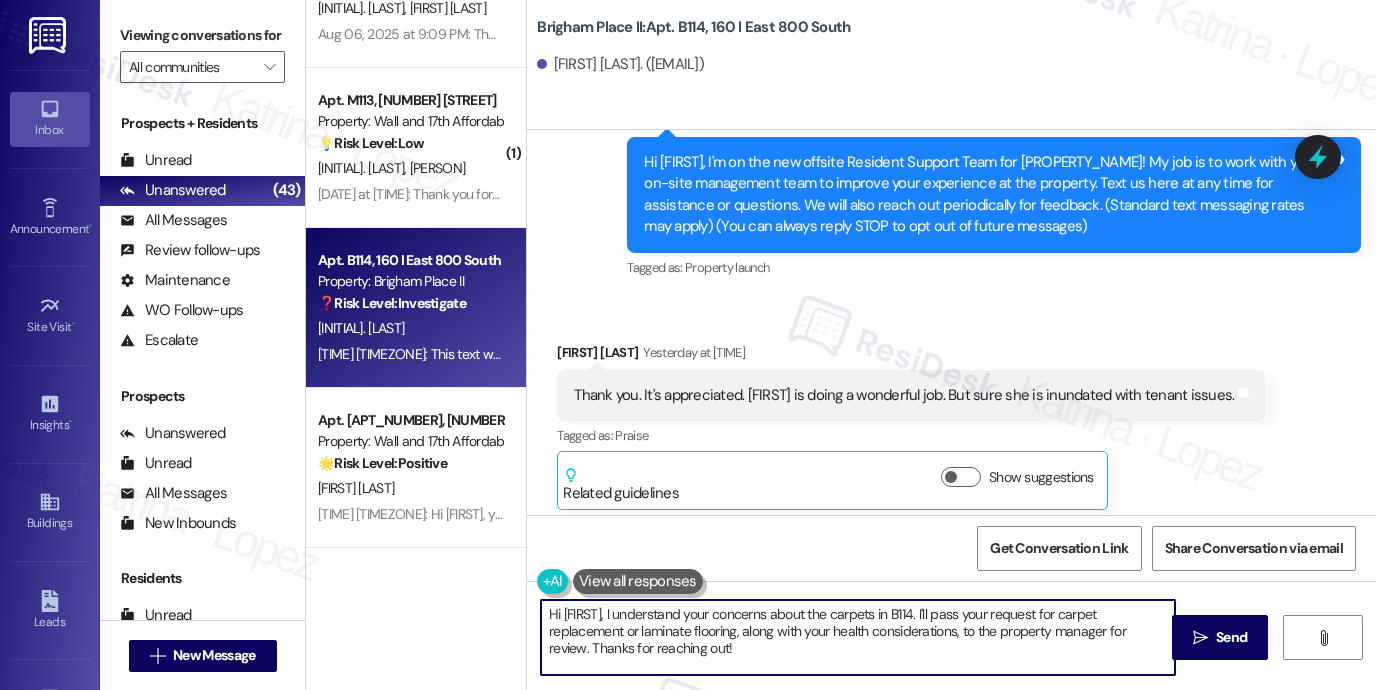 click on "Hi Cate, I understand your concerns about the carpets in B114. I'll pass your request for carpet replacement or laminate flooring, along with your health considerations, to the property manager for review. Thanks for reaching out!" at bounding box center (858, 637) 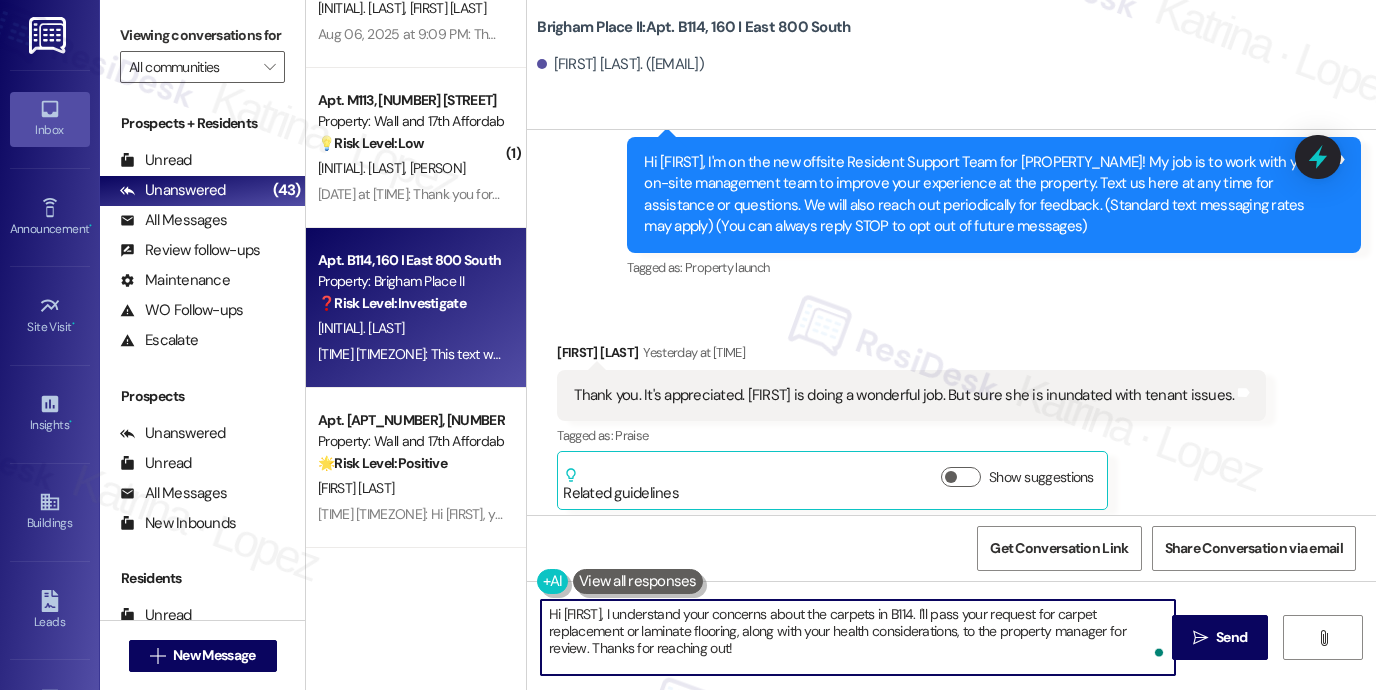 paste on "hleen" 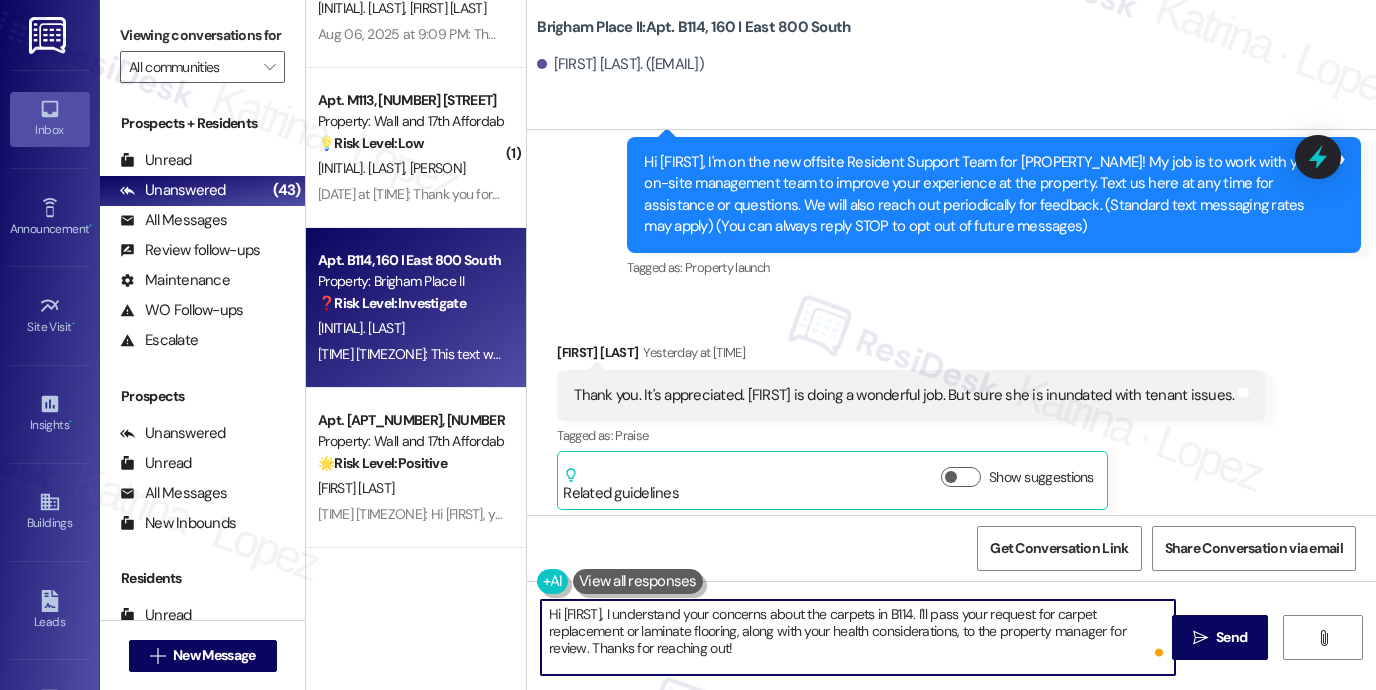 click on "Thank you. It's appreciated. Rayan is doing a wonderful job. But sure she is inundated with tenant issues." at bounding box center [904, 395] 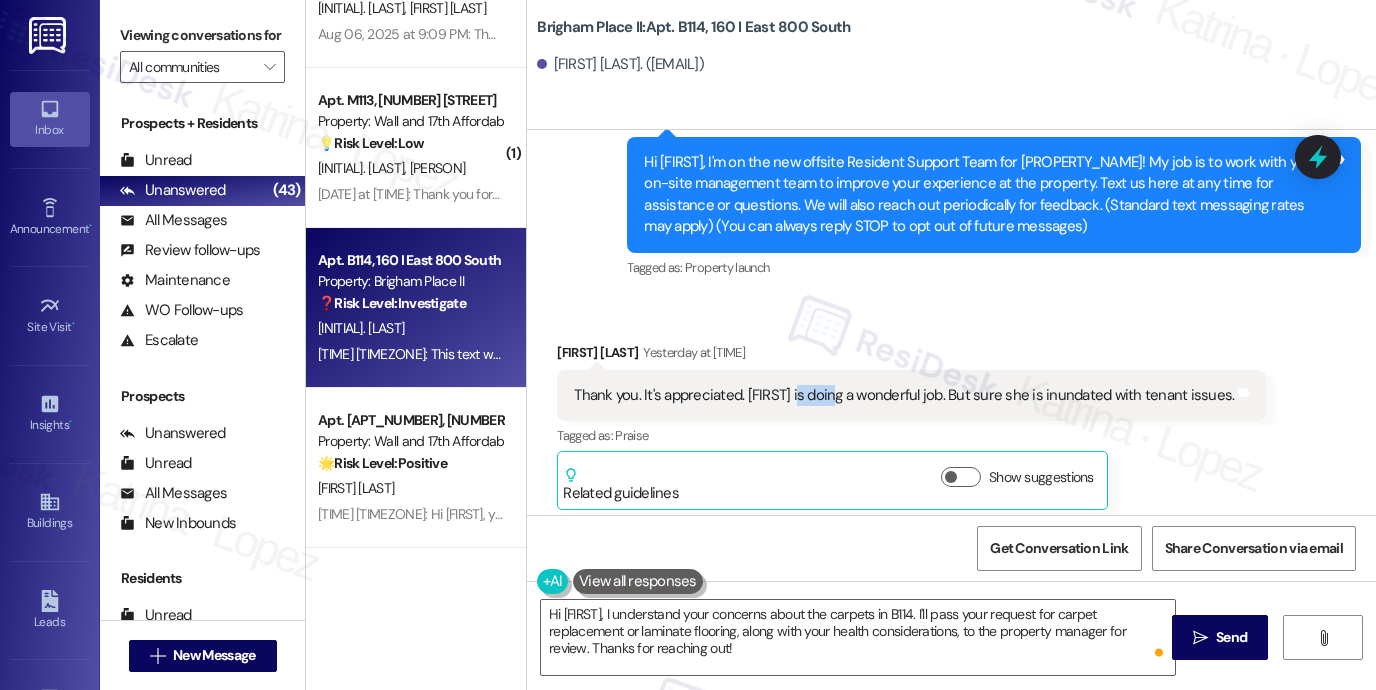 click on "Thank you. It's appreciated. Rayan is doing a wonderful job. But sure she is inundated with tenant issues." at bounding box center [904, 395] 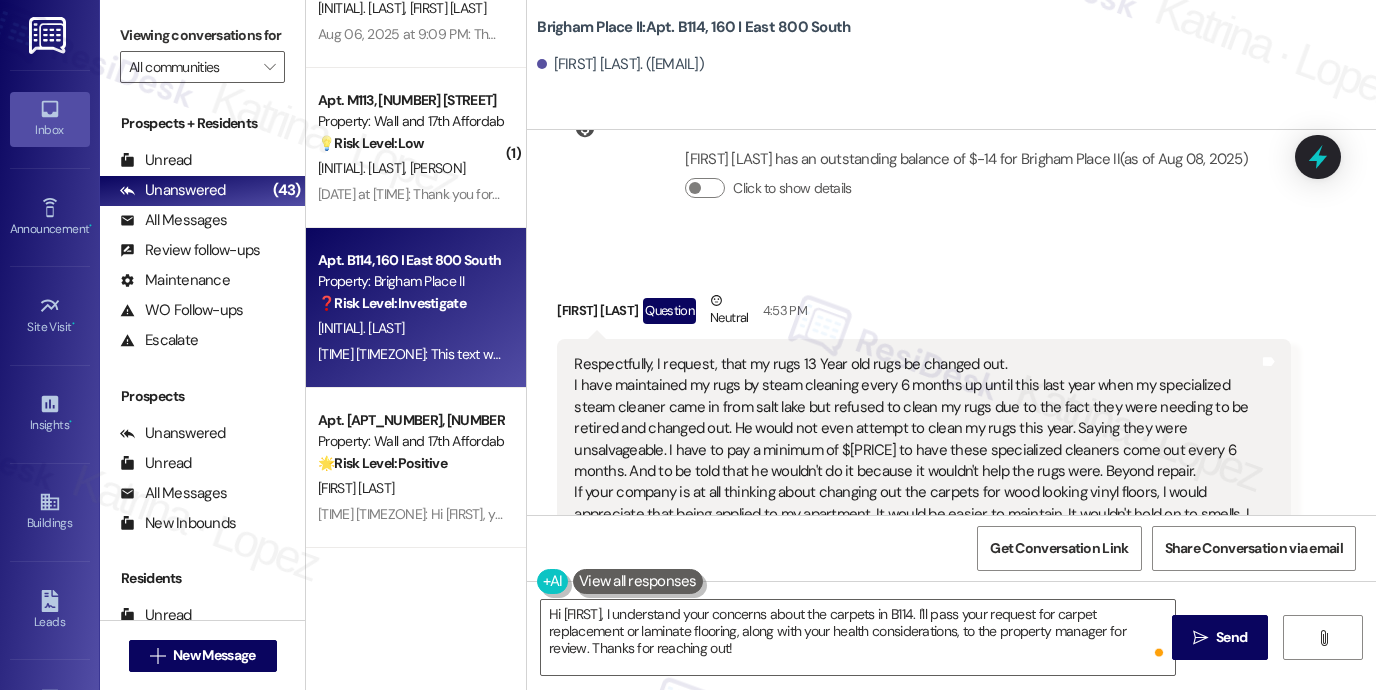 scroll, scrollTop: 800, scrollLeft: 0, axis: vertical 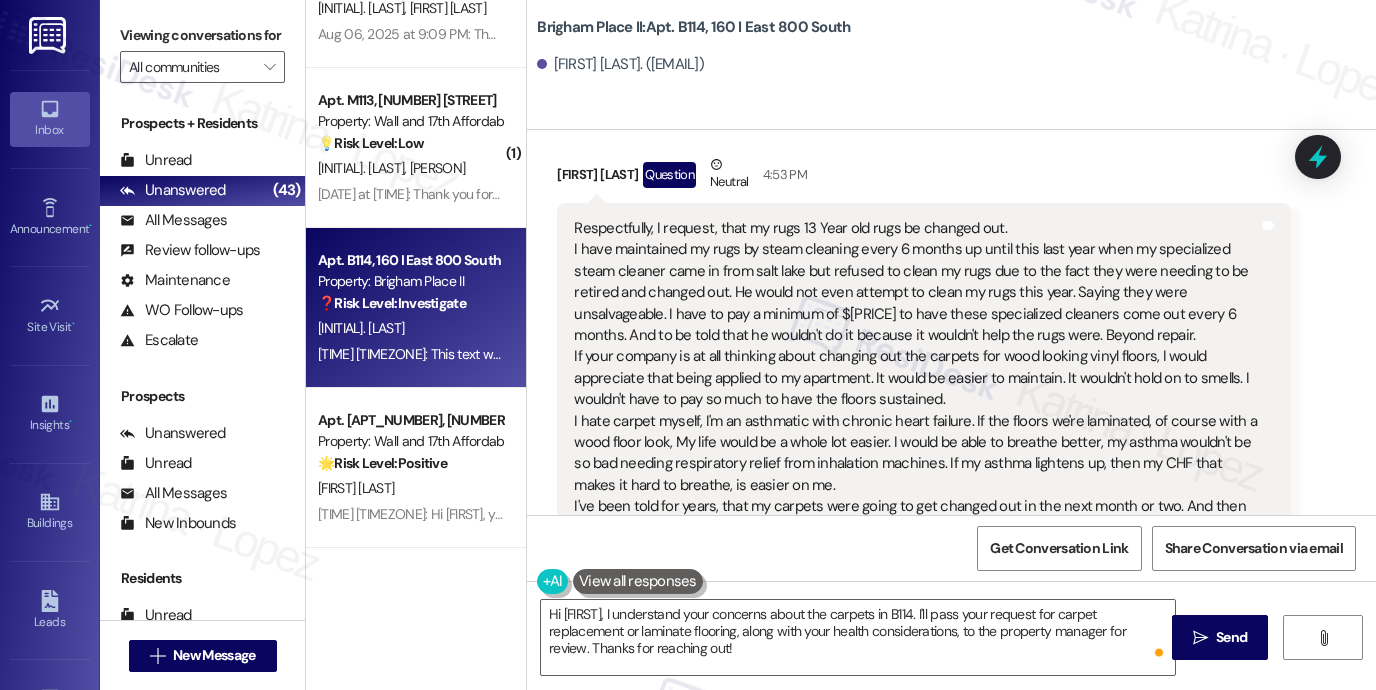 click on "Respectfully, I request, that my rugs 13 Year old rugs be changed out.
I have maintained my rugs by steam cleaning every 6 months up until this last year when my specialized steam cleaner came in from salt lake but refused to clean my rugs due to the fact they were needing to be retired and changed out. He would not even attempt to clean my rugs this year. Saying they were unsalvageable. I have to pay a minimum of $200 to have these specialized cleaners come out every 6 months. And to be told that he wouldn't do it because it wouldn't help the rugs were. Beyond repair.
If your company is at all thinking about changing out the carpets for wood looking vinyl floors, I would appreciate that being applied to my apartment. It would be easier to maintain. It wouldn't hold on to smells. I wouldn't have to pay so much to have the floors sustained.
Stains and odors of this carpet and the significant issues require consideration of replacing it to maintain a healthy home environment.
Sincerely," at bounding box center [916, 486] 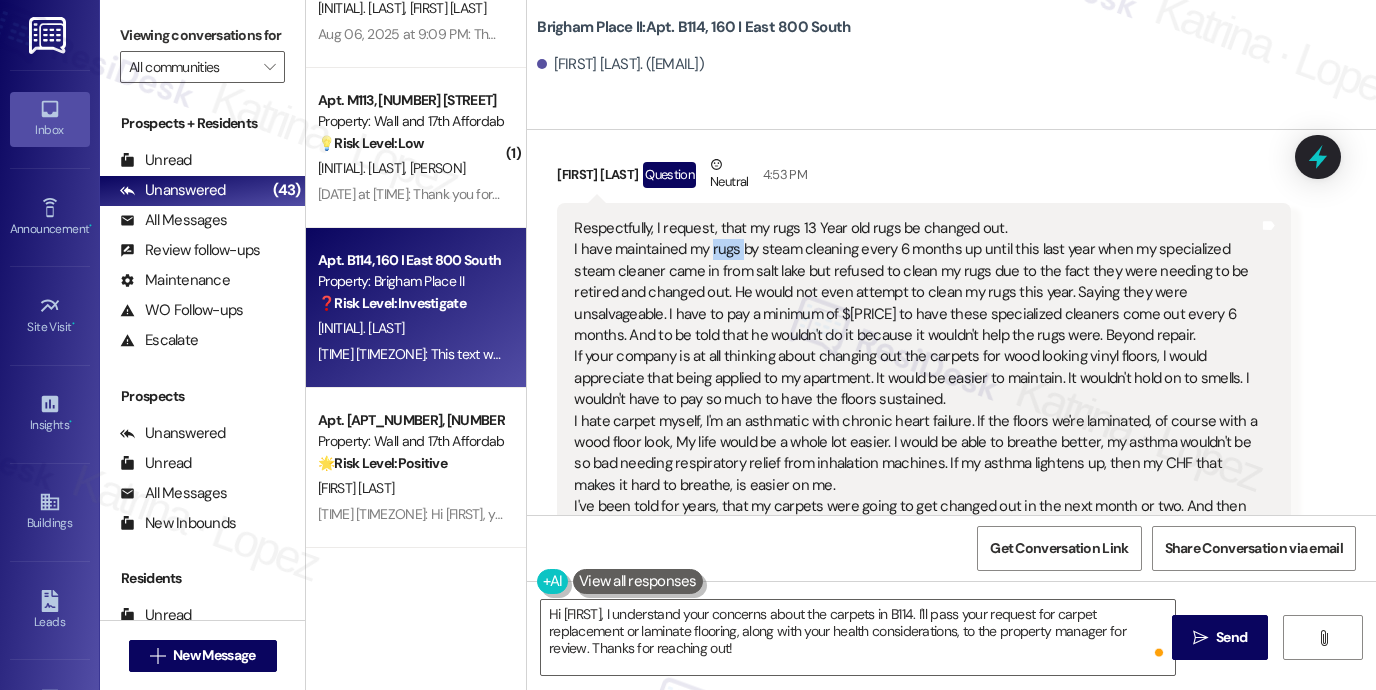 click on "Respectfully, I request, that my rugs 13 Year old rugs be changed out.
I have maintained my rugs by steam cleaning every 6 months up until this last year when my specialized steam cleaner came in from salt lake but refused to clean my rugs due to the fact they were needing to be retired and changed out. He would not even attempt to clean my rugs this year. Saying they were unsalvageable. I have to pay a minimum of $200 to have these specialized cleaners come out every 6 months. And to be told that he wouldn't do it because it wouldn't help the rugs were. Beyond repair.
If your company is at all thinking about changing out the carpets for wood looking vinyl floors, I would appreciate that being applied to my apartment. It would be easier to maintain. It wouldn't hold on to smells. I wouldn't have to pay so much to have the floors sustained.
Stains and odors of this carpet and the significant issues require consideration of replacing it to maintain a healthy home environment.
Sincerely," at bounding box center [916, 486] 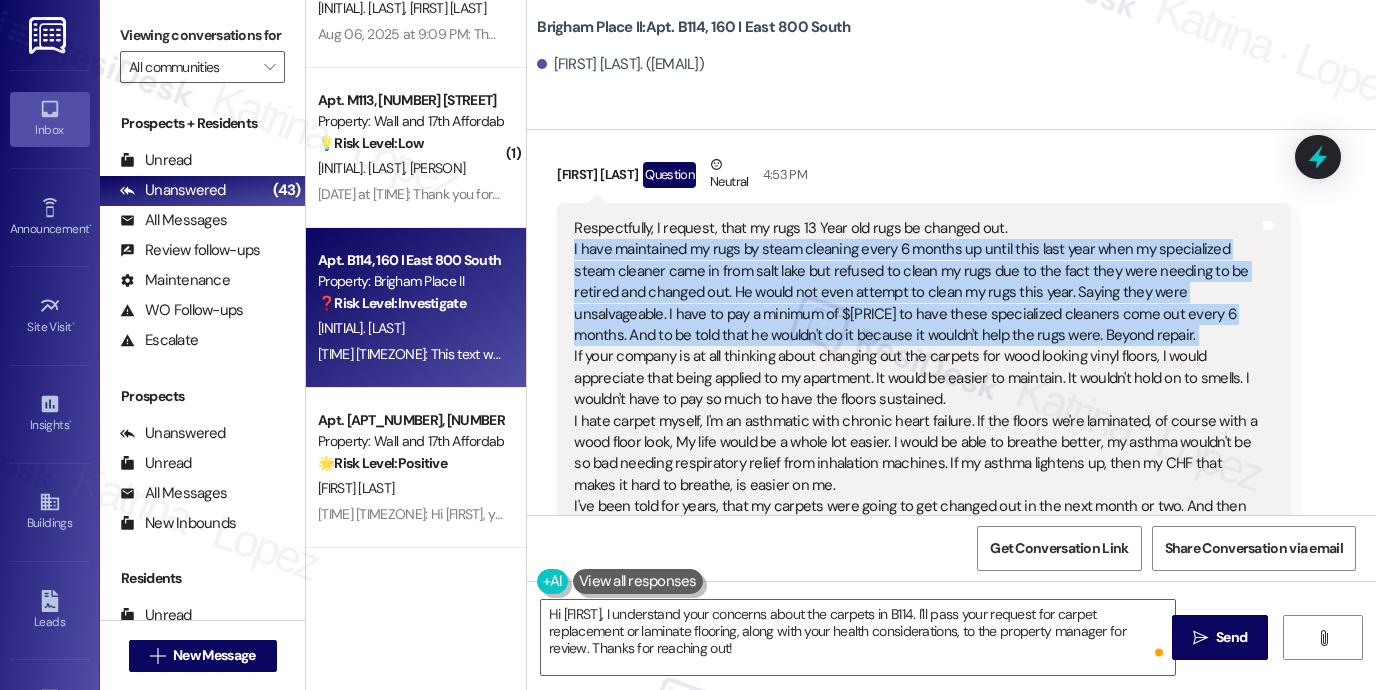 click on "Respectfully, I request, that my rugs 13 Year old rugs be changed out.
I have maintained my rugs by steam cleaning every 6 months up until this last year when my specialized steam cleaner came in from salt lake but refused to clean my rugs due to the fact they were needing to be retired and changed out. He would not even attempt to clean my rugs this year. Saying they were unsalvageable. I have to pay a minimum of $200 to have these specialized cleaners come out every 6 months. And to be told that he wouldn't do it because it wouldn't help the rugs were. Beyond repair.
If your company is at all thinking about changing out the carpets for wood looking vinyl floors, I would appreciate that being applied to my apartment. It would be easier to maintain. It wouldn't hold on to smells. I wouldn't have to pay so much to have the floors sustained.
Stains and odors of this carpet and the significant issues require consideration of replacing it to maintain a healthy home environment.
Sincerely," at bounding box center [916, 486] 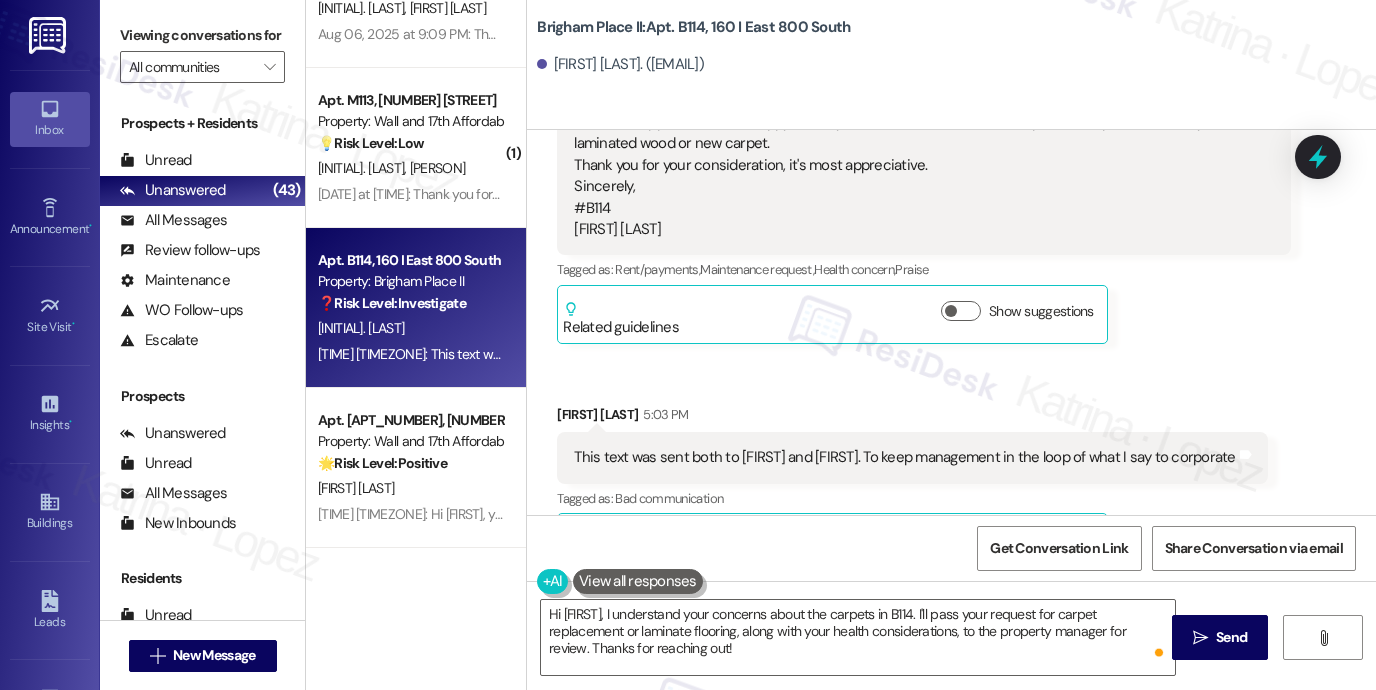 scroll, scrollTop: 1361, scrollLeft: 0, axis: vertical 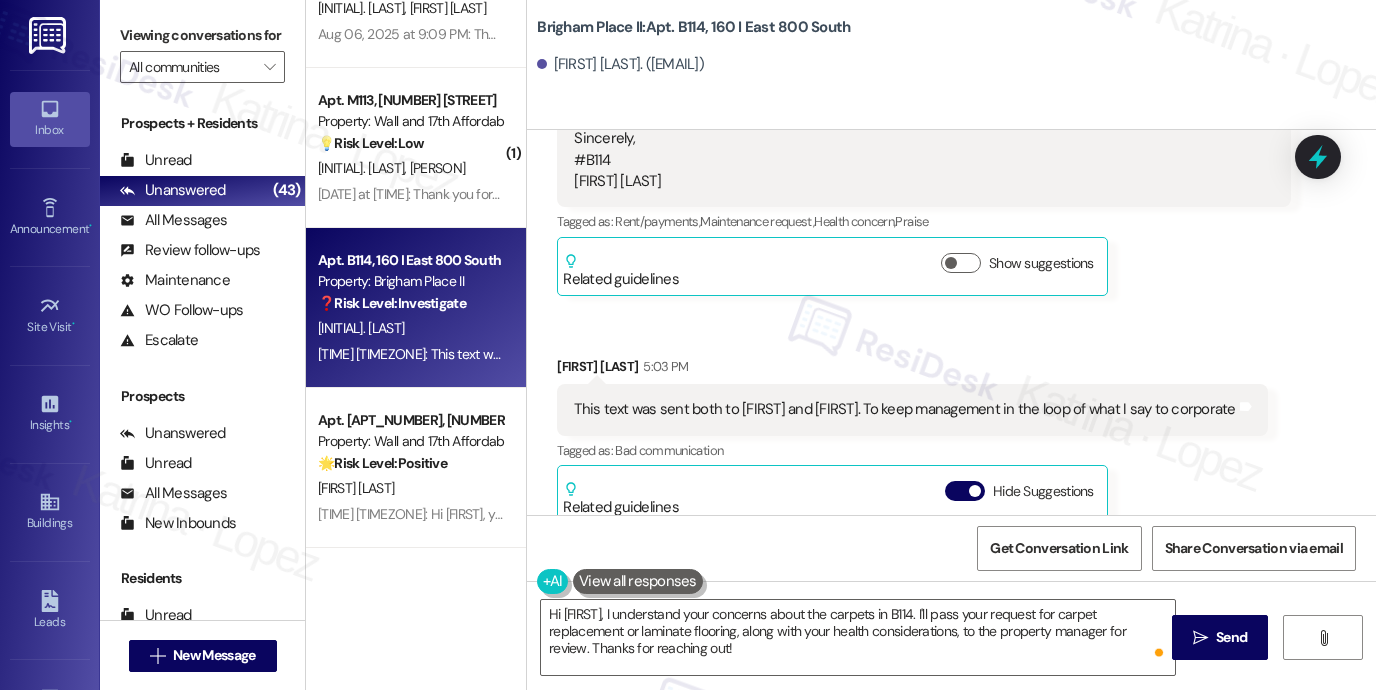 click on "This text was sent both to Sarah and Rayan. To keep management in the loop of what I say to corporate" at bounding box center [904, 409] 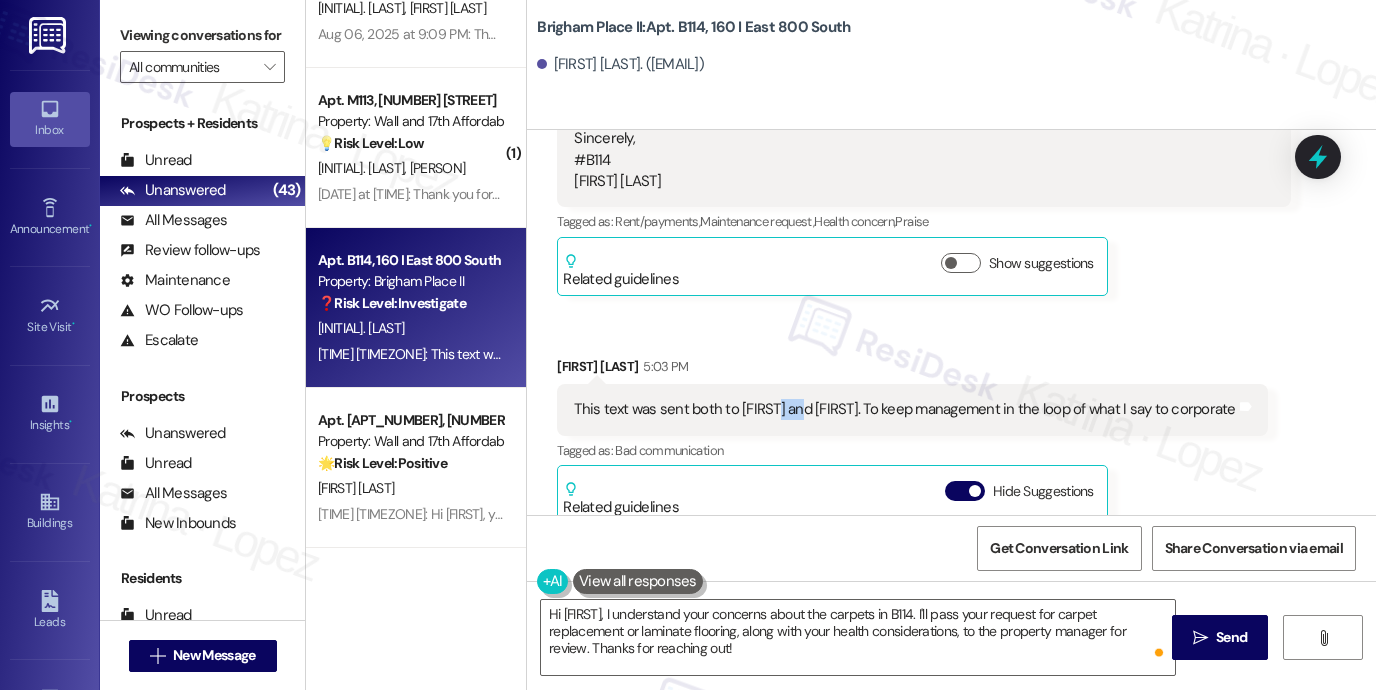click on "This text was sent both to Sarah and Rayan. To keep management in the loop of what I say to corporate" at bounding box center [904, 409] 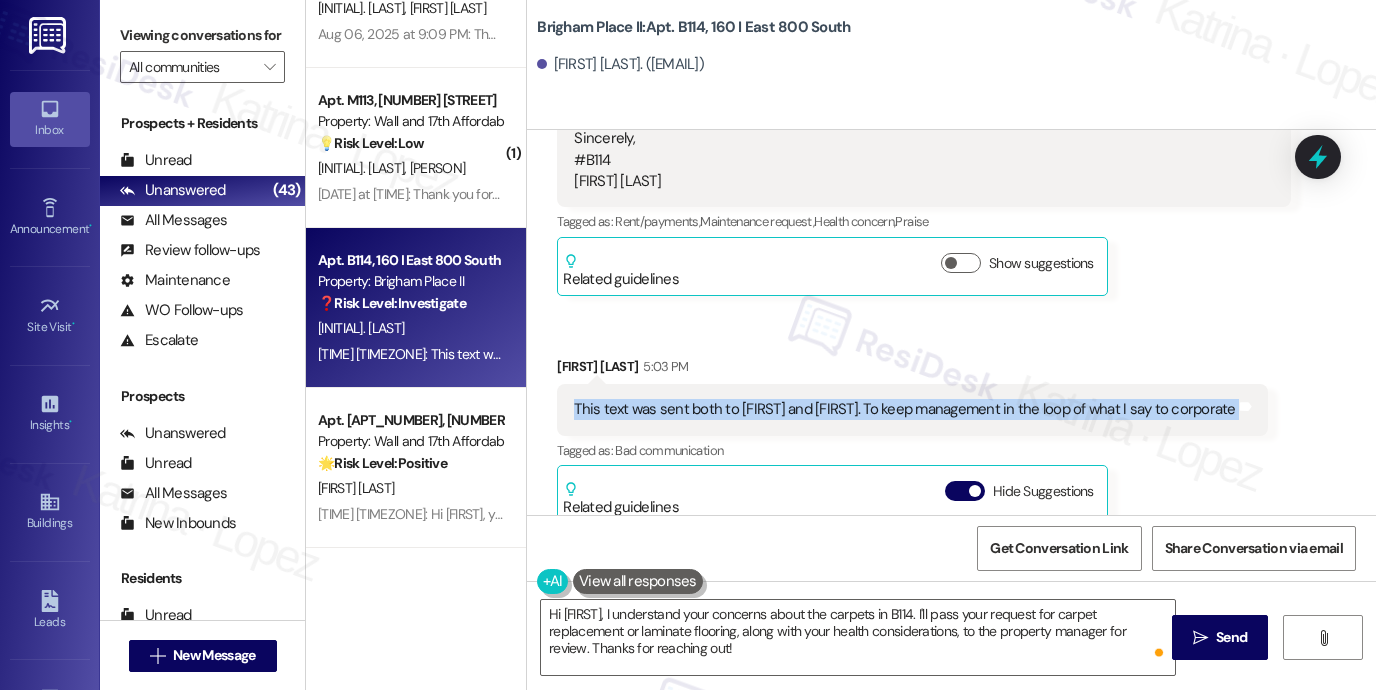click on "This text was sent both to Sarah and Rayan. To keep management in the loop of what I say to corporate" at bounding box center (904, 409) 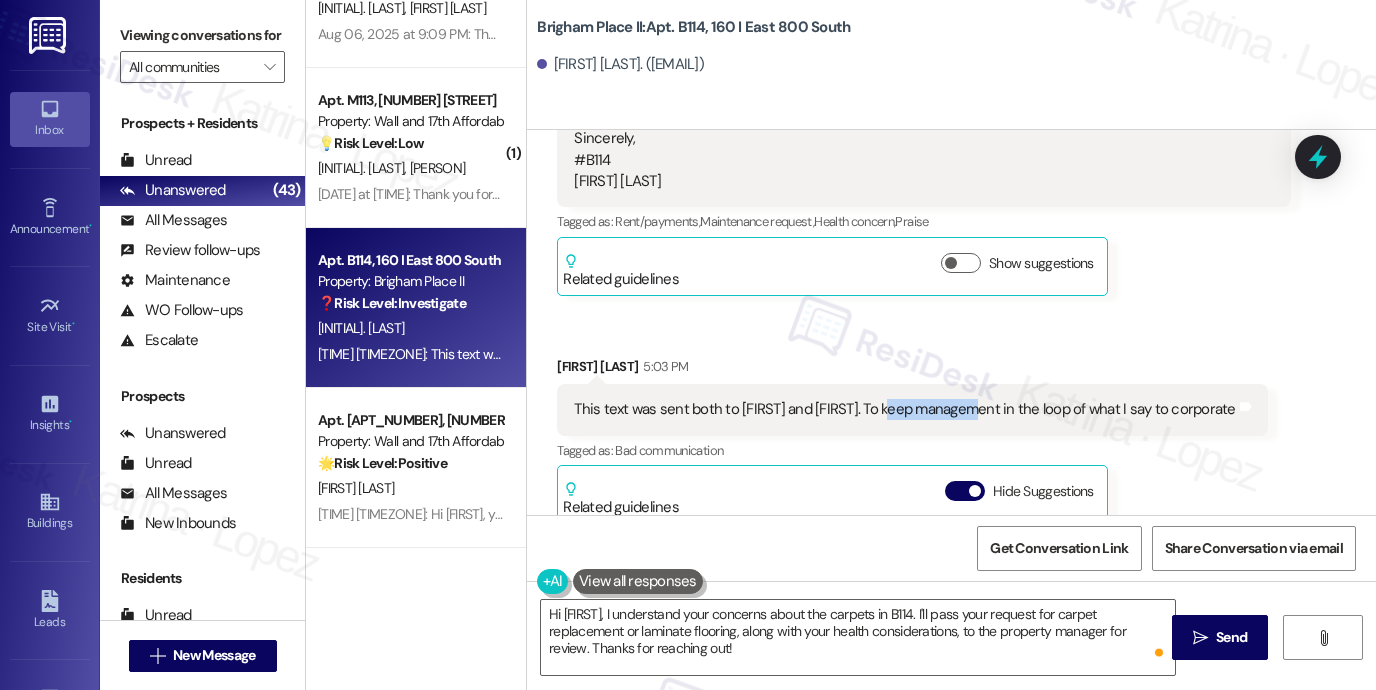 click on "This text was sent both to Sarah and Rayan. To keep management in the loop of what I say to corporate" at bounding box center (904, 409) 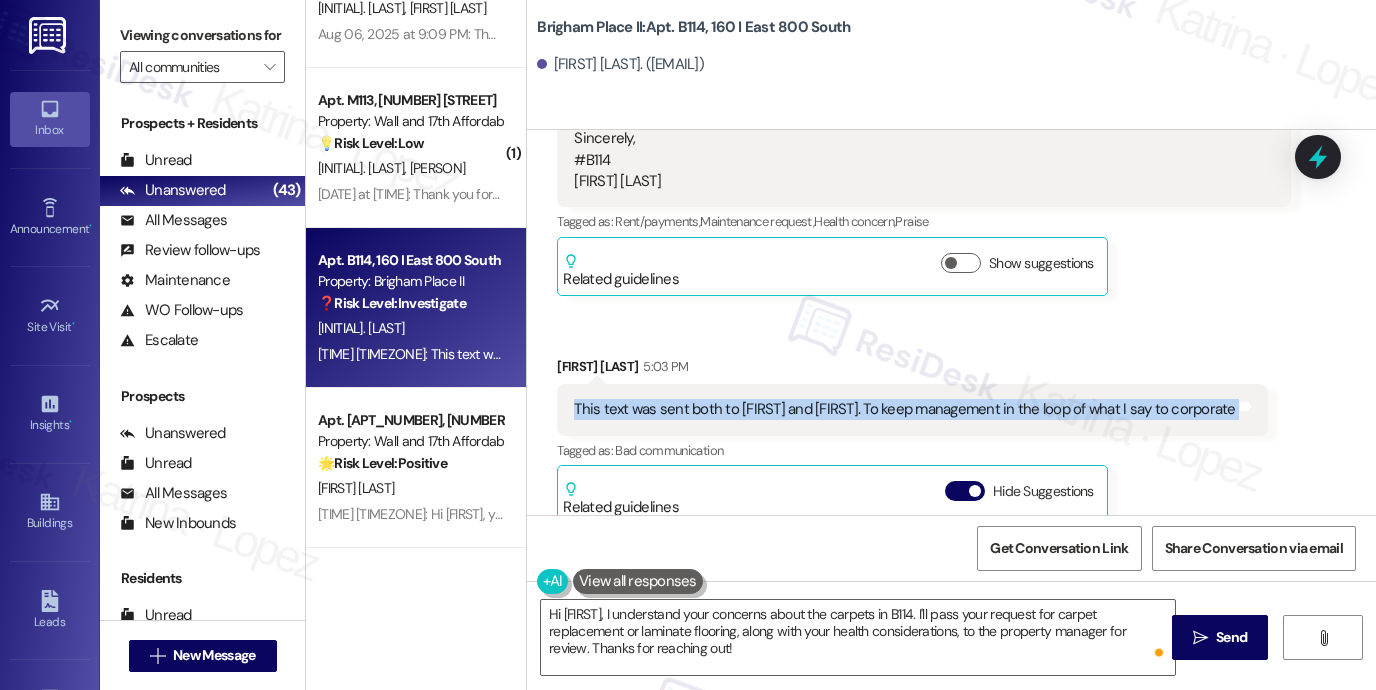 click on "This text was sent both to Sarah and Rayan. To keep management in the loop of what I say to corporate" at bounding box center (904, 409) 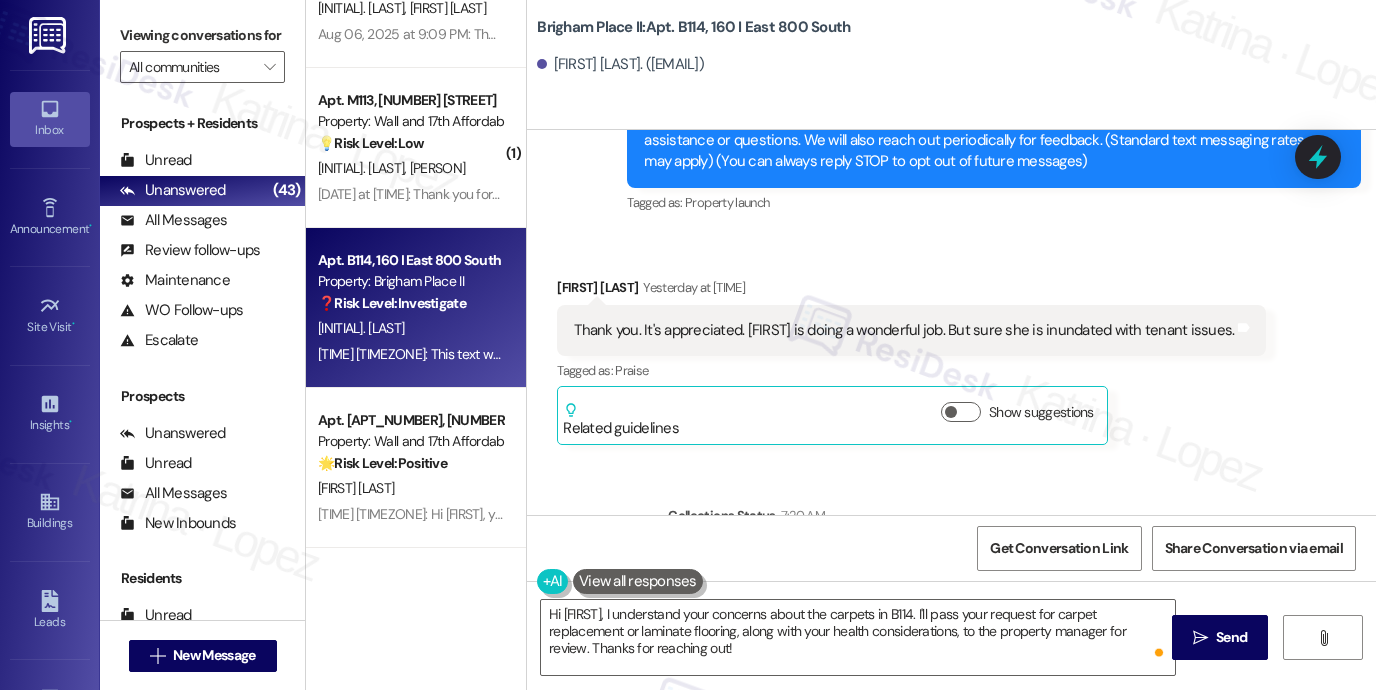 scroll, scrollTop: 261, scrollLeft: 0, axis: vertical 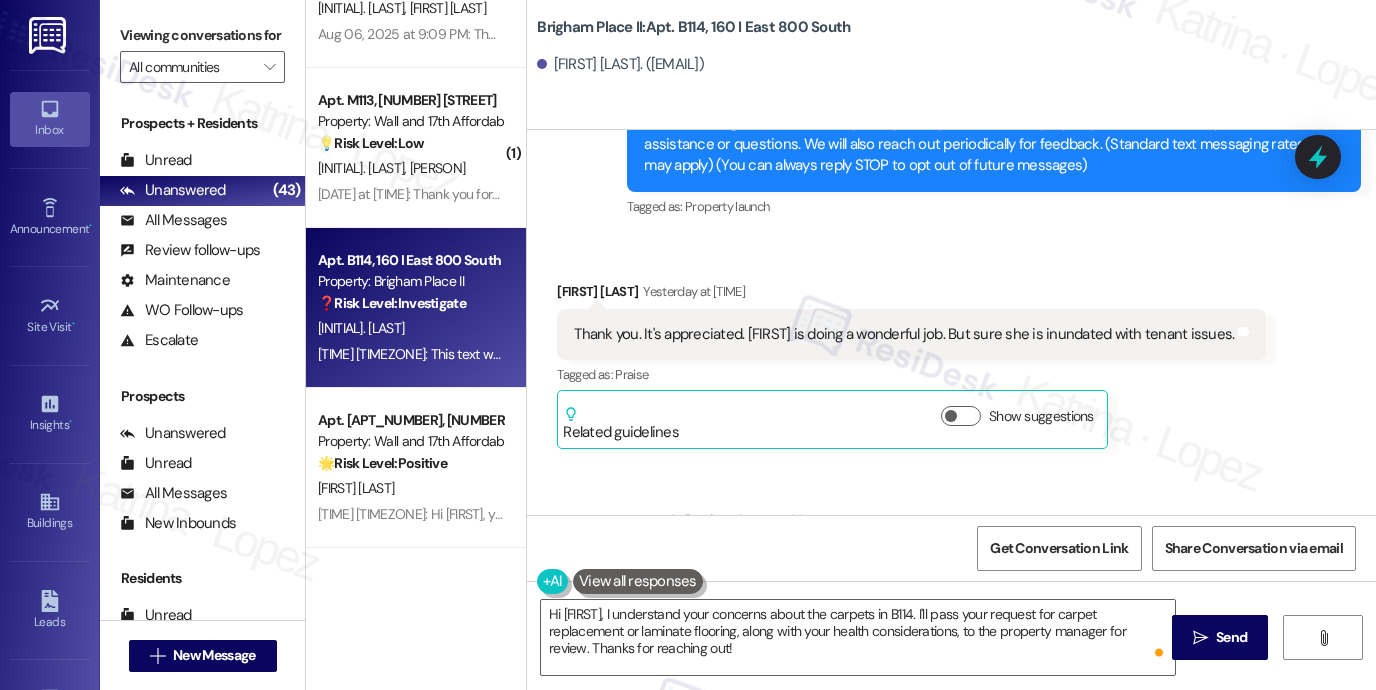 click on "Thank you. It's appreciated. Rayan is doing a wonderful job. But sure she is inundated with tenant issues.  Tags and notes" at bounding box center (911, 334) 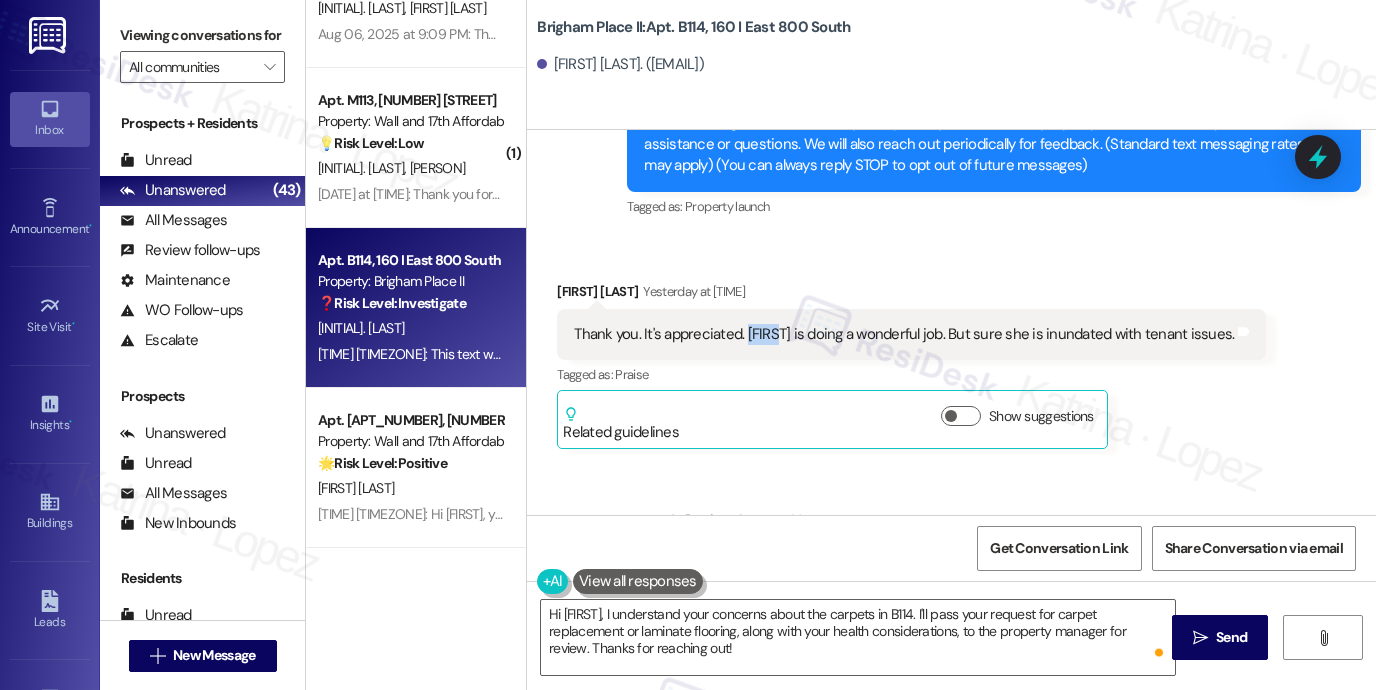 click on "Thank you. It's appreciated. Rayan is doing a wonderful job. But sure she is inundated with tenant issues.  Tags and notes" at bounding box center [911, 334] 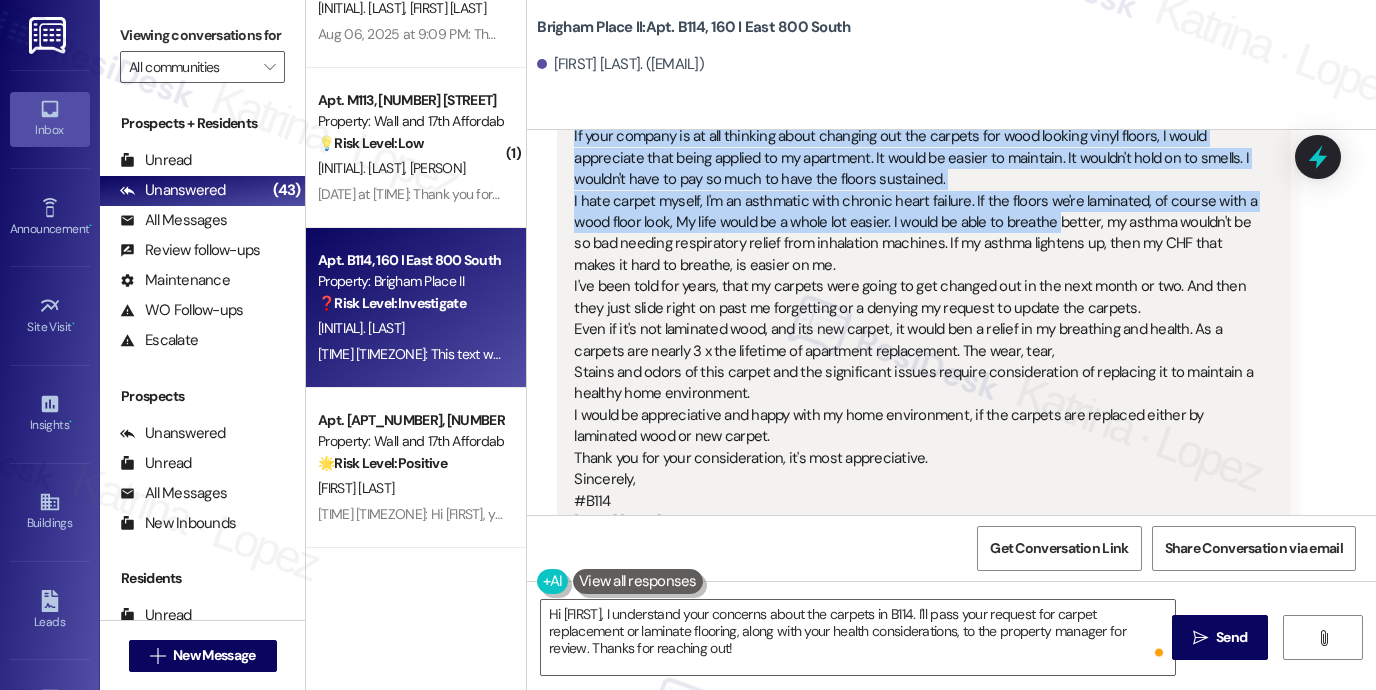 scroll, scrollTop: 1061, scrollLeft: 0, axis: vertical 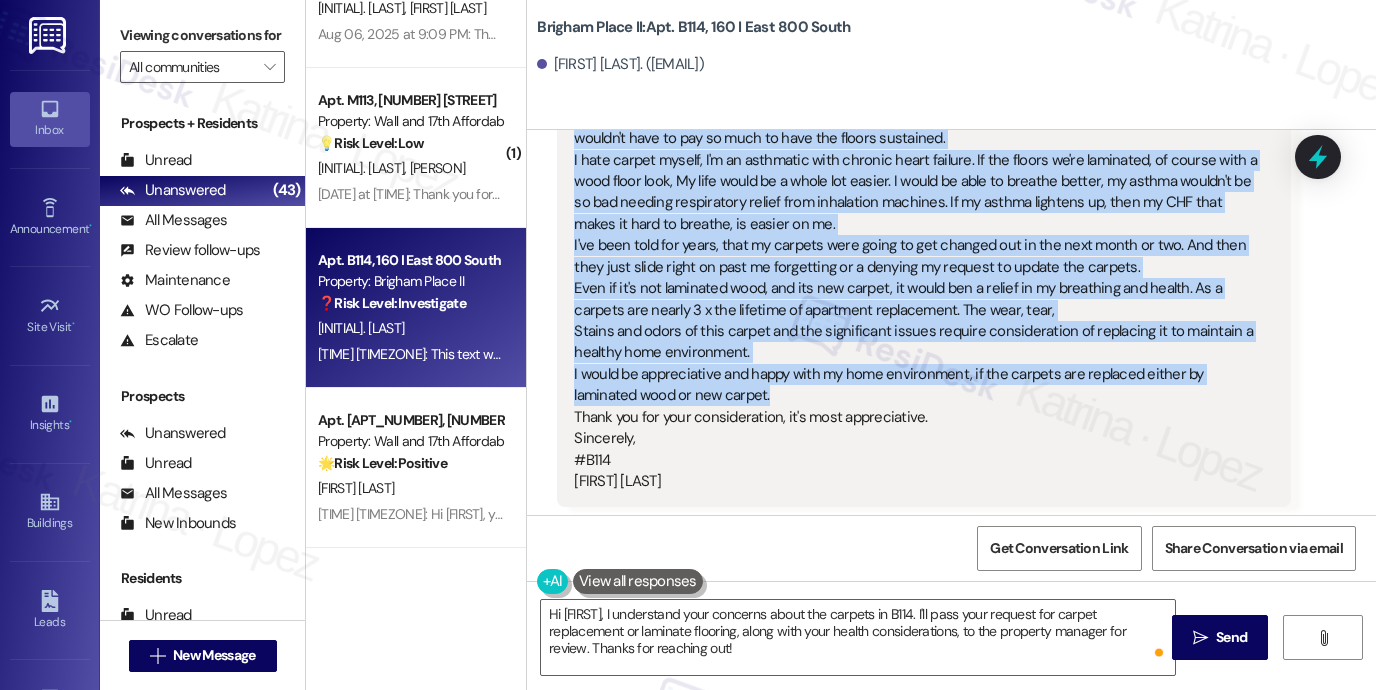 drag, startPoint x: 573, startPoint y: 189, endPoint x: 1011, endPoint y: 386, distance: 480.26346 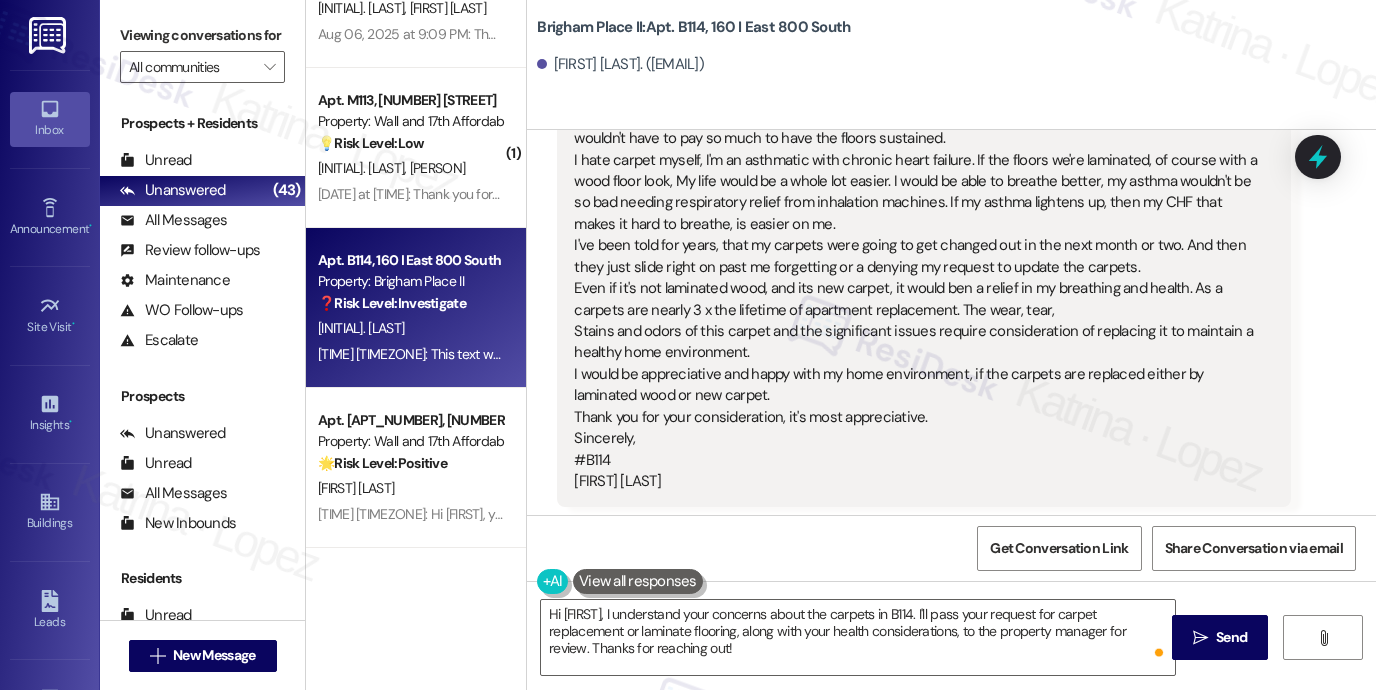 click on "Viewing conversations for All communities " at bounding box center [202, 51] 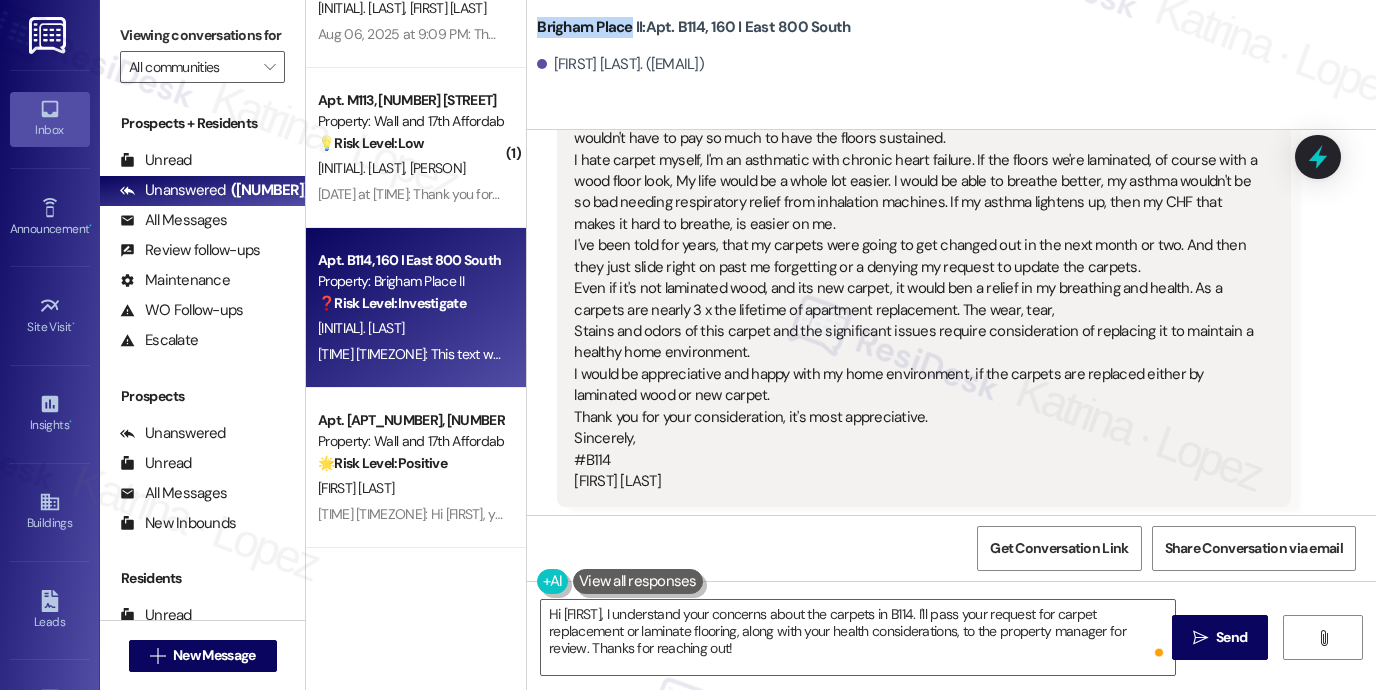 drag, startPoint x: 532, startPoint y: 35, endPoint x: 624, endPoint y: 28, distance: 92.26592 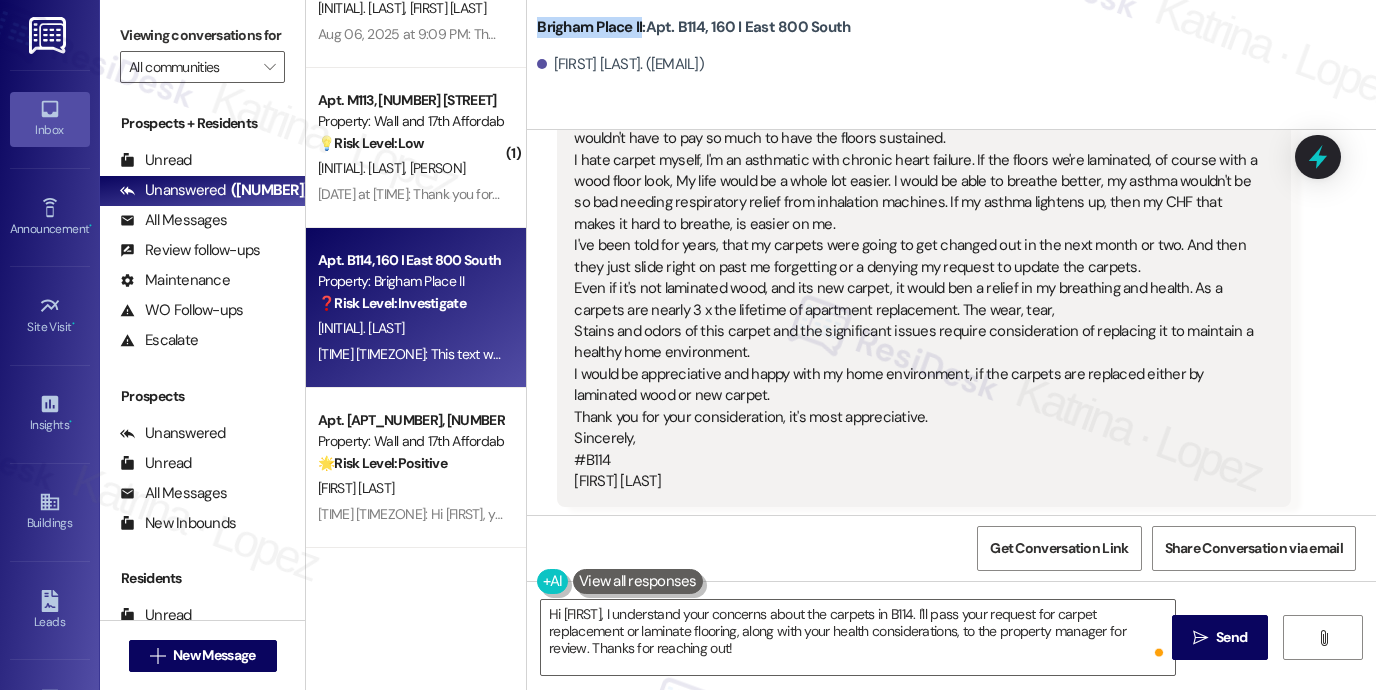 drag, startPoint x: 523, startPoint y: 30, endPoint x: 626, endPoint y: 27, distance: 103.04368 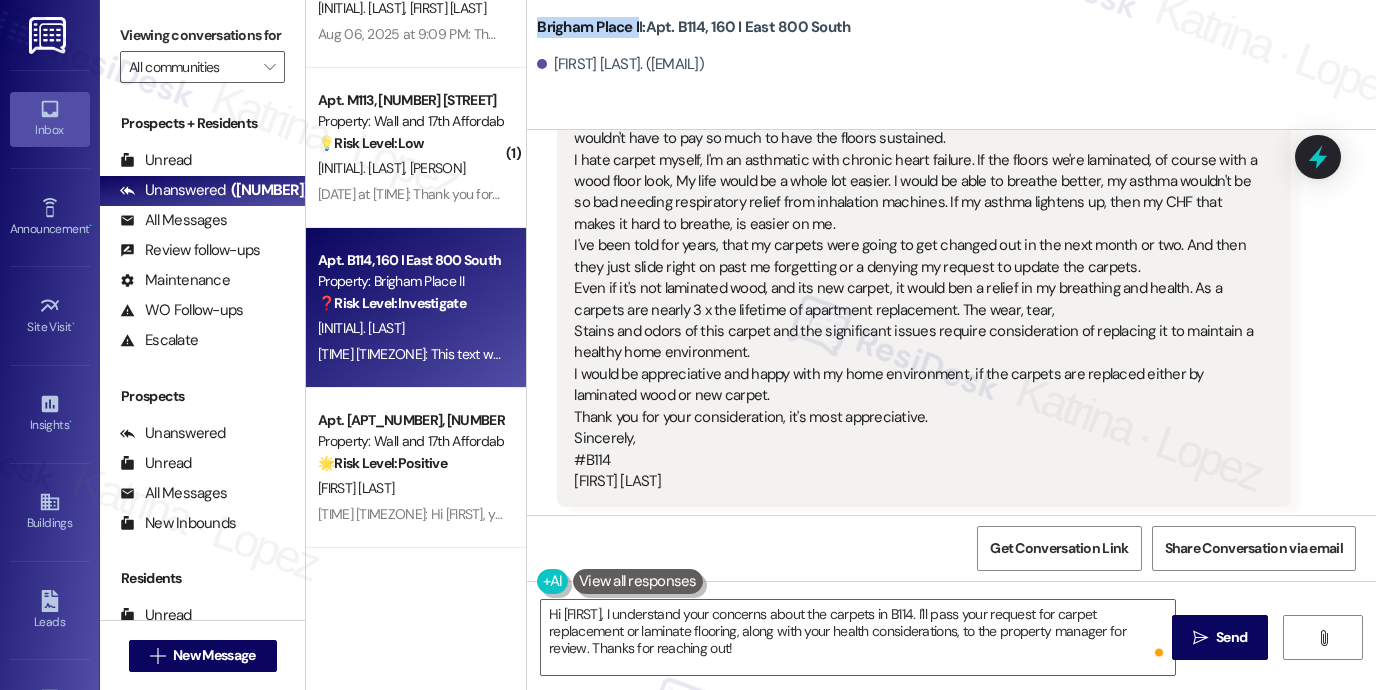 copy on "Brigham Place I" 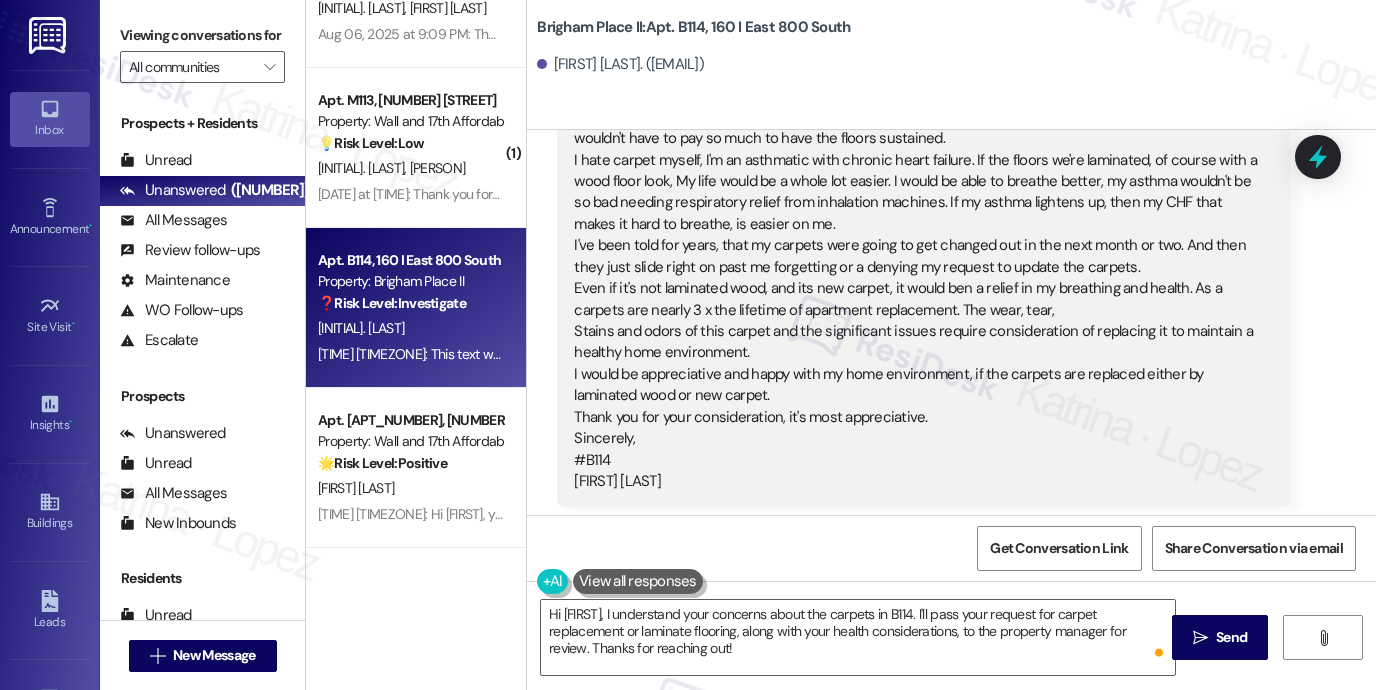 click on "Brigham Place II:  Apt. B114, 160 I East 800 South" at bounding box center (693, 27) 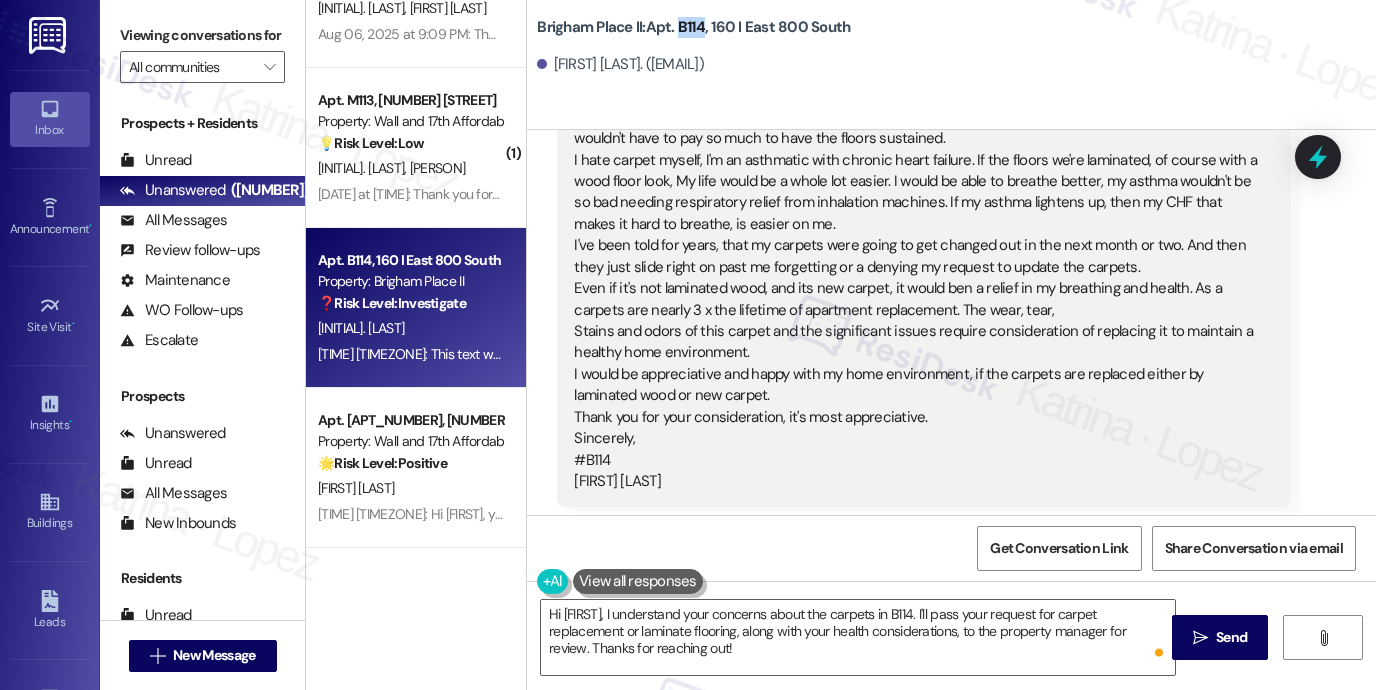click on "Brigham Place II:  Apt. B114, 160 I East 800 South" at bounding box center [693, 27] 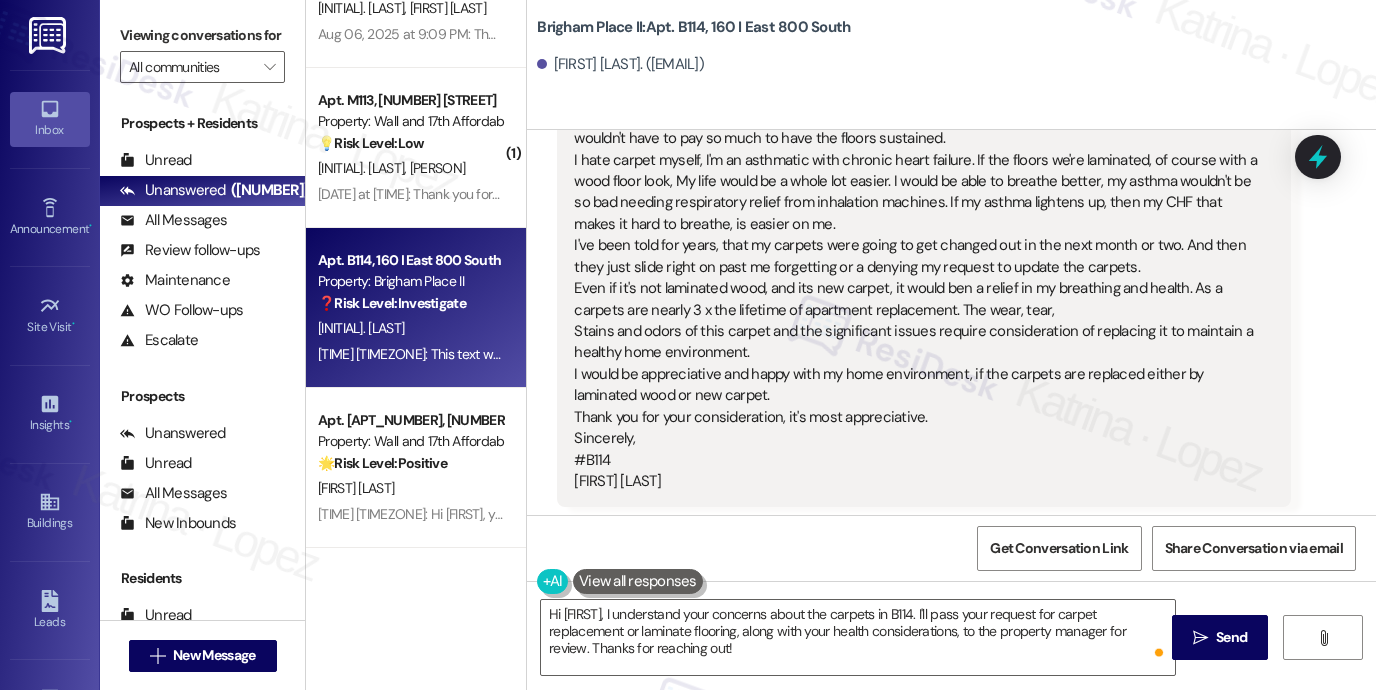click on "Viewing conversations for" at bounding box center [202, 35] 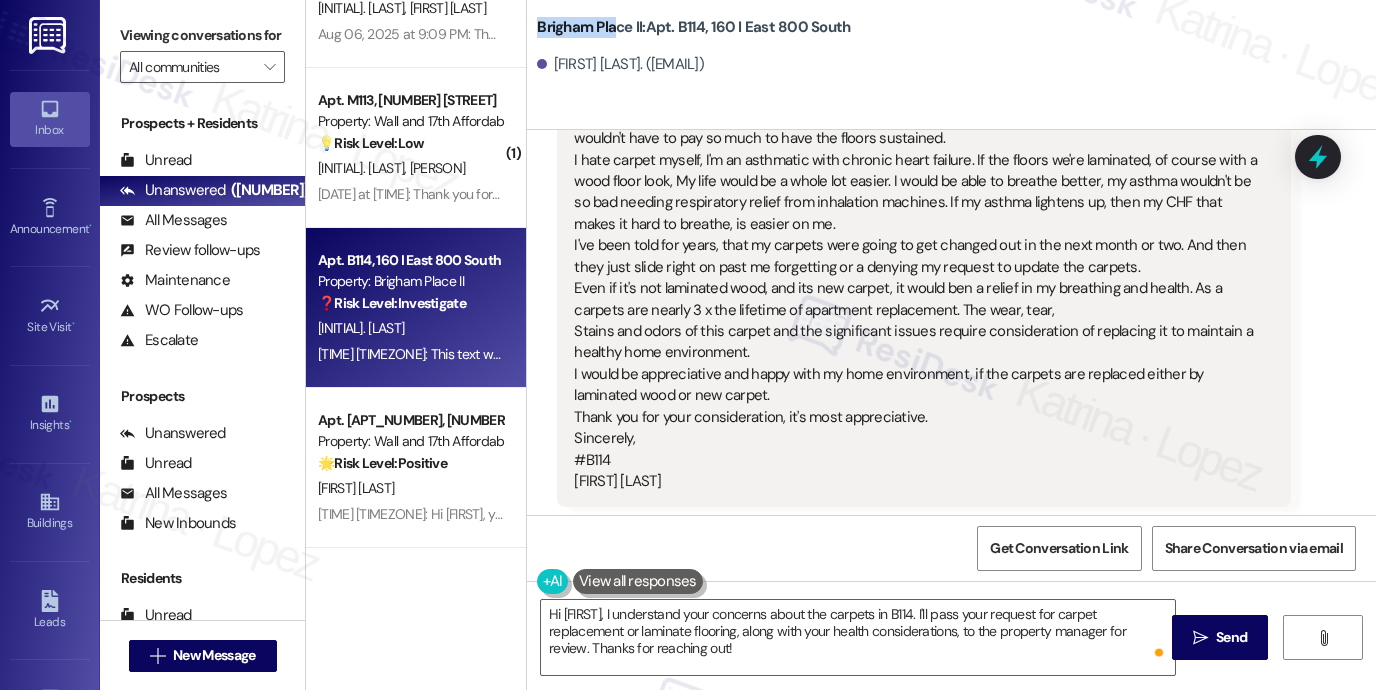 drag, startPoint x: 524, startPoint y: 33, endPoint x: 607, endPoint y: 20, distance: 84.0119 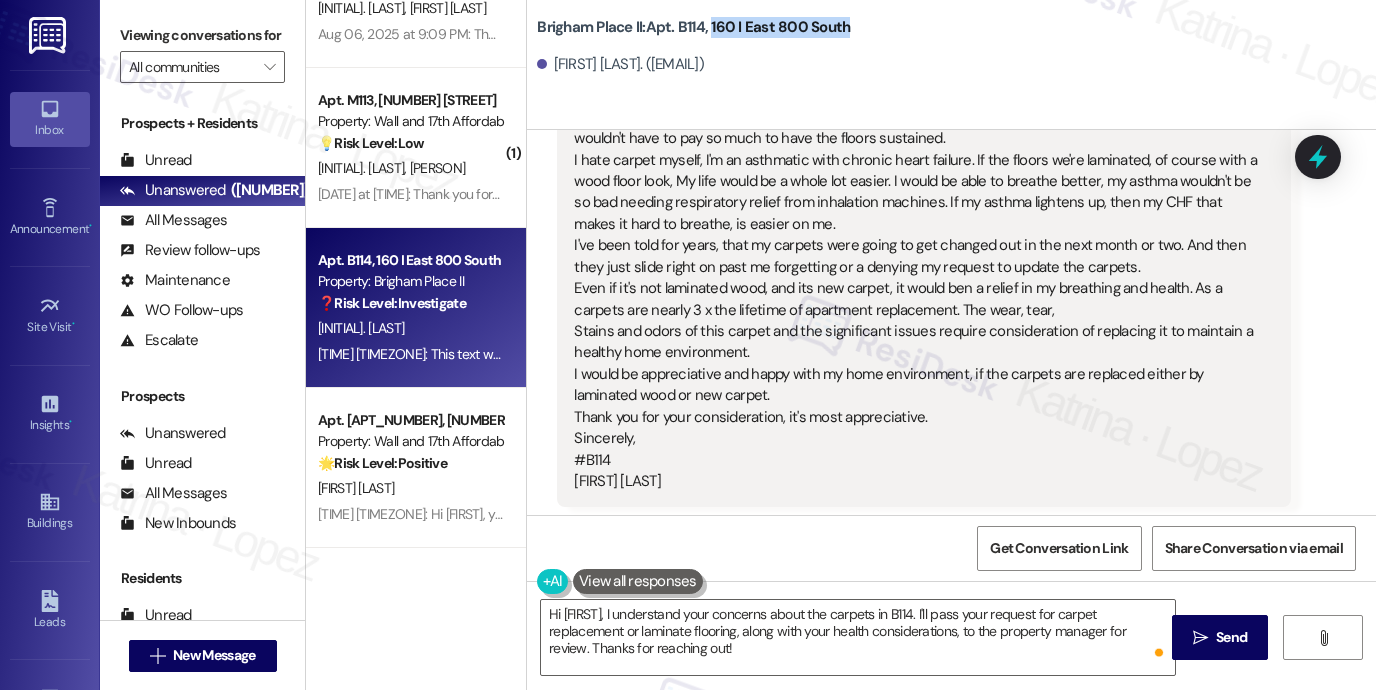 drag, startPoint x: 886, startPoint y: 32, endPoint x: 703, endPoint y: 22, distance: 183.27303 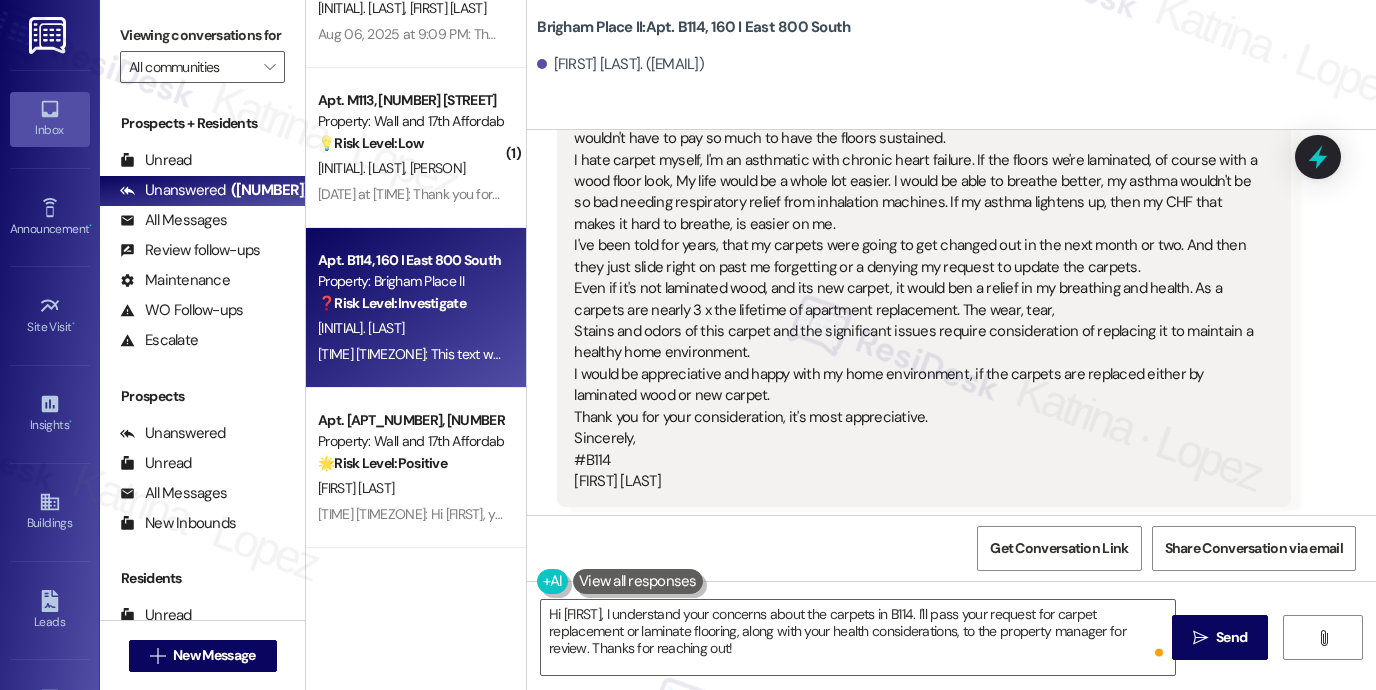 drag, startPoint x: 220, startPoint y: 37, endPoint x: 278, endPoint y: 50, distance: 59.439045 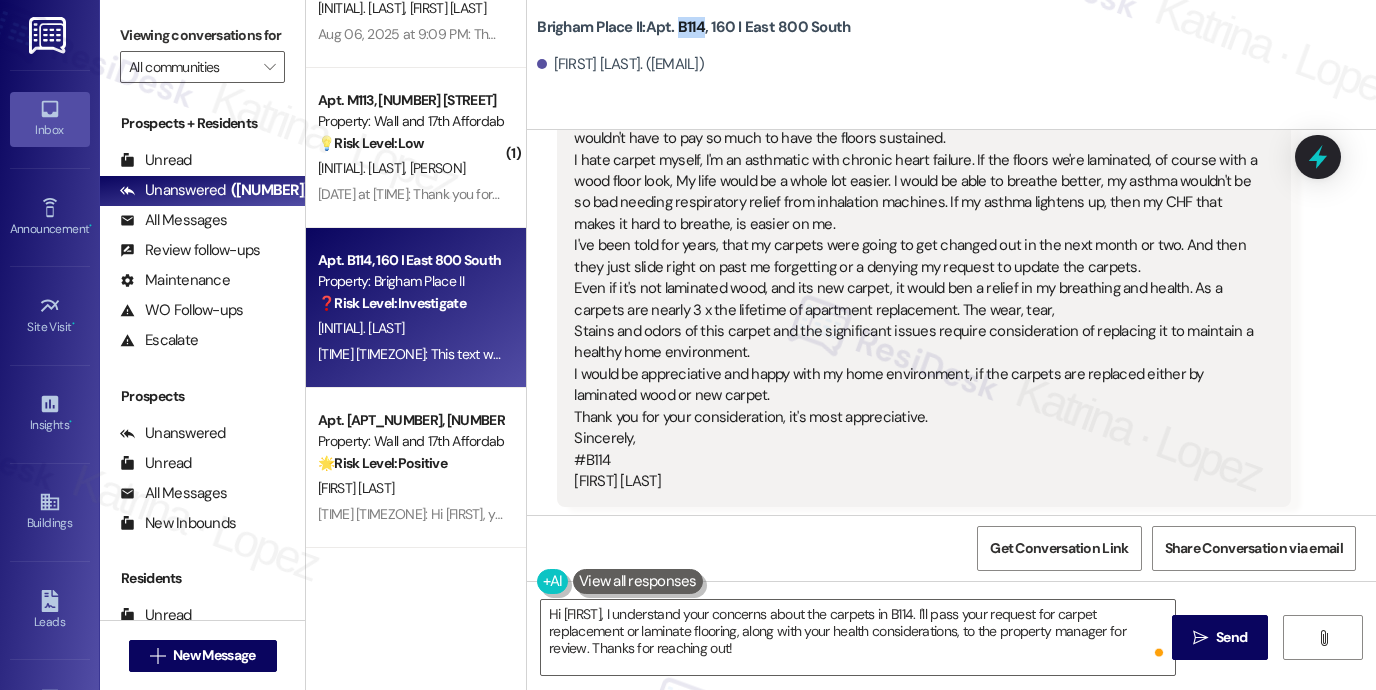 click on "Brigham Place II:  Apt. B114, 160 I East 800 South" at bounding box center [693, 27] 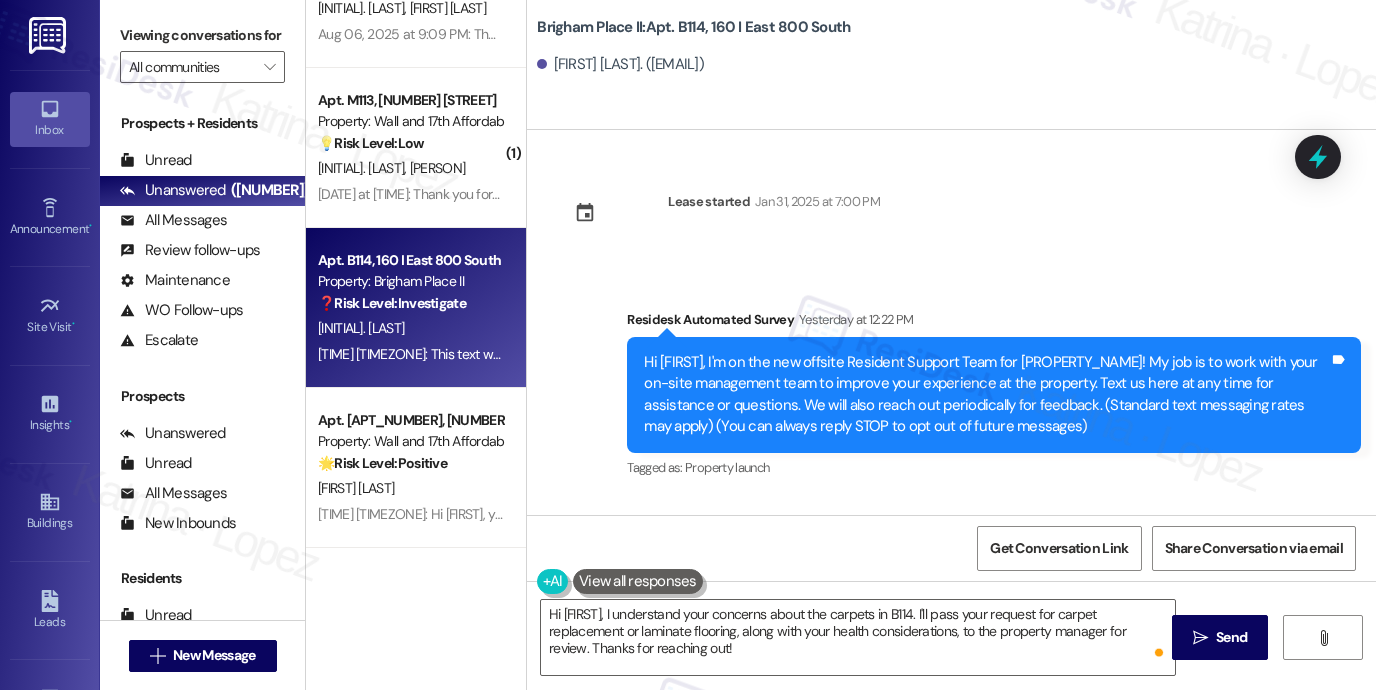 scroll, scrollTop: 0, scrollLeft: 0, axis: both 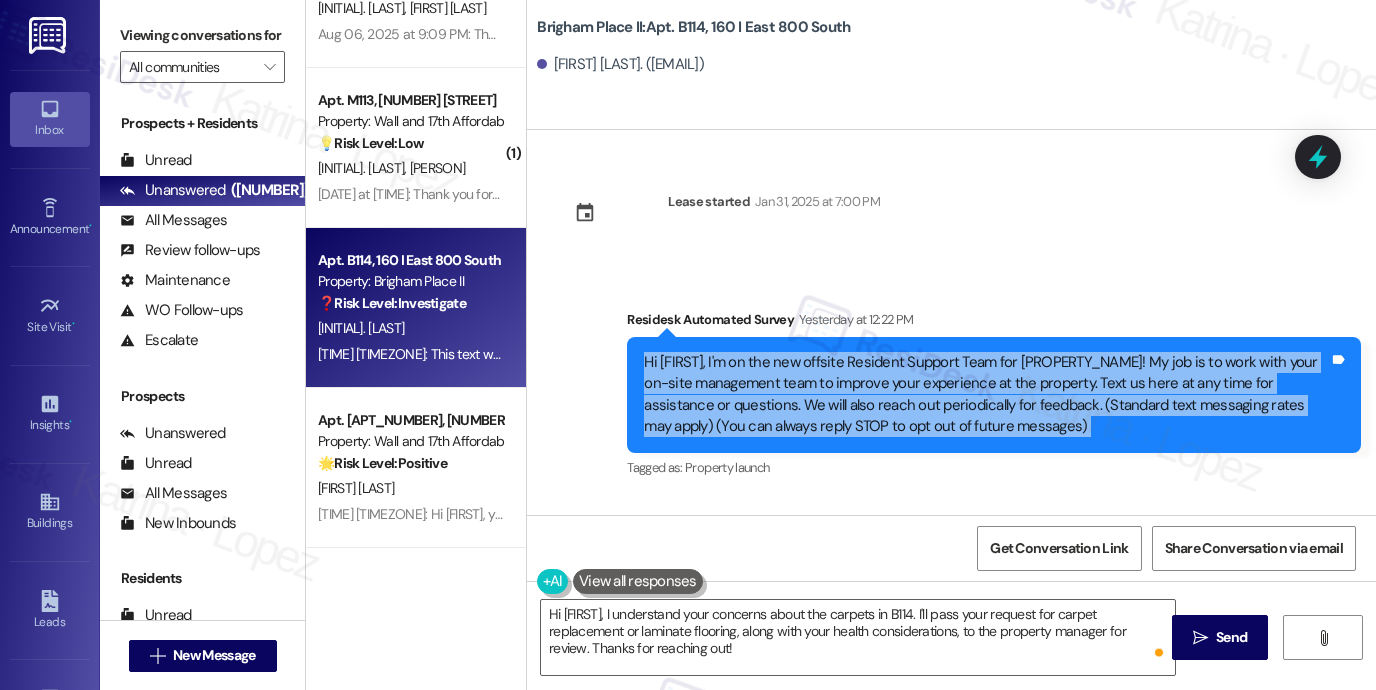 click on "Hi Cathleen, I'm on the new offsite Resident Support Team for Brigham Place II! My job is to work with your on-site management team to improve your experience at the property. Text us here at any time for assistance or questions. We will also reach out periodically for feedback. (Standard text messaging rates may apply) (You can always reply STOP to opt out of future messages)" at bounding box center [986, 395] 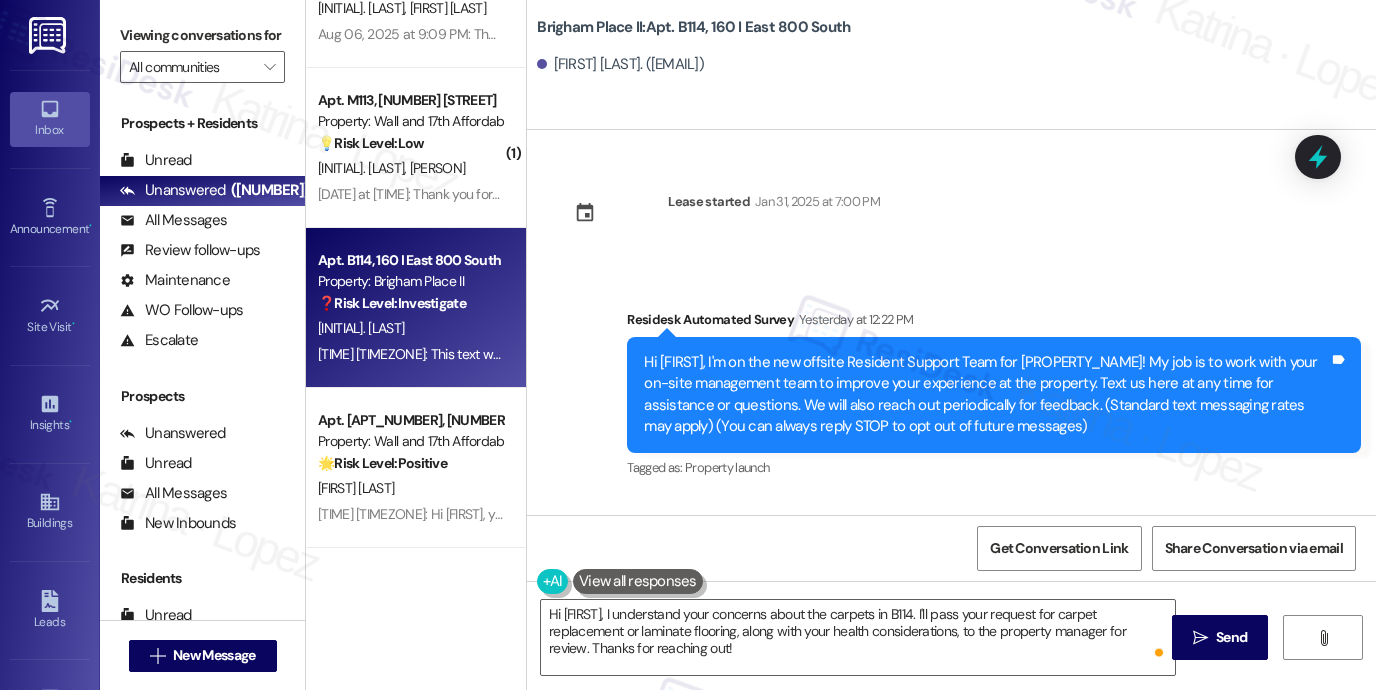 click on "Viewing conversations for" at bounding box center [202, 35] 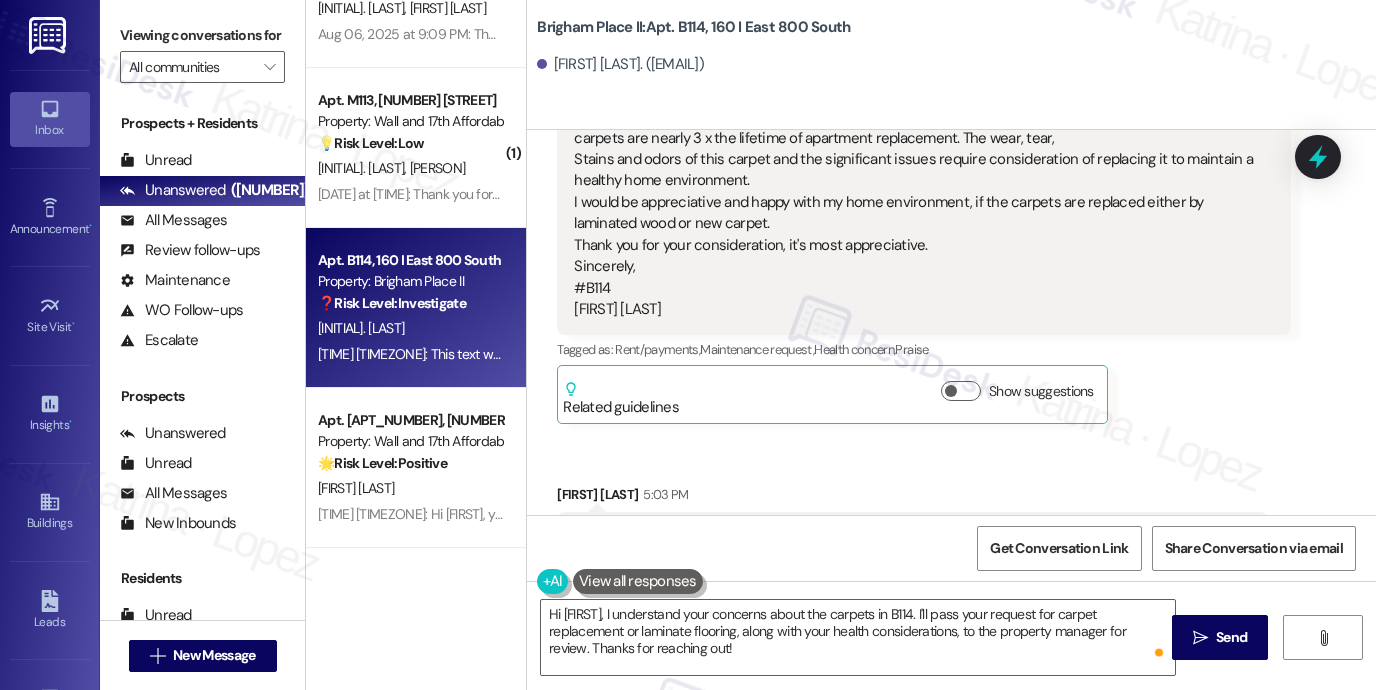 scroll, scrollTop: 1400, scrollLeft: 0, axis: vertical 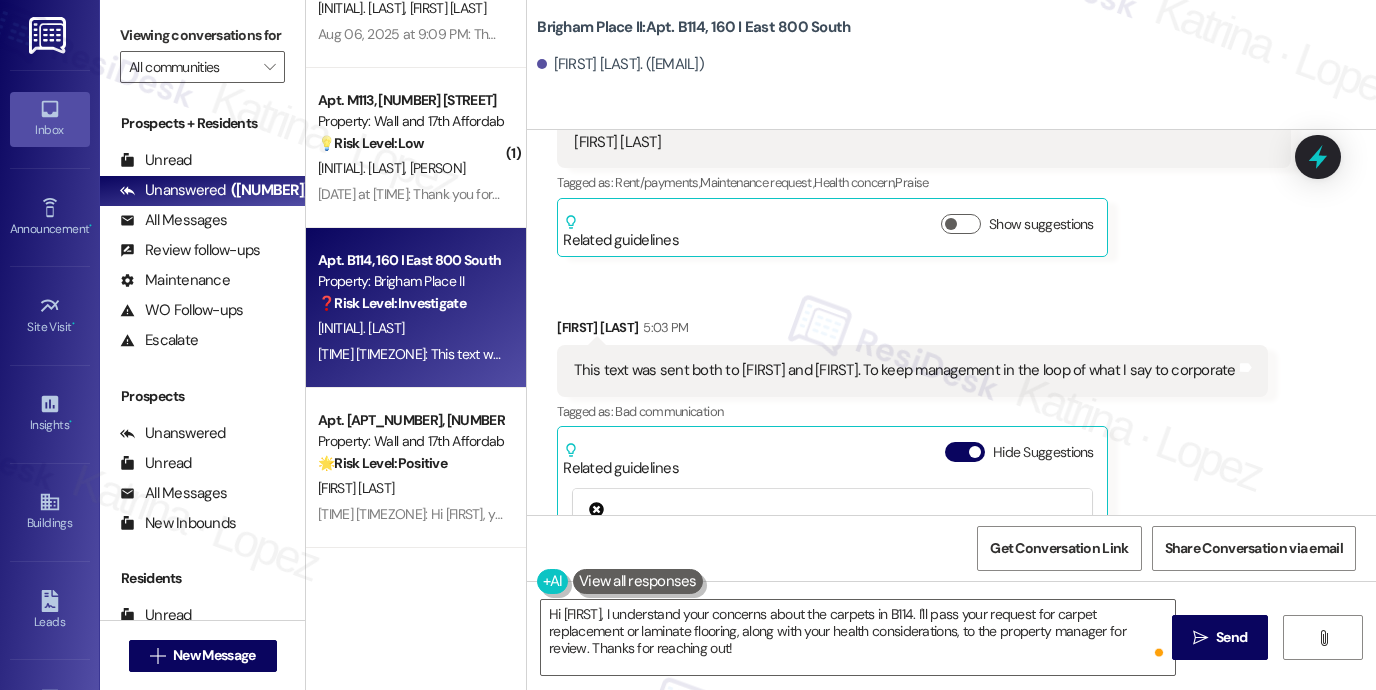 click on "Viewing conversations for" at bounding box center (202, 35) 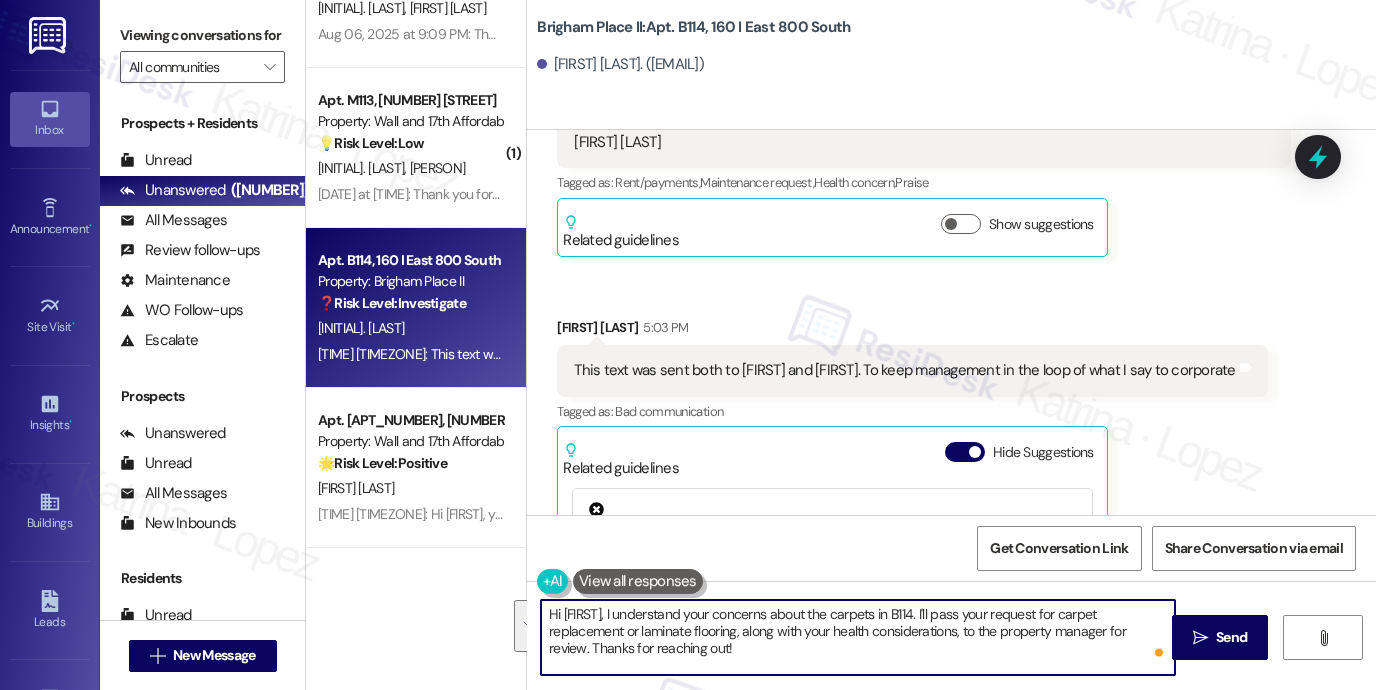 drag, startPoint x: 716, startPoint y: 651, endPoint x: 707, endPoint y: 618, distance: 34.20526 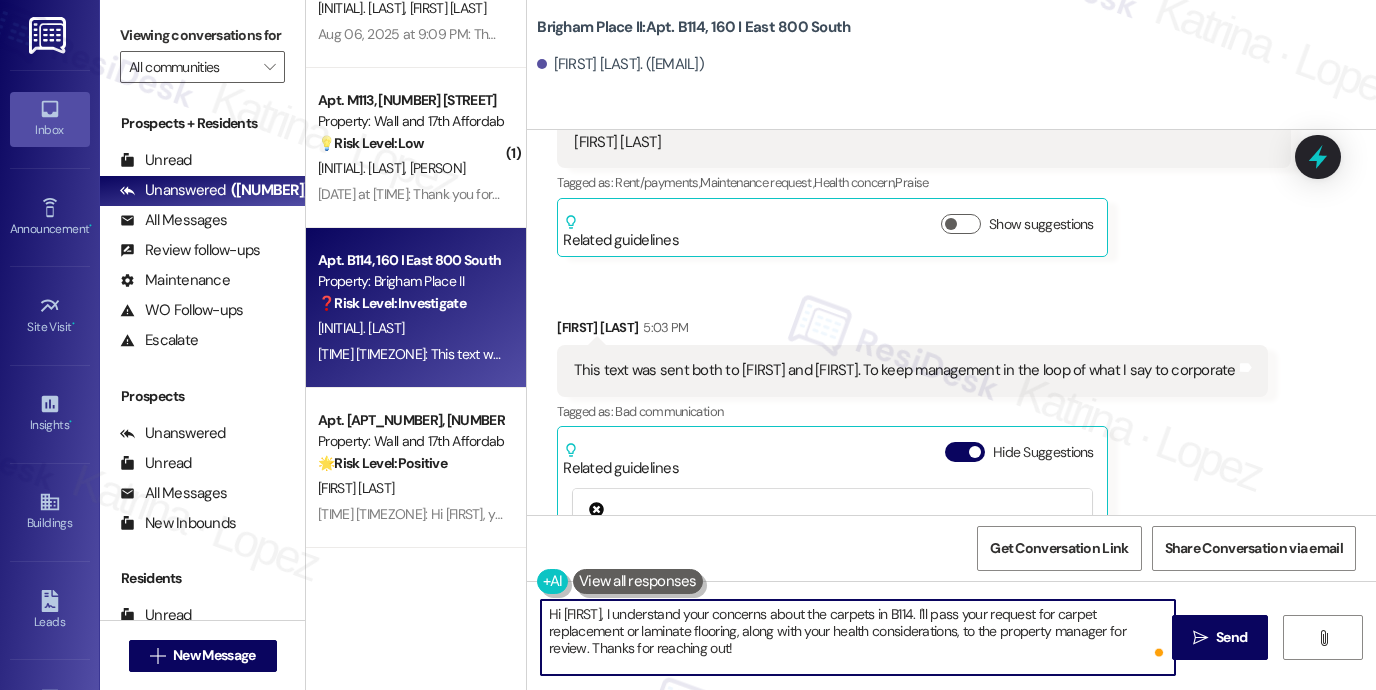 click on "Hi Cathleen, I understand your concerns about the carpets in B114. I'll pass your request for carpet replacement or laminate flooring, along with your health considerations, to the property manager for review. Thanks for reaching out!" at bounding box center (858, 637) 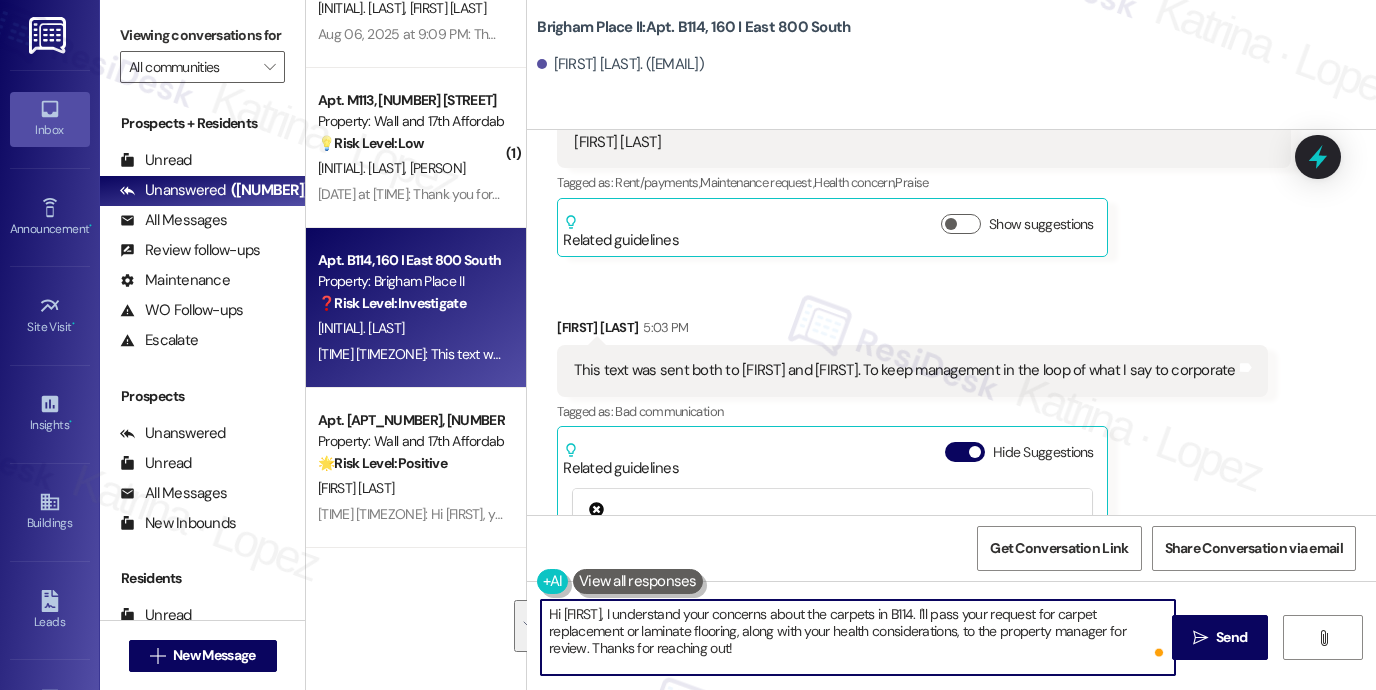 click on "Hi Cathleen, I understand your concerns about the carpets in B114. I'll pass your request for carpet replacement or laminate flooring, along with your health considerations, to the property manager for review. Thanks for reaching out!" at bounding box center [858, 637] 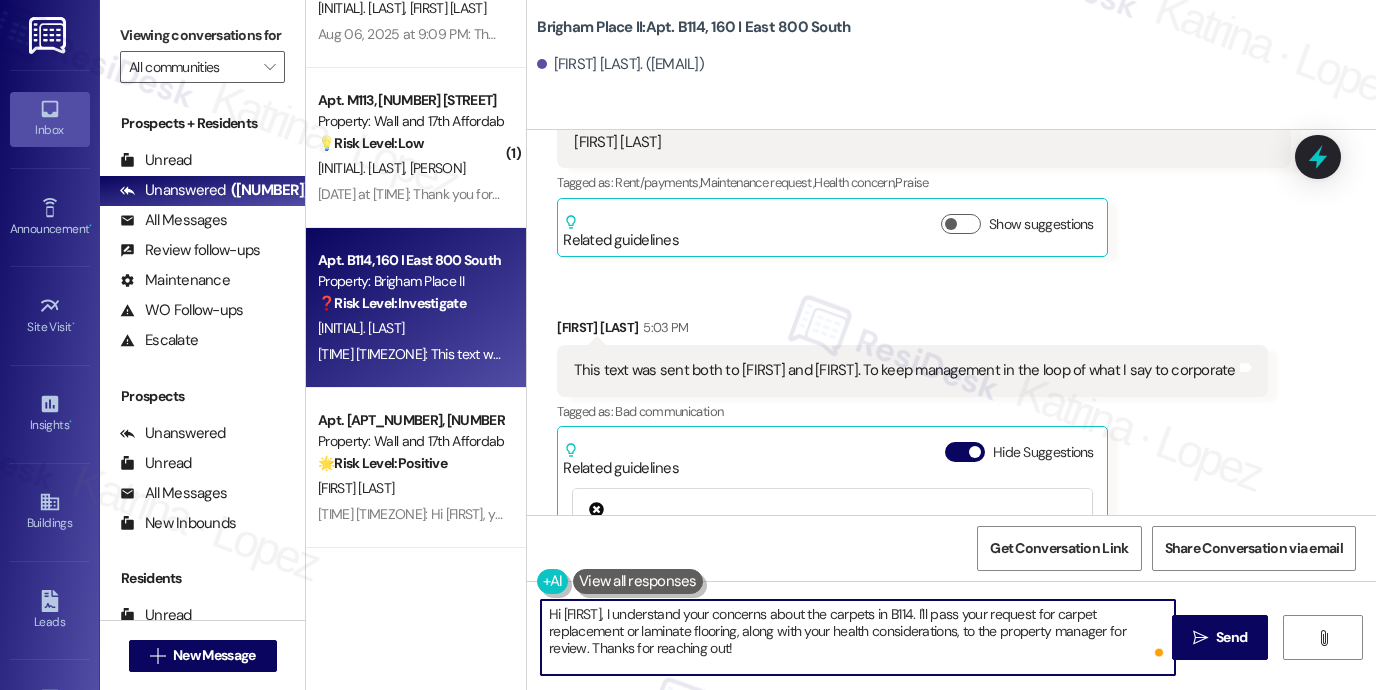 drag, startPoint x: 992, startPoint y: 631, endPoint x: 1001, endPoint y: 638, distance: 11.401754 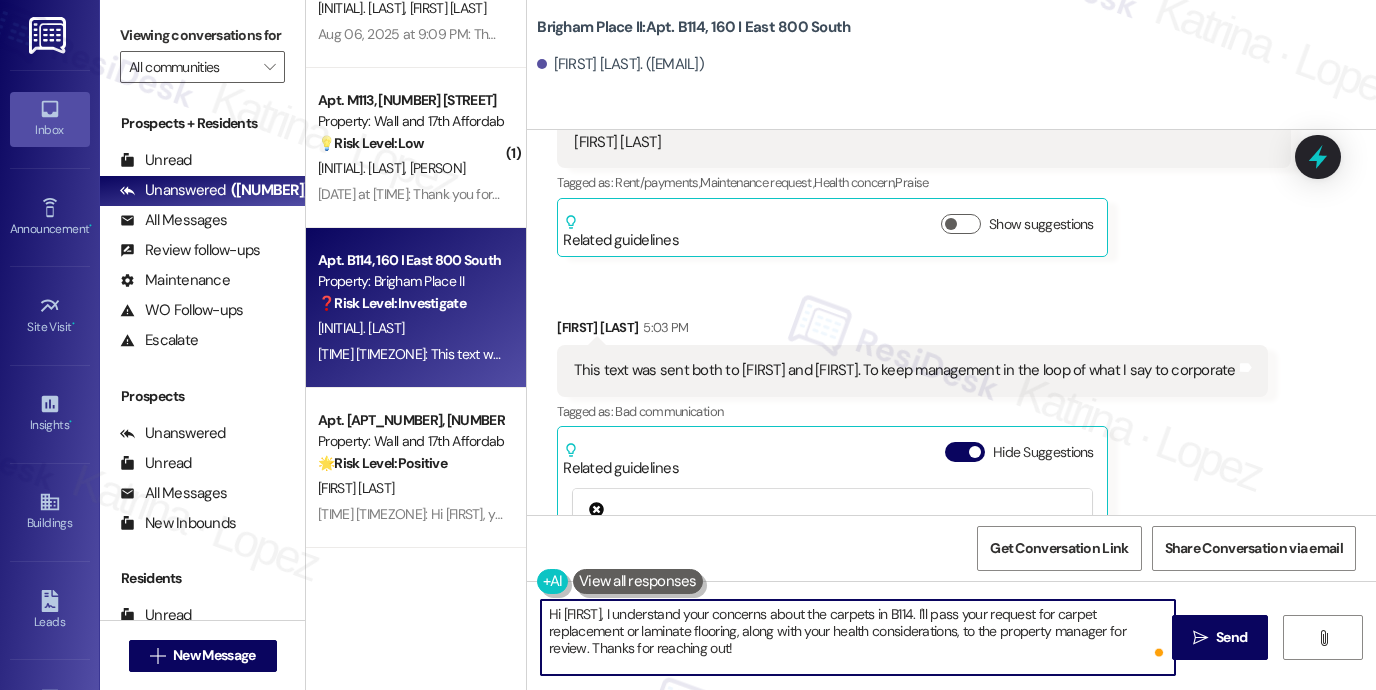 click on "Hi Cathleen, I understand your concerns about the carpets in B114. I'll pass your request for carpet replacement or laminate flooring, along with your health considerations, to the property manager for review. Thanks for reaching out!" at bounding box center [858, 637] 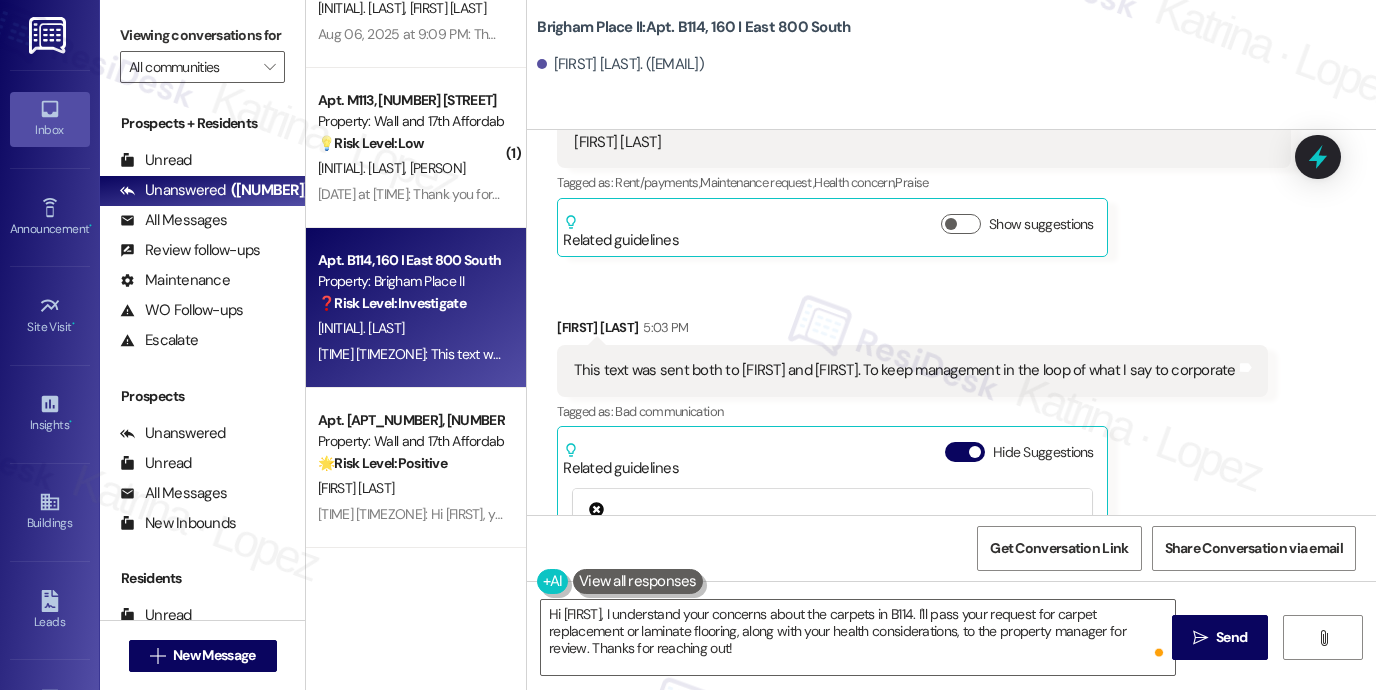 click on "Viewing conversations for" at bounding box center [202, 35] 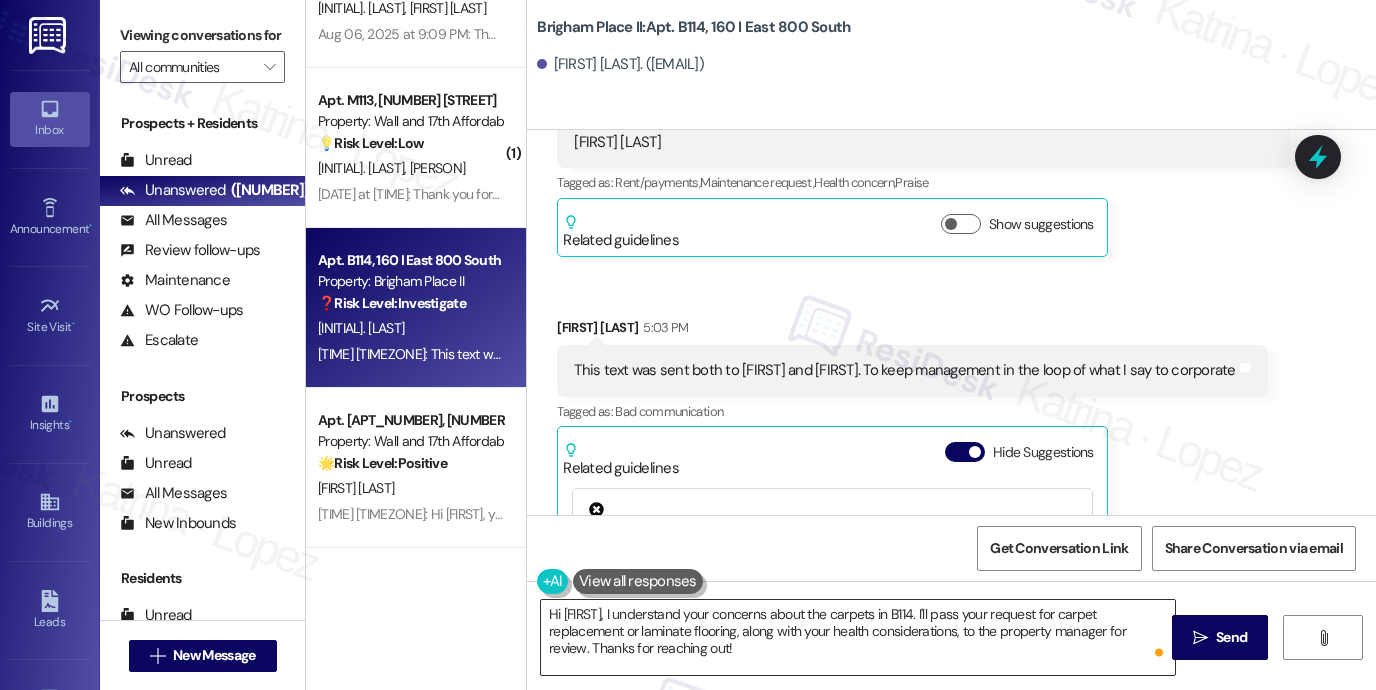 click on "Hi Cathleen, I understand your concerns about the carpets in B114. I'll pass your request for carpet replacement or laminate flooring, along with your health considerations, to the property manager for review. Thanks for reaching out!" at bounding box center (858, 637) 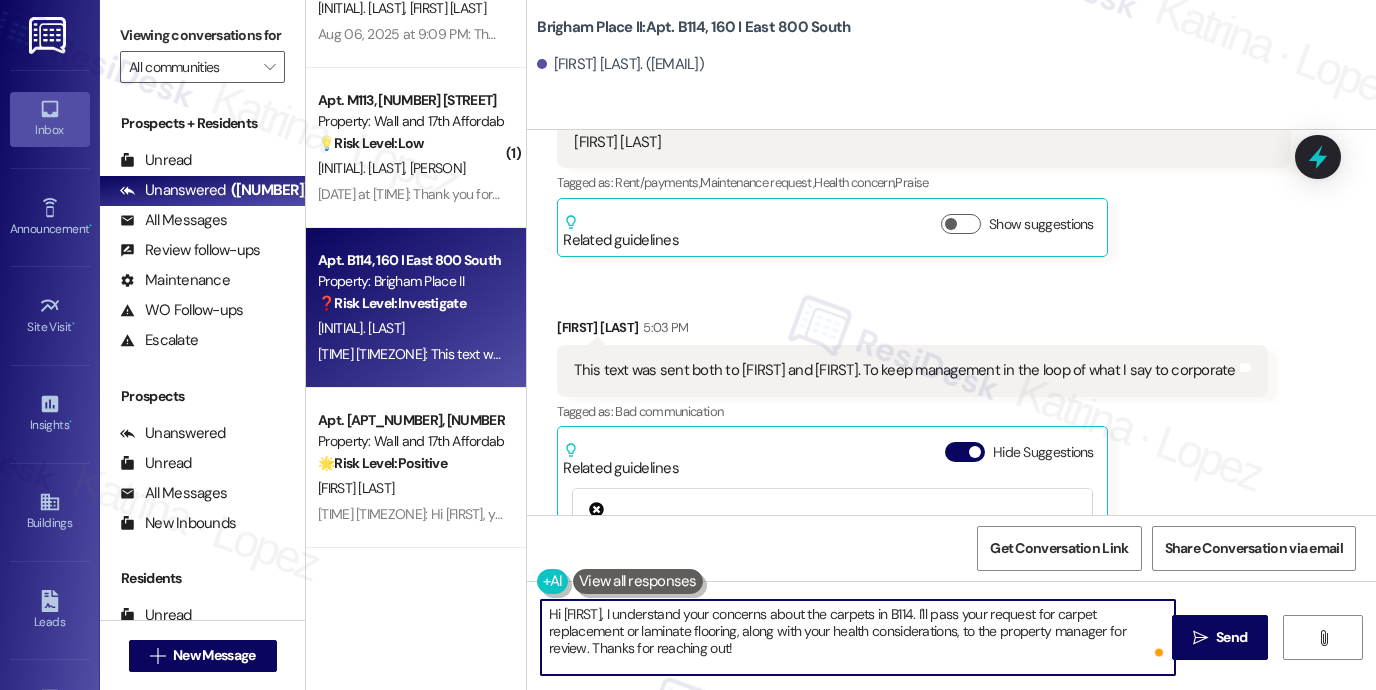 click on "Hi Cathleen, I understand your concerns about the carpets in B114. I'll pass your request for carpet replacement or laminate flooring, along with your health considerations, to the property manager for review. Thanks for reaching out!" at bounding box center (858, 637) 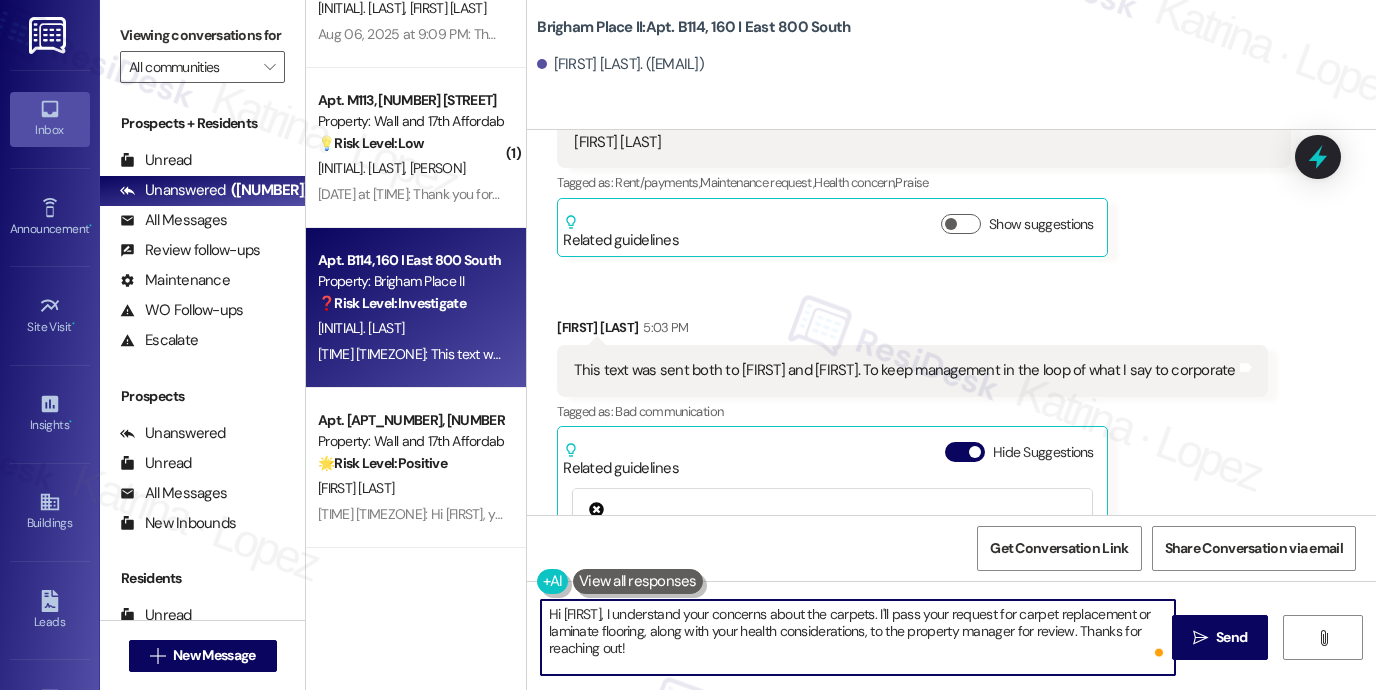 click on "Hi Cathleen, I understand your concerns about the carpets. I'll pass your request for carpet replacement or laminate flooring, along with your health considerations, to the property manager for review. Thanks for reaching out!" at bounding box center [858, 637] 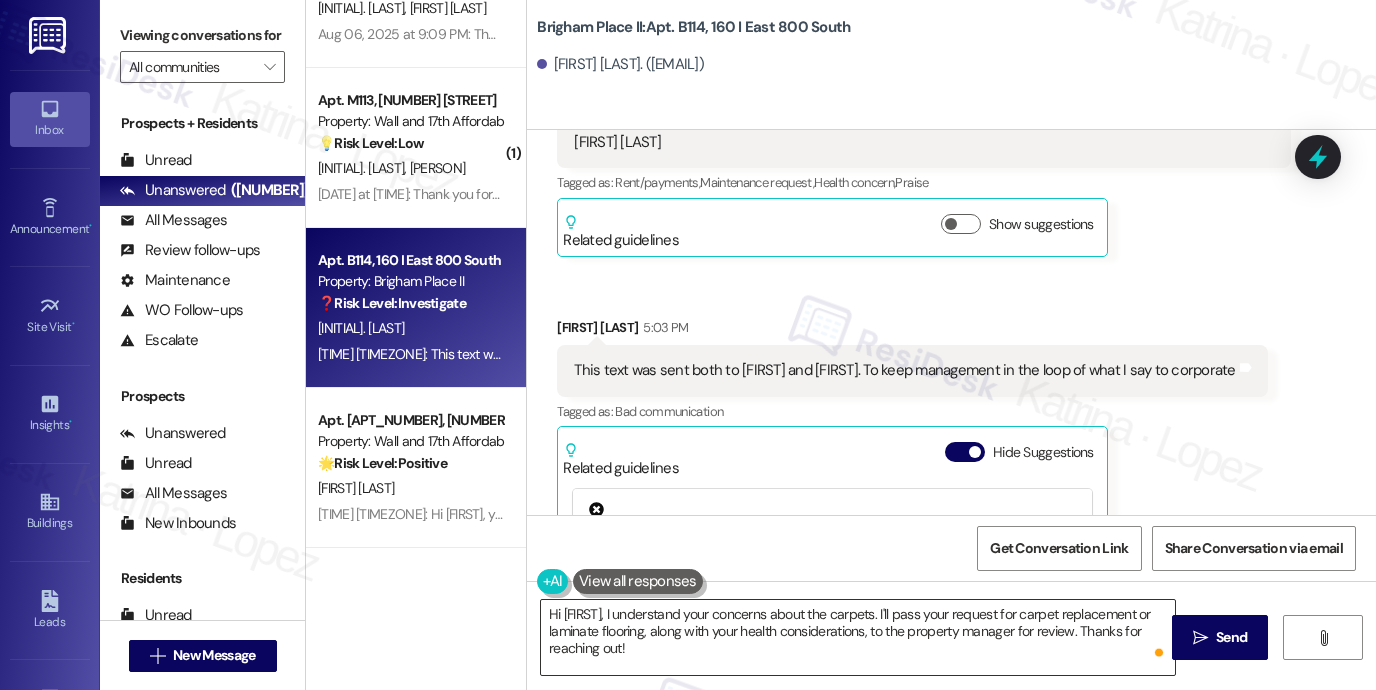 drag, startPoint x: 1184, startPoint y: 645, endPoint x: 735, endPoint y: 643, distance: 449.00446 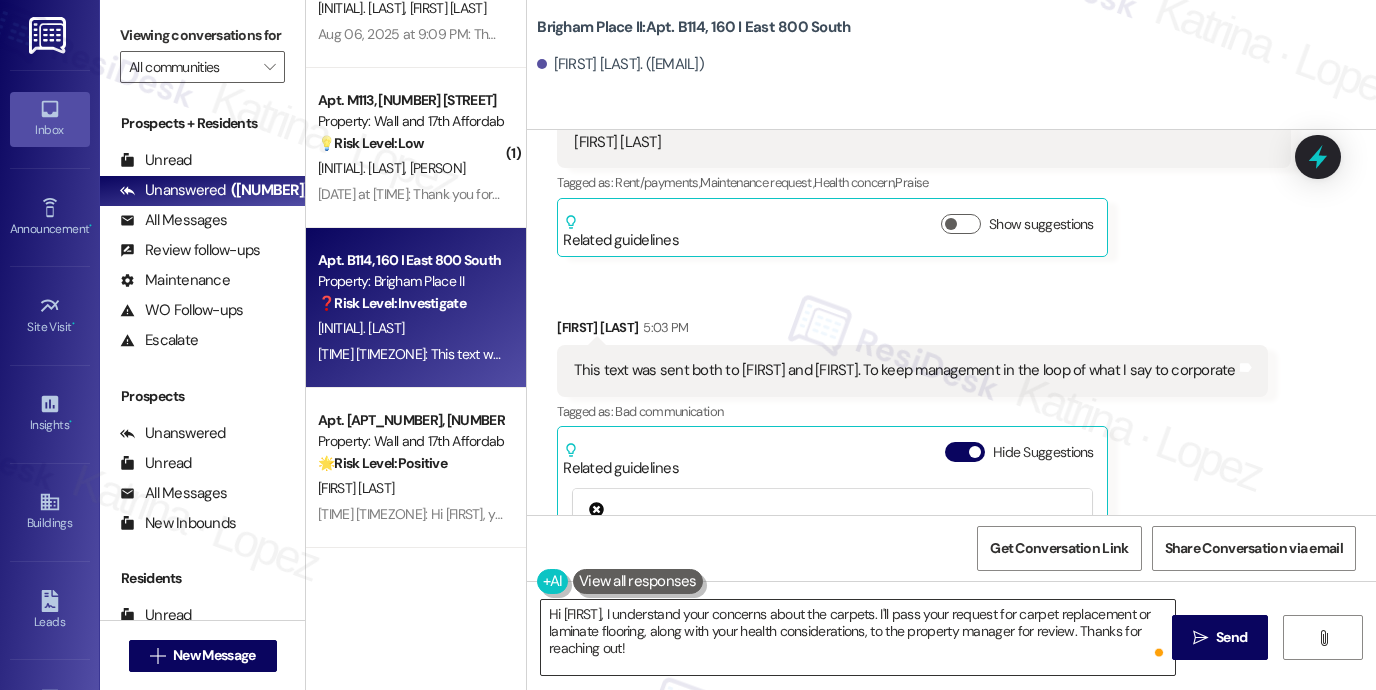 click on "Hi Cathleen, I understand your concerns about the carpets. I'll pass your request for carpet replacement or laminate flooring, along with your health considerations, to the property manager for review. Thanks for reaching out!  Send " at bounding box center (951, 656) 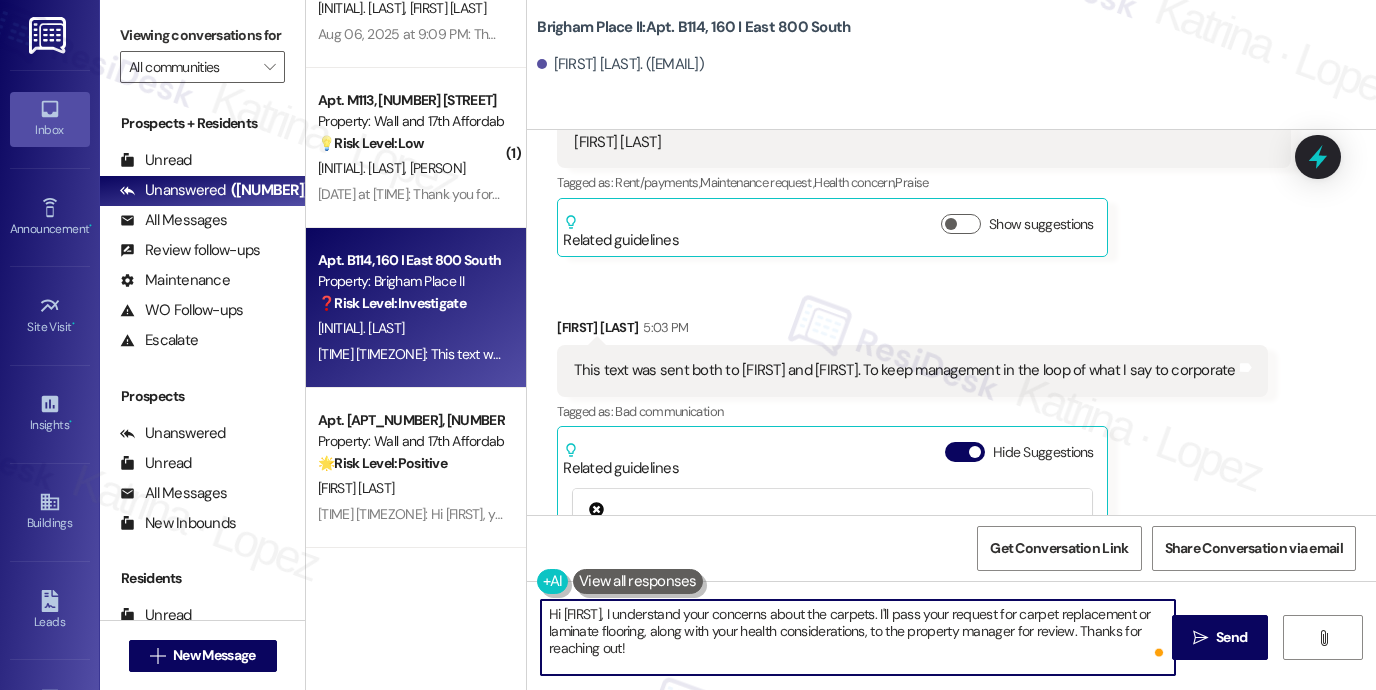drag, startPoint x: 735, startPoint y: 643, endPoint x: 748, endPoint y: 639, distance: 13.601471 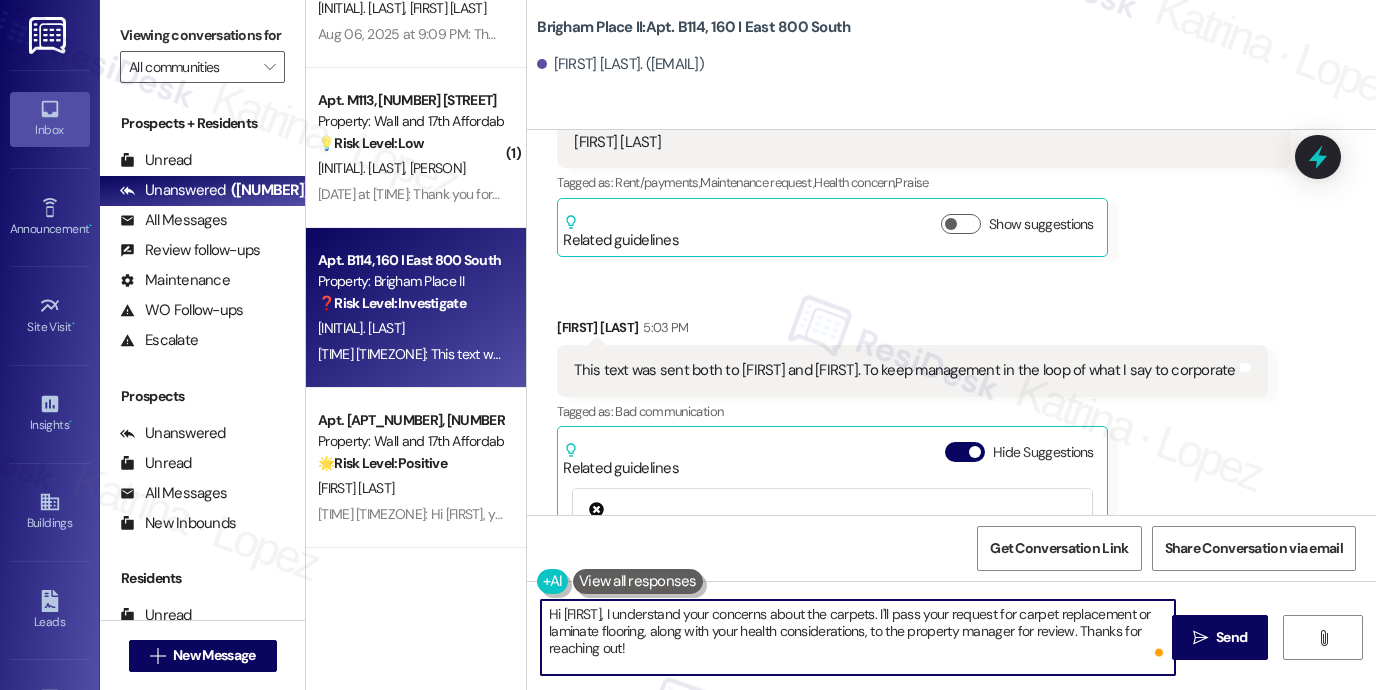 click on "Hi Cathleen, I understand your concerns about the carpets. I'll pass your request for carpet replacement or laminate flooring, along with your health considerations, to the property manager for review. Thanks for reaching out!" at bounding box center (858, 637) 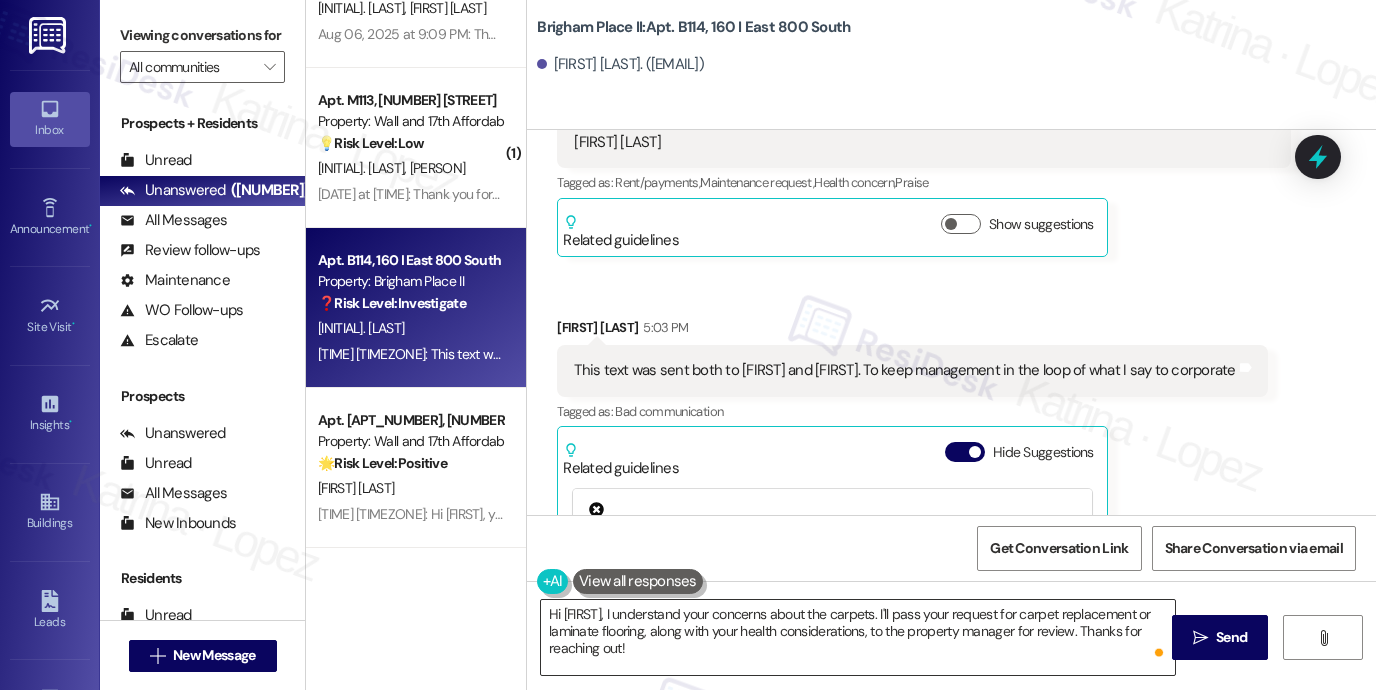 drag, startPoint x: 1239, startPoint y: 639, endPoint x: 1005, endPoint y: 639, distance: 234 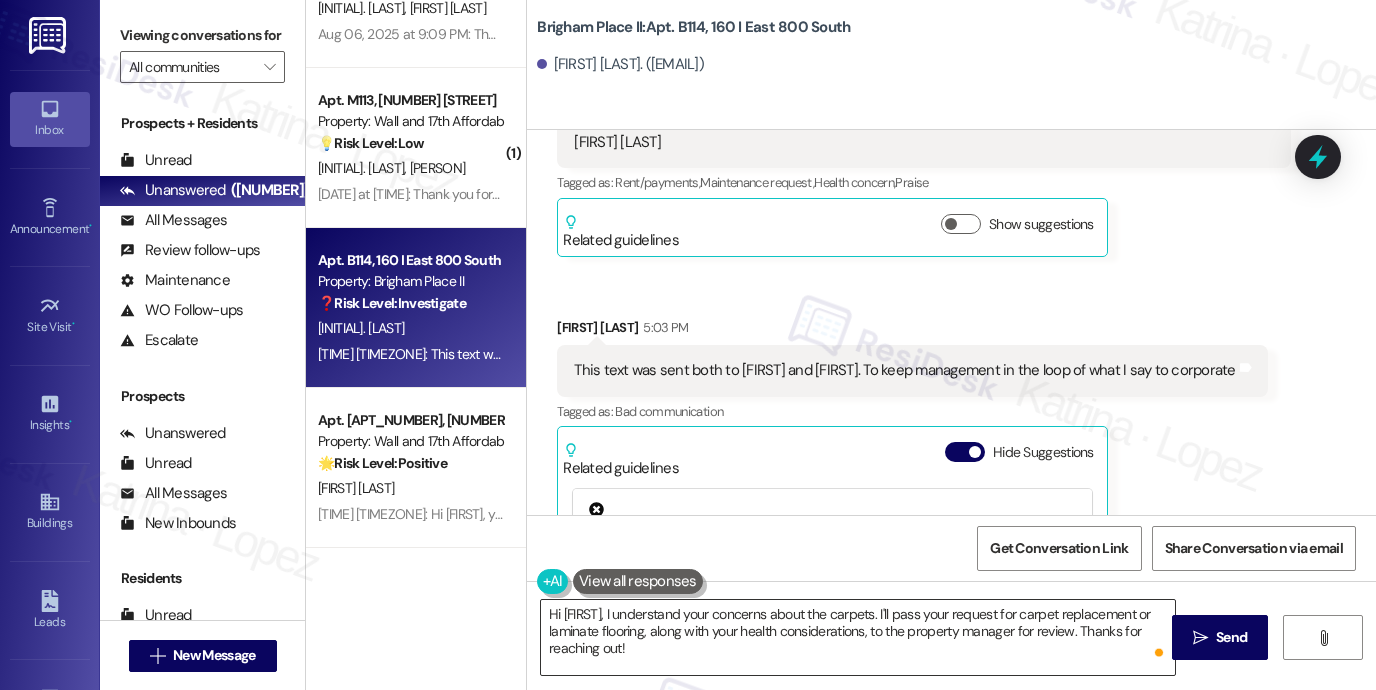 click on "Hi Cathleen, I understand your concerns about the carpets. I'll pass your request for carpet replacement or laminate flooring, along with your health considerations, to the property manager for review. Thanks for reaching out!  Send " at bounding box center (951, 656) 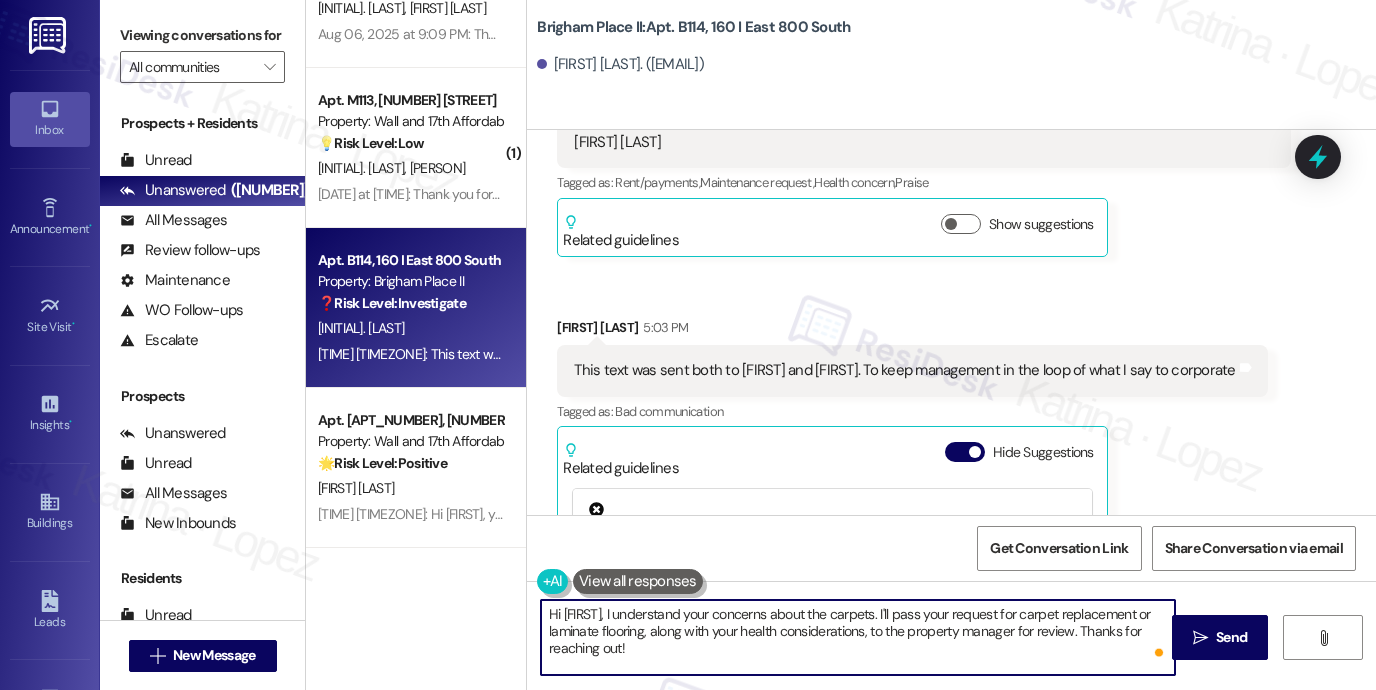 click on "Hi Cathleen, I understand your concerns about the carpets. I'll pass your request for carpet replacement or laminate flooring, along with your health considerations, to the property manager for review. Thanks for reaching out!" at bounding box center (858, 637) 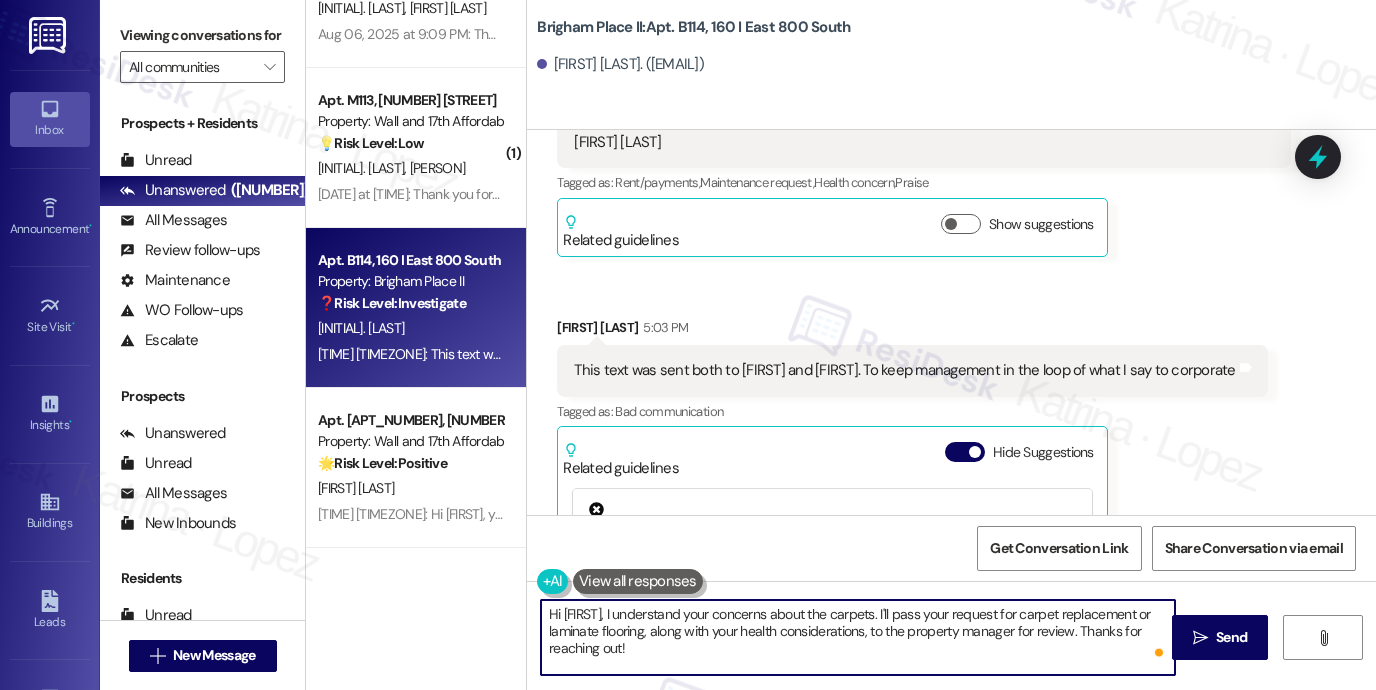click on "Hi Cathleen, I understand your concerns about the carpets. I'll pass your request for carpet replacement or laminate flooring, along with your health considerations, to the property manager for review. Thanks for reaching out!" at bounding box center (858, 637) 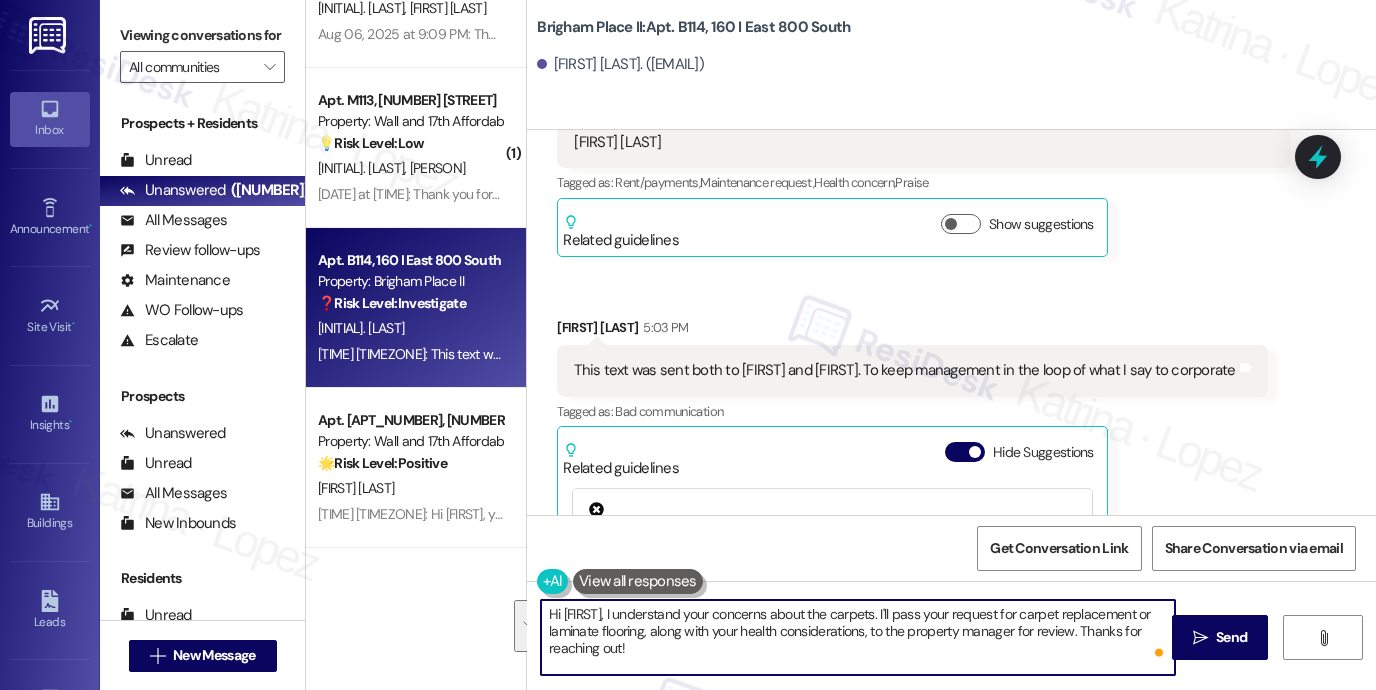 click on "Hi Cathleen, I understand your concerns about the carpets. I'll pass your request for carpet replacement or laminate flooring, along with your health considerations, to the property manager for review. Thanks for reaching out!" at bounding box center (858, 637) 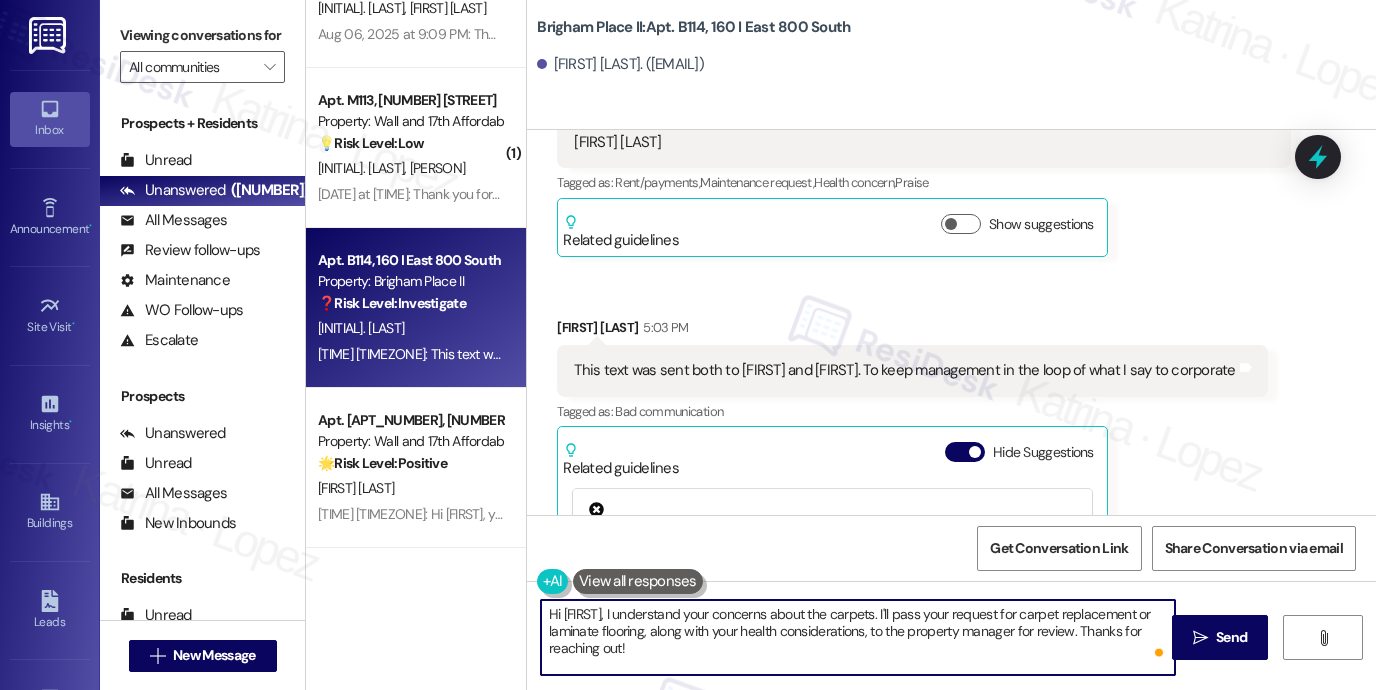 click on "Hi Cathleen, I understand your concerns about the carpets. I'll pass your request for carpet replacement or laminate flooring, along with your health considerations, to the property manager for review. Thanks for reaching out!" at bounding box center (858, 637) 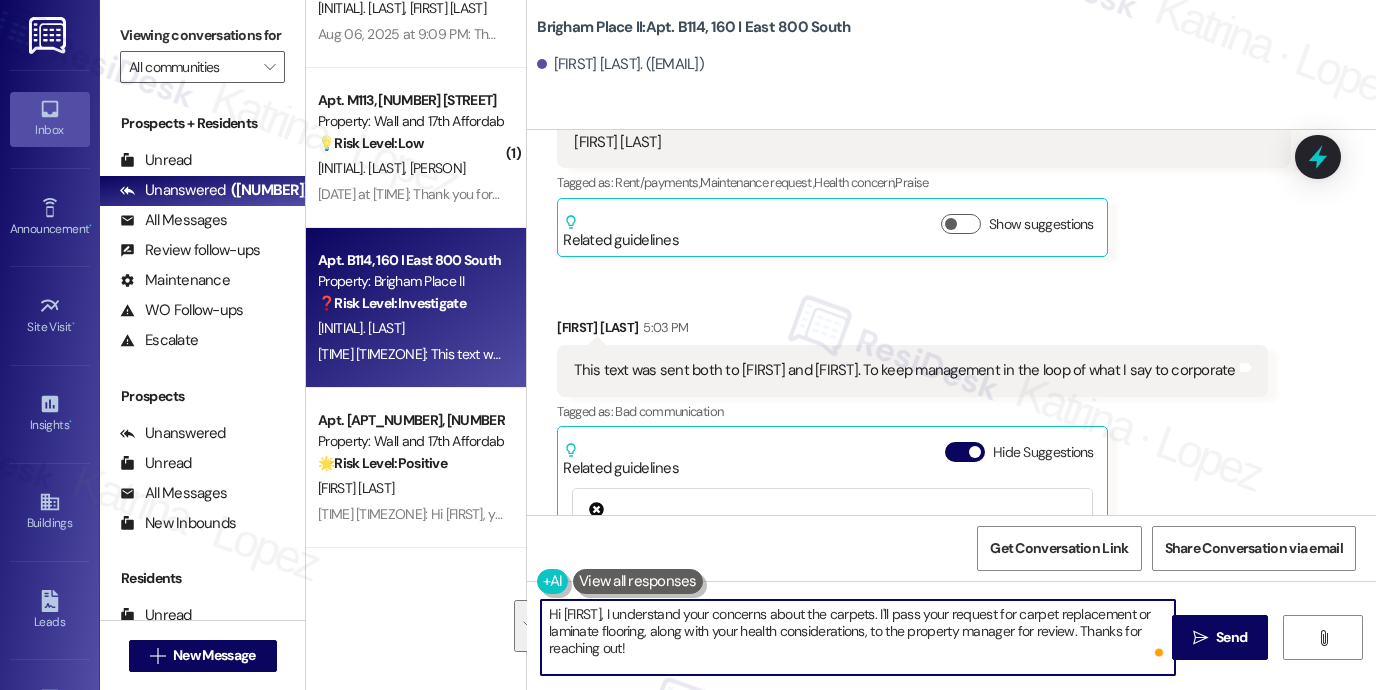 click on "Tagged as:   Bad communication Click to highlight conversations about Bad communication" at bounding box center [912, 411] 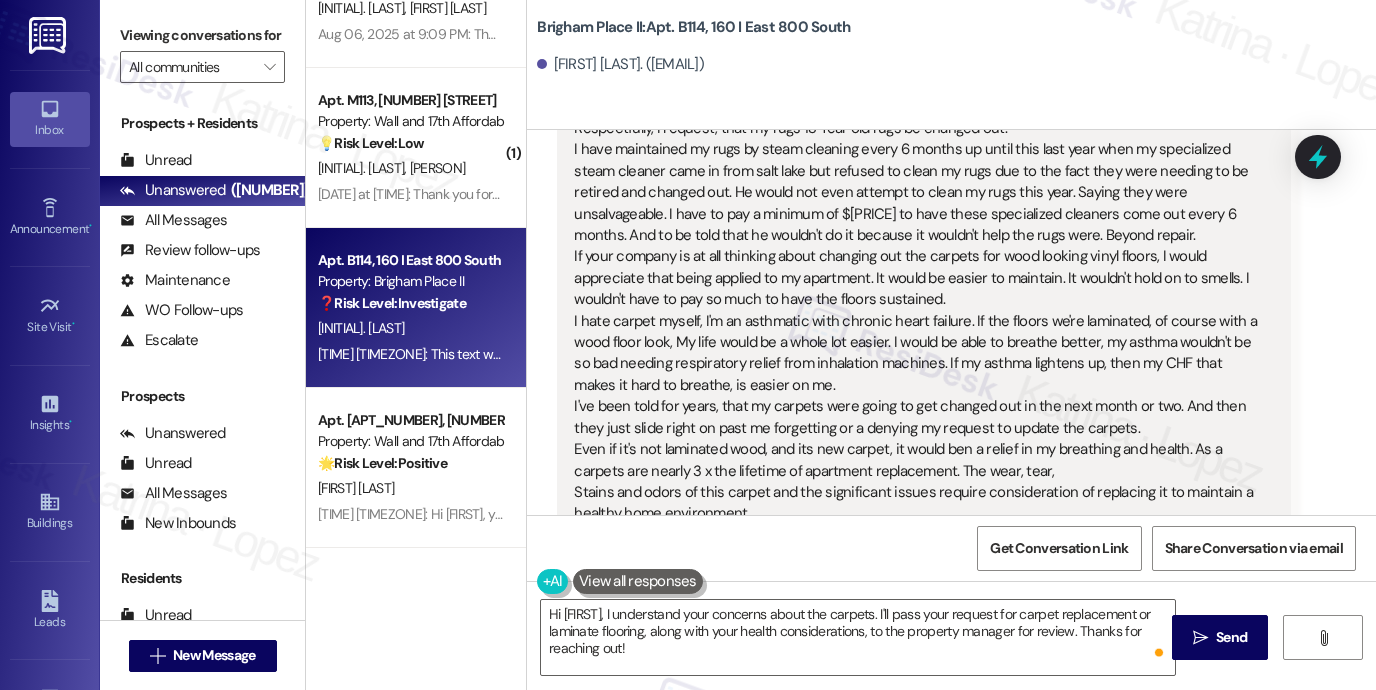 scroll, scrollTop: 800, scrollLeft: 0, axis: vertical 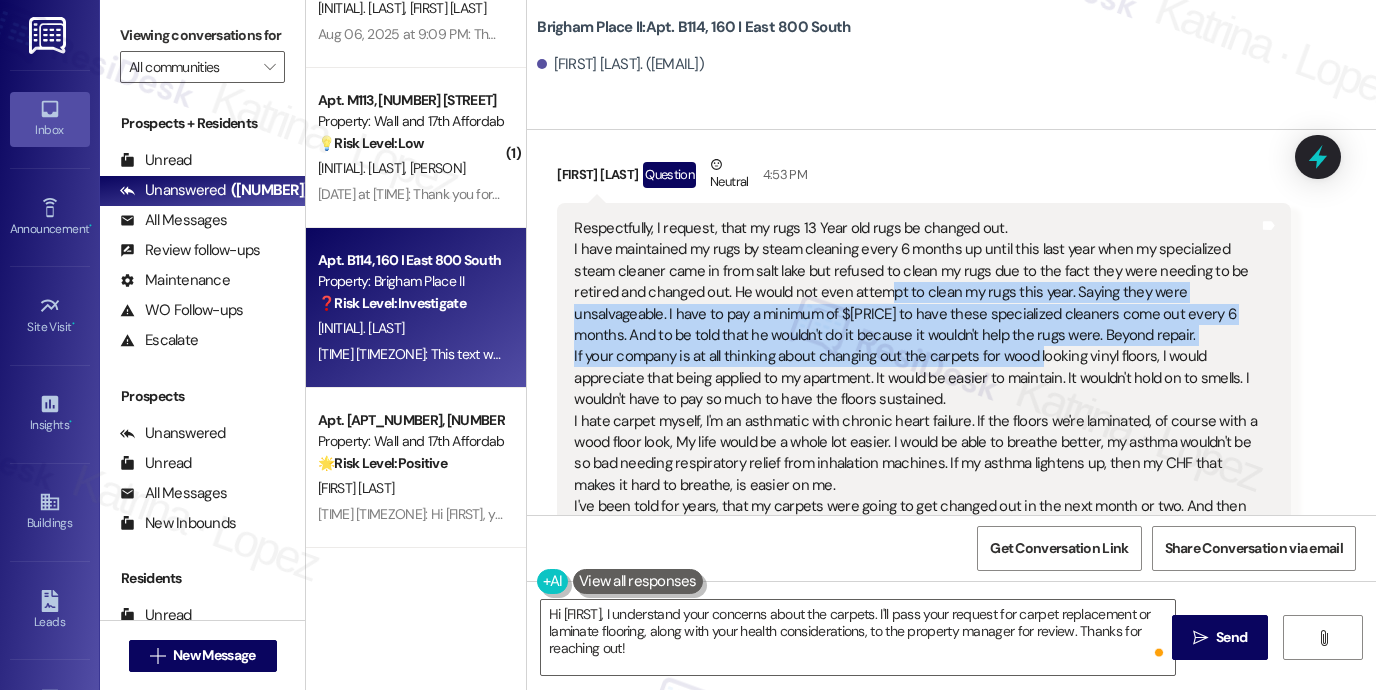 drag, startPoint x: 880, startPoint y: 293, endPoint x: 1032, endPoint y: 359, distance: 165.71059 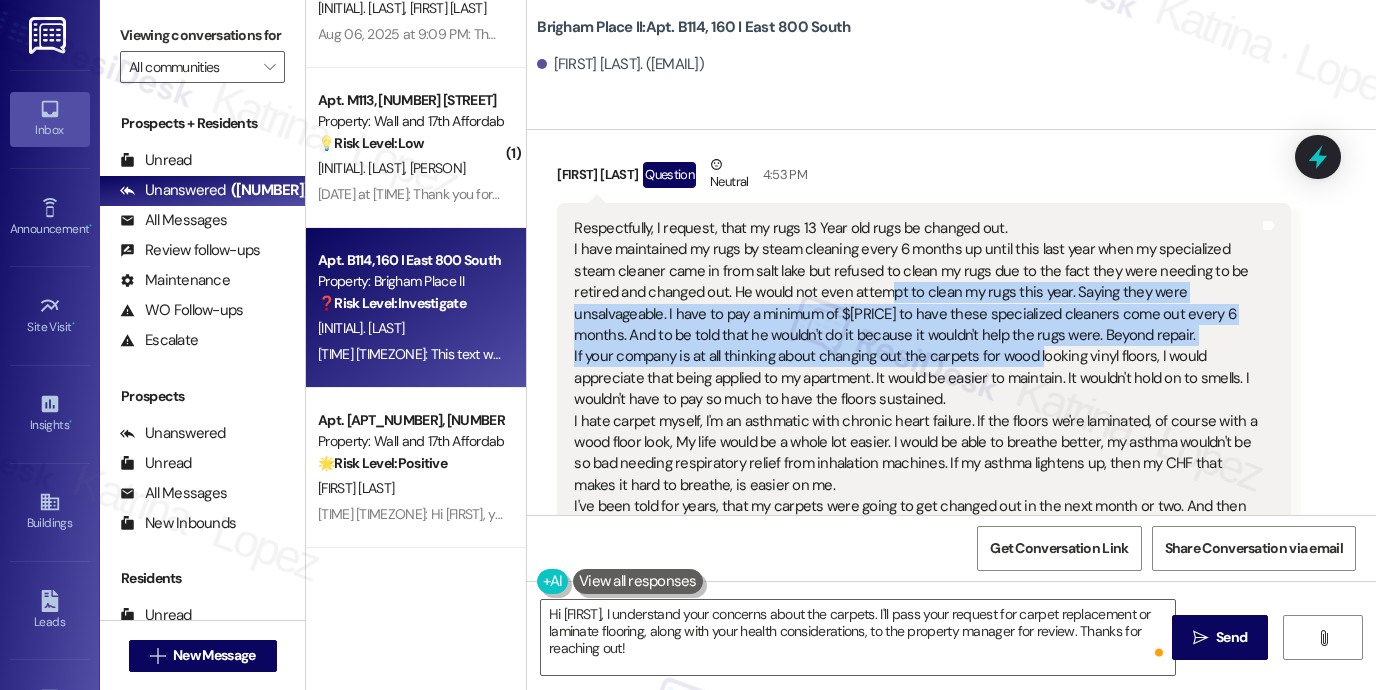 click on "Respectfully, I request, that my rugs 13 Year old rugs be changed out.
I have maintained my rugs by steam cleaning every 6 months up until this last year when my specialized steam cleaner came in from salt lake but refused to clean my rugs due to the fact they were needing to be retired and changed out. He would not even attempt to clean my rugs this year. Saying they were unsalvageable. I have to pay a minimum of $200 to have these specialized cleaners come out every 6 months. And to be told that he wouldn't do it because it wouldn't help the rugs were. Beyond repair.
If your company is at all thinking about changing out the carpets for wood looking vinyl floors, I would appreciate that being applied to my apartment. It would be easier to maintain. It wouldn't hold on to smells. I wouldn't have to pay so much to have the floors sustained.
Stains and odors of this carpet and the significant issues require consideration of replacing it to maintain a healthy home environment.
Sincerely," at bounding box center [916, 486] 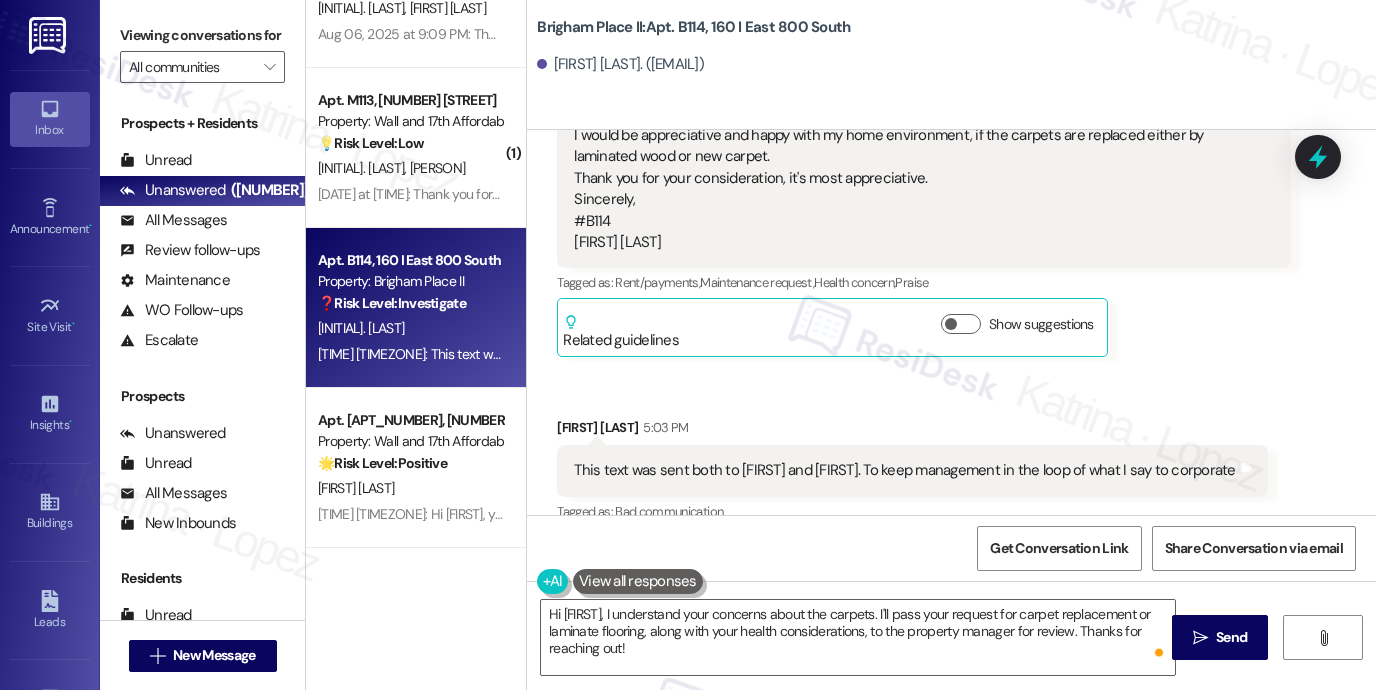 scroll, scrollTop: 800, scrollLeft: 0, axis: vertical 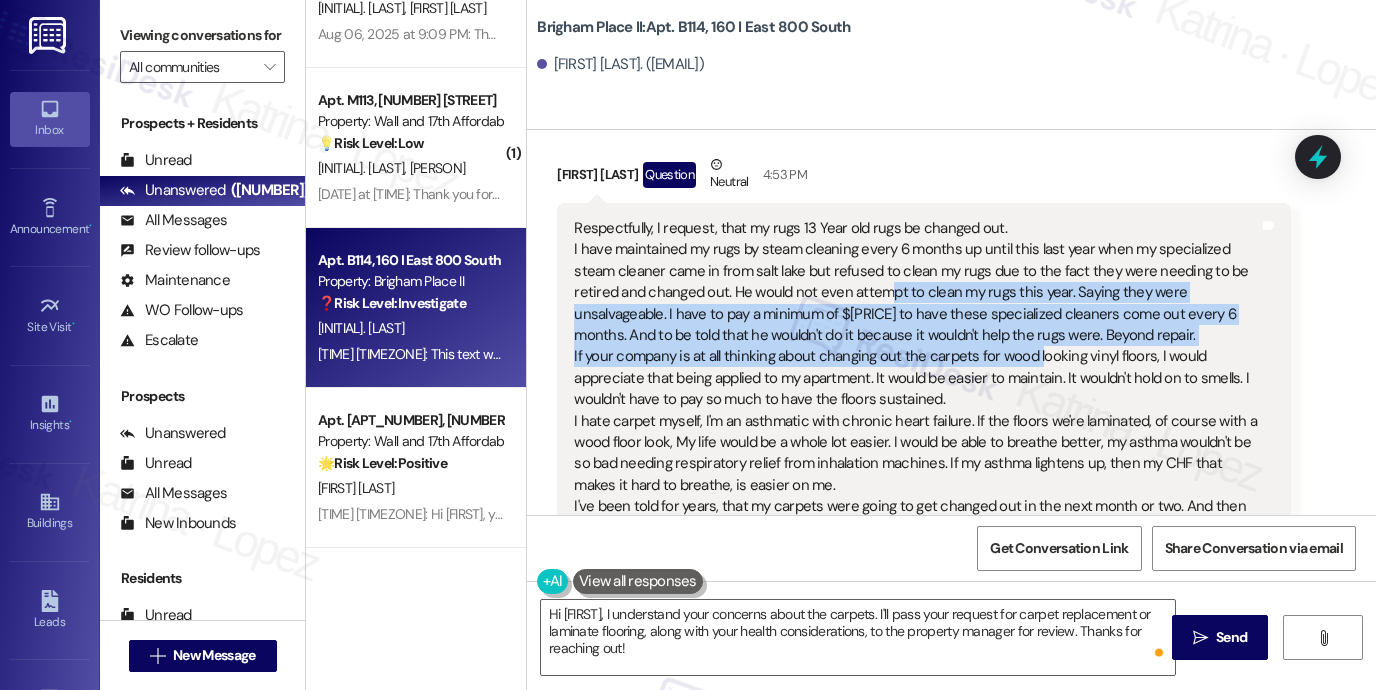 click on "Respectfully, I request, that my rugs 13 Year old rugs be changed out.
I have maintained my rugs by steam cleaning every 6 months up until this last year when my specialized steam cleaner came in from salt lake but refused to clean my rugs due to the fact they were needing to be retired and changed out. He would not even attempt to clean my rugs this year. Saying they were unsalvageable. I have to pay a minimum of $200 to have these specialized cleaners come out every 6 months. And to be told that he wouldn't do it because it wouldn't help the rugs were. Beyond repair.
If your company is at all thinking about changing out the carpets for wood looking vinyl floors, I would appreciate that being applied to my apartment. It would be easier to maintain. It wouldn't hold on to smells. I wouldn't have to pay so much to have the floors sustained.
Stains and odors of this carpet and the significant issues require consideration of replacing it to maintain a healthy home environment.
Sincerely," at bounding box center (916, 486) 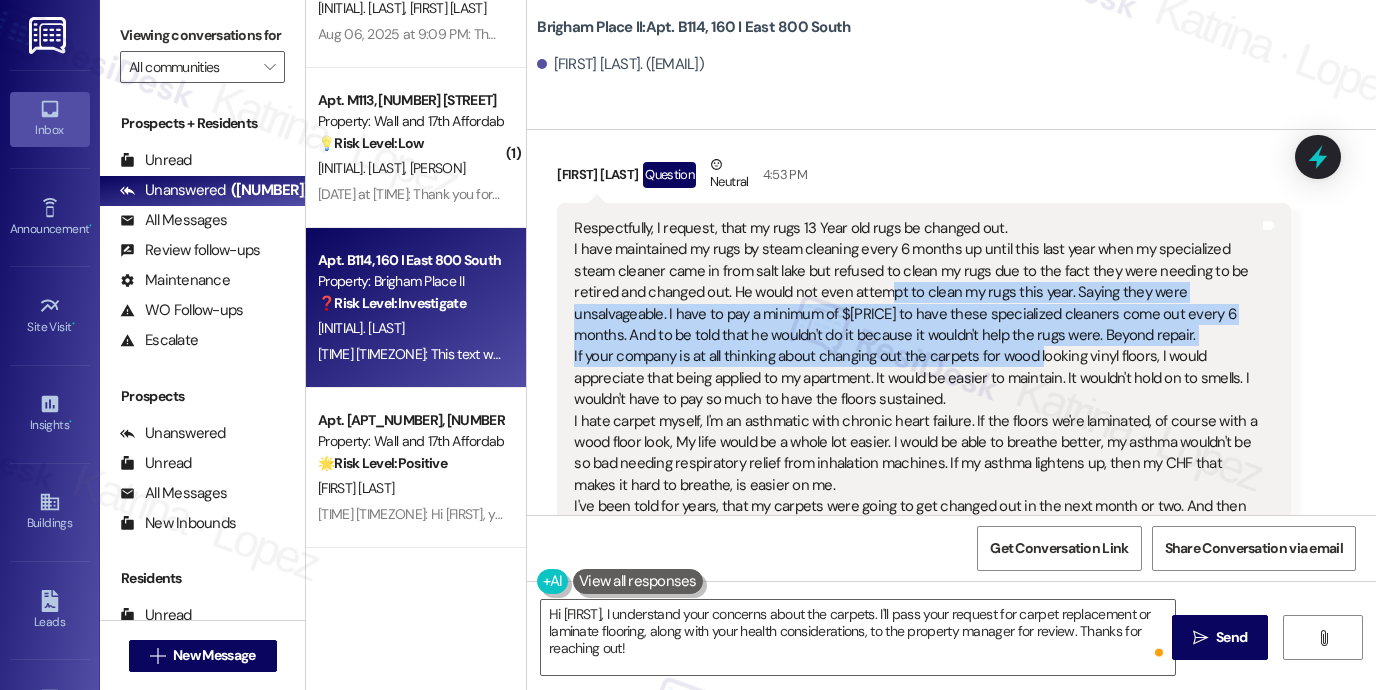 click on "Respectfully, I request, that my rugs 13 Year old rugs be changed out.
I have maintained my rugs by steam cleaning every 6 months up until this last year when my specialized steam cleaner came in from salt lake but refused to clean my rugs due to the fact they were needing to be retired and changed out. He would not even attempt to clean my rugs this year. Saying they were unsalvageable. I have to pay a minimum of $200 to have these specialized cleaners come out every 6 months. And to be told that he wouldn't do it because it wouldn't help the rugs were. Beyond repair.
If your company is at all thinking about changing out the carpets for wood looking vinyl floors, I would appreciate that being applied to my apartment. It would be easier to maintain. It wouldn't hold on to smells. I wouldn't have to pay so much to have the floors sustained.
Stains and odors of this carpet and the significant issues require consideration of replacing it to maintain a healthy home environment.
Sincerely," at bounding box center (916, 486) 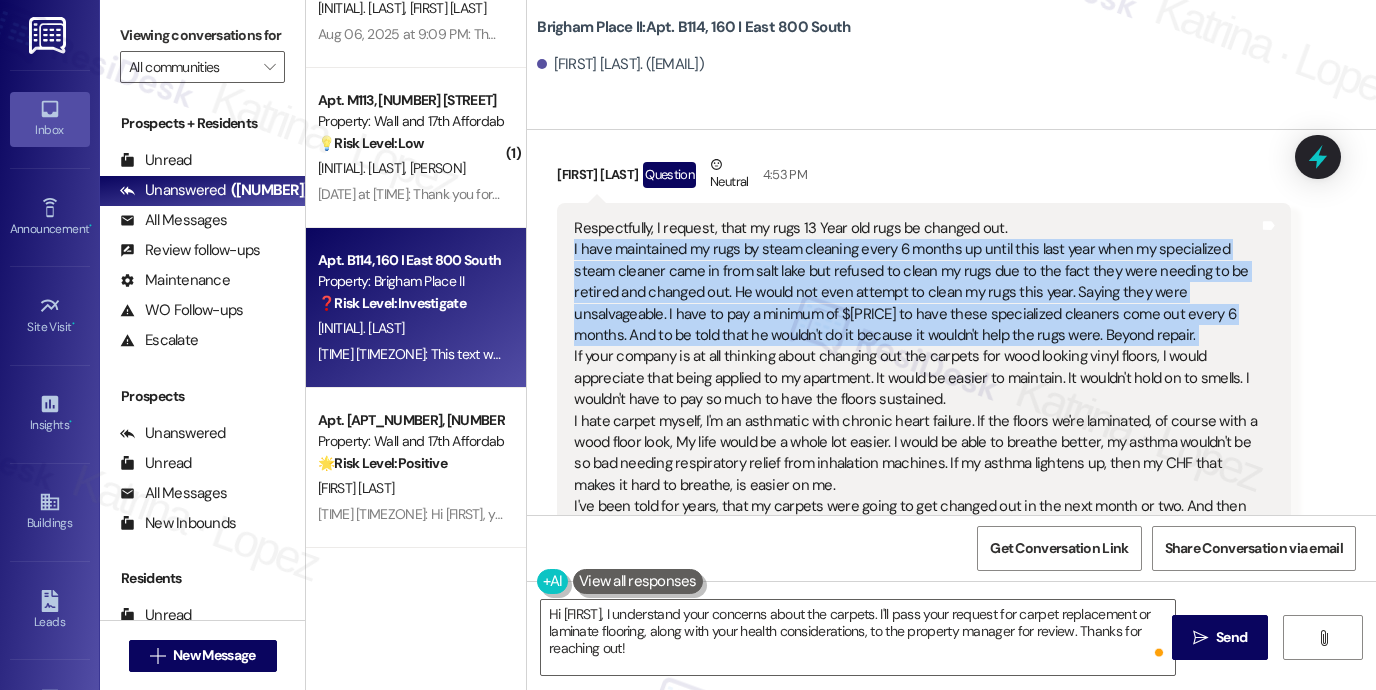 click on "Respectfully, I request, that my rugs 13 Year old rugs be changed out.
I have maintained my rugs by steam cleaning every 6 months up until this last year when my specialized steam cleaner came in from salt lake but refused to clean my rugs due to the fact they were needing to be retired and changed out. He would not even attempt to clean my rugs this year. Saying they were unsalvageable. I have to pay a minimum of $200 to have these specialized cleaners come out every 6 months. And to be told that he wouldn't do it because it wouldn't help the rugs were. Beyond repair.
If your company is at all thinking about changing out the carpets for wood looking vinyl floors, I would appreciate that being applied to my apartment. It would be easier to maintain. It wouldn't hold on to smells. I wouldn't have to pay so much to have the floors sustained.
Stains and odors of this carpet and the significant issues require consideration of replacing it to maintain a healthy home environment.
Sincerely," at bounding box center [916, 486] 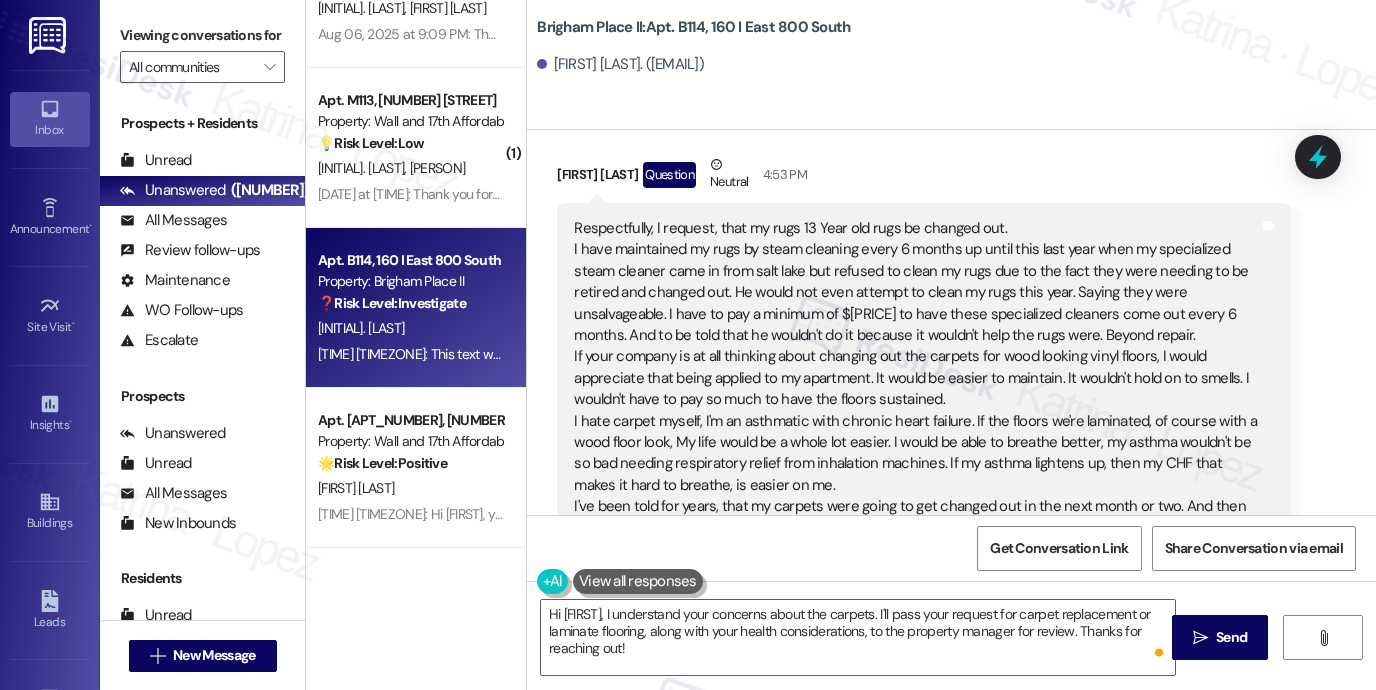 click on "Respectfully, I request, that my rugs 13 Year old rugs be changed out.
I have maintained my rugs by steam cleaning every 6 months up until this last year when my specialized steam cleaner came in from salt lake but refused to clean my rugs due to the fact they were needing to be retired and changed out. He would not even attempt to clean my rugs this year. Saying they were unsalvageable. I have to pay a minimum of $200 to have these specialized cleaners come out every 6 months. And to be told that he wouldn't do it because it wouldn't help the rugs were. Beyond repair.
If your company is at all thinking about changing out the carpets for wood looking vinyl floors, I would appreciate that being applied to my apartment. It would be easier to maintain. It wouldn't hold on to smells. I wouldn't have to pay so much to have the floors sustained.
Stains and odors of this carpet and the significant issues require consideration of replacing it to maintain a healthy home environment.
Sincerely," at bounding box center [916, 486] 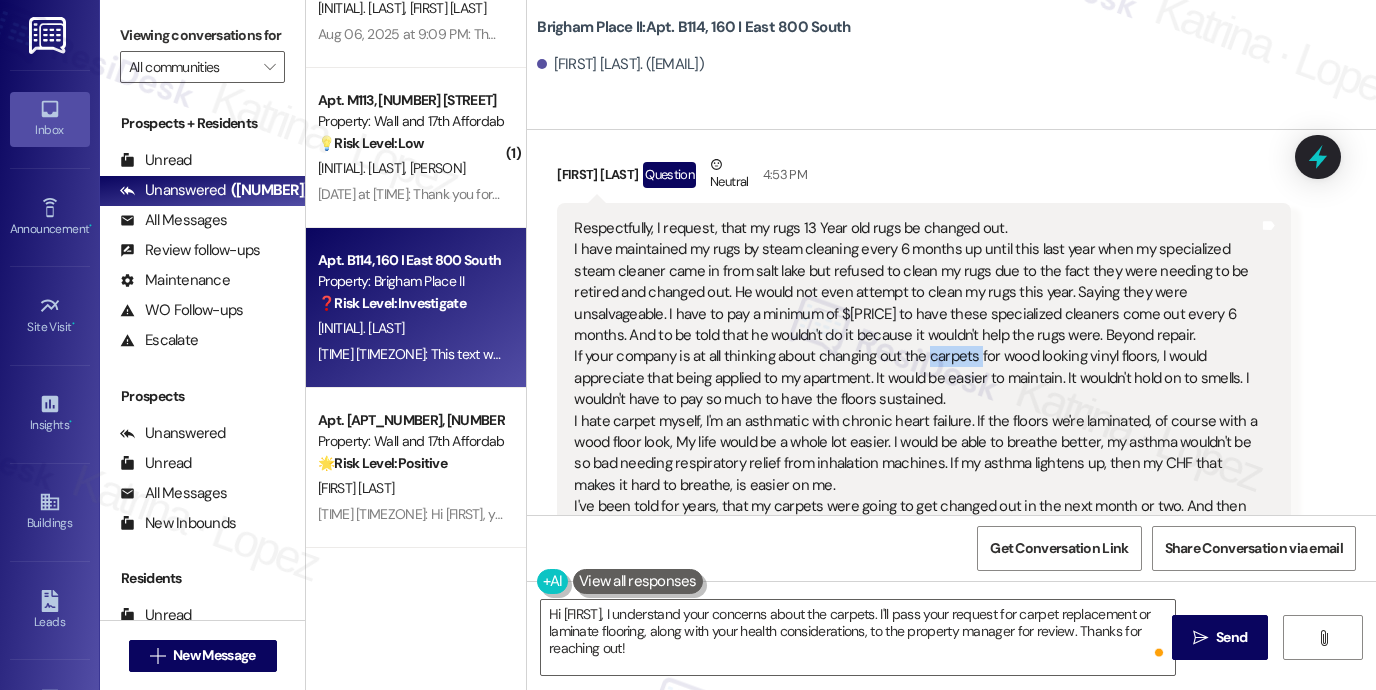 click on "Respectfully, I request, that my rugs 13 Year old rugs be changed out.
I have maintained my rugs by steam cleaning every 6 months up until this last year when my specialized steam cleaner came in from salt lake but refused to clean my rugs due to the fact they were needing to be retired and changed out. He would not even attempt to clean my rugs this year. Saying they were unsalvageable. I have to pay a minimum of $200 to have these specialized cleaners come out every 6 months. And to be told that he wouldn't do it because it wouldn't help the rugs were. Beyond repair.
If your company is at all thinking about changing out the carpets for wood looking vinyl floors, I would appreciate that being applied to my apartment. It would be easier to maintain. It wouldn't hold on to smells. I wouldn't have to pay so much to have the floors sustained.
Stains and odors of this carpet and the significant issues require consideration of replacing it to maintain a healthy home environment.
Sincerely," at bounding box center (916, 486) 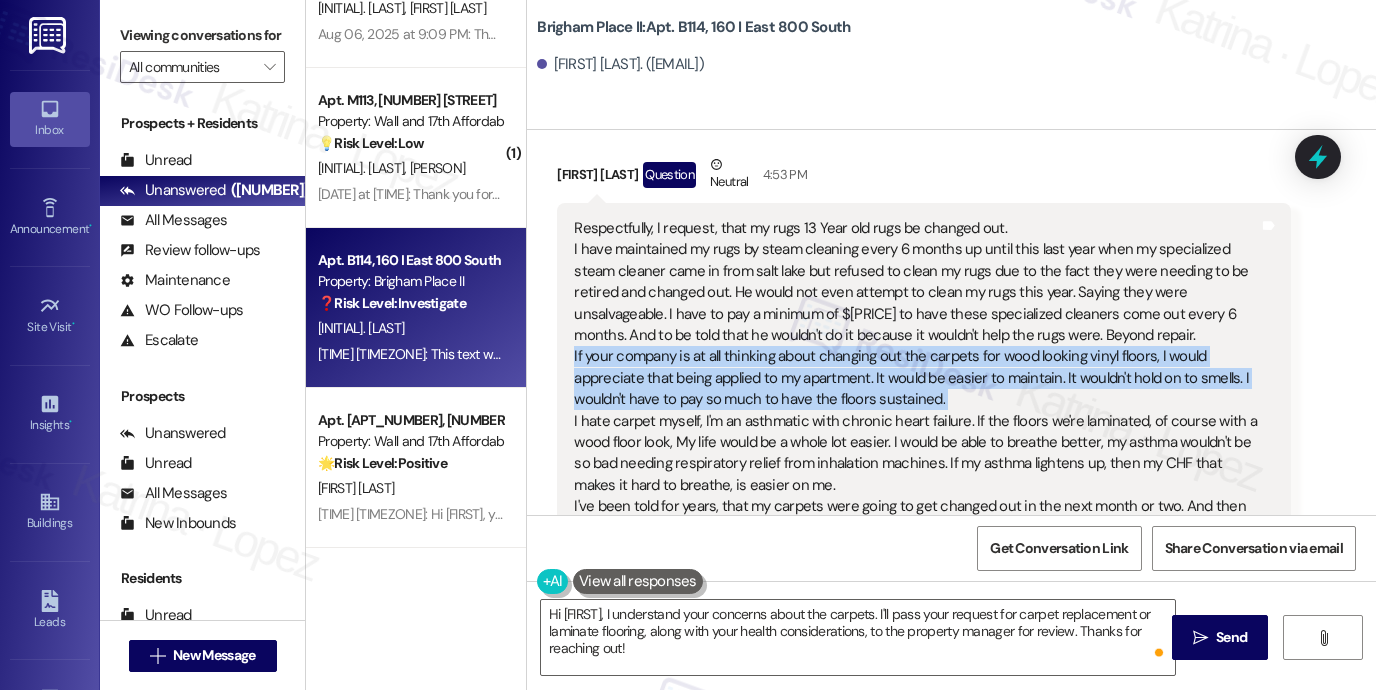 click on "Respectfully, I request, that my rugs 13 Year old rugs be changed out.
I have maintained my rugs by steam cleaning every 6 months up until this last year when my specialized steam cleaner came in from salt lake but refused to clean my rugs due to the fact they were needing to be retired and changed out. He would not even attempt to clean my rugs this year. Saying they were unsalvageable. I have to pay a minimum of $200 to have these specialized cleaners come out every 6 months. And to be told that he wouldn't do it because it wouldn't help the rugs were. Beyond repair.
If your company is at all thinking about changing out the carpets for wood looking vinyl floors, I would appreciate that being applied to my apartment. It would be easier to maintain. It wouldn't hold on to smells. I wouldn't have to pay so much to have the floors sustained.
Stains and odors of this carpet and the significant issues require consideration of replacing it to maintain a healthy home environment.
Sincerely," at bounding box center [916, 486] 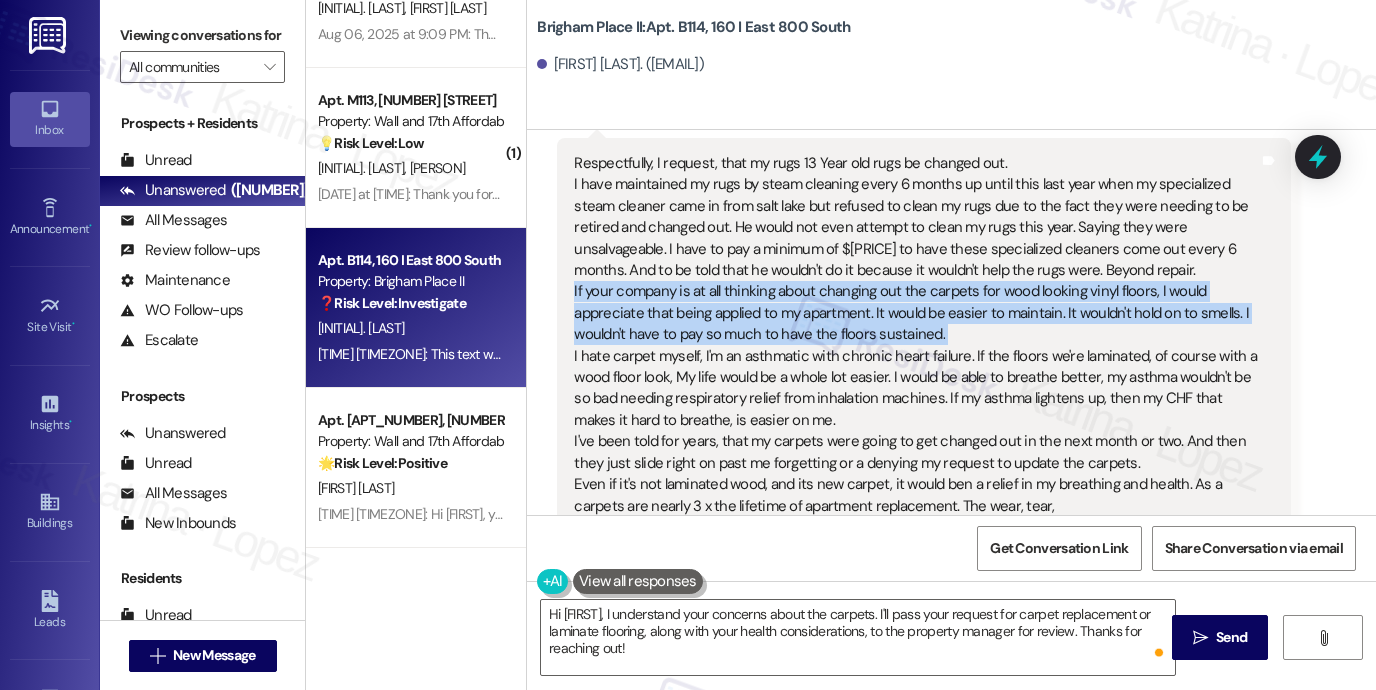 scroll, scrollTop: 900, scrollLeft: 0, axis: vertical 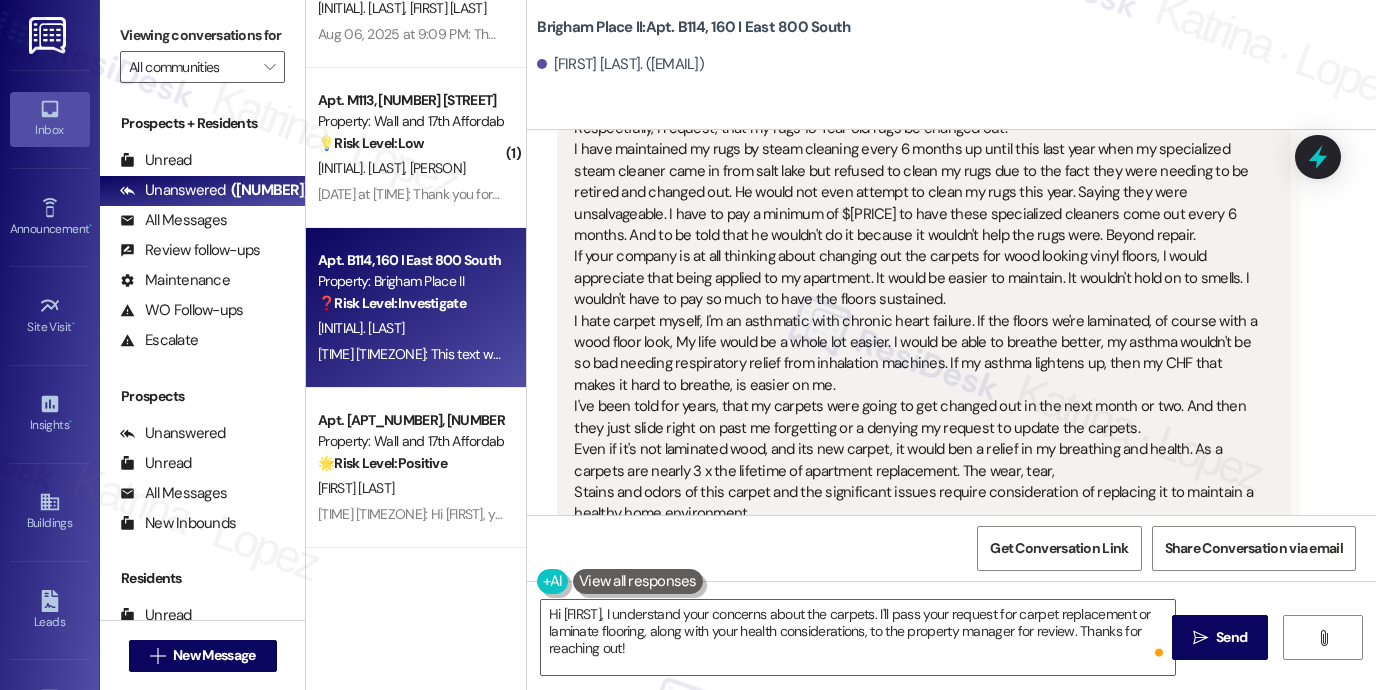 click on "Respectfully, I request, that my rugs 13 Year old rugs be changed out.
I have maintained my rugs by steam cleaning every 6 months up until this last year when my specialized steam cleaner came in from salt lake but refused to clean my rugs due to the fact they were needing to be retired and changed out. He would not even attempt to clean my rugs this year. Saying they were unsalvageable. I have to pay a minimum of $200 to have these specialized cleaners come out every 6 months. And to be told that he wouldn't do it because it wouldn't help the rugs were. Beyond repair.
If your company is at all thinking about changing out the carpets for wood looking vinyl floors, I would appreciate that being applied to my apartment. It would be easier to maintain. It wouldn't hold on to smells. I wouldn't have to pay so much to have the floors sustained.
Stains and odors of this carpet and the significant issues require consideration of replacing it to maintain a healthy home environment.
Sincerely," at bounding box center (916, 386) 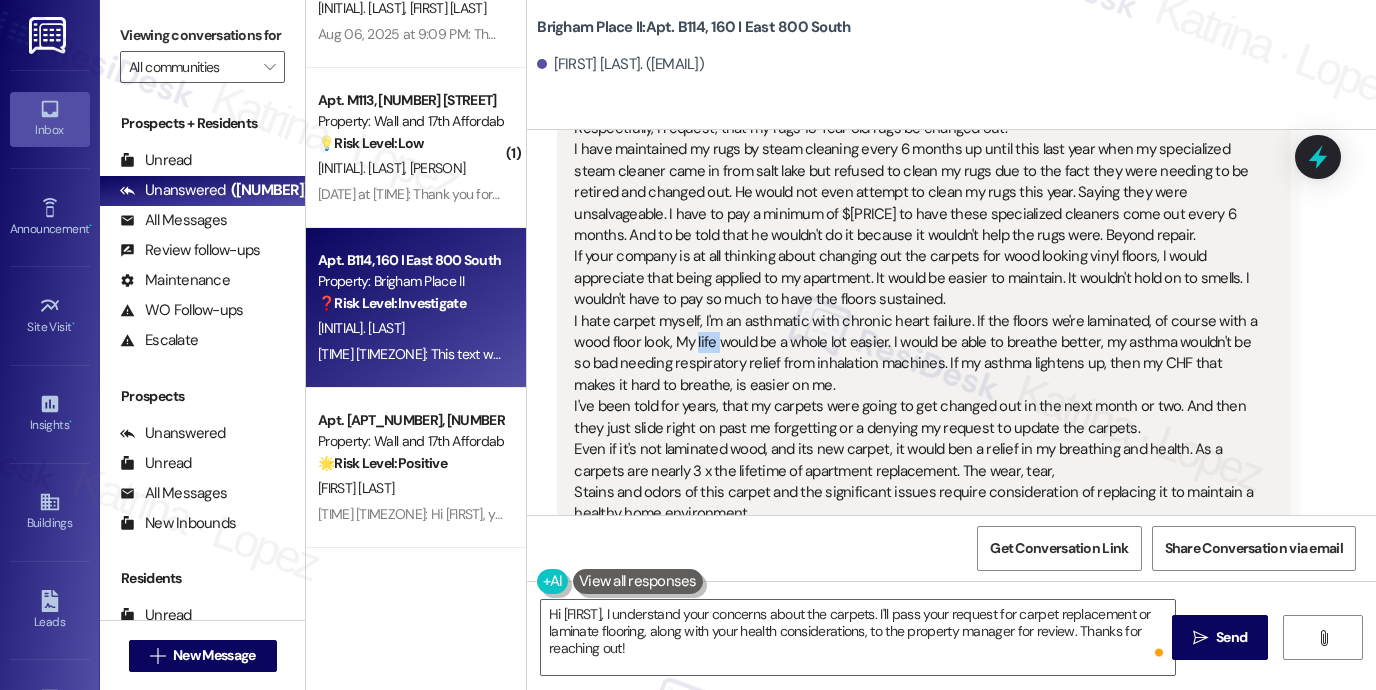 click on "Respectfully, I request, that my rugs 13 Year old rugs be changed out.
I have maintained my rugs by steam cleaning every 6 months up until this last year when my specialized steam cleaner came in from salt lake but refused to clean my rugs due to the fact they were needing to be retired and changed out. He would not even attempt to clean my rugs this year. Saying they were unsalvageable. I have to pay a minimum of $200 to have these specialized cleaners come out every 6 months. And to be told that he wouldn't do it because it wouldn't help the rugs were. Beyond repair.
If your company is at all thinking about changing out the carpets for wood looking vinyl floors, I would appreciate that being applied to my apartment. It would be easier to maintain. It wouldn't hold on to smells. I wouldn't have to pay so much to have the floors sustained.
Stains and odors of this carpet and the significant issues require consideration of replacing it to maintain a healthy home environment.
Sincerely," at bounding box center [916, 386] 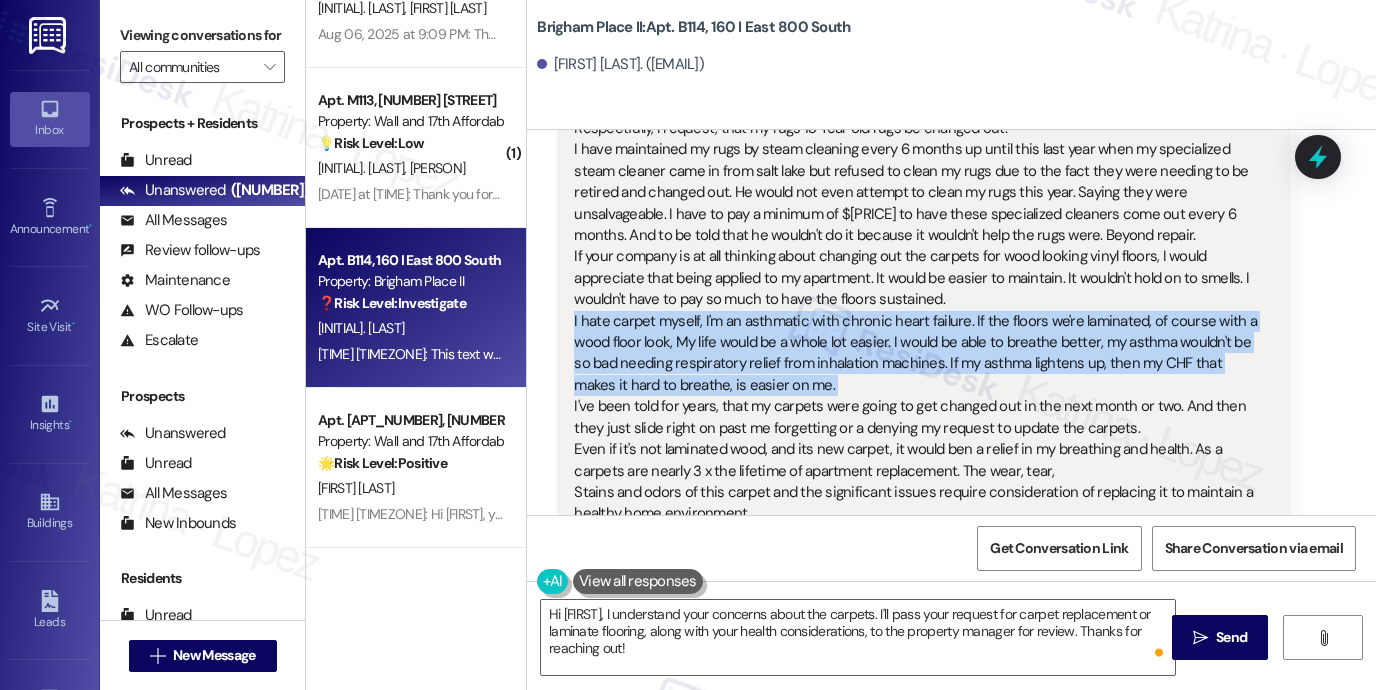 click on "Respectfully, I request, that my rugs 13 Year old rugs be changed out.
I have maintained my rugs by steam cleaning every 6 months up until this last year when my specialized steam cleaner came in from salt lake but refused to clean my rugs due to the fact they were needing to be retired and changed out. He would not even attempt to clean my rugs this year. Saying they were unsalvageable. I have to pay a minimum of $200 to have these specialized cleaners come out every 6 months. And to be told that he wouldn't do it because it wouldn't help the rugs were. Beyond repair.
If your company is at all thinking about changing out the carpets for wood looking vinyl floors, I would appreciate that being applied to my apartment. It would be easier to maintain. It wouldn't hold on to smells. I wouldn't have to pay so much to have the floors sustained.
Stains and odors of this carpet and the significant issues require consideration of replacing it to maintain a healthy home environment.
Sincerely," at bounding box center (916, 386) 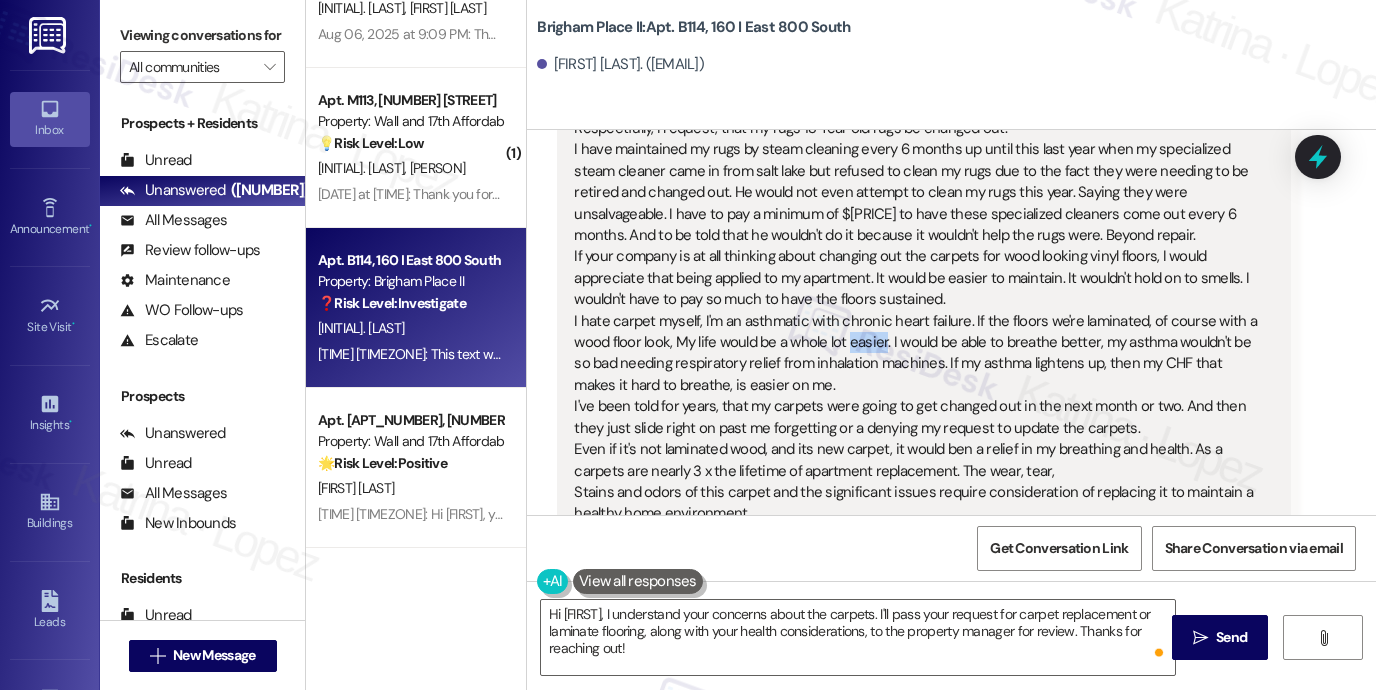 click on "Respectfully, I request, that my rugs 13 Year old rugs be changed out.
I have maintained my rugs by steam cleaning every 6 months up until this last year when my specialized steam cleaner came in from salt lake but refused to clean my rugs due to the fact they were needing to be retired and changed out. He would not even attempt to clean my rugs this year. Saying they were unsalvageable. I have to pay a minimum of $200 to have these specialized cleaners come out every 6 months. And to be told that he wouldn't do it because it wouldn't help the rugs were. Beyond repair.
If your company is at all thinking about changing out the carpets for wood looking vinyl floors, I would appreciate that being applied to my apartment. It would be easier to maintain. It wouldn't hold on to smells. I wouldn't have to pay so much to have the floors sustained.
Stains and odors of this carpet and the significant issues require consideration of replacing it to maintain a healthy home environment.
Sincerely," at bounding box center [916, 386] 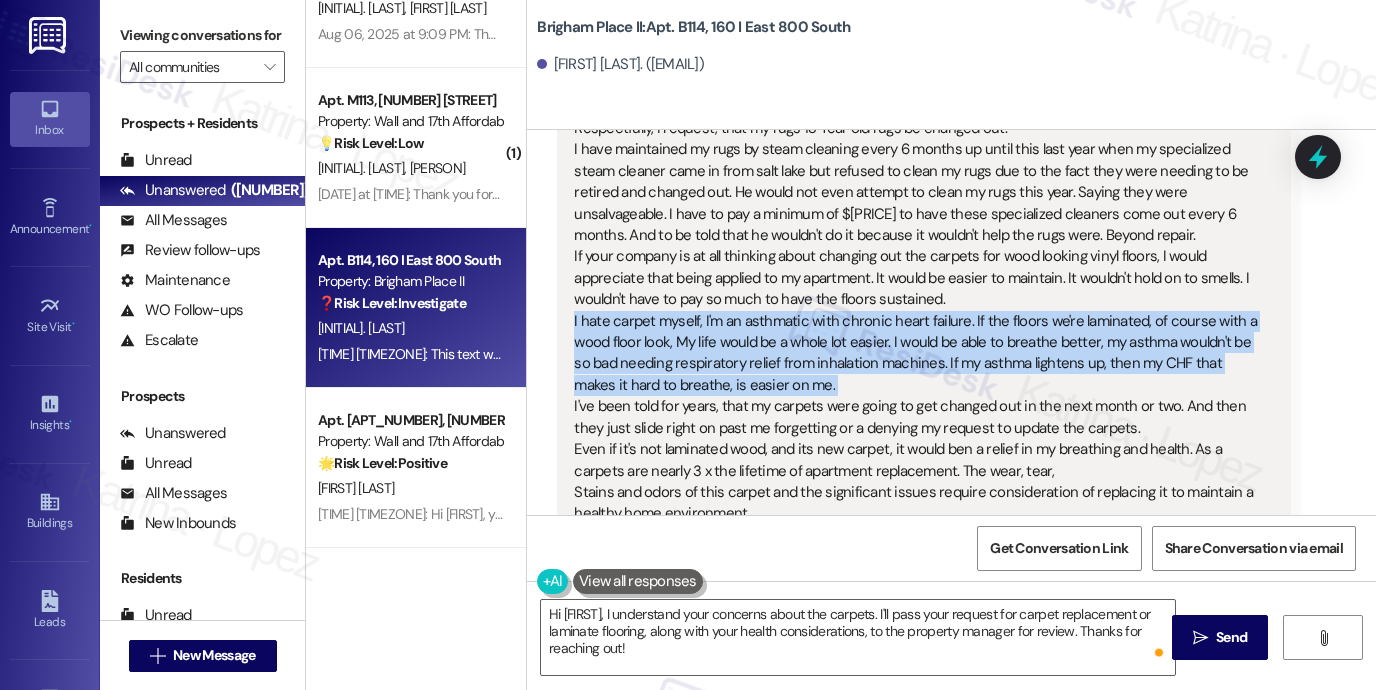 click on "Respectfully, I request, that my rugs 13 Year old rugs be changed out.
I have maintained my rugs by steam cleaning every 6 months up until this last year when my specialized steam cleaner came in from salt lake but refused to clean my rugs due to the fact they were needing to be retired and changed out. He would not even attempt to clean my rugs this year. Saying they were unsalvageable. I have to pay a minimum of $200 to have these specialized cleaners come out every 6 months. And to be told that he wouldn't do it because it wouldn't help the rugs were. Beyond repair.
If your company is at all thinking about changing out the carpets for wood looking vinyl floors, I would appreciate that being applied to my apartment. It would be easier to maintain. It wouldn't hold on to smells. I wouldn't have to pay so much to have the floors sustained.
Stains and odors of this carpet and the significant issues require consideration of replacing it to maintain a healthy home environment.
Sincerely," at bounding box center (916, 386) 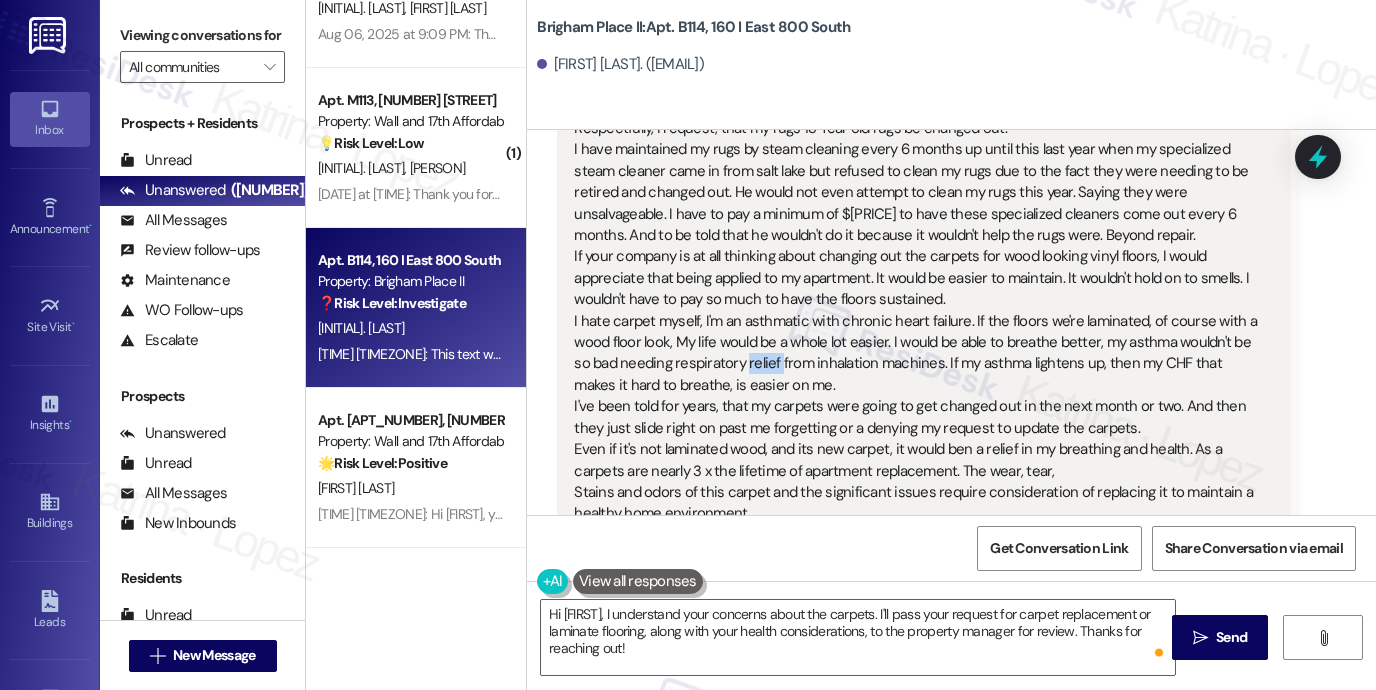 click on "Respectfully, I request, that my rugs 13 Year old rugs be changed out.
I have maintained my rugs by steam cleaning every 6 months up until this last year when my specialized steam cleaner came in from salt lake but refused to clean my rugs due to the fact they were needing to be retired and changed out. He would not even attempt to clean my rugs this year. Saying they were unsalvageable. I have to pay a minimum of $200 to have these specialized cleaners come out every 6 months. And to be told that he wouldn't do it because it wouldn't help the rugs were. Beyond repair.
If your company is at all thinking about changing out the carpets for wood looking vinyl floors, I would appreciate that being applied to my apartment. It would be easier to maintain. It wouldn't hold on to smells. I wouldn't have to pay so much to have the floors sustained.
Stains and odors of this carpet and the significant issues require consideration of replacing it to maintain a healthy home environment.
Sincerely," at bounding box center [916, 386] 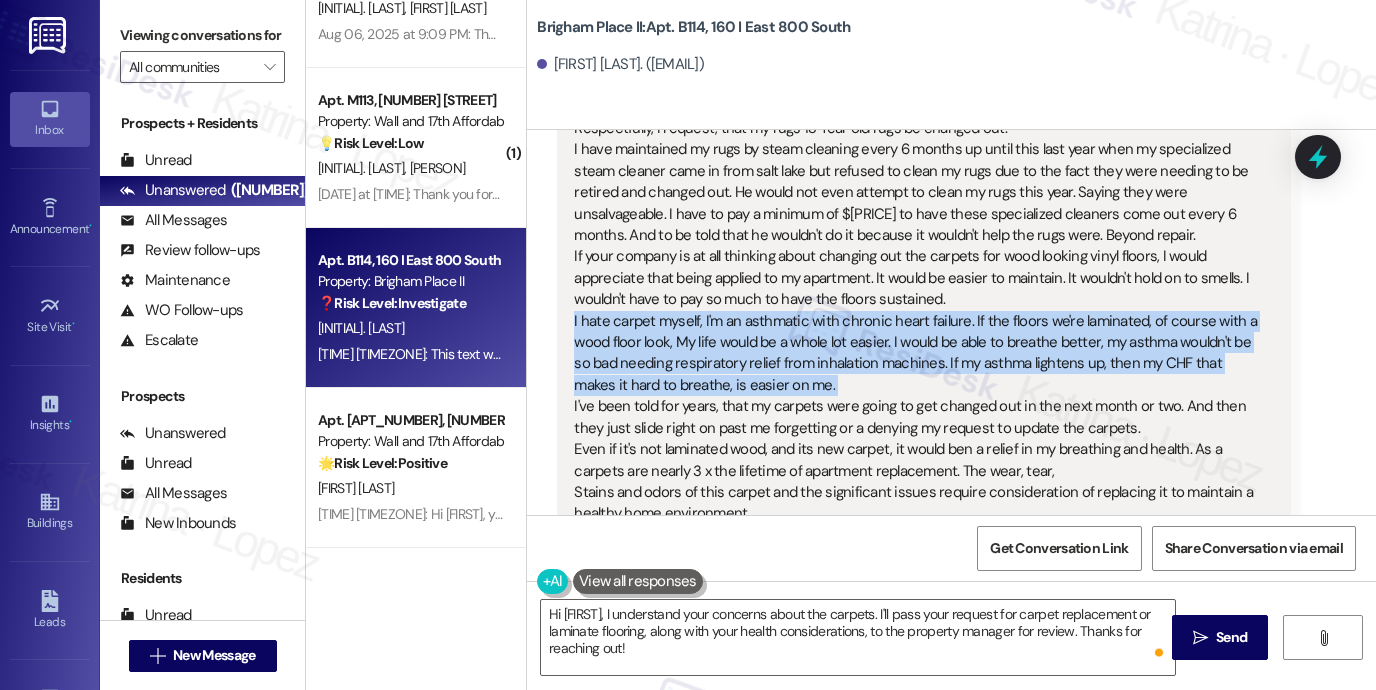 drag, startPoint x: 756, startPoint y: 358, endPoint x: 746, endPoint y: 361, distance: 10.440307 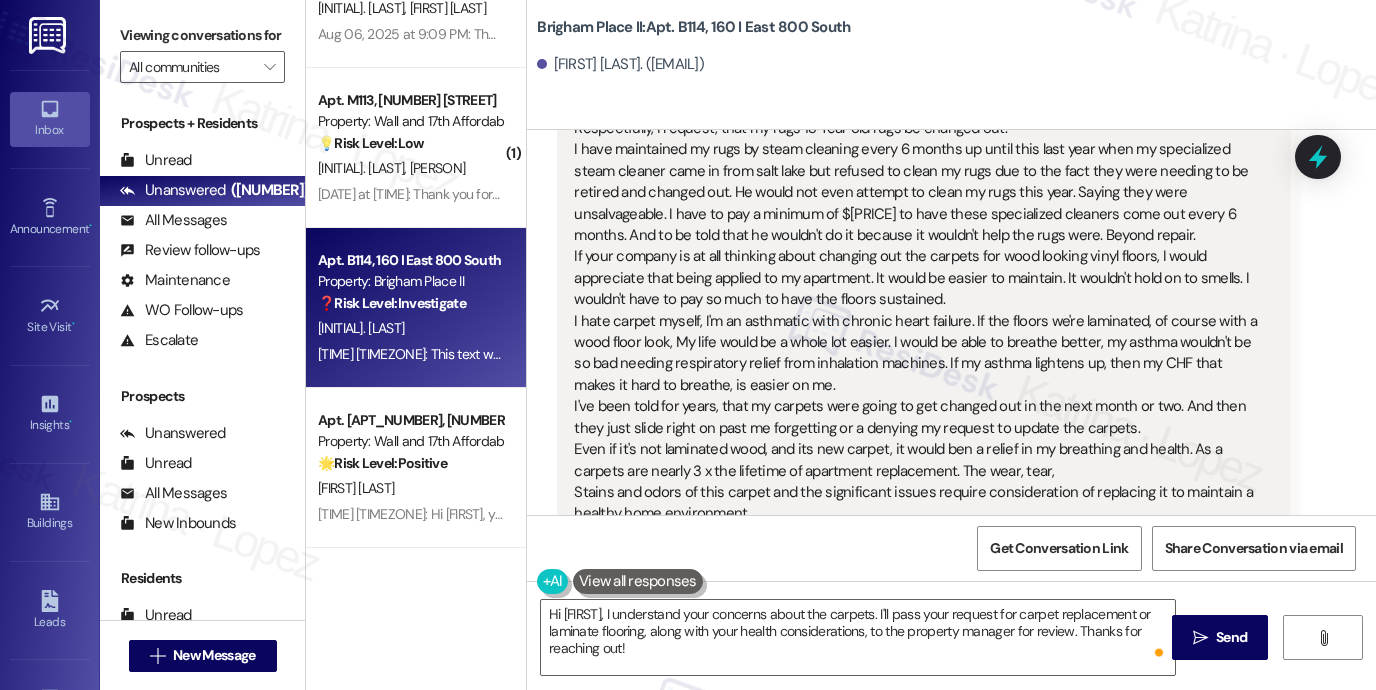 click on "Respectfully, I request, that my rugs 13 Year old rugs be changed out.
I have maintained my rugs by steam cleaning every 6 months up until this last year when my specialized steam cleaner came in from salt lake but refused to clean my rugs due to the fact they were needing to be retired and changed out. He would not even attempt to clean my rugs this year. Saying they were unsalvageable. I have to pay a minimum of $200 to have these specialized cleaners come out every 6 months. And to be told that he wouldn't do it because it wouldn't help the rugs were. Beyond repair.
If your company is at all thinking about changing out the carpets for wood looking vinyl floors, I would appreciate that being applied to my apartment. It would be easier to maintain. It wouldn't hold on to smells. I wouldn't have to pay so much to have the floors sustained.
Stains and odors of this carpet and the significant issues require consideration of replacing it to maintain a healthy home environment.
Sincerely," at bounding box center [916, 386] 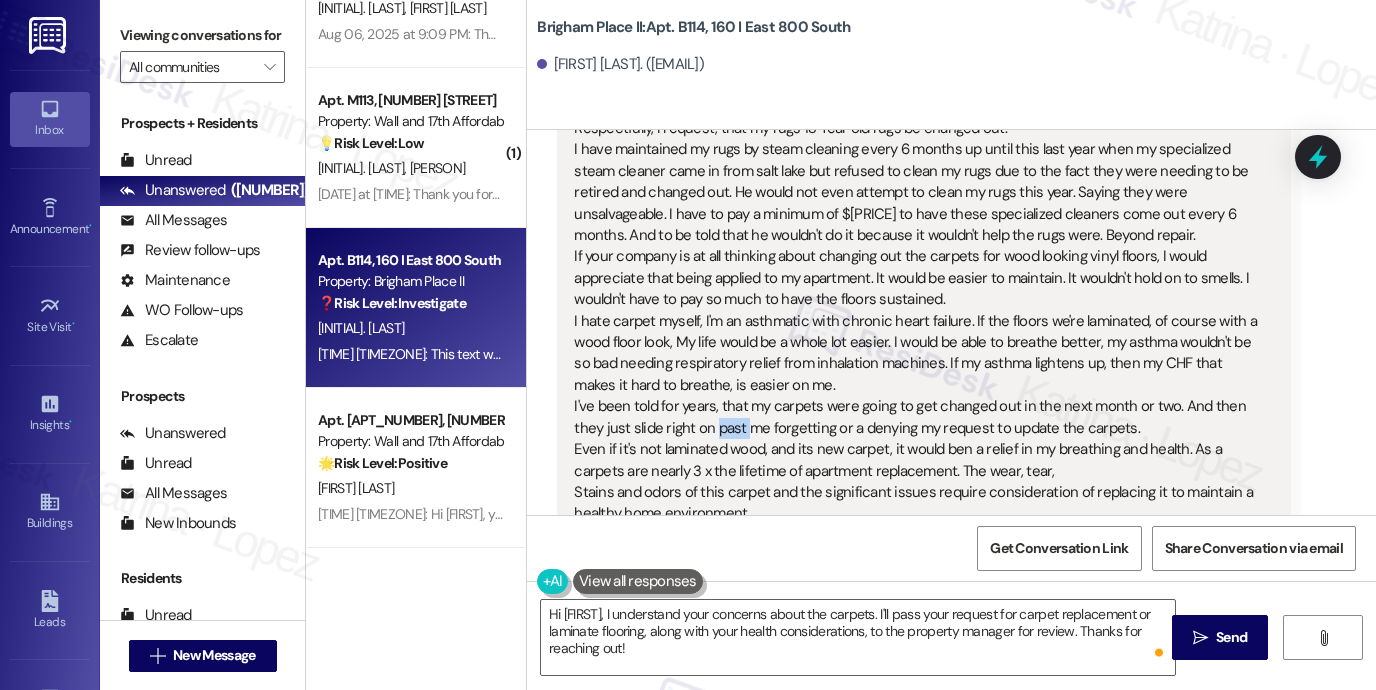 click on "Respectfully, I request, that my rugs 13 Year old rugs be changed out.
I have maintained my rugs by steam cleaning every 6 months up until this last year when my specialized steam cleaner came in from salt lake but refused to clean my rugs due to the fact they were needing to be retired and changed out. He would not even attempt to clean my rugs this year. Saying they were unsalvageable. I have to pay a minimum of $200 to have these specialized cleaners come out every 6 months. And to be told that he wouldn't do it because it wouldn't help the rugs were. Beyond repair.
If your company is at all thinking about changing out the carpets for wood looking vinyl floors, I would appreciate that being applied to my apartment. It would be easier to maintain. It wouldn't hold on to smells. I wouldn't have to pay so much to have the floors sustained.
Stains and odors of this carpet and the significant issues require consideration of replacing it to maintain a healthy home environment.
Sincerely," at bounding box center [916, 386] 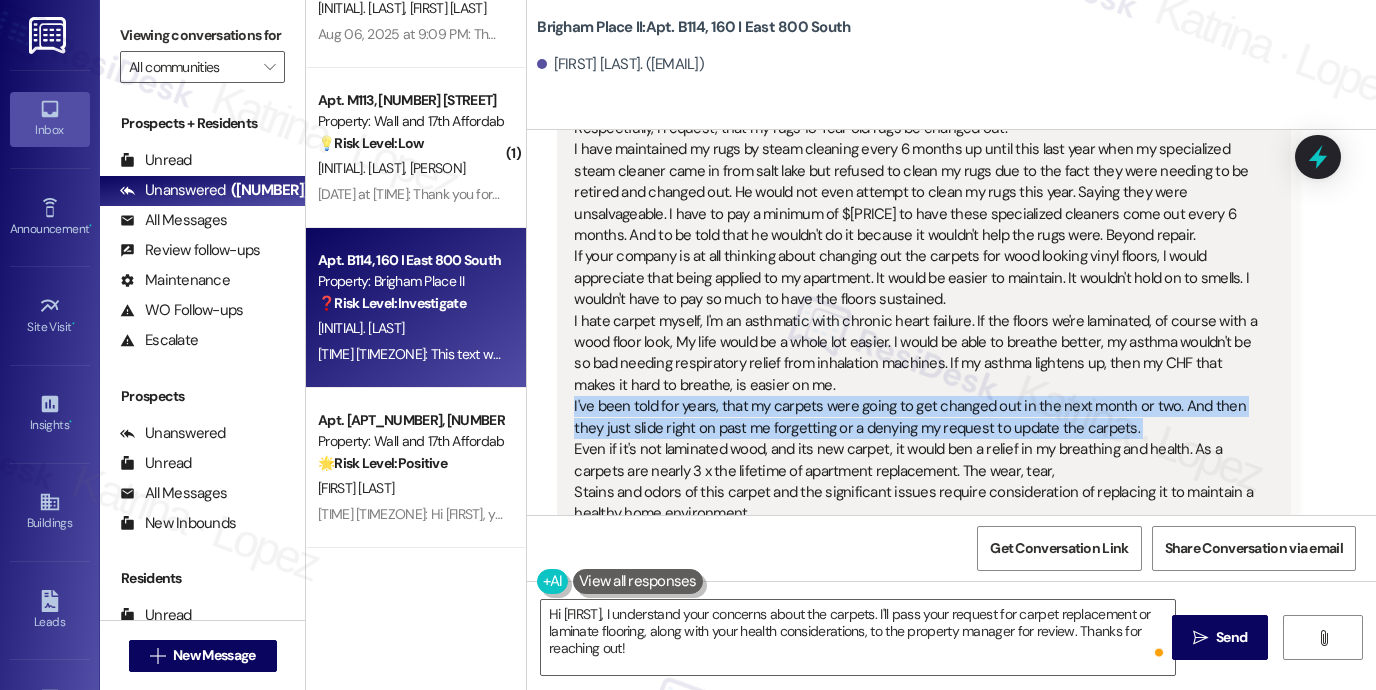 click on "Respectfully, I request, that my rugs 13 Year old rugs be changed out.
I have maintained my rugs by steam cleaning every 6 months up until this last year when my specialized steam cleaner came in from salt lake but refused to clean my rugs due to the fact they were needing to be retired and changed out. He would not even attempt to clean my rugs this year. Saying they were unsalvageable. I have to pay a minimum of $200 to have these specialized cleaners come out every 6 months. And to be told that he wouldn't do it because it wouldn't help the rugs were. Beyond repair.
If your company is at all thinking about changing out the carpets for wood looking vinyl floors, I would appreciate that being applied to my apartment. It would be easier to maintain. It wouldn't hold on to smells. I wouldn't have to pay so much to have the floors sustained.
Stains and odors of this carpet and the significant issues require consideration of replacing it to maintain a healthy home environment.
Sincerely," at bounding box center (916, 386) 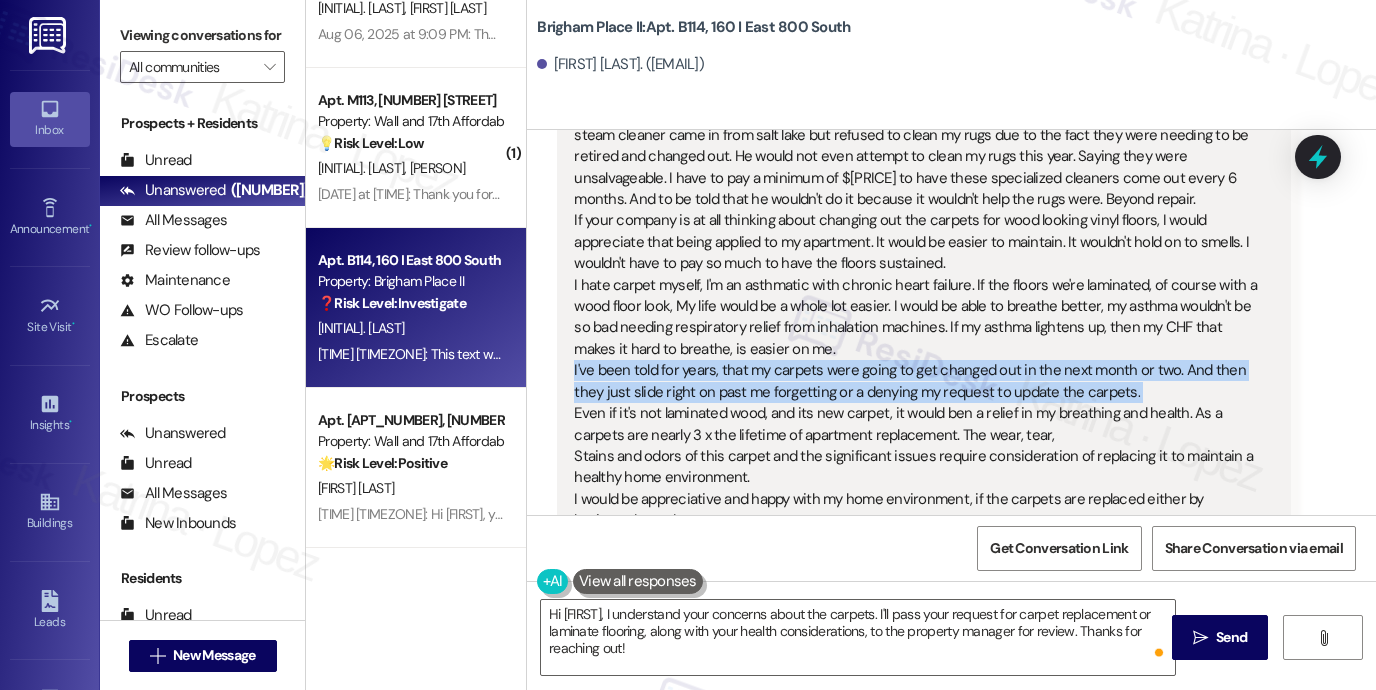 scroll, scrollTop: 1000, scrollLeft: 0, axis: vertical 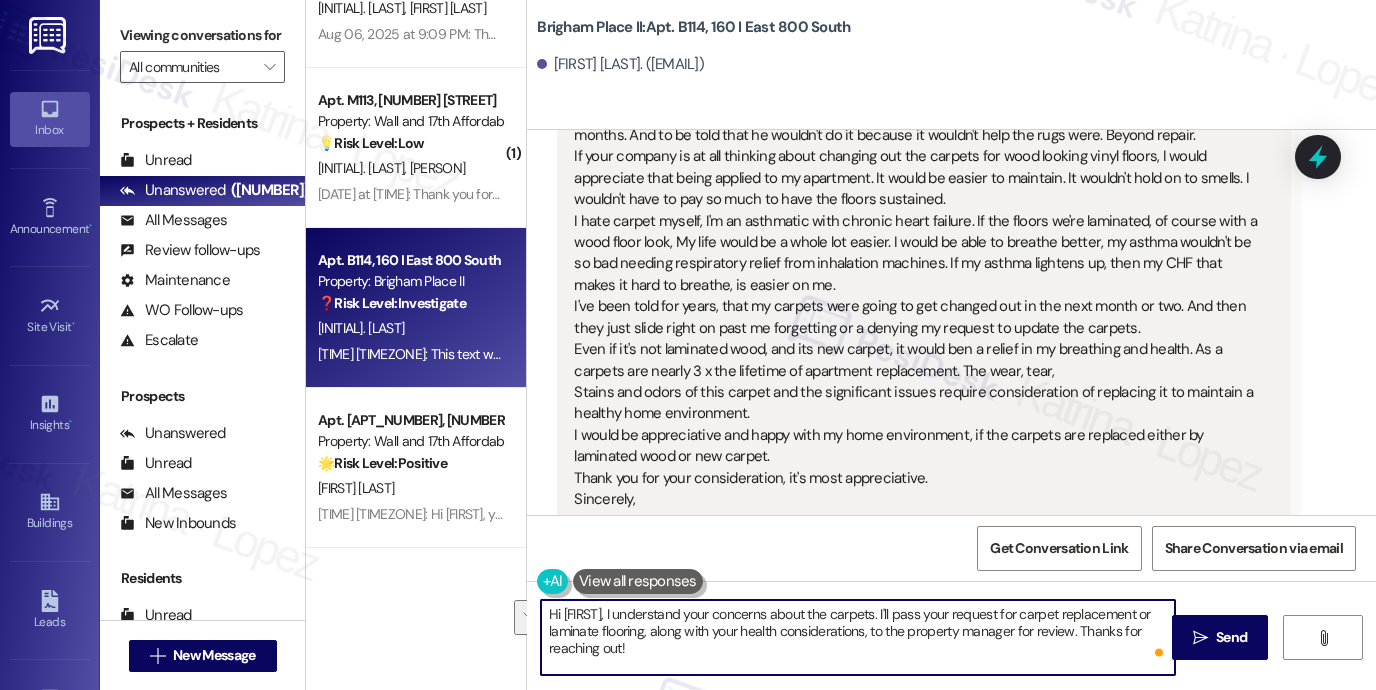 drag, startPoint x: 665, startPoint y: 628, endPoint x: 782, endPoint y: 651, distance: 119.23926 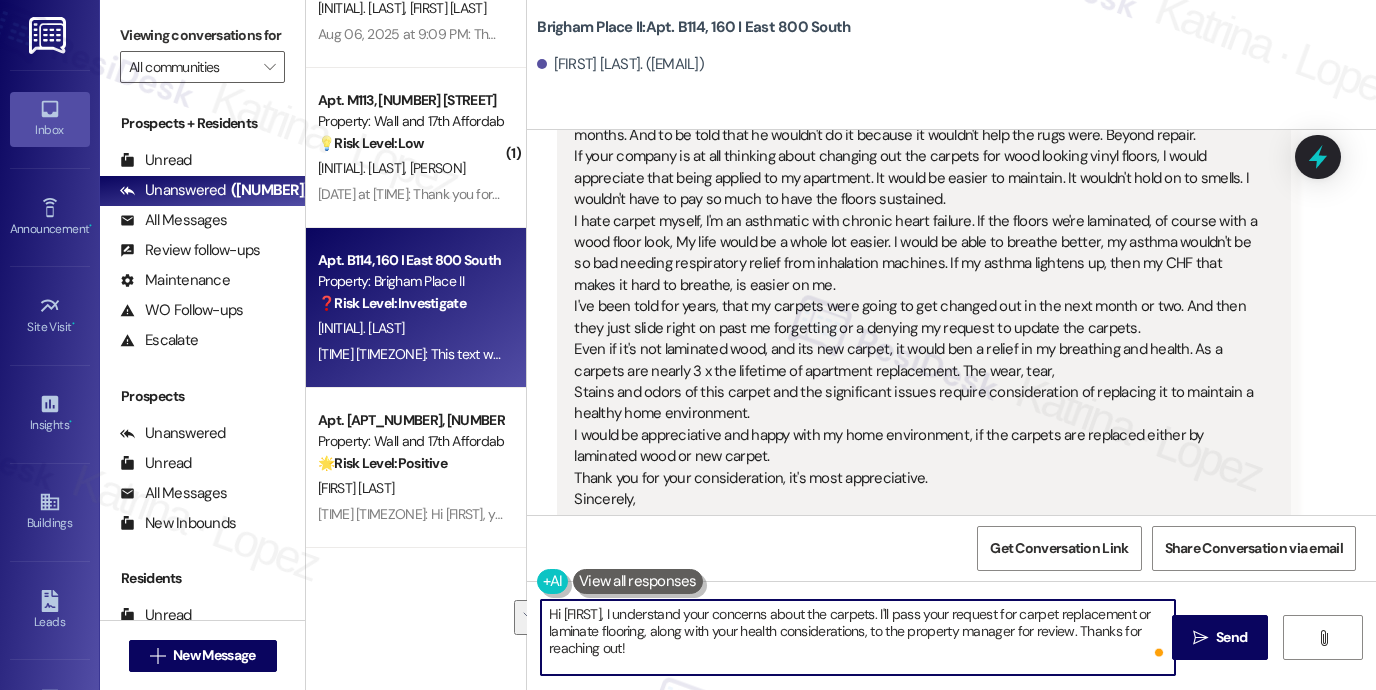 click on "Hi Cathleen, I understand your concerns about the carpets. I'll pass your request for carpet replacement or laminate flooring, along with your health considerations, to the property manager for review. Thanks for reaching out!" at bounding box center (858, 637) 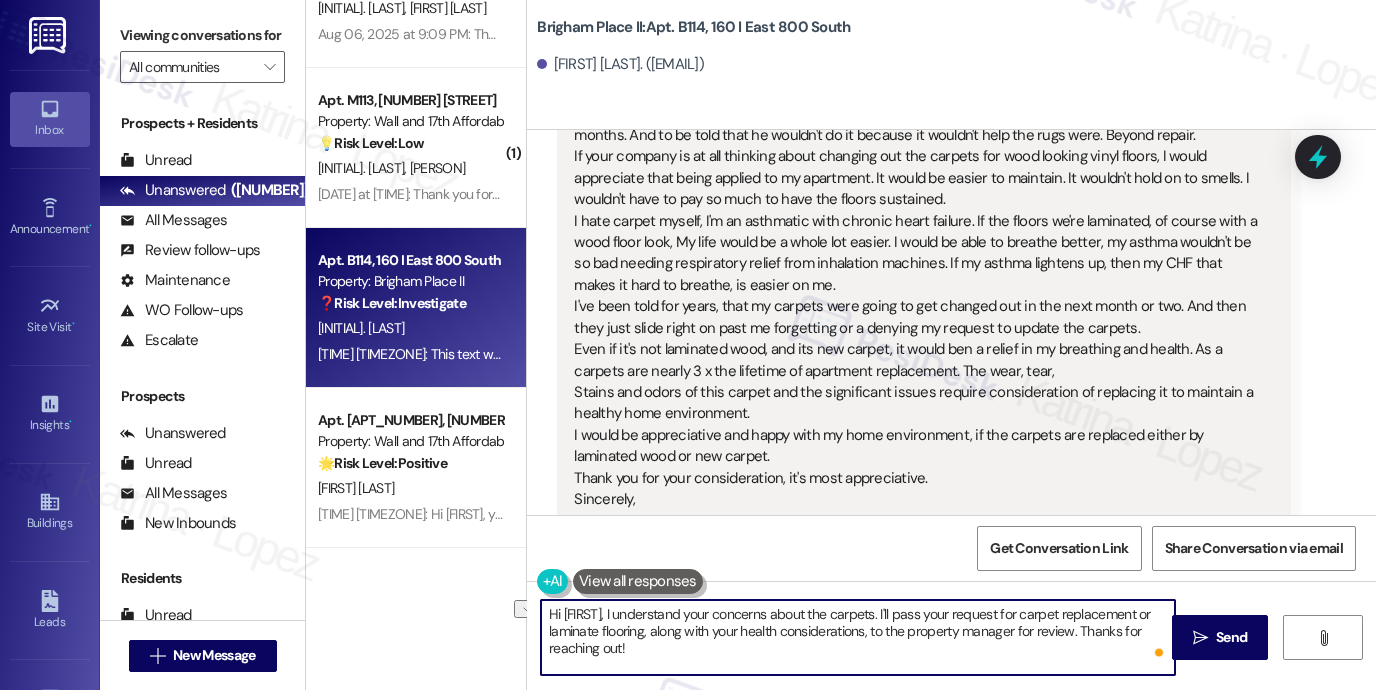 drag, startPoint x: 1064, startPoint y: 650, endPoint x: 544, endPoint y: 659, distance: 520.0779 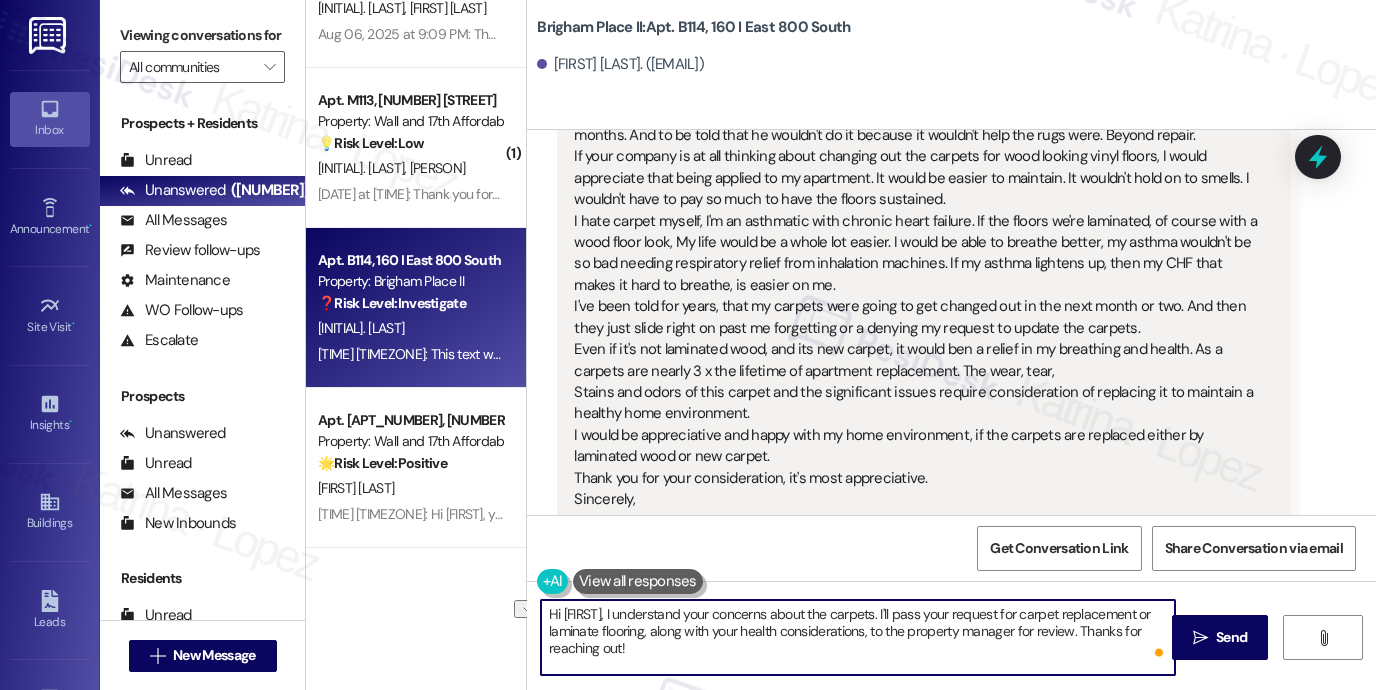 click on "Hi Cathleen, I understand your concerns about the carpets. I'll pass your request for carpet replacement or laminate flooring, along with your health considerations, to the property manager for review. Thanks for reaching out!" at bounding box center (858, 637) 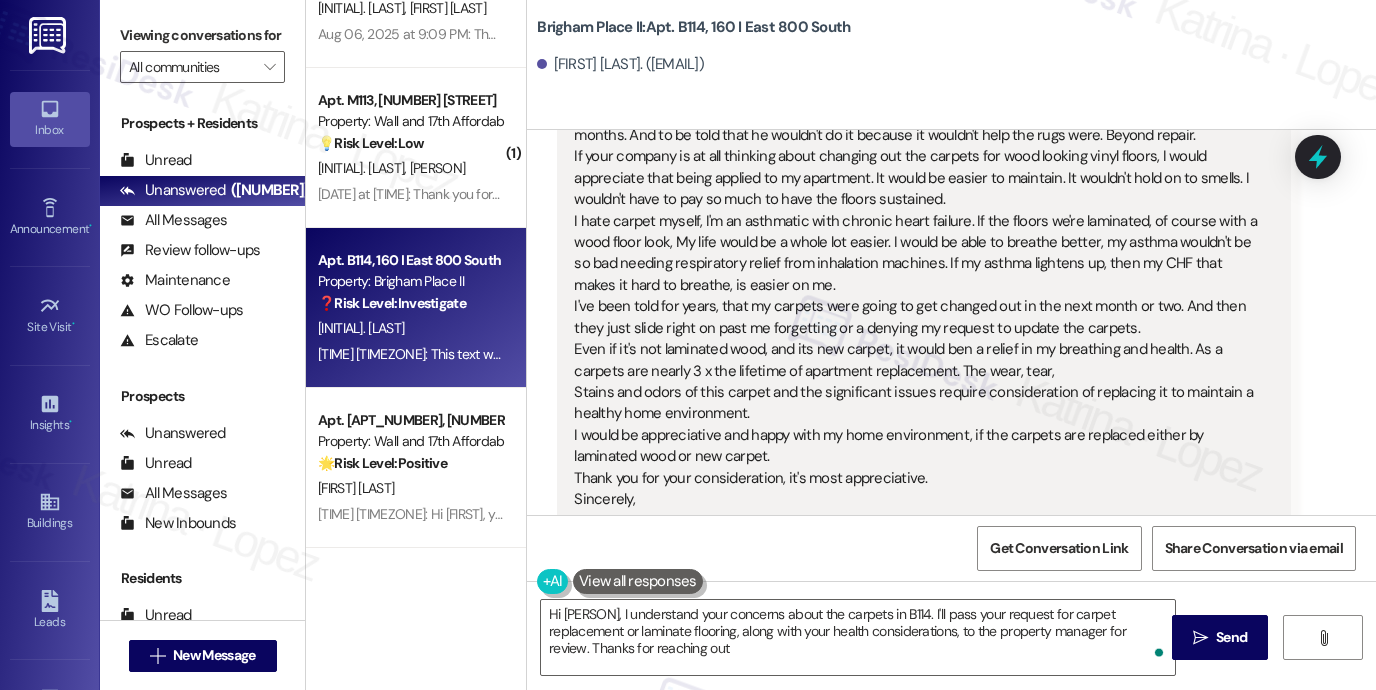 type on "Hi Cate, I understand your concerns about the carpets in B114. I'll pass your request for carpet replacement or laminate flooring, along with your health considerations, to the property manager for review. Thanks for reaching out!" 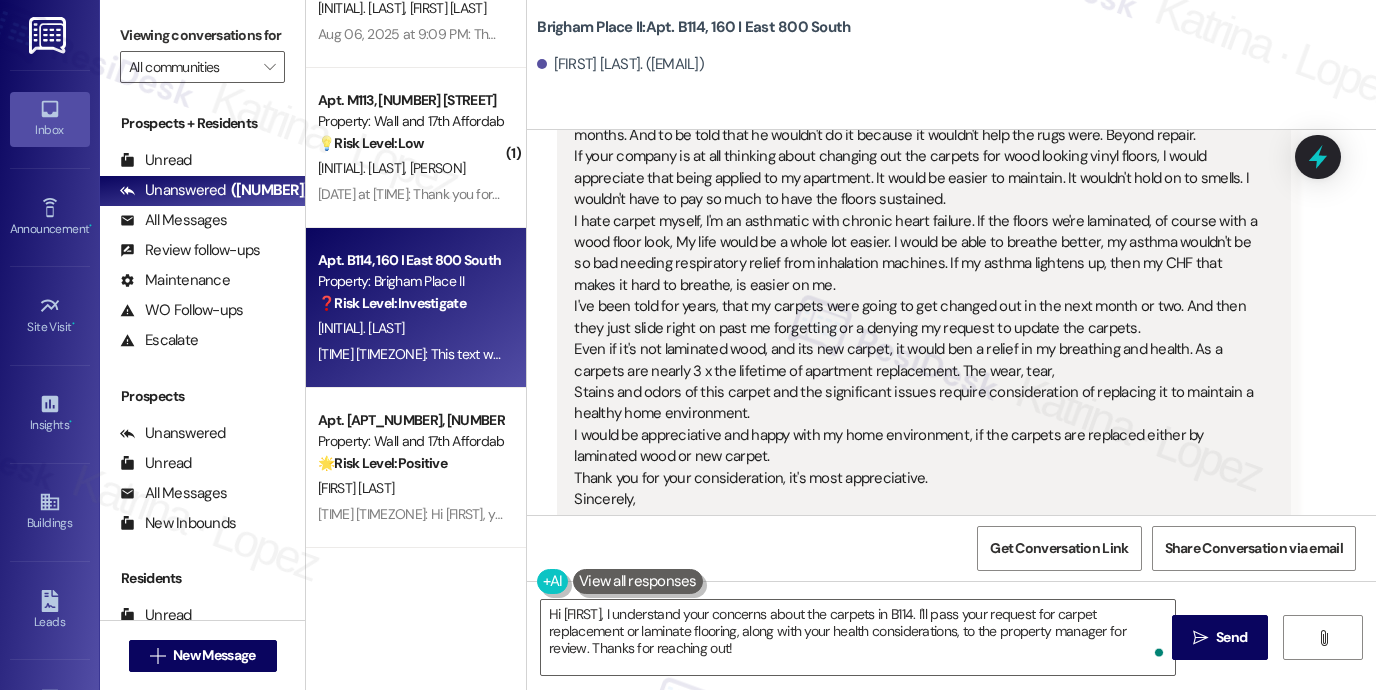 scroll, scrollTop: 6332, scrollLeft: 0, axis: vertical 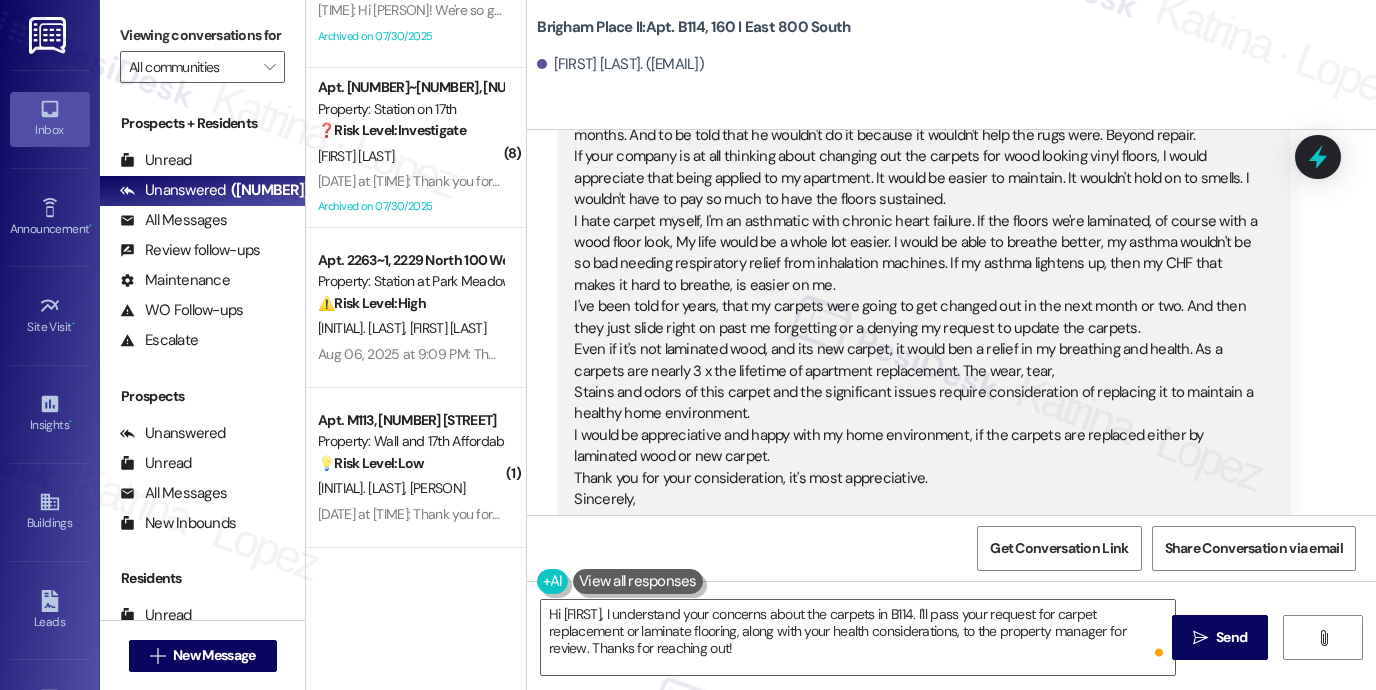 click on "Viewing conversations for" at bounding box center [202, 35] 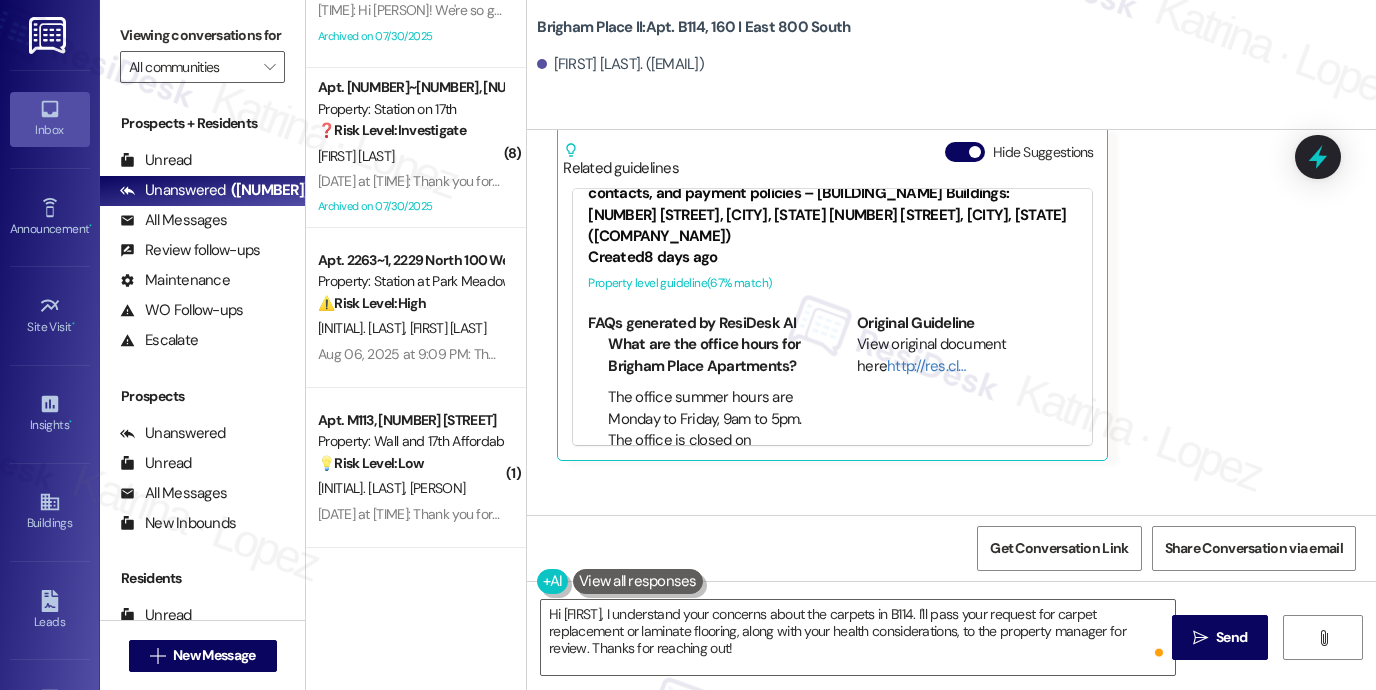 scroll, scrollTop: 84, scrollLeft: 0, axis: vertical 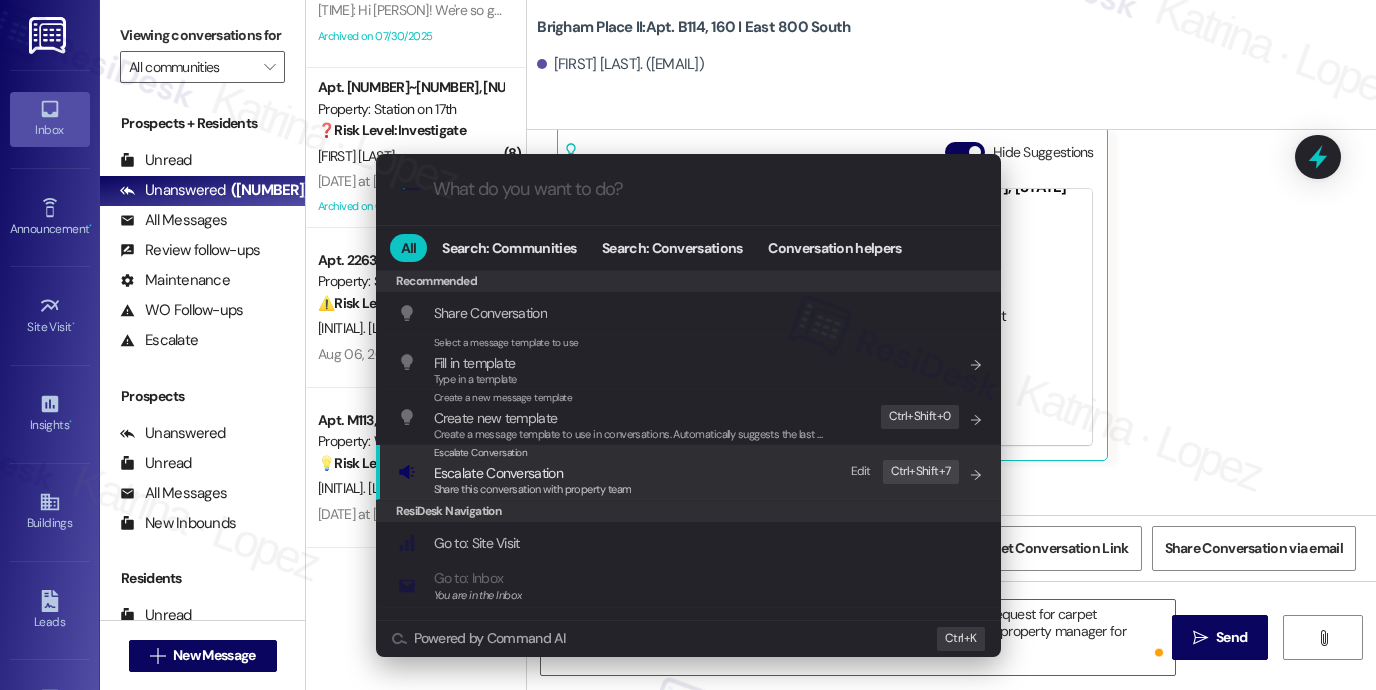 click on "Escalate Conversation" at bounding box center (533, 473) 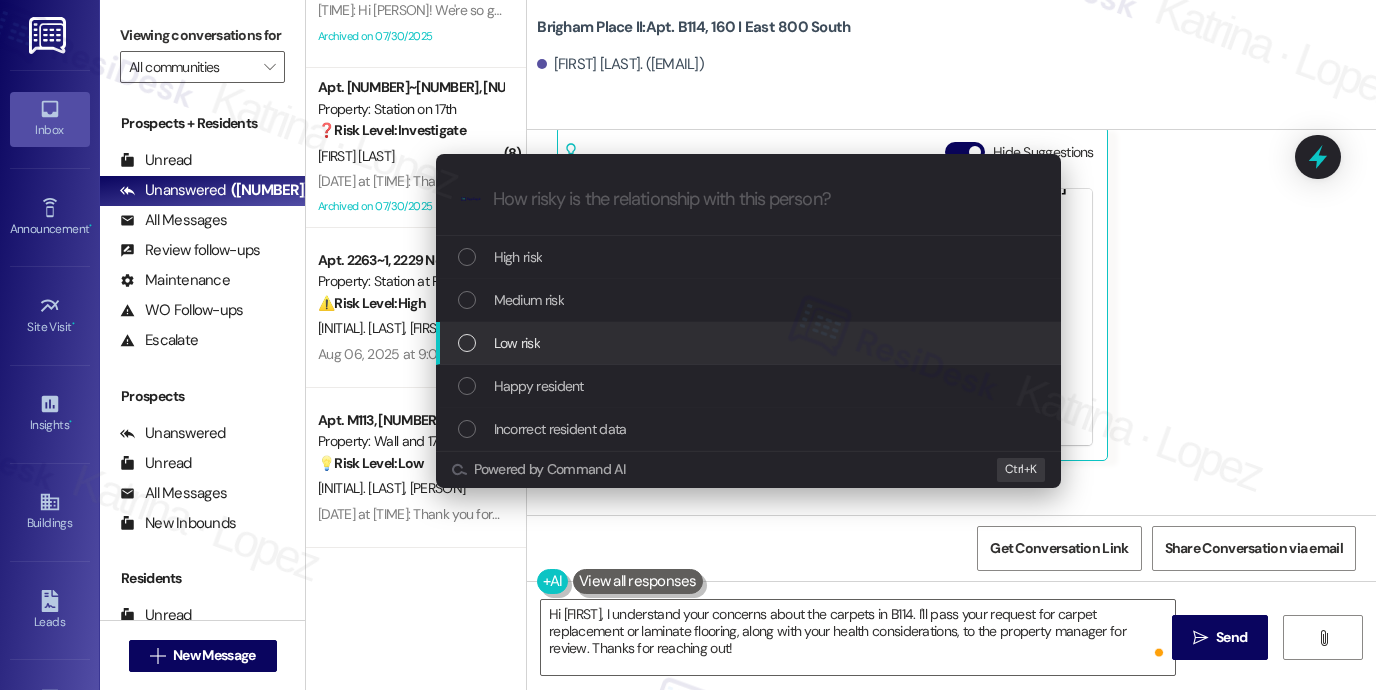 click on "Low risk" at bounding box center [750, 343] 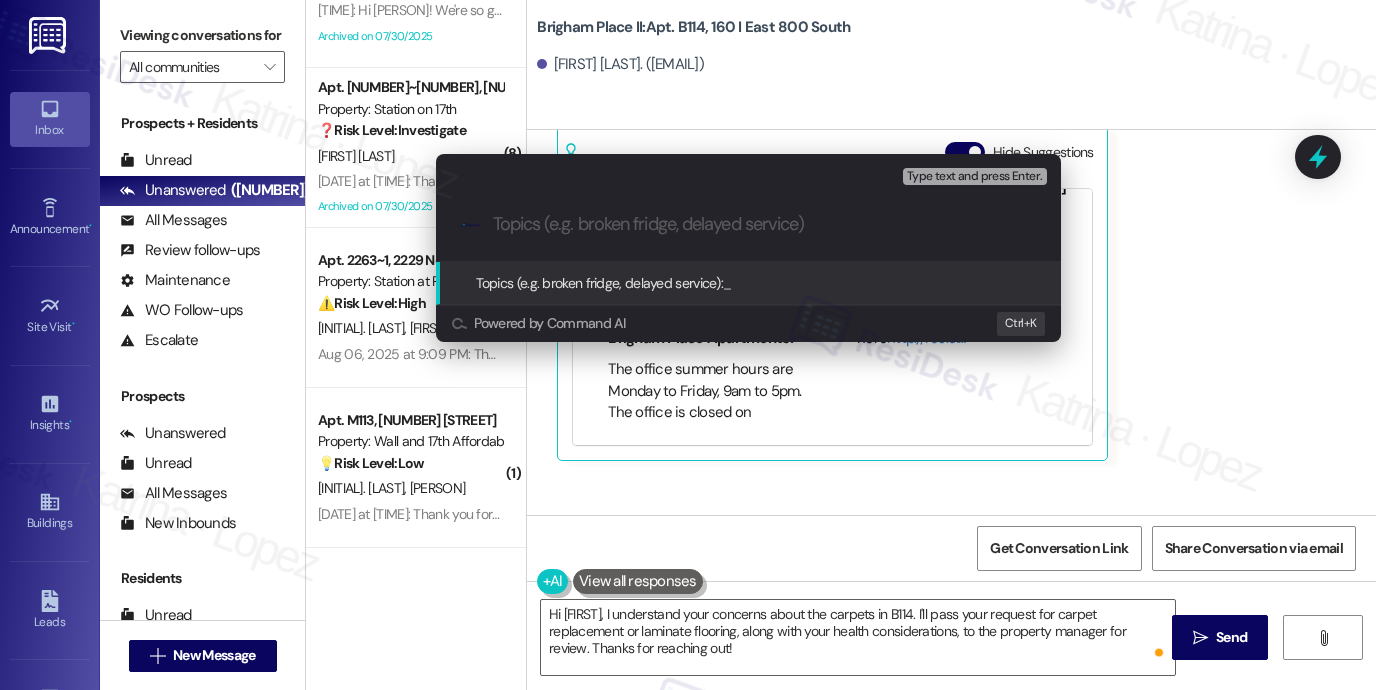 paste on "Request for Carpet Replacement Due to Health and Maintenance Concerns" 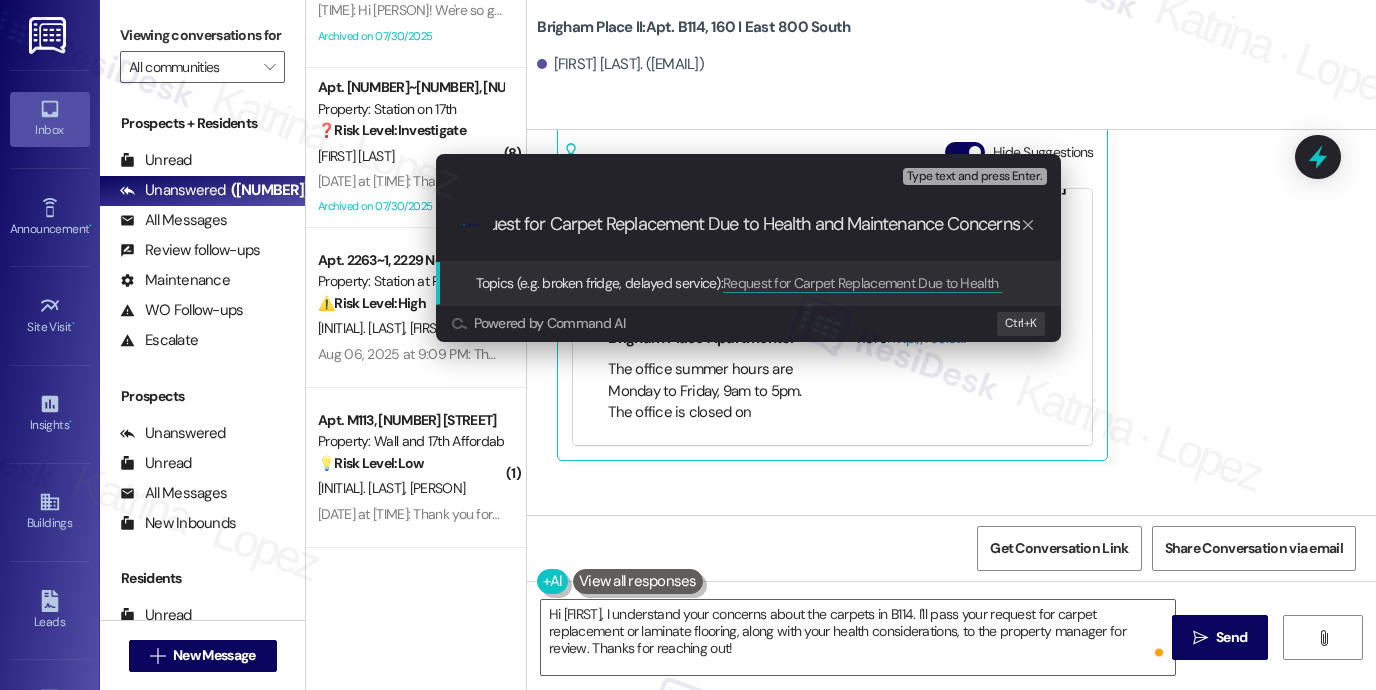 scroll, scrollTop: 0, scrollLeft: 41, axis: horizontal 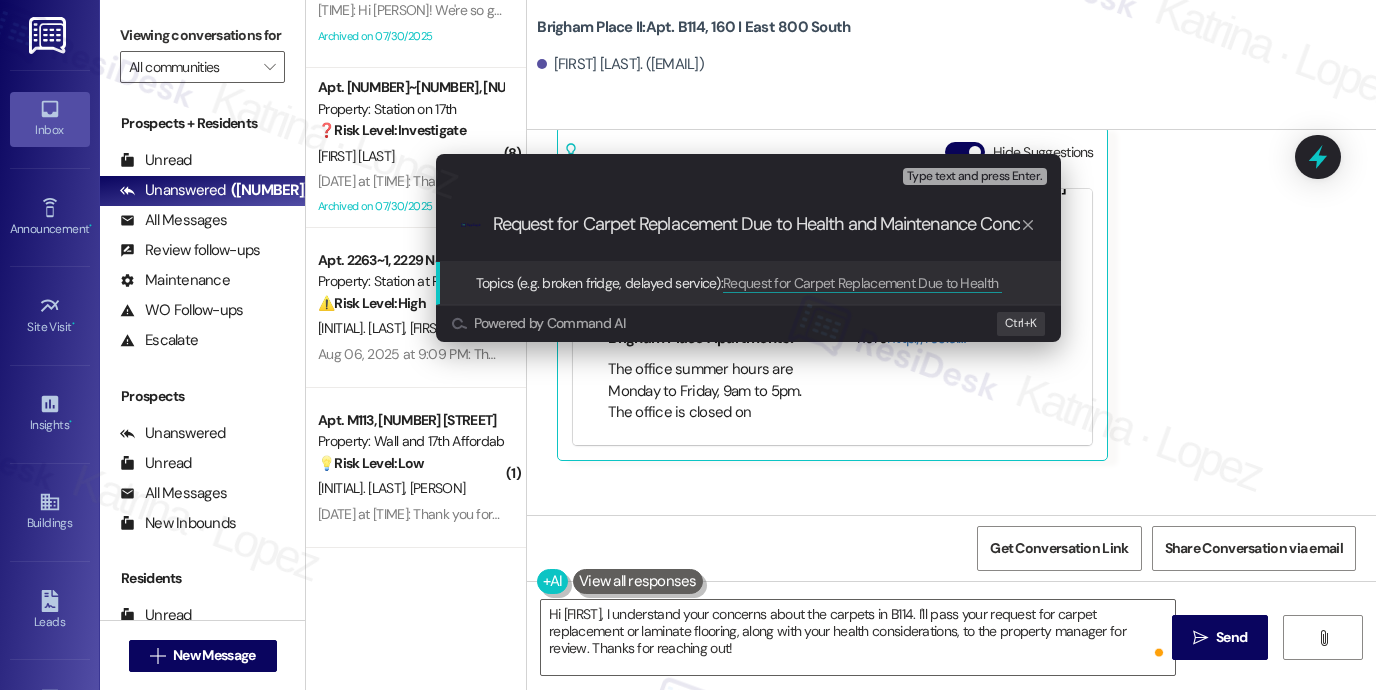 drag, startPoint x: 913, startPoint y: 227, endPoint x: 421, endPoint y: 234, distance: 492.0498 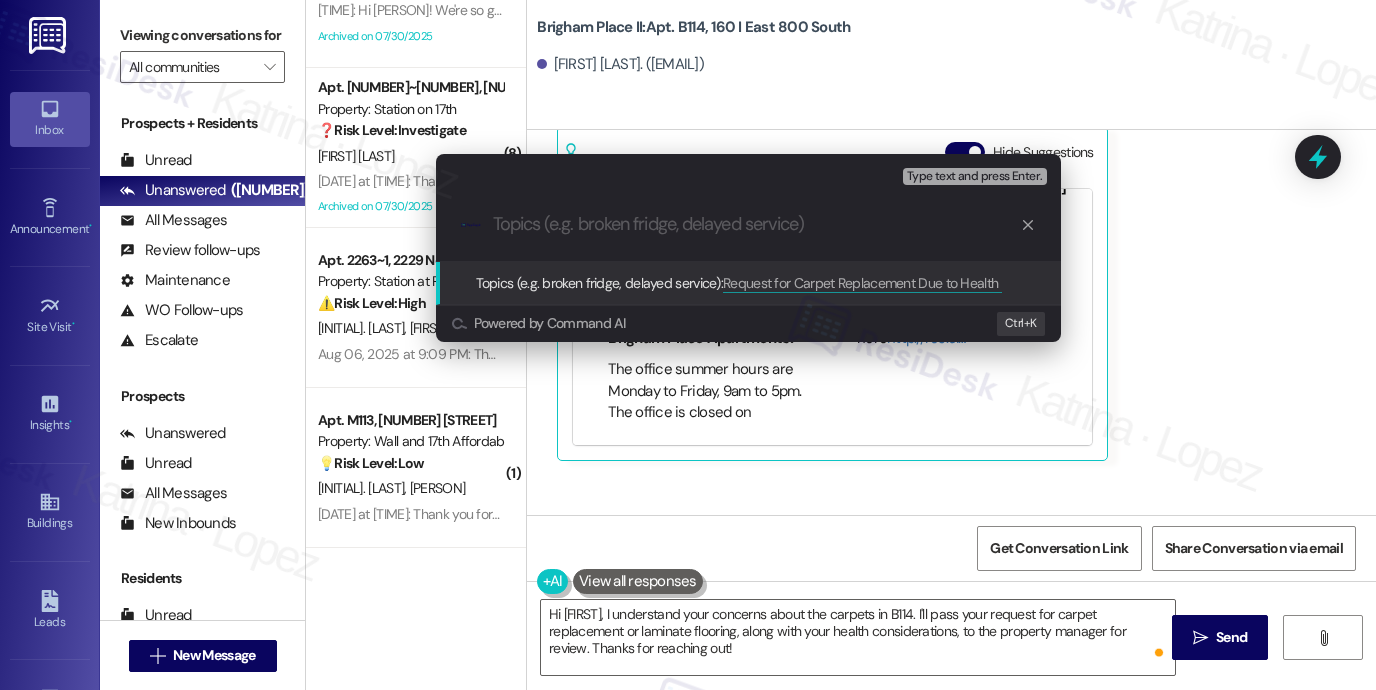 scroll, scrollTop: 0, scrollLeft: 0, axis: both 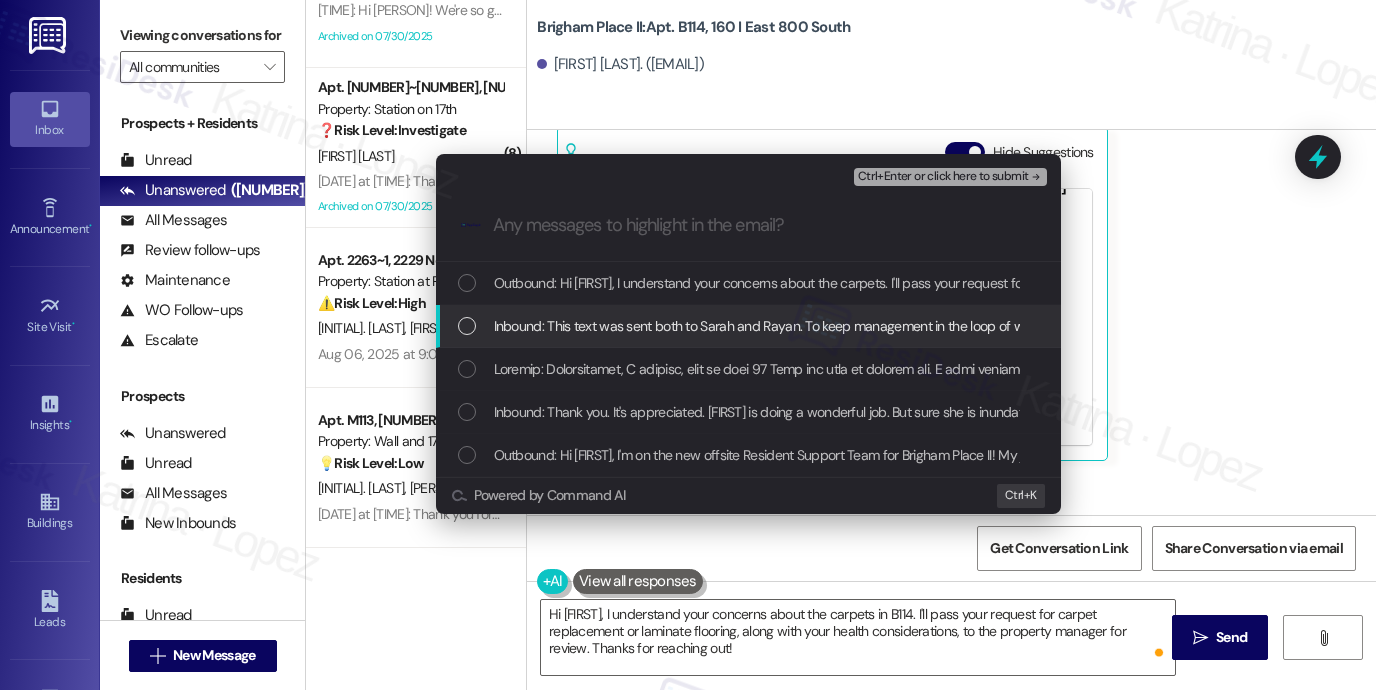 click on "Inbound: This text was sent both to Sarah and Rayan. To keep management in the loop of what I say to corporate" at bounding box center (821, 326) 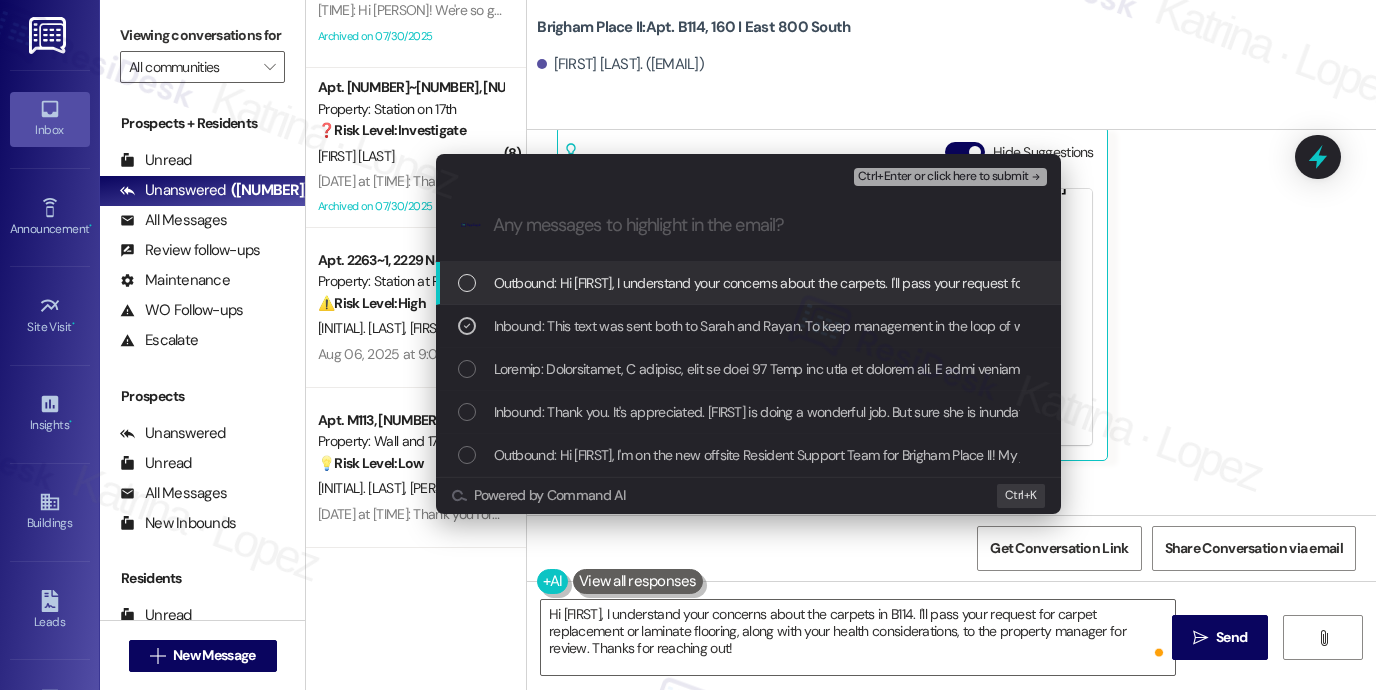 click on "Ctrl+Enter or click here to submit" at bounding box center [943, 177] 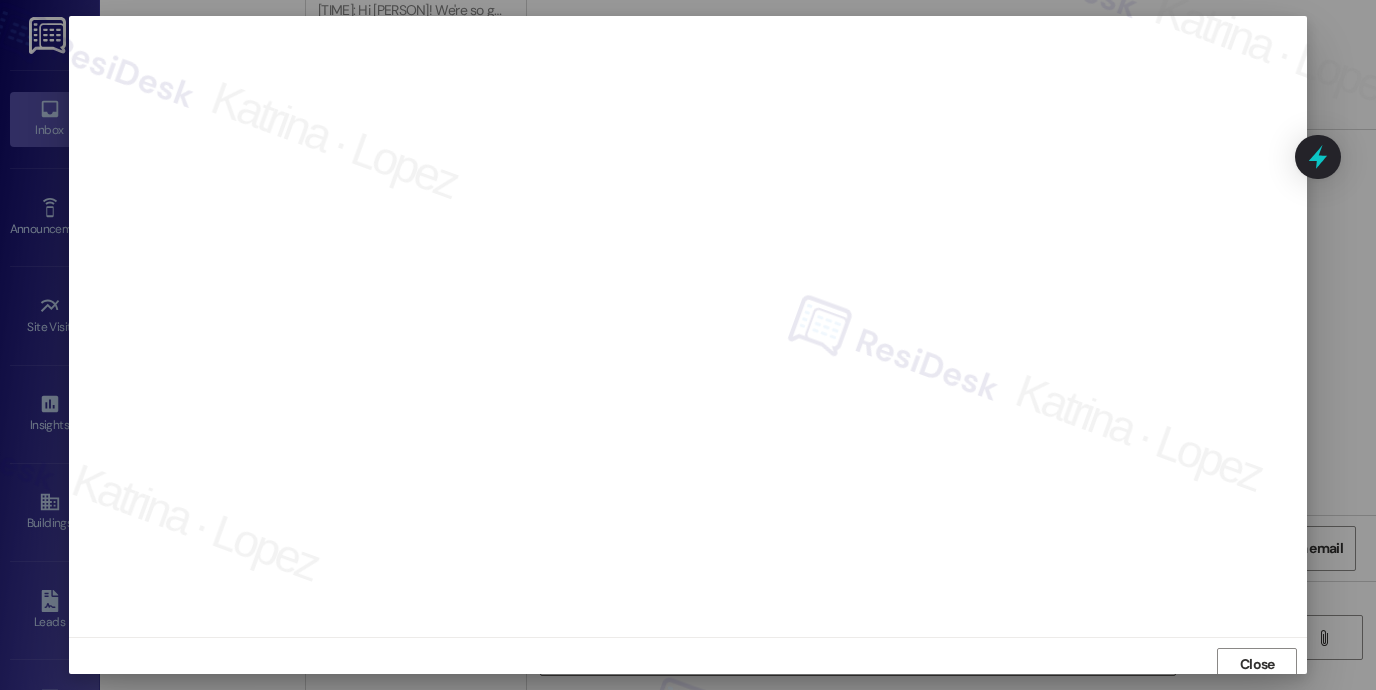 scroll, scrollTop: 5, scrollLeft: 0, axis: vertical 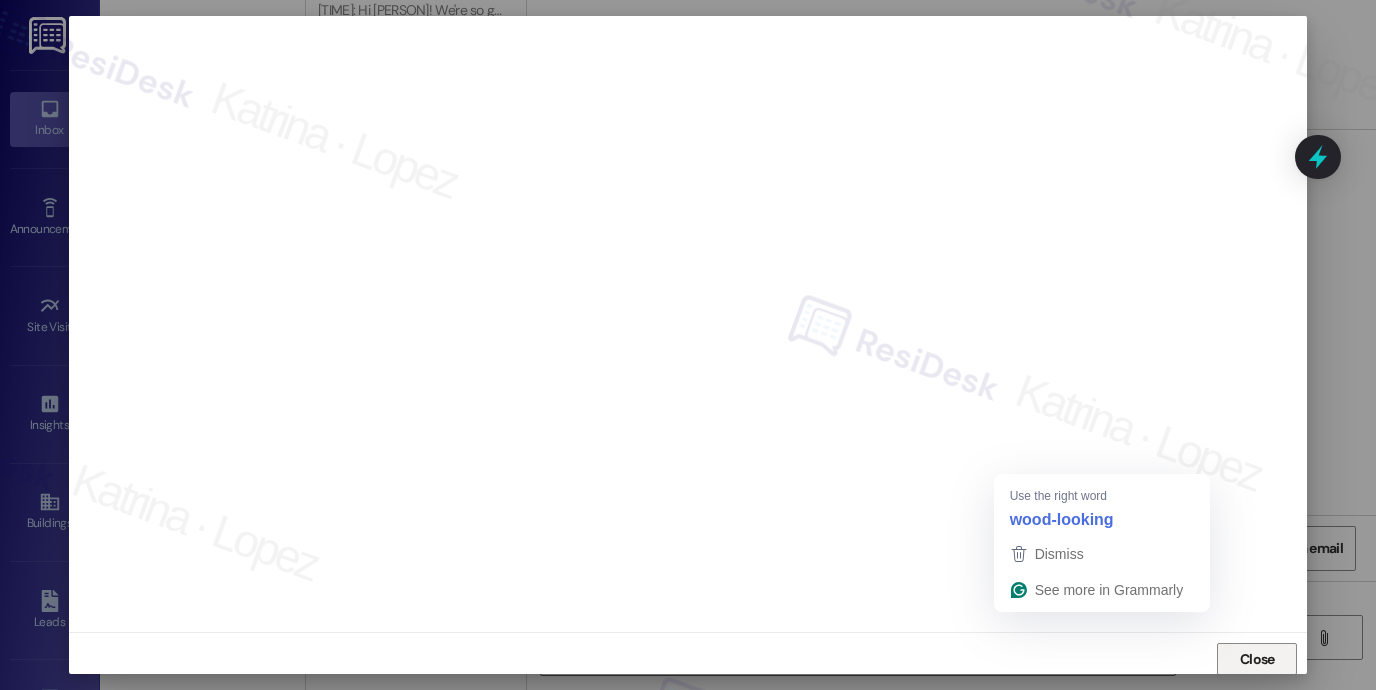 click on "Close" at bounding box center (1257, 659) 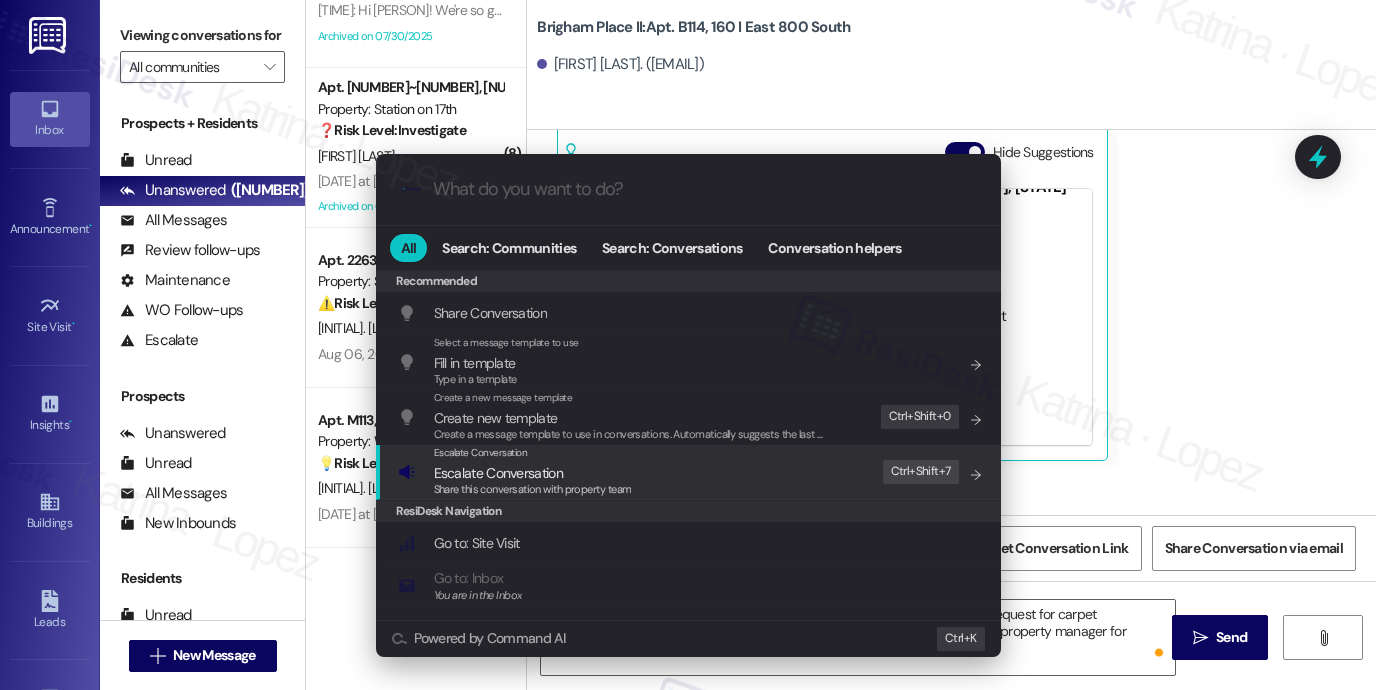 click on "ResiDesk Navigation" at bounding box center (688, 511) 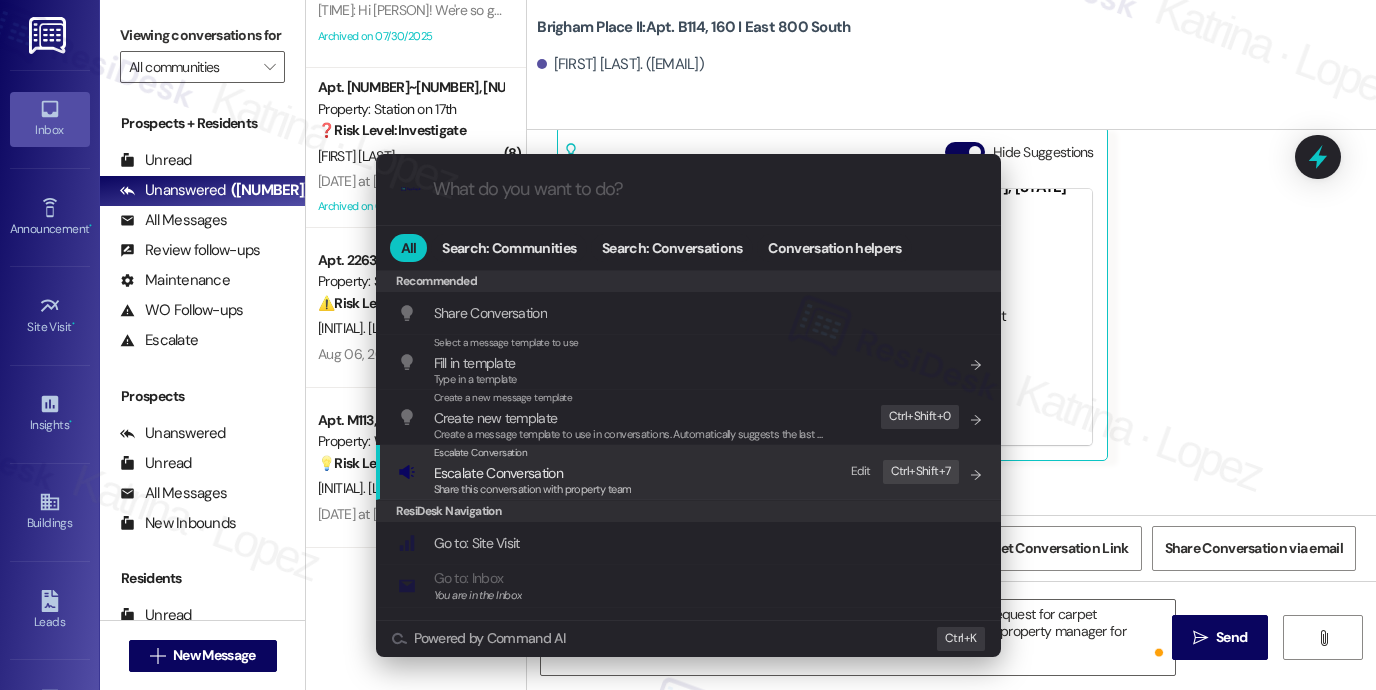 click on "Escalate Conversation" at bounding box center [533, 453] 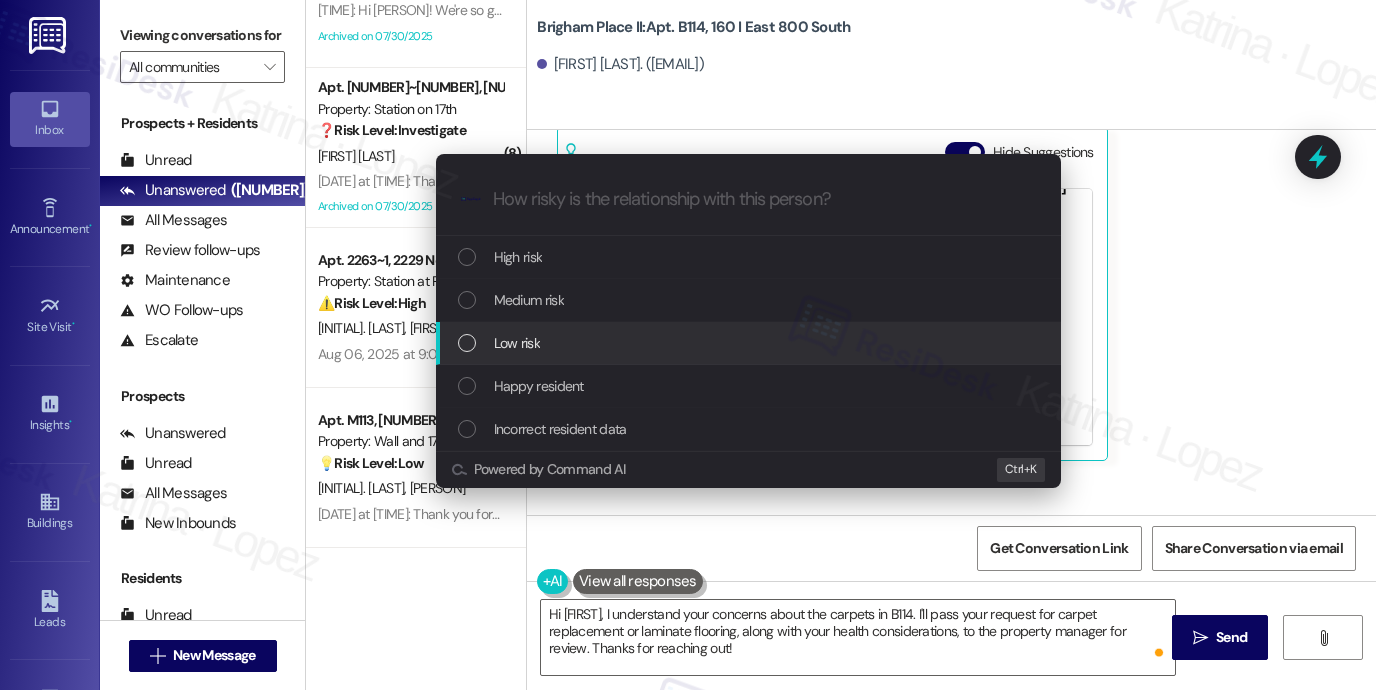 click on "Low risk" at bounding box center [750, 343] 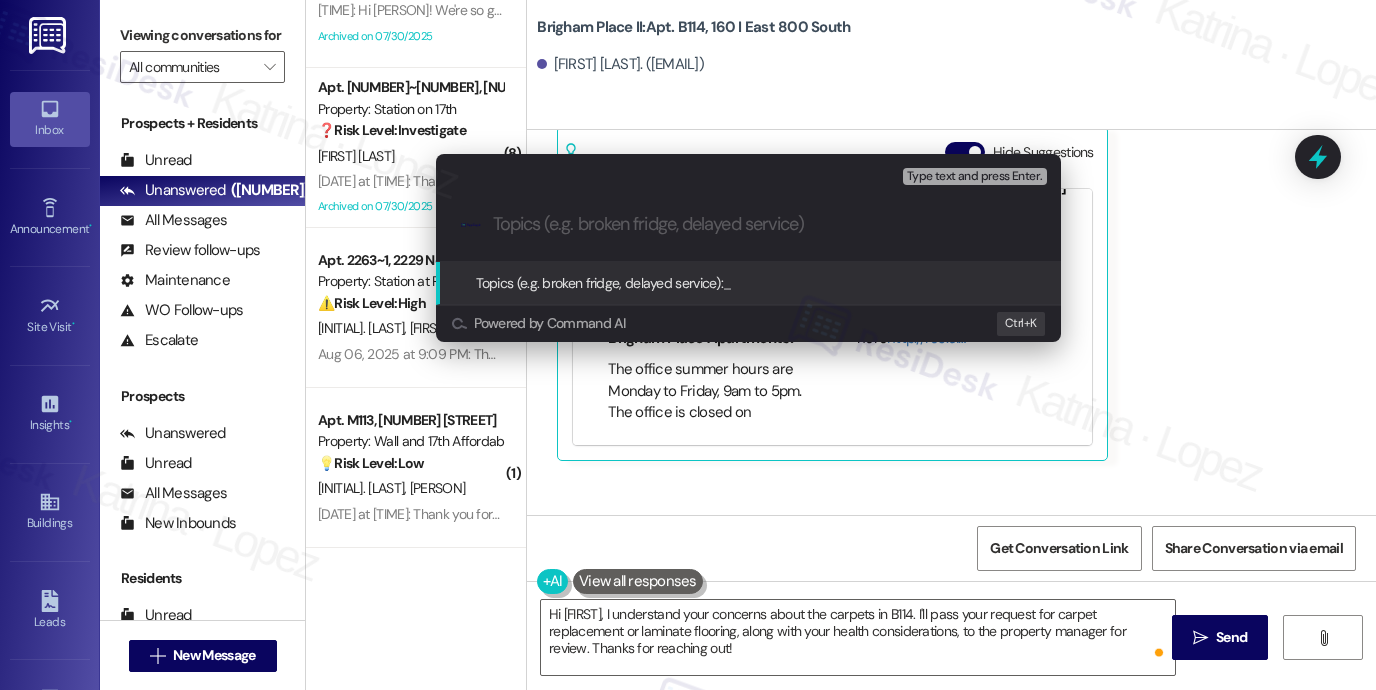paste on "Request for Carpet Replacement Due to Health and Maintenance Concerns" 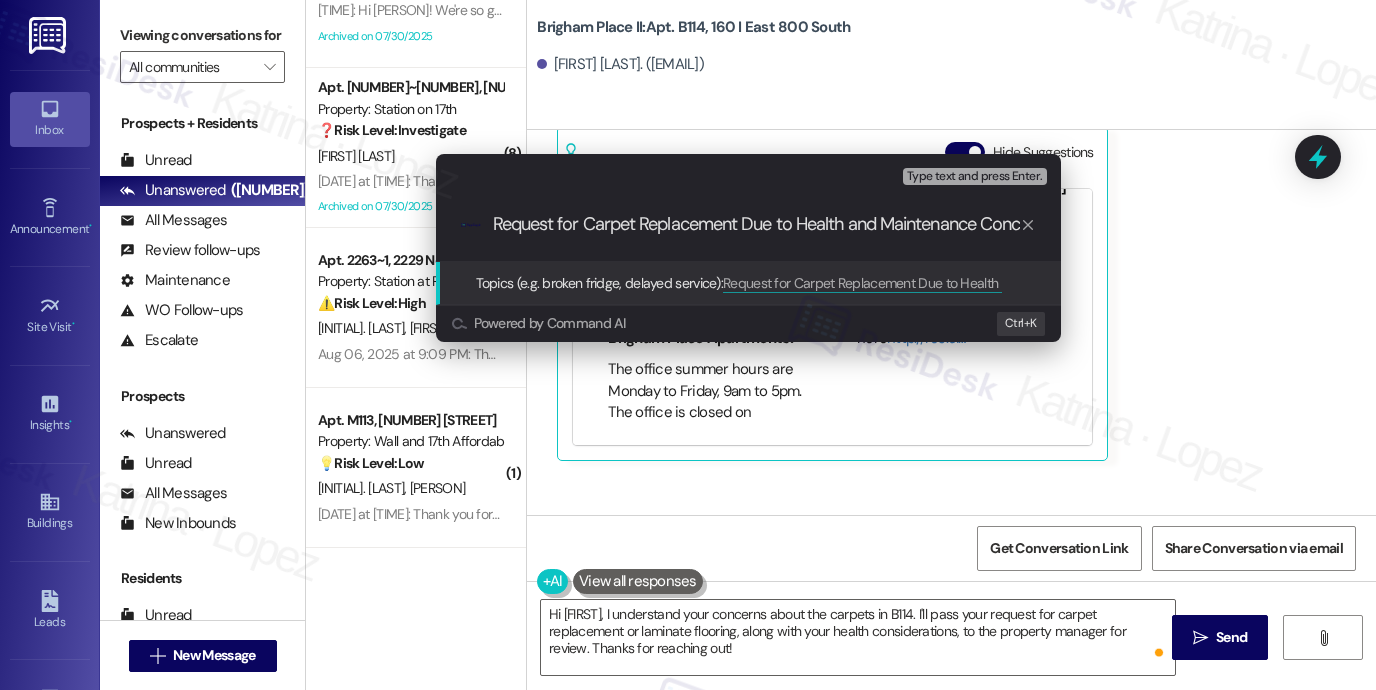 scroll, scrollTop: 0, scrollLeft: 41, axis: horizontal 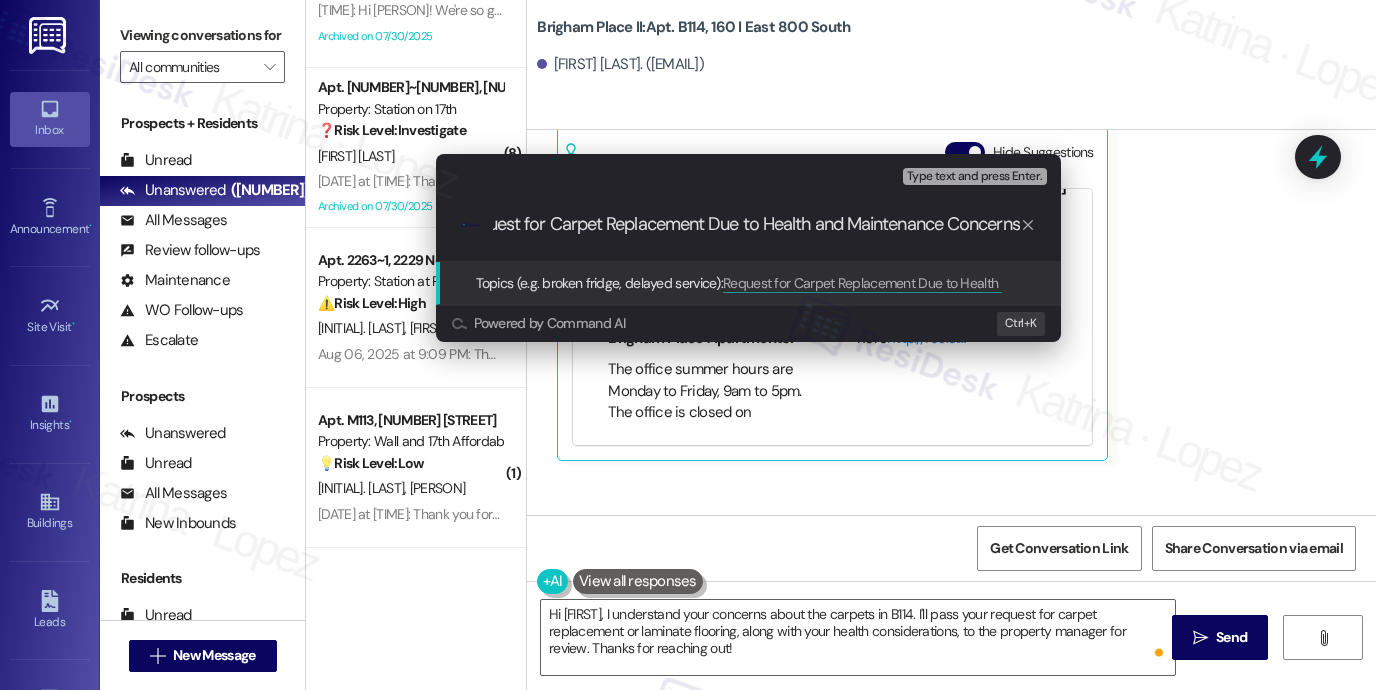 type 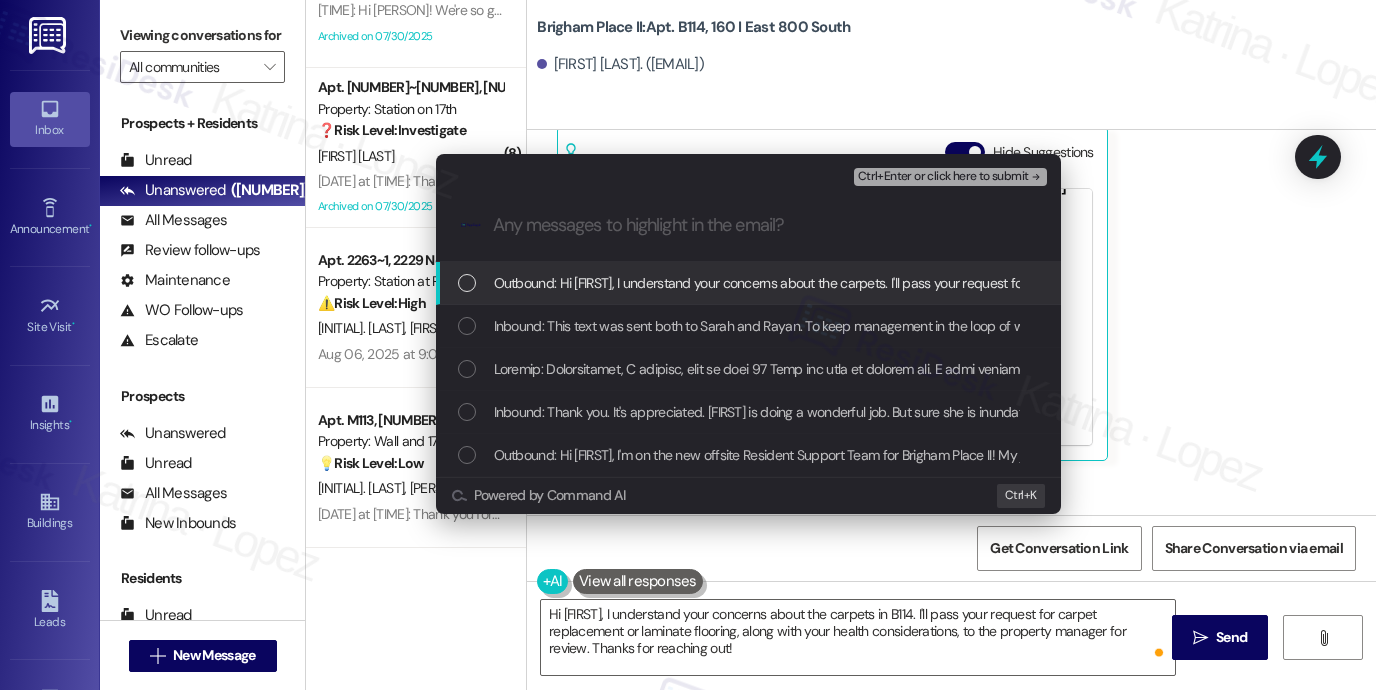 scroll, scrollTop: 0, scrollLeft: 0, axis: both 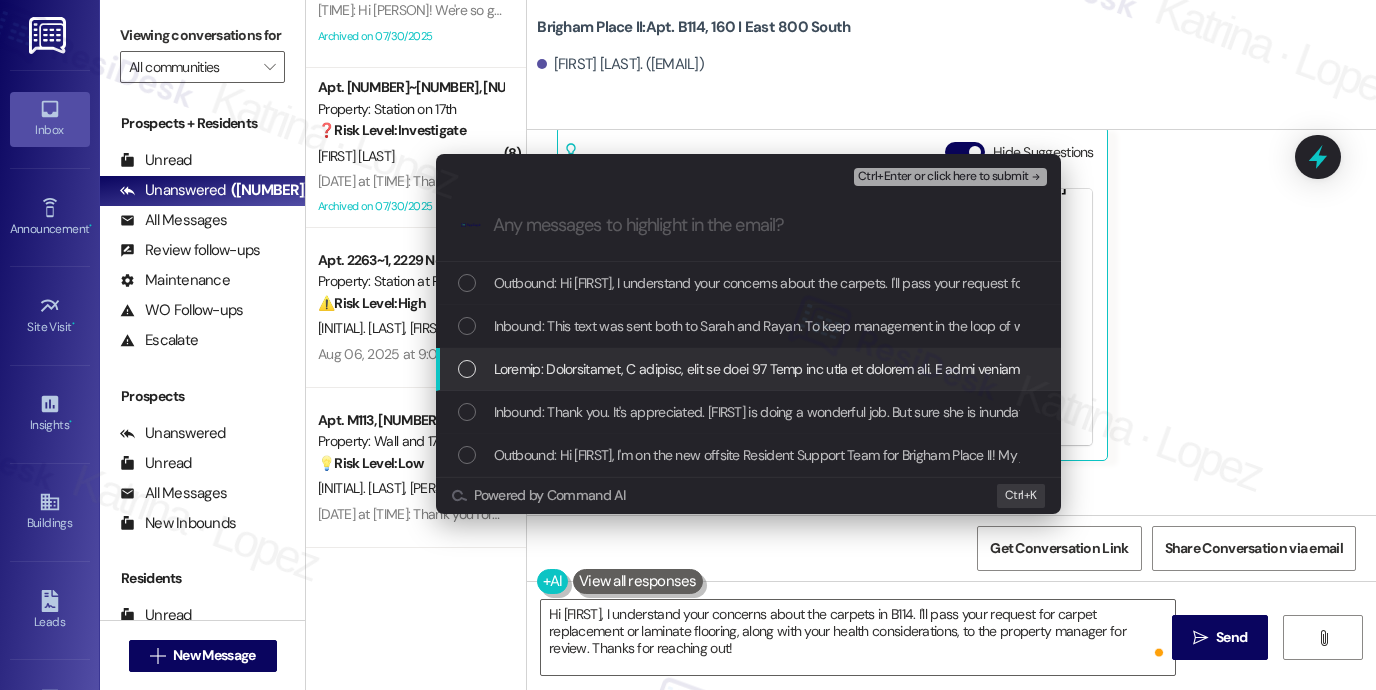 click at bounding box center (6131, 369) 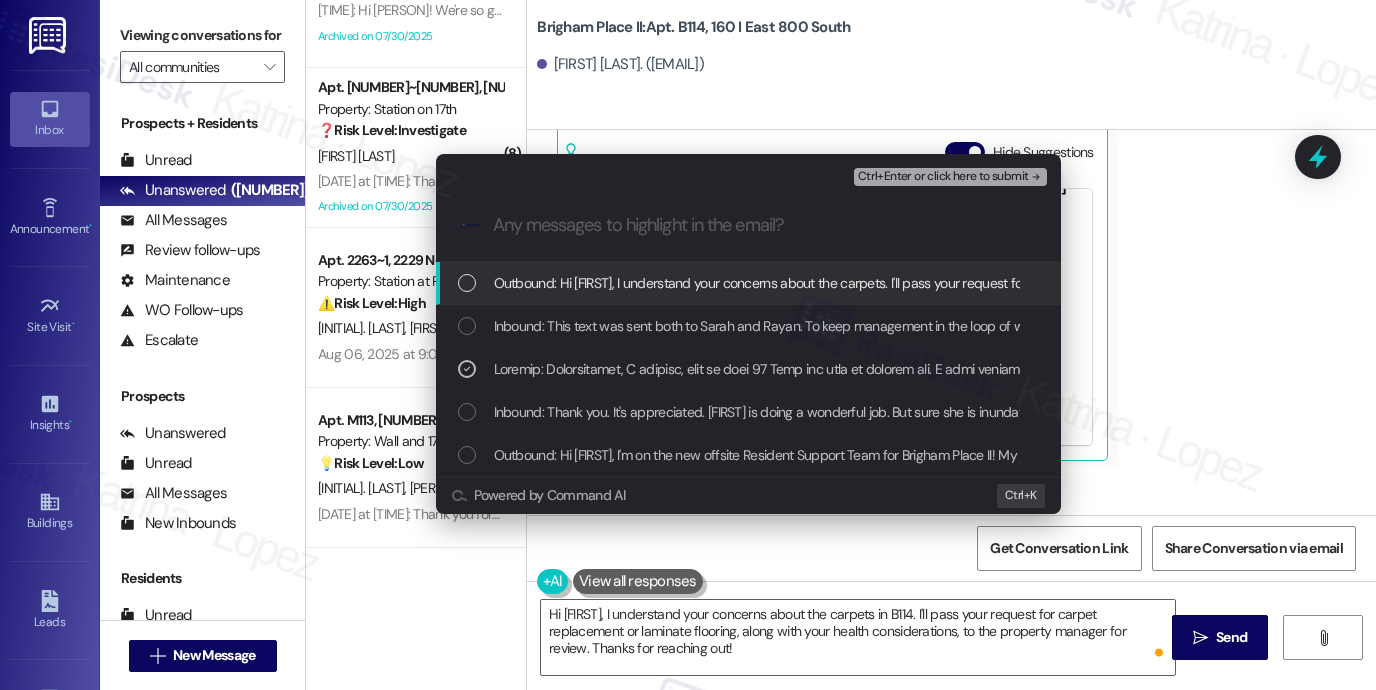 click on "Ctrl+Enter or click here to submit" at bounding box center [943, 177] 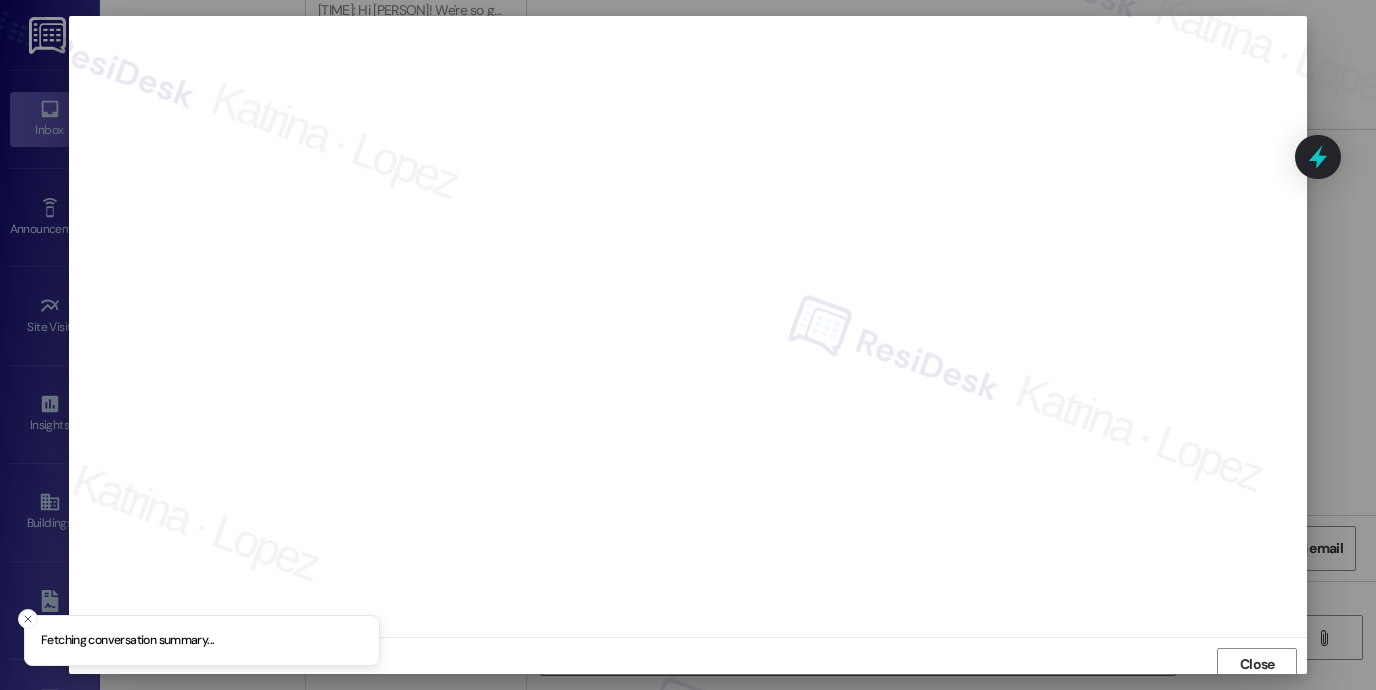 scroll, scrollTop: 5, scrollLeft: 0, axis: vertical 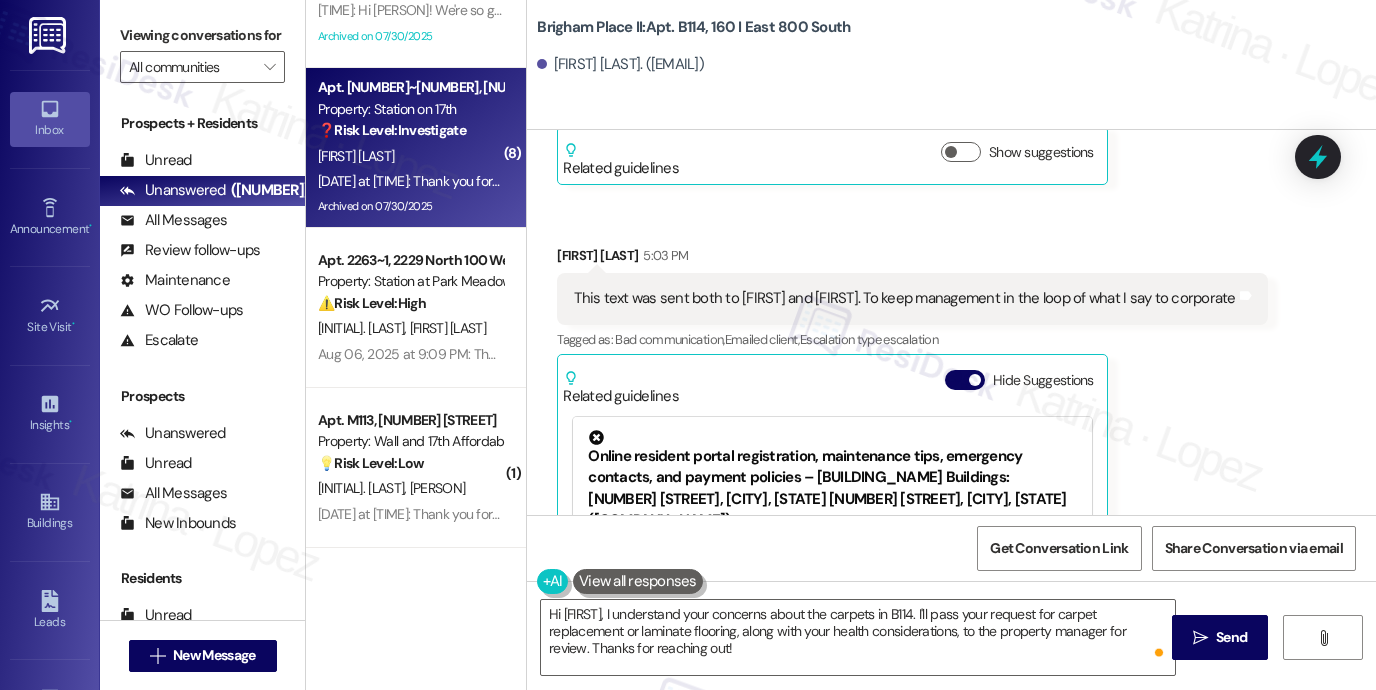click on "Archived on 07/30/2025" at bounding box center (410, 206) 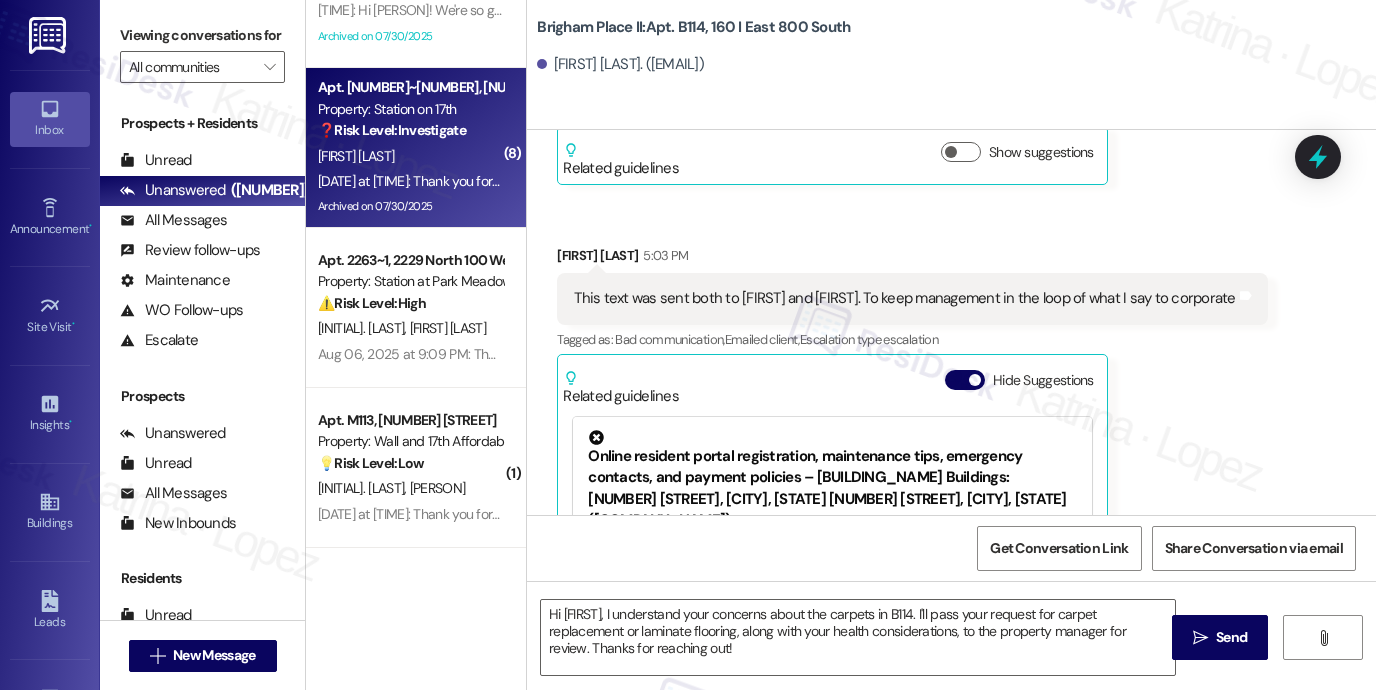 type on "Fetching suggested responses. Please feel free to read through the conversation in the meantime." 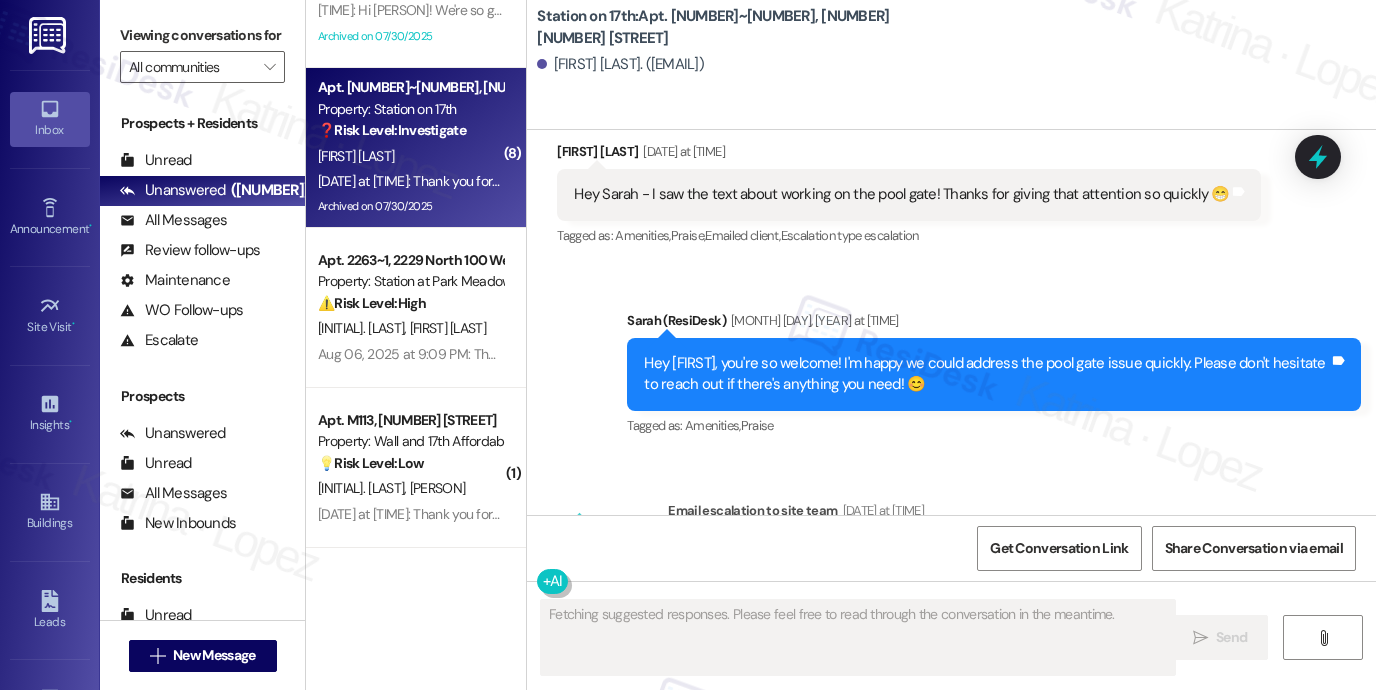 scroll, scrollTop: 12025, scrollLeft: 0, axis: vertical 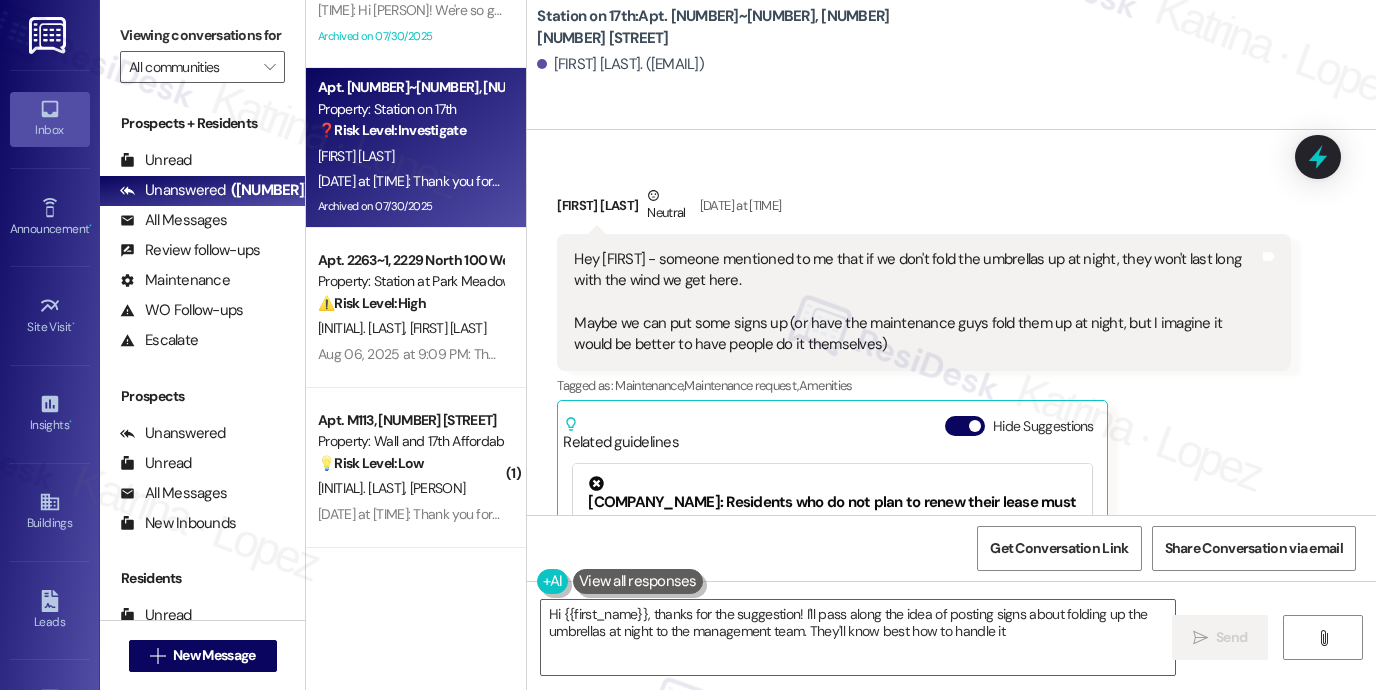 type on "Hi {{first_name}}, thanks for the suggestion! I'll pass along the idea of posting signs about folding up the umbrellas at night to the management team. They'll know best how to handle it!" 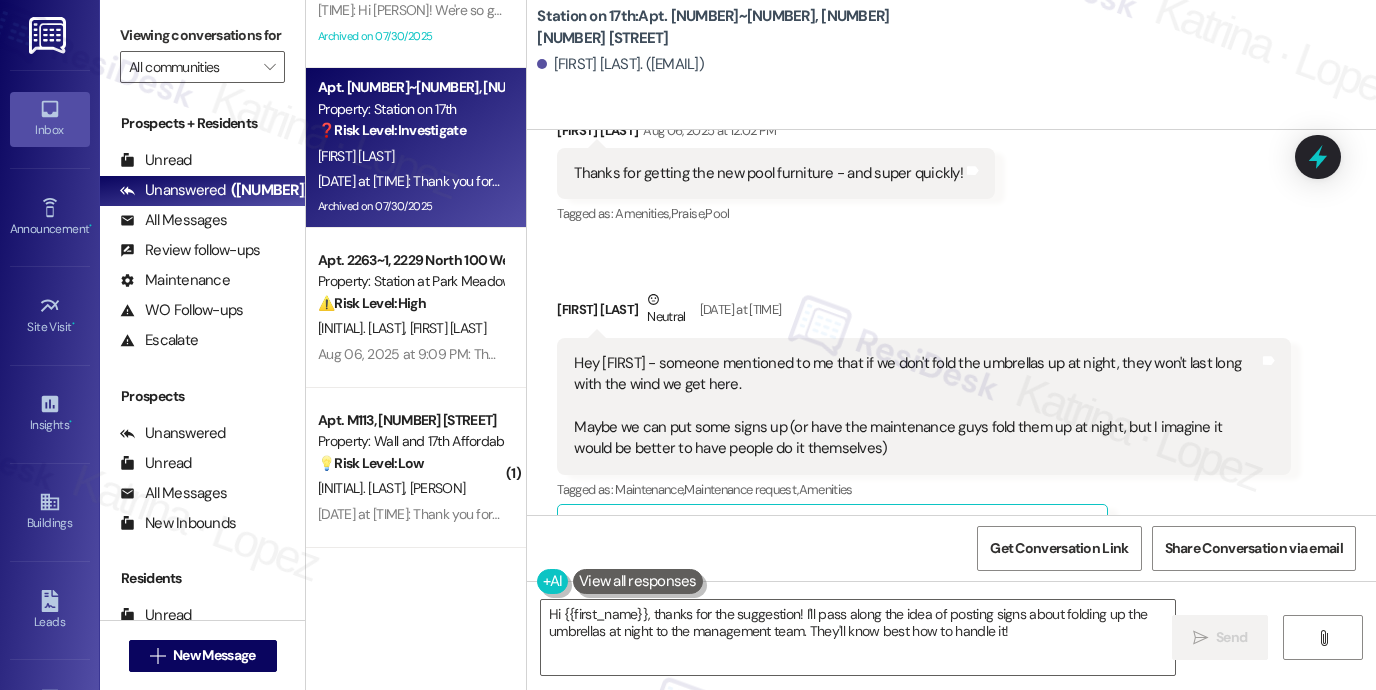 scroll, scrollTop: 11425, scrollLeft: 0, axis: vertical 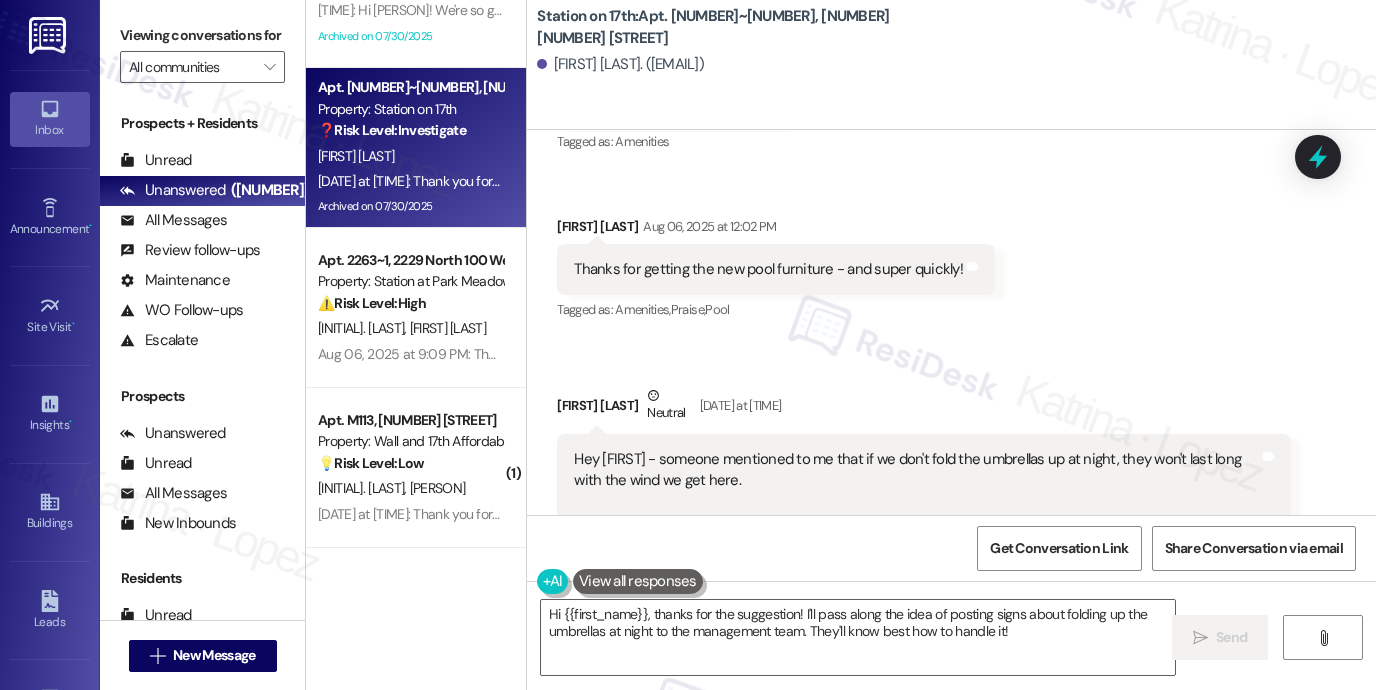 click on "Thanks for getting the new pool furniture - and super quickly! Tags and notes" at bounding box center (776, 269) 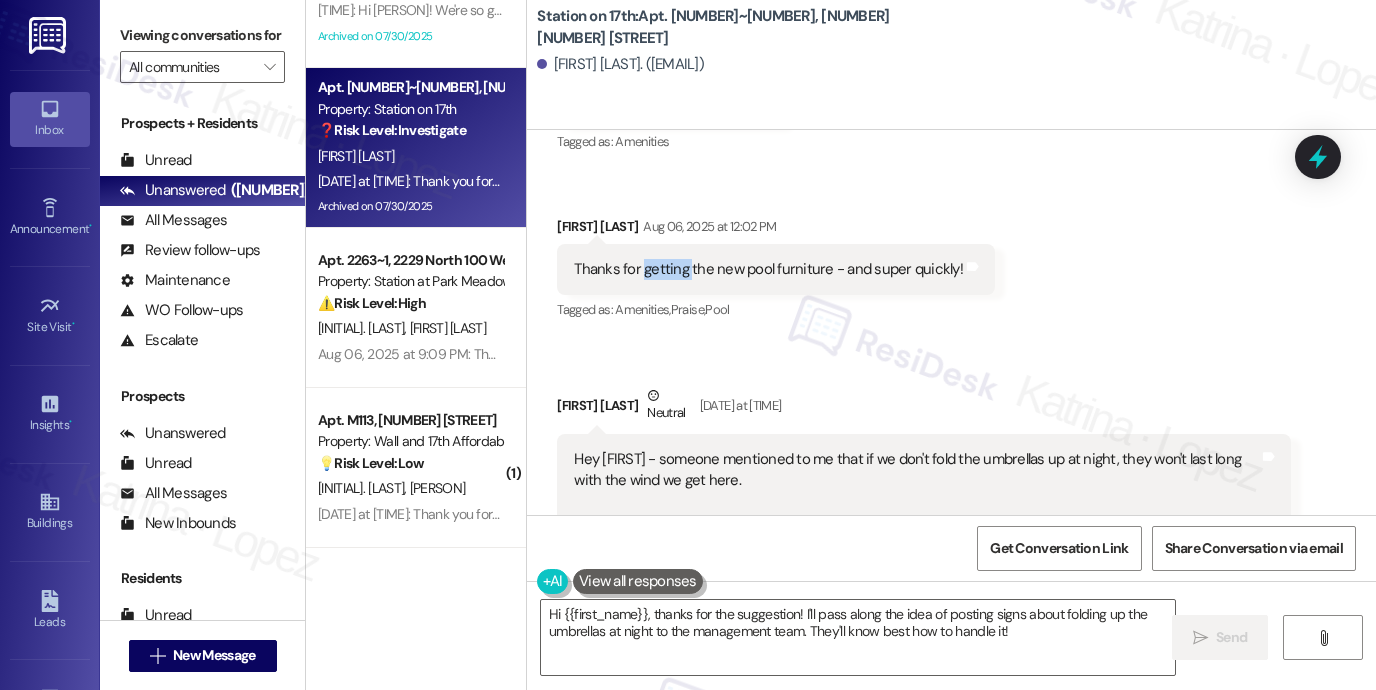 click on "Thanks for getting the new pool furniture - and super quickly! Tags and notes" at bounding box center [776, 269] 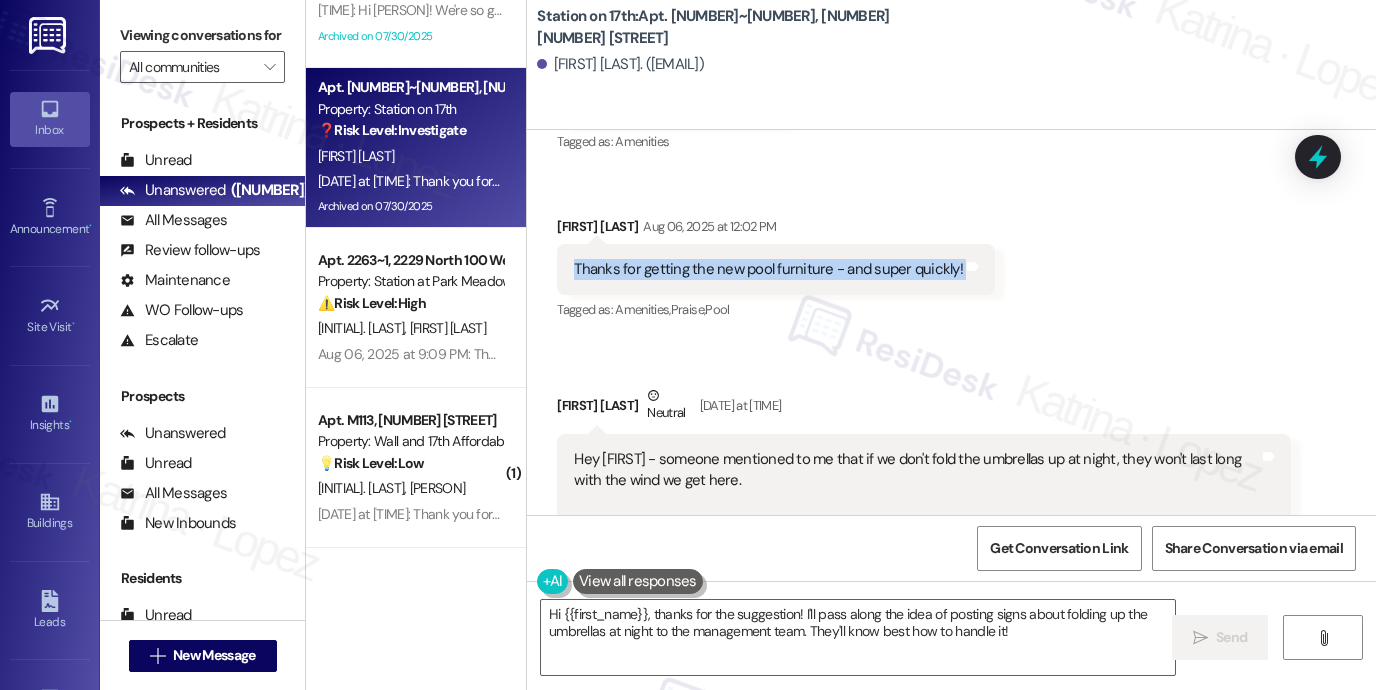 click on "Thanks for getting the new pool furniture - and super quickly! Tags and notes" at bounding box center (776, 269) 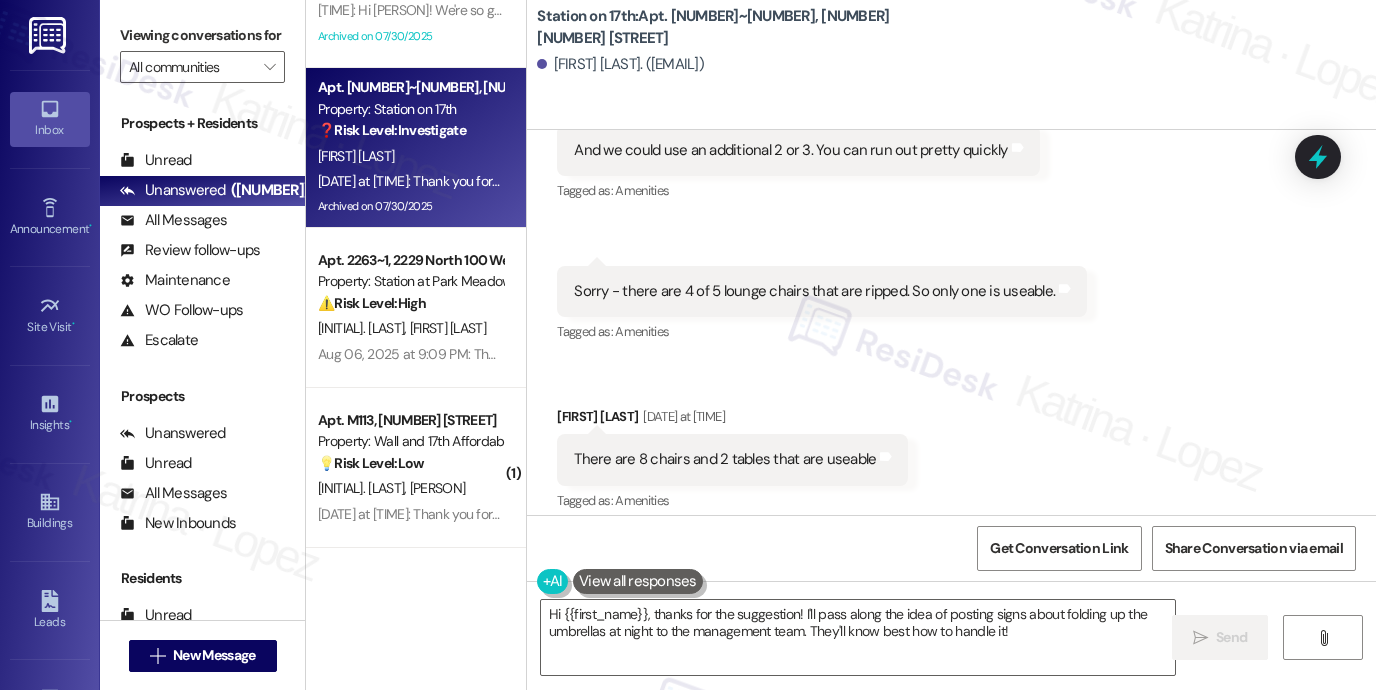 scroll, scrollTop: 10425, scrollLeft: 0, axis: vertical 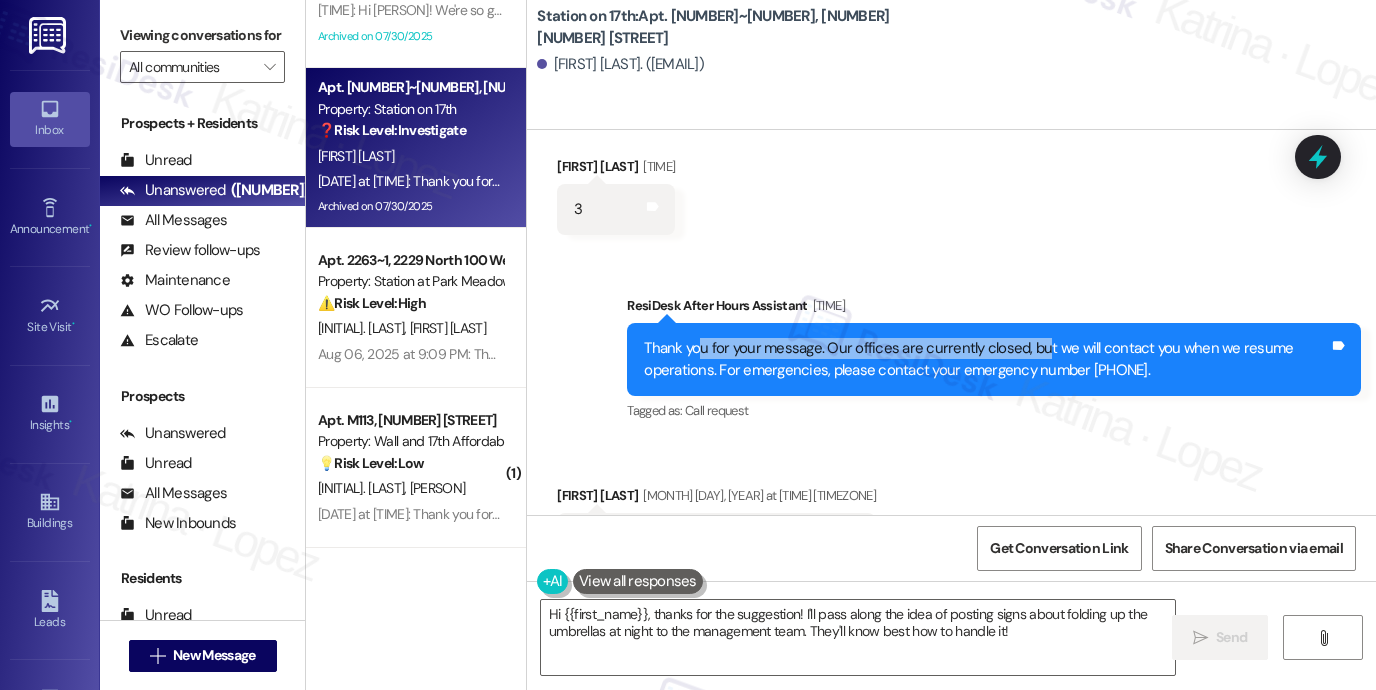 drag, startPoint x: 696, startPoint y: 322, endPoint x: 1040, endPoint y: 323, distance: 344.00146 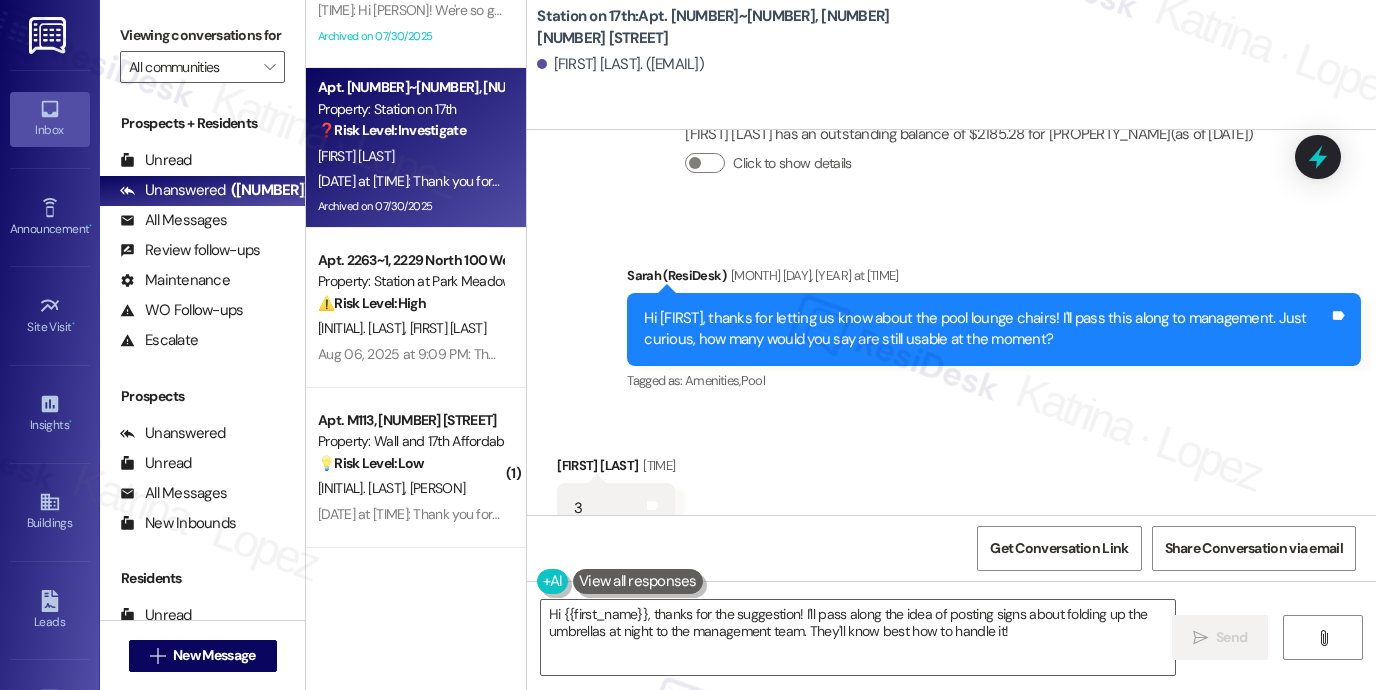 scroll, scrollTop: 10125, scrollLeft: 0, axis: vertical 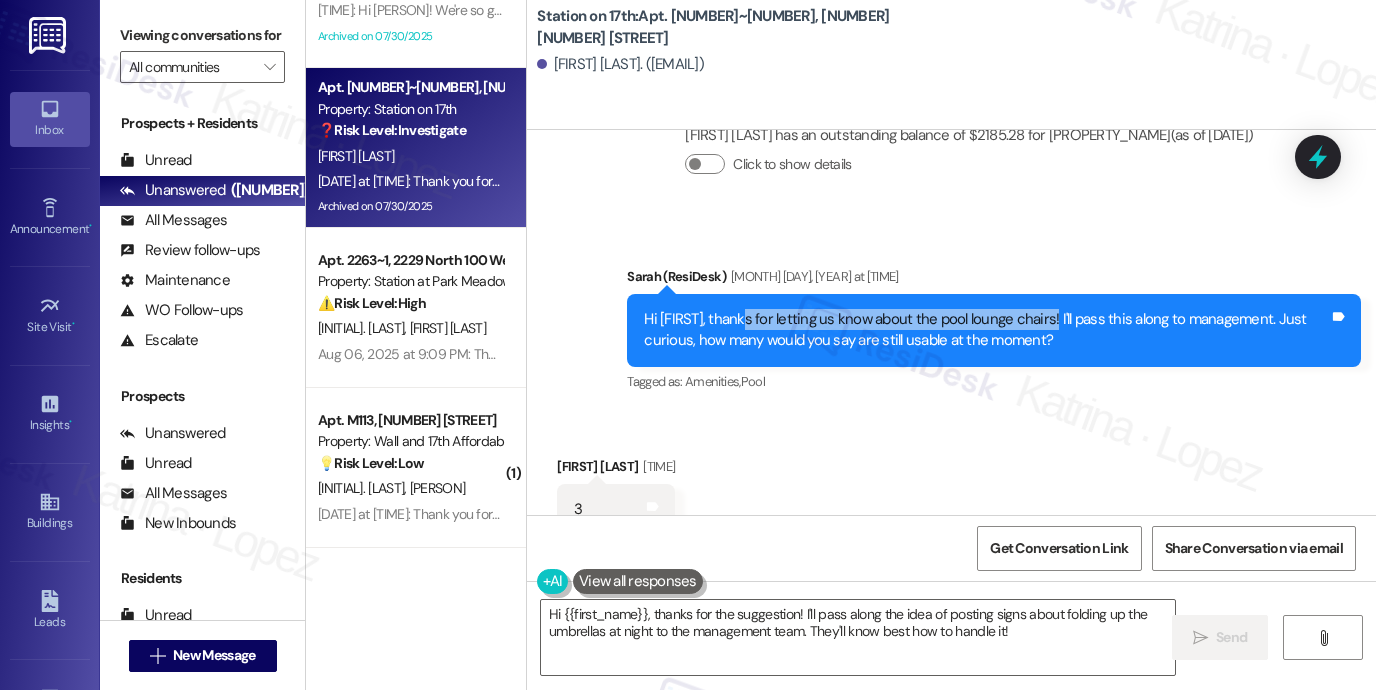 drag, startPoint x: 737, startPoint y: 289, endPoint x: 1070, endPoint y: 300, distance: 333.18164 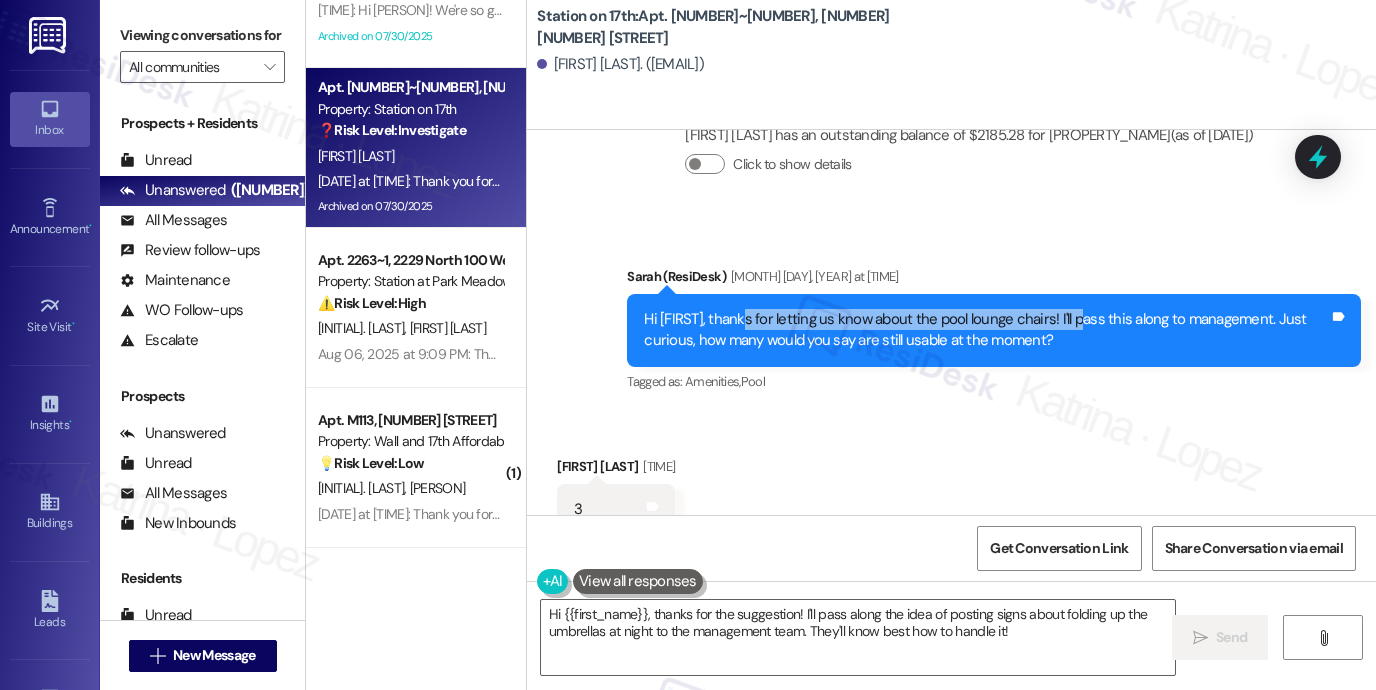 click on "Hi Jon, thanks for letting us know about the pool lounge chairs! I'll pass this along to management. Just curious, how many would you say are still usable at the moment?" at bounding box center (986, 330) 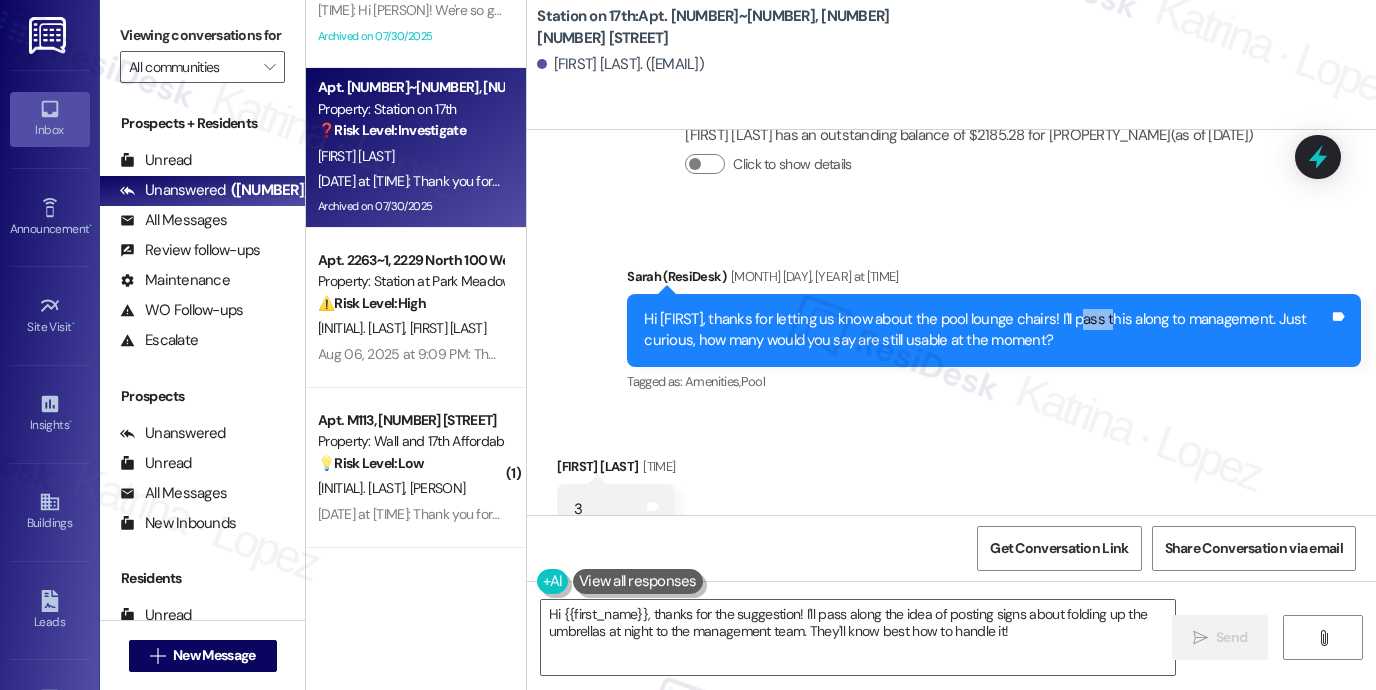 click on "Hi Jon, thanks for letting us know about the pool lounge chairs! I'll pass this along to management. Just curious, how many would you say are still usable at the moment?" at bounding box center [986, 330] 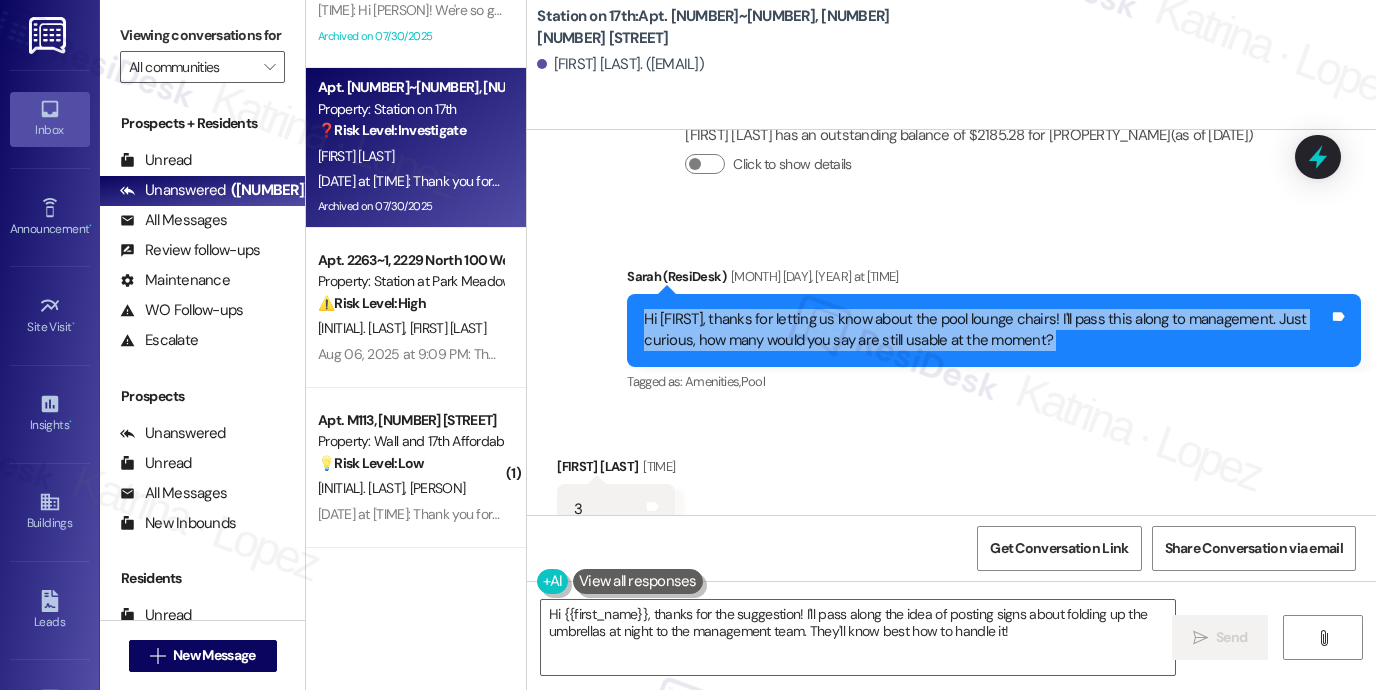 click on "Hi Jon, thanks for letting us know about the pool lounge chairs! I'll pass this along to management. Just curious, how many would you say are still usable at the moment?" at bounding box center [986, 330] 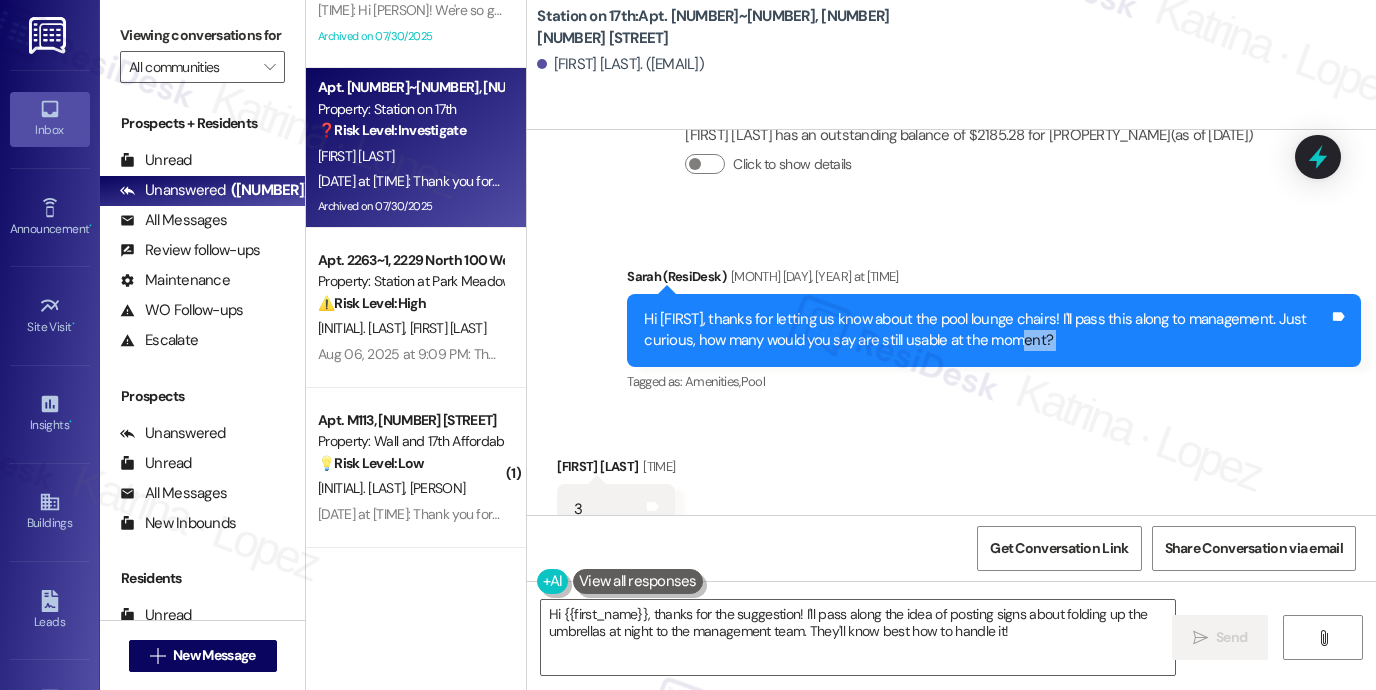 click on "Hi Jon, thanks for letting us know about the pool lounge chairs! I'll pass this along to management. Just curious, how many would you say are still usable at the moment?" at bounding box center [986, 330] 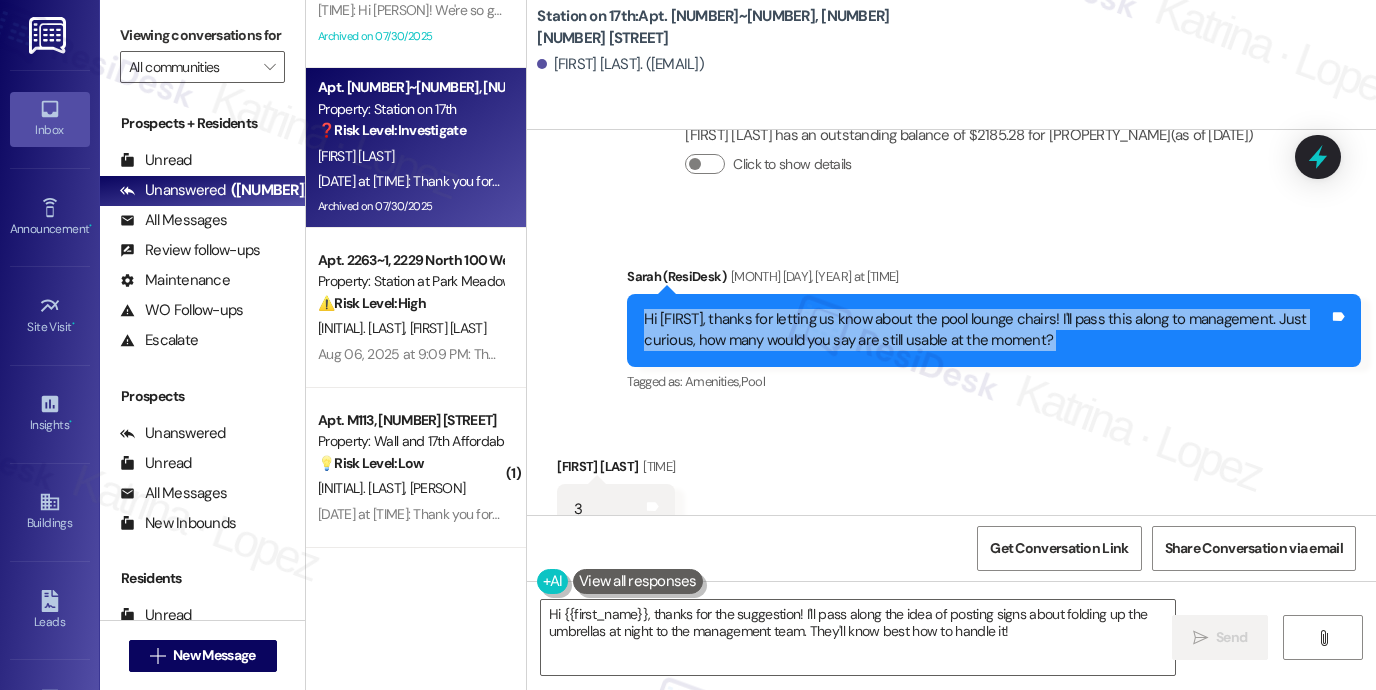 click on "Hi Jon, thanks for letting us know about the pool lounge chairs! I'll pass this along to management. Just curious, how many would you say are still usable at the moment?" at bounding box center (986, 330) 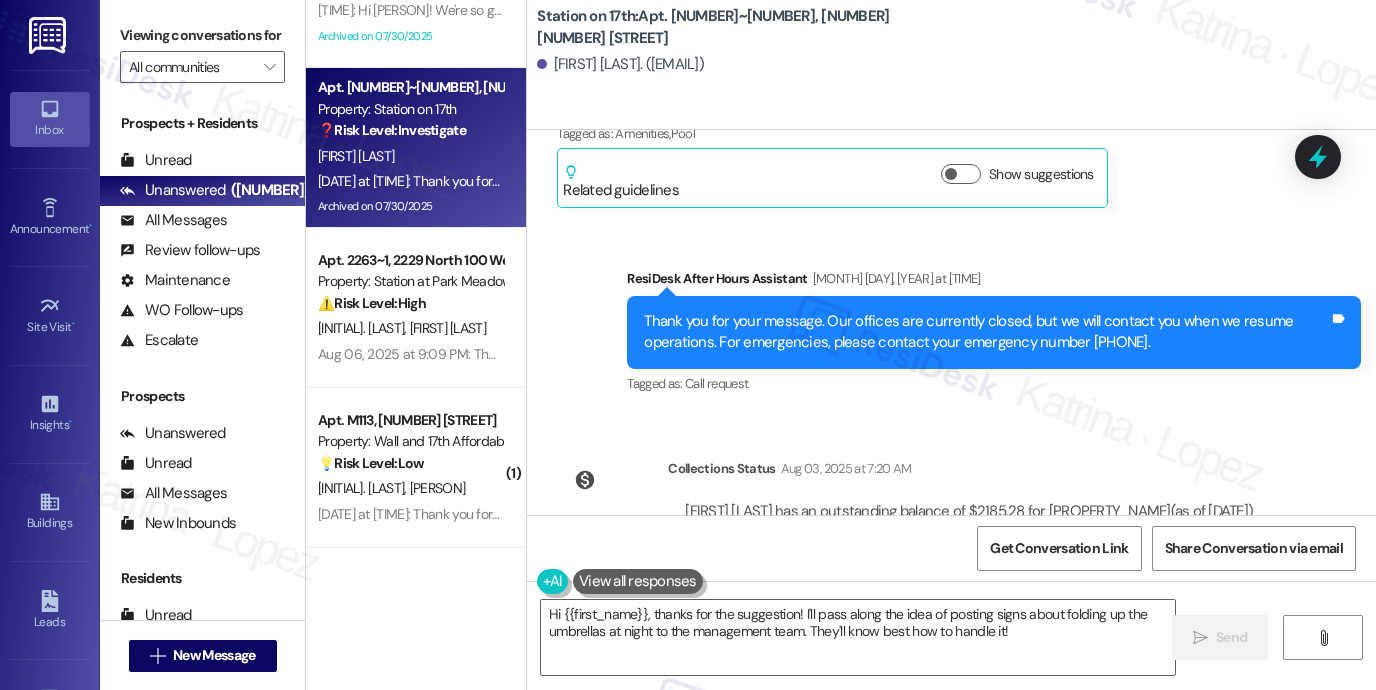 scroll, scrollTop: 9525, scrollLeft: 0, axis: vertical 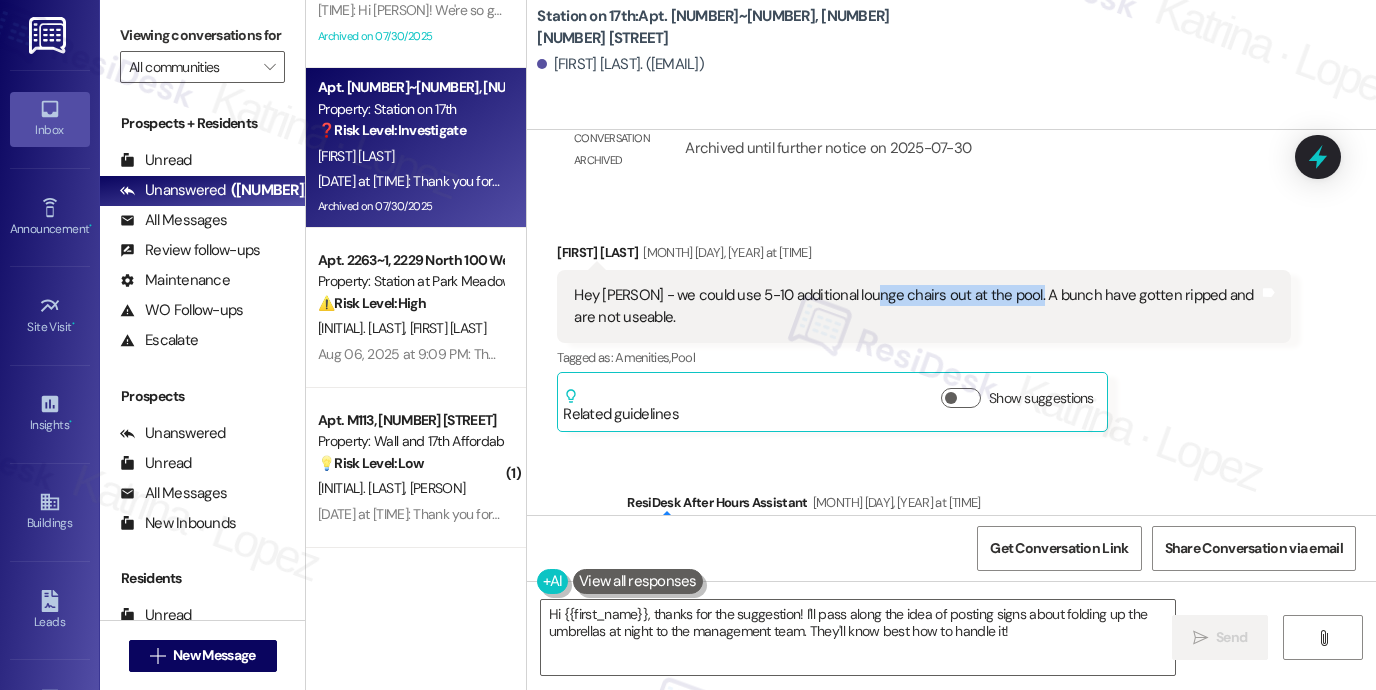 drag, startPoint x: 866, startPoint y: 265, endPoint x: 1026, endPoint y: 266, distance: 160.00313 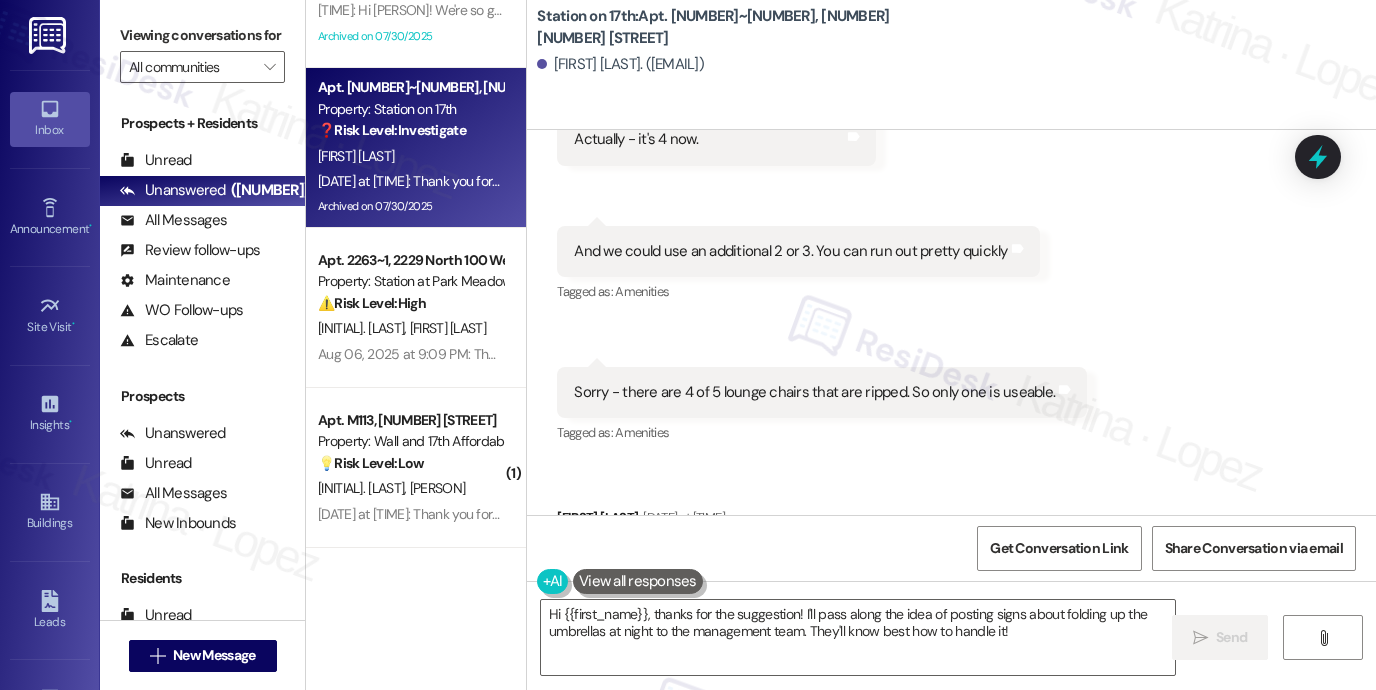 scroll, scrollTop: 10825, scrollLeft: 0, axis: vertical 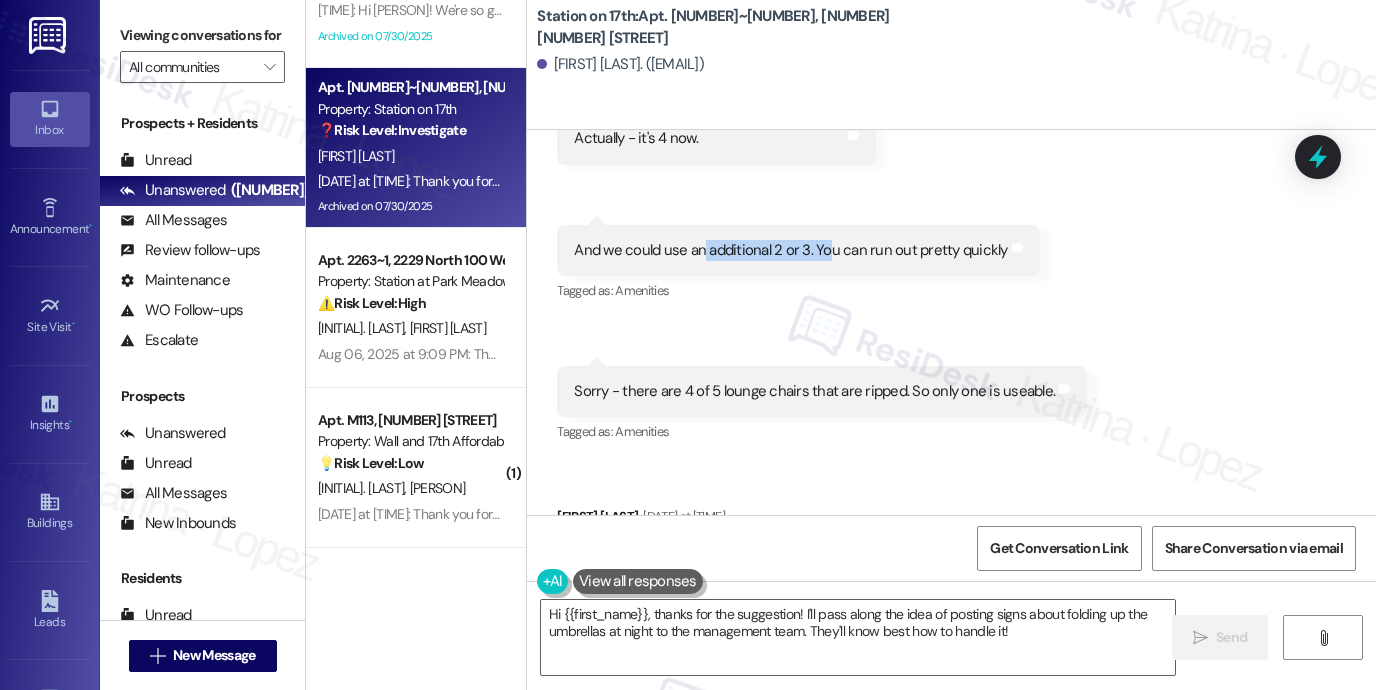 drag, startPoint x: 698, startPoint y: 226, endPoint x: 906, endPoint y: 223, distance: 208.02164 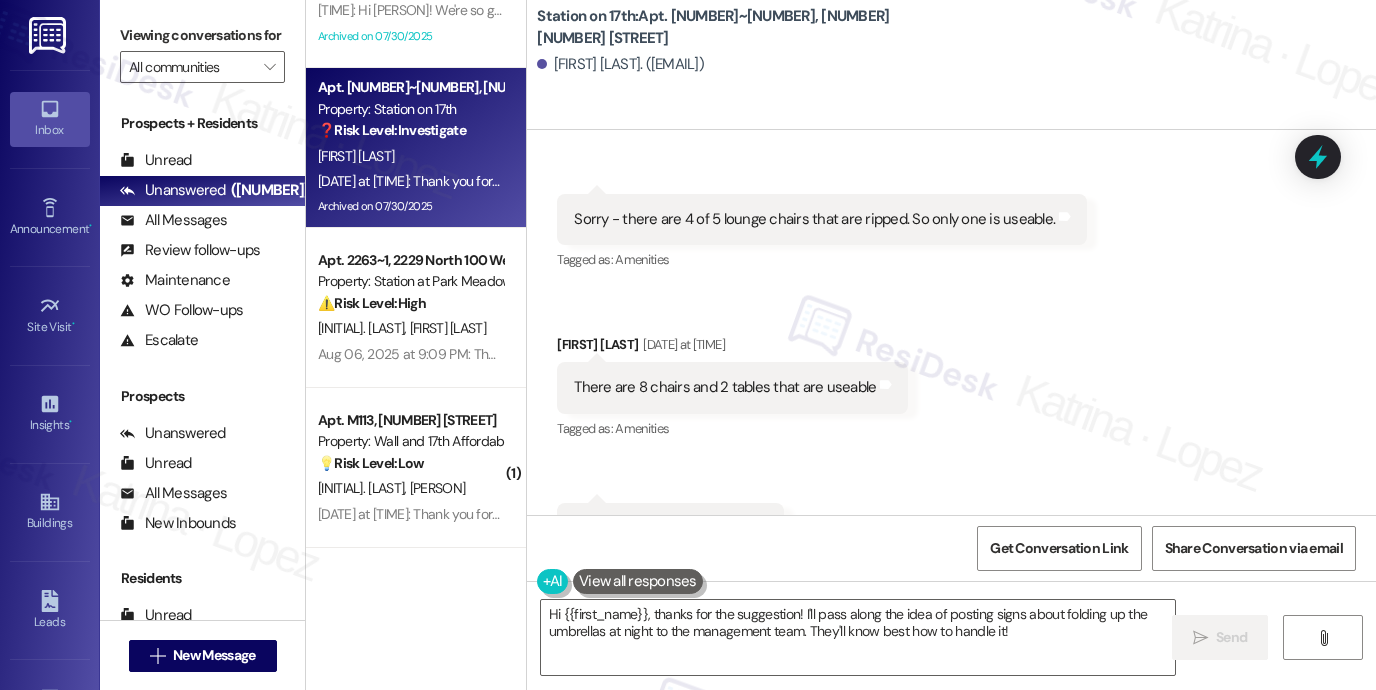 scroll, scrollTop: 11025, scrollLeft: 0, axis: vertical 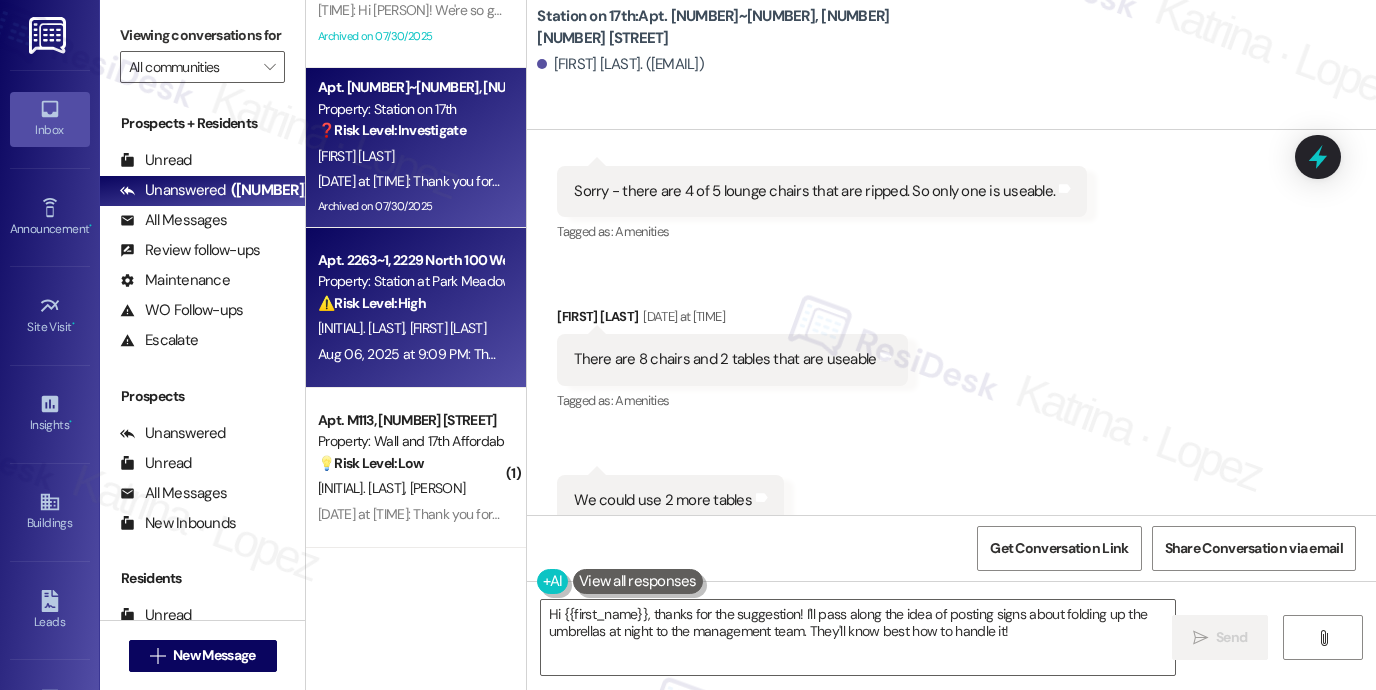 click on "L. Brenchley B. Brenchley" at bounding box center (410, 328) 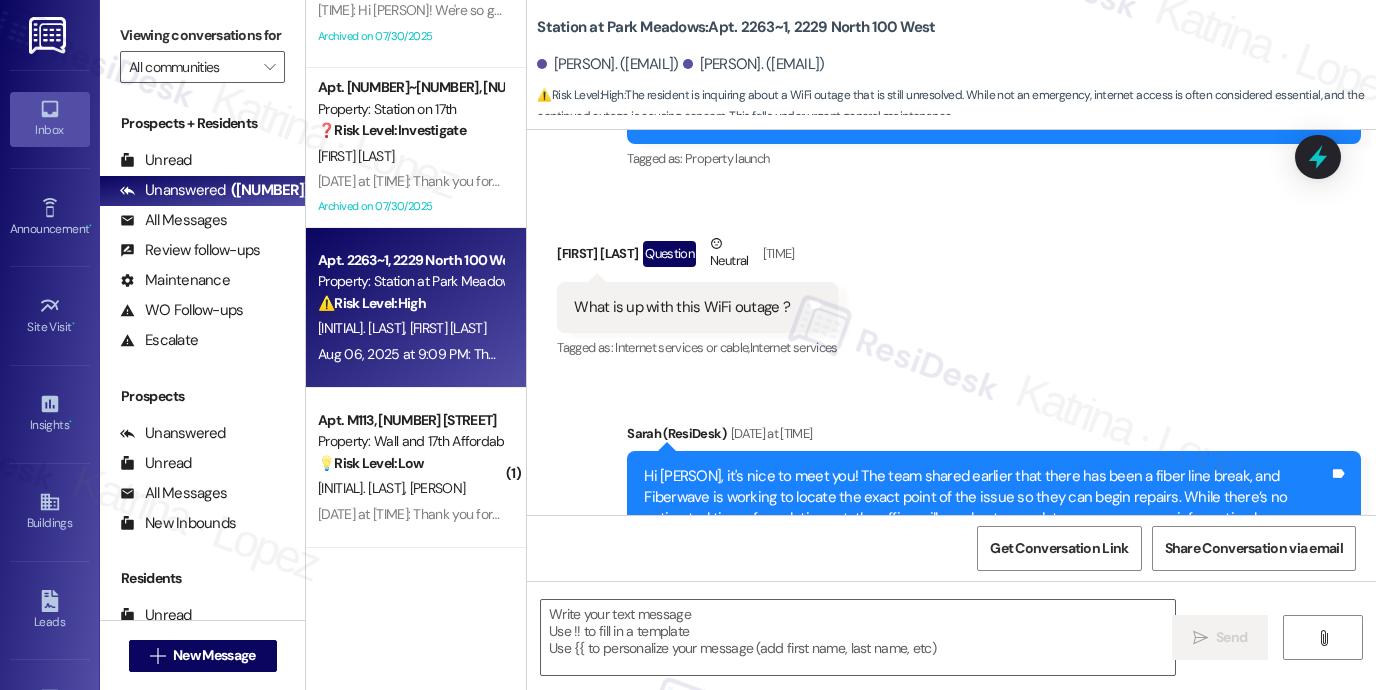 type on "Fetching suggested responses. Please feel free to read through the conversation in the meantime." 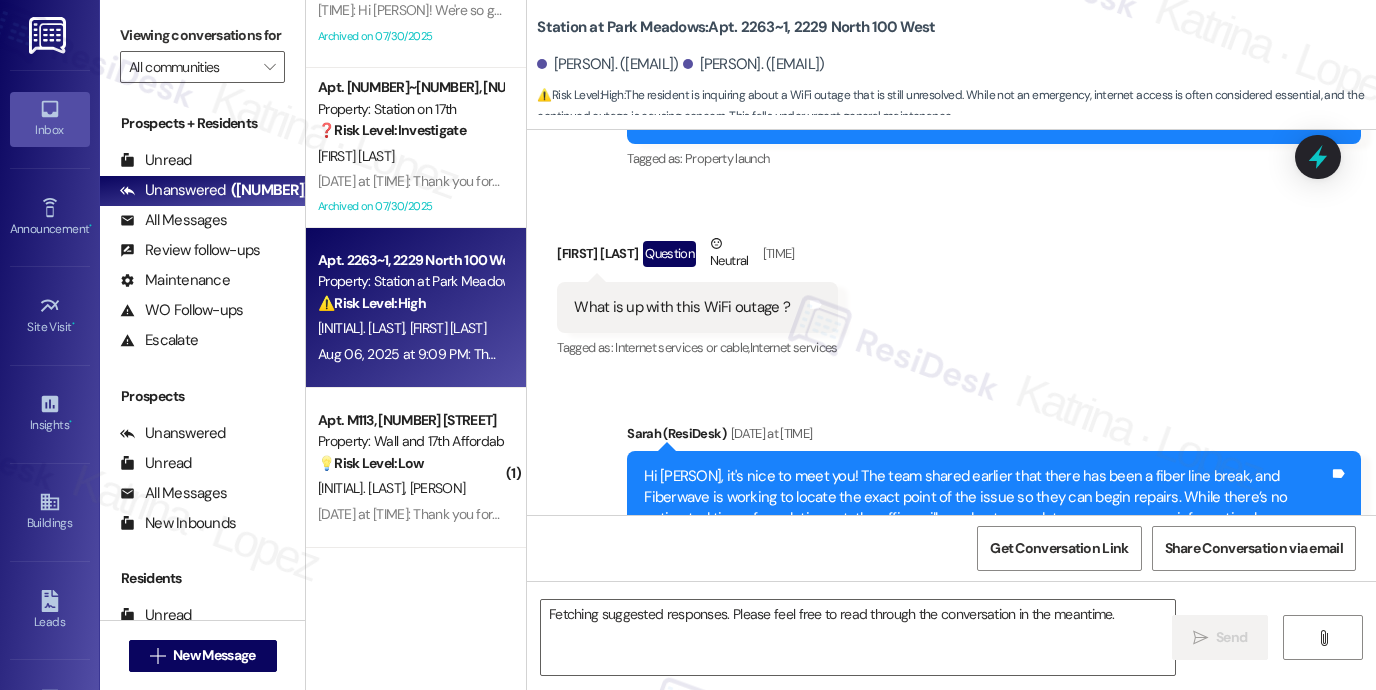 scroll, scrollTop: 576, scrollLeft: 0, axis: vertical 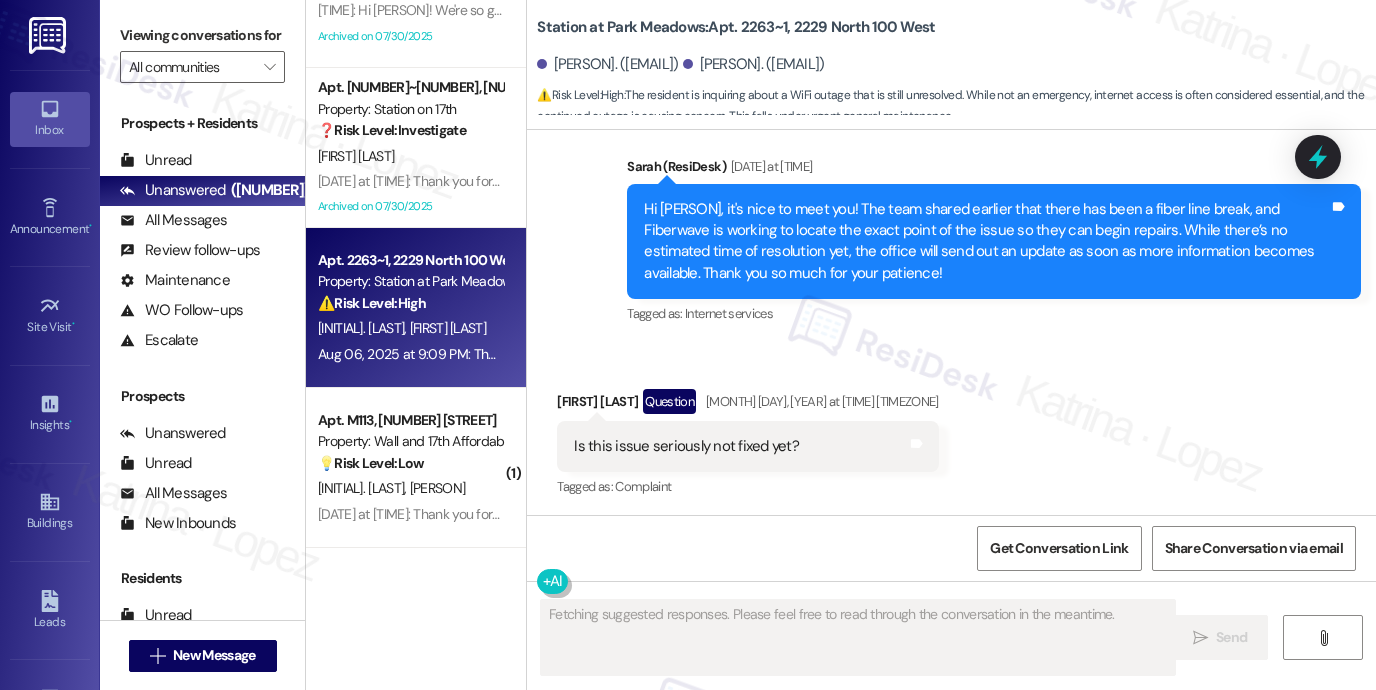 type 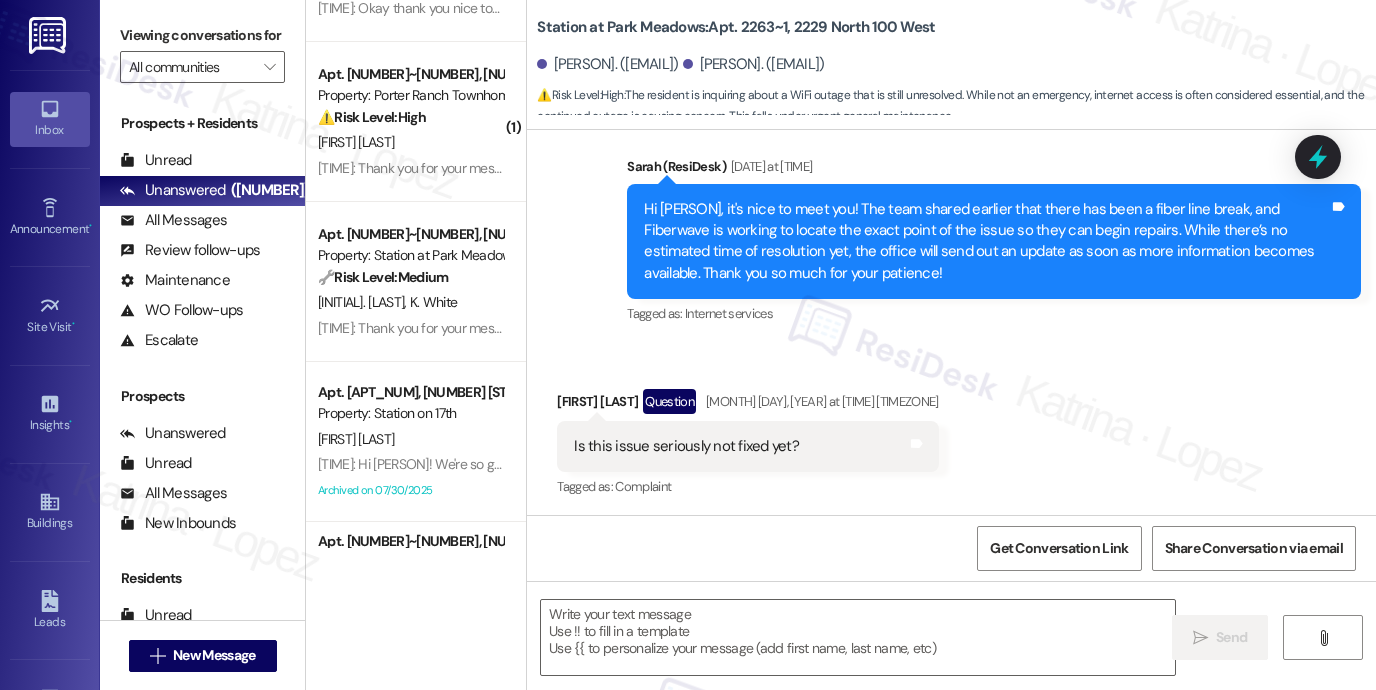 scroll, scrollTop: 5672, scrollLeft: 0, axis: vertical 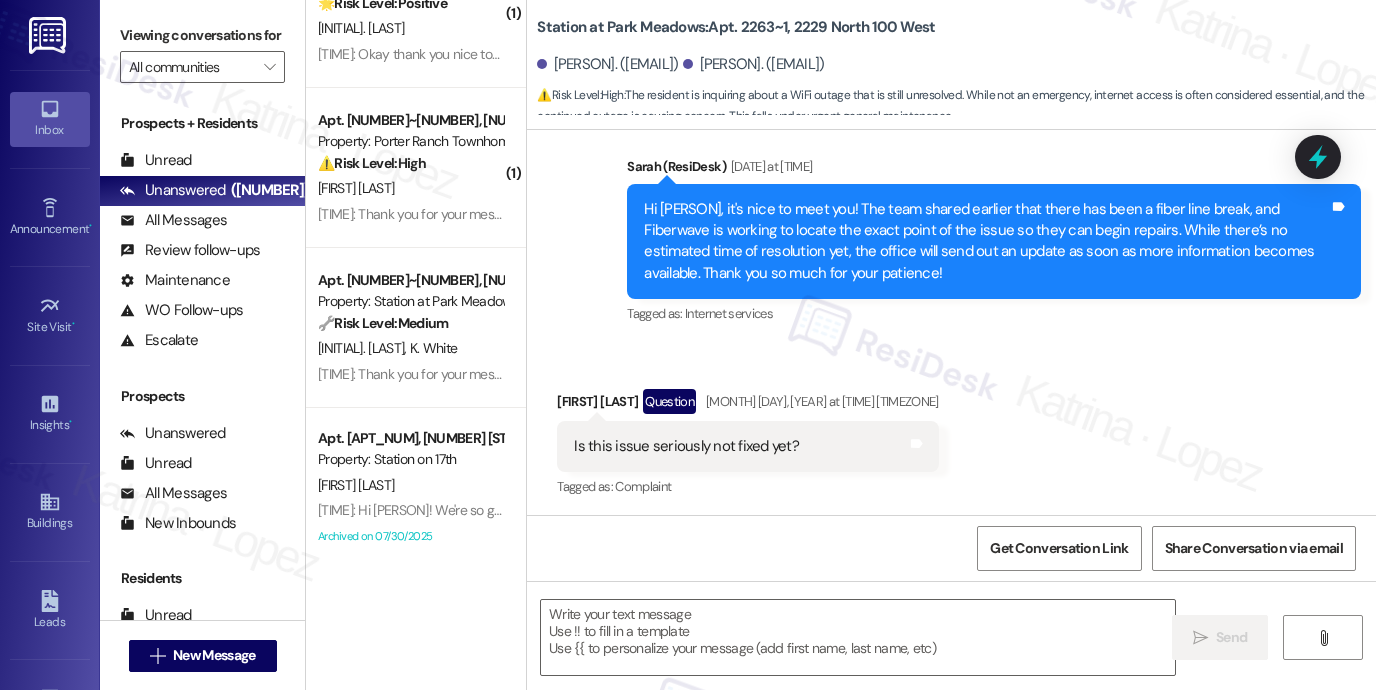 click on "Apt. M413, 1685 Wall Ave Property: Wall and 17th Affordable 🌟  Risk Level:  Positive The resident is acknowledging the introduction from the Resident Support Team. This is positive engagement and relationship building. R. Gallegos U. Castillo Aug 04, 2025 at 2:48 PM: Perfect thank you  Aug 04, 2025 at 2:48 PM: Perfect thank you  ( 1 ) Apt. L203, 1685 Wall Ave Property: Wall and 17th Affordable 🌟  Risk Level:  Positive The resident is responding positively to an introductory message from the resident support team. This is positive engagement and relationship building. A. Patcyk Harsin Aug 04, 2025 at 1:15 PM: Nice to meet you Aug 04, 2025 at 1:15 PM: Nice to meet you ( 1 ) Apt. L208, 1685 Wall Ave Property: Wall and 17th Affordable 🌟  Risk Level:  Positive The resident is responding positively to an introductory message from the Resident Support Team. This indicates positive engagement and an opportunity for relationship building. D. Balli Aug 04, 2025 at 12:26 PM: Okay thank you nice to meet you! (:" at bounding box center (416, 274) 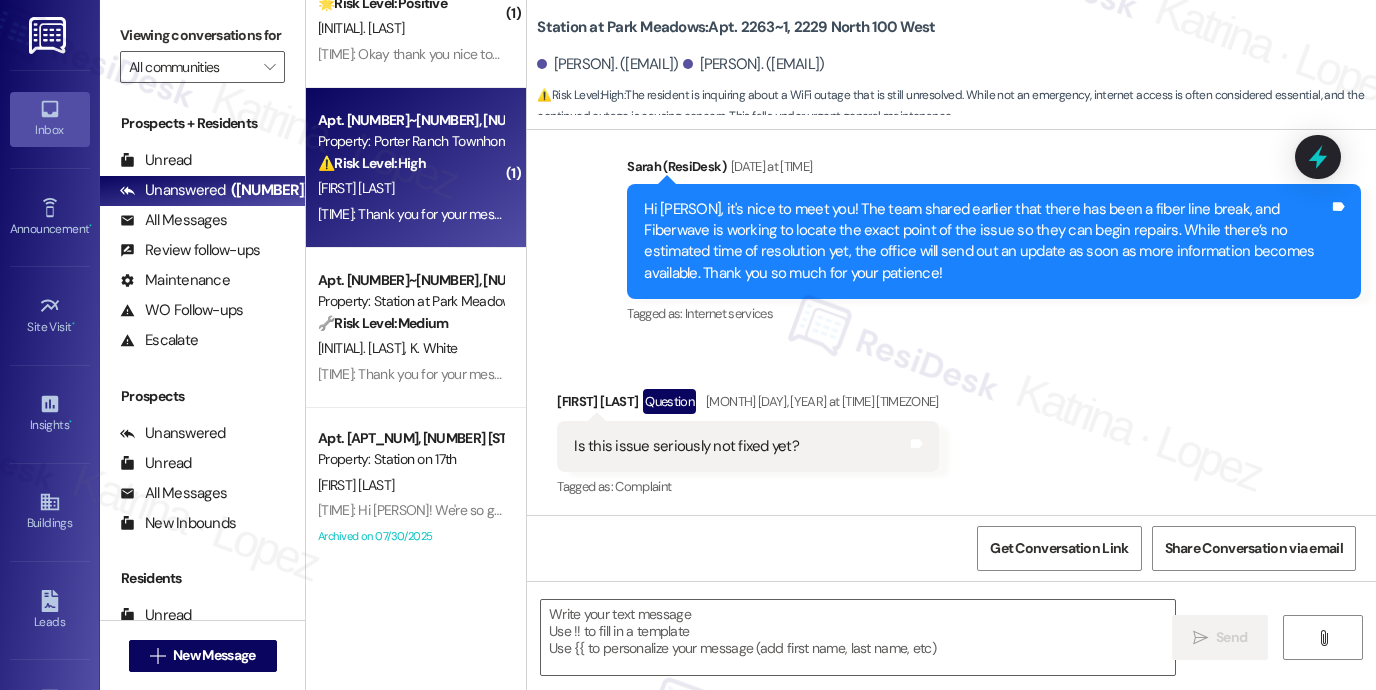 drag, startPoint x: 465, startPoint y: 178, endPoint x: 471, endPoint y: 187, distance: 10.816654 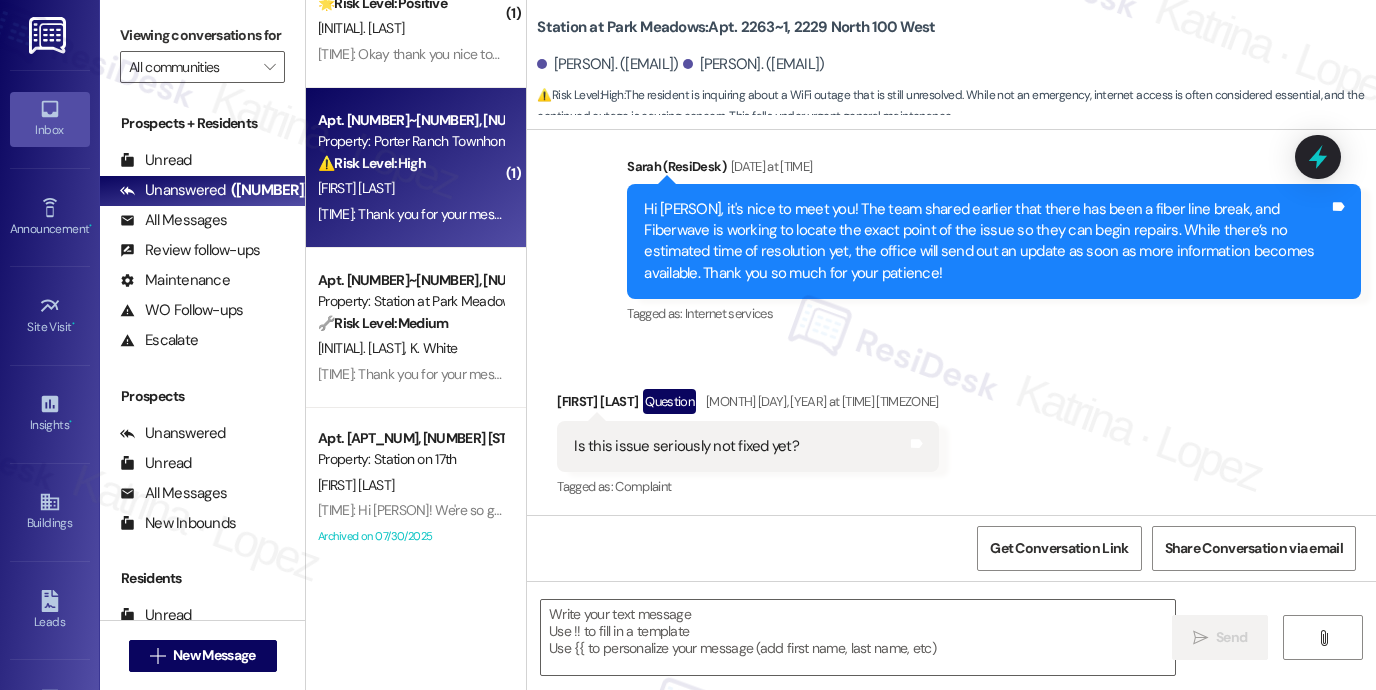 type on "Fetching suggested responses. Please feel free to read through the conversation in the meantime." 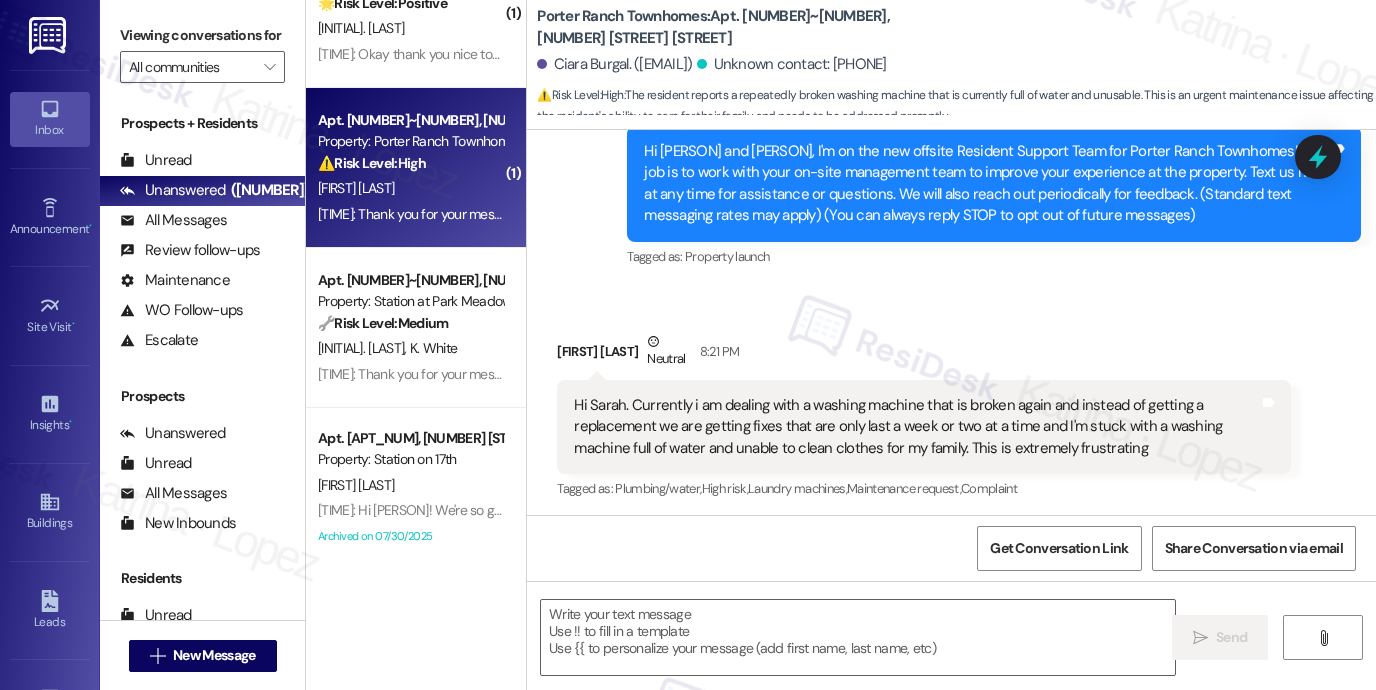 scroll, scrollTop: 214, scrollLeft: 0, axis: vertical 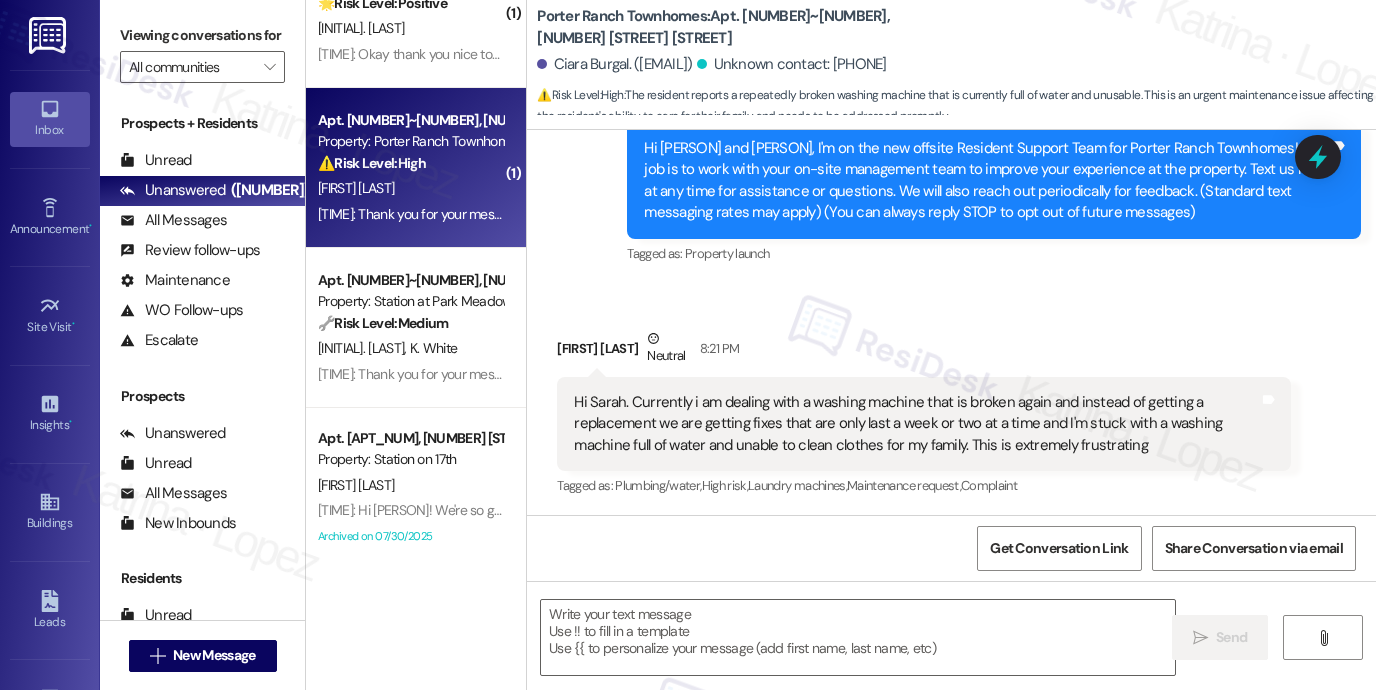 type on "Fetching suggested responses. Please feel free to read through the conversation in the meantime." 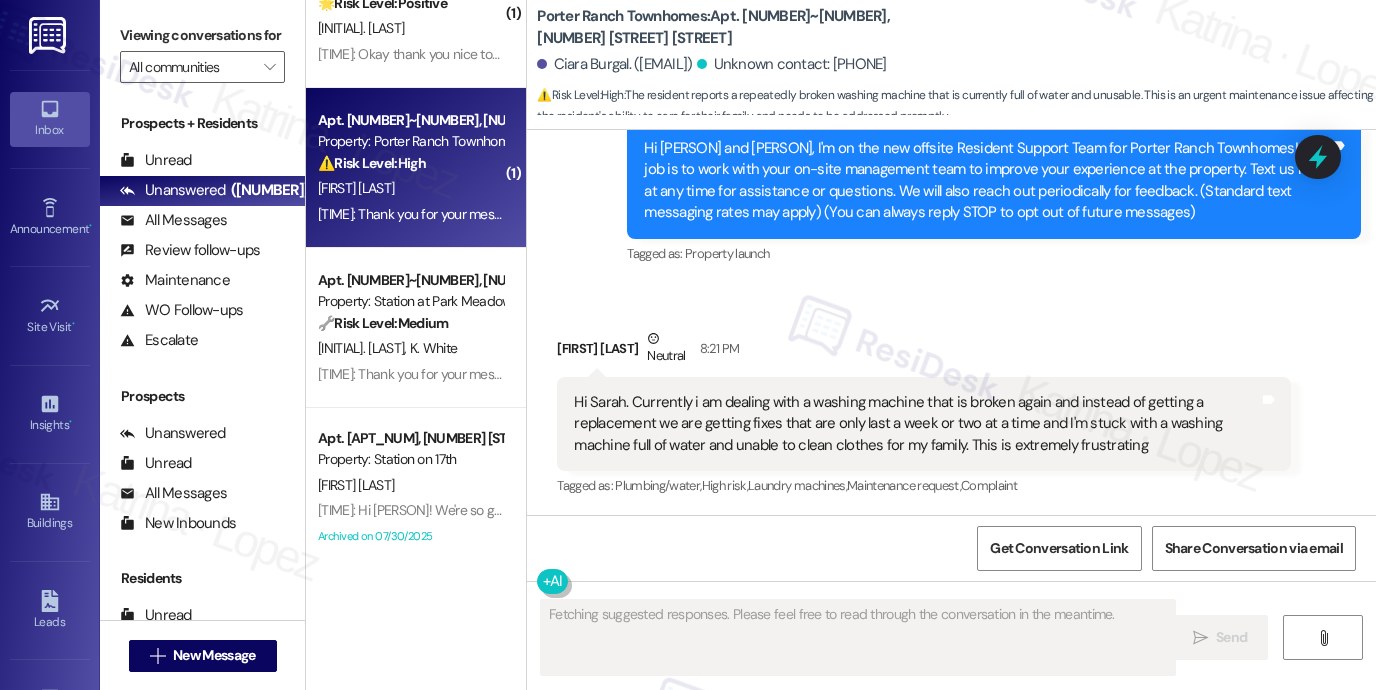 click on "Hi Sarah. Currently i am dealing with a washing machine that is broken again and instead of getting a replacement we are getting fixes that are only last a week or two at a time and I'm stuck with a washing machine full of water and unable to clean clothes for my family. This is extremely frustrating" at bounding box center (916, 424) 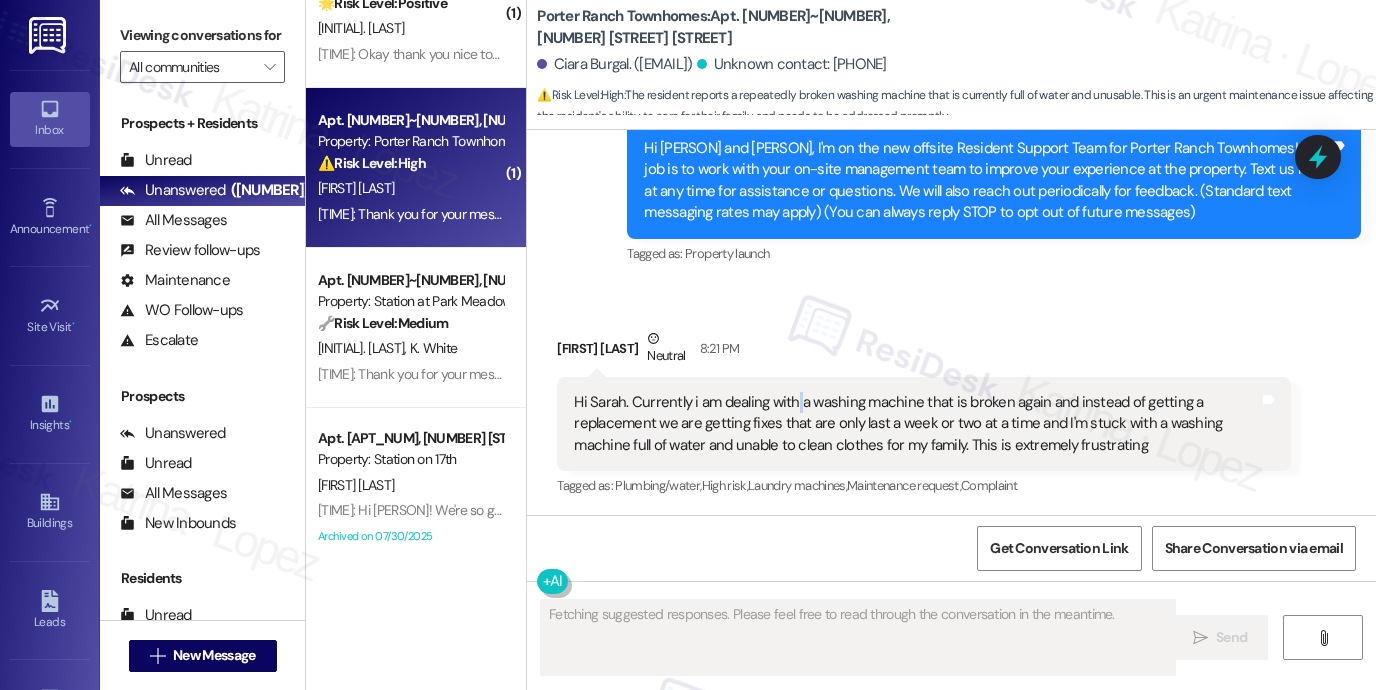 click on "Hi Sarah. Currently i am dealing with a washing machine that is broken again and instead of getting a replacement we are getting fixes that are only last a week or two at a time and I'm stuck with a washing machine full of water and unable to clean clothes for my family. This is extremely frustrating" at bounding box center (916, 424) 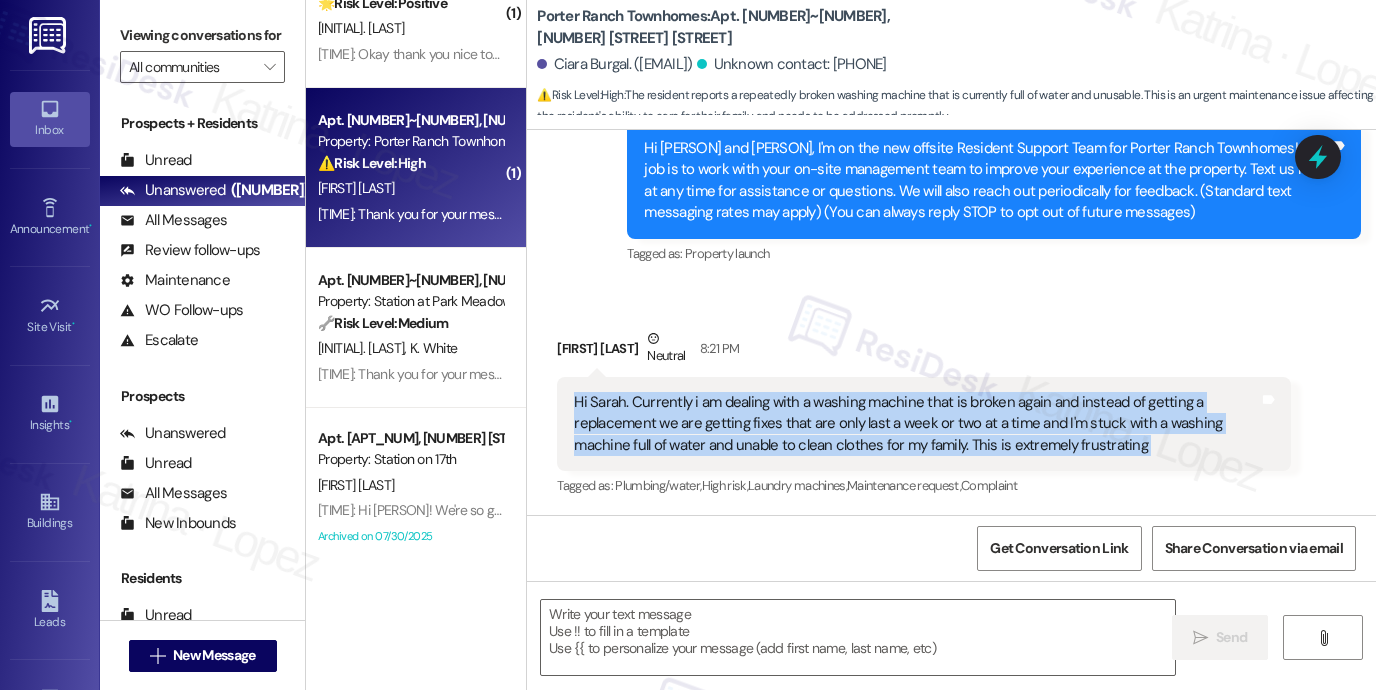 click on "Hi Sarah. Currently i am dealing with a washing machine that is broken again and instead of getting a replacement we are getting fixes that are only last a week or two at a time and I'm stuck with a washing machine full of water and unable to clean clothes for my family. This is extremely frustrating" at bounding box center [916, 424] 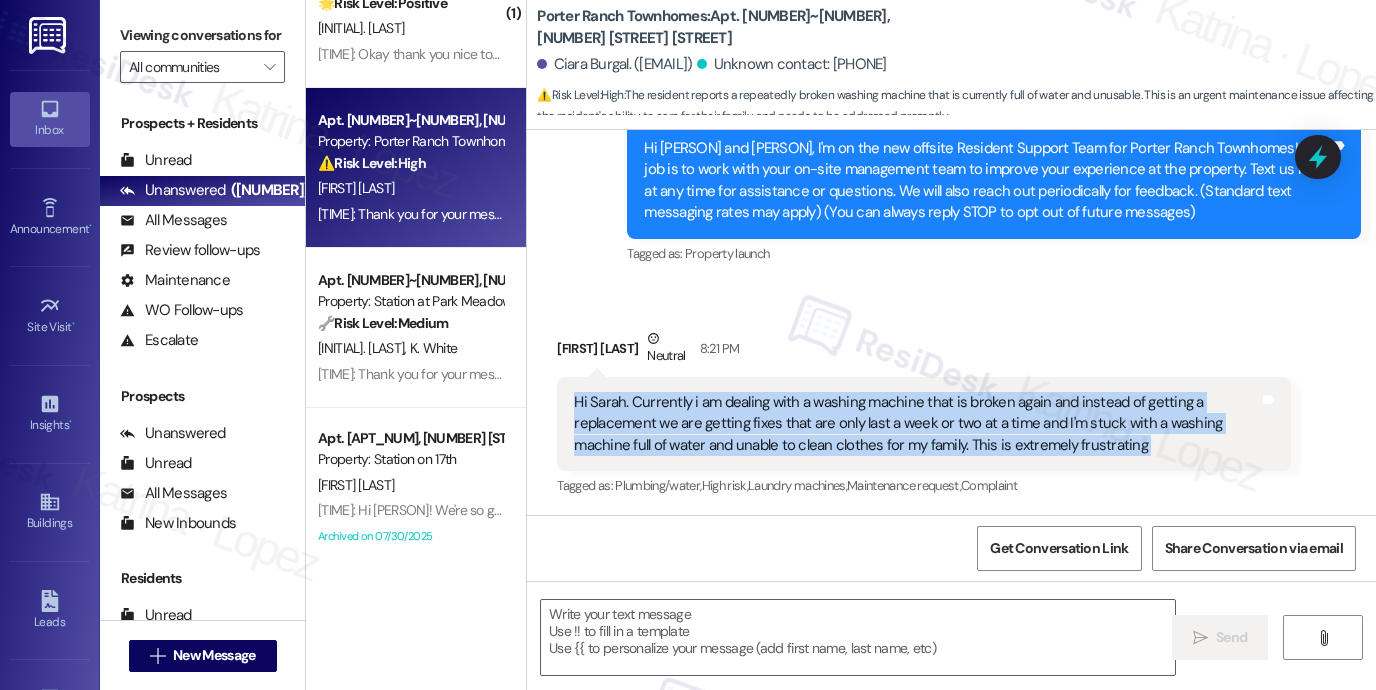 click on "Hi Sarah. Currently i am dealing with a washing machine that is broken again and instead of getting a replacement we are getting fixes that are only last a week or two at a time and I'm stuck with a washing machine full of water and unable to clean clothes for my family. This is extremely frustrating" at bounding box center (916, 424) 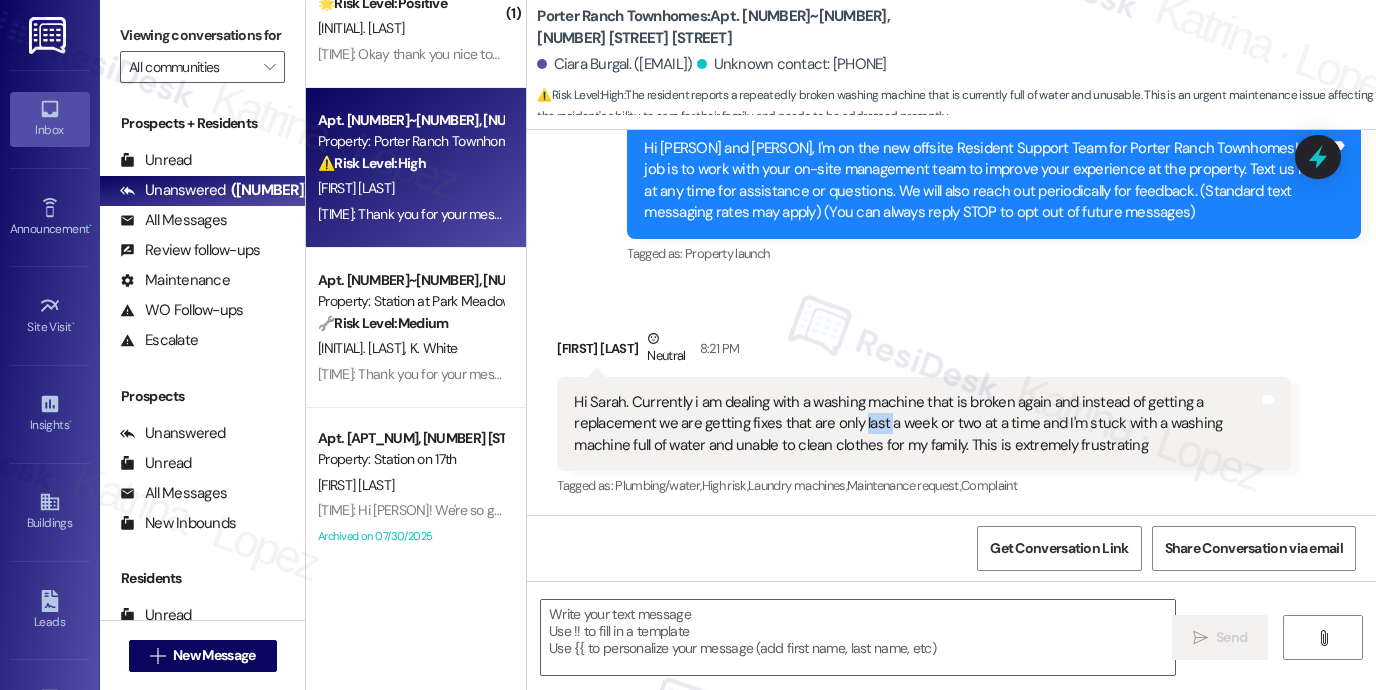 click on "Hi Sarah. Currently i am dealing with a washing machine that is broken again and instead of getting a replacement we are getting fixes that are only last a week or two at a time and I'm stuck with a washing machine full of water and unable to clean clothes for my family. This is extremely frustrating" at bounding box center [916, 424] 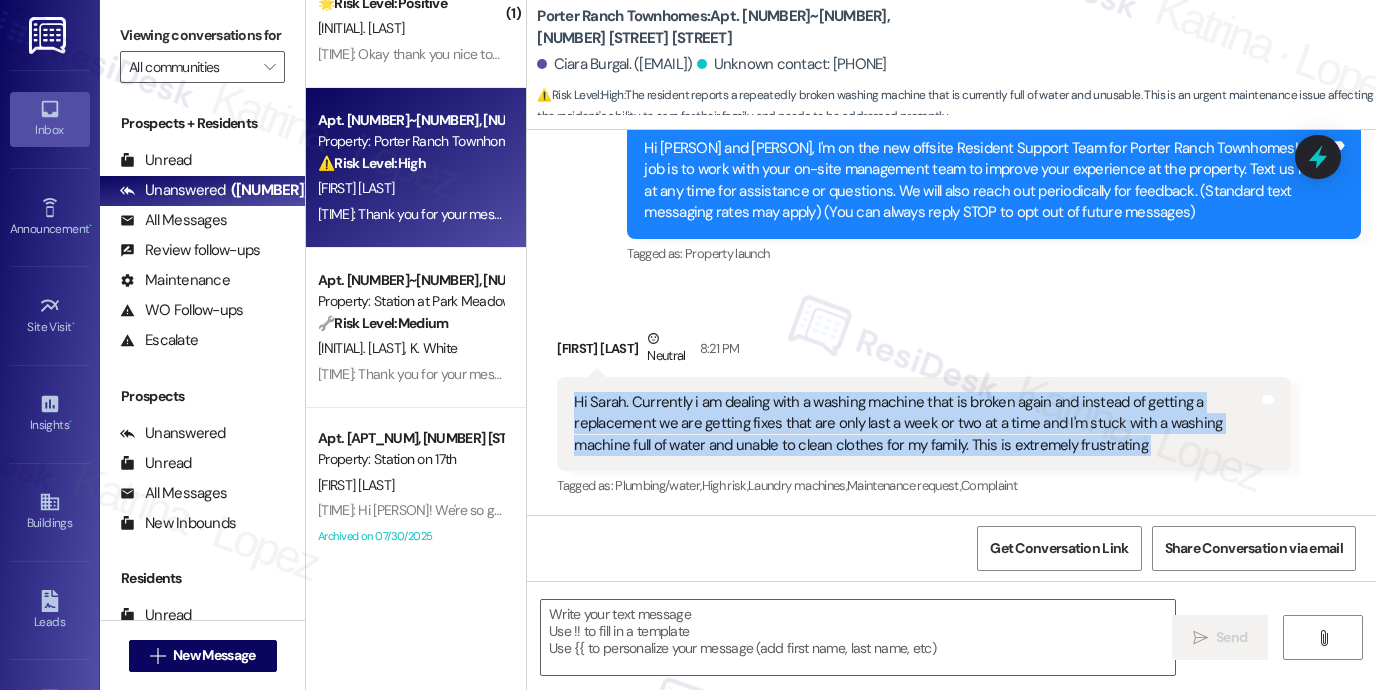 click on "Hi Sarah. Currently i am dealing with a washing machine that is broken again and instead of getting a replacement we are getting fixes that are only last a week or two at a time and I'm stuck with a washing machine full of water and unable to clean clothes for my family. This is extremely frustrating" at bounding box center (916, 424) 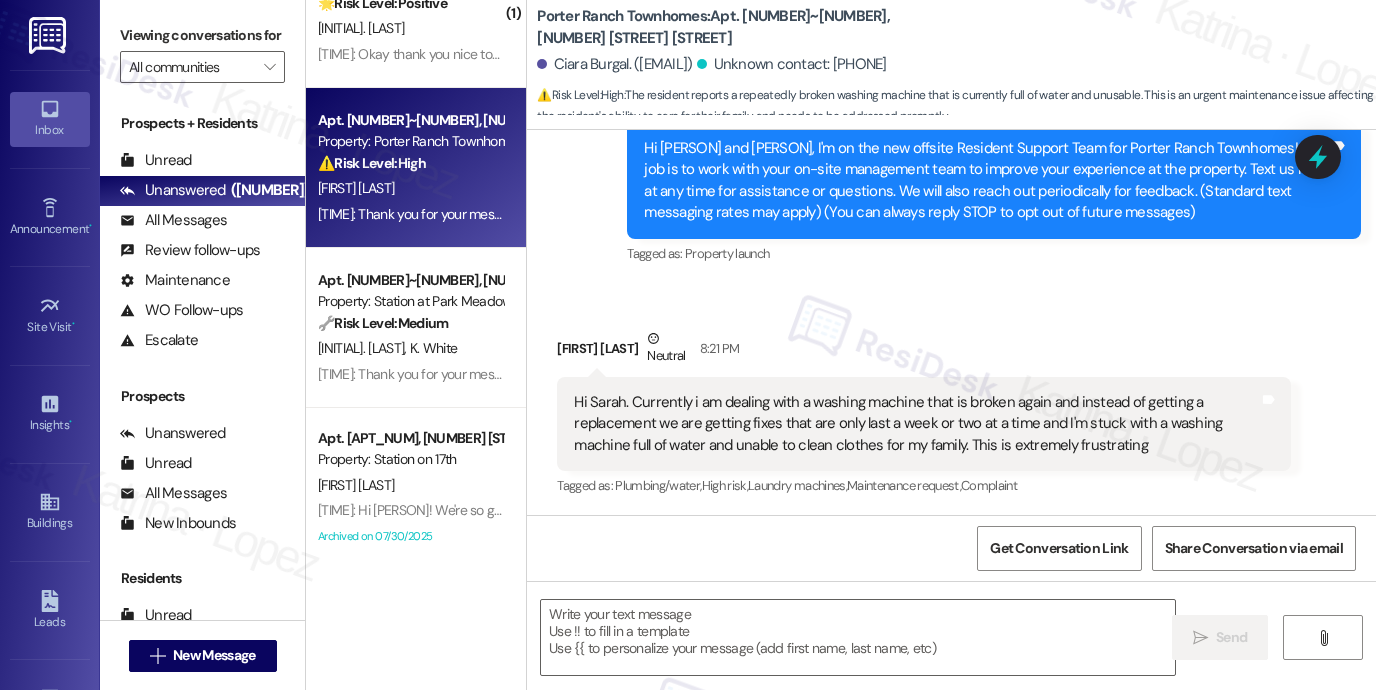 click on "Viewing conversations for" at bounding box center [202, 35] 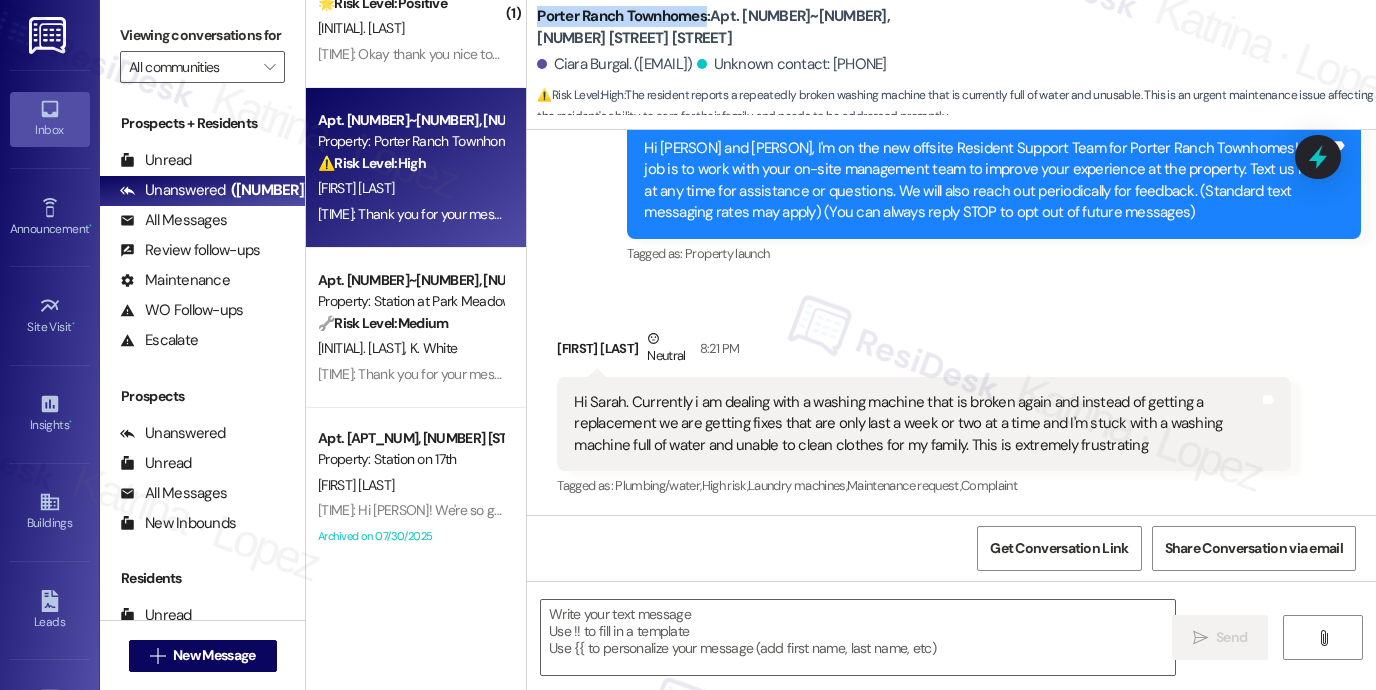 drag, startPoint x: 531, startPoint y: 26, endPoint x: 699, endPoint y: 17, distance: 168.2409 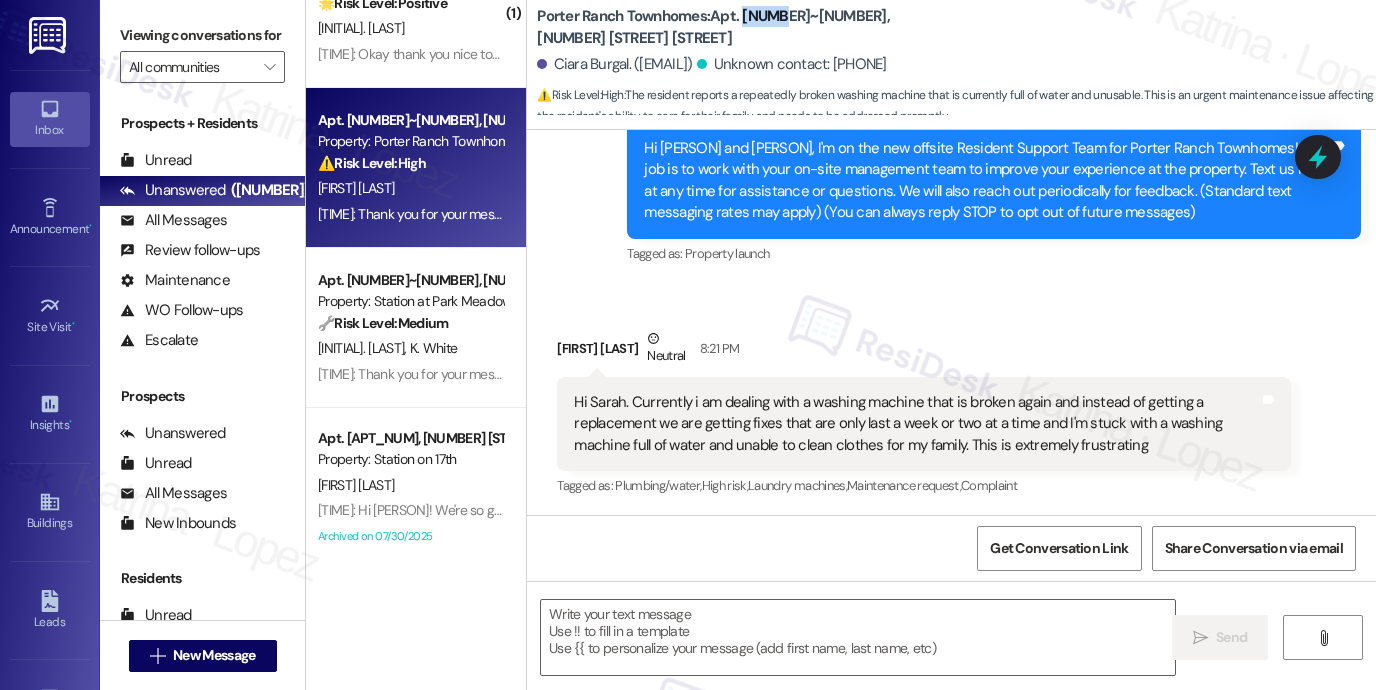 drag, startPoint x: 735, startPoint y: 24, endPoint x: 772, endPoint y: 23, distance: 37.01351 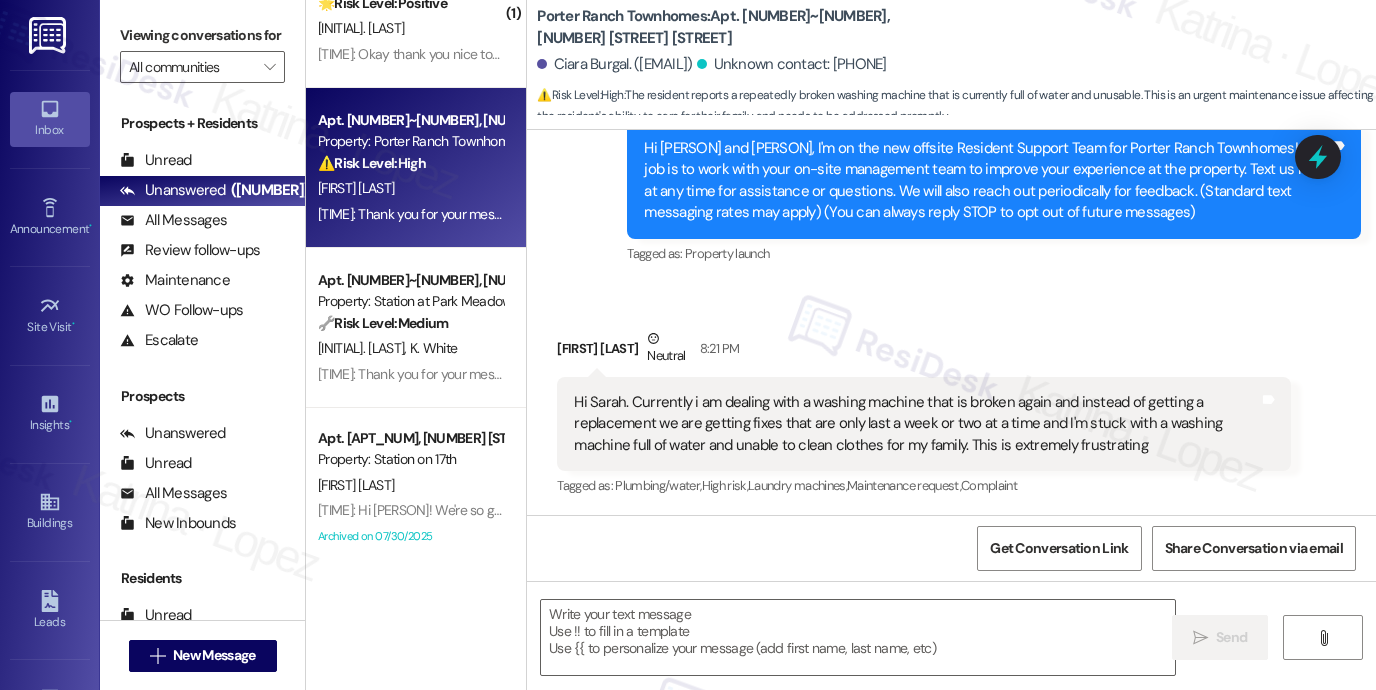 click on "Viewing conversations for" at bounding box center [202, 35] 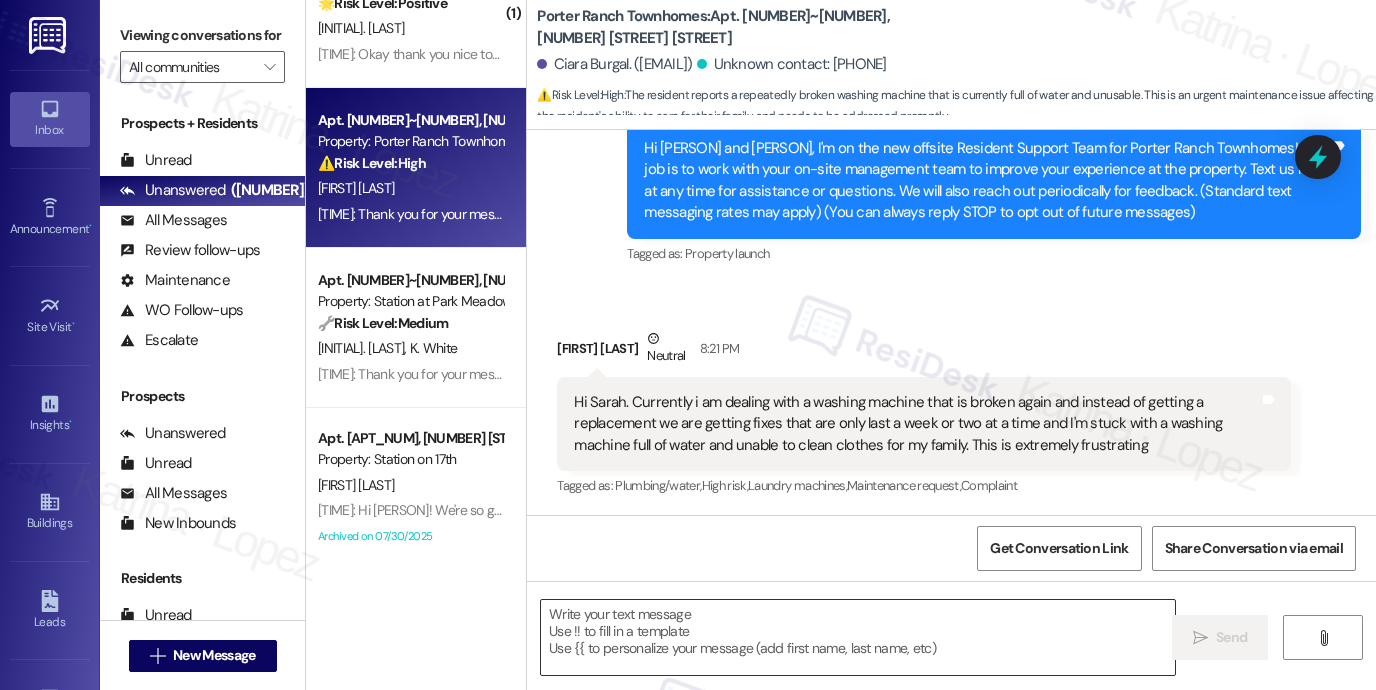 click at bounding box center (858, 637) 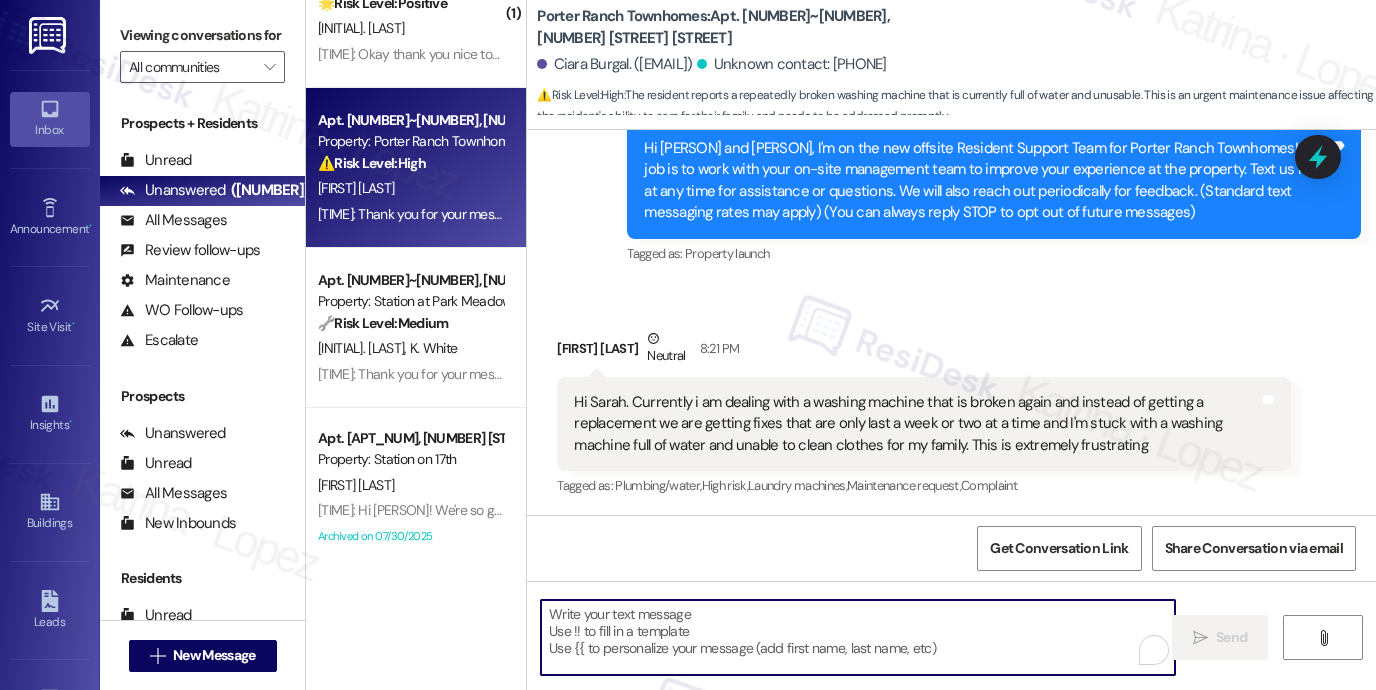 paste on "Hi {{first_name}}, I’m really sorry to hear the washer issue has been happening again—that does sound frustrating. To help the team address it, could you share when the washer last stopped working, what it’s doing now (any error codes, noises, or just not draining), and if this is for an in-unit washer or a shared laundry room? I’ll pass the details along right away." 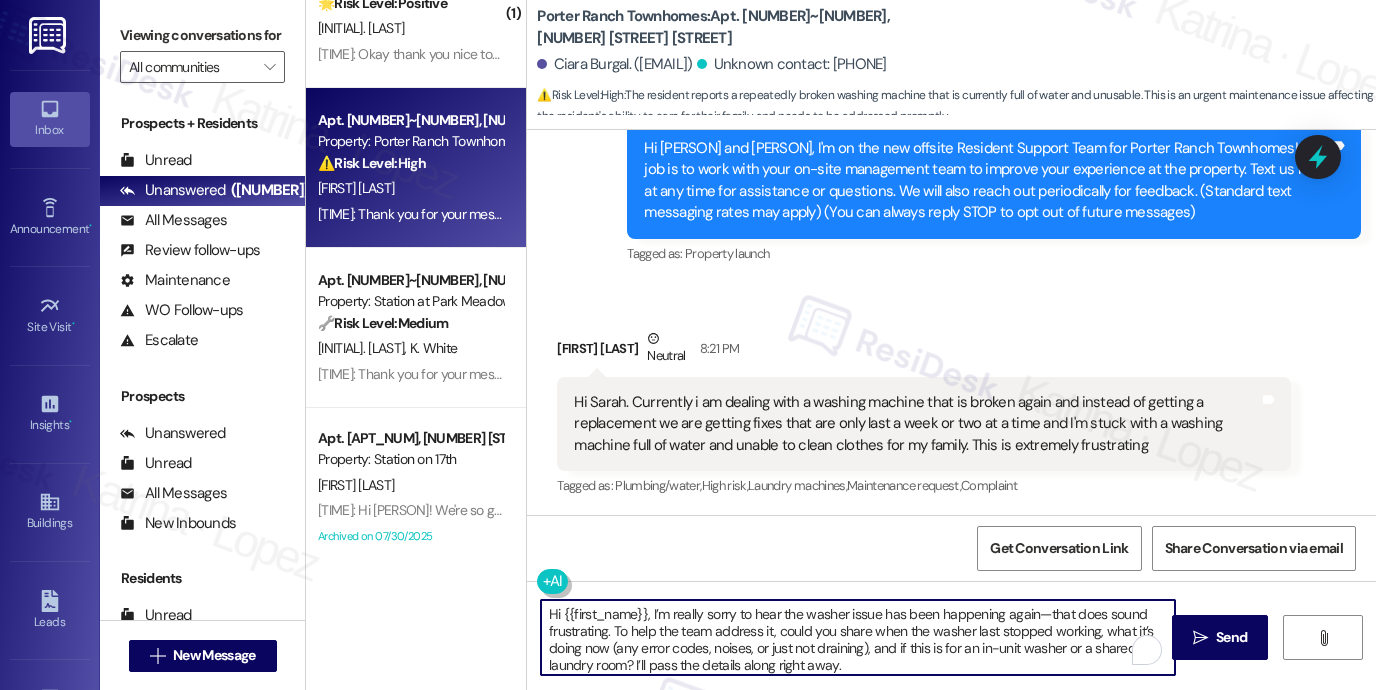 scroll, scrollTop: 33, scrollLeft: 0, axis: vertical 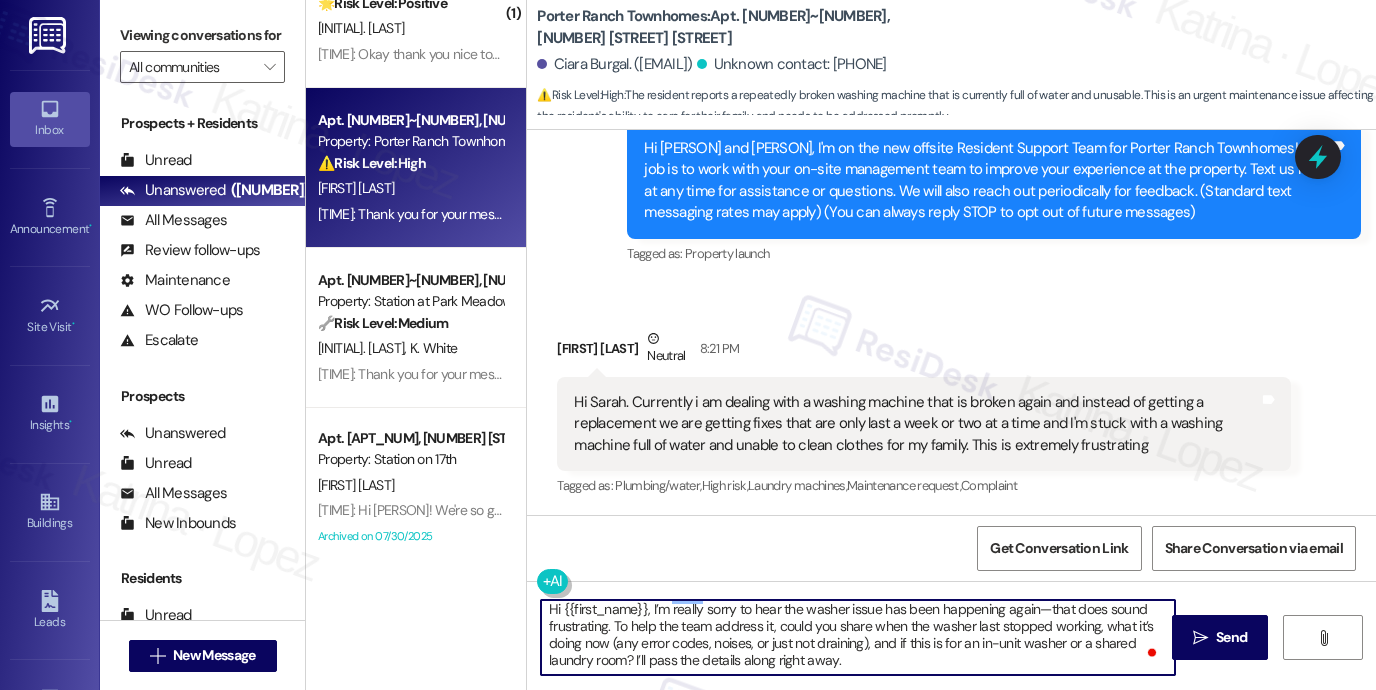 click on "Ciara Burgal. (ciara.burgal@gmail.com)" at bounding box center (614, 64) 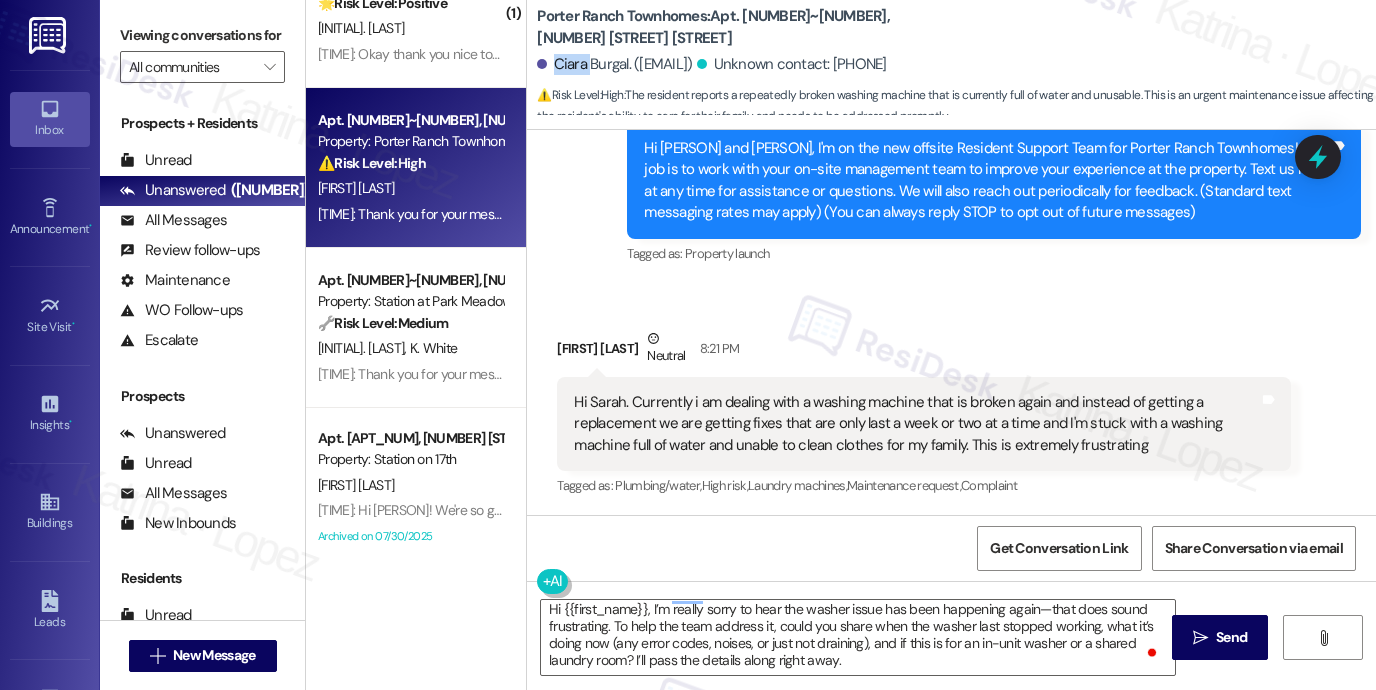 click on "Ciara Burgal. (ciara.burgal@gmail.com)" at bounding box center [614, 64] 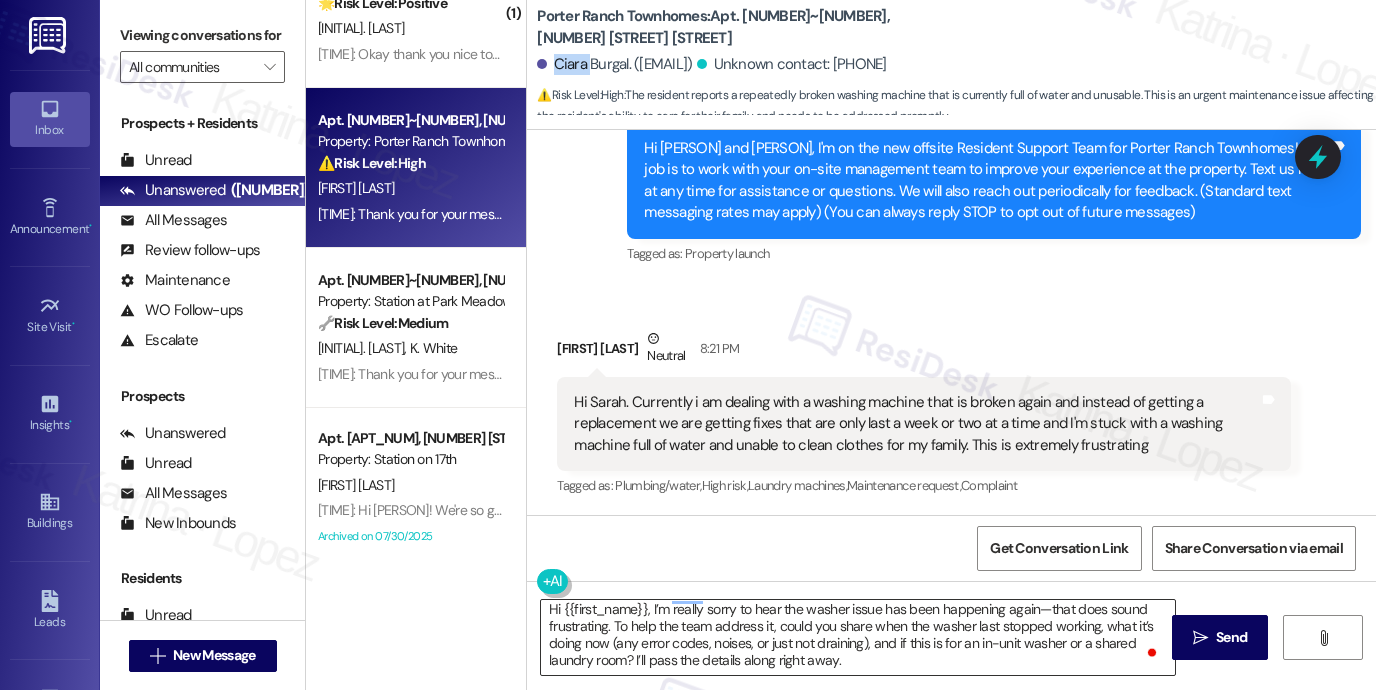 copy on "Ciara" 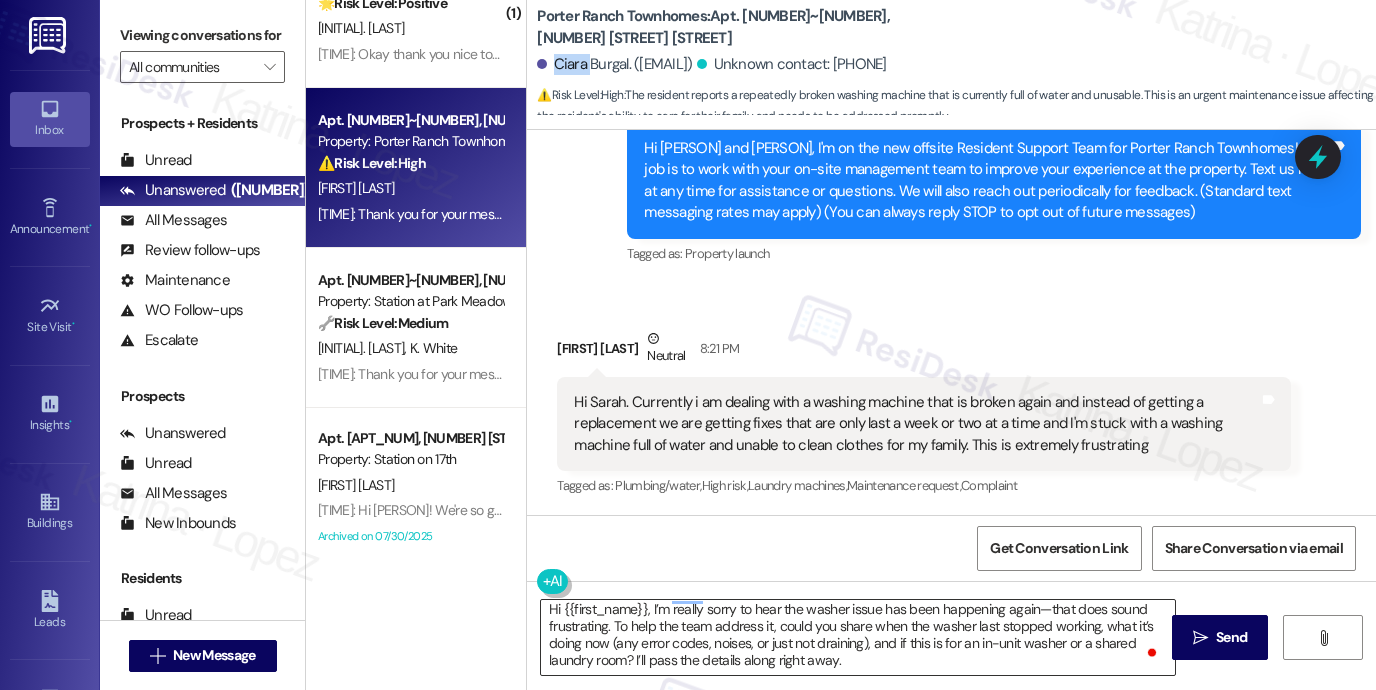 scroll, scrollTop: 0, scrollLeft: 0, axis: both 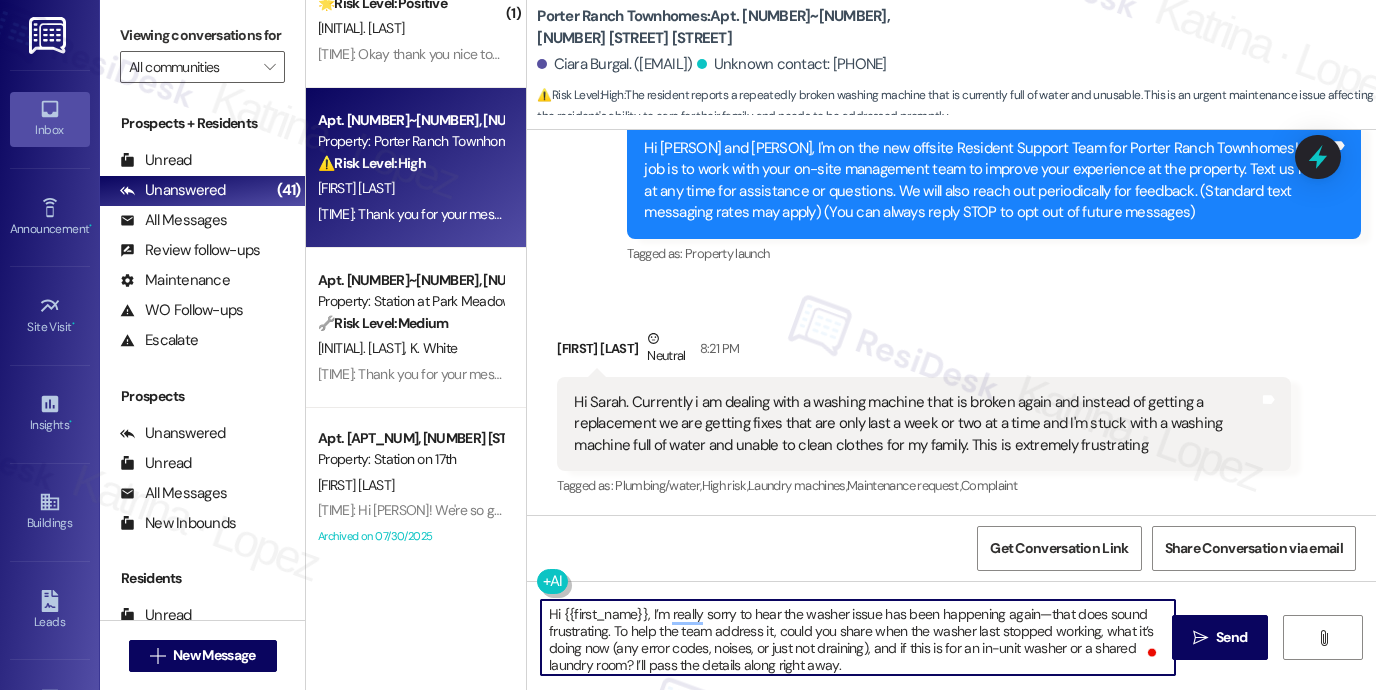 drag, startPoint x: 554, startPoint y: 614, endPoint x: 641, endPoint y: 607, distance: 87.28116 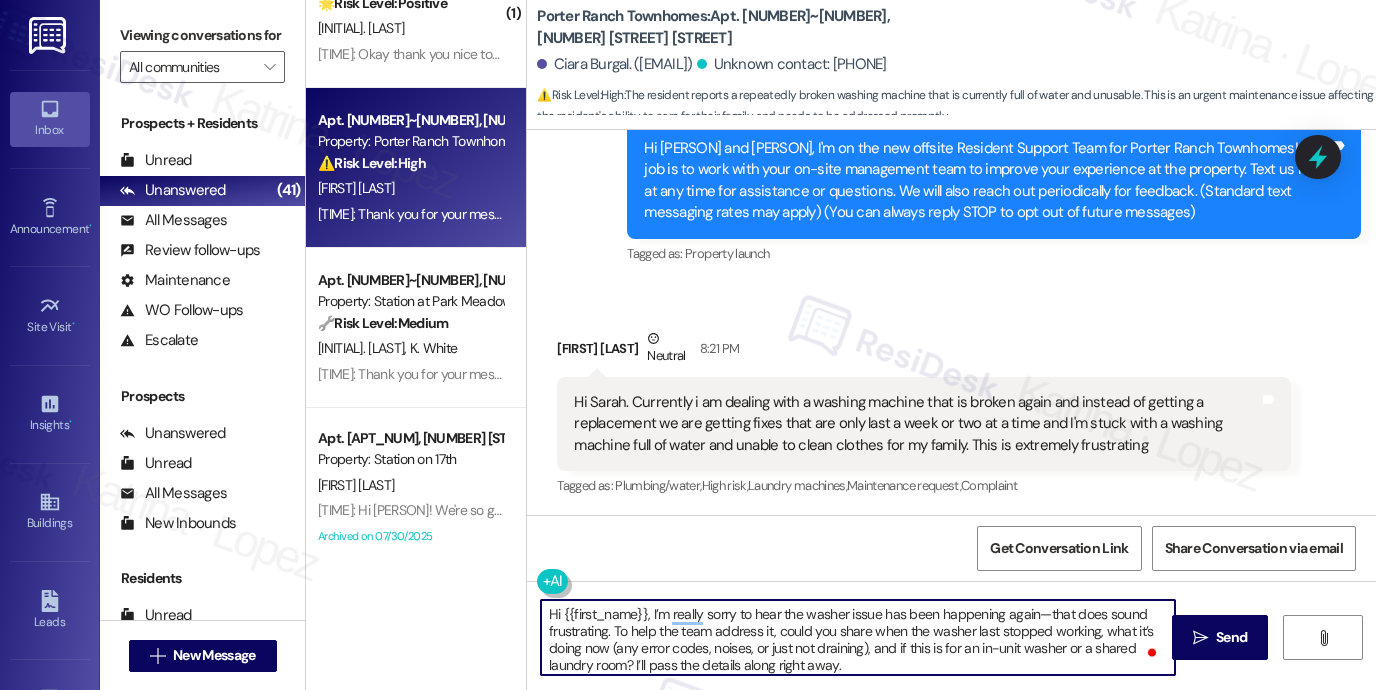 click on "Hi {{first_name}}, I’m really sorry to hear the washer issue has been happening again—that does sound frustrating. To help the team address it, could you share when the washer last stopped working, what it’s doing now (any error codes, noises, or just not draining), and if this is for an in-unit washer or a shared laundry room? I’ll pass the details along right away." at bounding box center [858, 637] 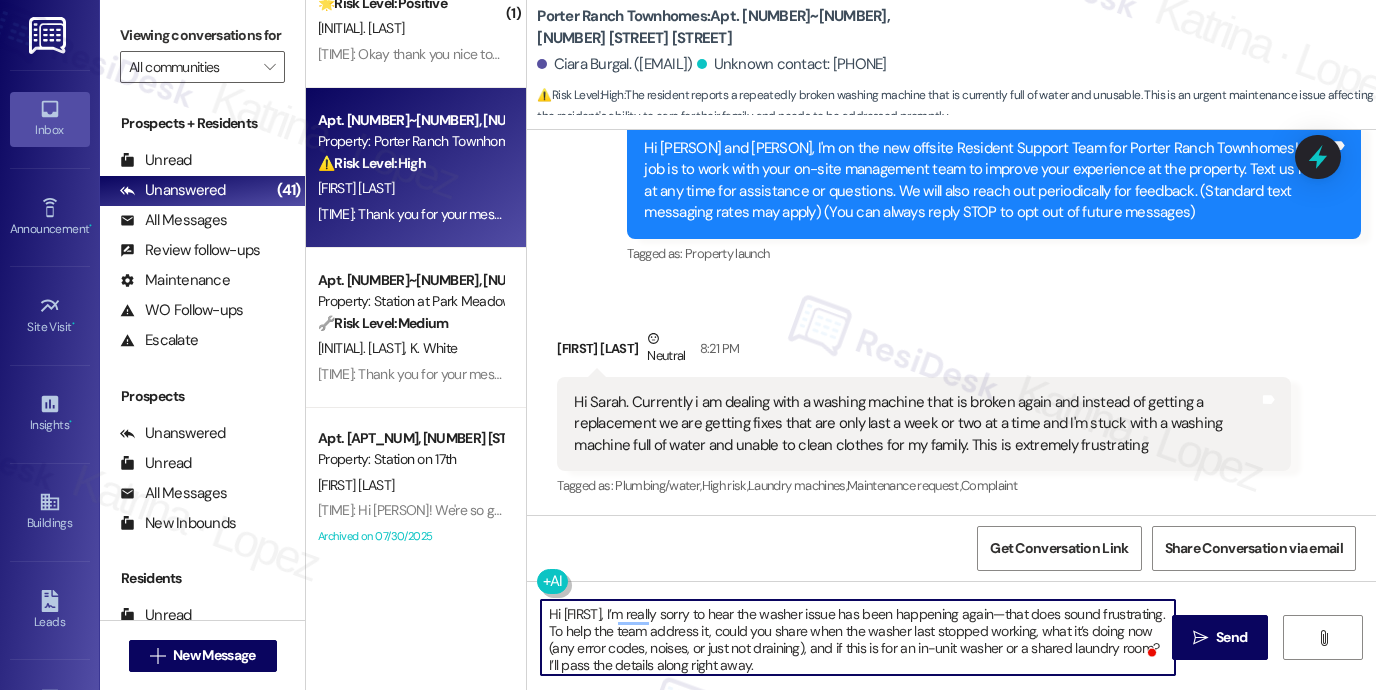 click on "Hi Ciara, I’m really sorry to hear the washer issue has been happening again—that does sound frustrating. To help the team address it, could you share when the washer last stopped working, what it’s doing now (any error codes, noises, or just not draining), and if this is for an in-unit washer or a shared laundry room? I’ll pass the details along right away." at bounding box center [858, 637] 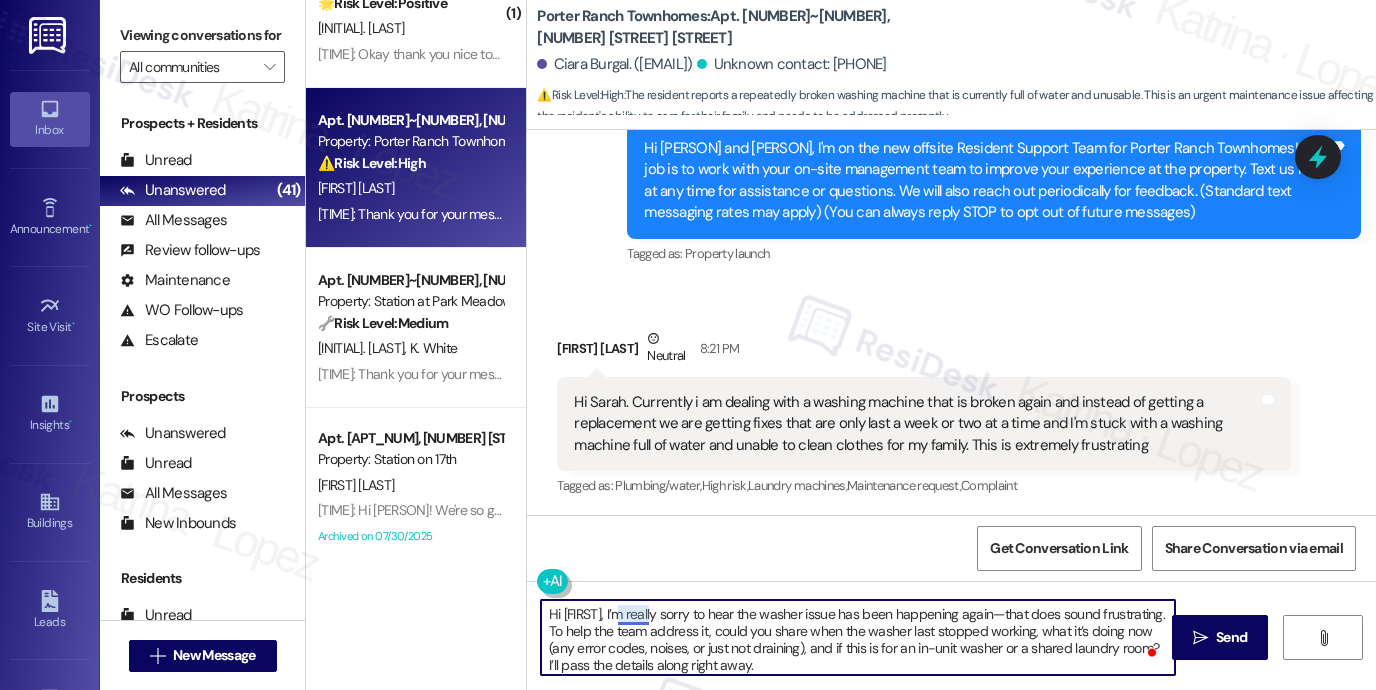 click on "Hi Ciara, I’m really sorry to hear the washer issue has been happening again—that does sound frustrating. To help the team address it, could you share when the washer last stopped working, what it’s doing now (any error codes, noises, or just not draining), and if this is for an in-unit washer or a shared laundry room? I’ll pass the details along right away." at bounding box center (858, 637) 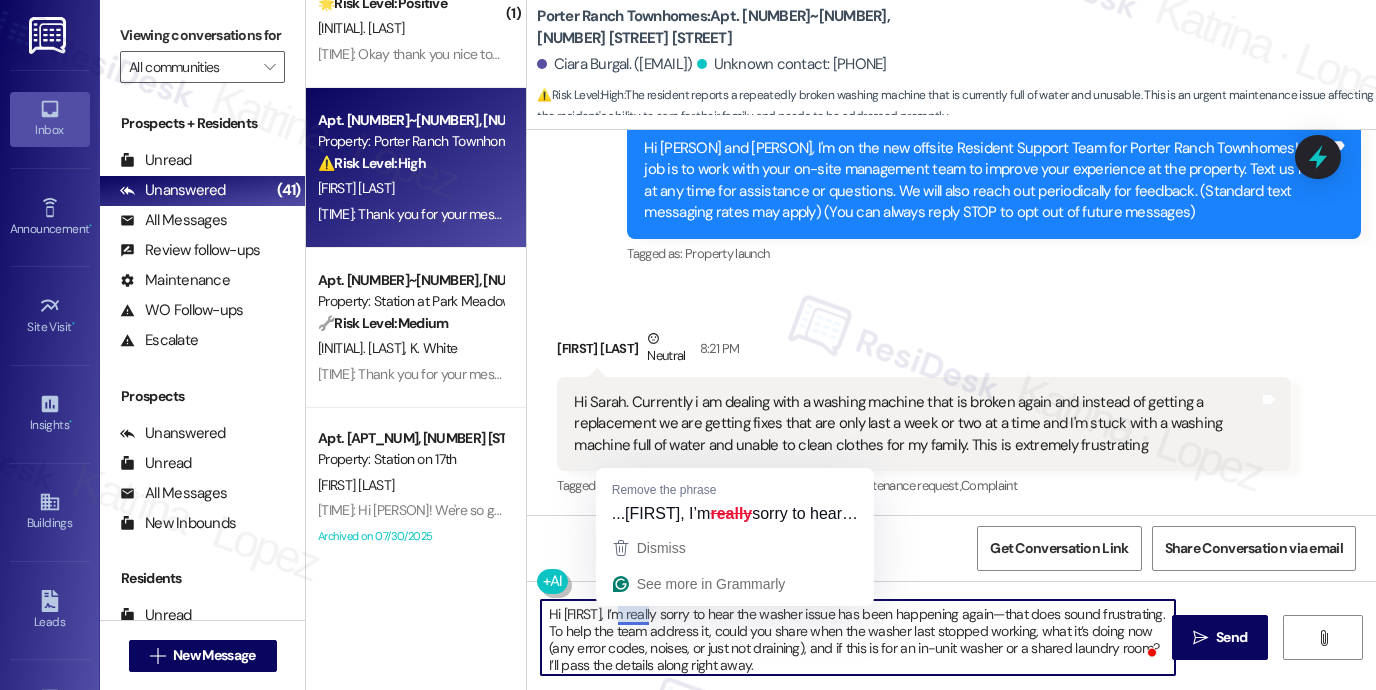 click on "Hi Ciara, I’m really sorry to hear the washer issue has been happening again—that does sound frustrating. To help the team address it, could you share when the washer last stopped working, what it’s doing now (any error codes, noises, or just not draining), and if this is for an in-unit washer or a shared laundry room? I’ll pass the details along right away." at bounding box center [858, 637] 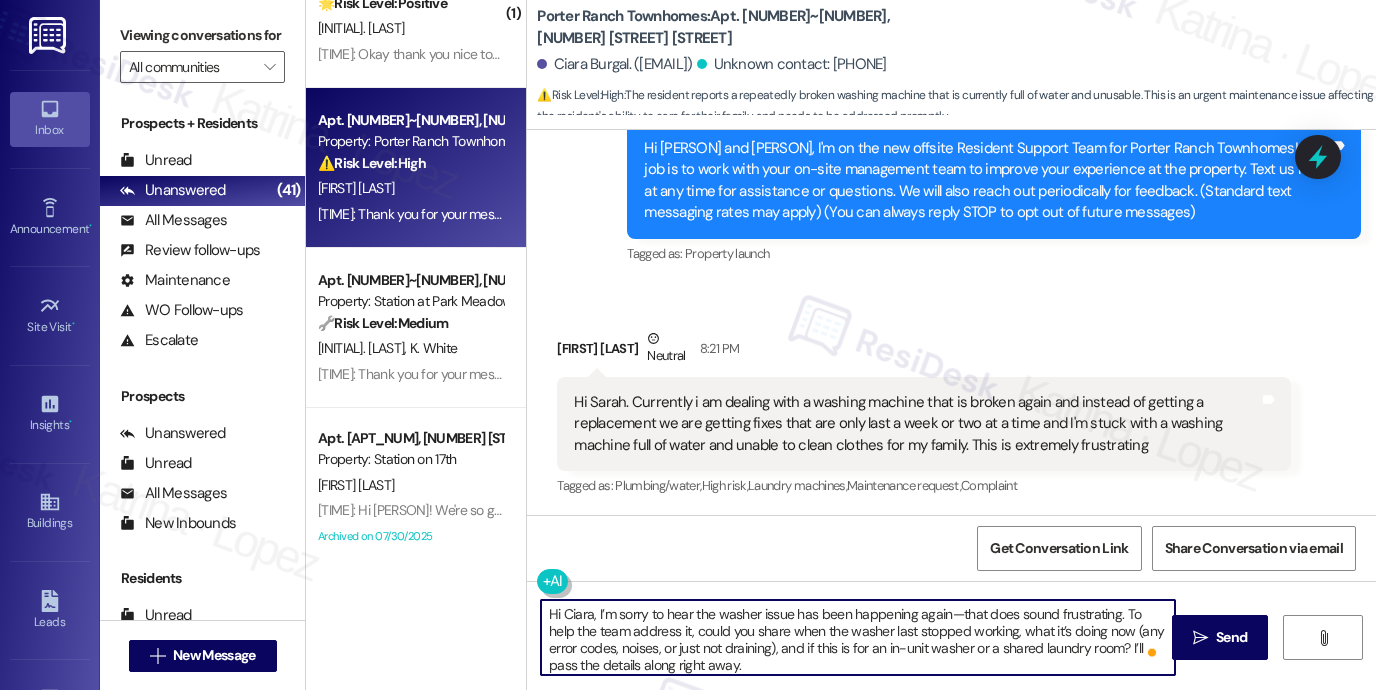 scroll, scrollTop: 314, scrollLeft: 0, axis: vertical 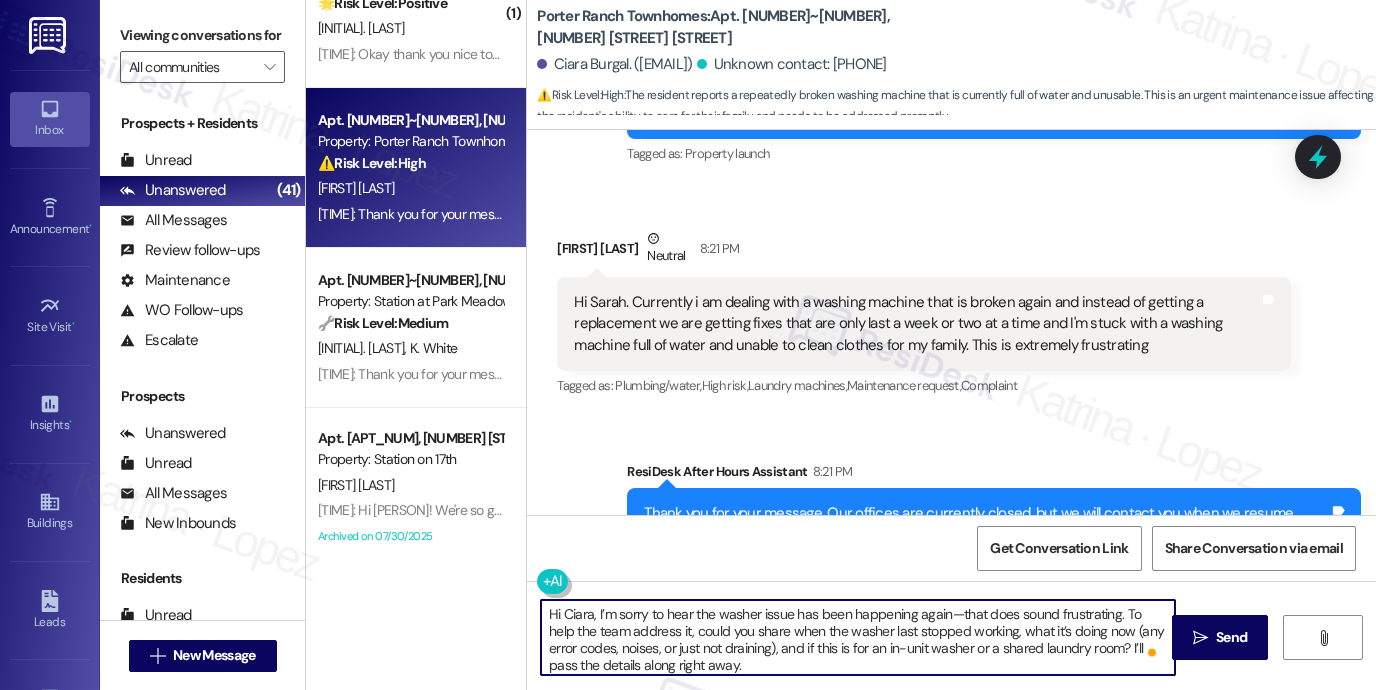 click on "Hi Ciara, I’m sorry to hear the washer issue has been happening again—that does sound frustrating. To help the team address it, could you share when the washer last stopped working, what it’s doing now (any error codes, noises, or just not draining), and if this is for an in-unit washer or a shared laundry room? I’ll pass the details along right away." at bounding box center (858, 637) 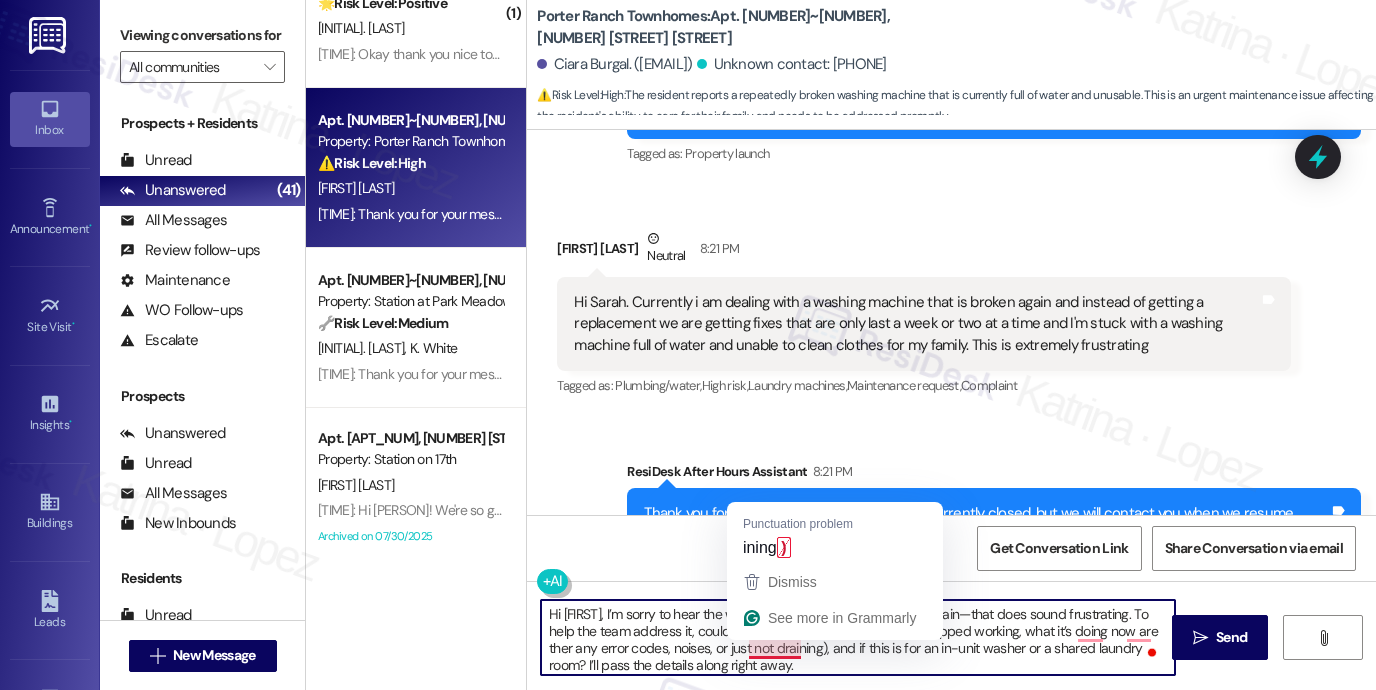 click on "Hi Ciara, I’m sorry to hear the washer issue has been happening again—that does sound frustrating. To help the team address it, could you share when the washer last stopped working, what it’s doing now are ther any error codes, noises, or just not draining), and if this is for an in-unit washer or a shared laundry room? I’ll pass the details along right away." at bounding box center (858, 637) 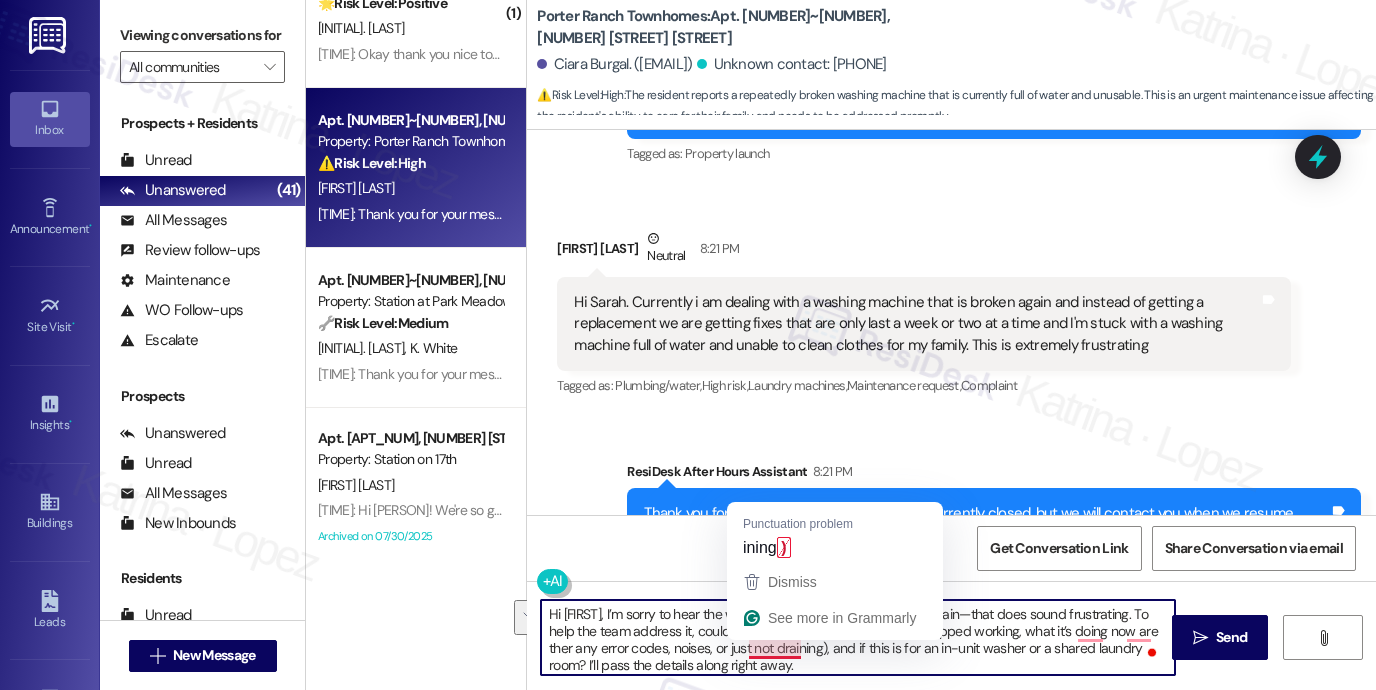 drag, startPoint x: 799, startPoint y: 663, endPoint x: 786, endPoint y: 650, distance: 18.384777 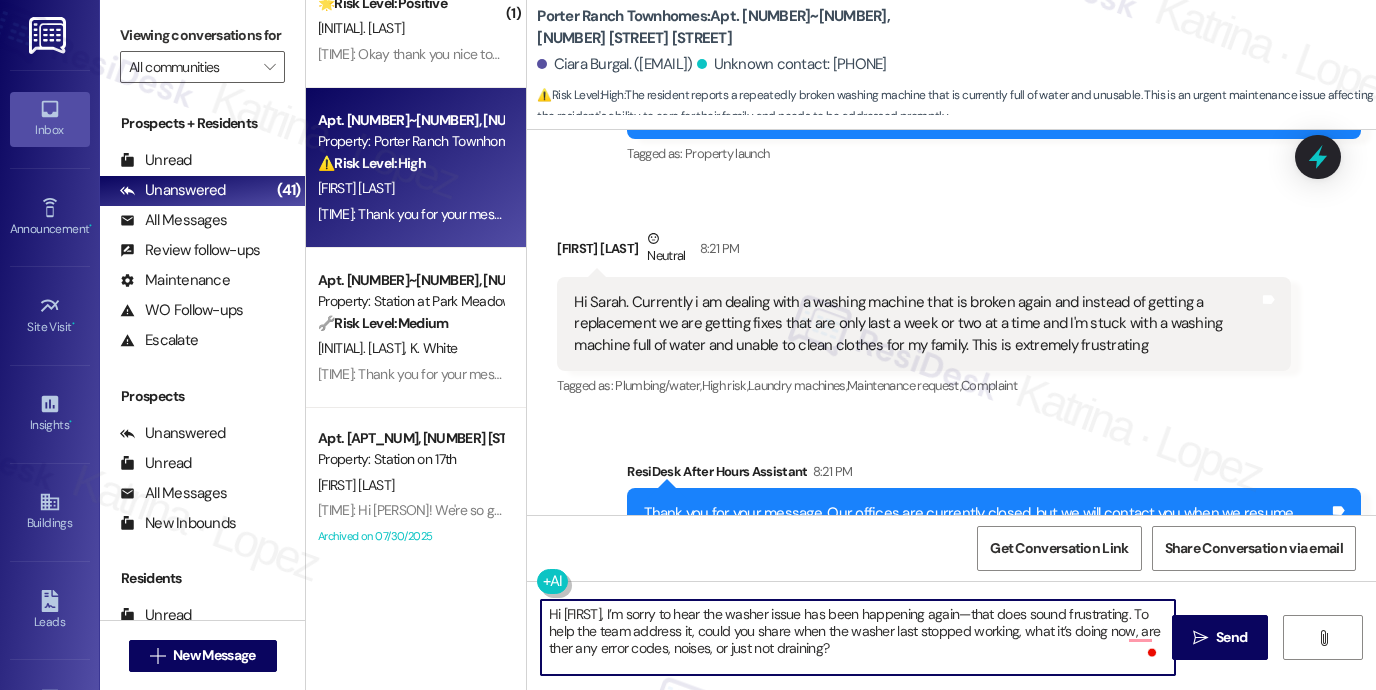 click on "Hi Ciara, I’m sorry to hear the washer issue has been happening again—that does sound frustrating. To help the team address it, could you share when the washer last stopped working, what it’s doing now, are ther any error codes, noises, or just not draining?" at bounding box center (858, 637) 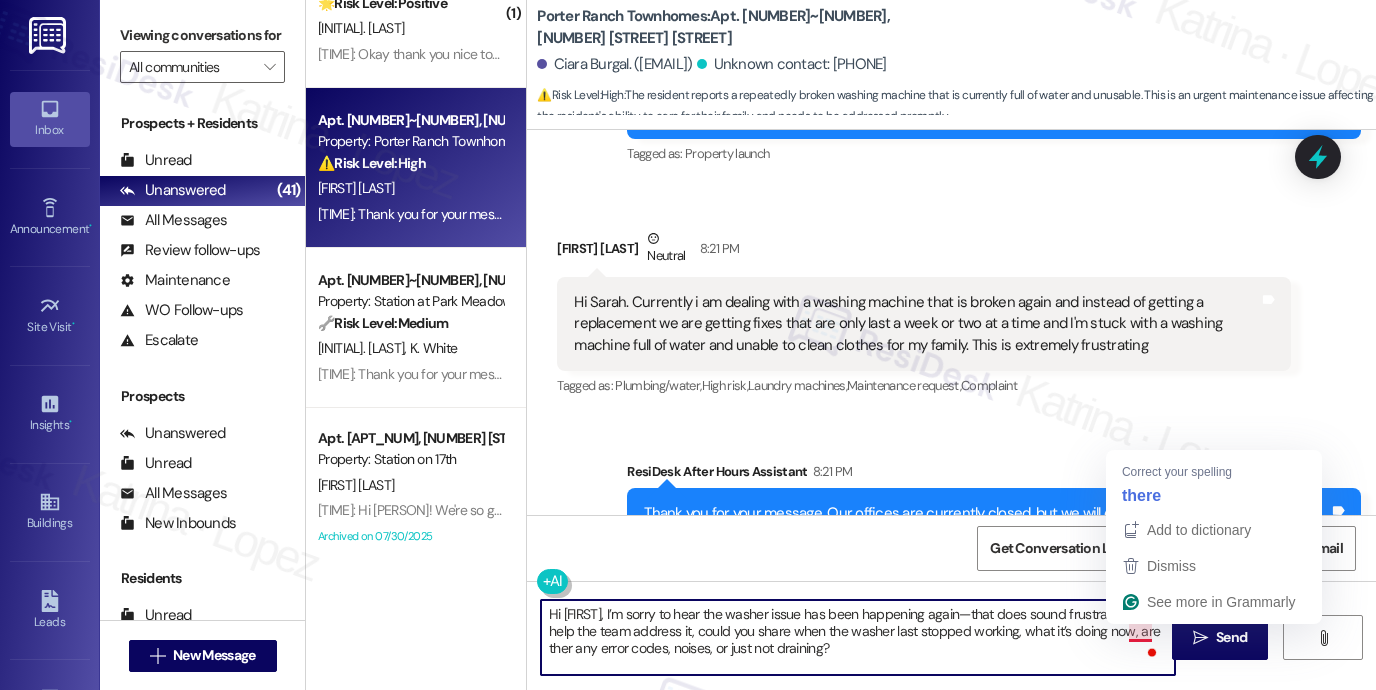 type on "Hi Ciara, I’m sorry to hear the washer issue has been happening again—that does sound frustrating. To help the team address it, could you share when the washer last stopped working, what it’s doing now, are there any error codes, noises, or just not draining?" 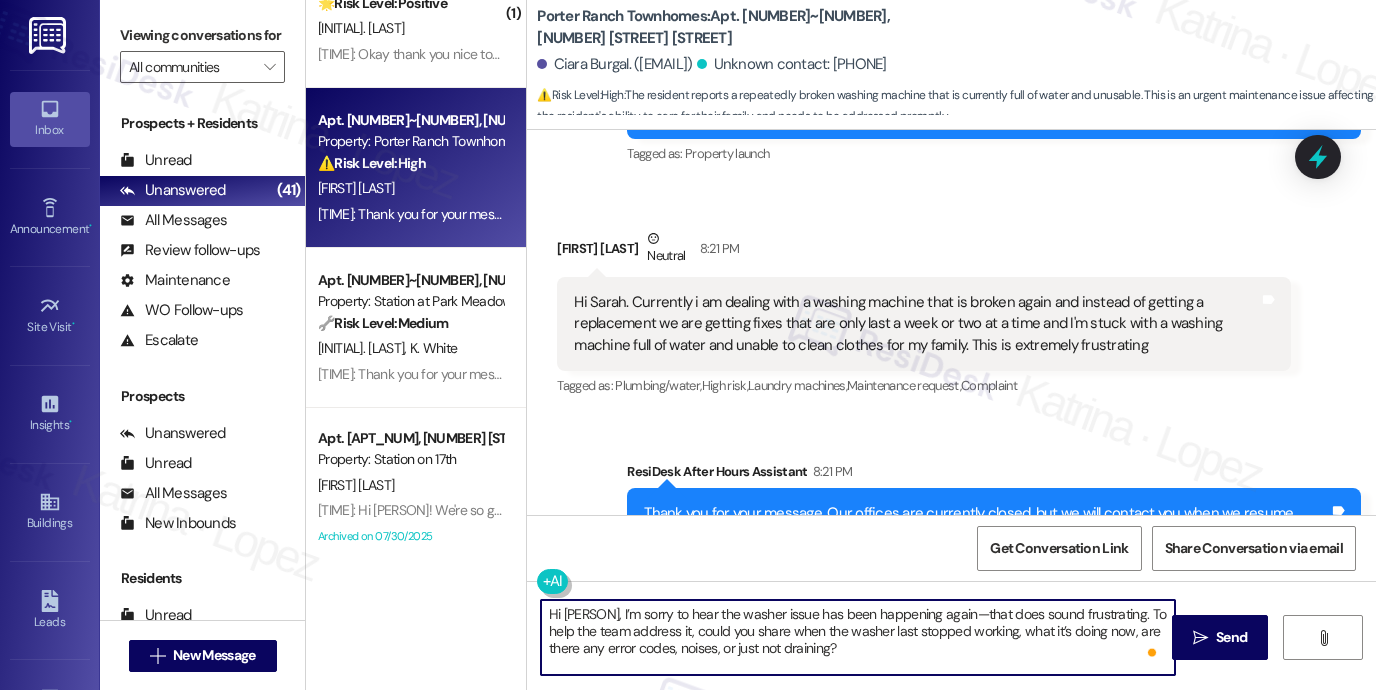 click on "Hi Ciara, I’m sorry to hear the washer issue has been happening again—that does sound frustrating. To help the team address it, could you share when the washer last stopped working, what it’s doing now, are there any error codes, noises, or just not draining?" at bounding box center [858, 637] 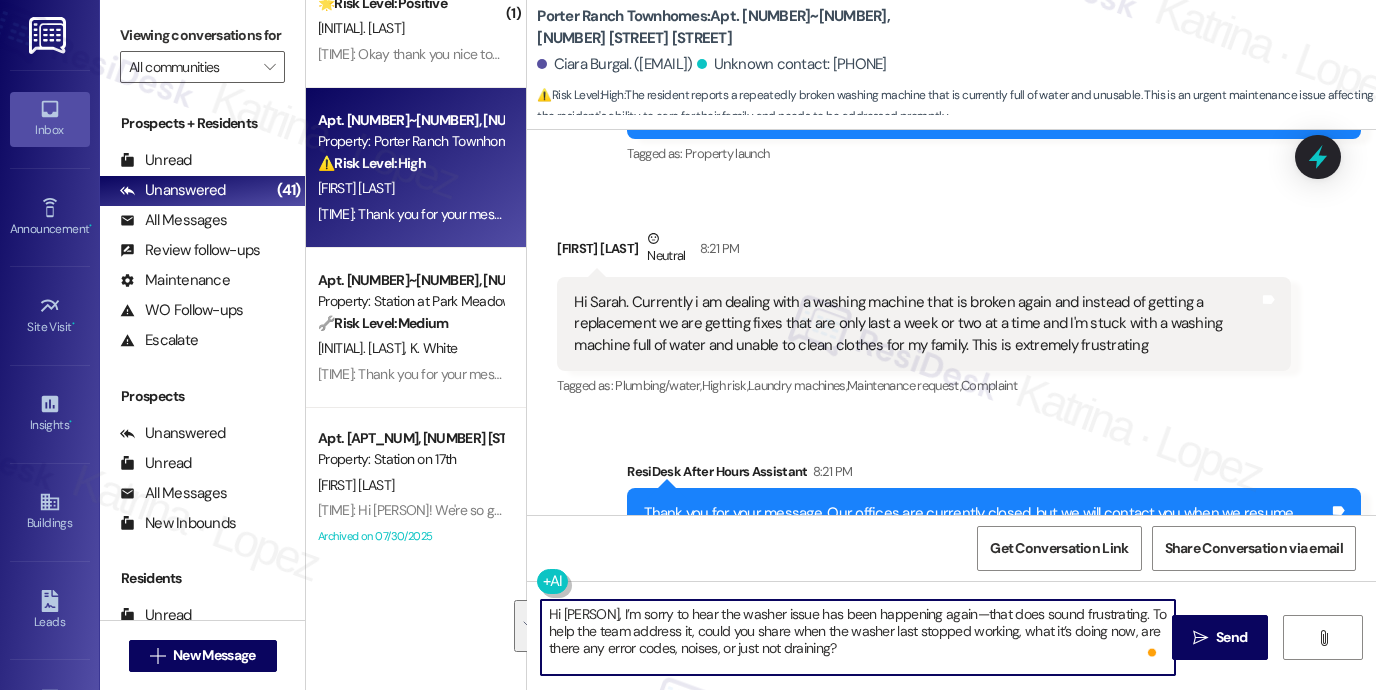 click on "Hi Ciara, I’m sorry to hear the washer issue has been happening again—that does sound frustrating. To help the team address it, could you share when the washer last stopped working, what it’s doing now, are there any error codes, noises, or just not draining?" at bounding box center (858, 637) 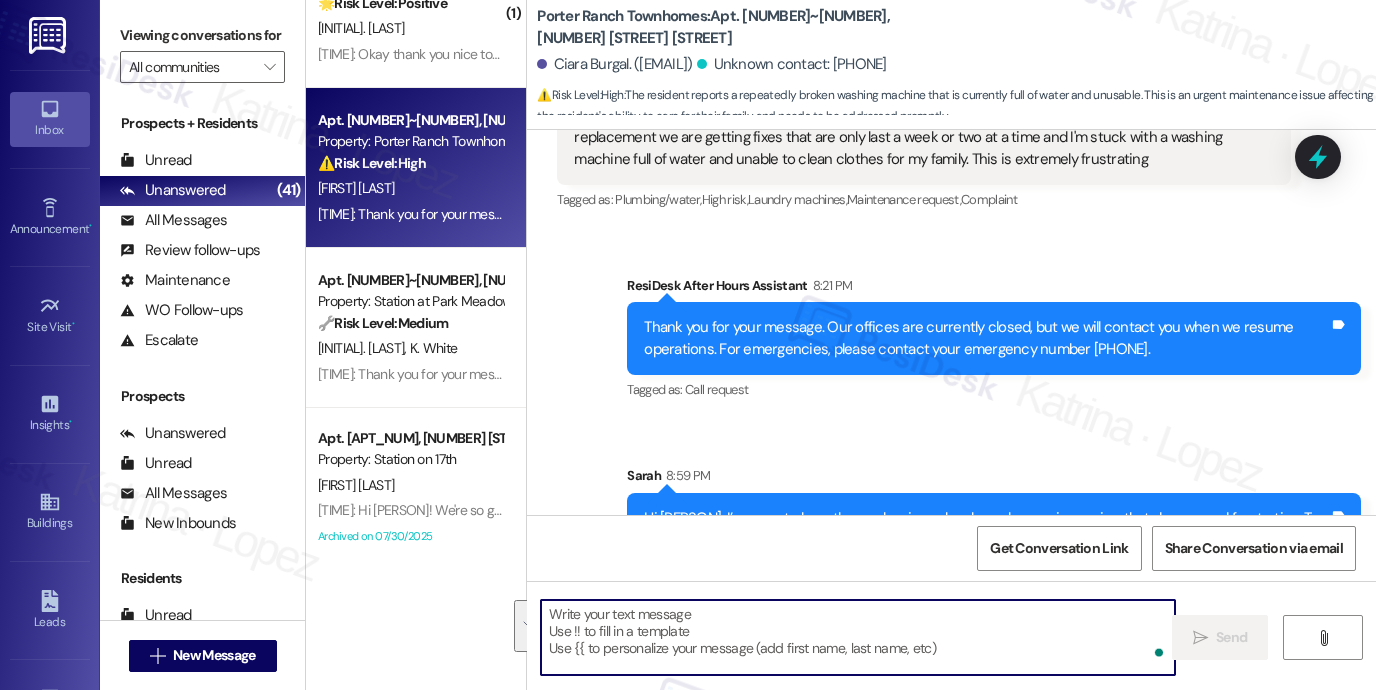 scroll, scrollTop: 587, scrollLeft: 0, axis: vertical 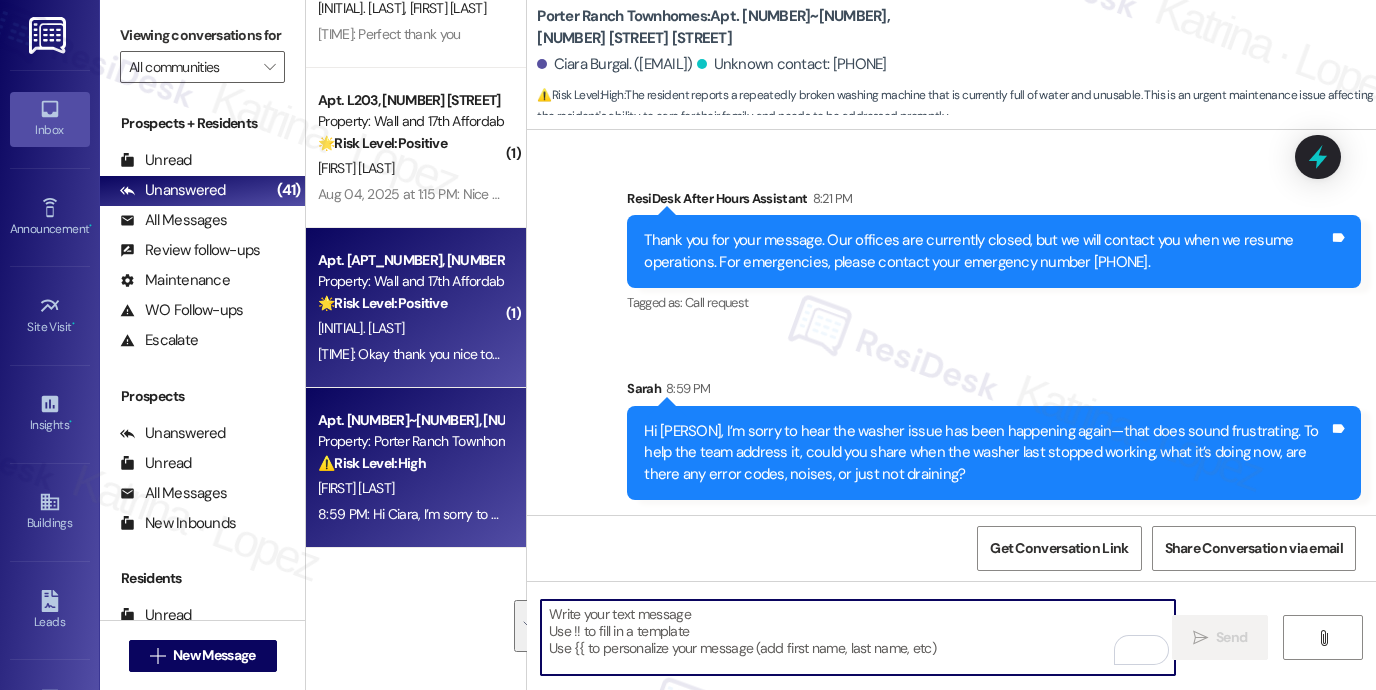 type 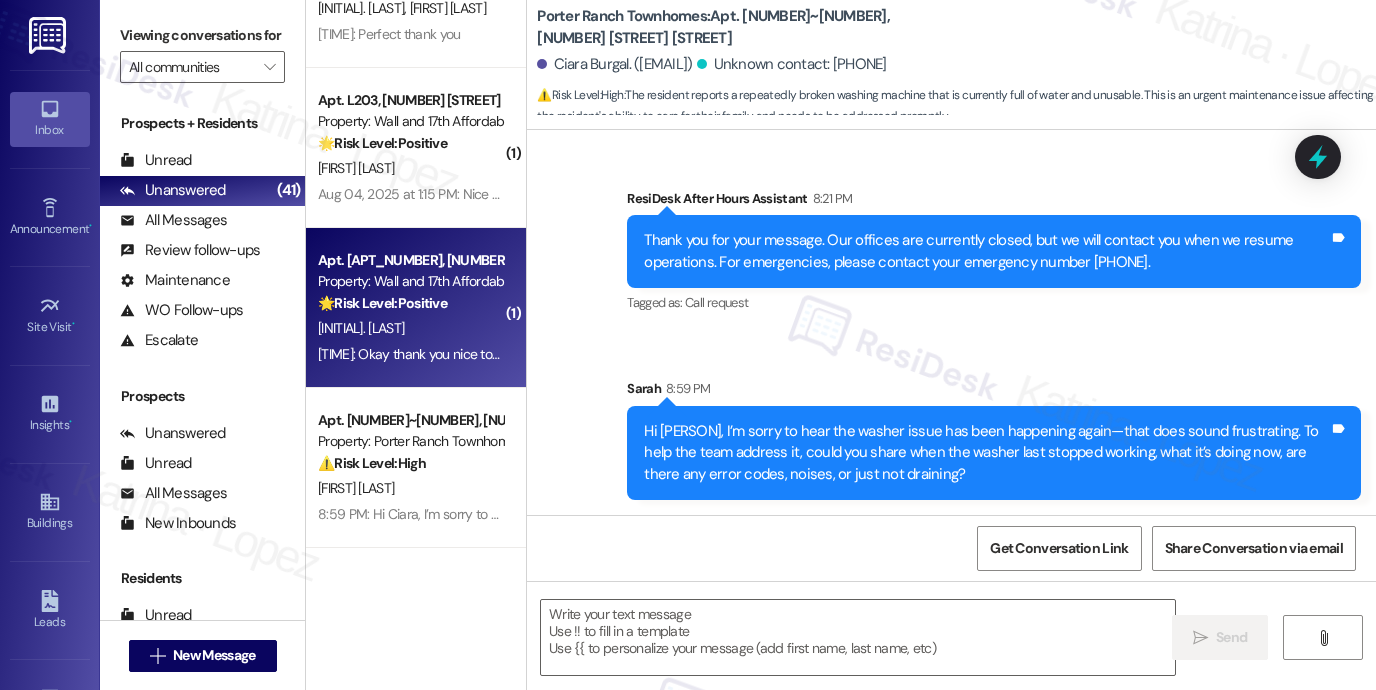 type on "Fetching suggested responses. Please feel free to read through the conversation in the meantime." 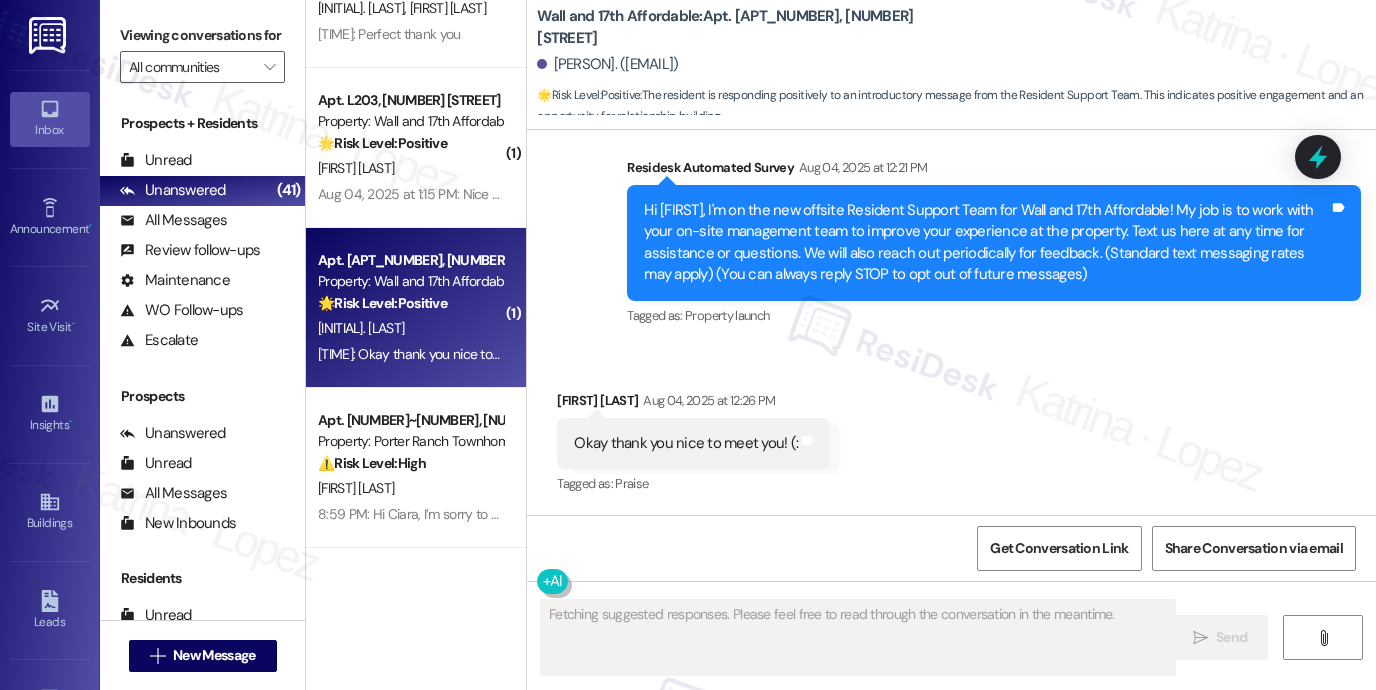 scroll, scrollTop: 150, scrollLeft: 0, axis: vertical 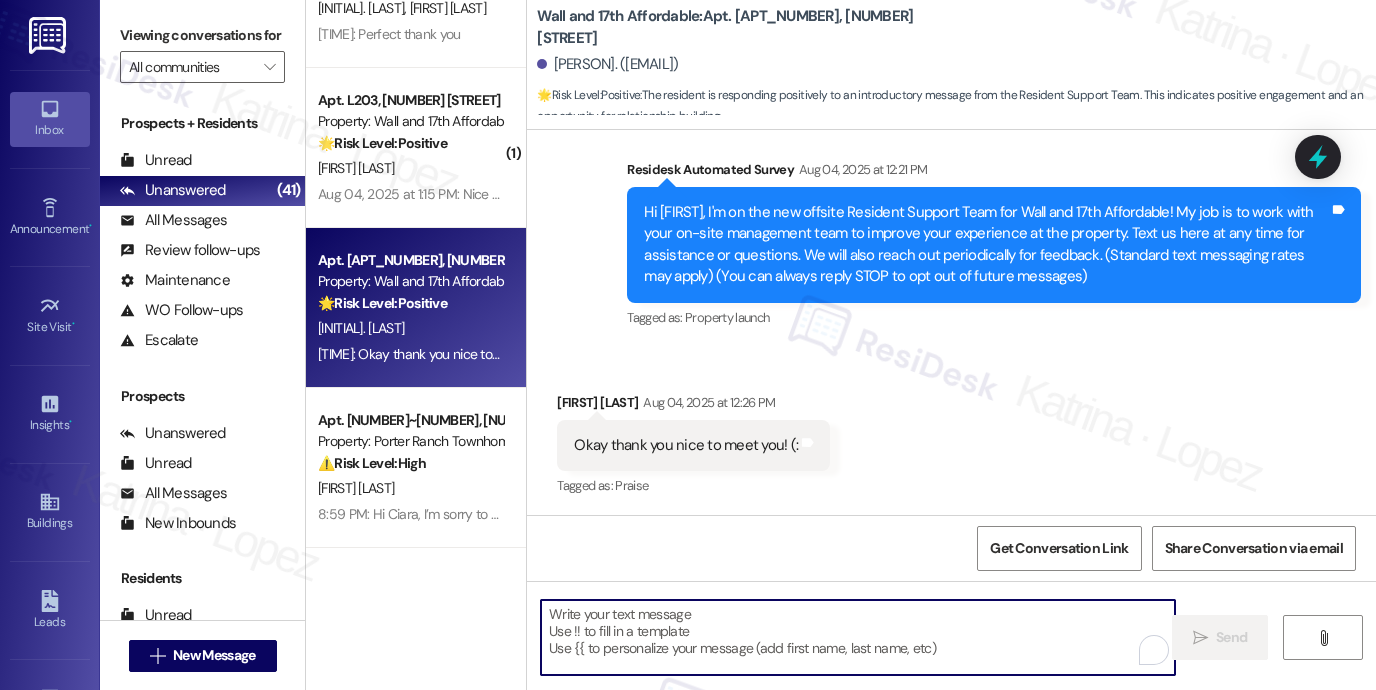 click at bounding box center [858, 637] 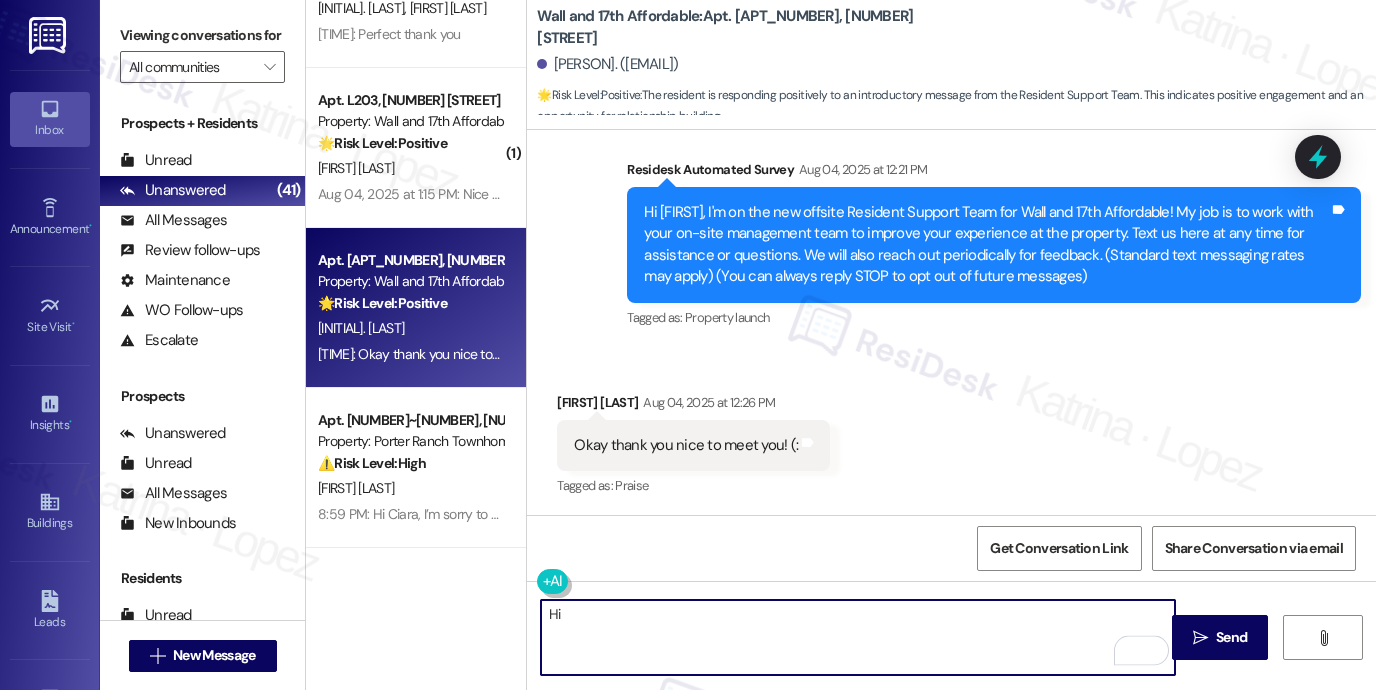 click on "Dezeray Balli Aug 04, 2025 at 12:26 PM" at bounding box center [693, 406] 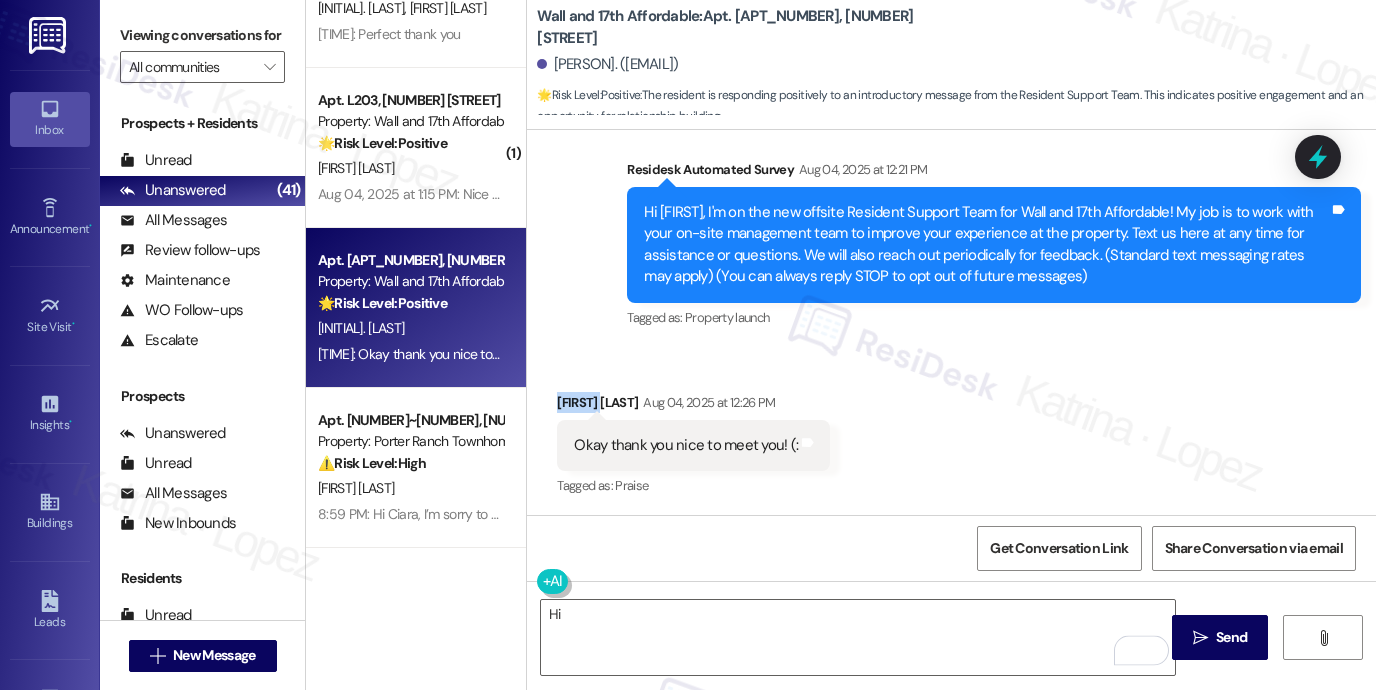 click on "Dezeray Balli Aug 04, 2025 at 12:26 PM" at bounding box center [693, 406] 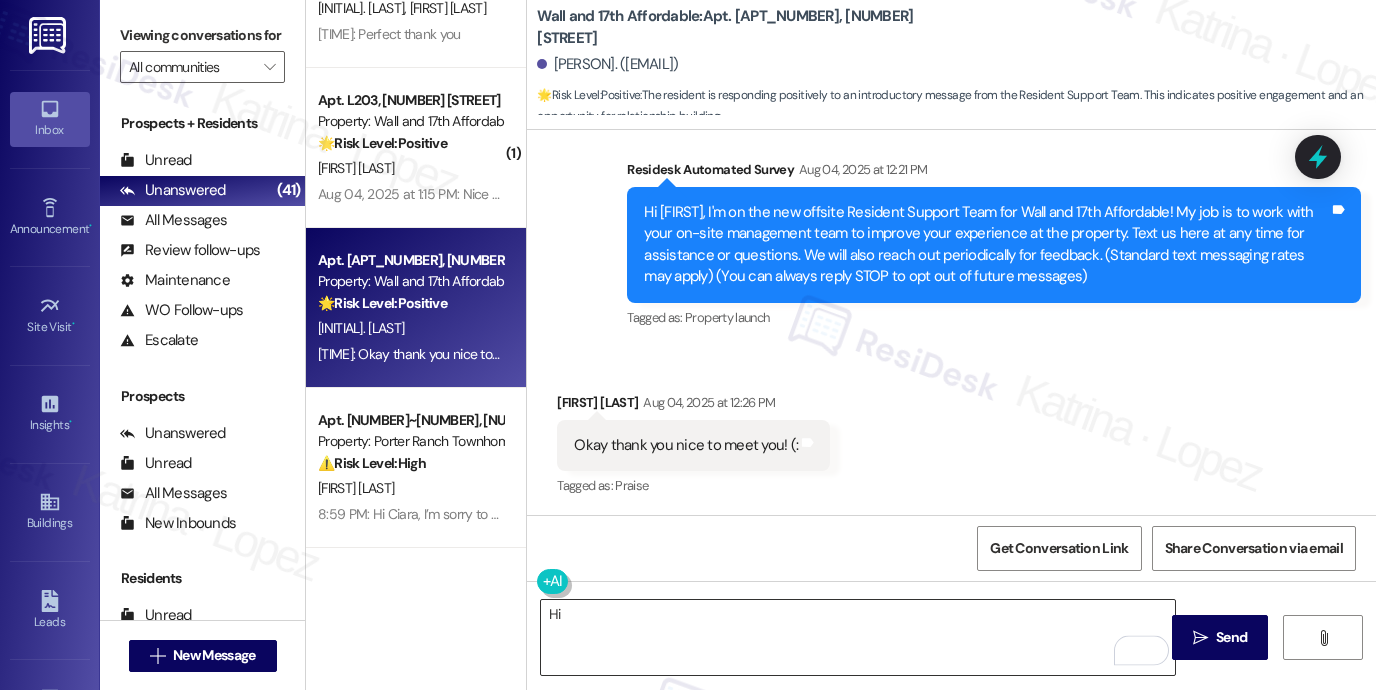 click on "Hi" at bounding box center (858, 637) 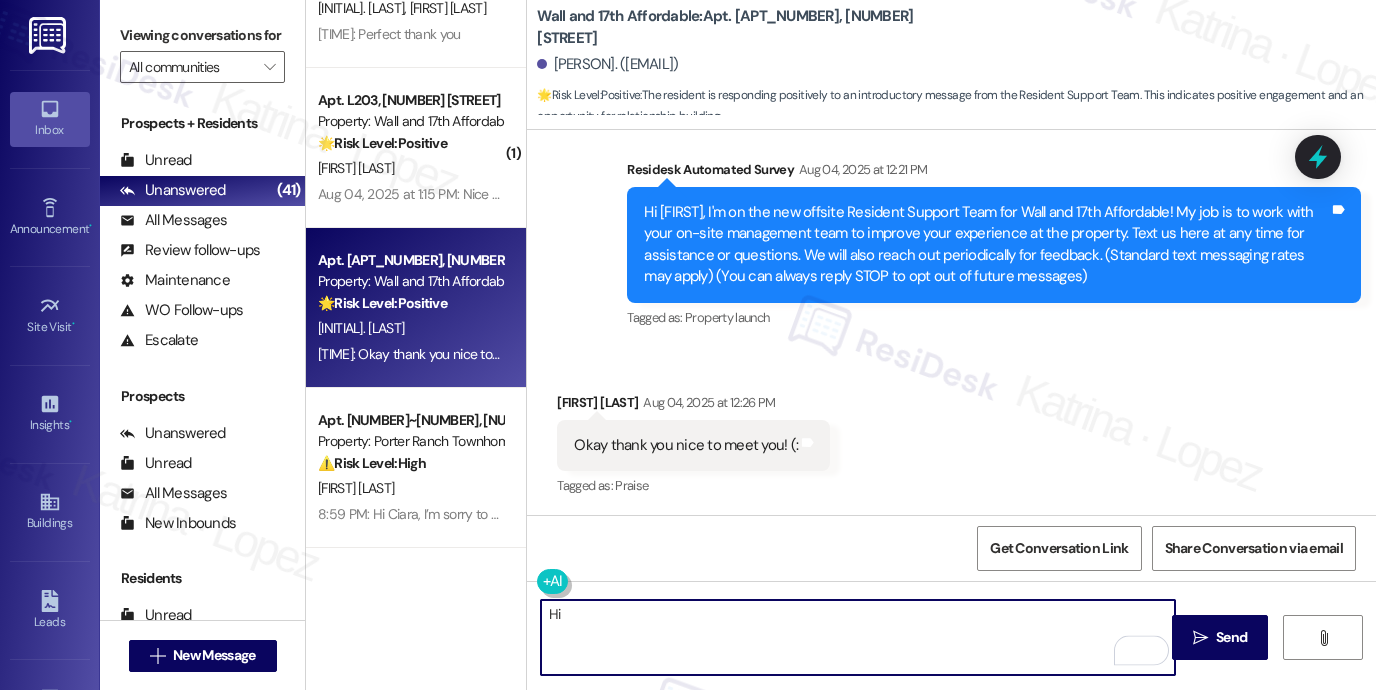 paste on "Dezeray" 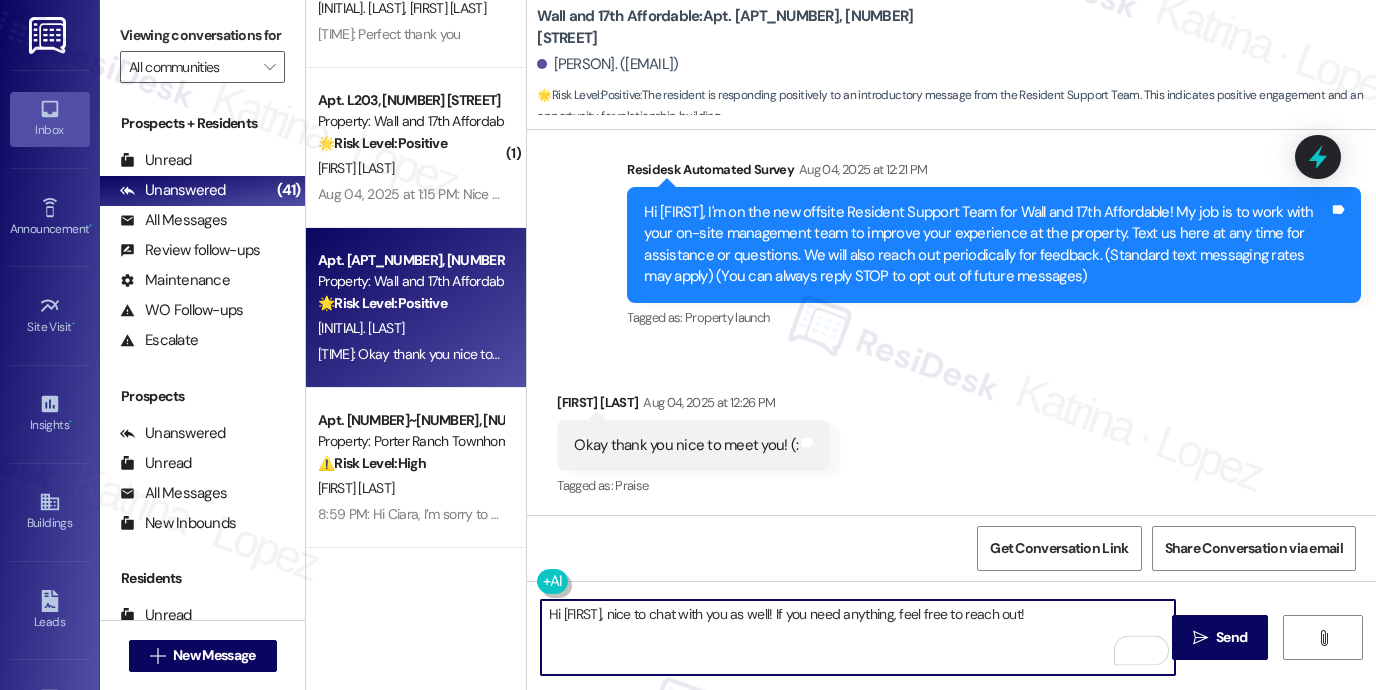 click on "Hi Dezeray, nice to chat with you as well! If you need anything, feel free to reach out!" at bounding box center (858, 637) 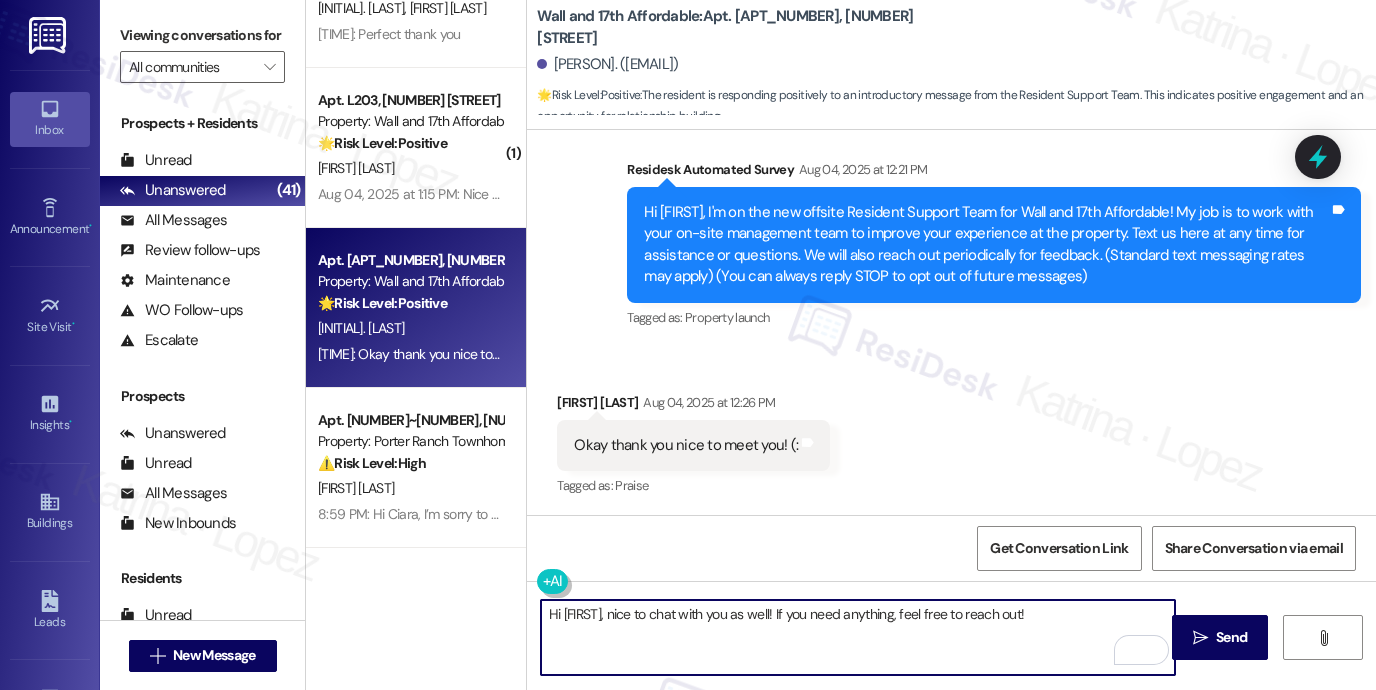 drag, startPoint x: 933, startPoint y: 398, endPoint x: 948, endPoint y: 360, distance: 40.853397 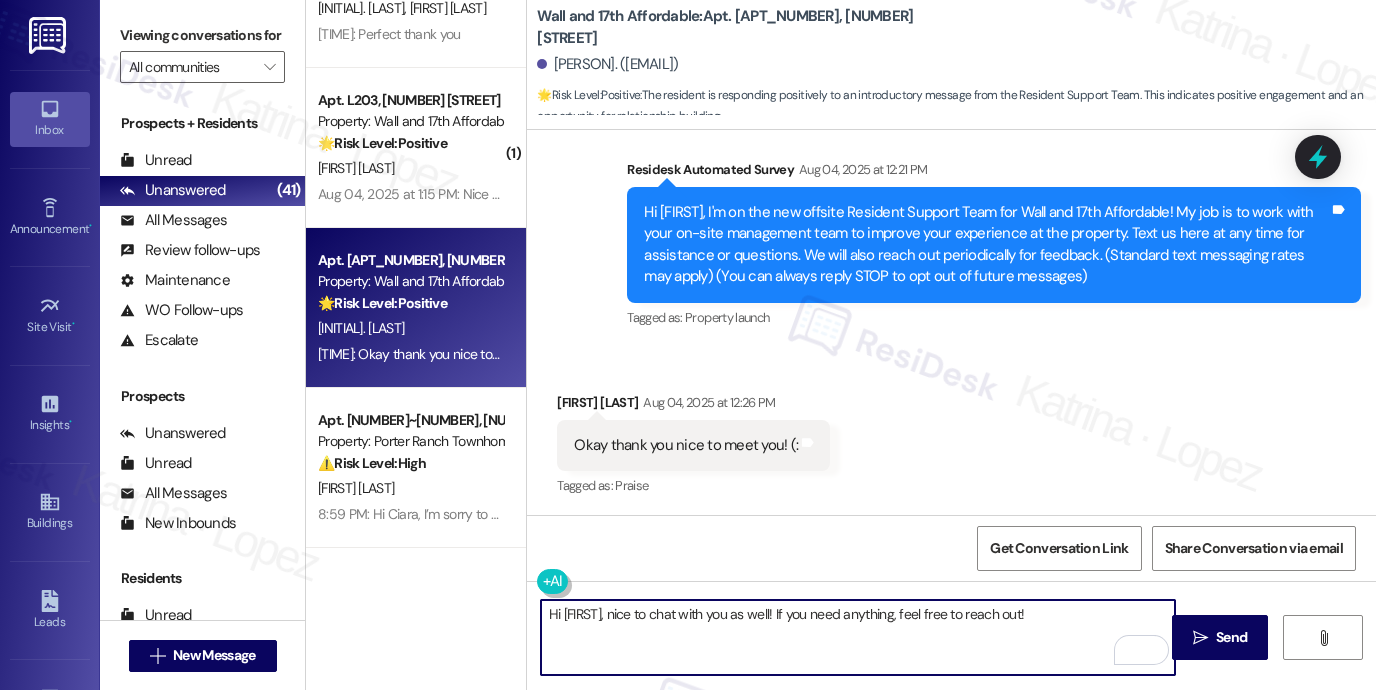 click on "Received via SMS Dezeray Balli Aug 04, 2025 at 12:26 PM Okay thank you nice to meet you! (: Tags and notes Tagged as:   Praise Click to highlight conversations about Praise" at bounding box center [951, 431] 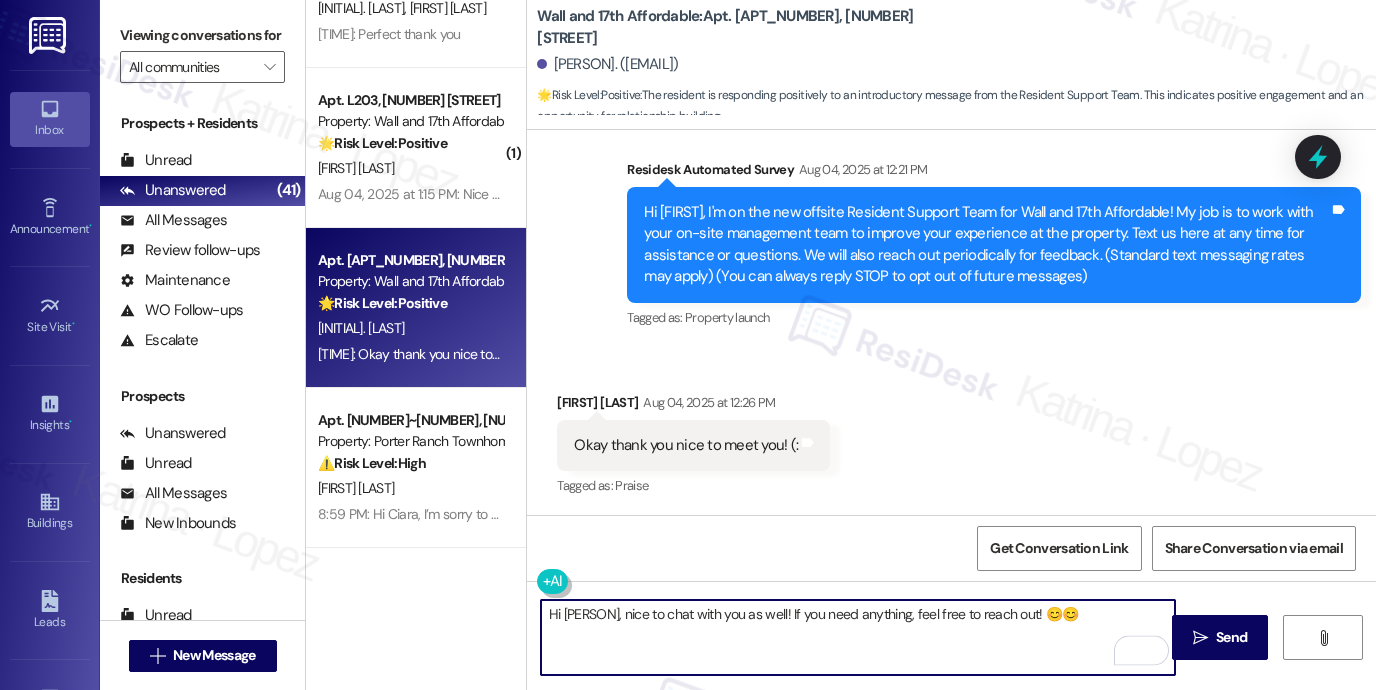 click on "Hi Dezeray, nice to chat with you as well! If you need anything, feel free to reach out! 😊😊" at bounding box center (858, 637) 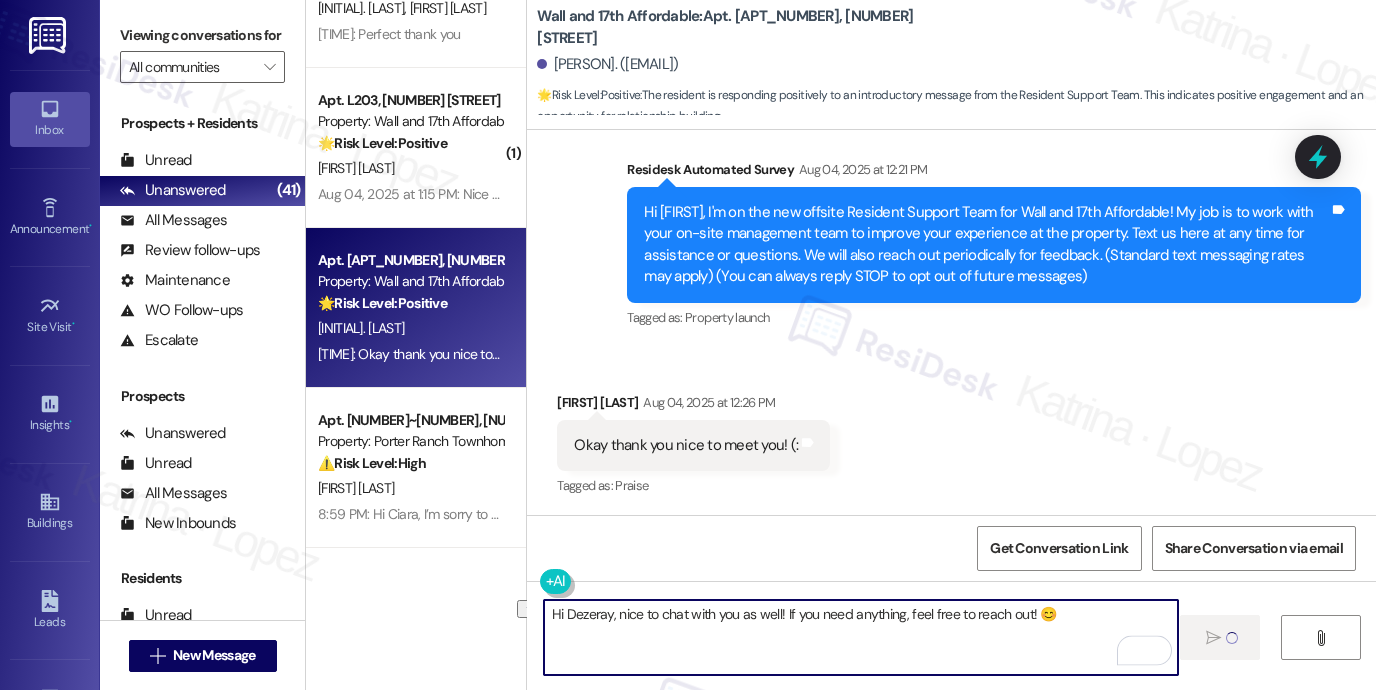click on "Hi Dezeray, nice to chat with you as well! If you need anything, feel free to reach out! 😊" at bounding box center (861, 637) 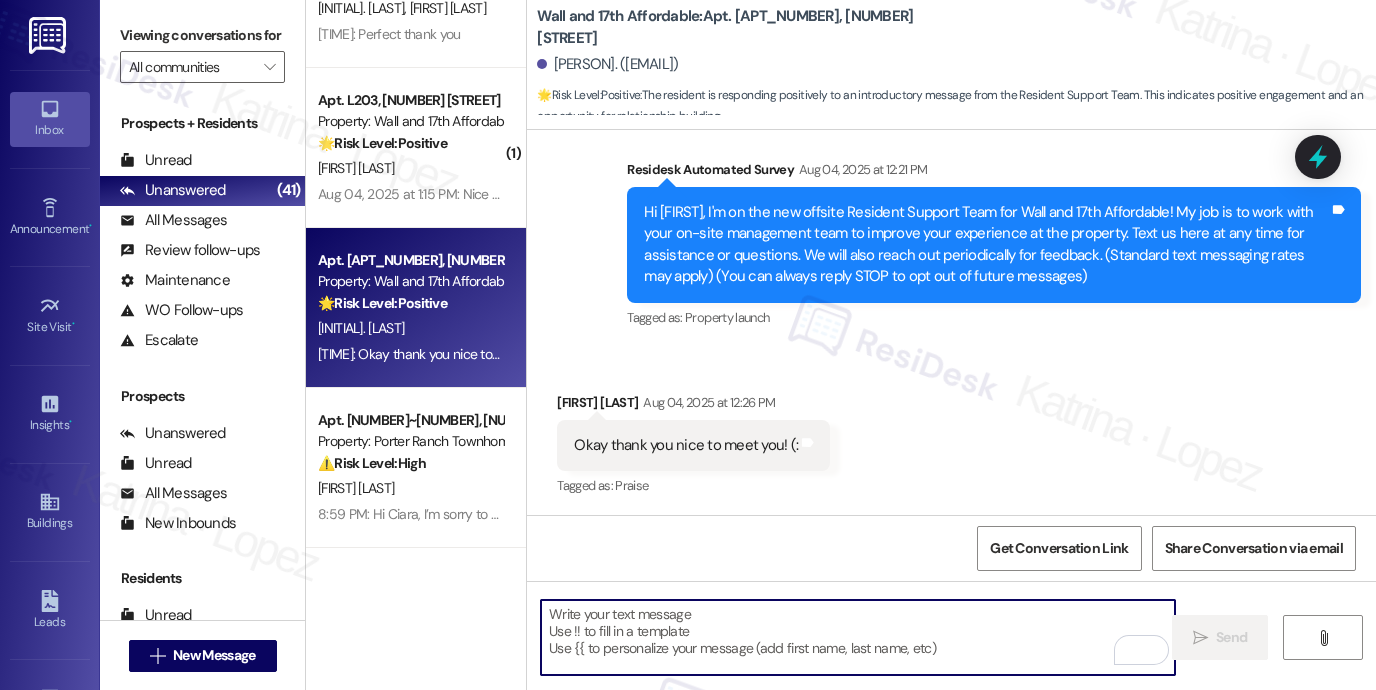 type 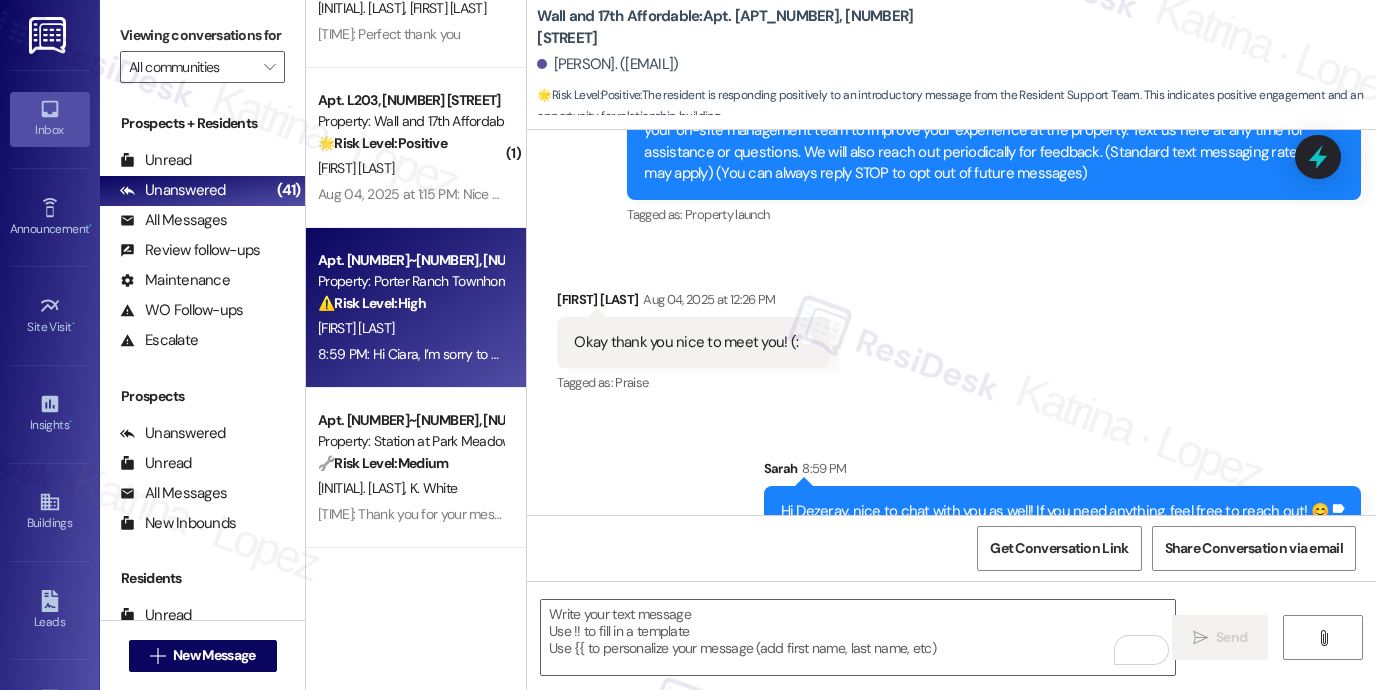 scroll, scrollTop: 290, scrollLeft: 0, axis: vertical 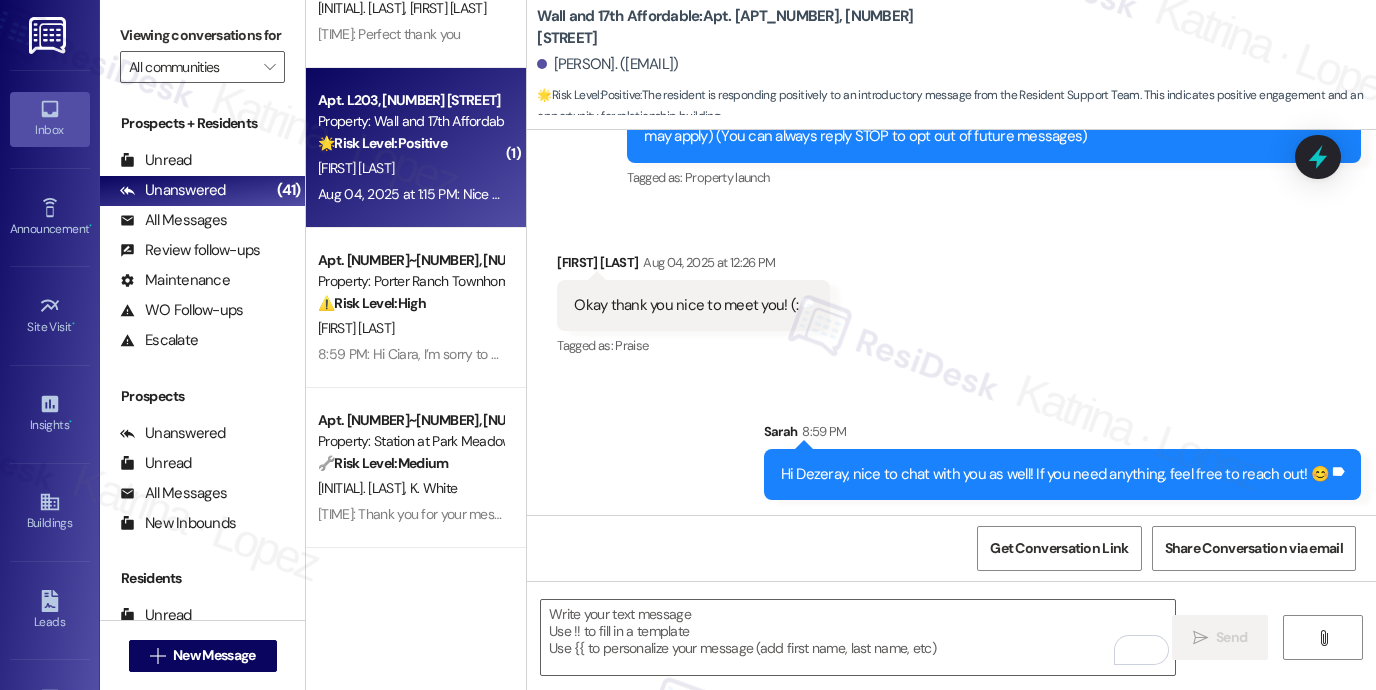 click on "A. Patcyk Harsin" at bounding box center [356, 168] 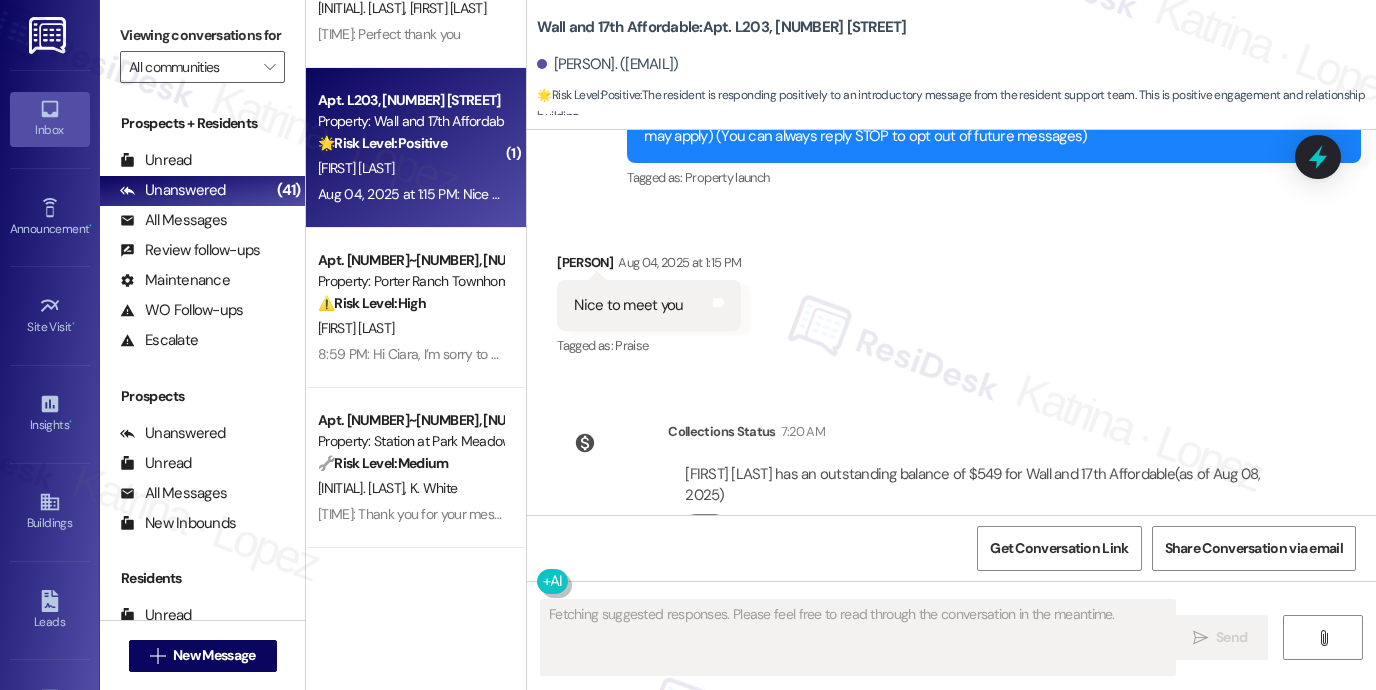 scroll, scrollTop: 150, scrollLeft: 0, axis: vertical 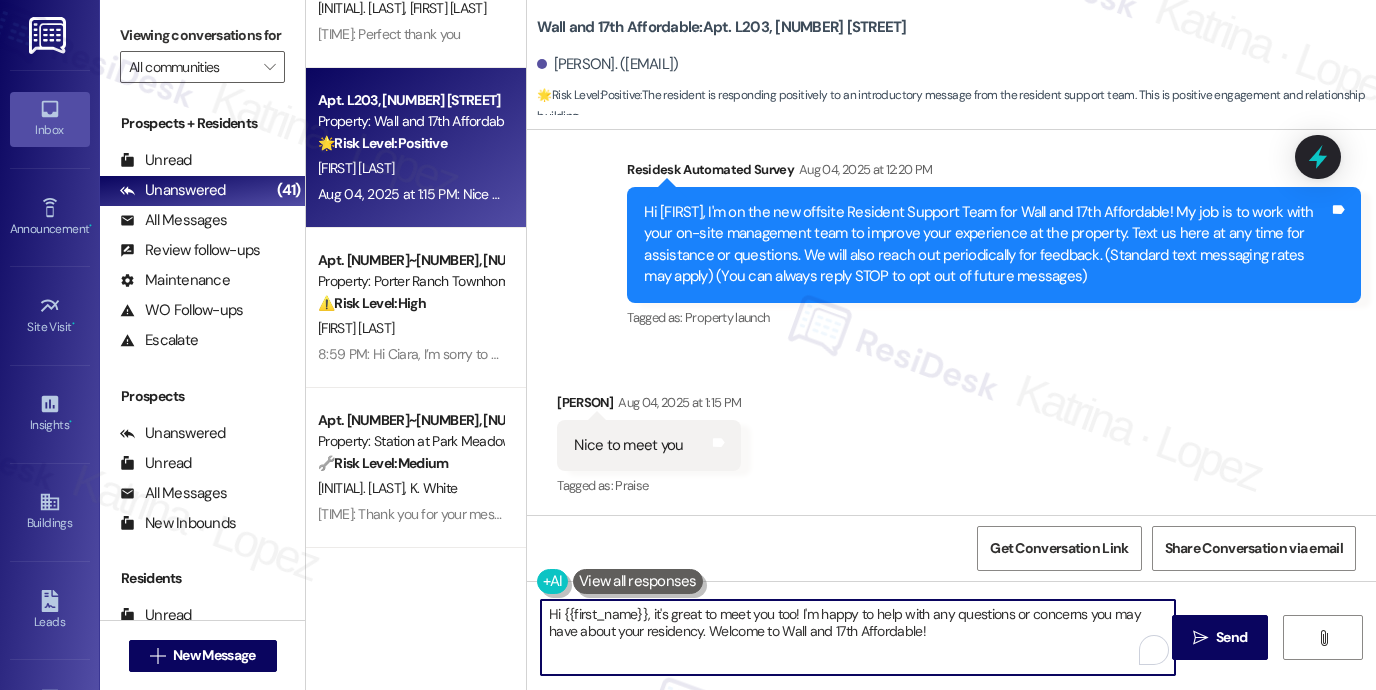 click on "Hi {{first_name}}, it's great to meet you too! I'm happy to help with any questions or concerns you may have about your residency. Welcome to Wall and 17th Affordable!" at bounding box center (858, 637) 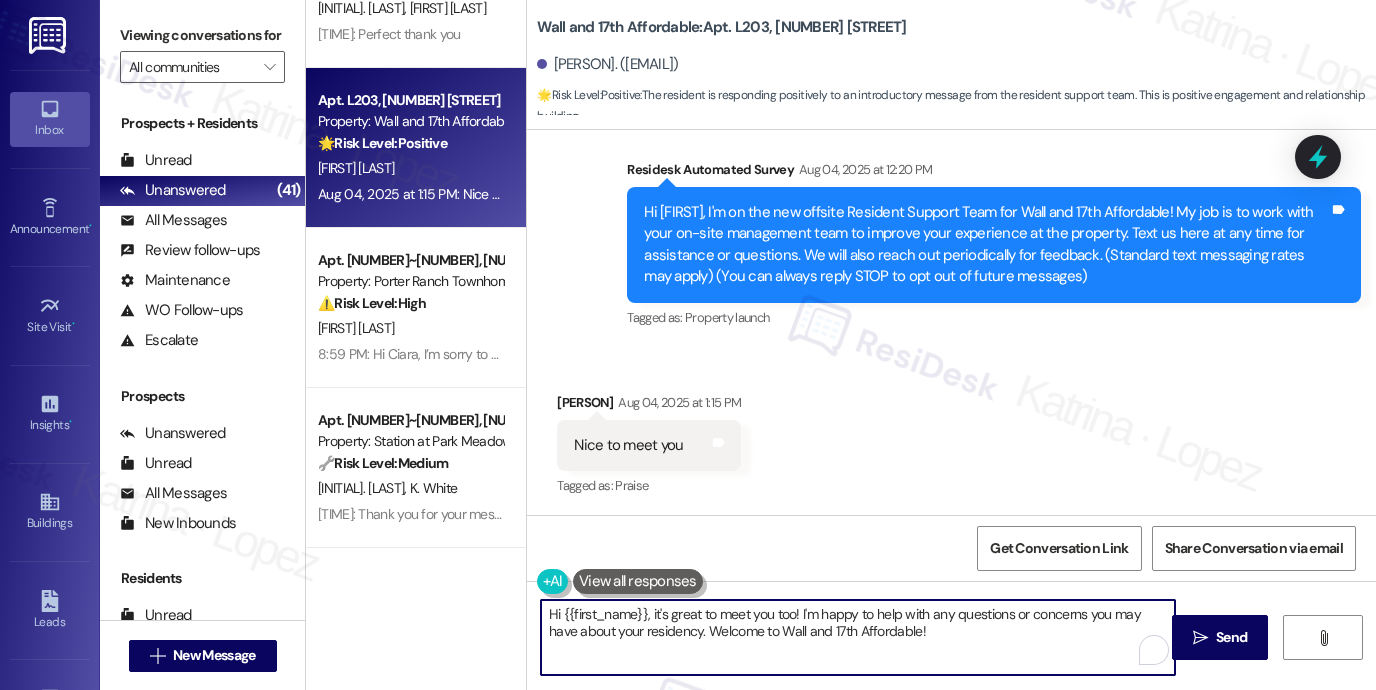 paste on "Dezeray, nice to chat with you as well! If you need anything, feel free to reach out! 😊" 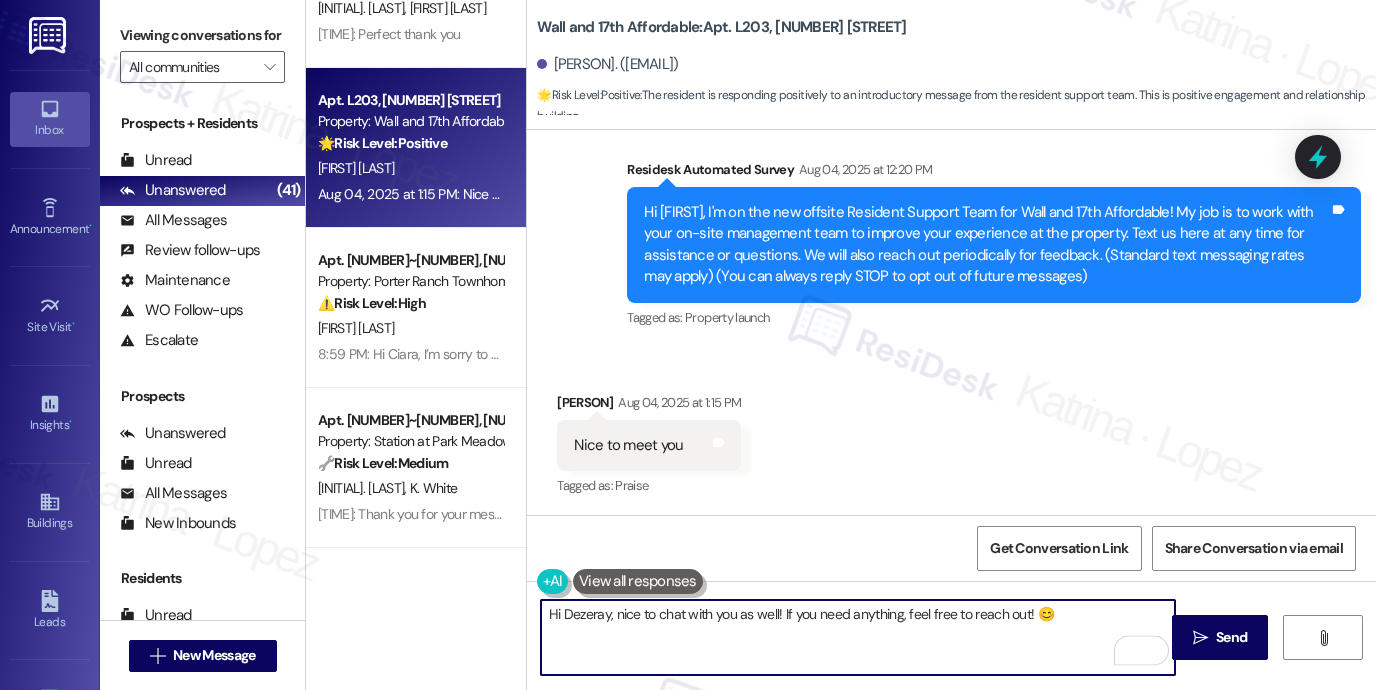click on "Amanda Patcyk Harsin Aug 04, 2025 at 1:15 PM" at bounding box center (649, 406) 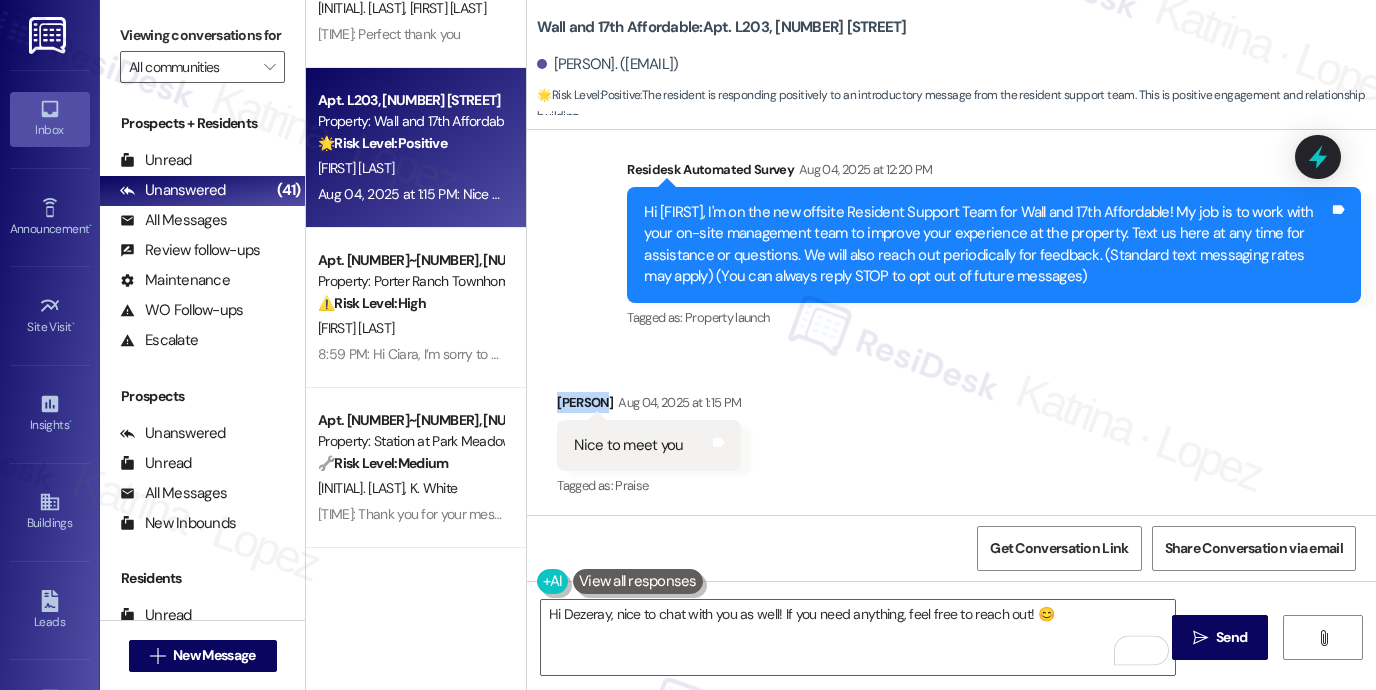 click on "Amanda Patcyk Harsin Aug 04, 2025 at 1:15 PM" at bounding box center [649, 406] 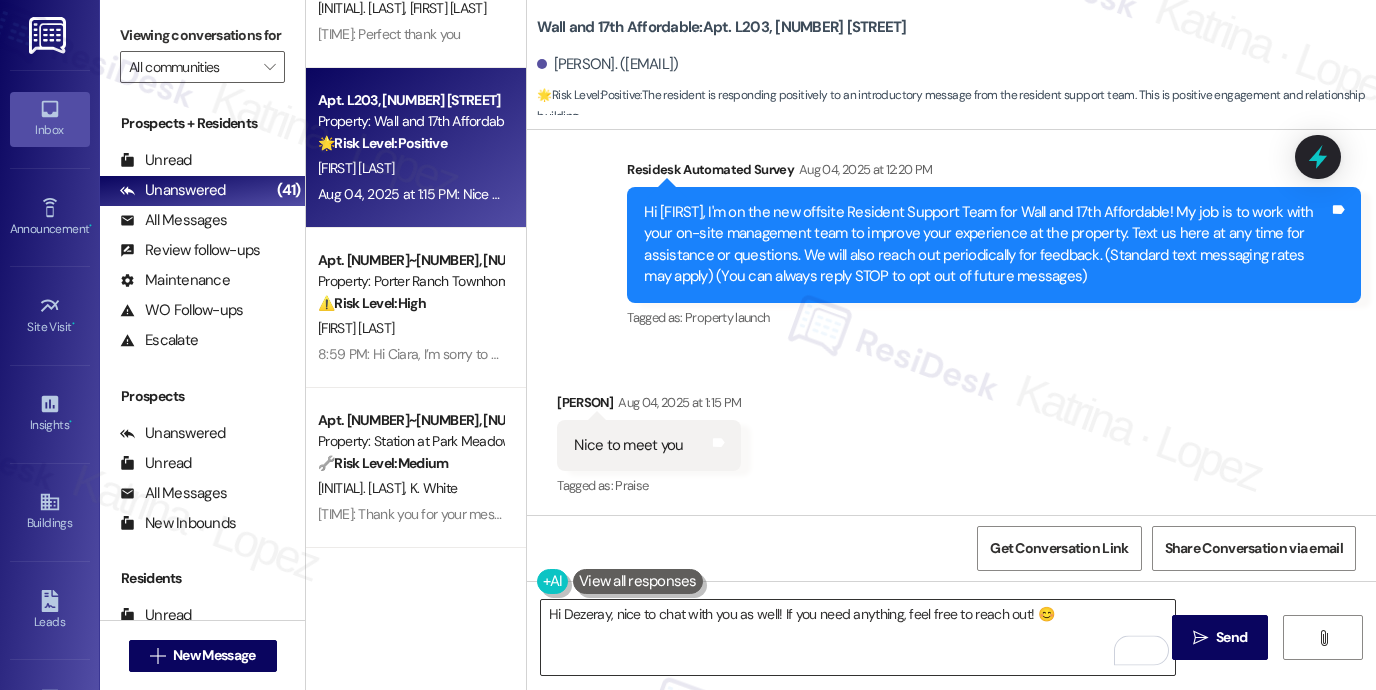 click on "Hi Dezeray, nice to chat with you as well! If you need anything, feel free to reach out! 😊" at bounding box center (858, 637) 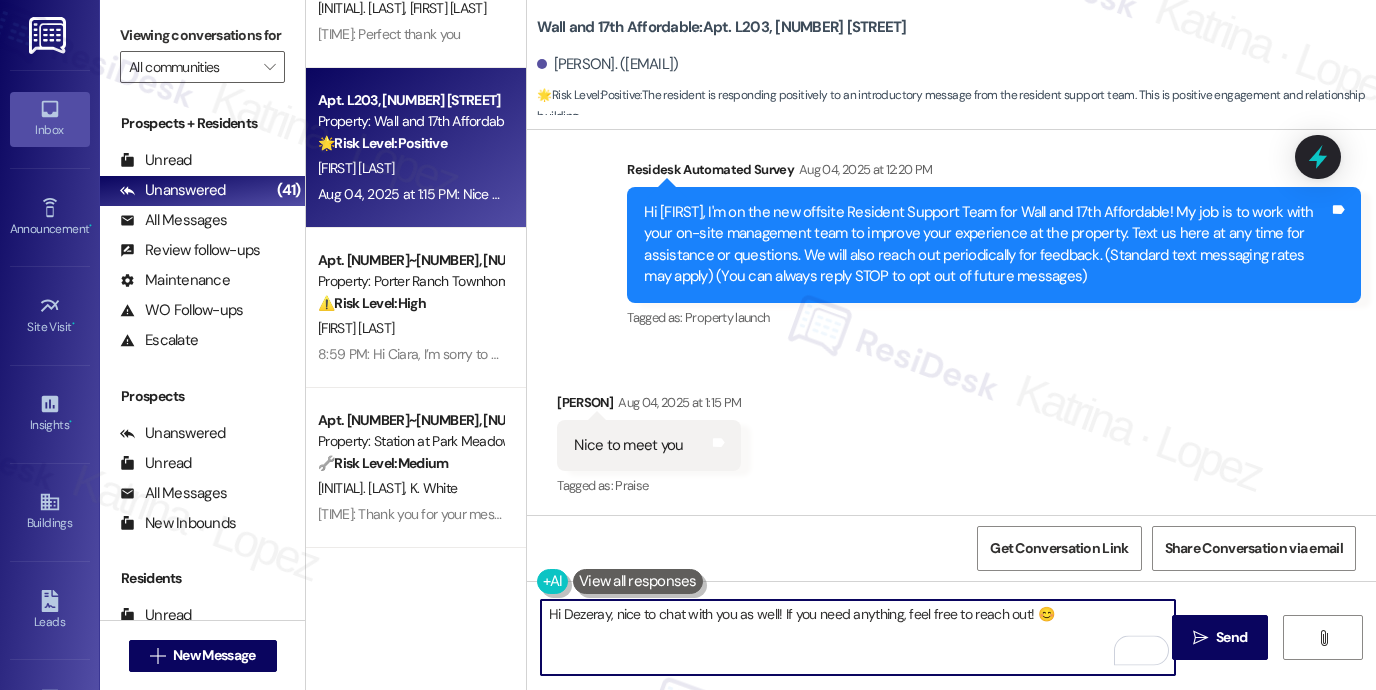 click on "Hi Dezeray, nice to chat with you as well! If you need anything, feel free to reach out! 😊" at bounding box center [858, 637] 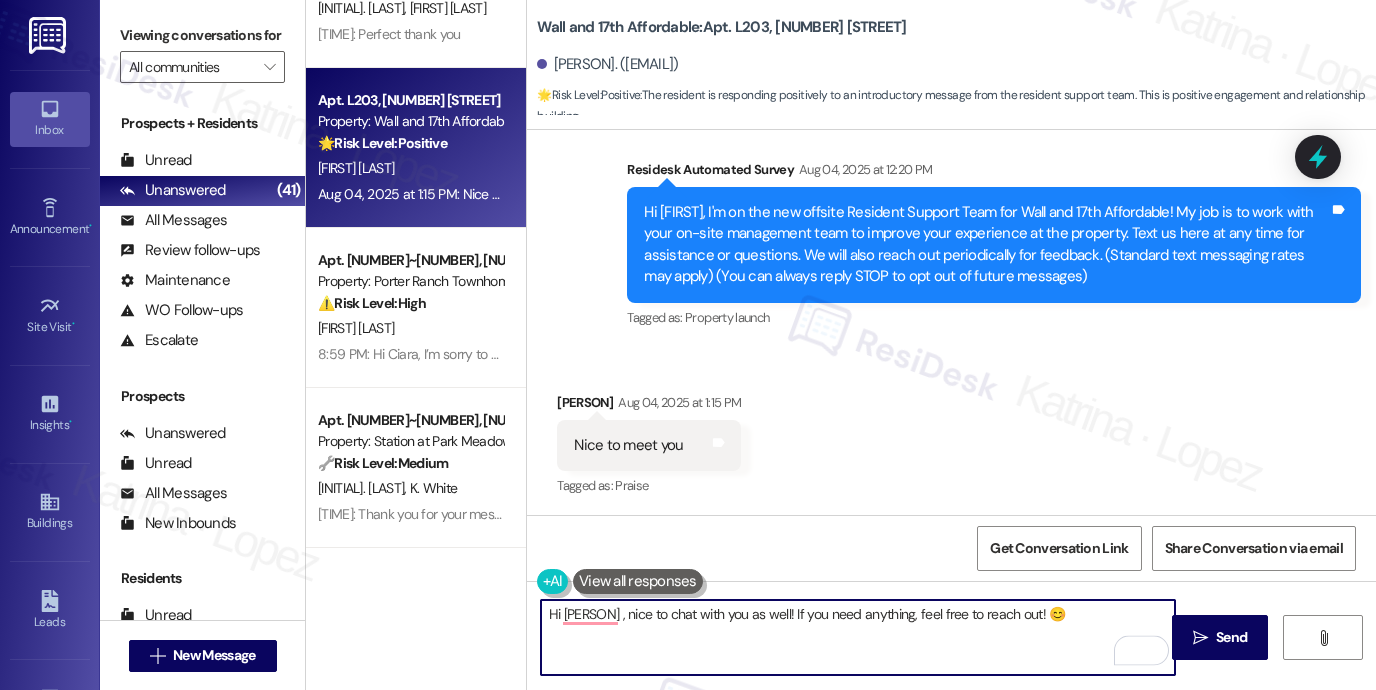 type on "Hi Amanda, nice to chat with you as well! If you need anything, feel free to reach out! 😊" 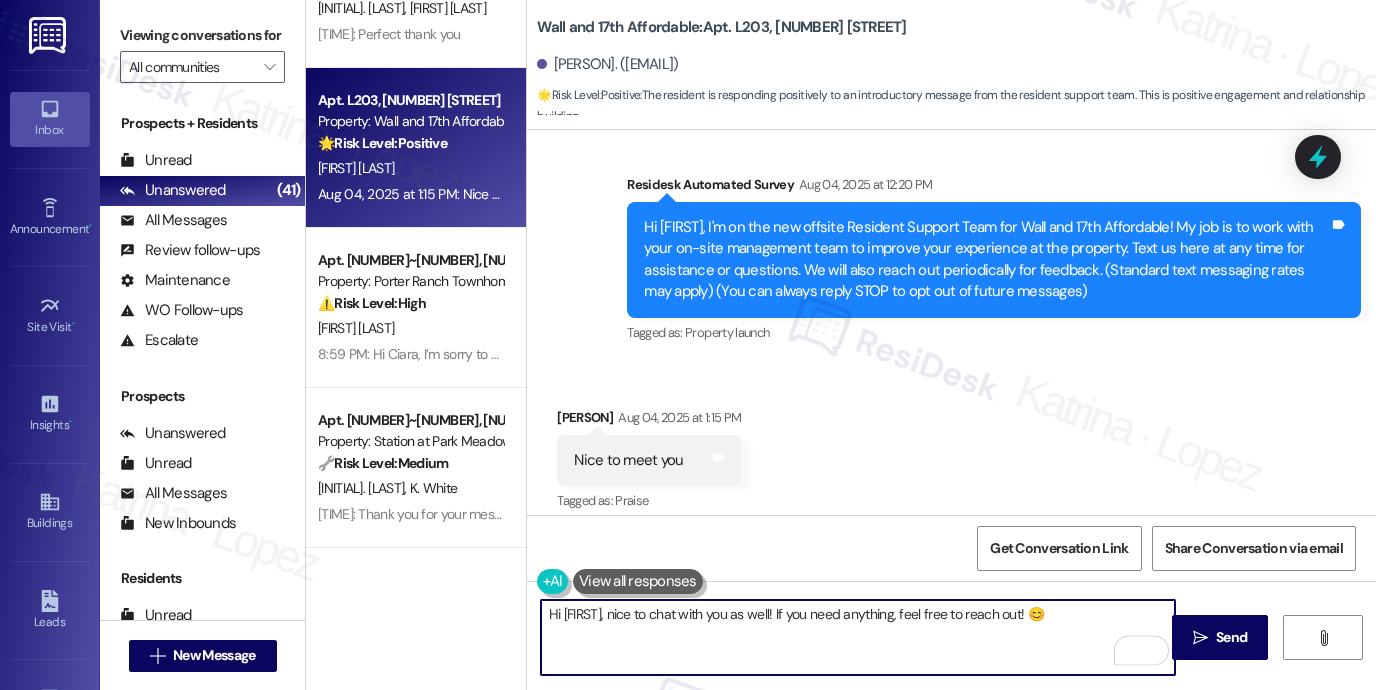 scroll, scrollTop: 356, scrollLeft: 0, axis: vertical 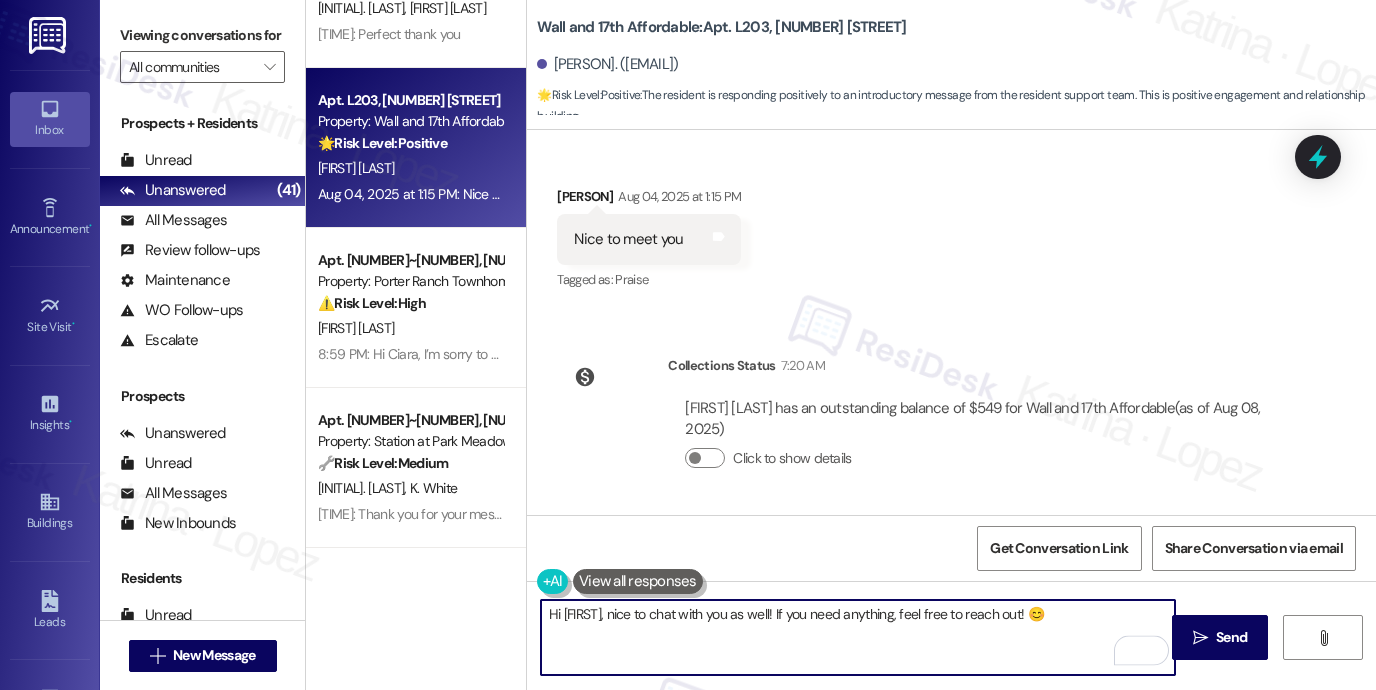 drag, startPoint x: 855, startPoint y: 617, endPoint x: 1025, endPoint y: 612, distance: 170.07352 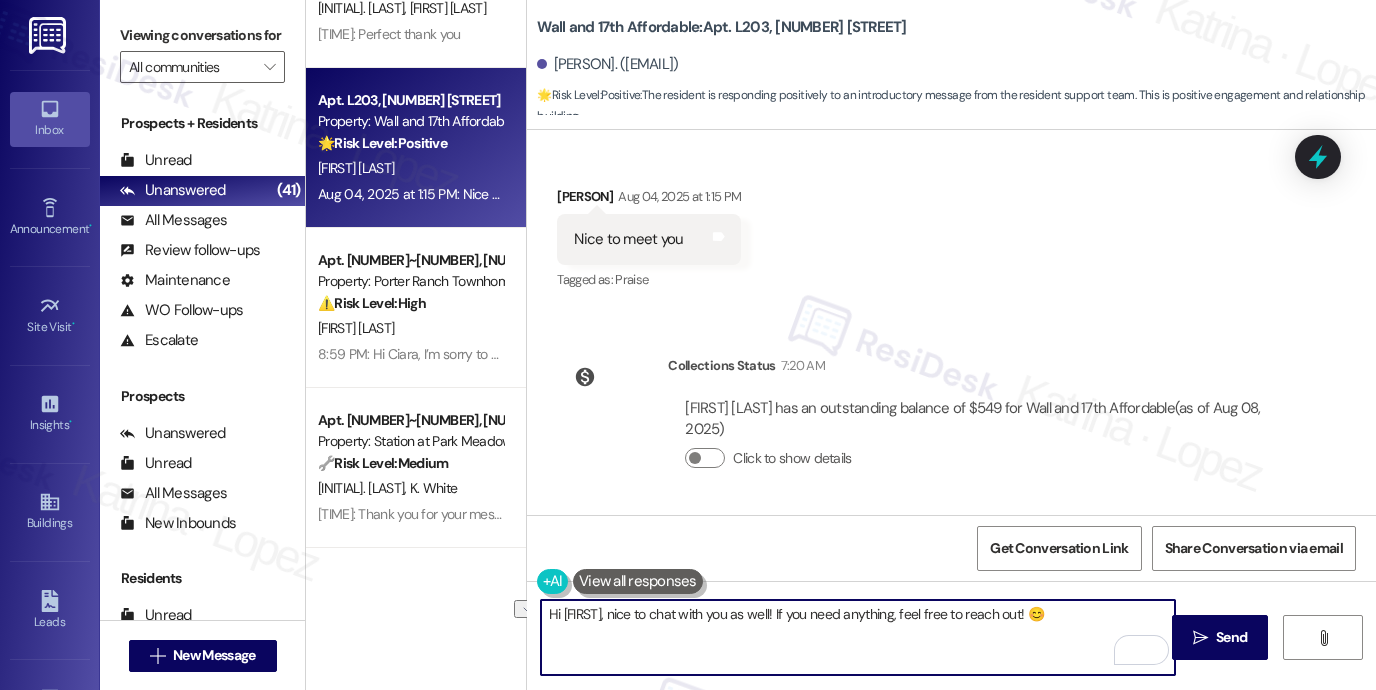 click on "Hi Amanda, nice to chat with you as well! If you need anything, feel free to reach out! 😊" at bounding box center (858, 637) 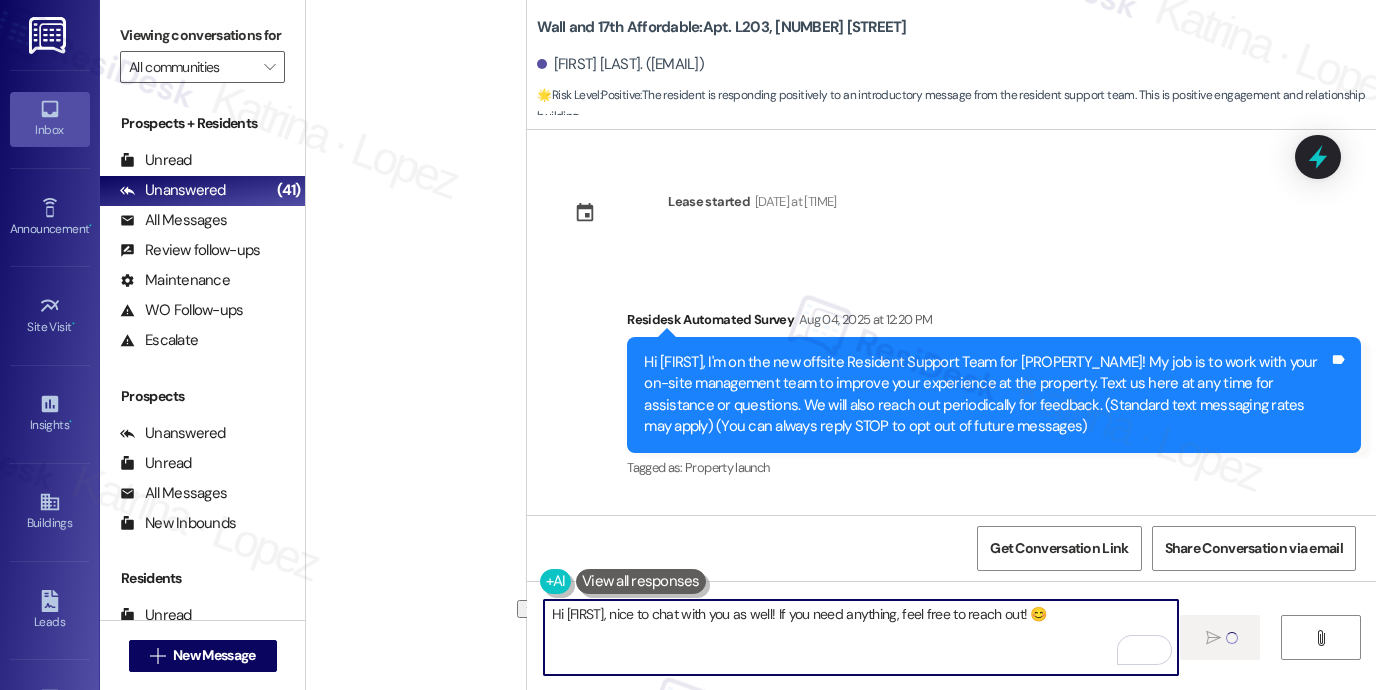 scroll, scrollTop: 0, scrollLeft: 0, axis: both 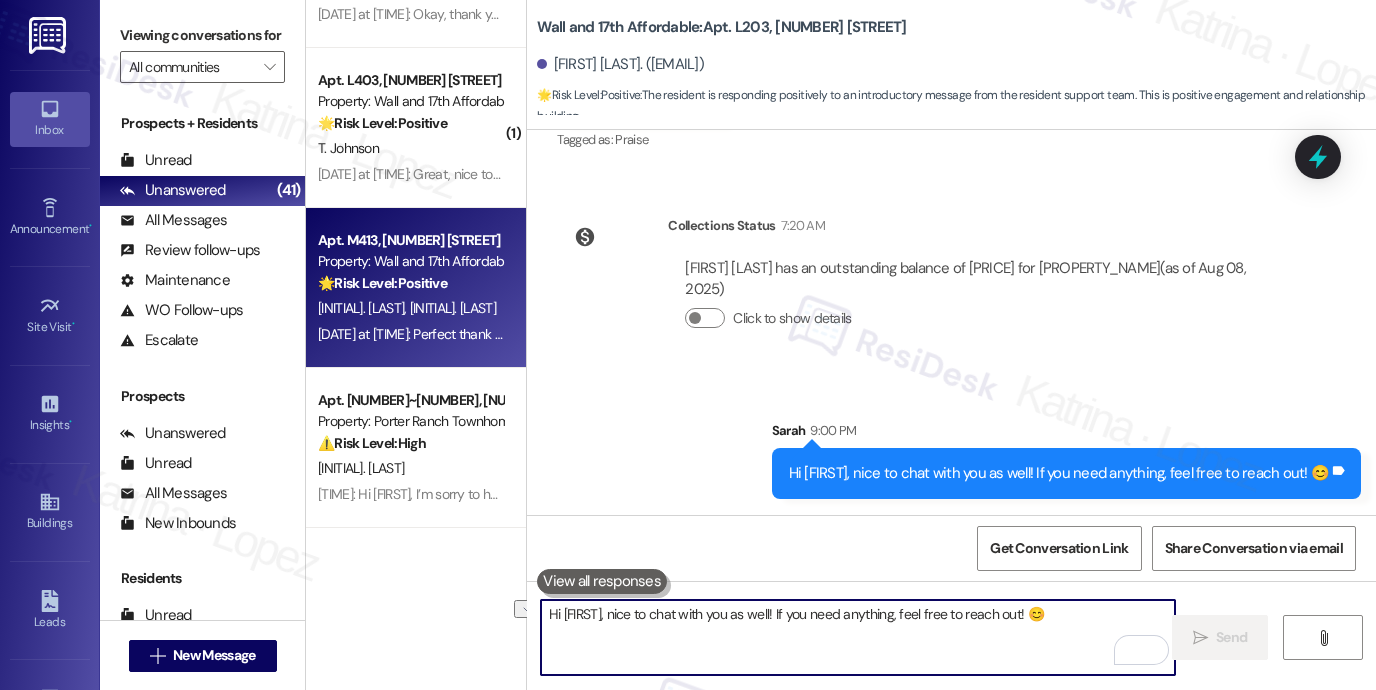 type 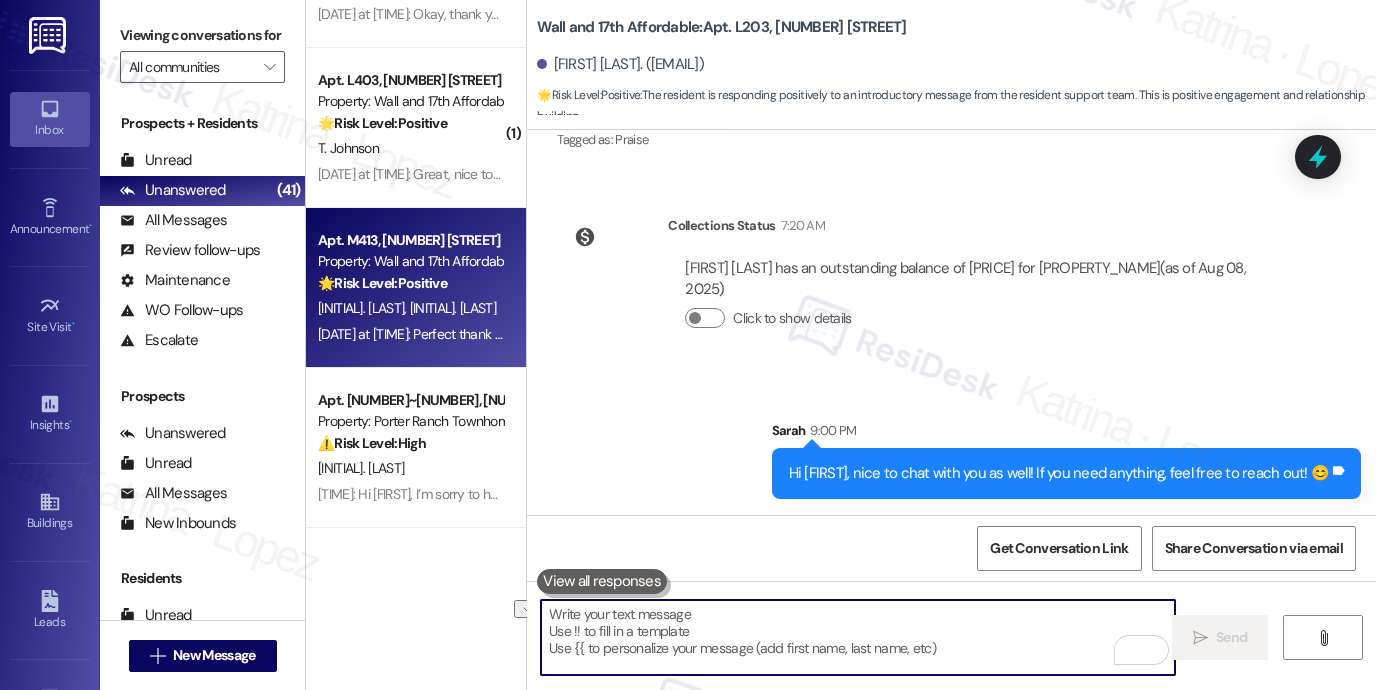 click on "[INITIAL]. [LAST]" at bounding box center [364, 308] 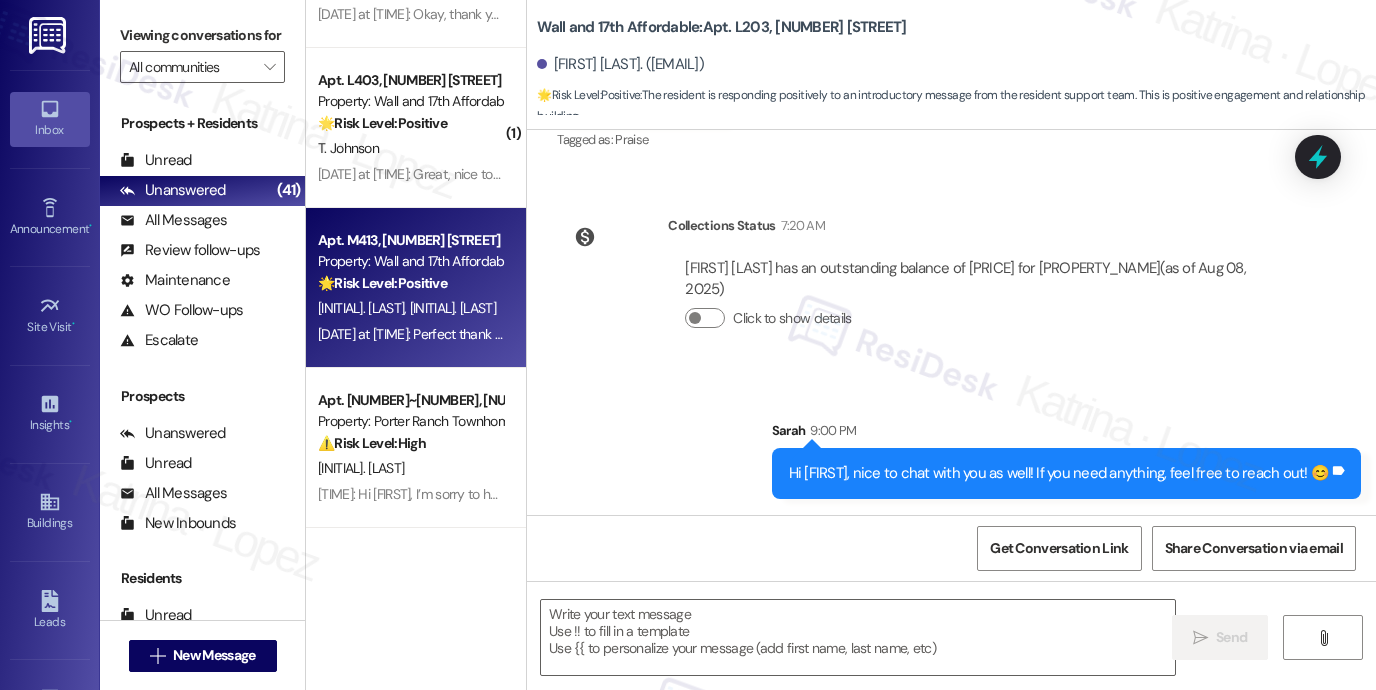 type on "Fetching suggested responses. Please feel free to read through the conversation in the meantime." 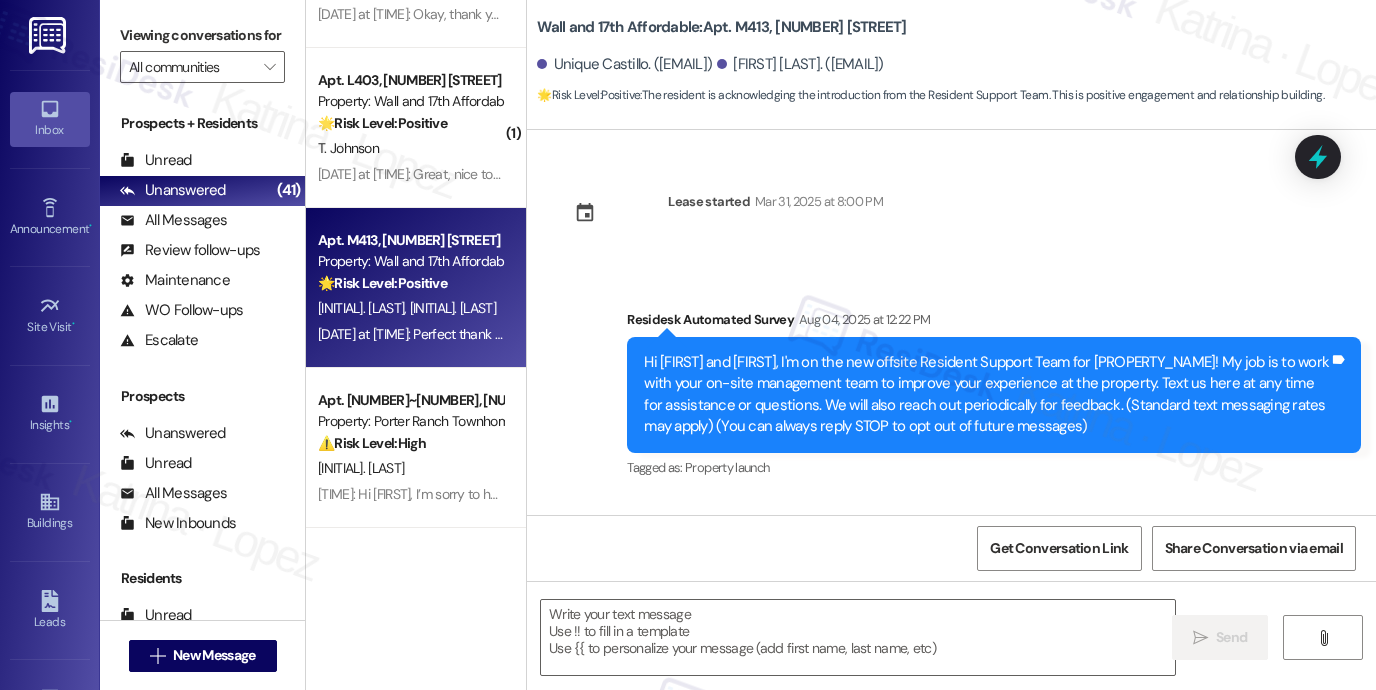 scroll, scrollTop: 150, scrollLeft: 0, axis: vertical 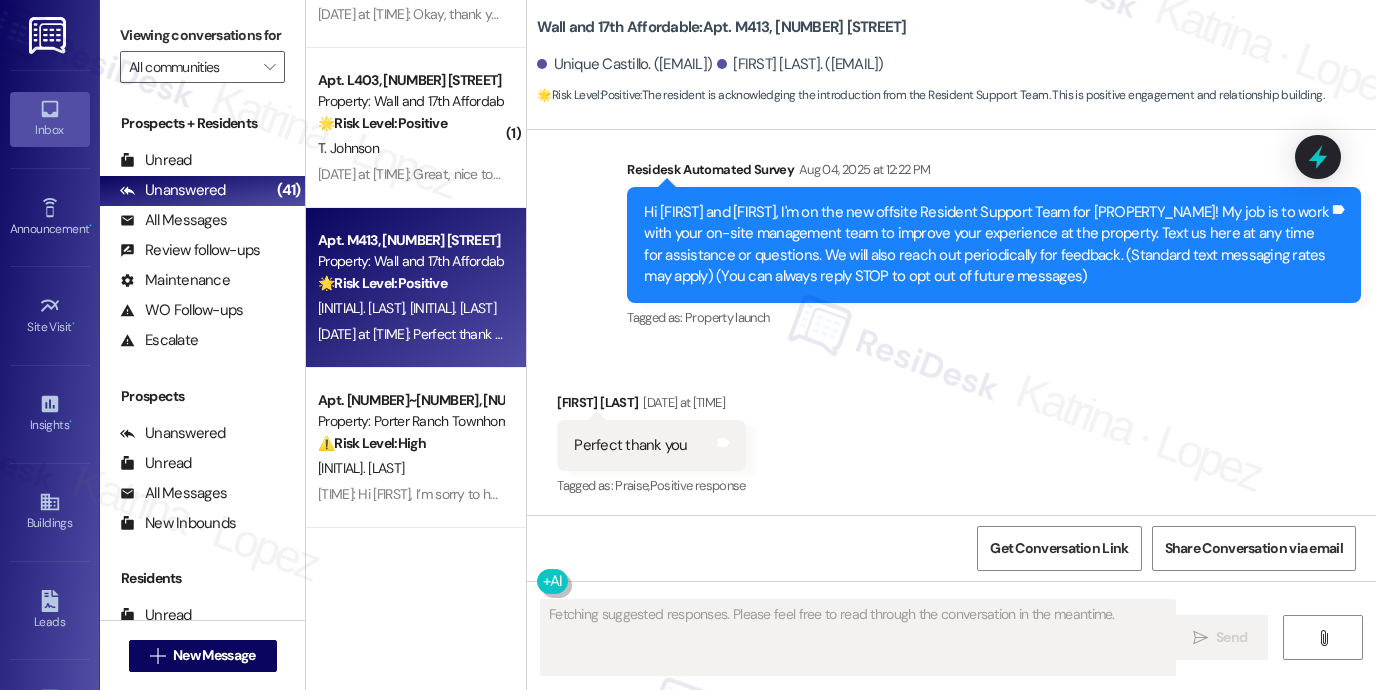 click on "Perfect thank you" at bounding box center (630, 445) 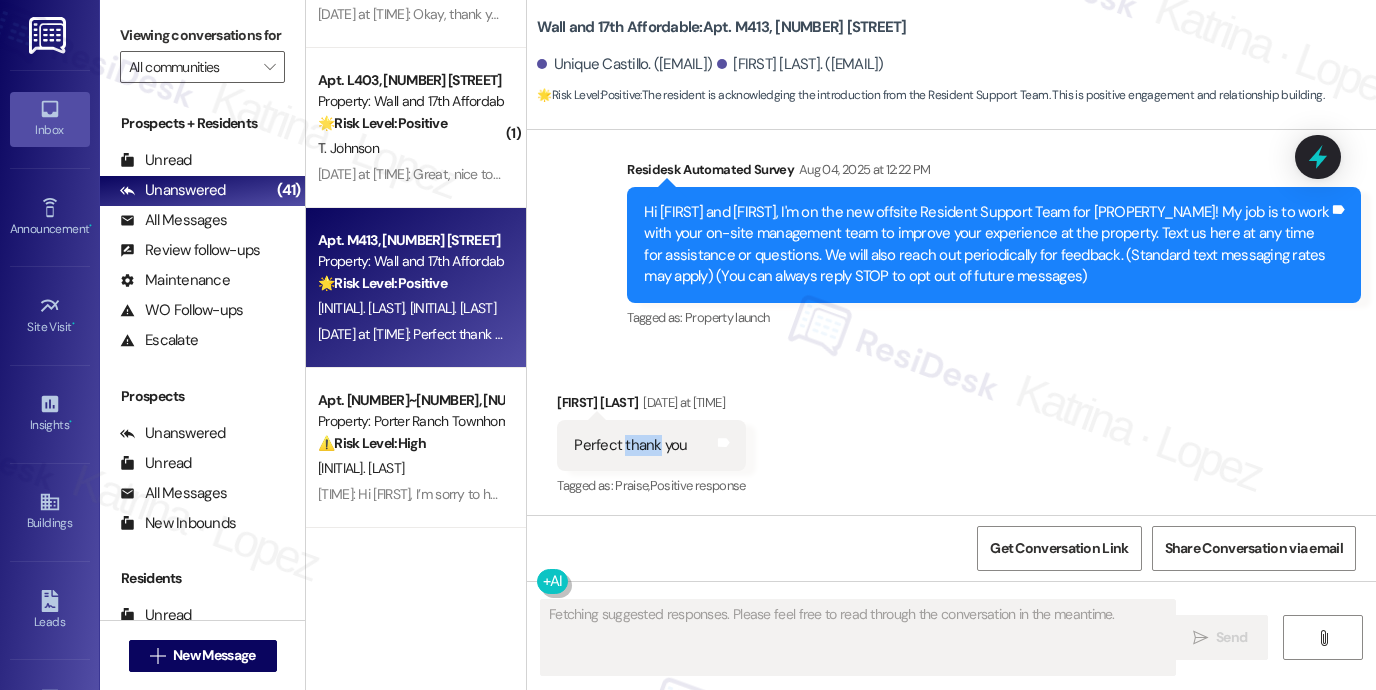 click on "Perfect thank you" at bounding box center (630, 445) 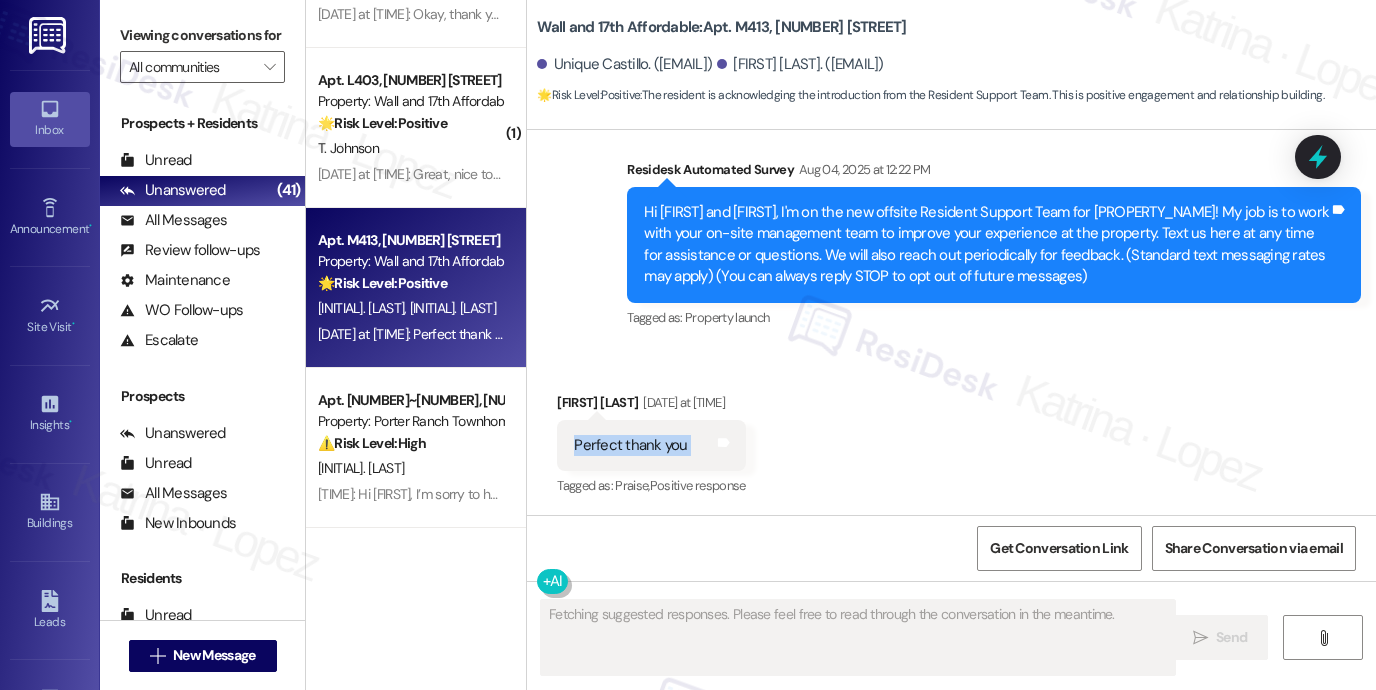 click on "Perfect thank you" at bounding box center [630, 445] 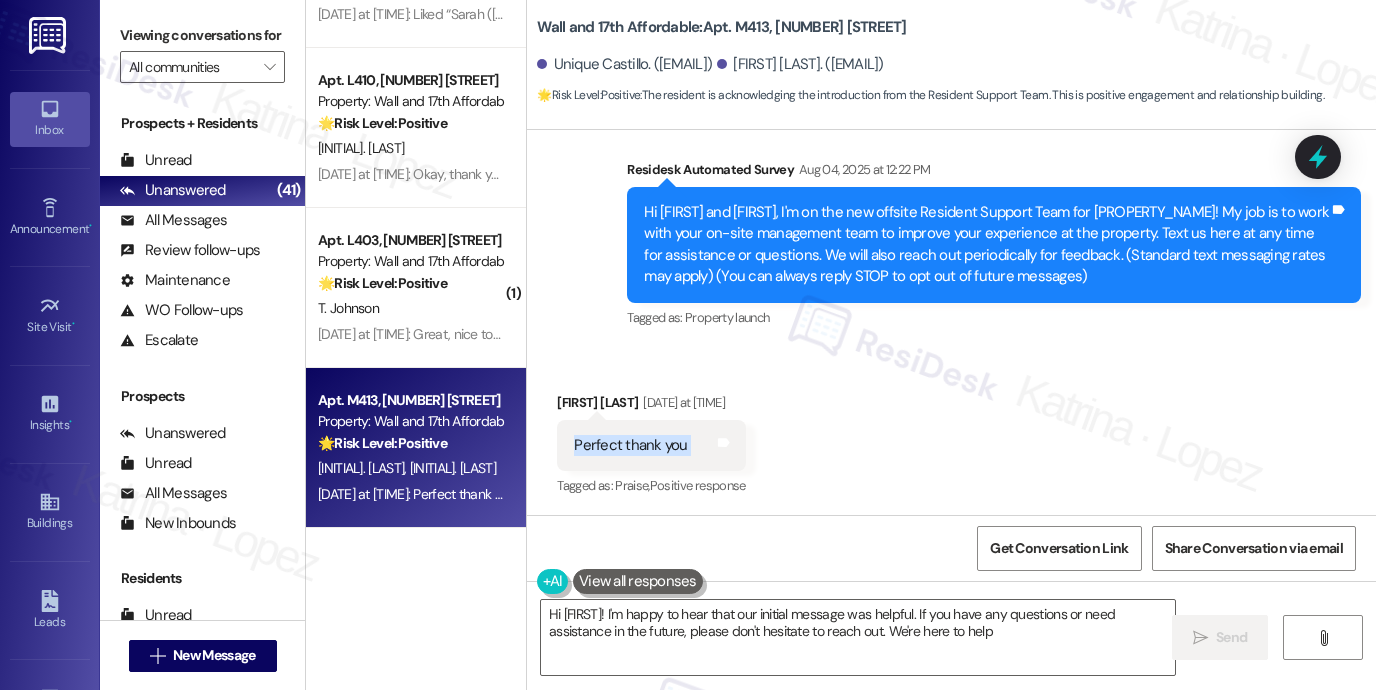 type on "Hi [FIRST]! I'm happy to hear that our initial message was helpful. If you have any questions or need assistance in the future, please don't hesitate to reach out. We're here to help!" 